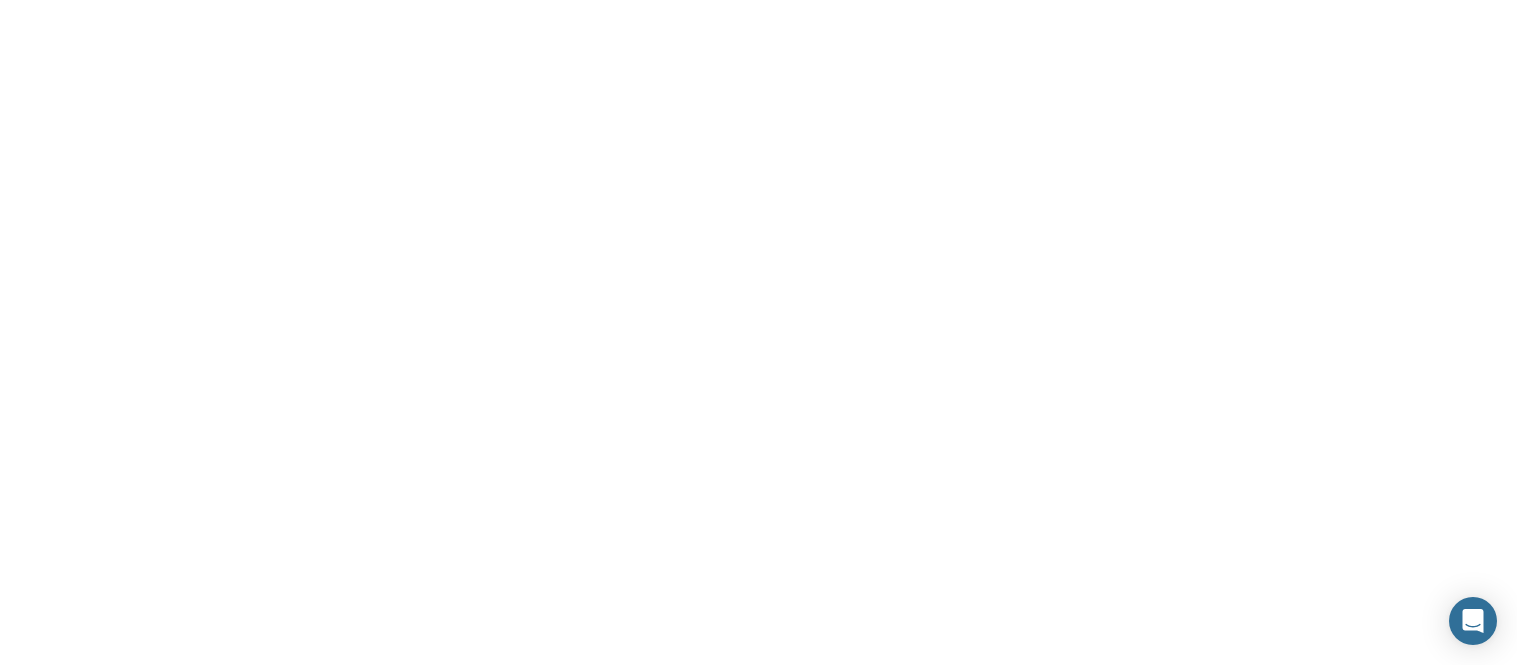 scroll, scrollTop: 0, scrollLeft: 0, axis: both 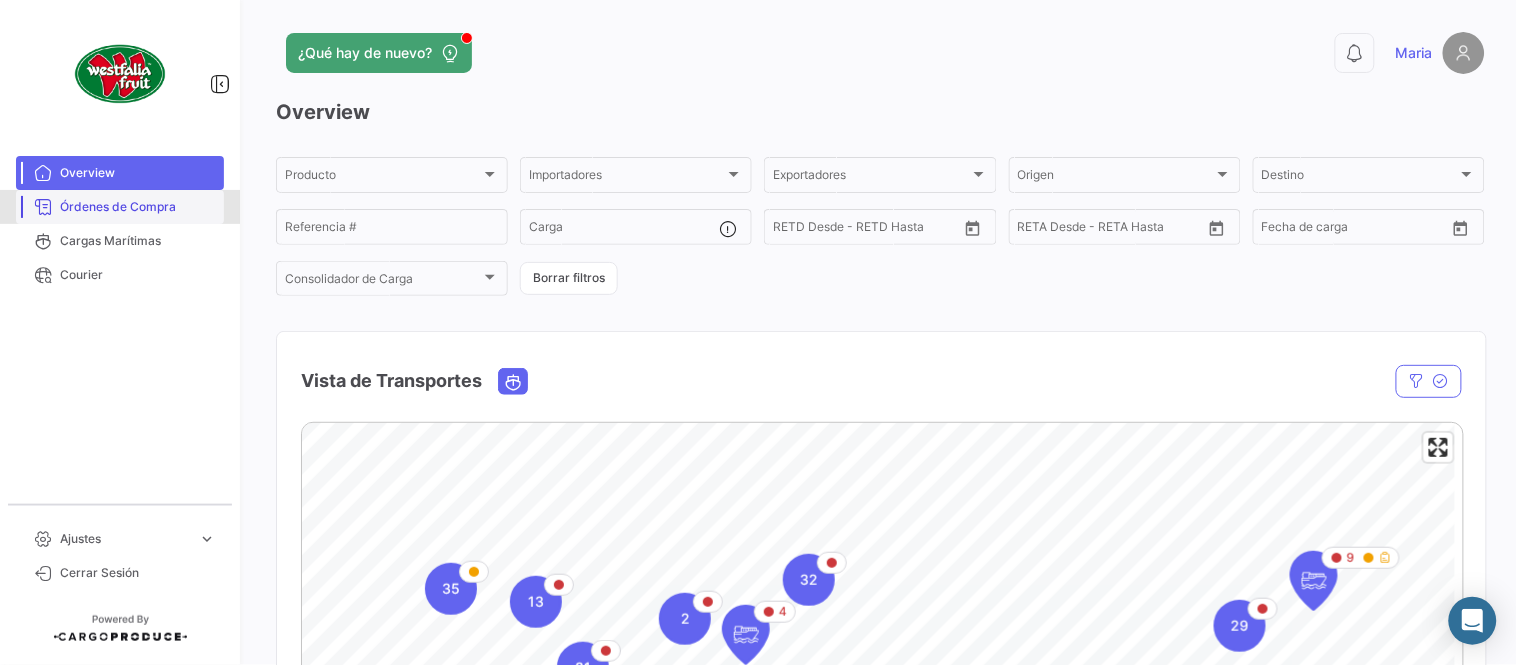 click on "Órdenes de Compra" at bounding box center [138, 207] 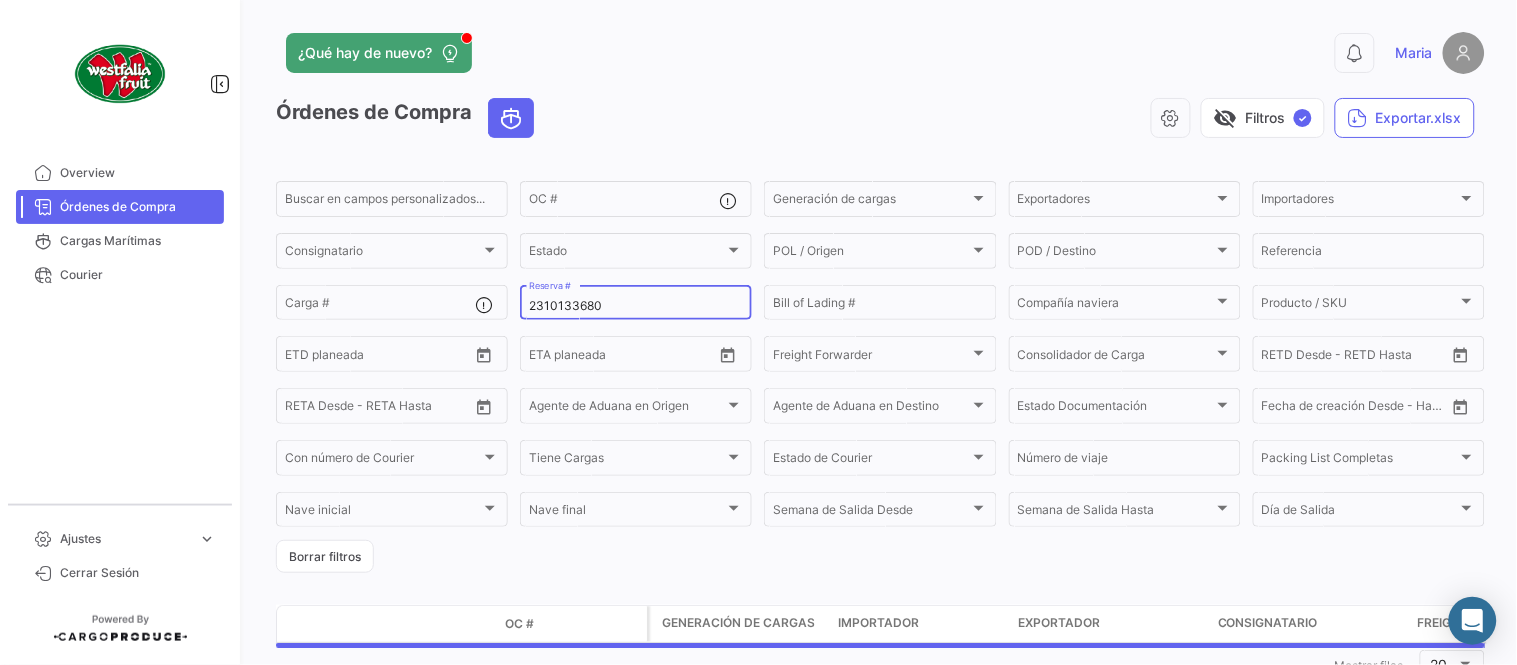 click on "2310133680" at bounding box center [636, 306] 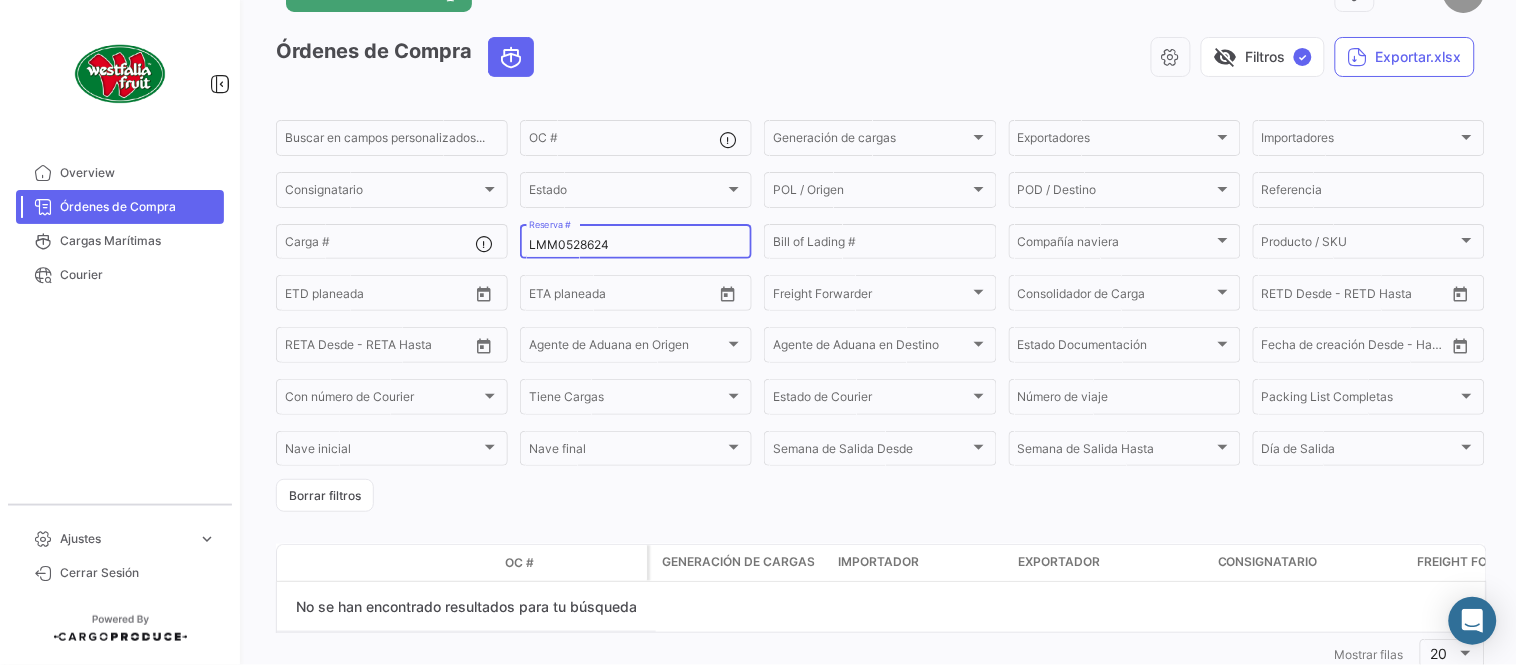 scroll, scrollTop: 116, scrollLeft: 0, axis: vertical 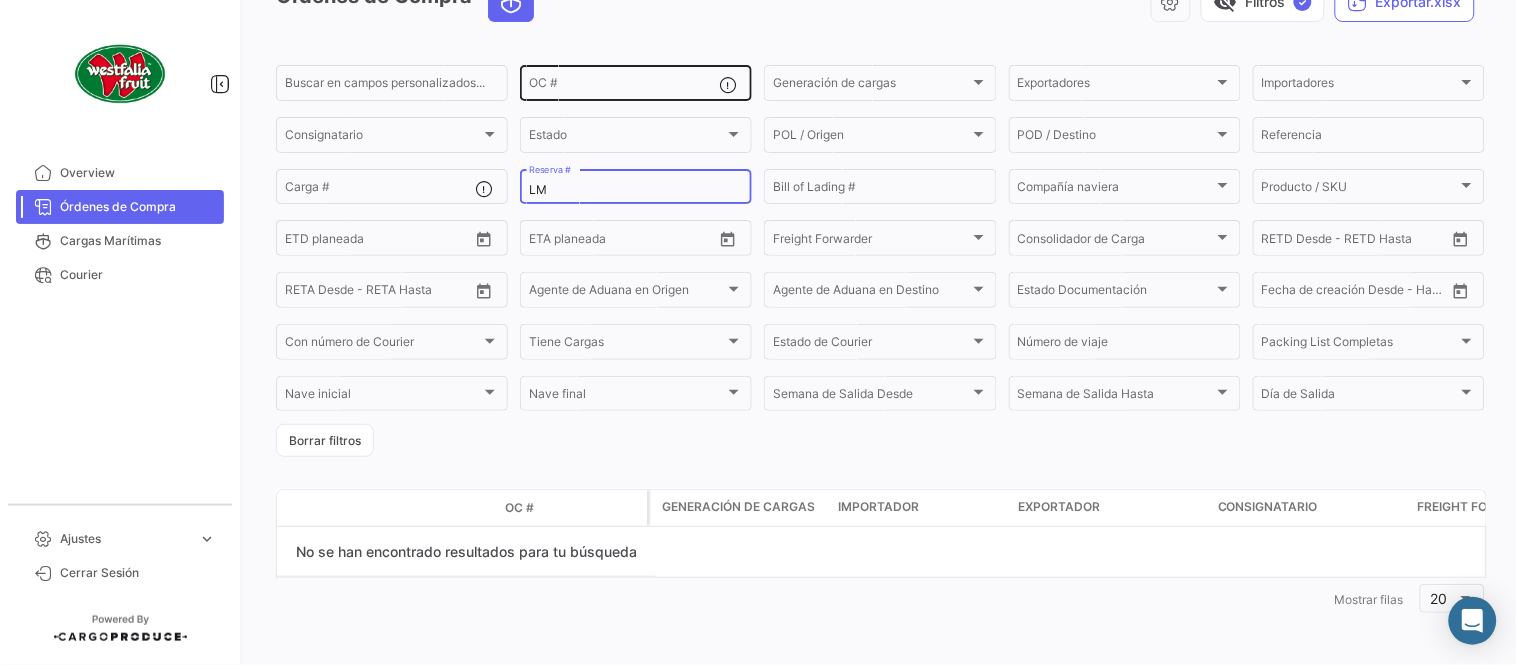 type on "L" 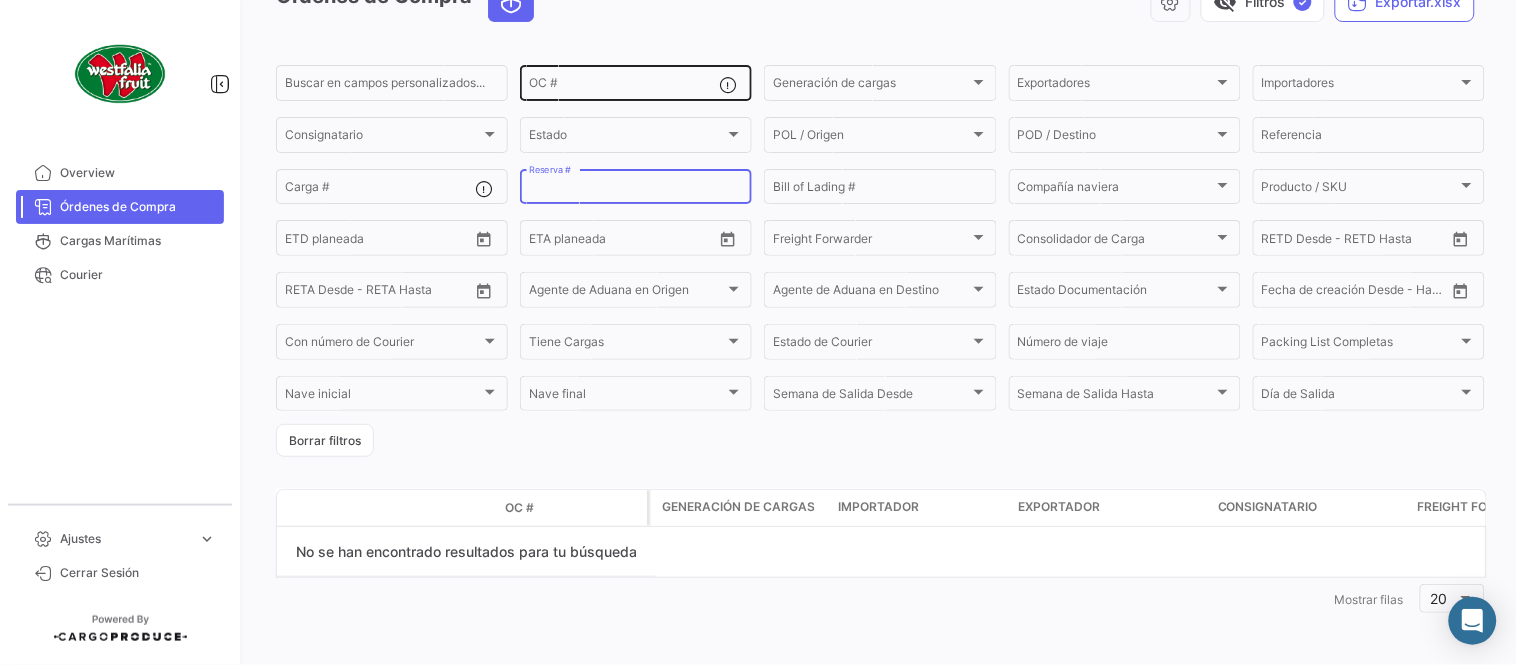 type 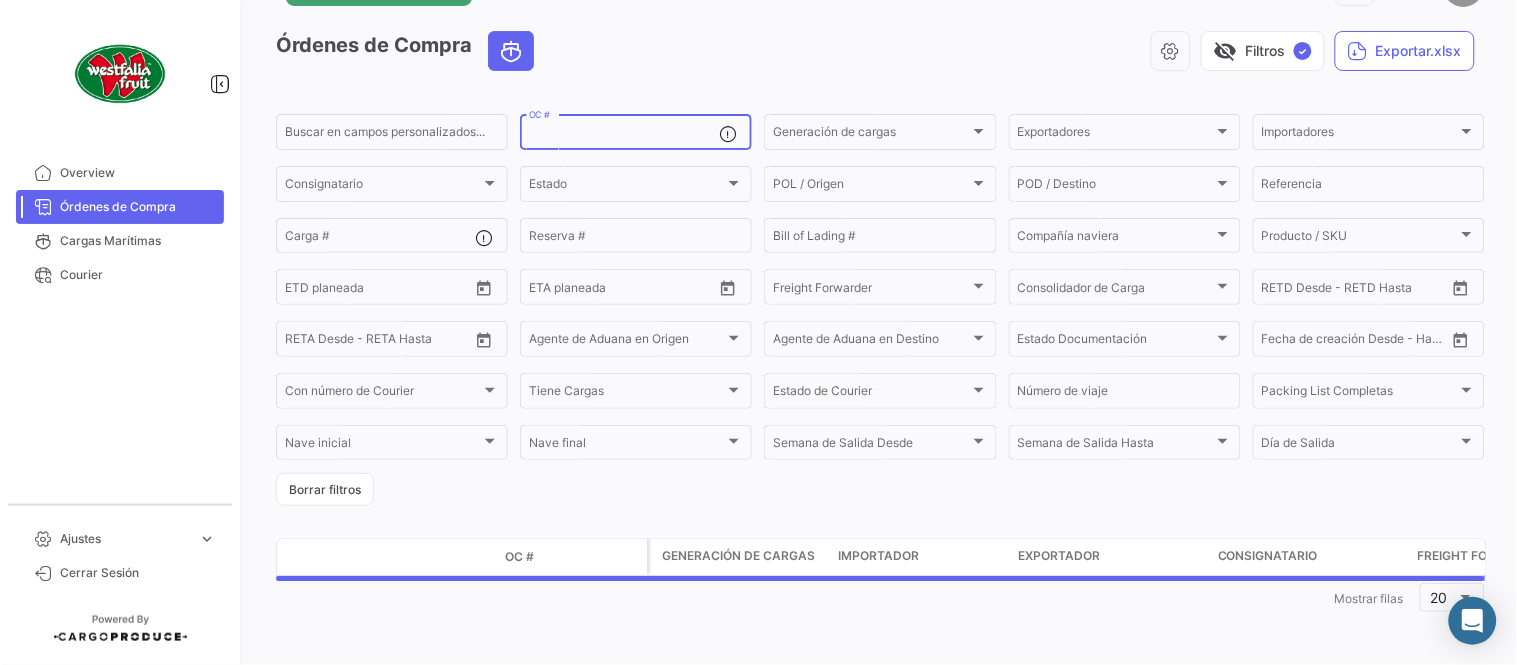 paste on "PV-015490" 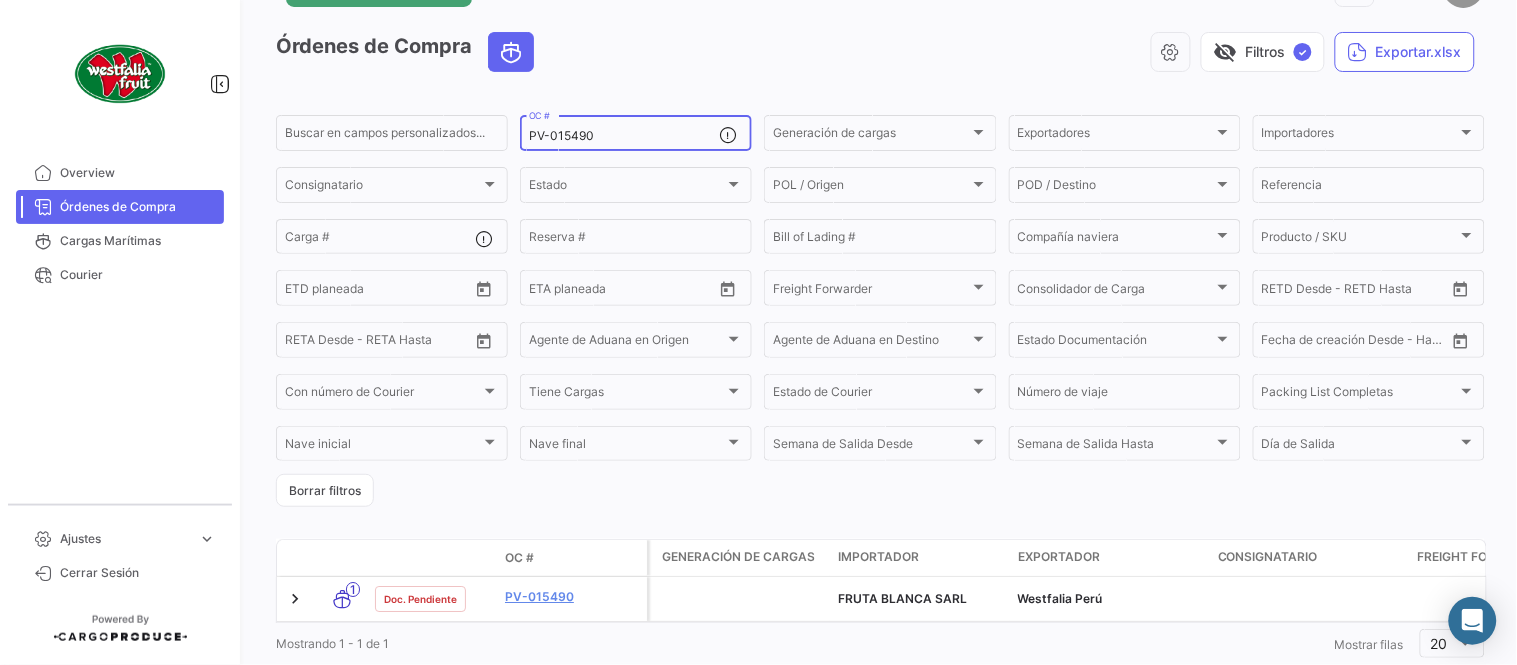 scroll, scrollTop: 116, scrollLeft: 0, axis: vertical 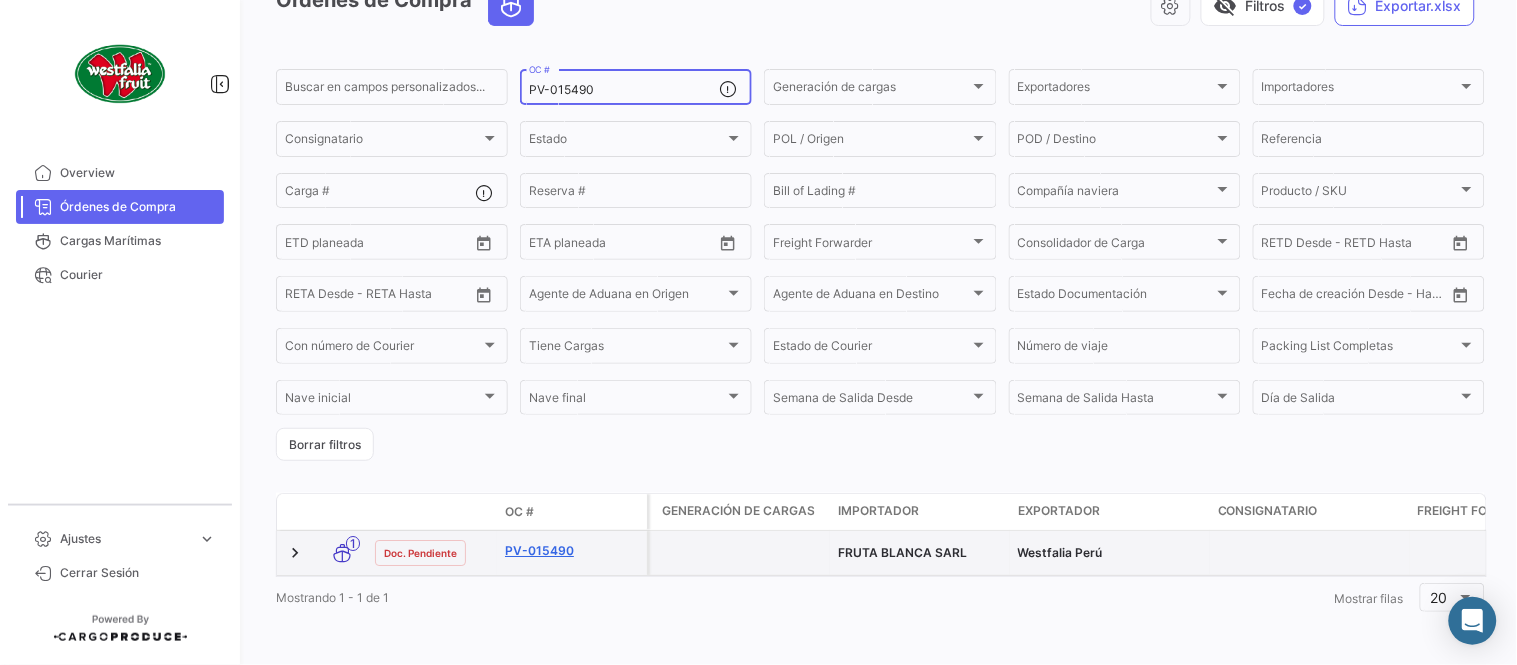 type on "PV-015490" 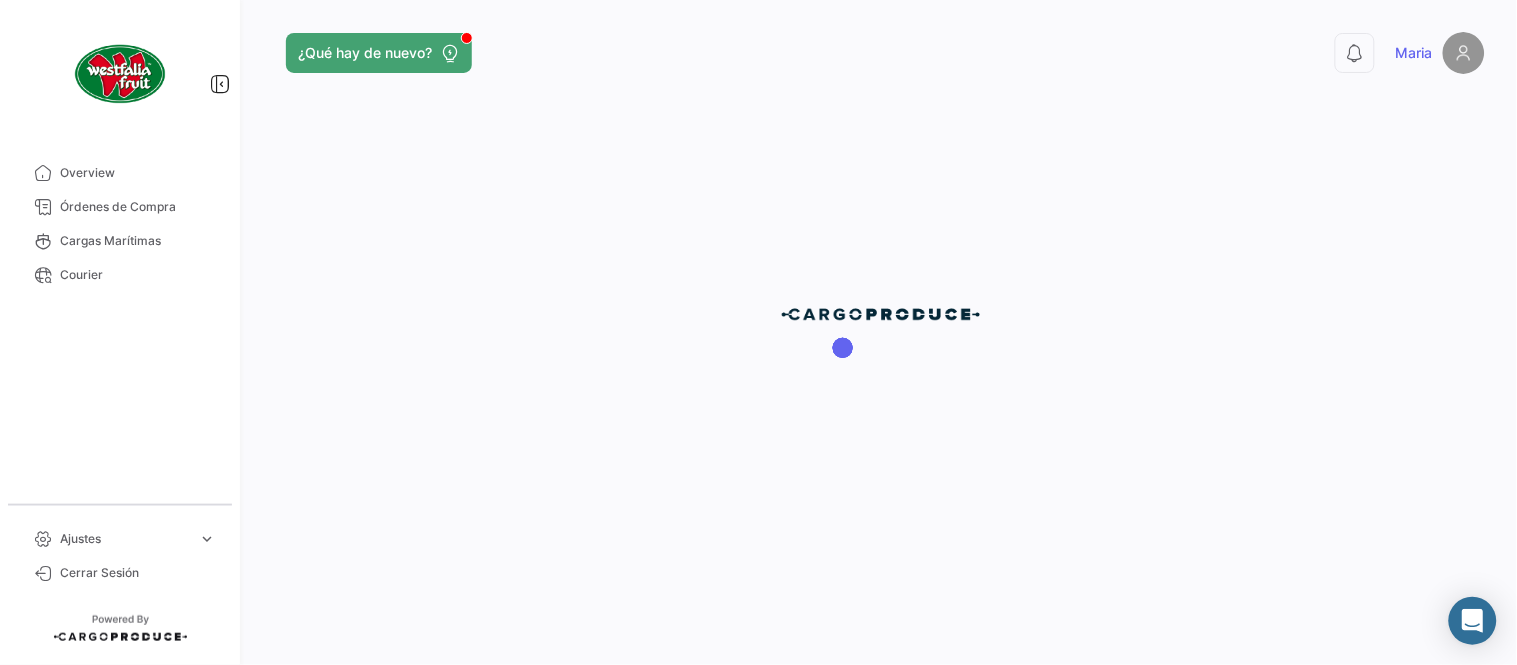 scroll, scrollTop: 0, scrollLeft: 0, axis: both 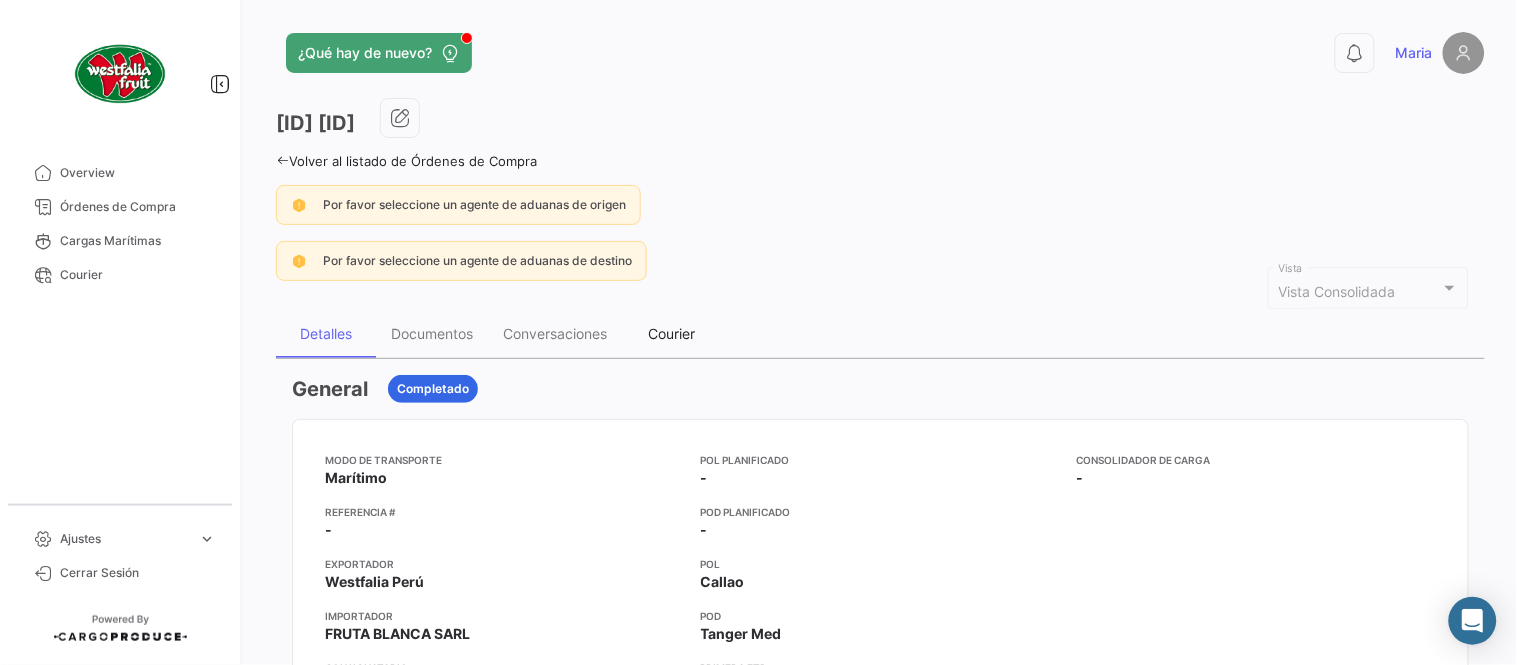 click on "Courier" at bounding box center (672, 333) 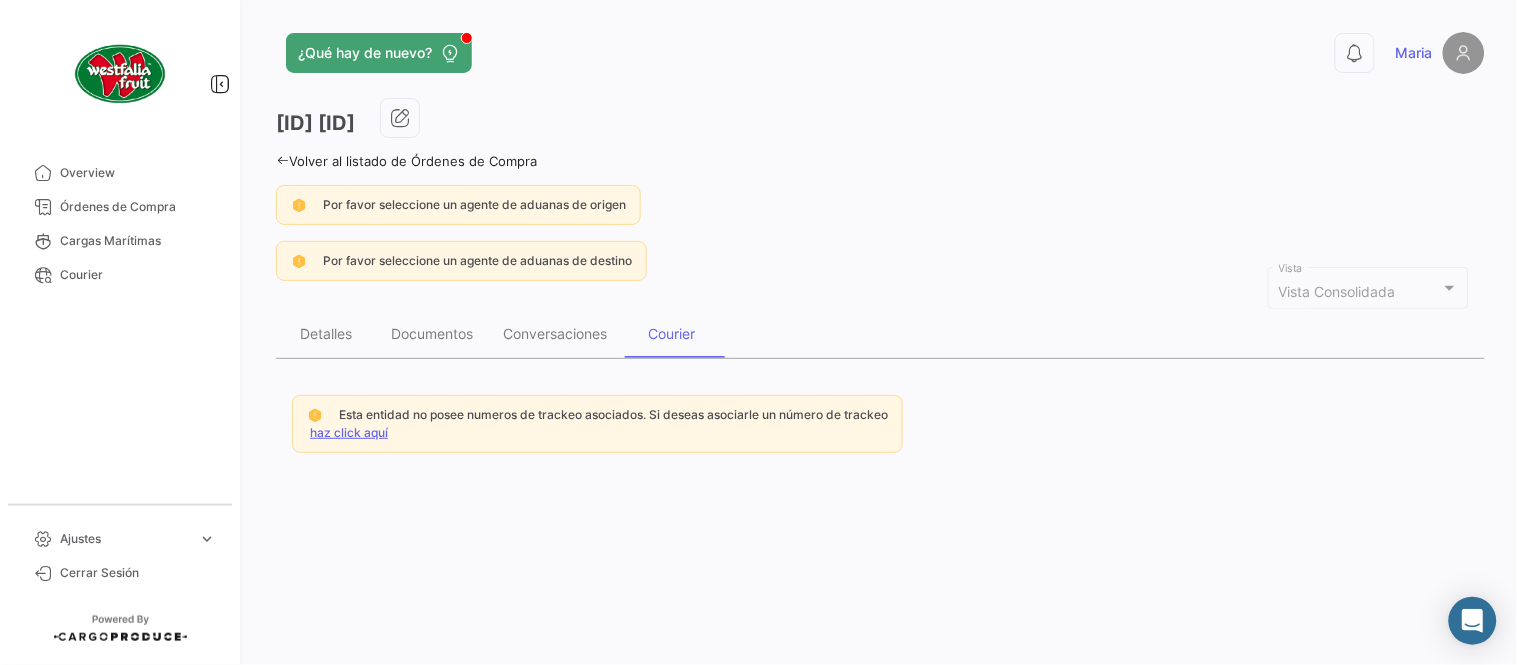 click on "haz click aquí" at bounding box center (349, 432) 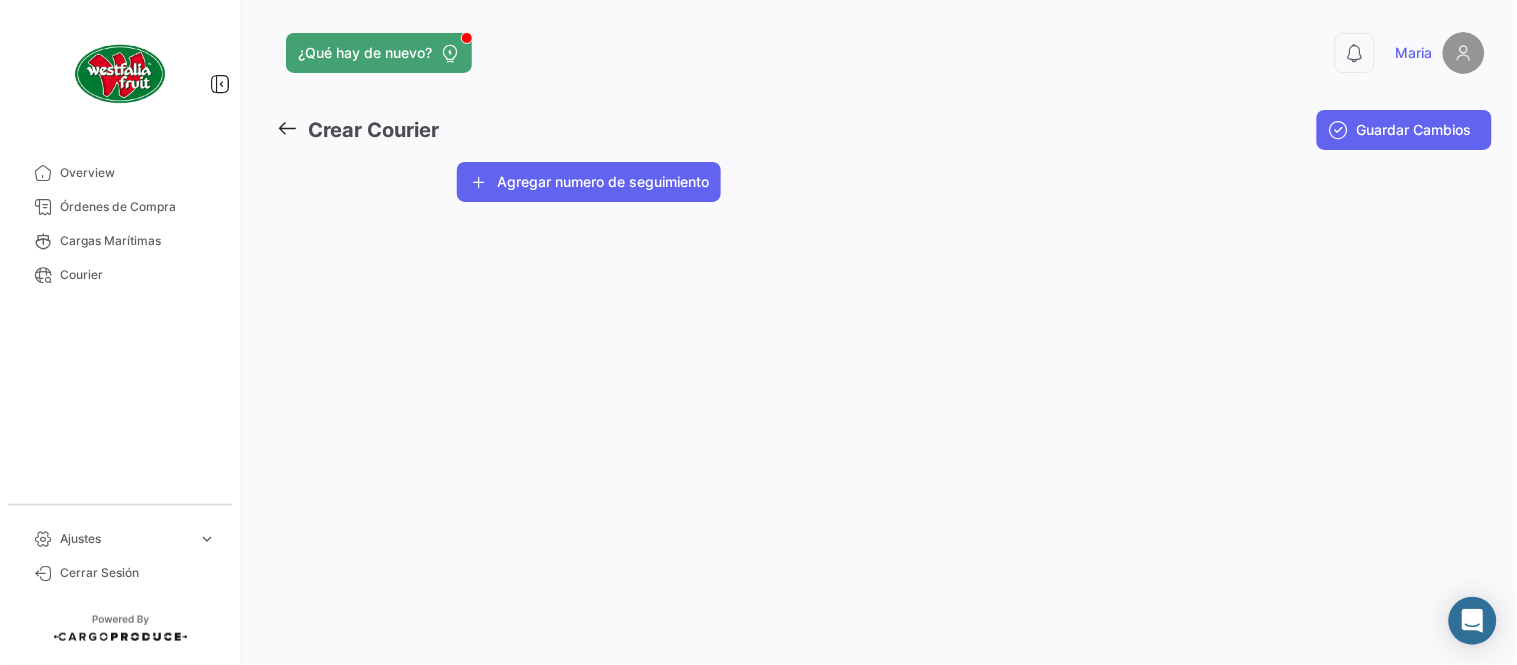 click on "Agregar numero de seguimiento" 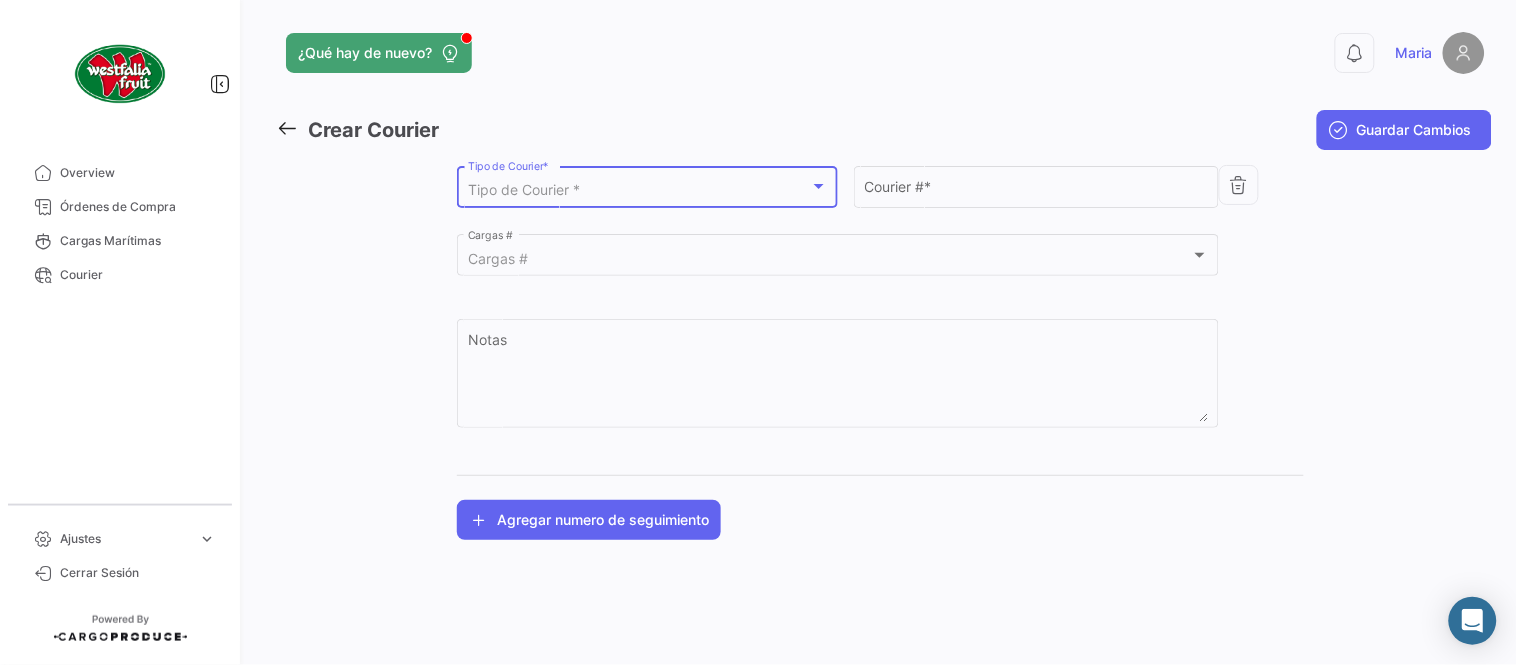 click on "Tipo de Courier *" at bounding box center (524, 189) 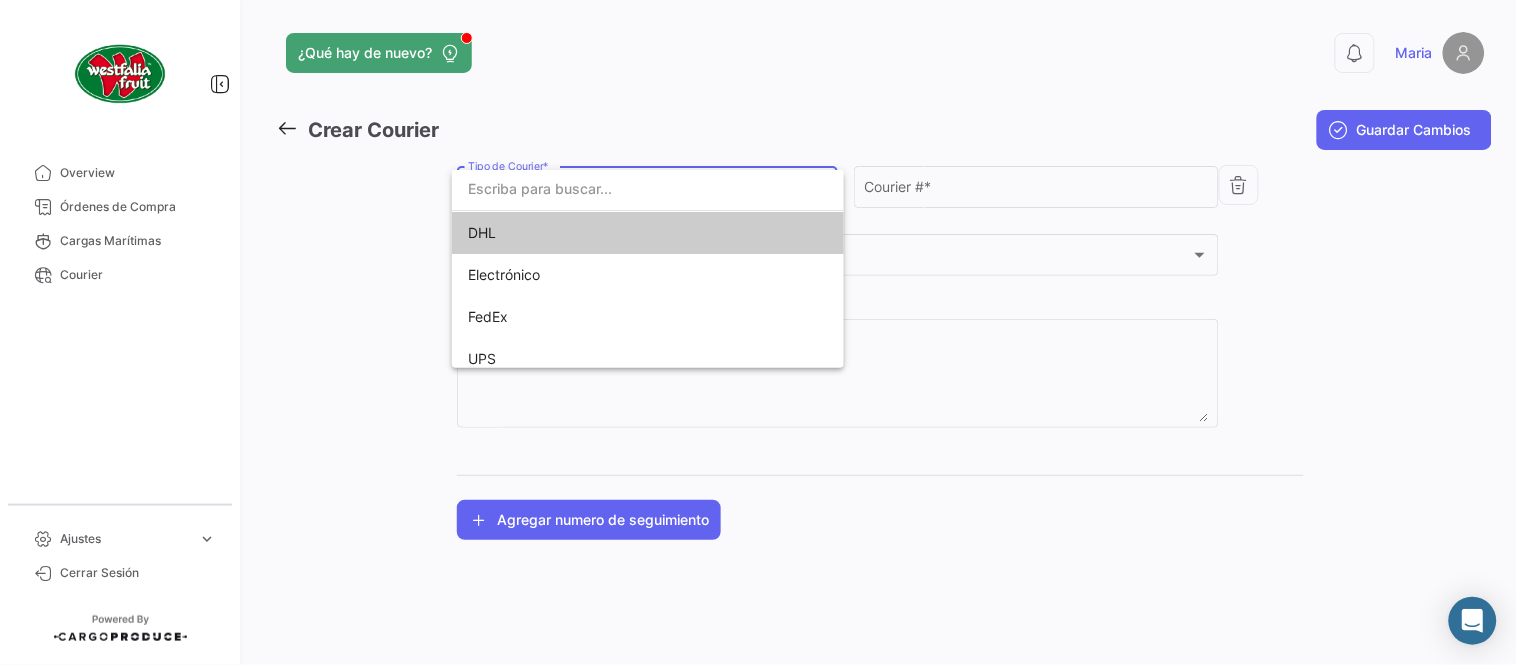 click on "DHL" at bounding box center [608, 233] 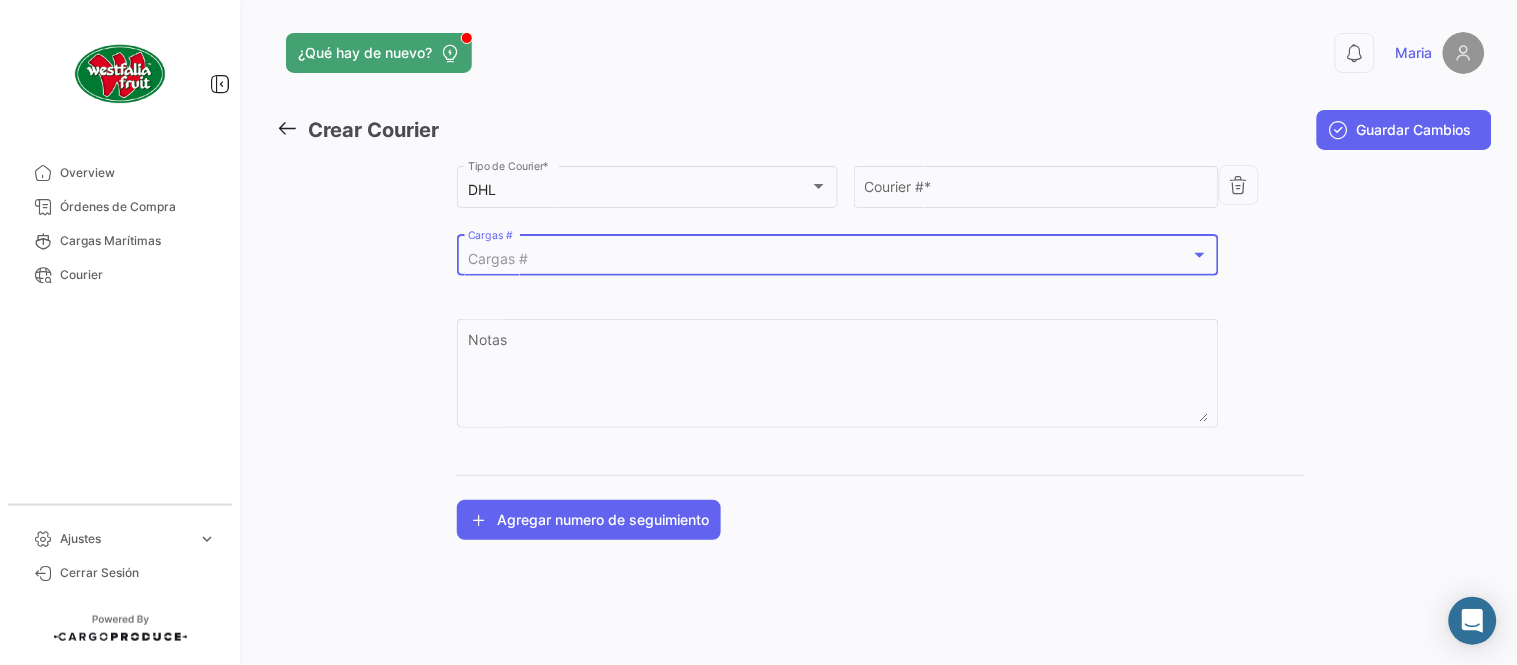 click on "Cargas #" at bounding box center [498, 258] 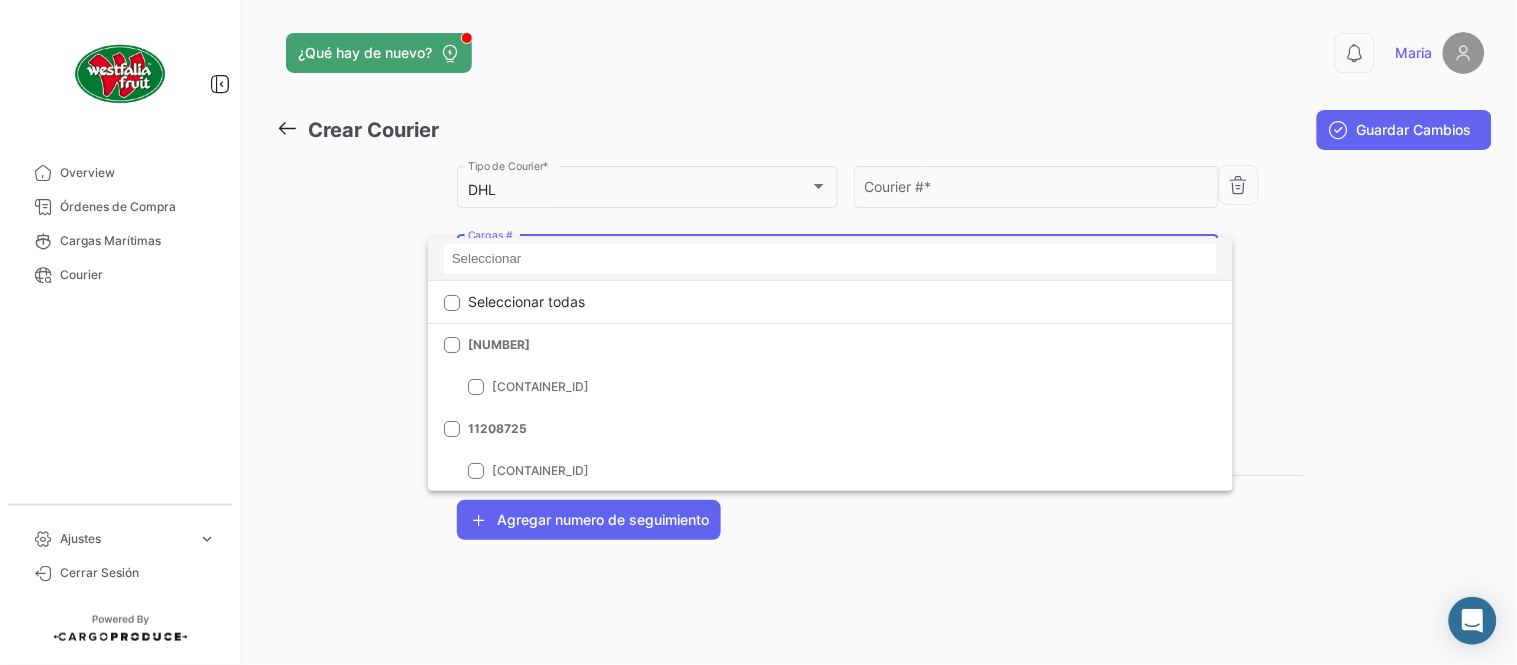 click at bounding box center [830, 259] 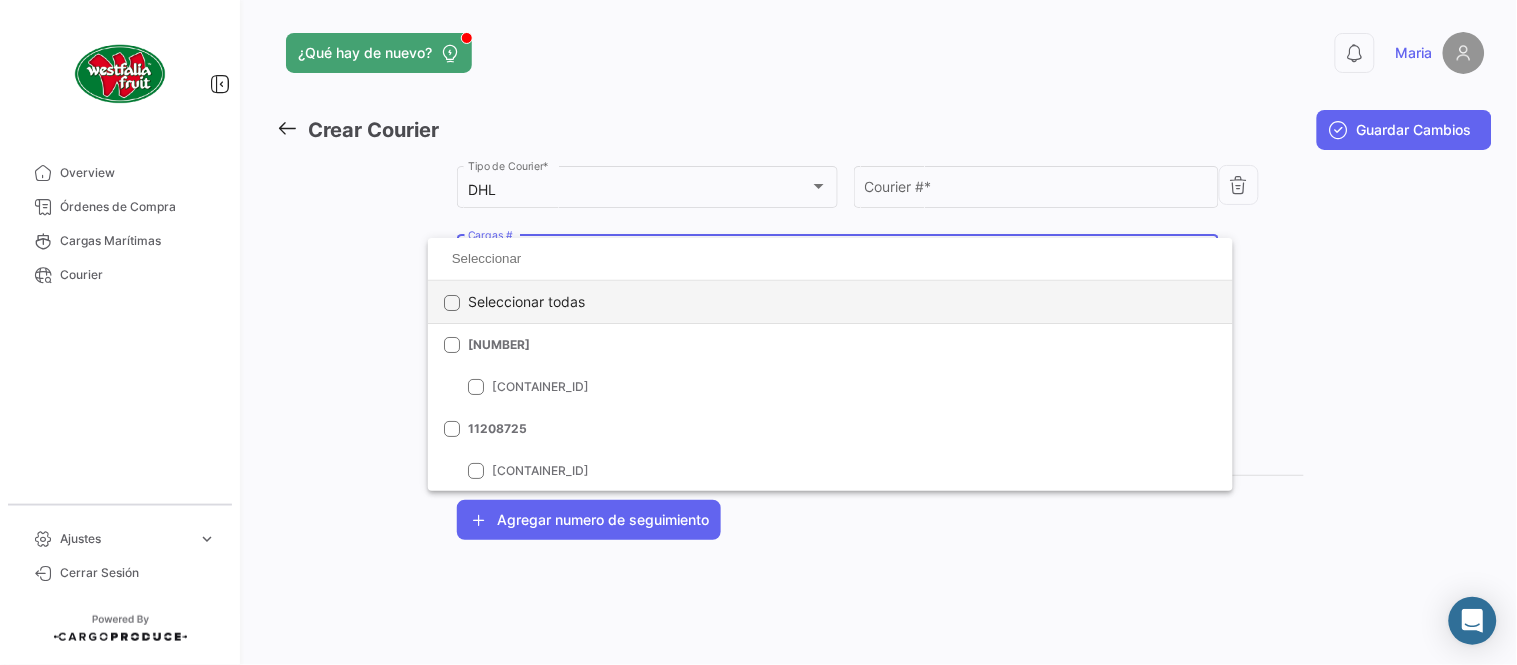 paste on "LMM0528624" 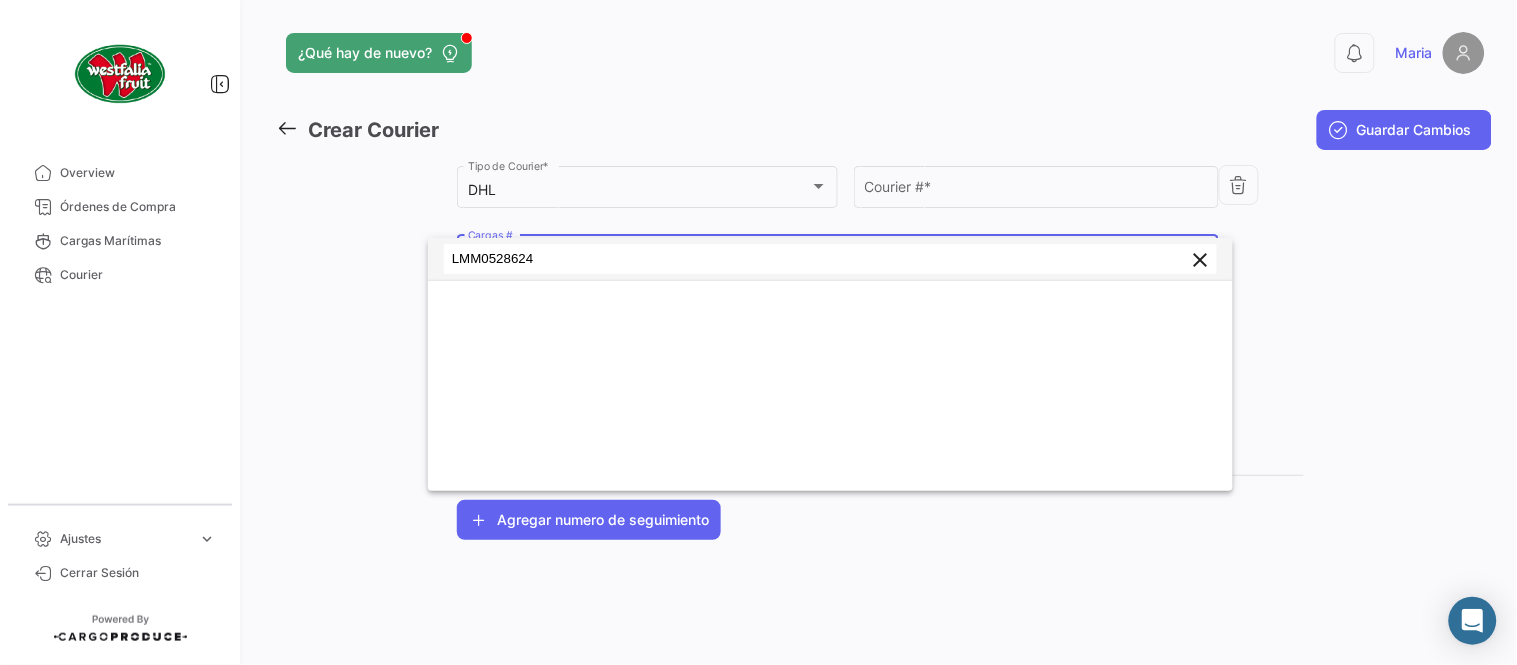 click on "LMM0528624" at bounding box center [830, 259] 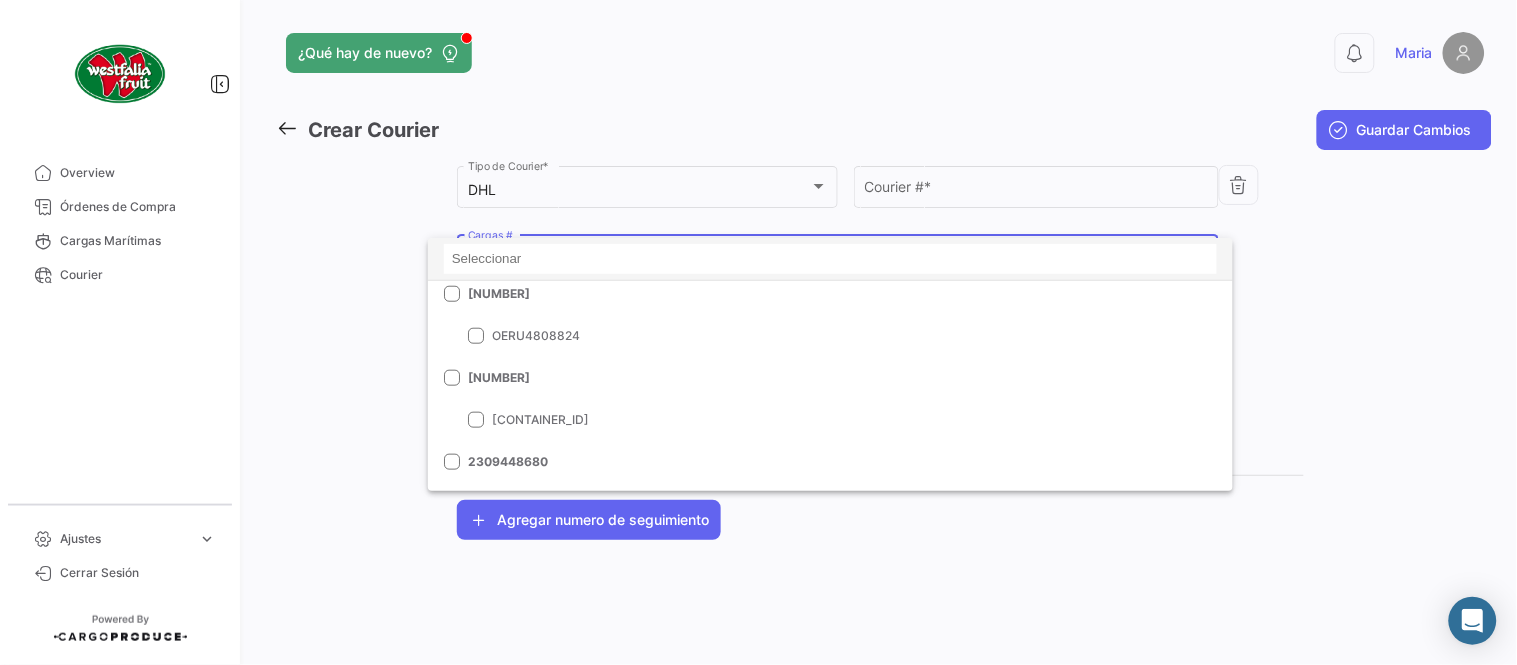 scroll, scrollTop: 0, scrollLeft: 0, axis: both 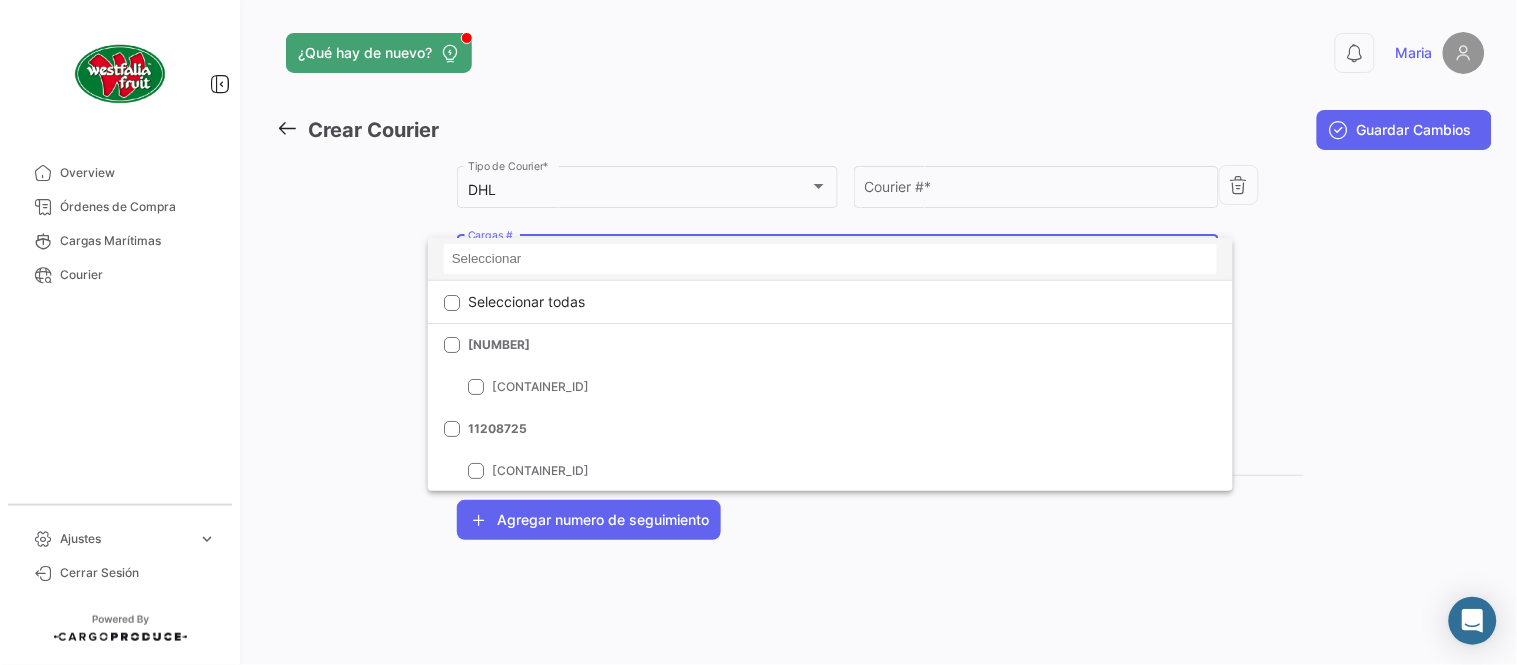 click at bounding box center (830, 259) 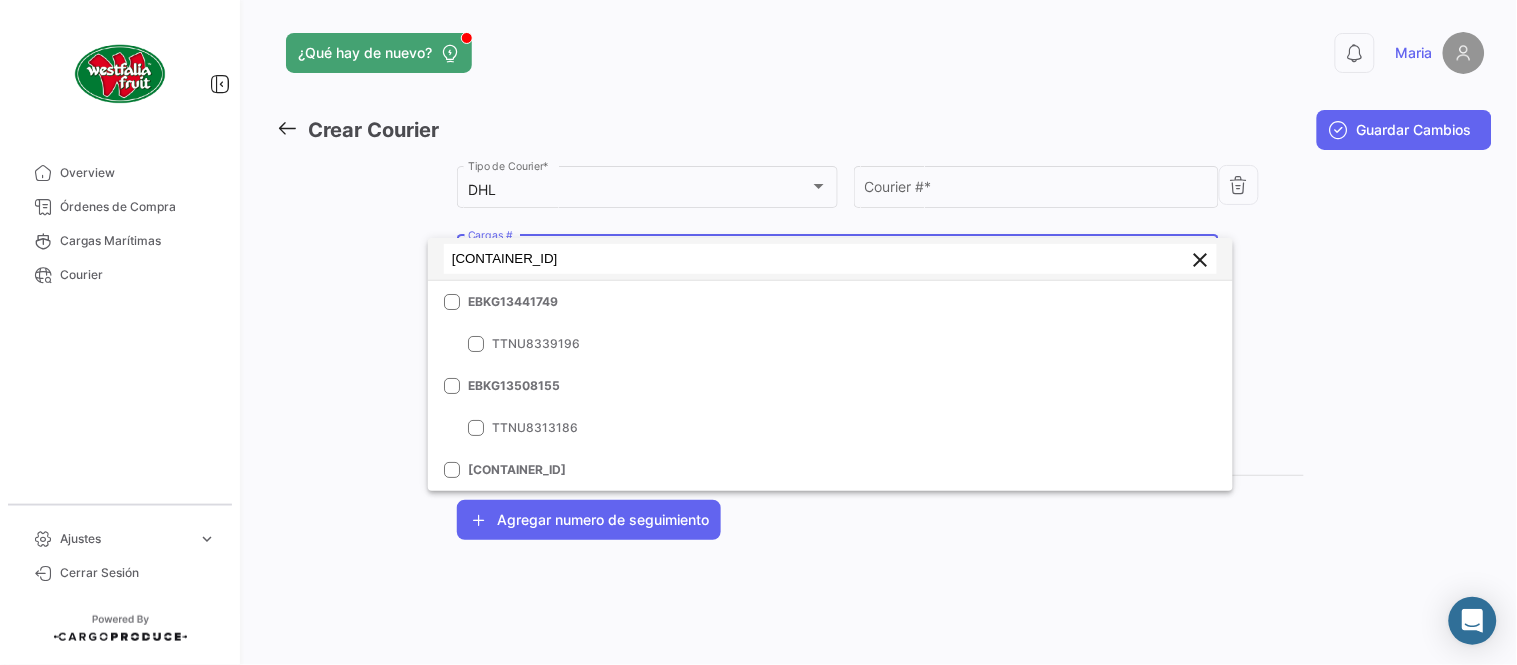 type on "T" 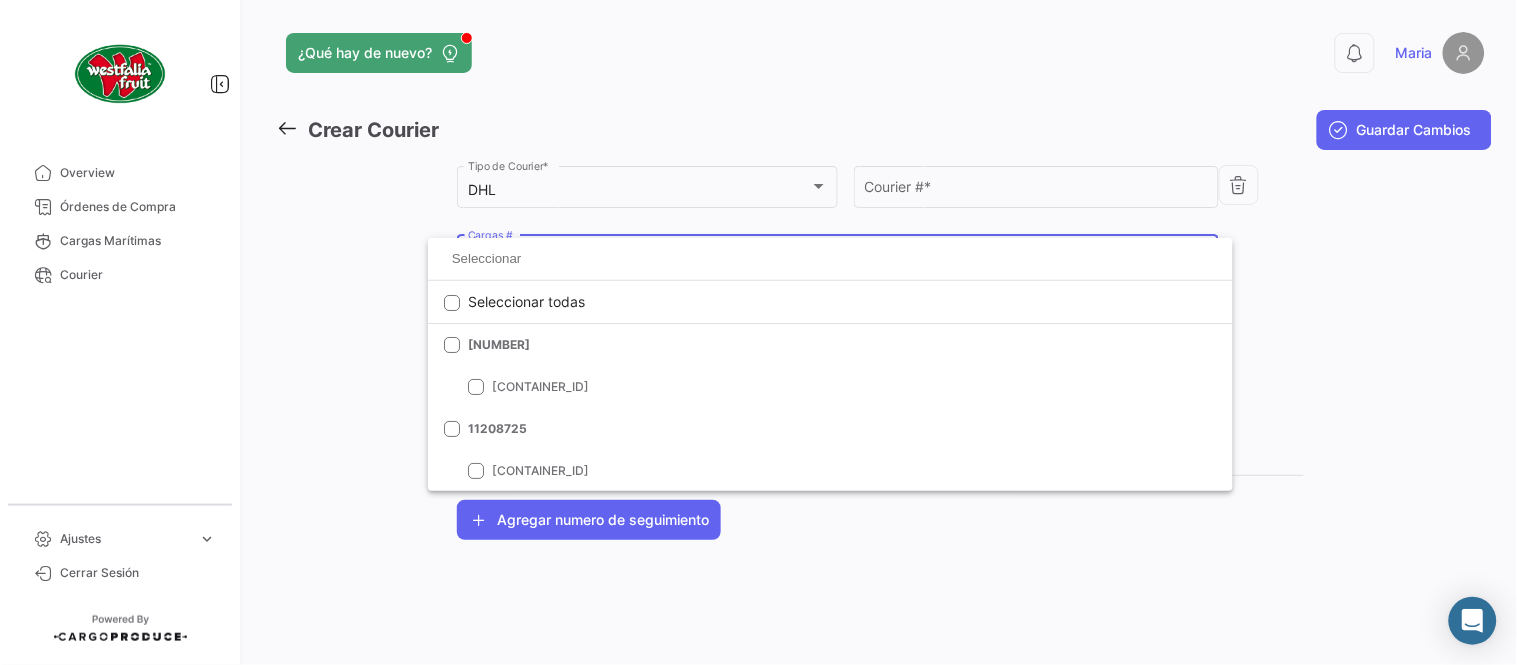 type on "M" 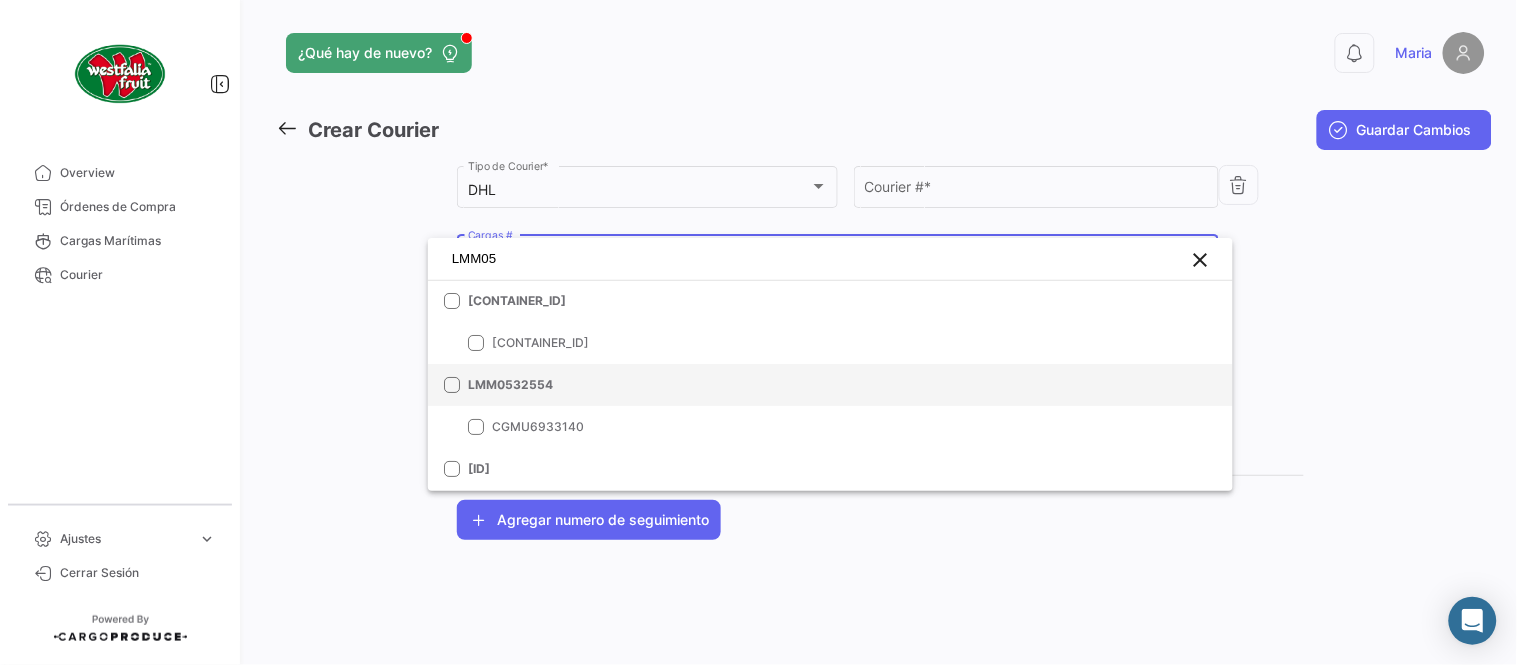 scroll, scrollTop: 0, scrollLeft: 0, axis: both 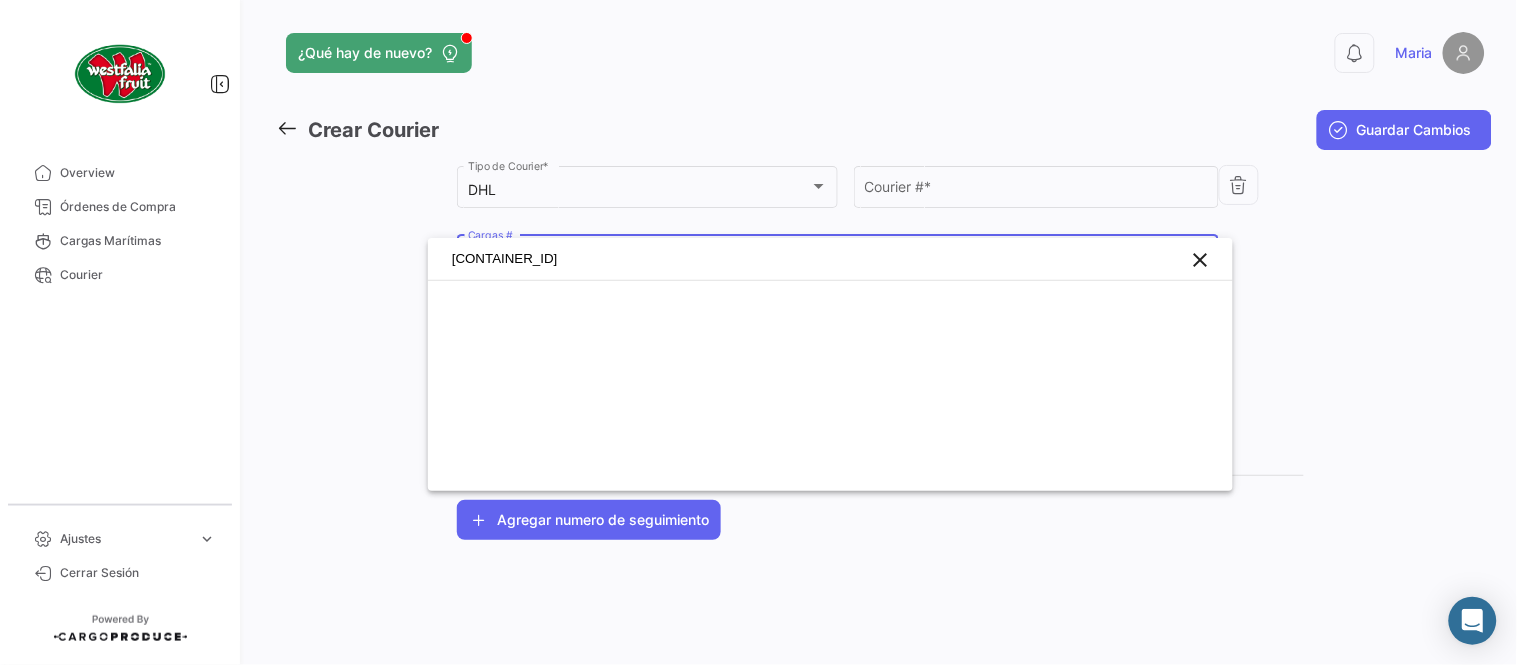 type on "LMM05" 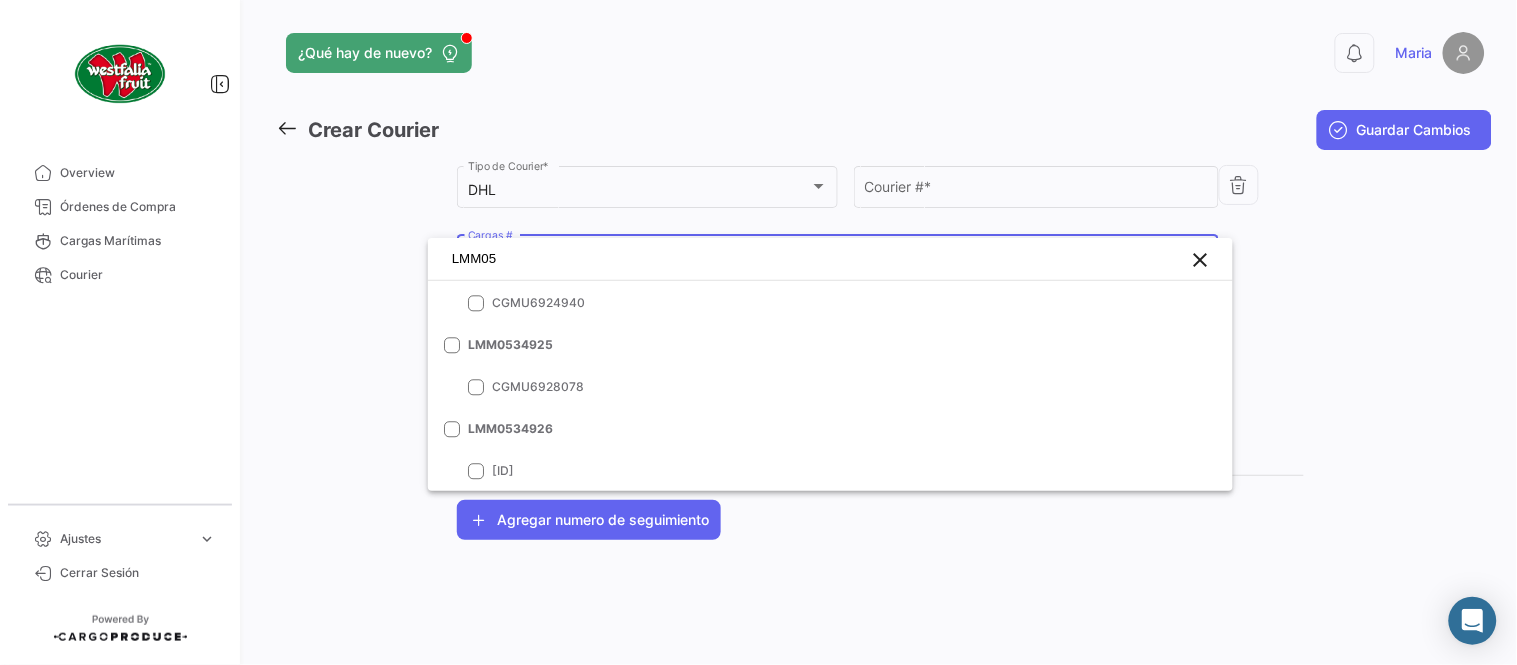 scroll, scrollTop: 1555, scrollLeft: 0, axis: vertical 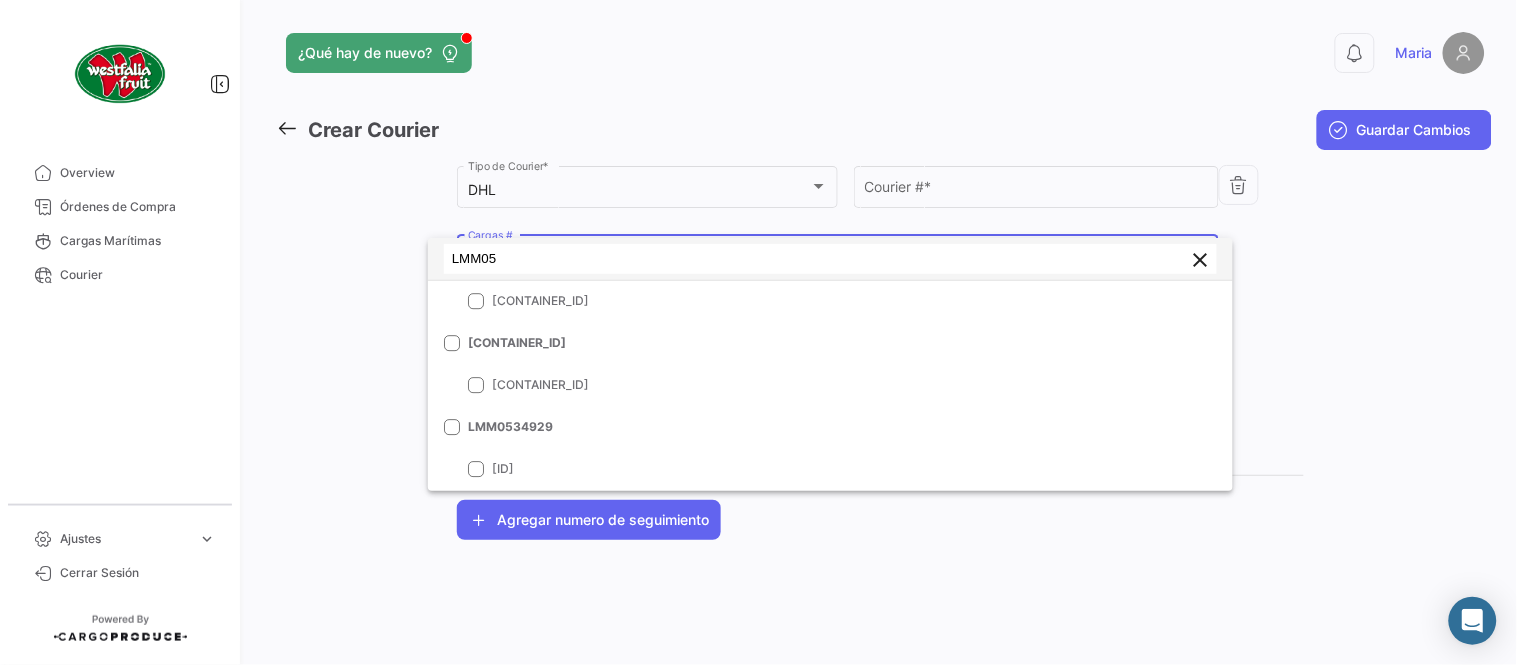 click on "clear" at bounding box center (1201, 260) 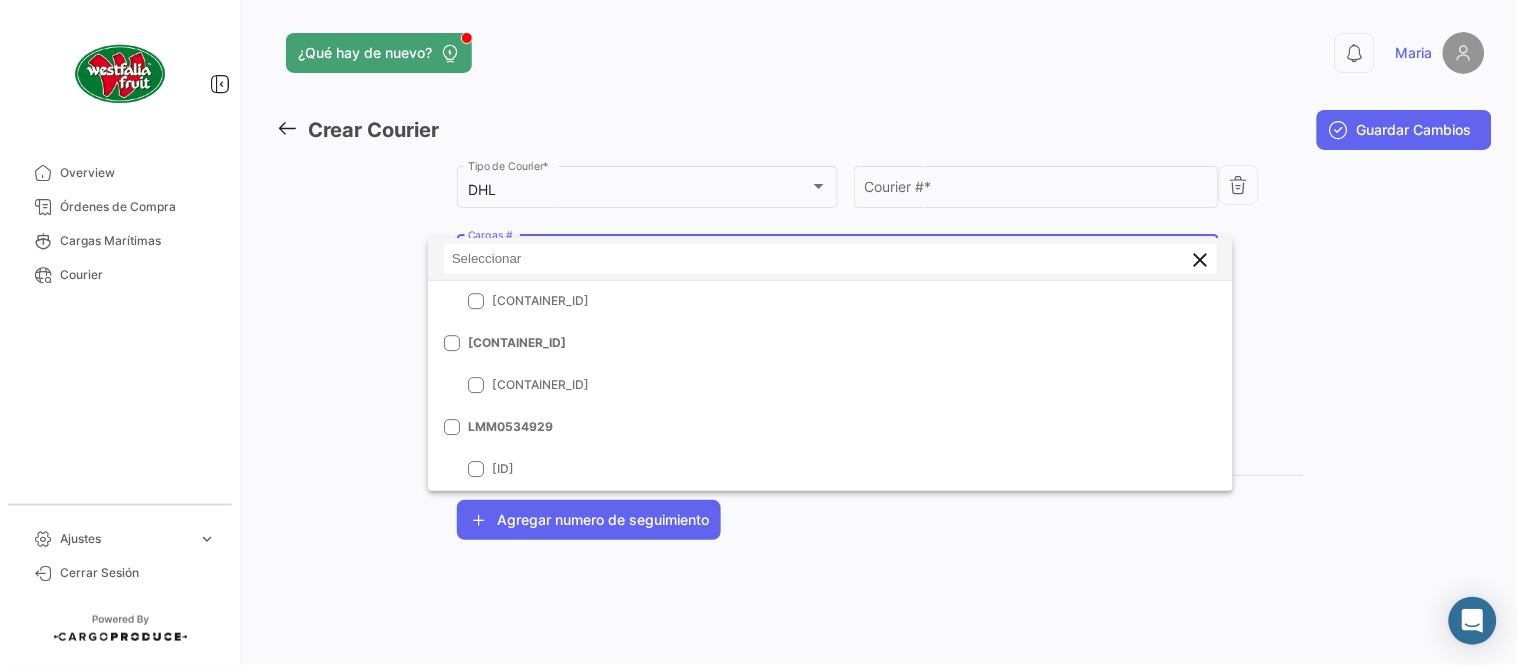 scroll, scrollTop: 1598, scrollLeft: 0, axis: vertical 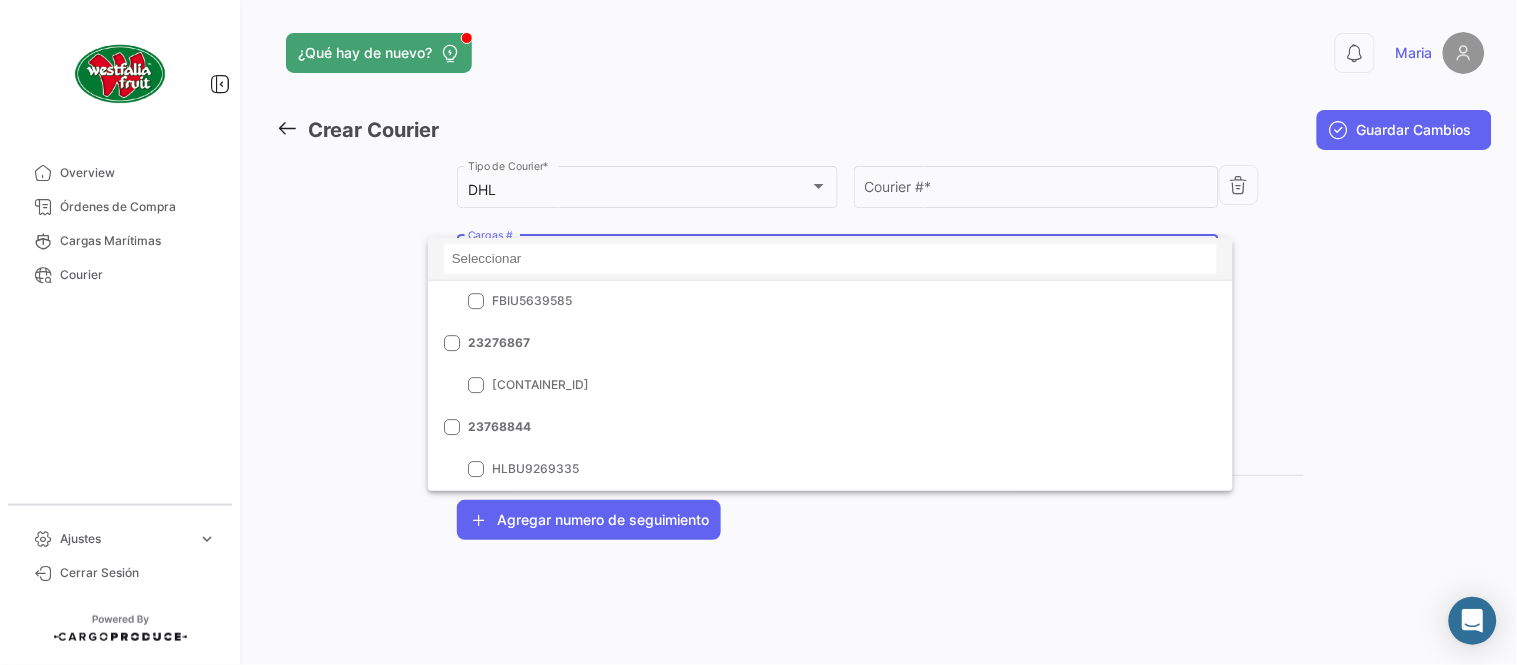 click at bounding box center [758, 332] 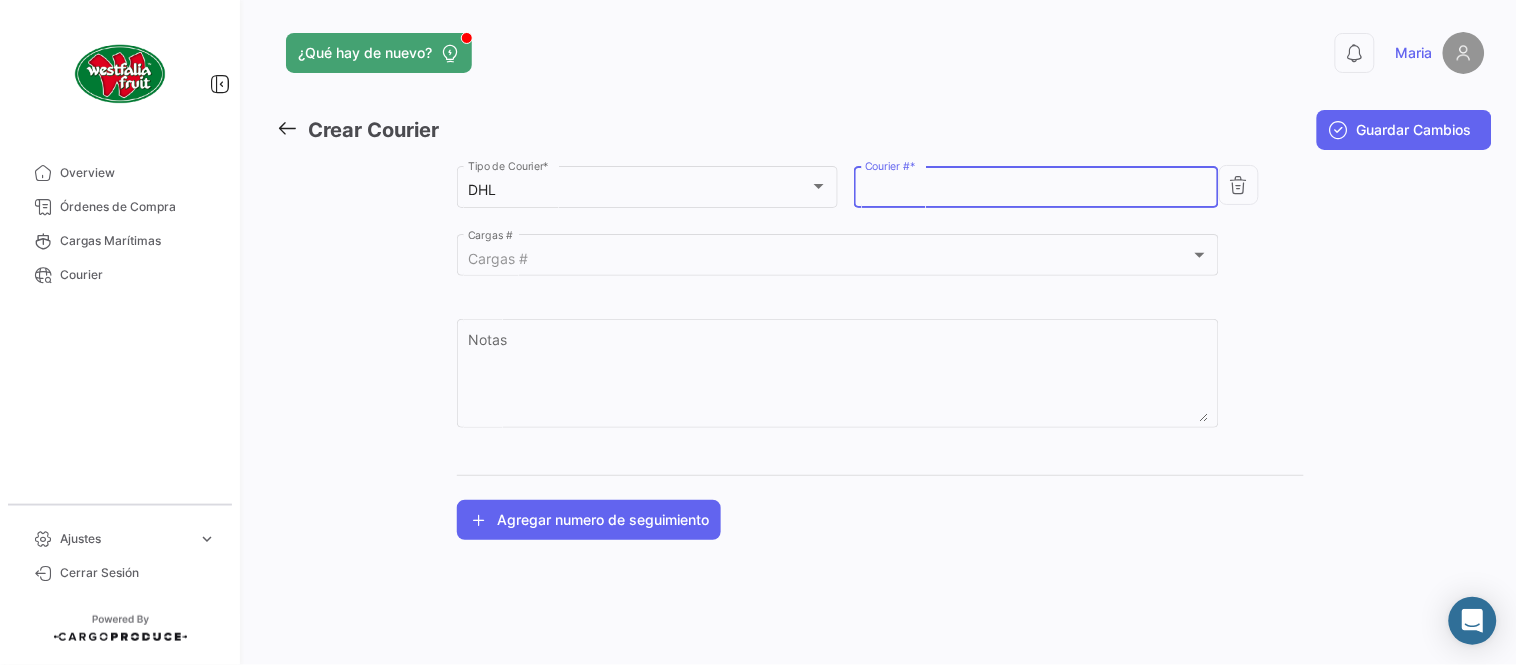 click on "Courier #  *" at bounding box center (1037, 190) 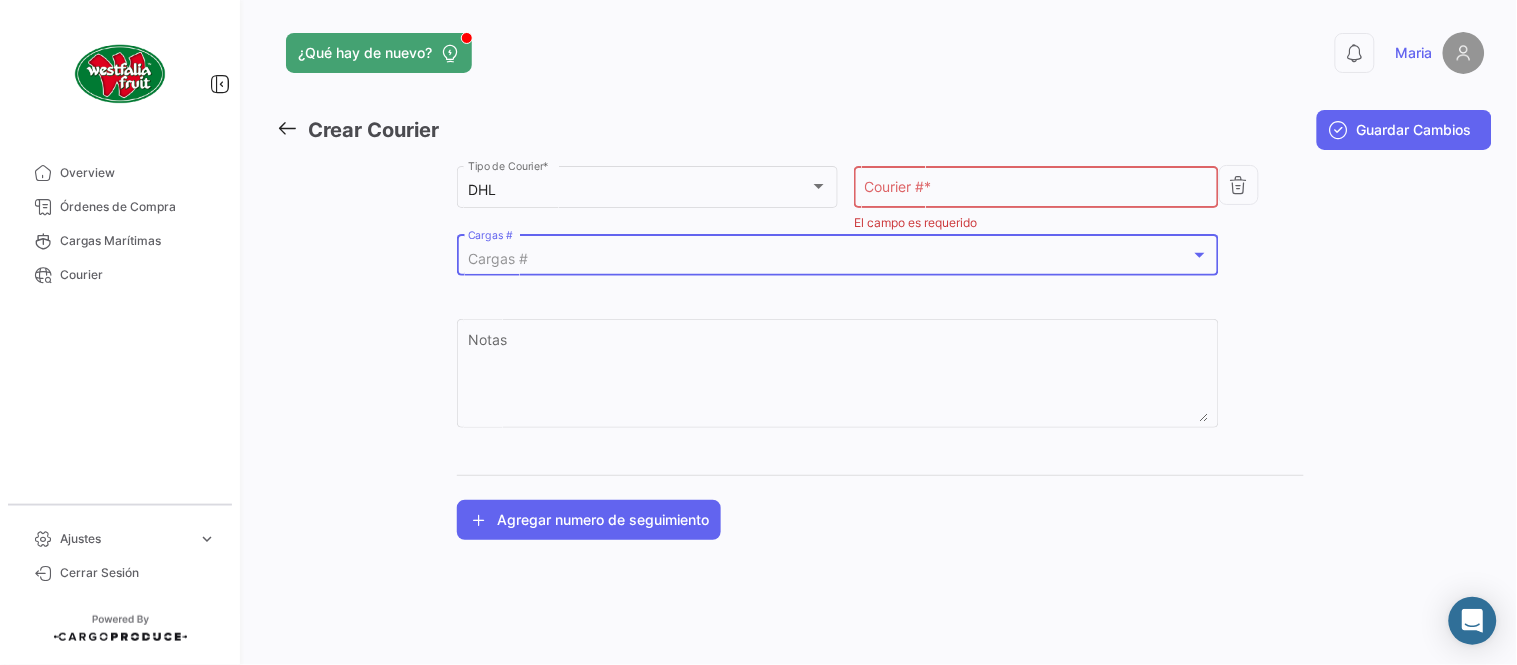 click on "Cargas #" at bounding box center (829, 259) 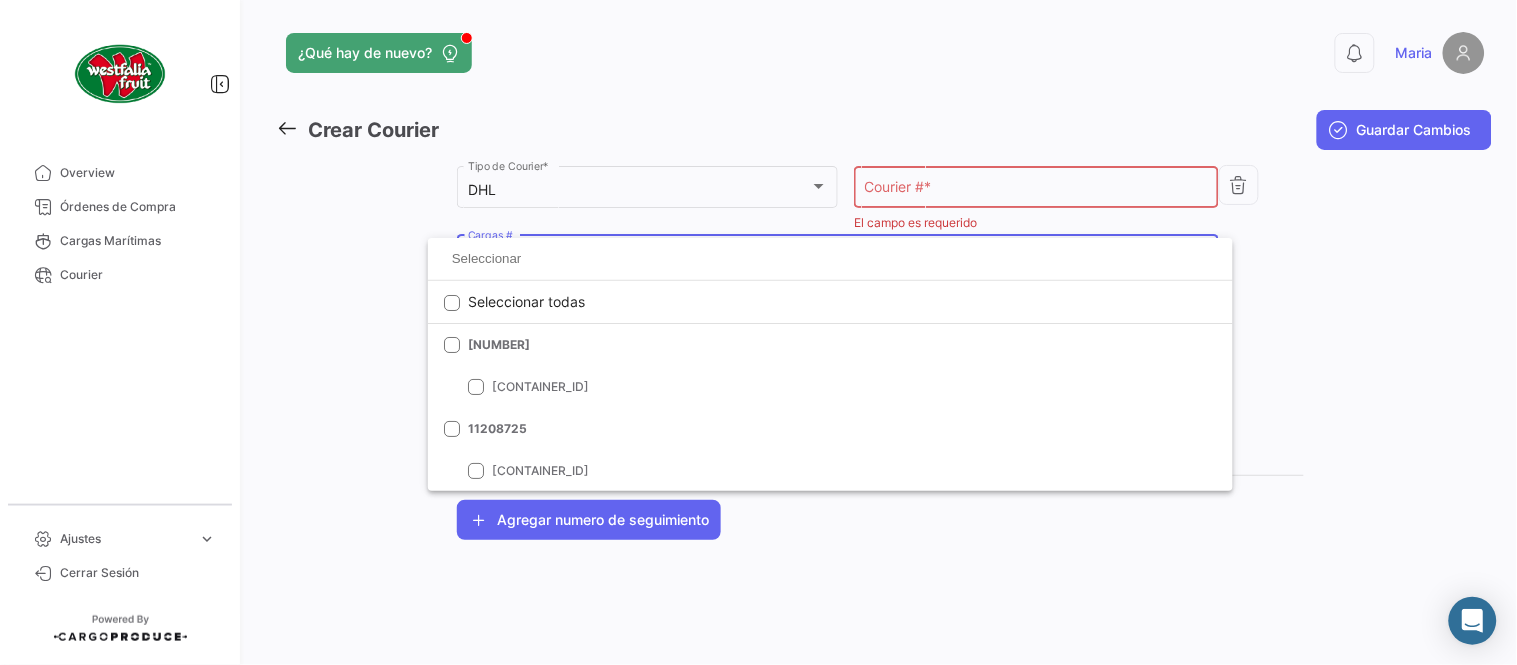 click at bounding box center (830, 259) 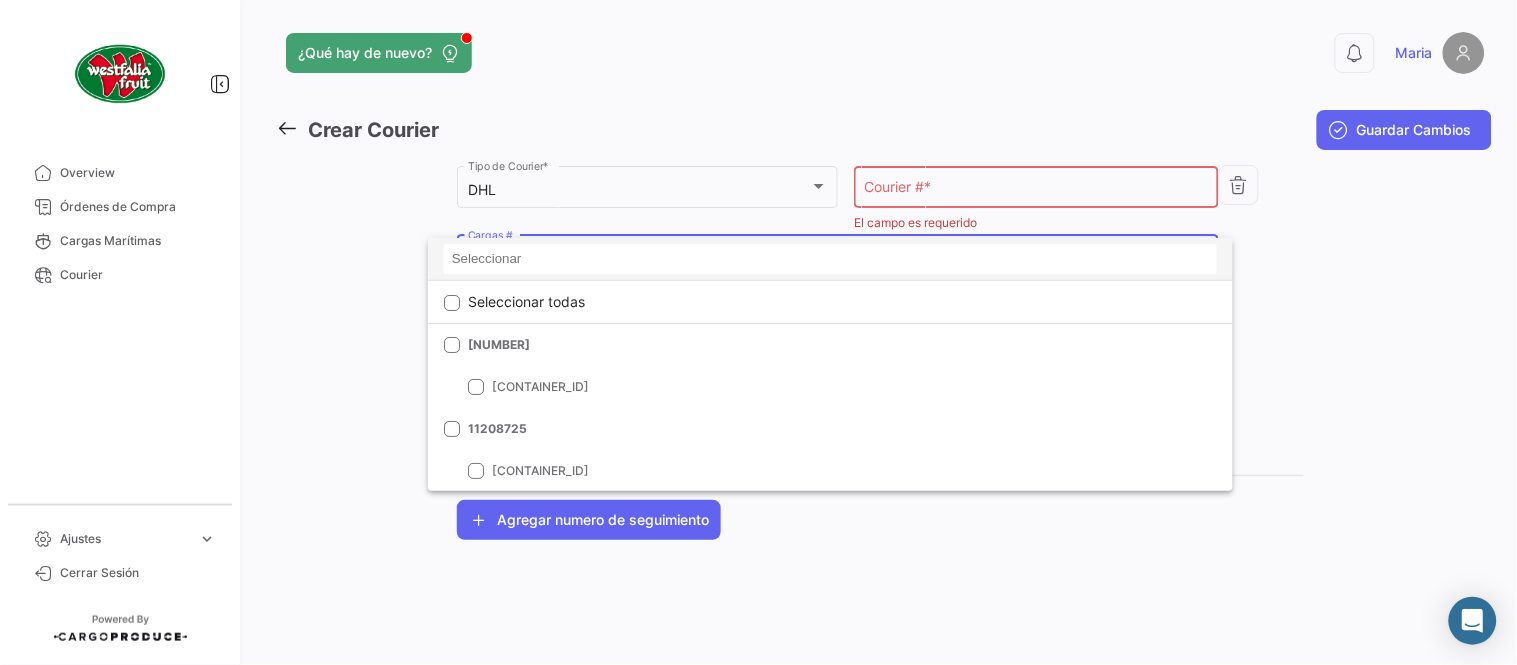 paste on "LMM0528624" 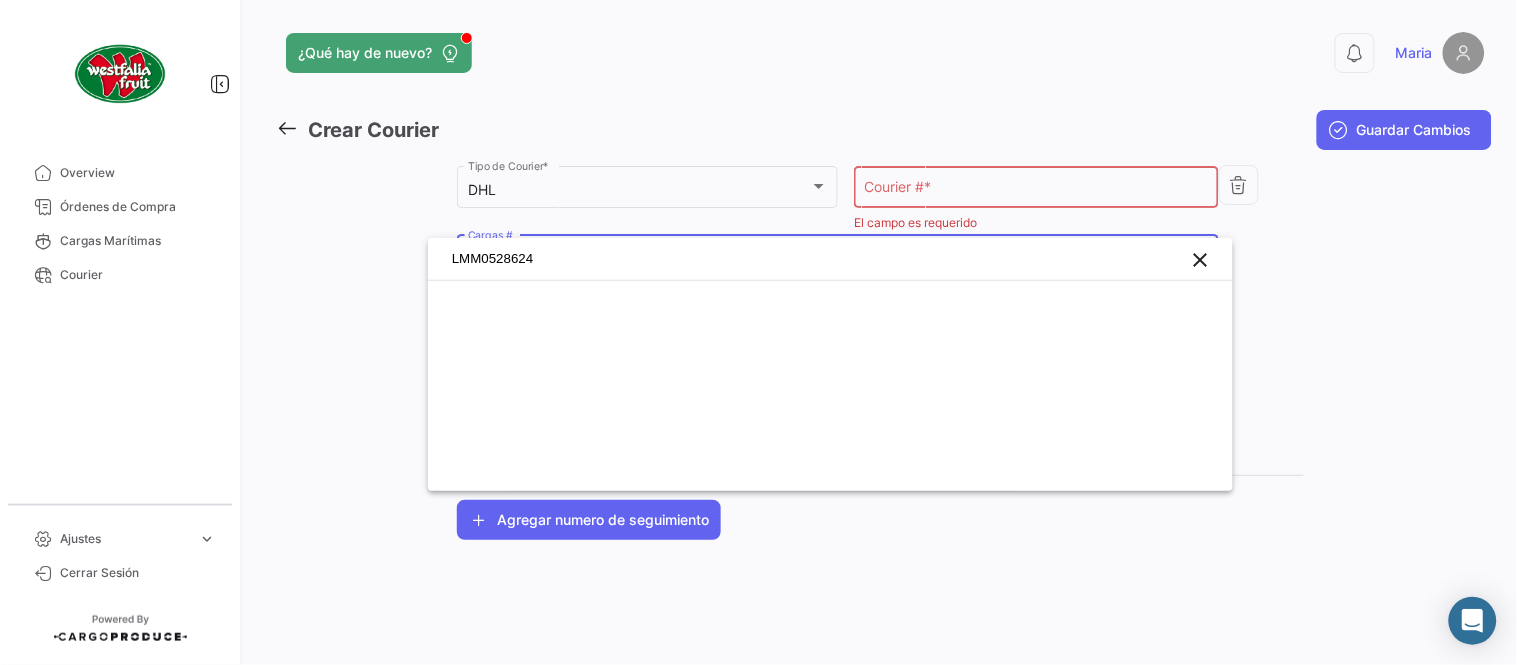 type on "LMM0528624" 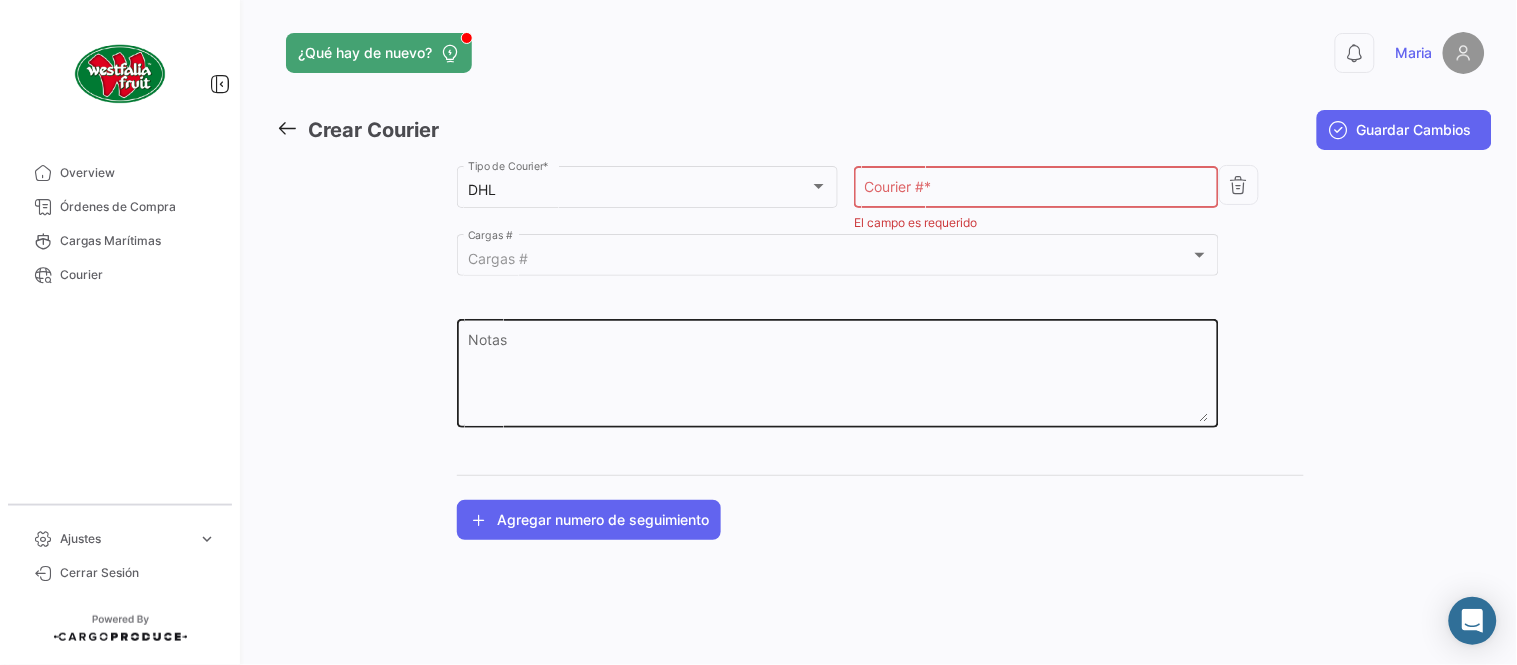 click on "Notas" at bounding box center (838, 378) 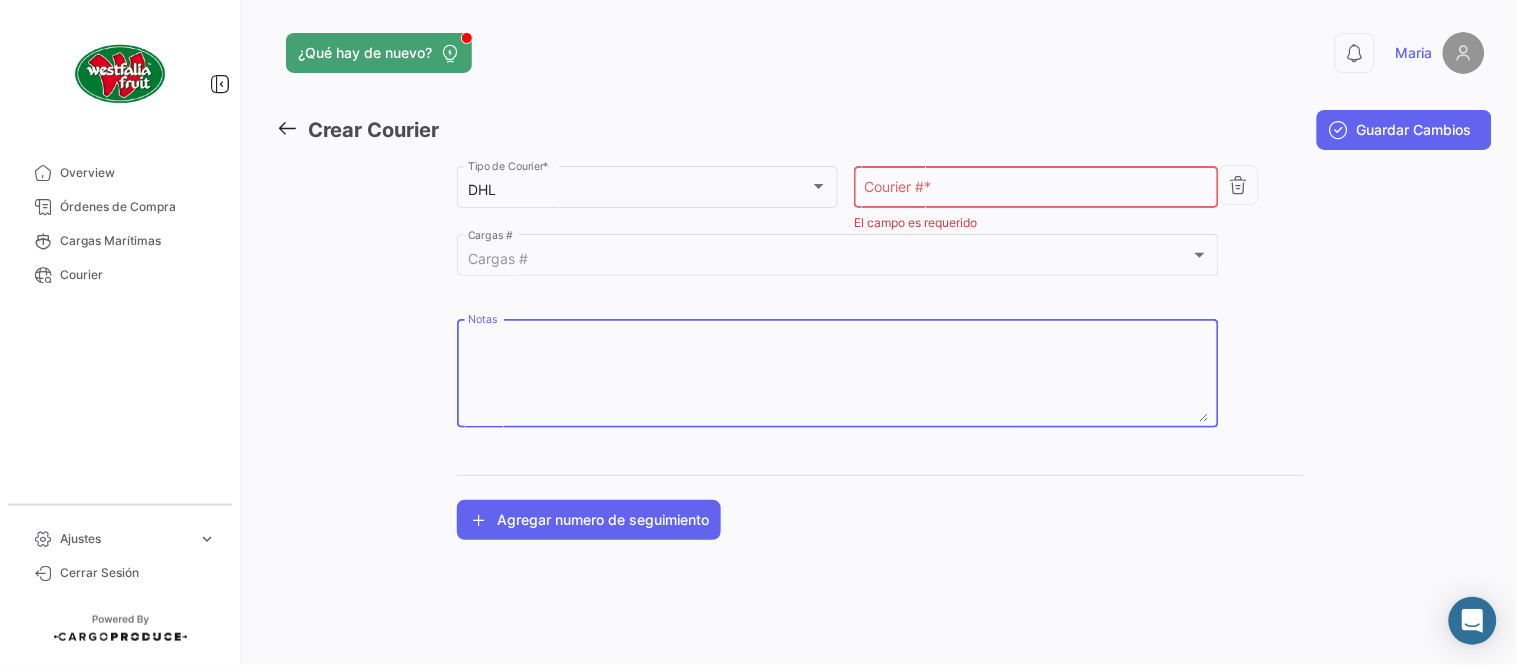 click on "Courier #  *" at bounding box center (1037, 190) 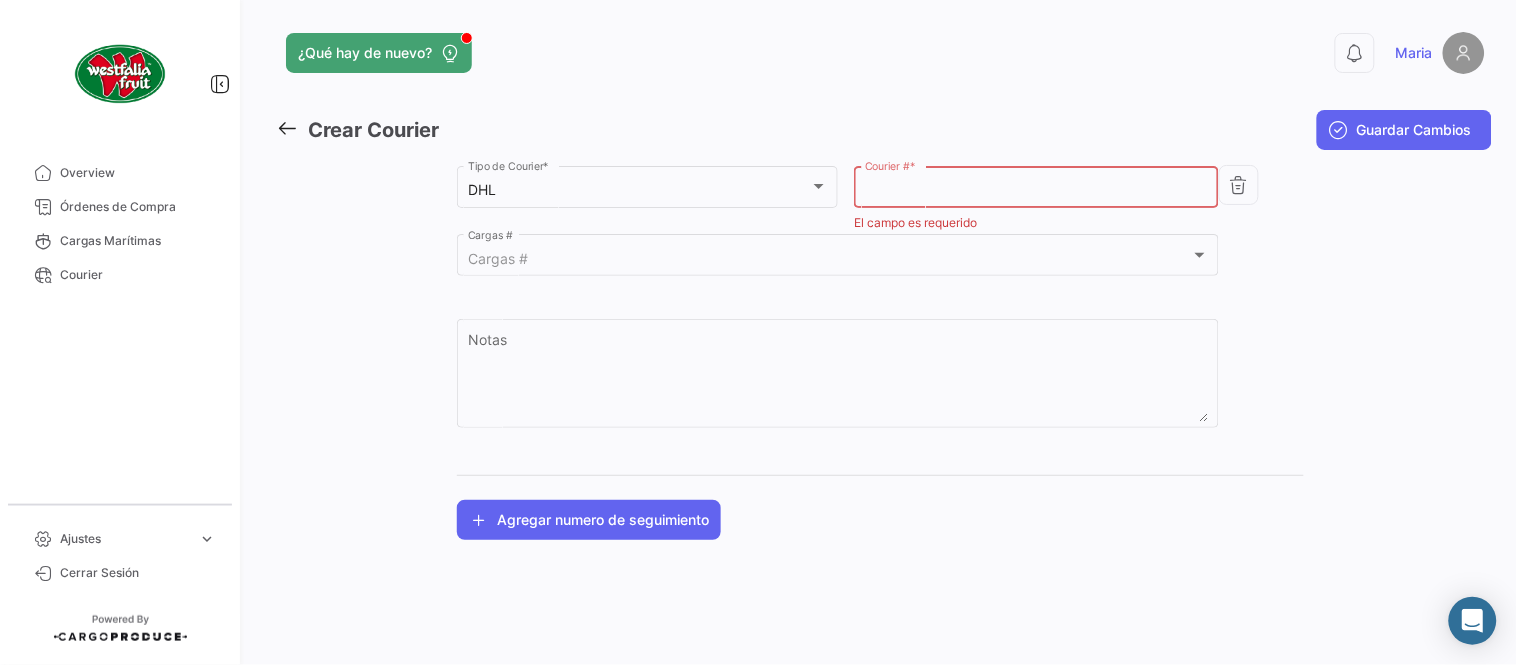 paste on "5545069762" 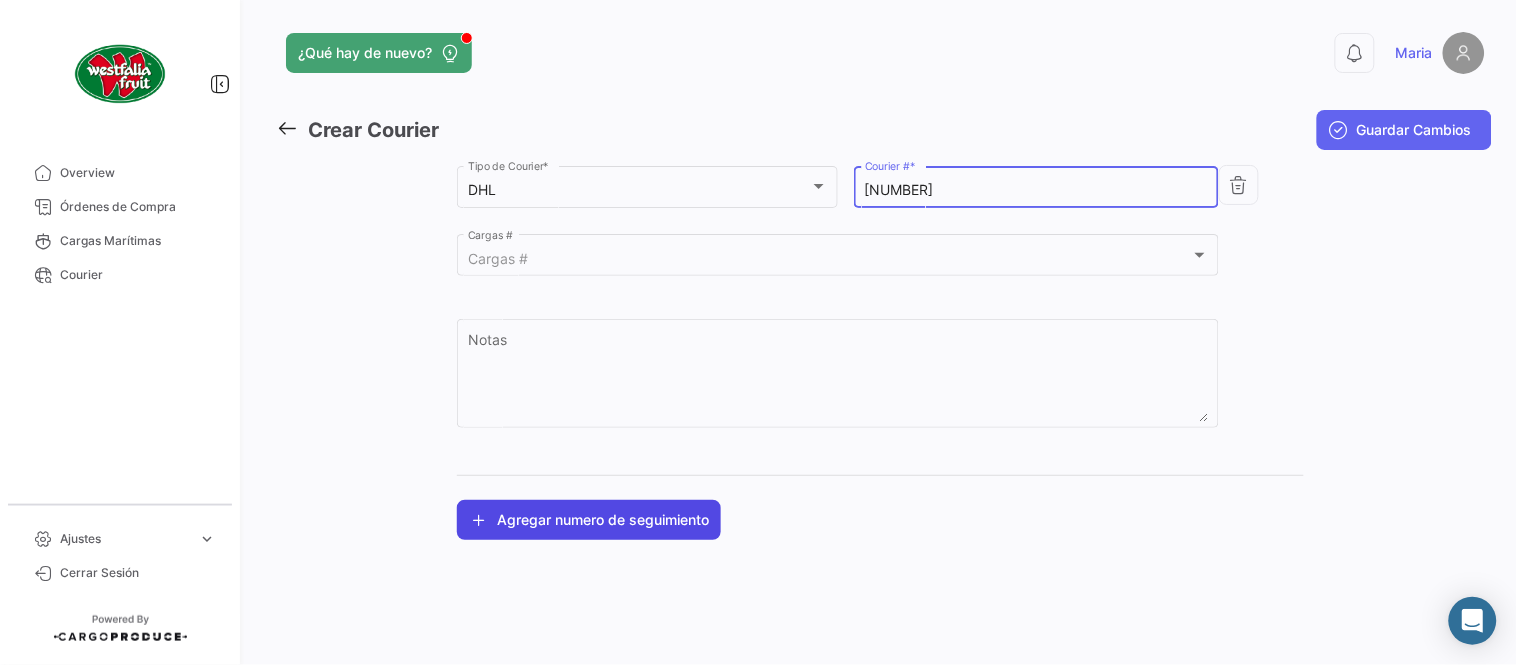 type on "5545069762" 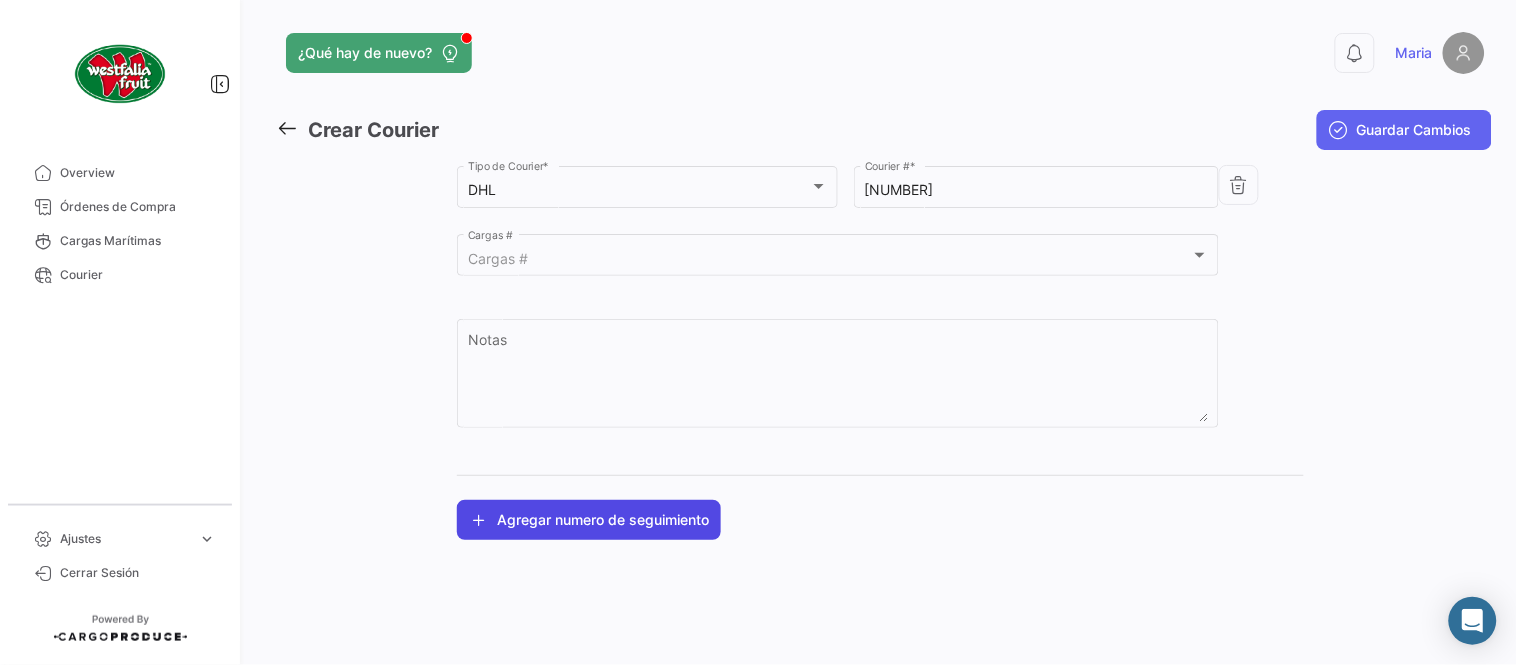 click on "Agregar numero de seguimiento" 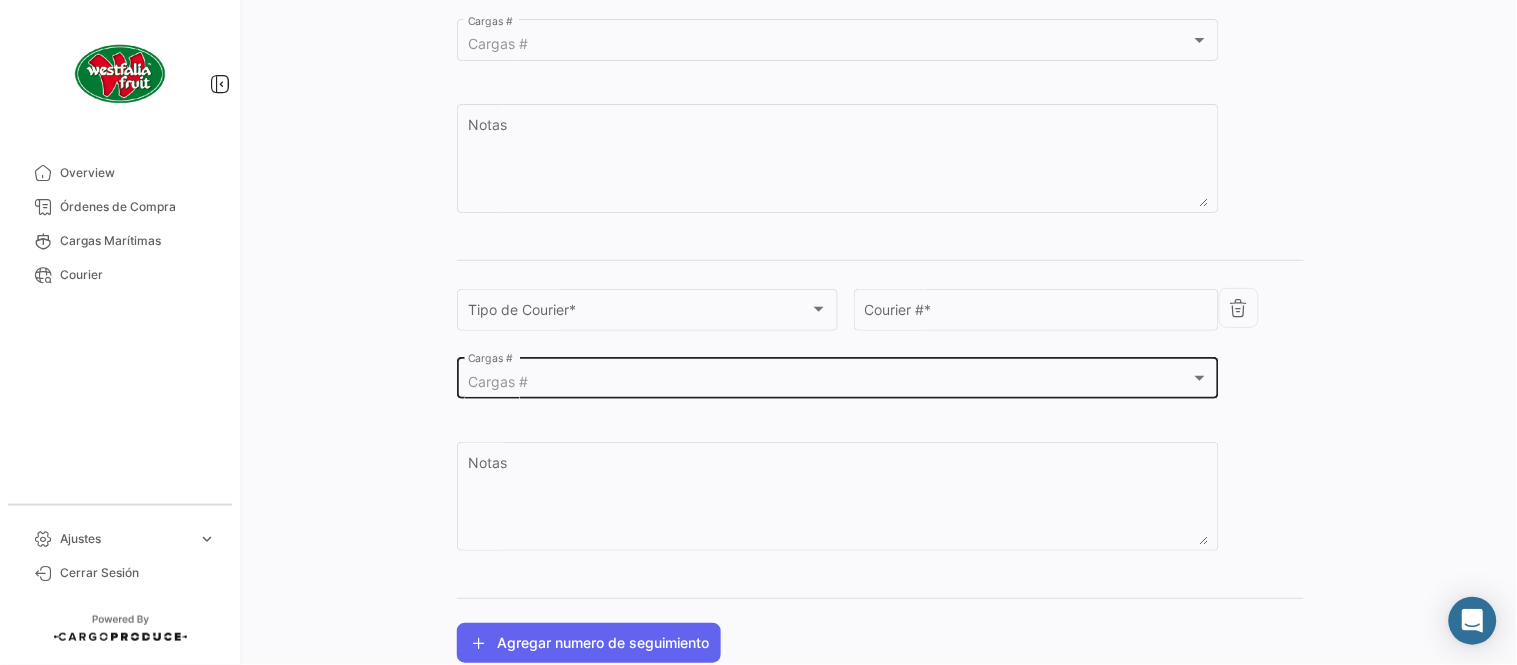 scroll, scrollTop: 222, scrollLeft: 0, axis: vertical 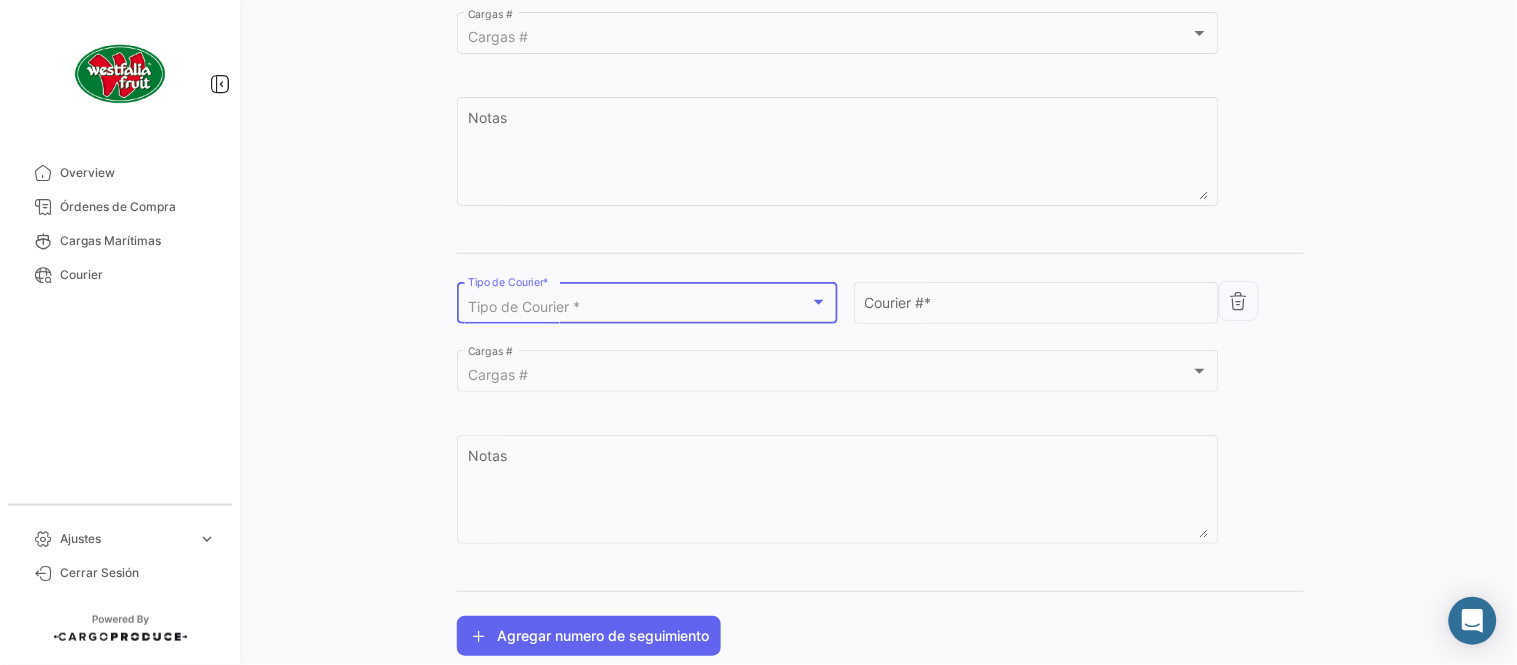 click on "Tipo de Courier *" at bounding box center [639, 307] 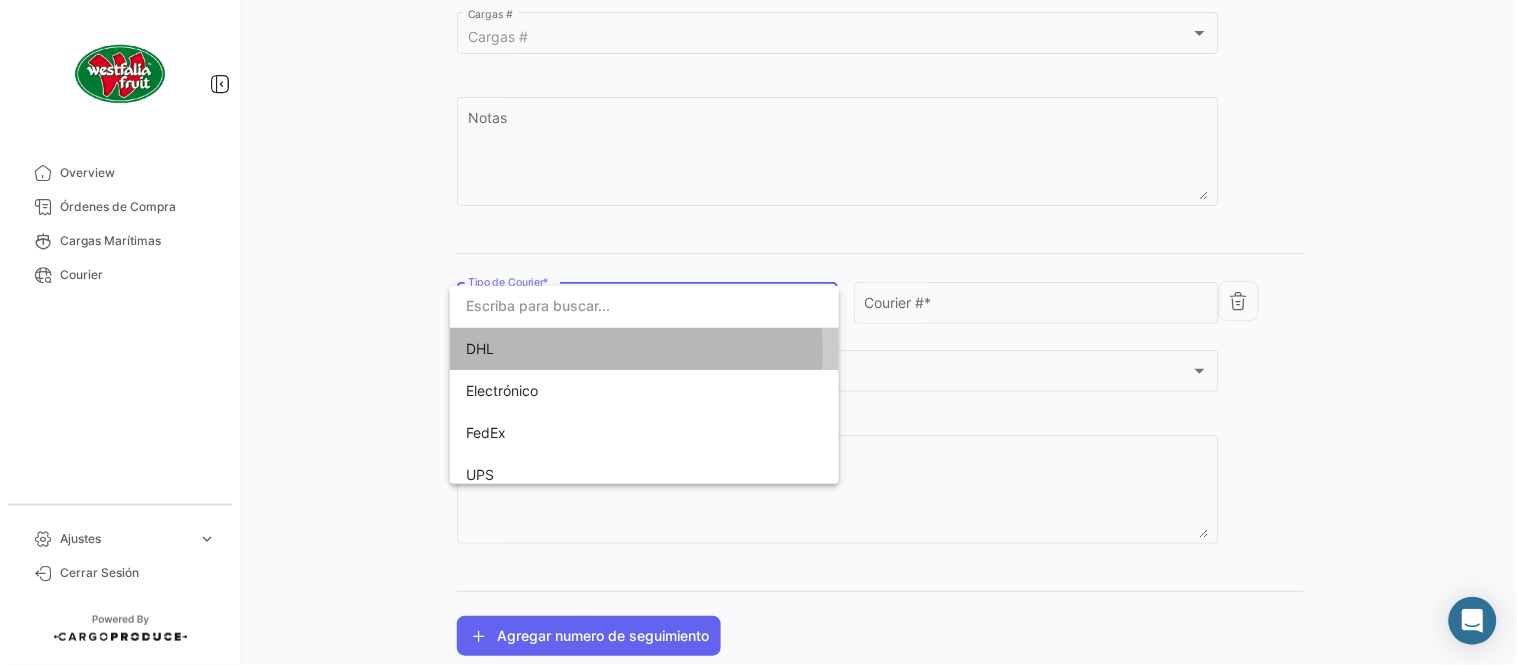 click on "DHL" at bounding box center (606, 349) 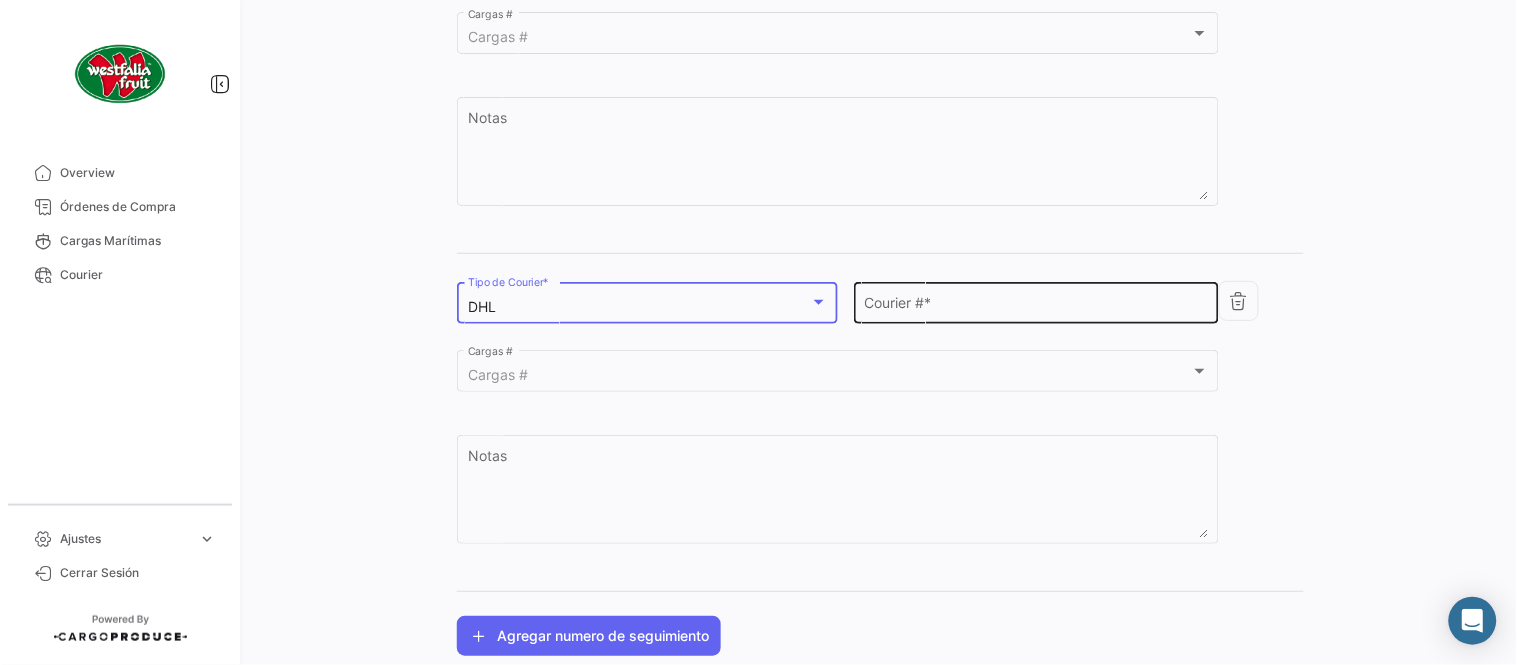 click on "Courier #  *" 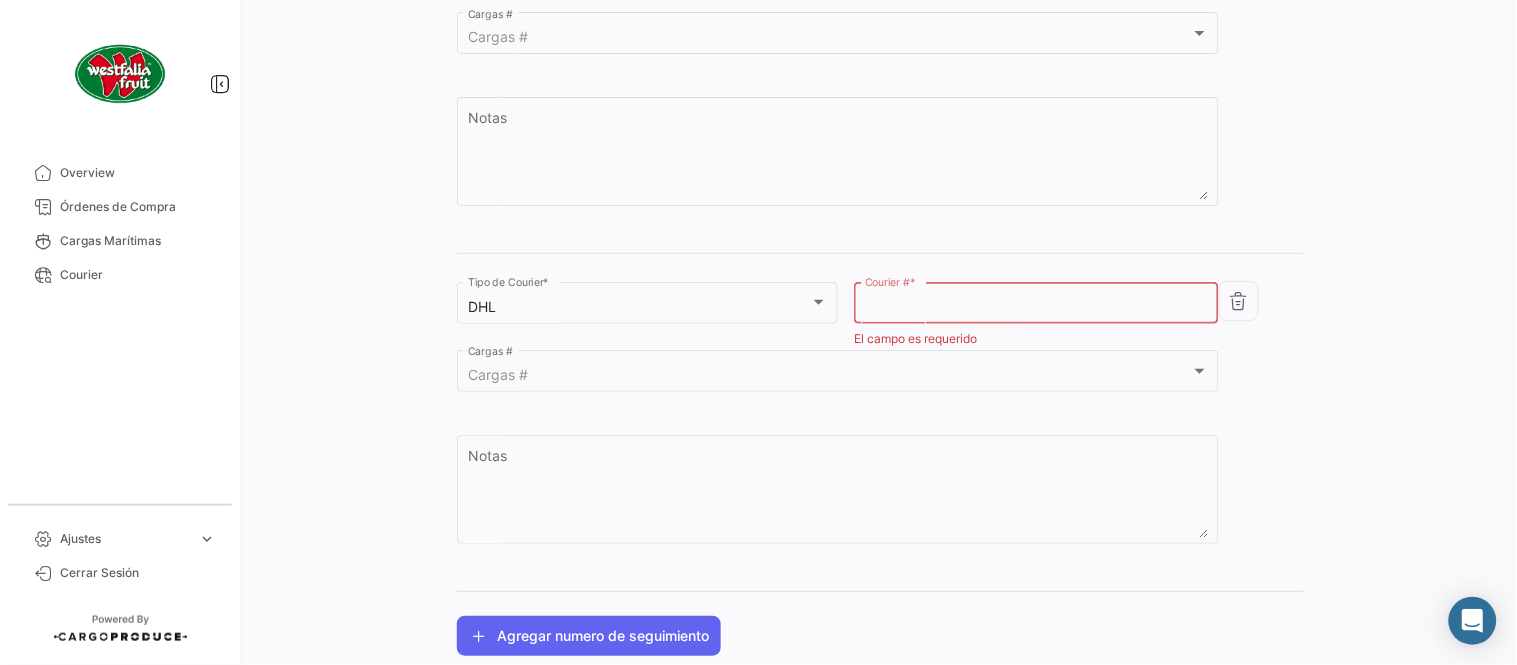 paste on "2266262014" 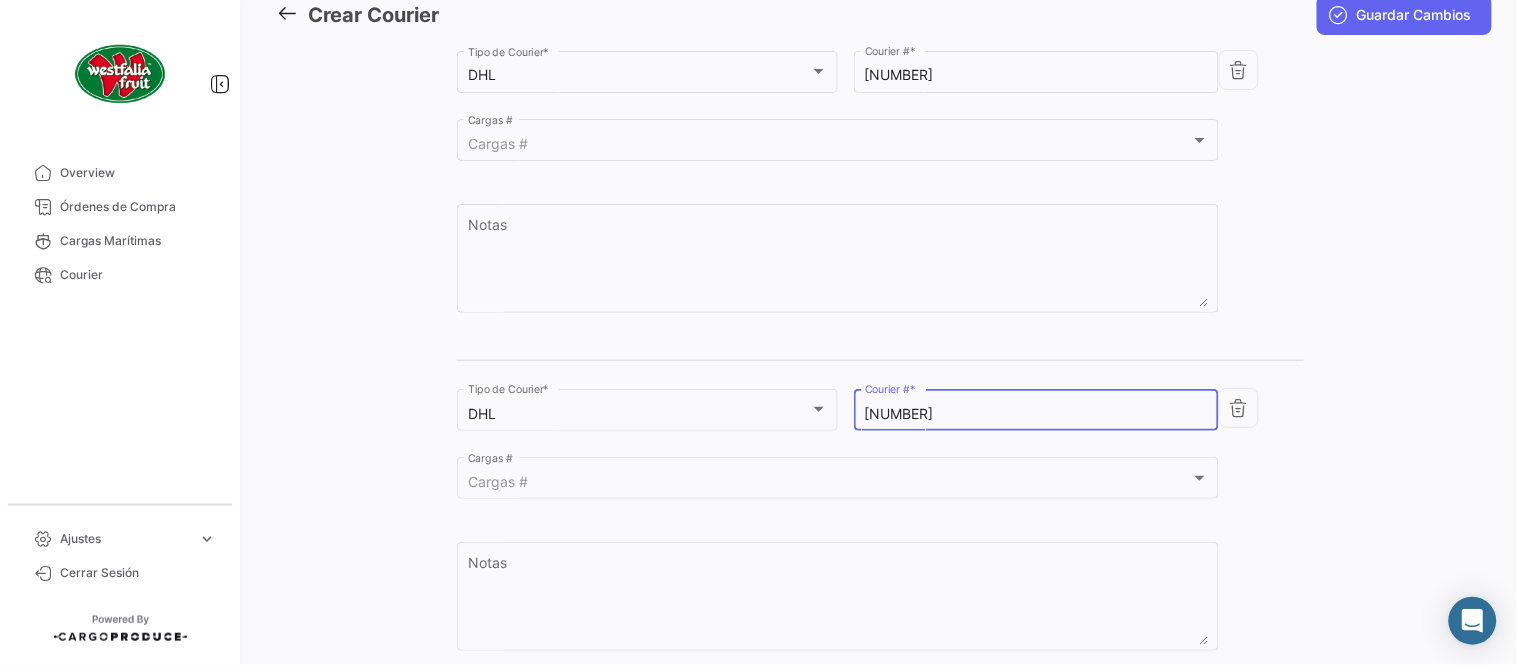 scroll, scrollTop: 0, scrollLeft: 0, axis: both 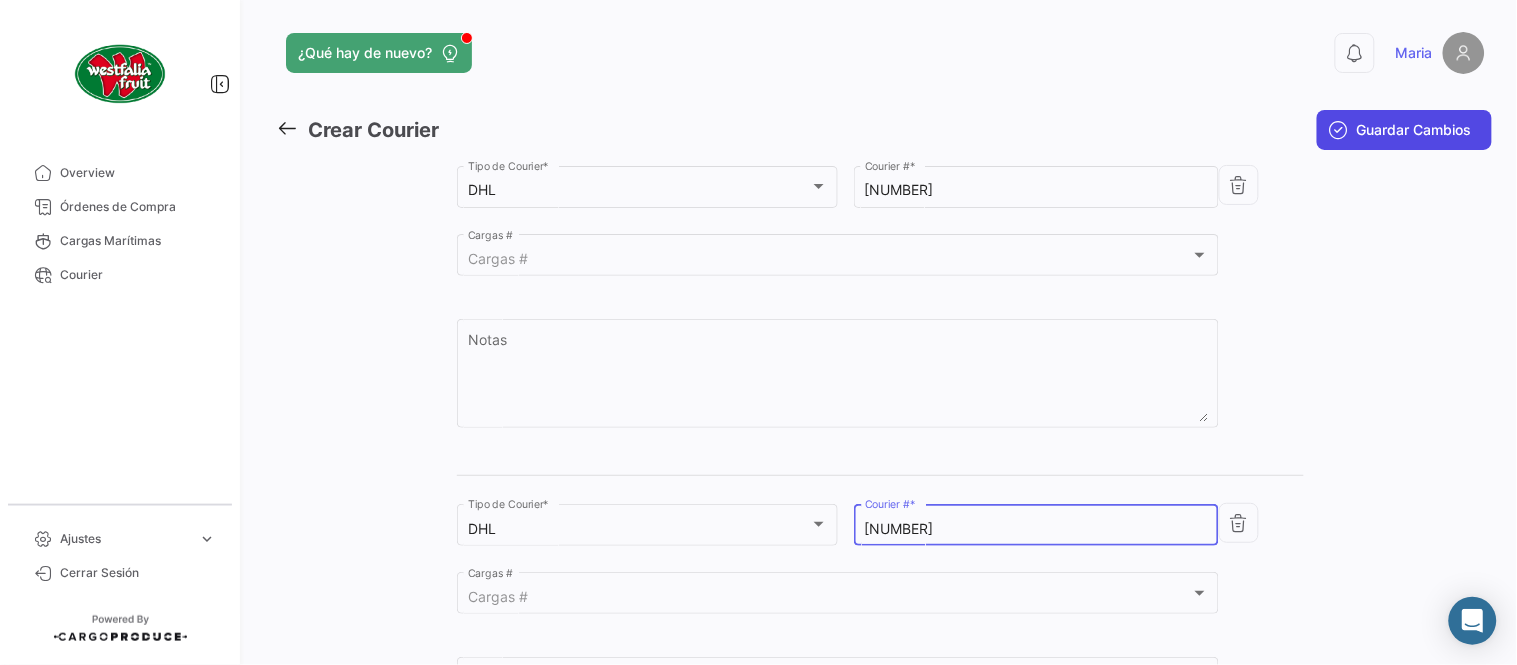 type on "2266262014" 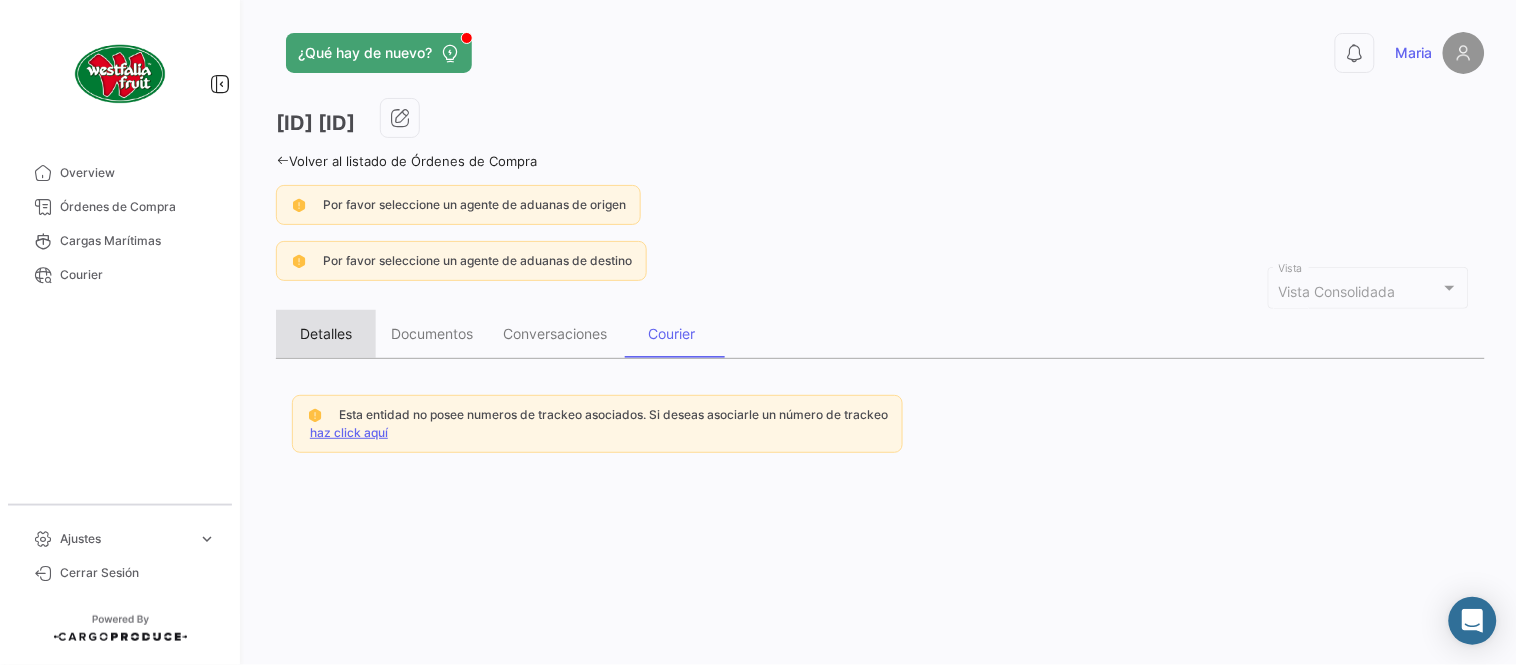 click on "Detalles" at bounding box center (326, 334) 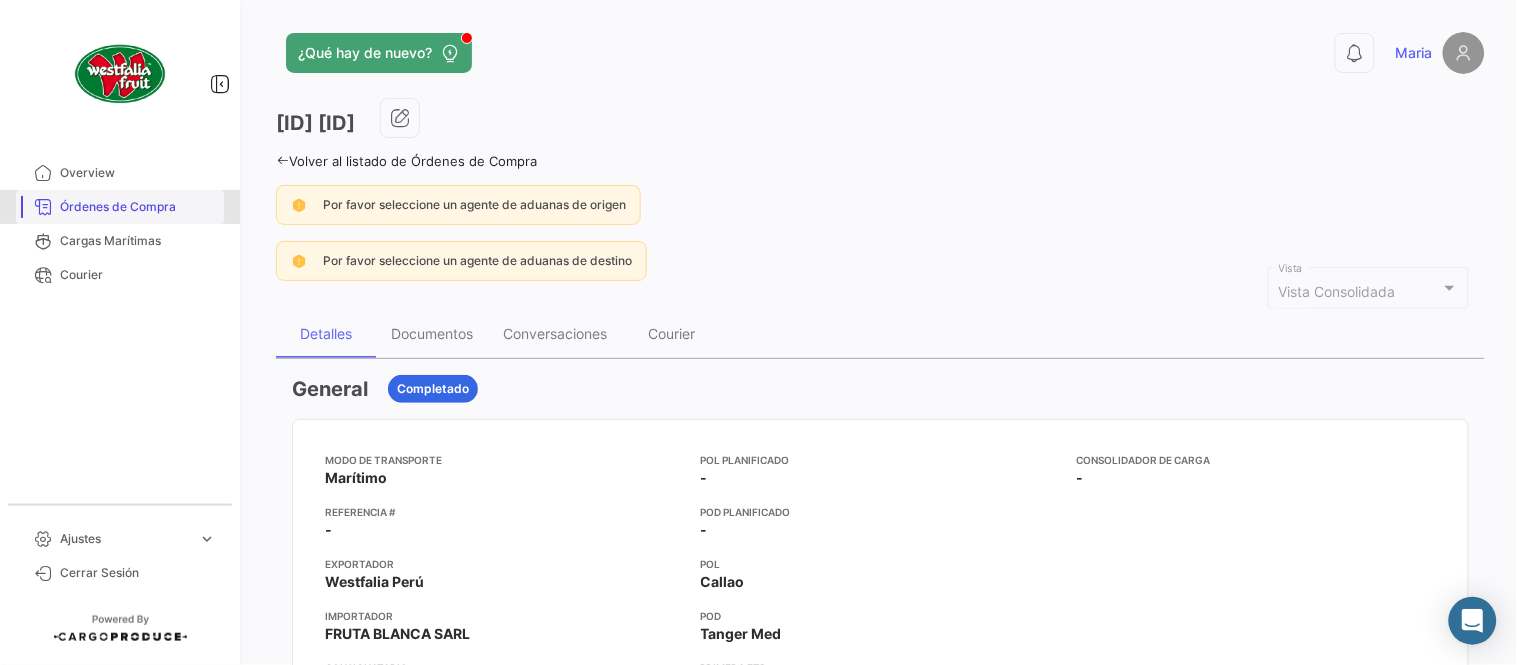 click on "Órdenes de Compra" at bounding box center (138, 207) 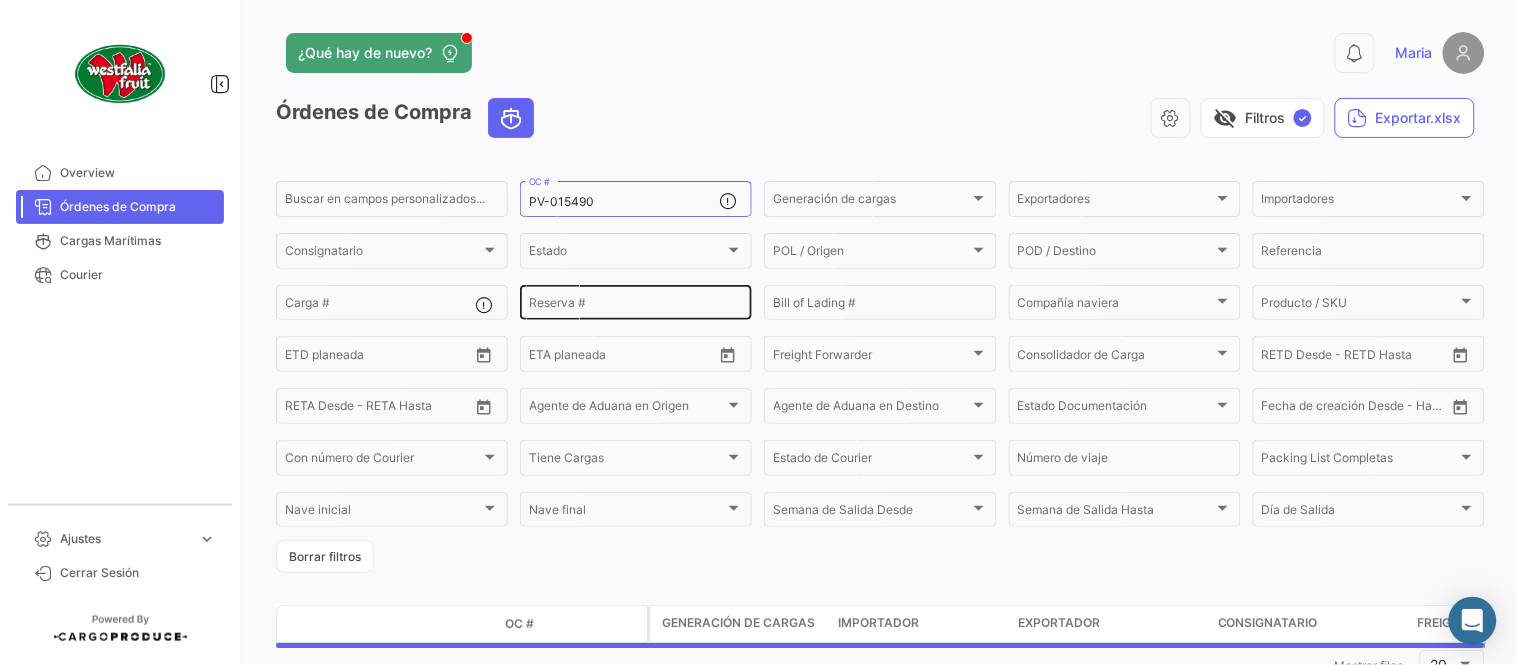 click on "Reserva #" at bounding box center (636, 306) 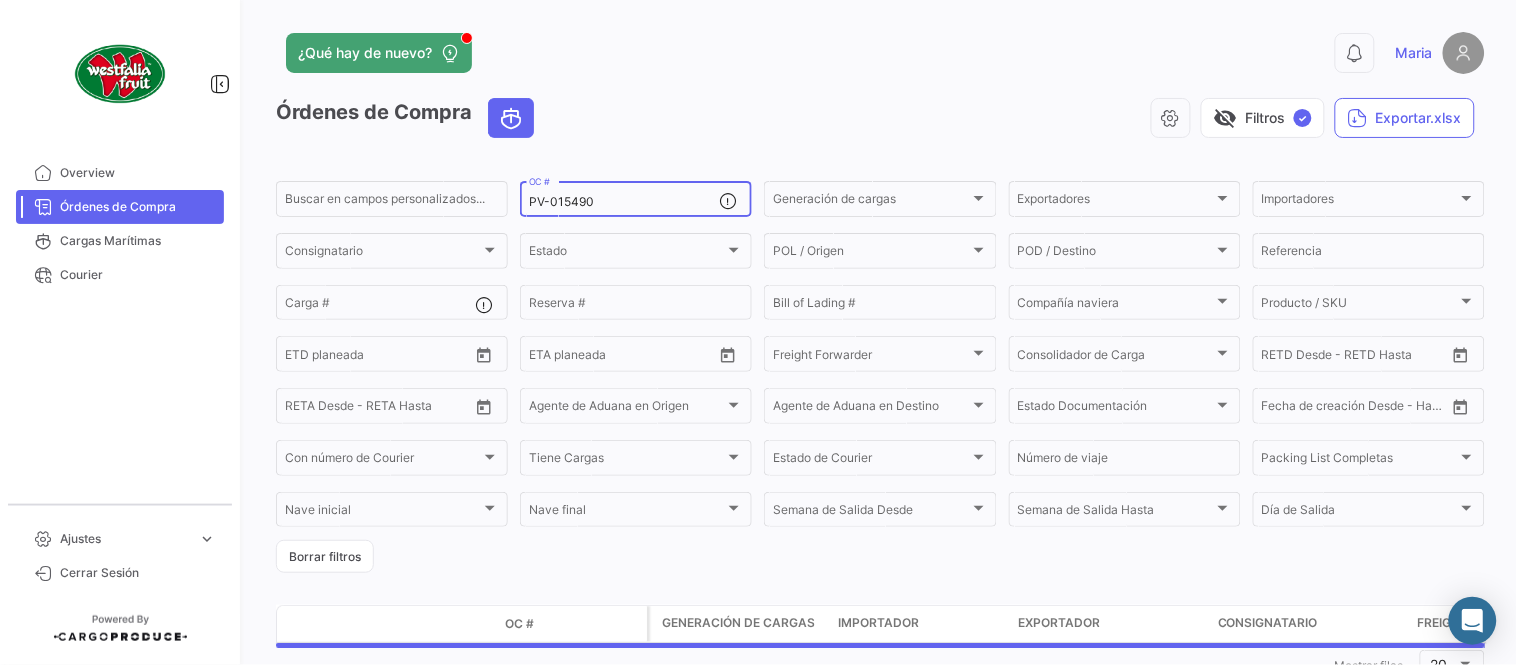 click on "PV-015490  OC #" 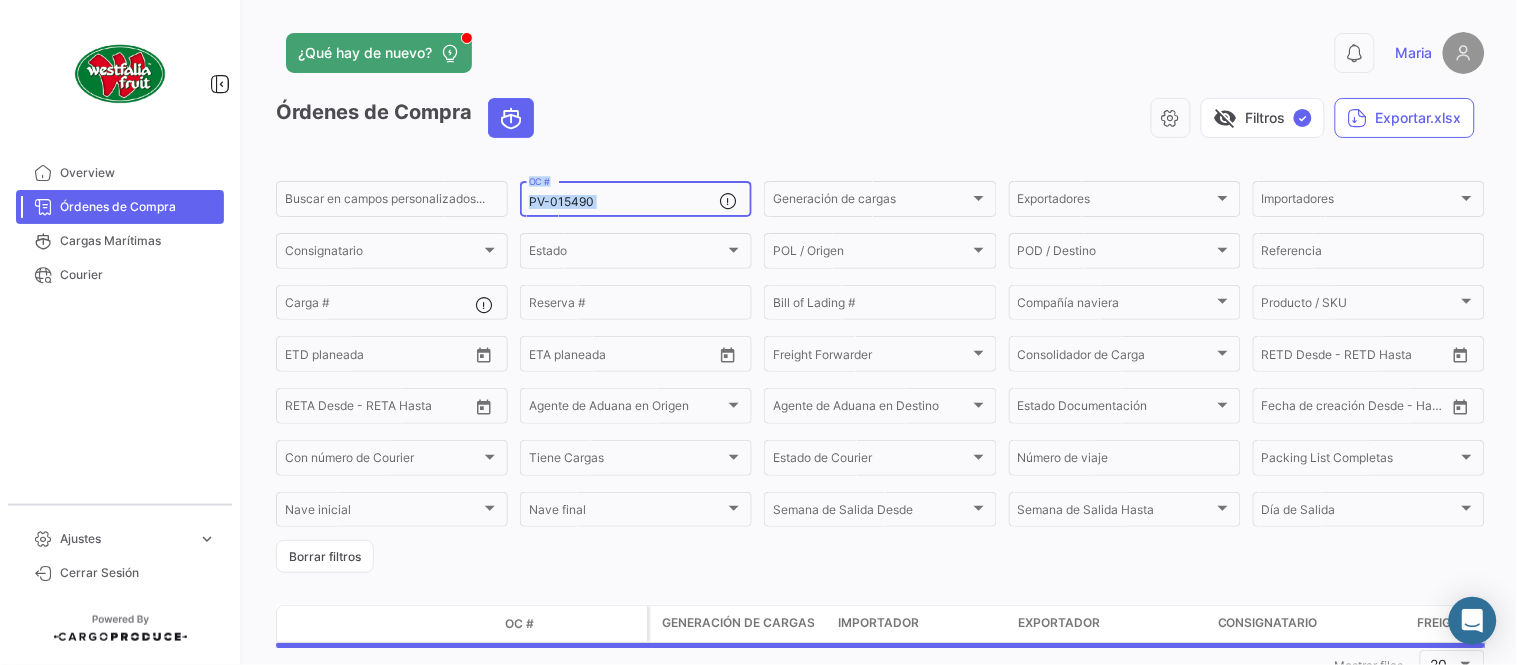 click on "PV-015490  OC #" 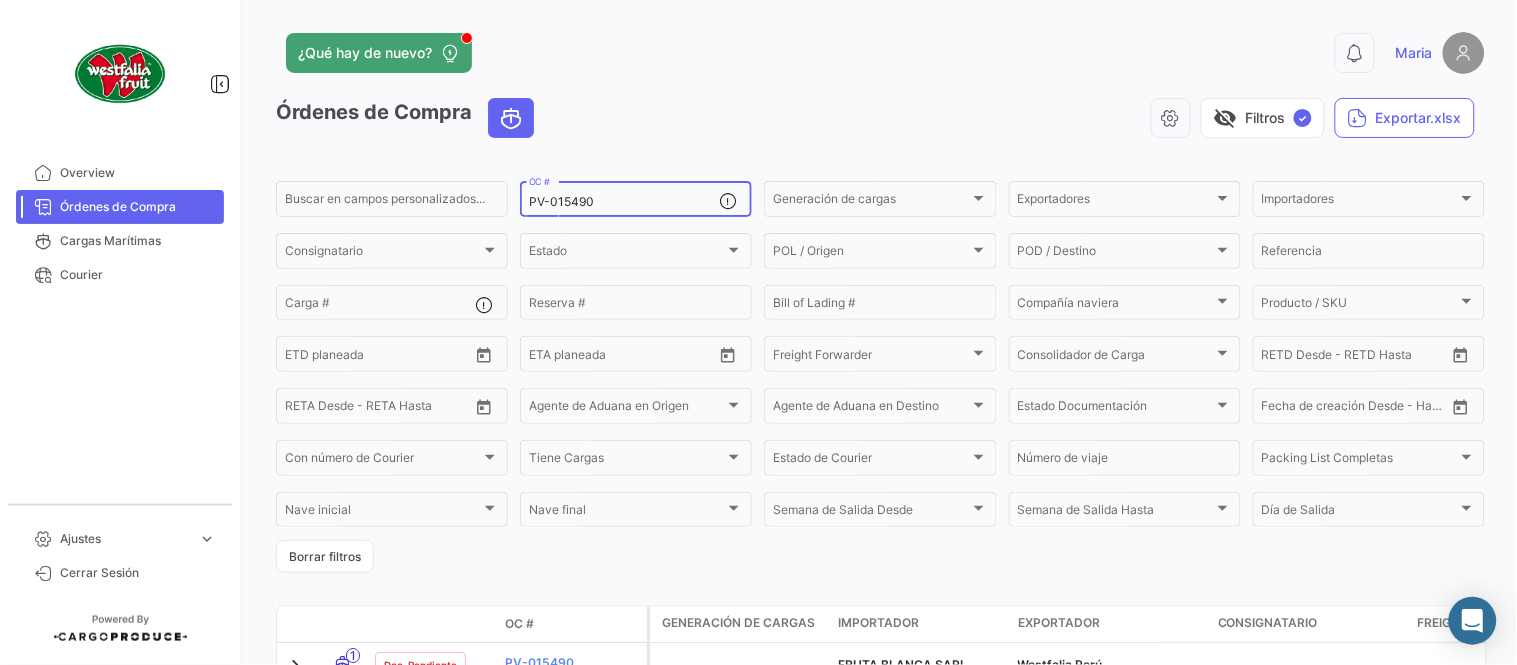 click on "PV-015490" at bounding box center [624, 202] 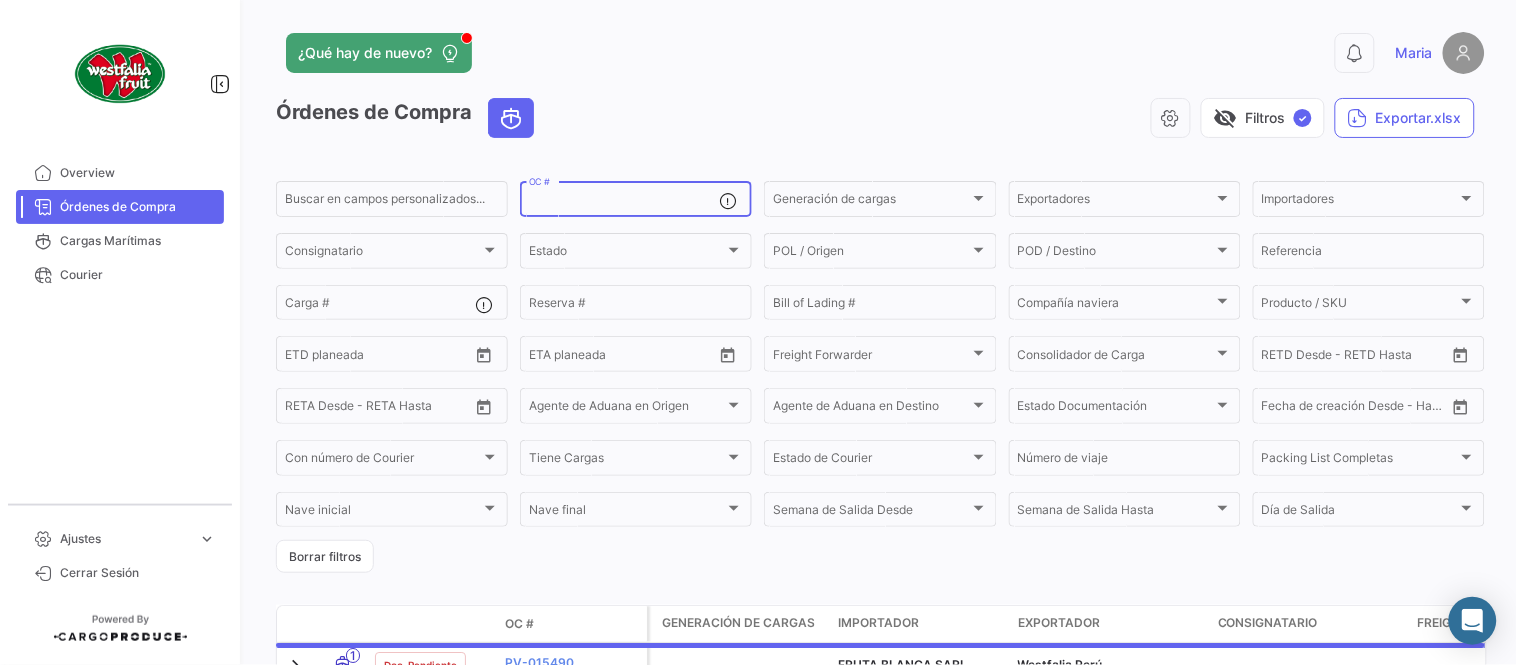 type 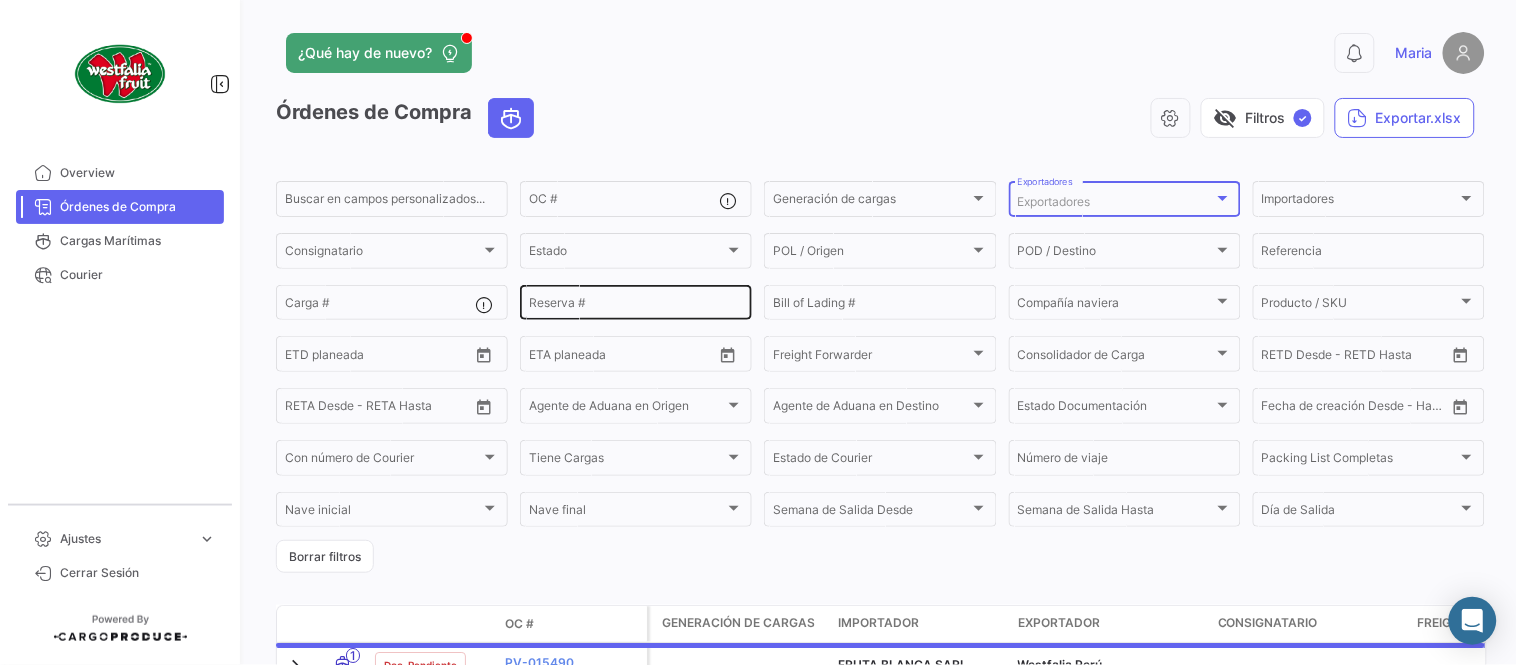 click on "Reserva #" 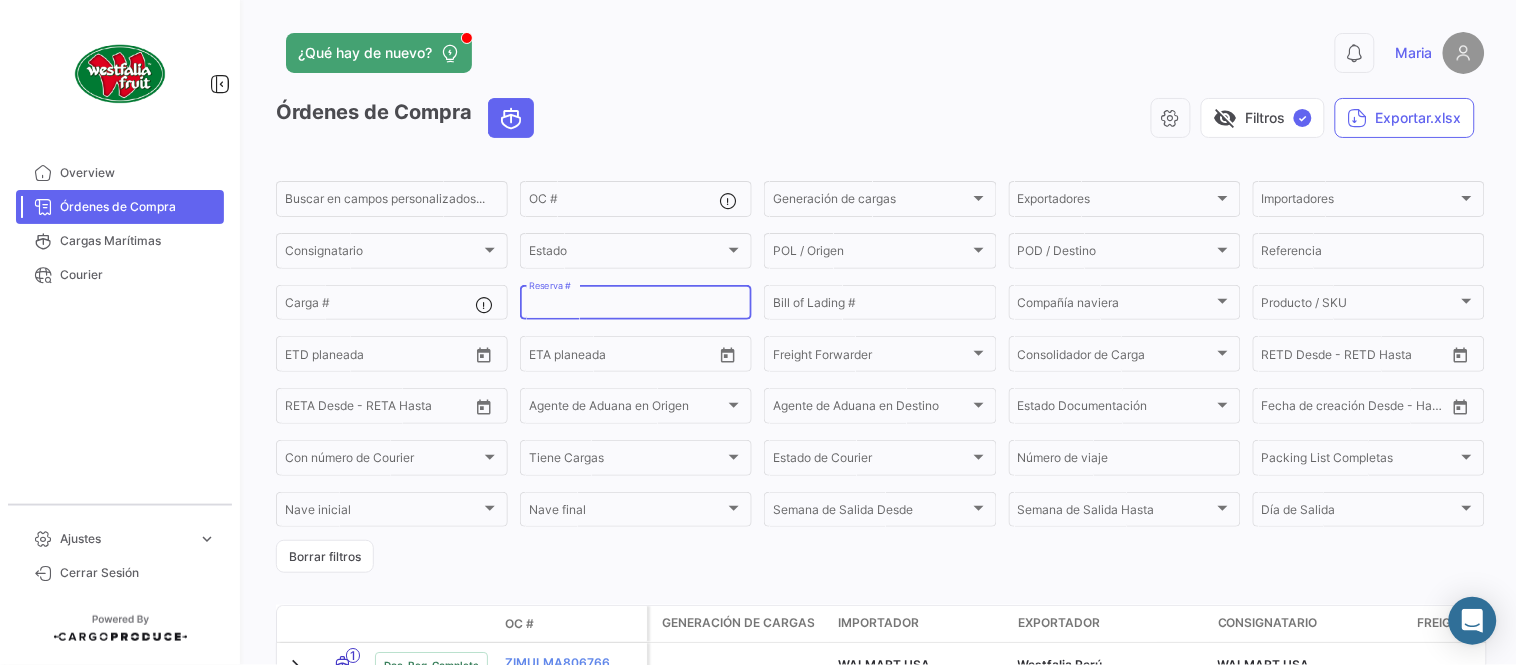 paste on "35222803" 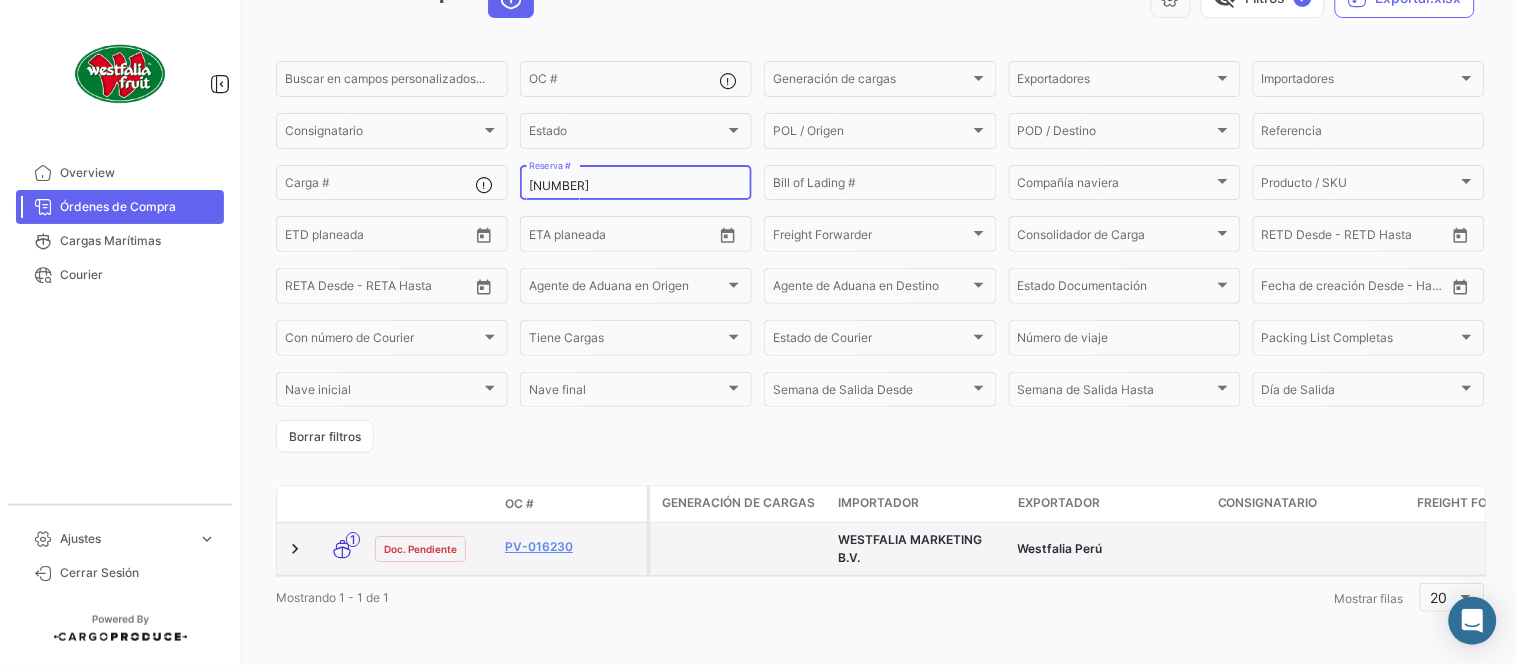 scroll, scrollTop: 136, scrollLeft: 0, axis: vertical 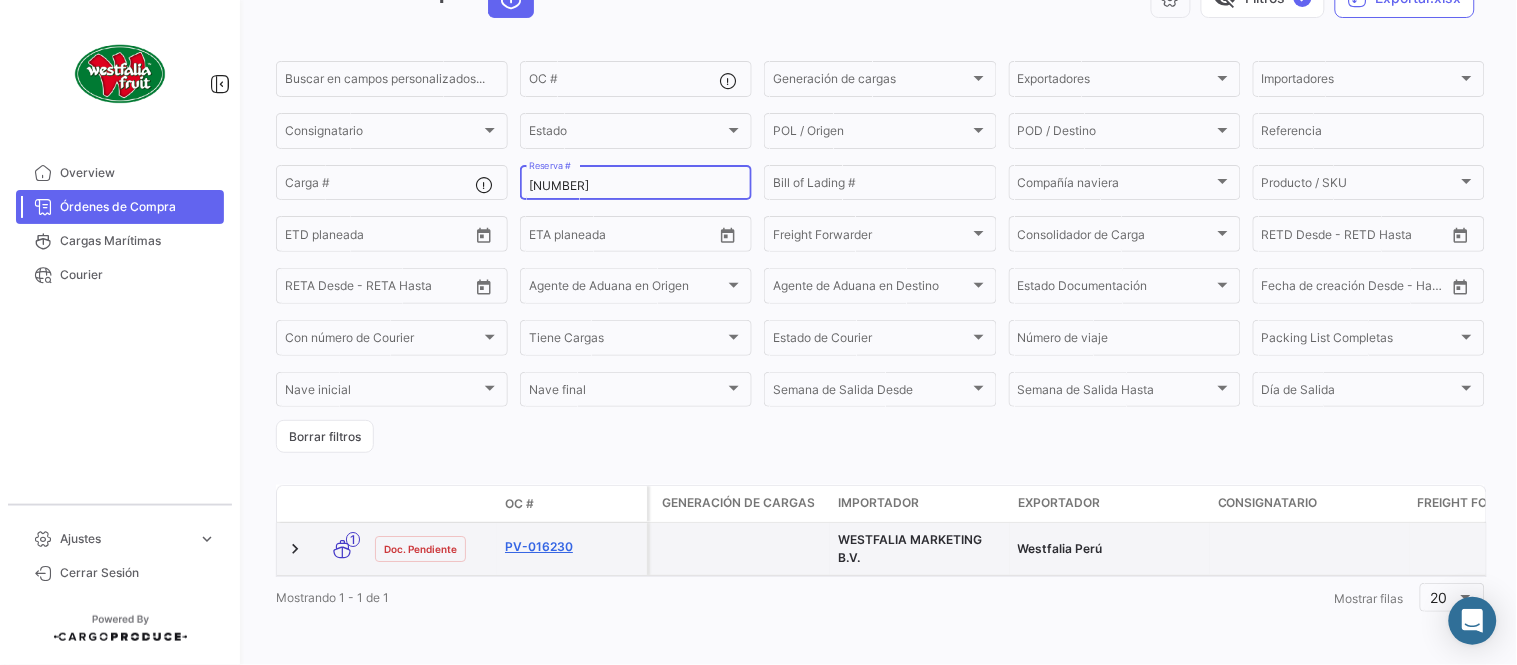 type on "35222803" 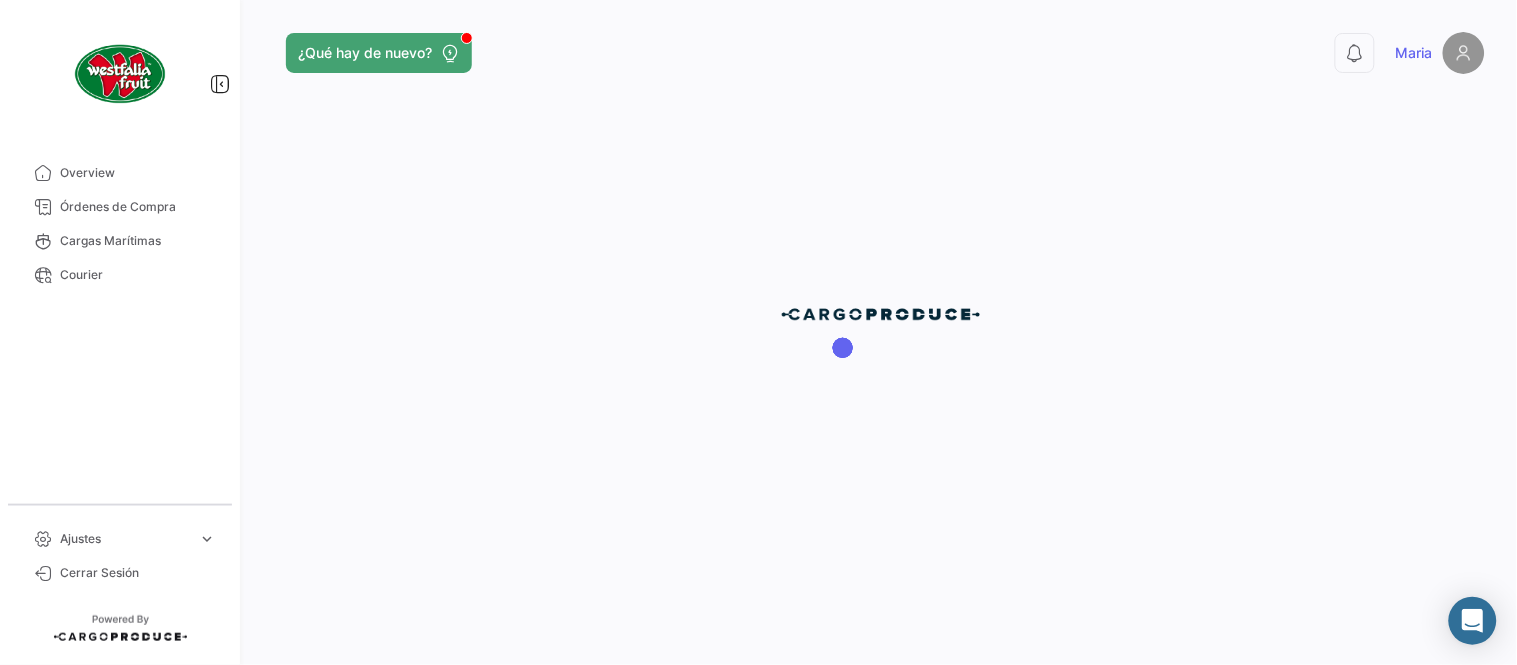 scroll, scrollTop: 0, scrollLeft: 0, axis: both 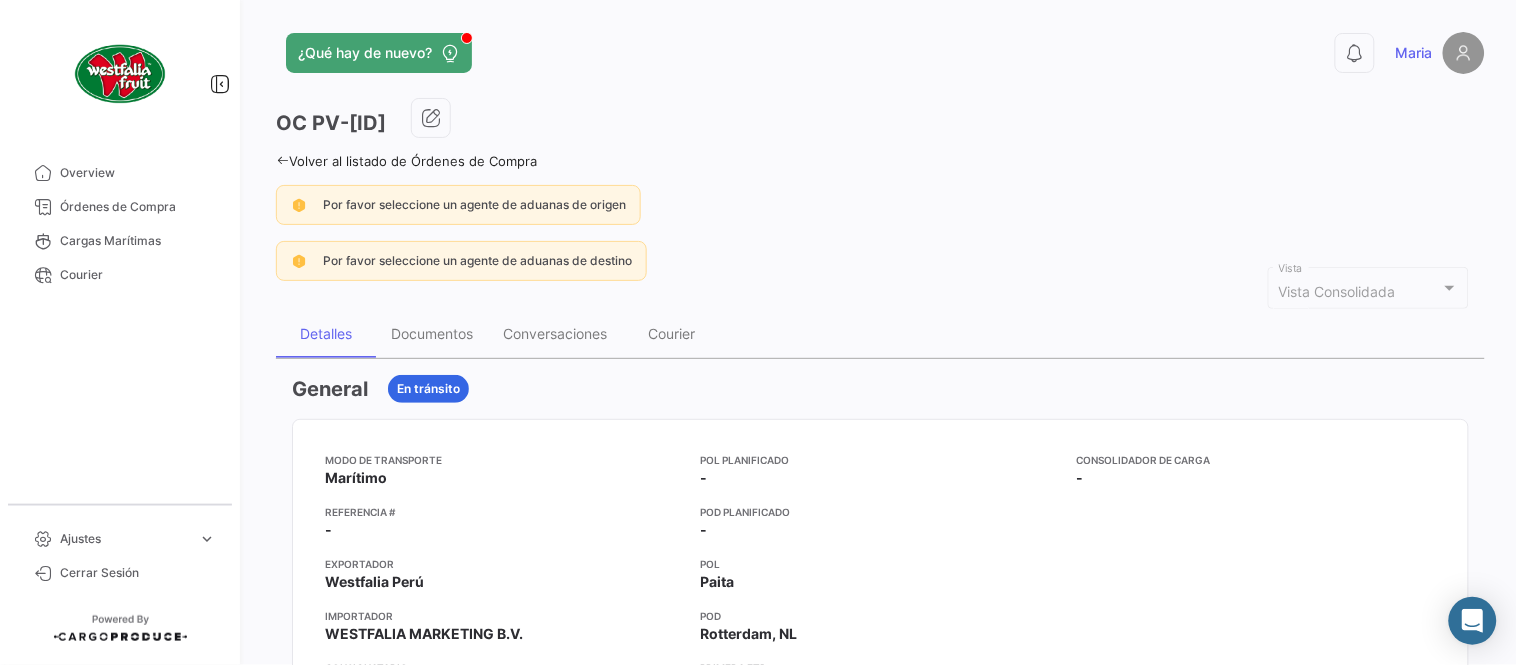drag, startPoint x: 958, startPoint y: 242, endPoint x: 905, endPoint y: 256, distance: 54.81788 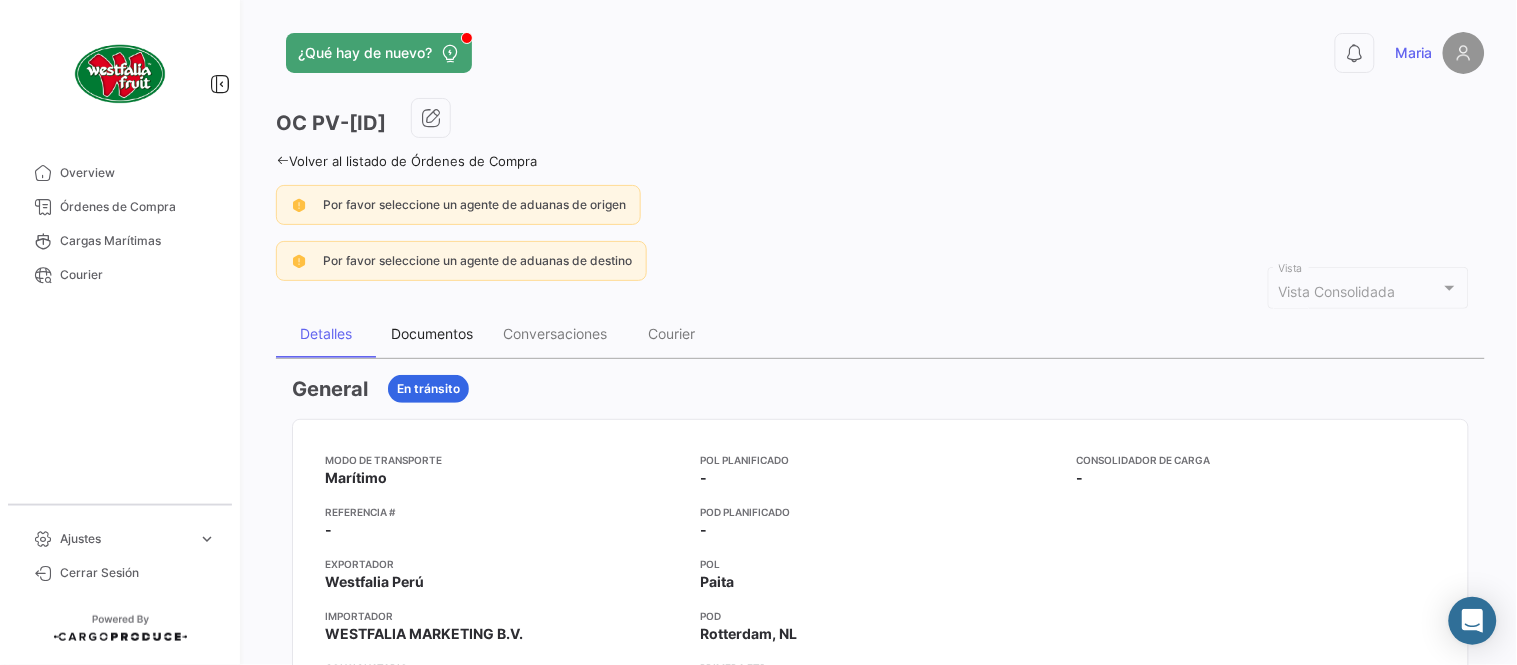 click on "Documentos" at bounding box center [432, 333] 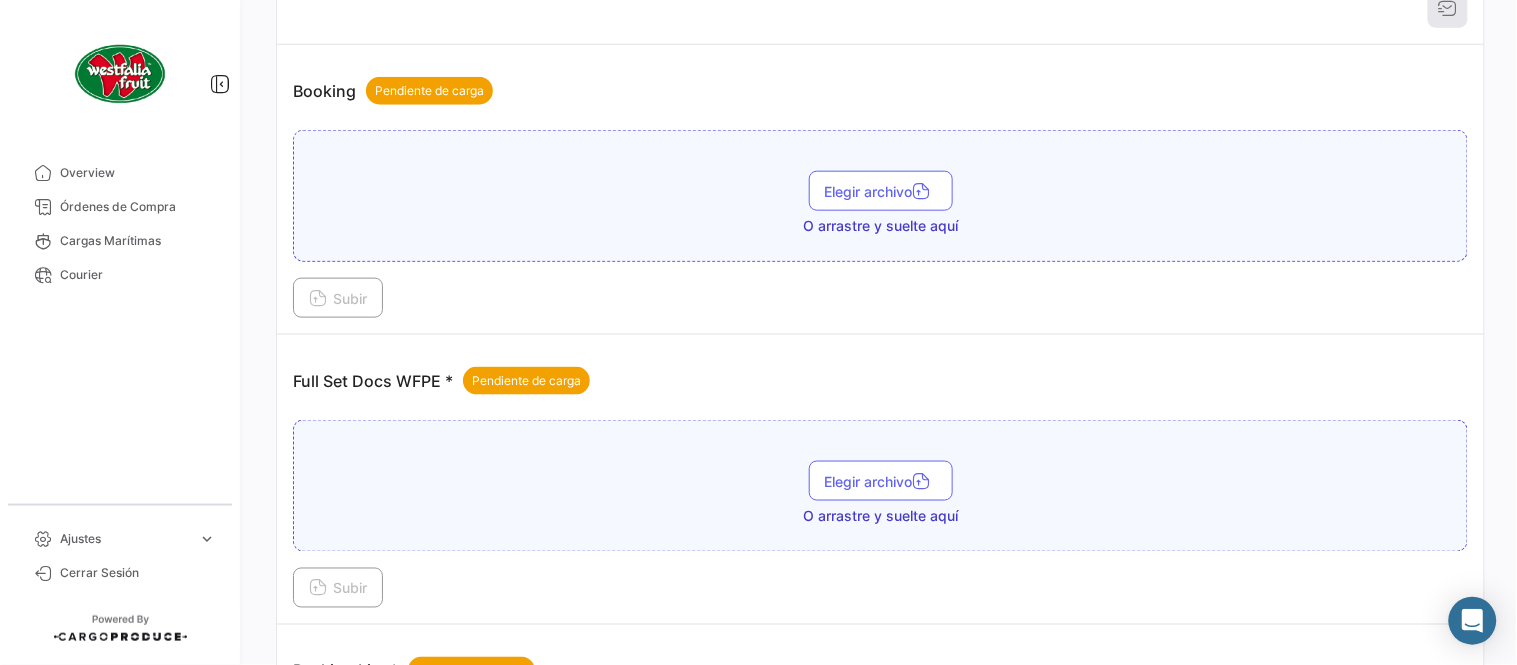 scroll, scrollTop: 806, scrollLeft: 0, axis: vertical 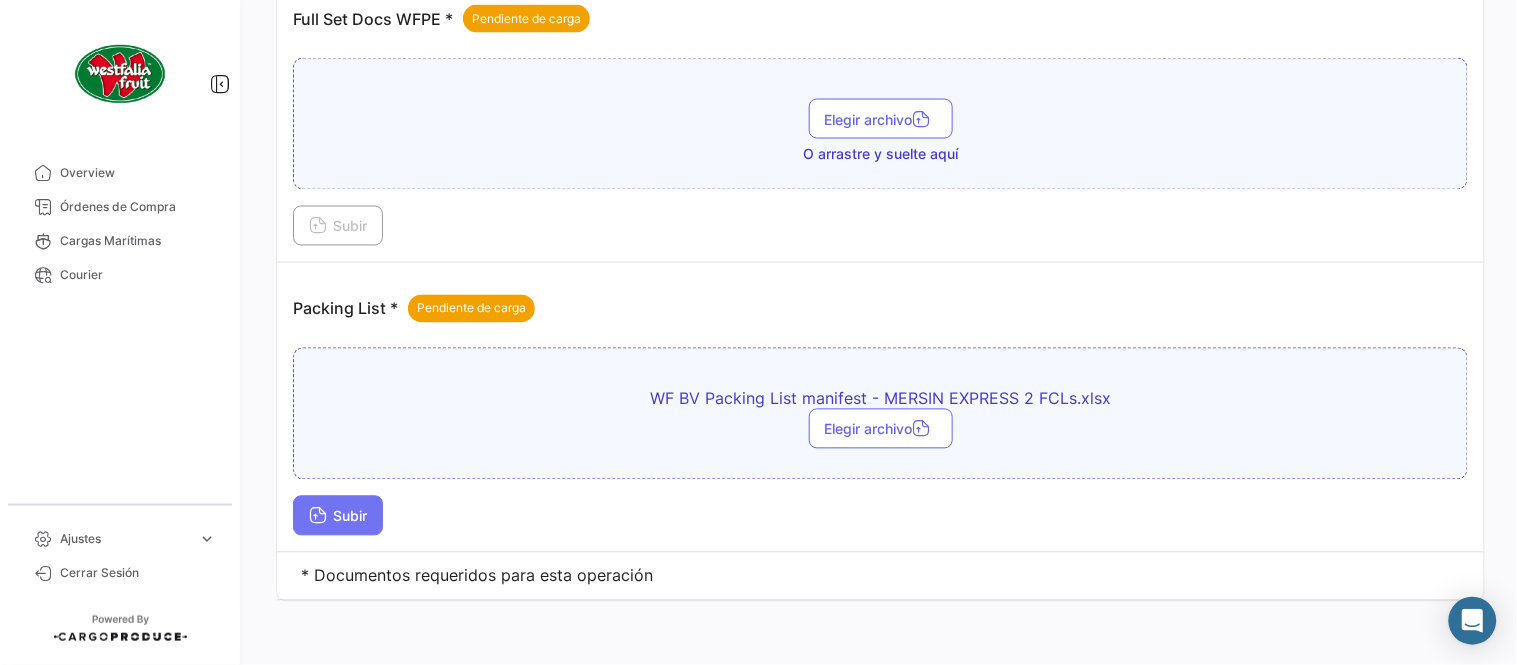 click on "Subir" at bounding box center (338, 516) 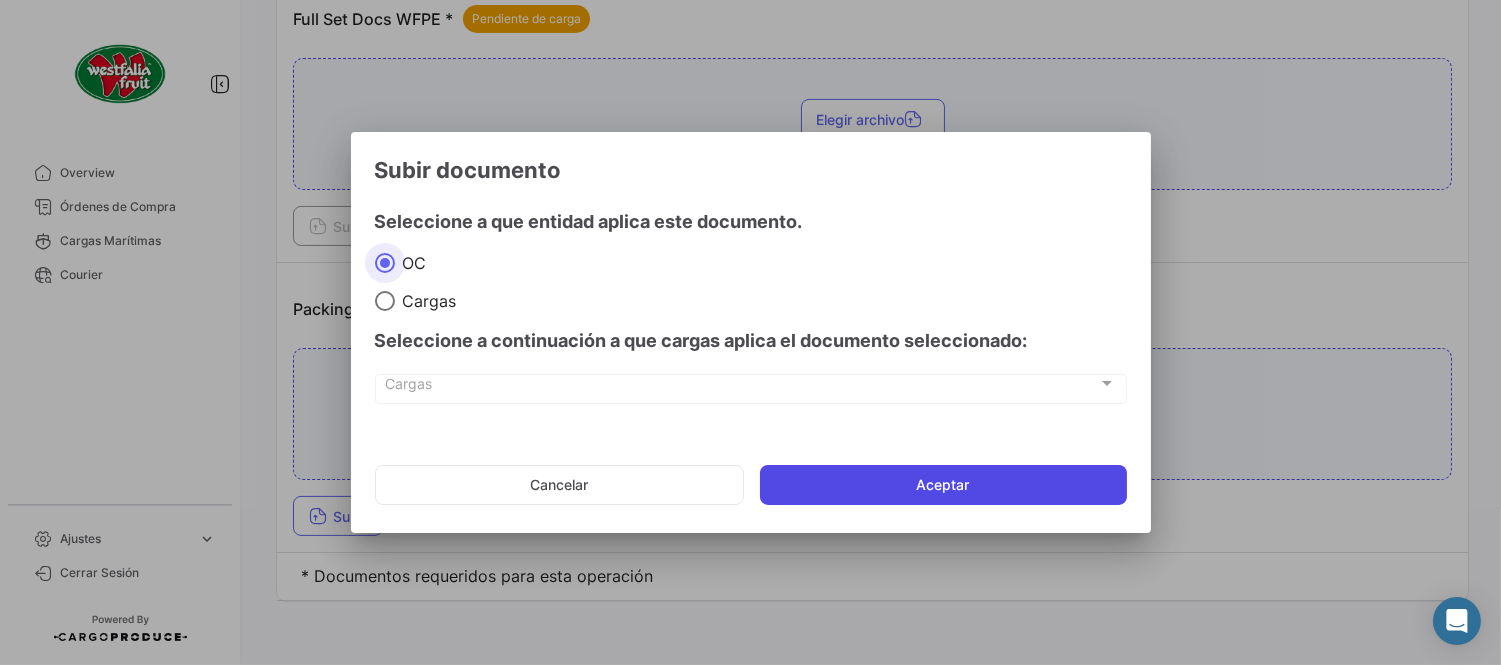 click on "Aceptar" 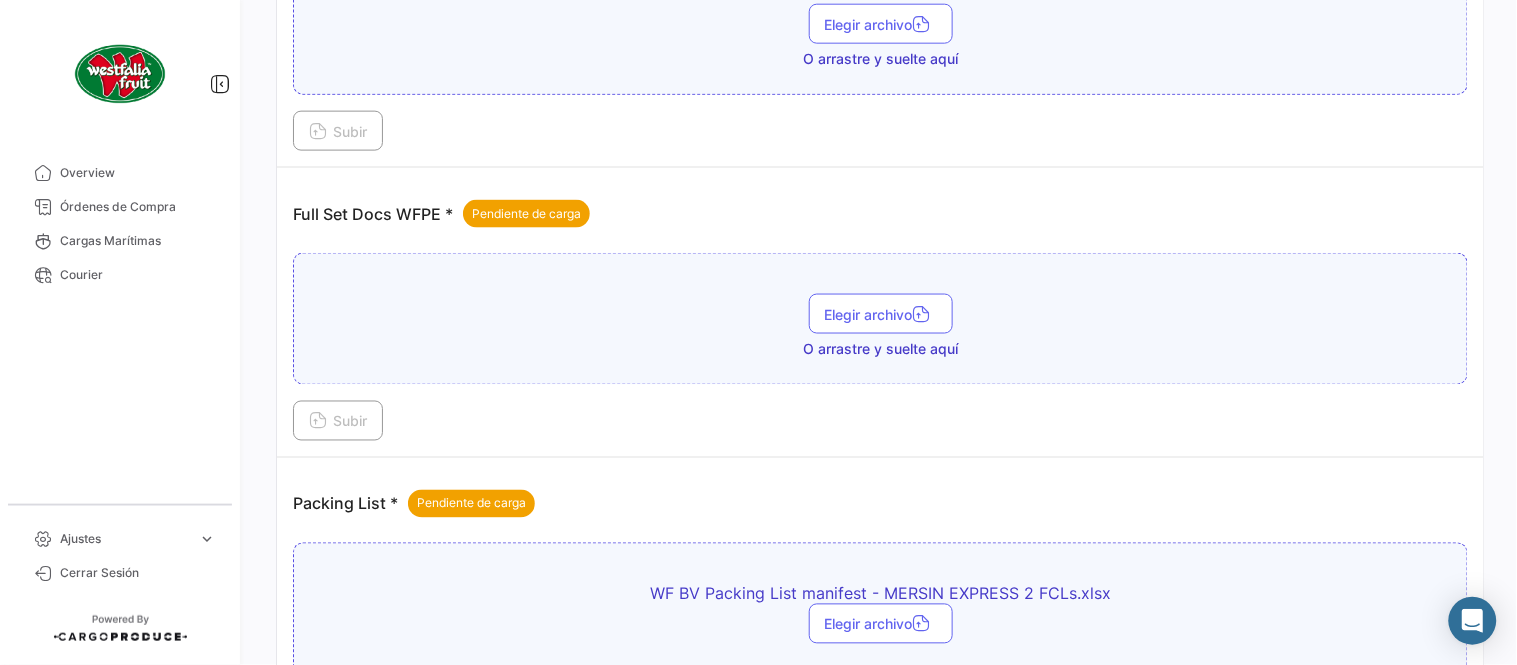 scroll, scrollTop: 584, scrollLeft: 0, axis: vertical 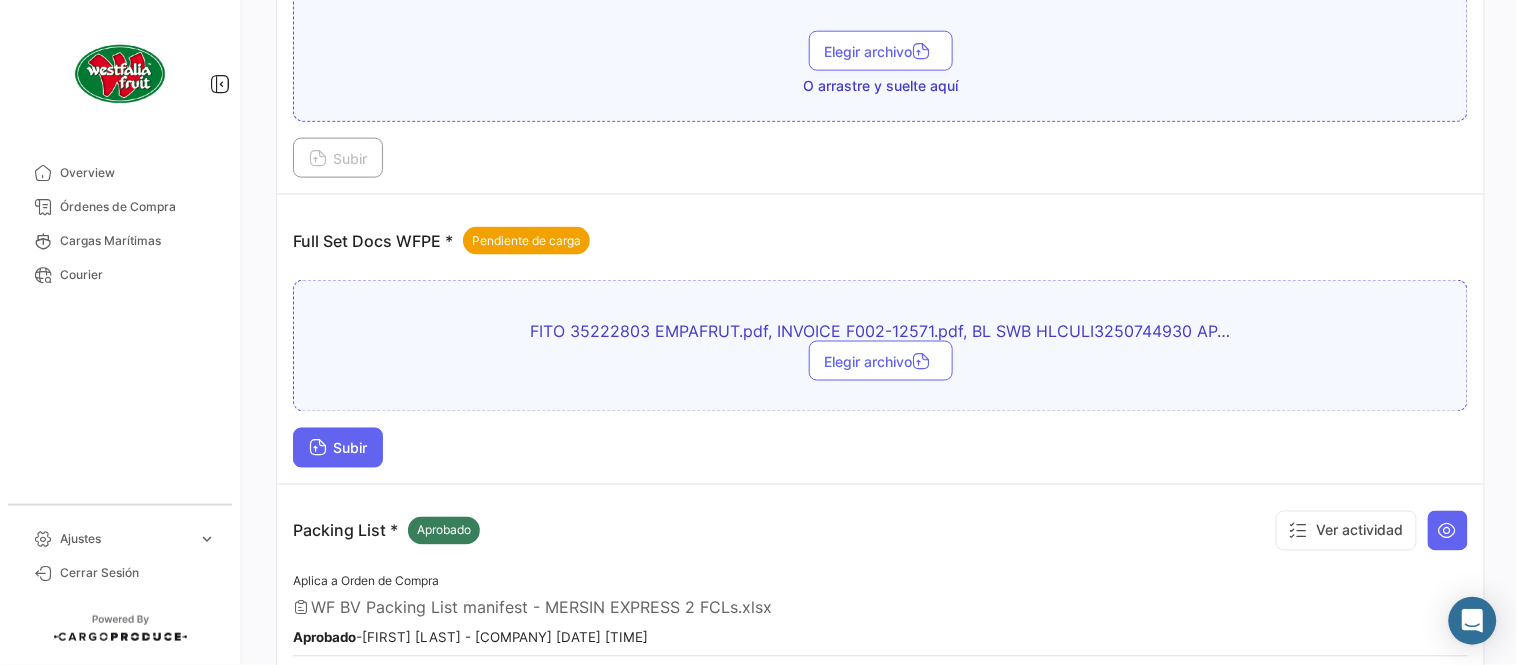 click on "Subir" at bounding box center [338, 448] 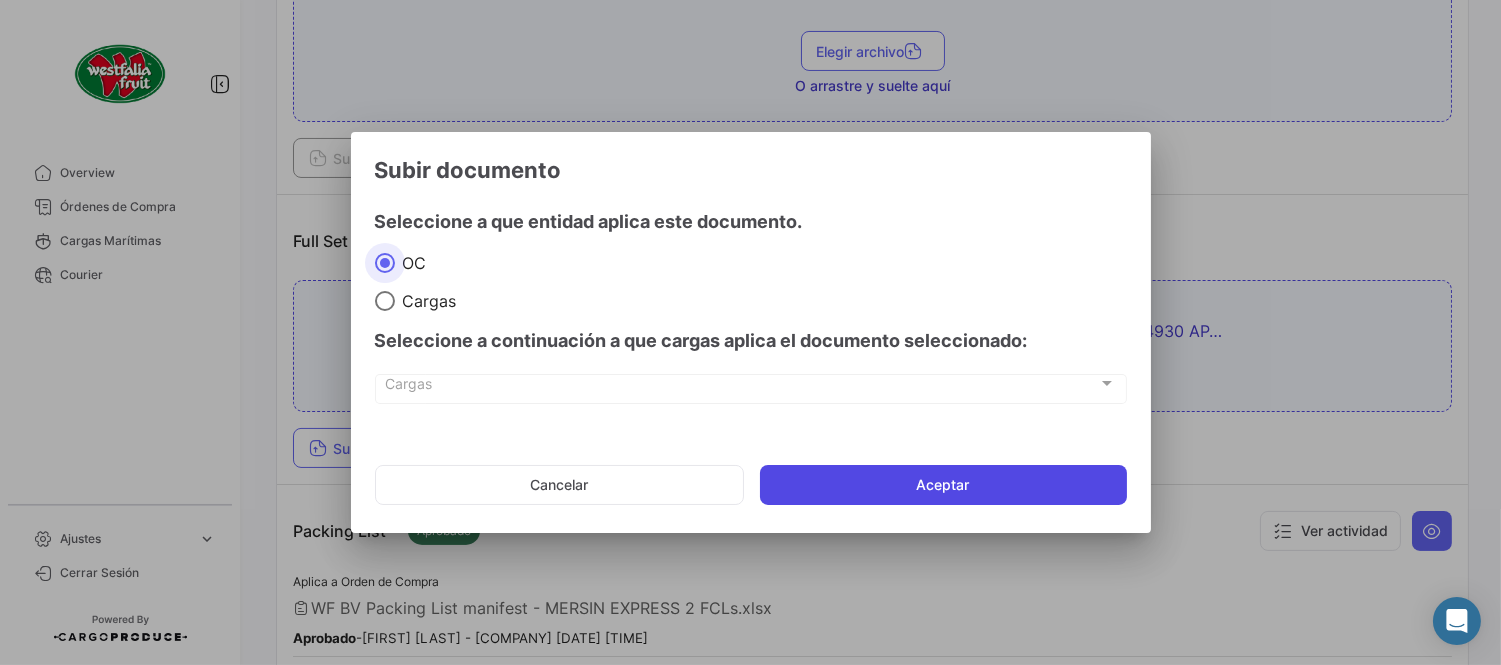 click on "Aceptar" 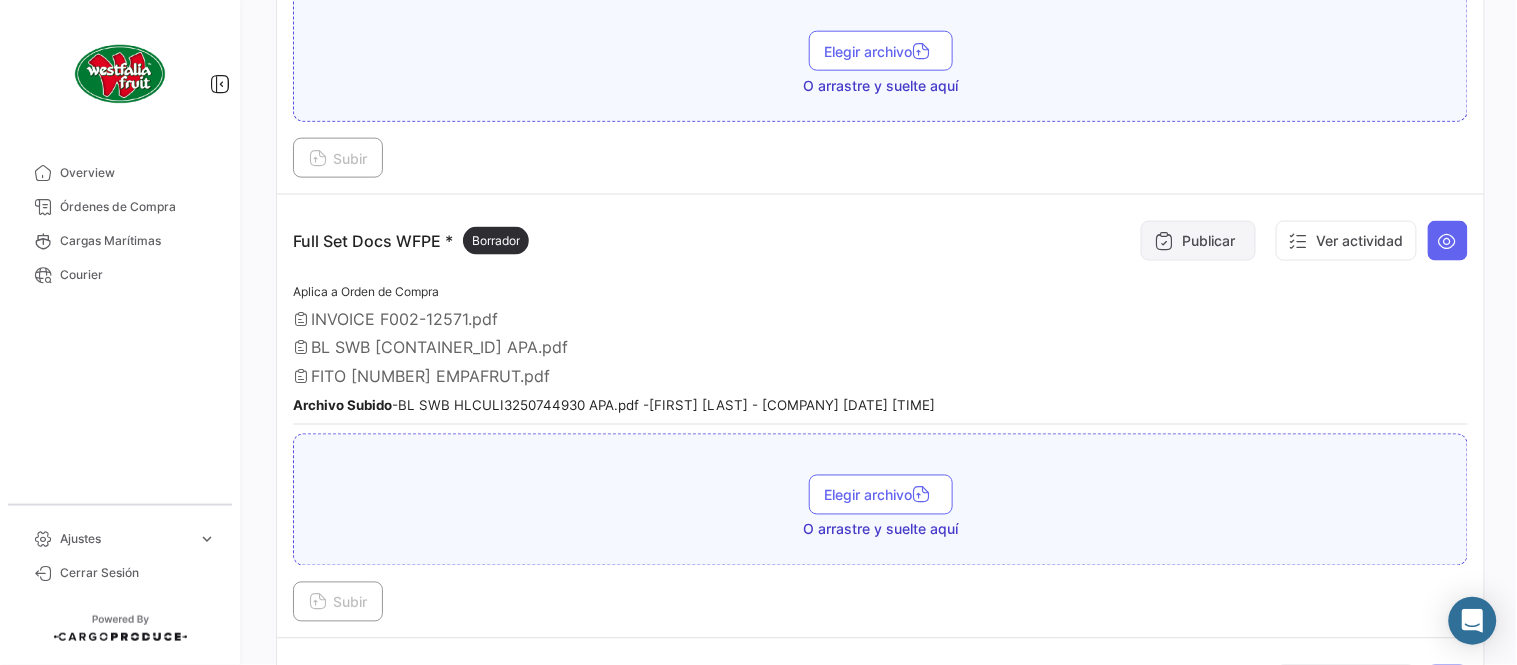 click on "Publicar" at bounding box center (1198, 241) 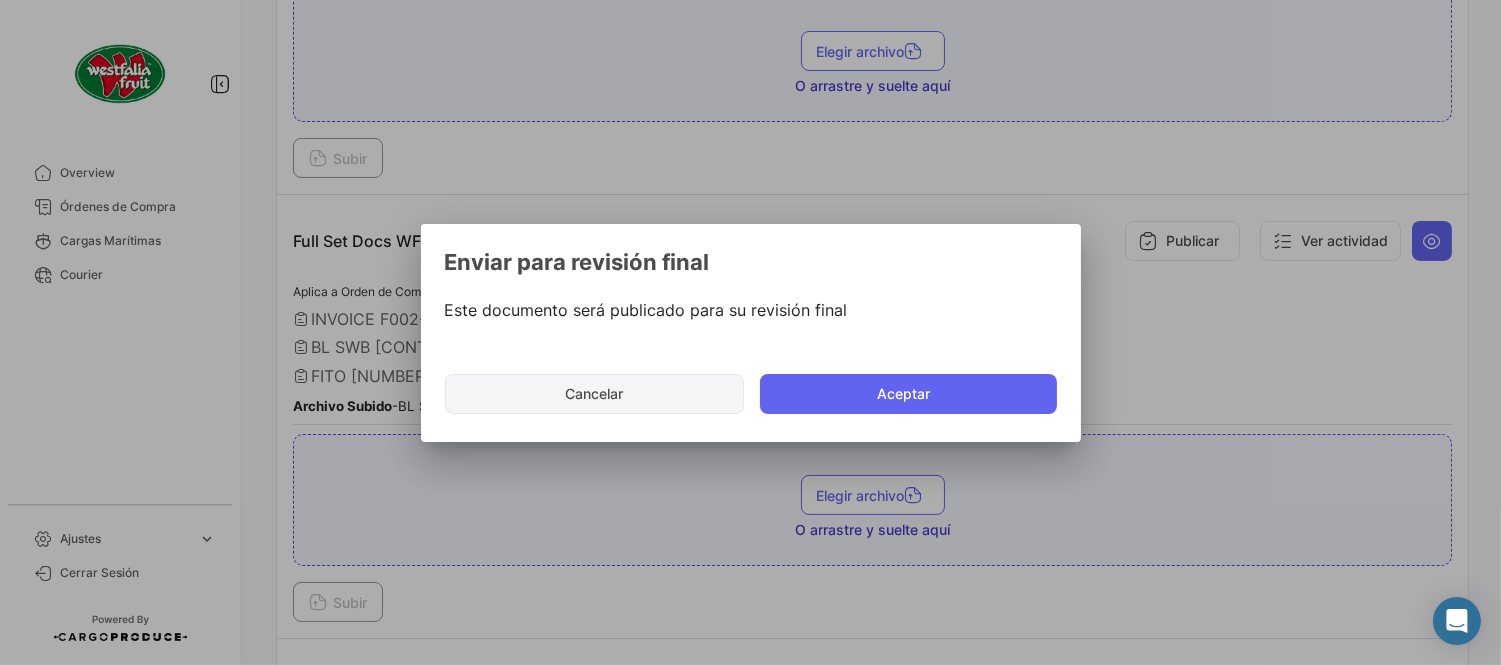 click on "Cancelar" 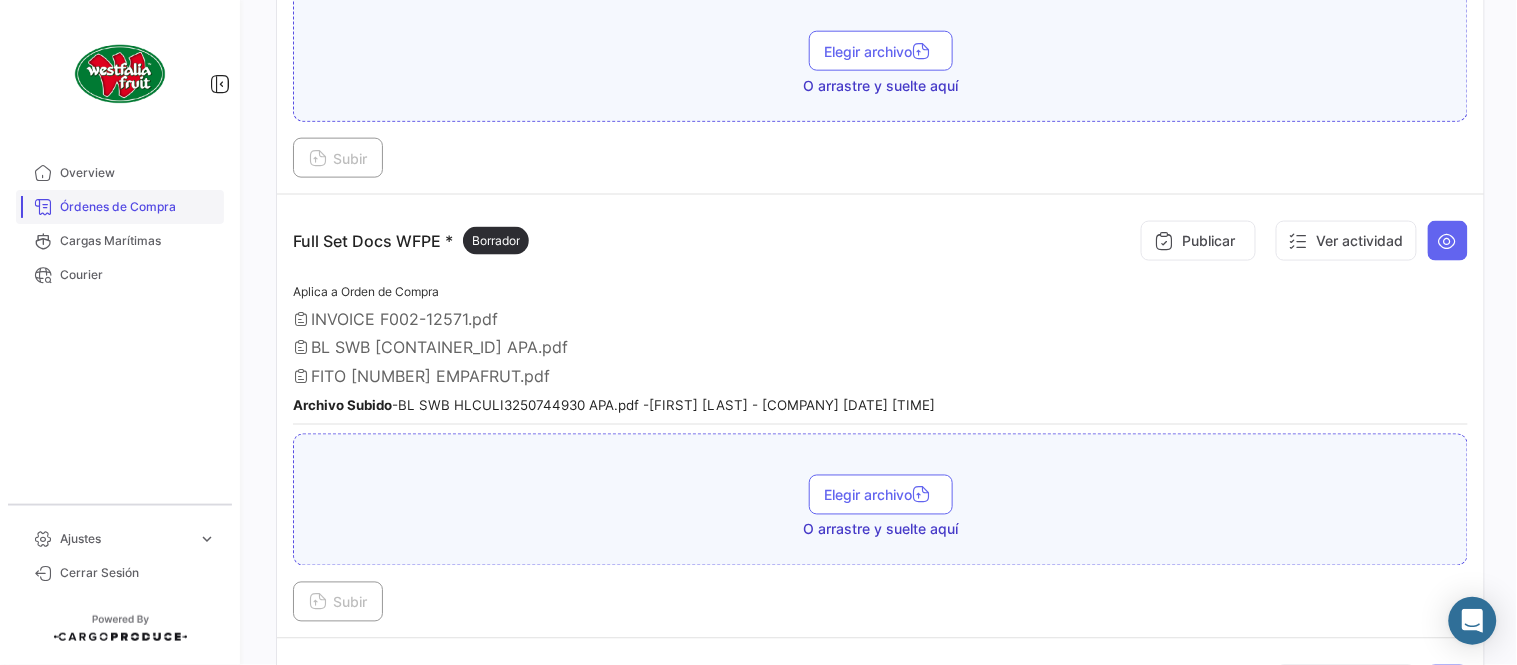 click on "Órdenes de Compra" at bounding box center (120, 207) 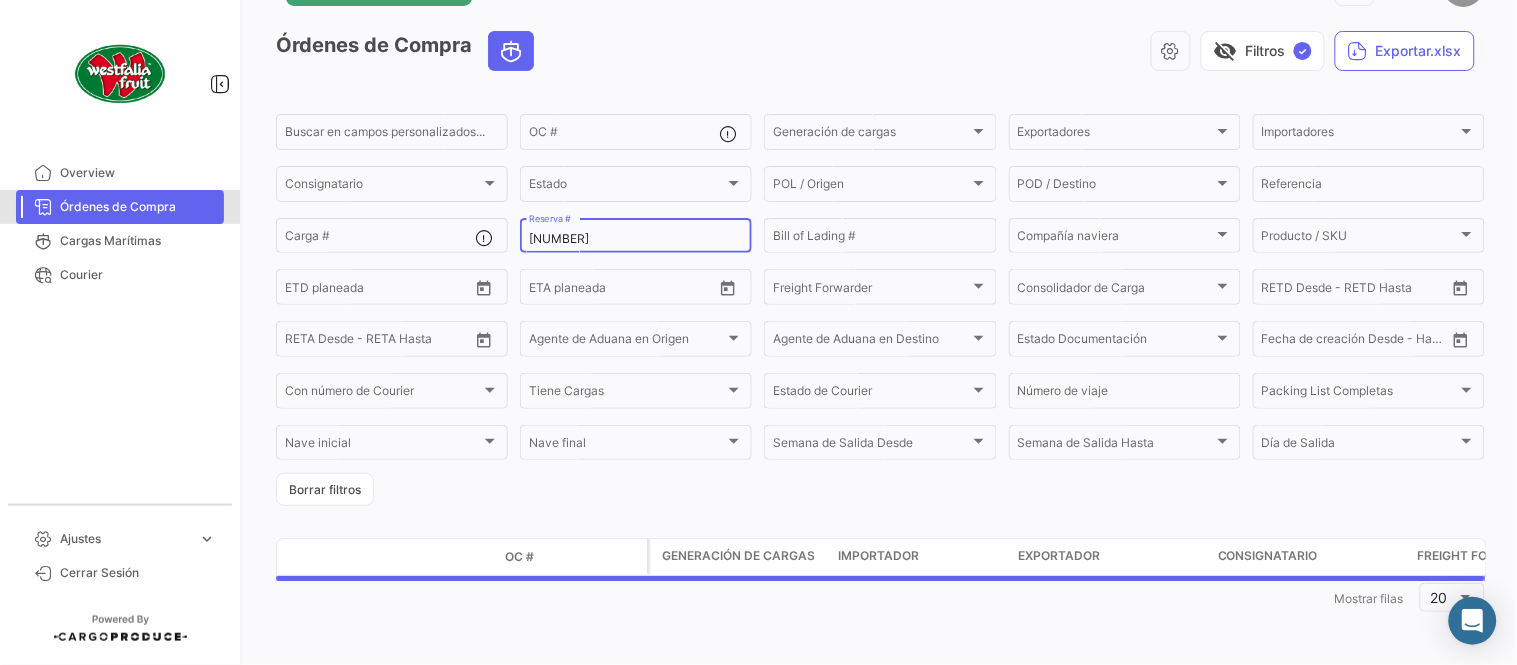 scroll, scrollTop: 0, scrollLeft: 0, axis: both 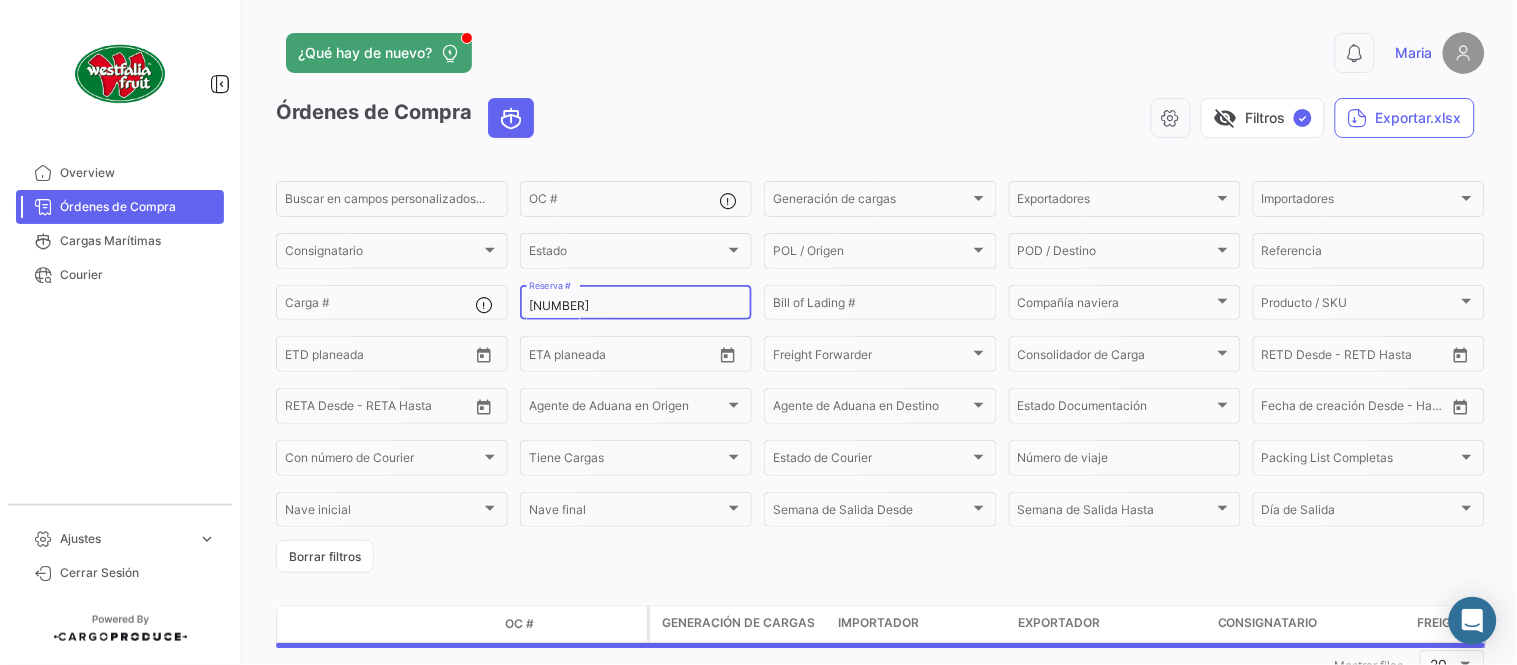 click on "35222803" at bounding box center (636, 306) 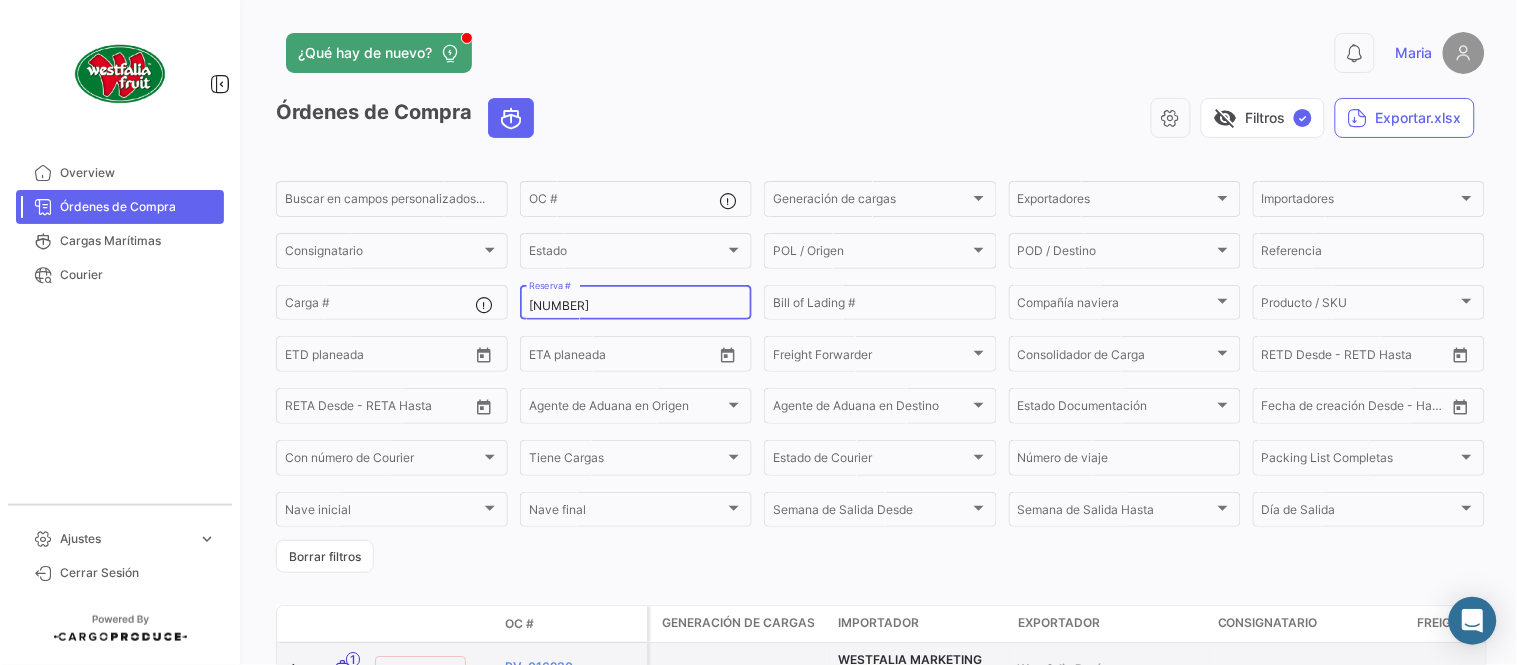type on "10747020" 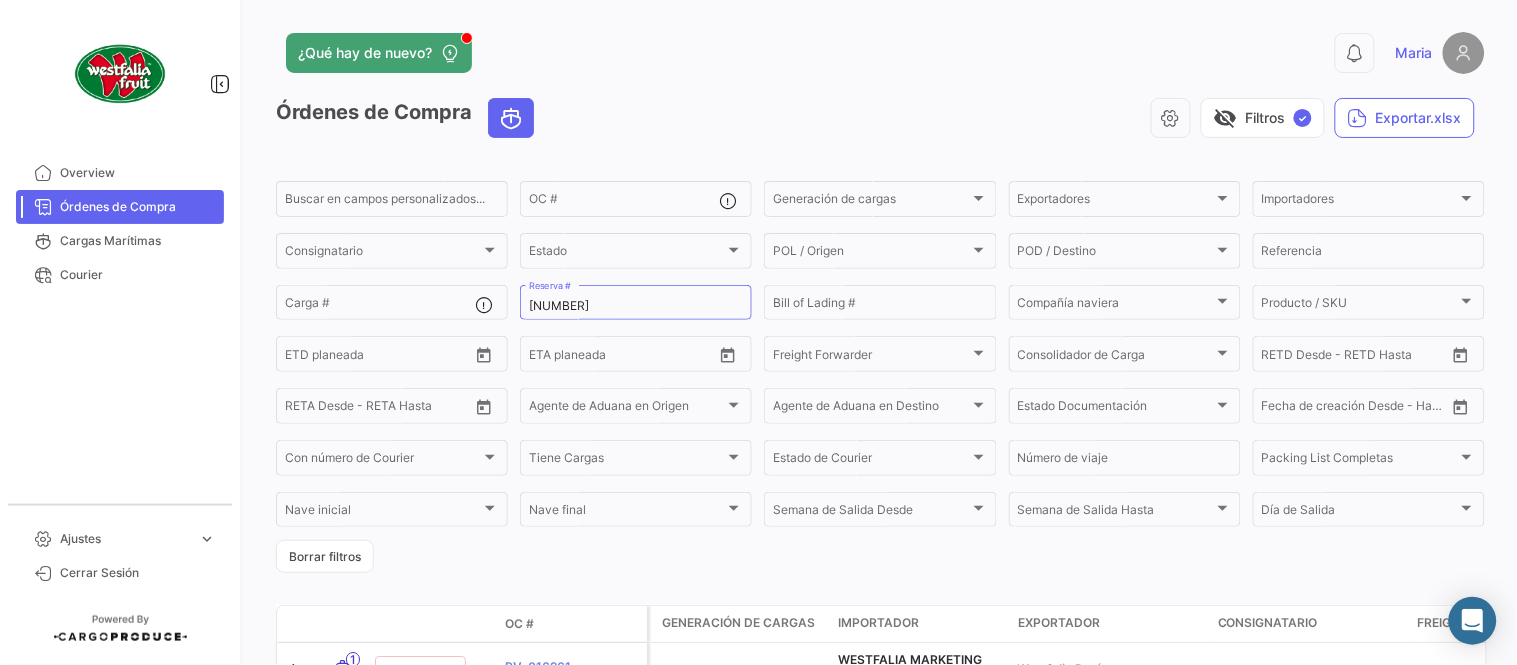 drag, startPoint x: 958, startPoint y: 117, endPoint x: 941, endPoint y: 121, distance: 17.464249 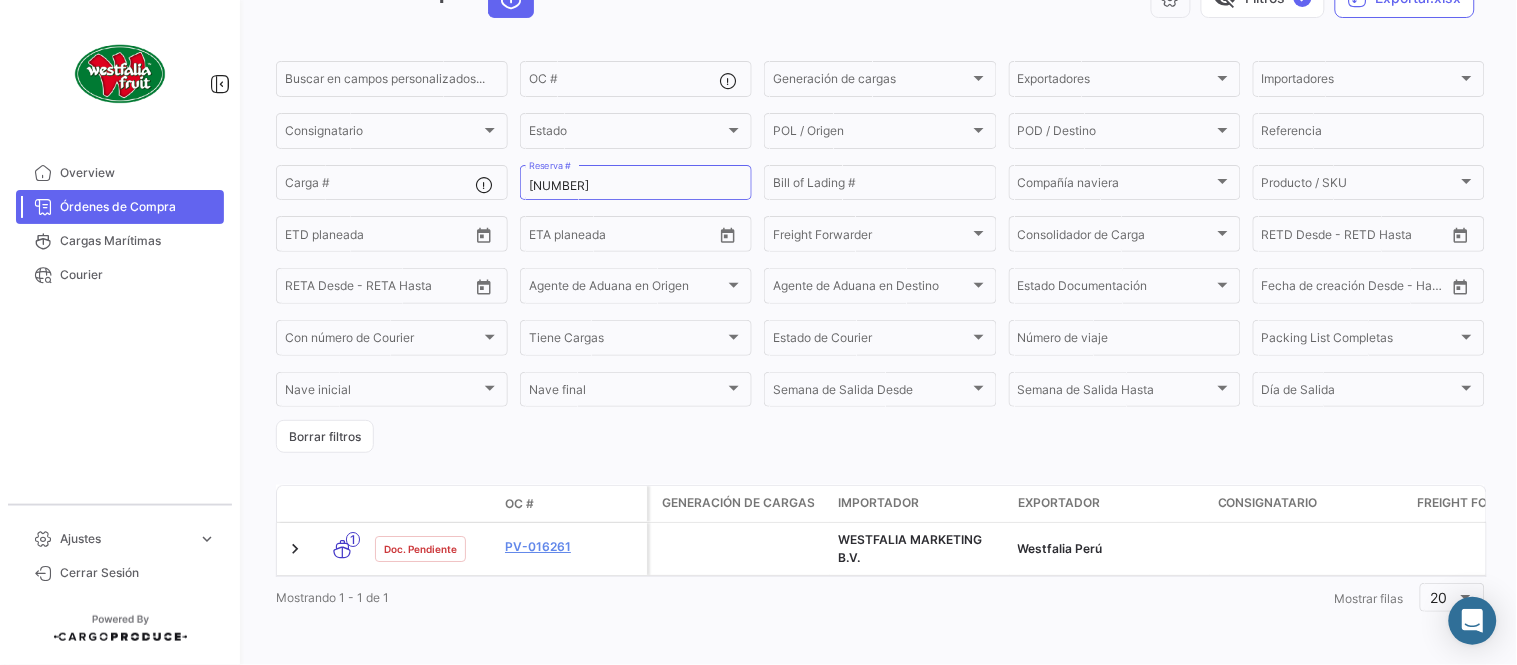 scroll, scrollTop: 136, scrollLeft: 0, axis: vertical 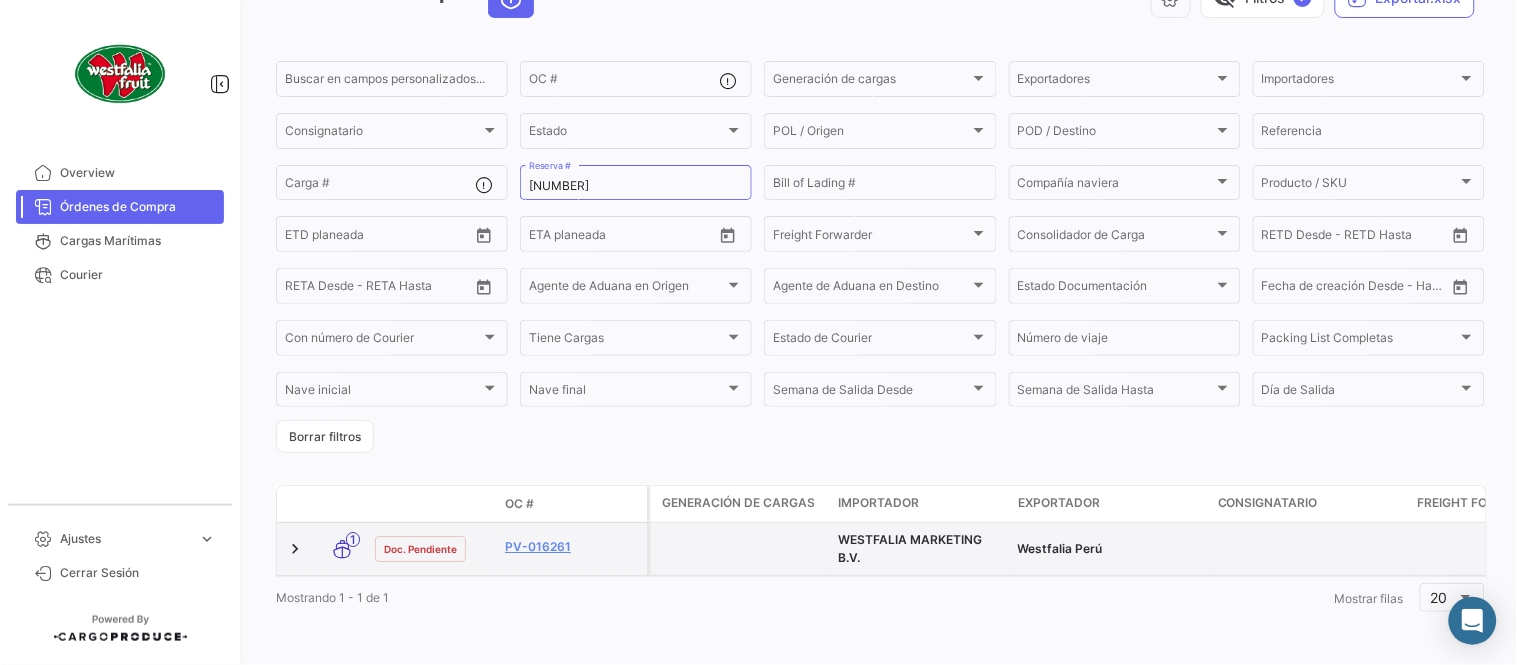 click on "PV-016261" 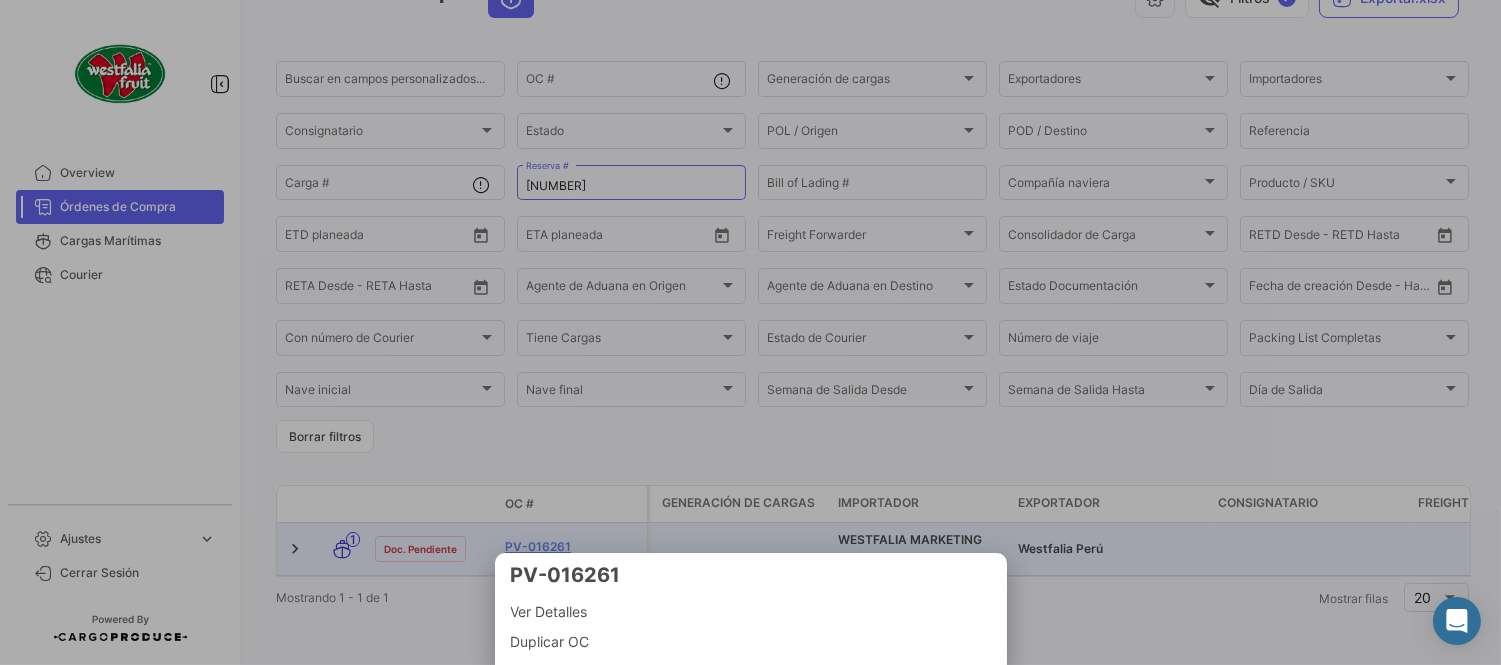 click at bounding box center (750, 332) 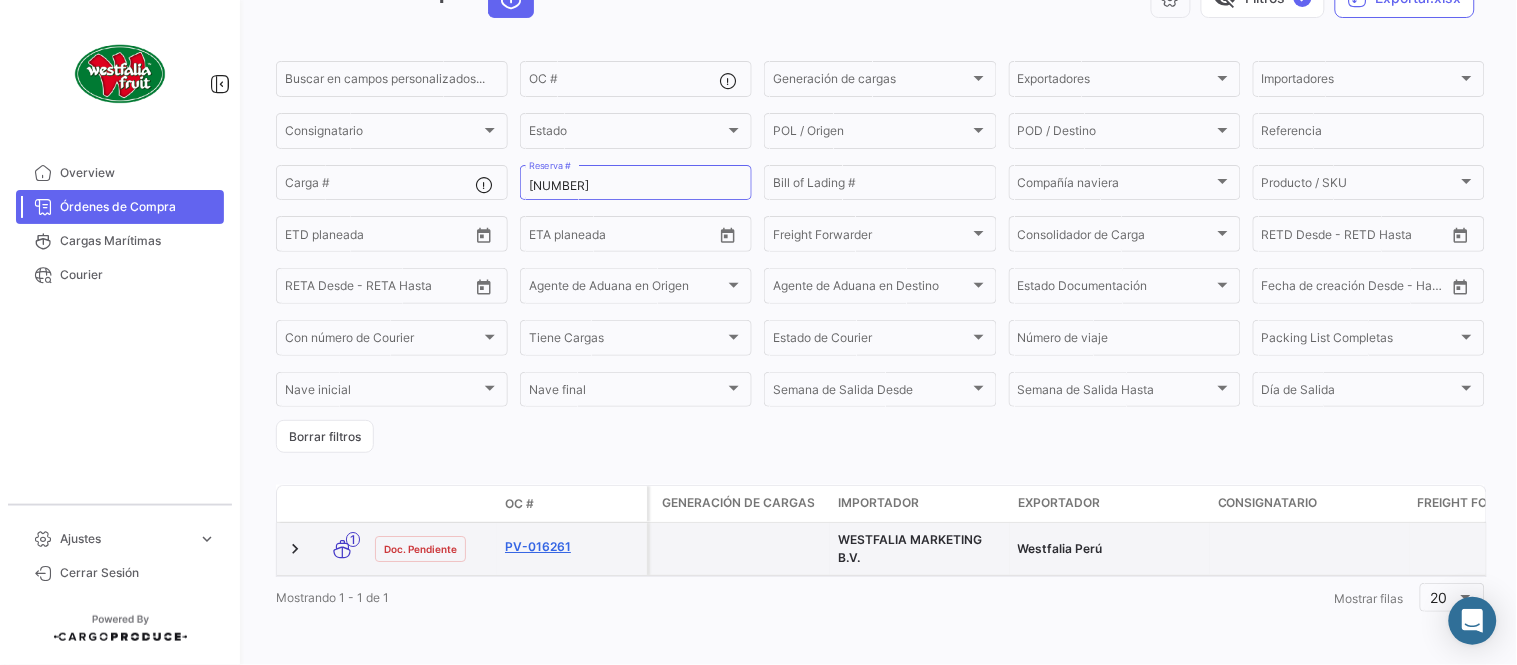 click on "PV-016261" 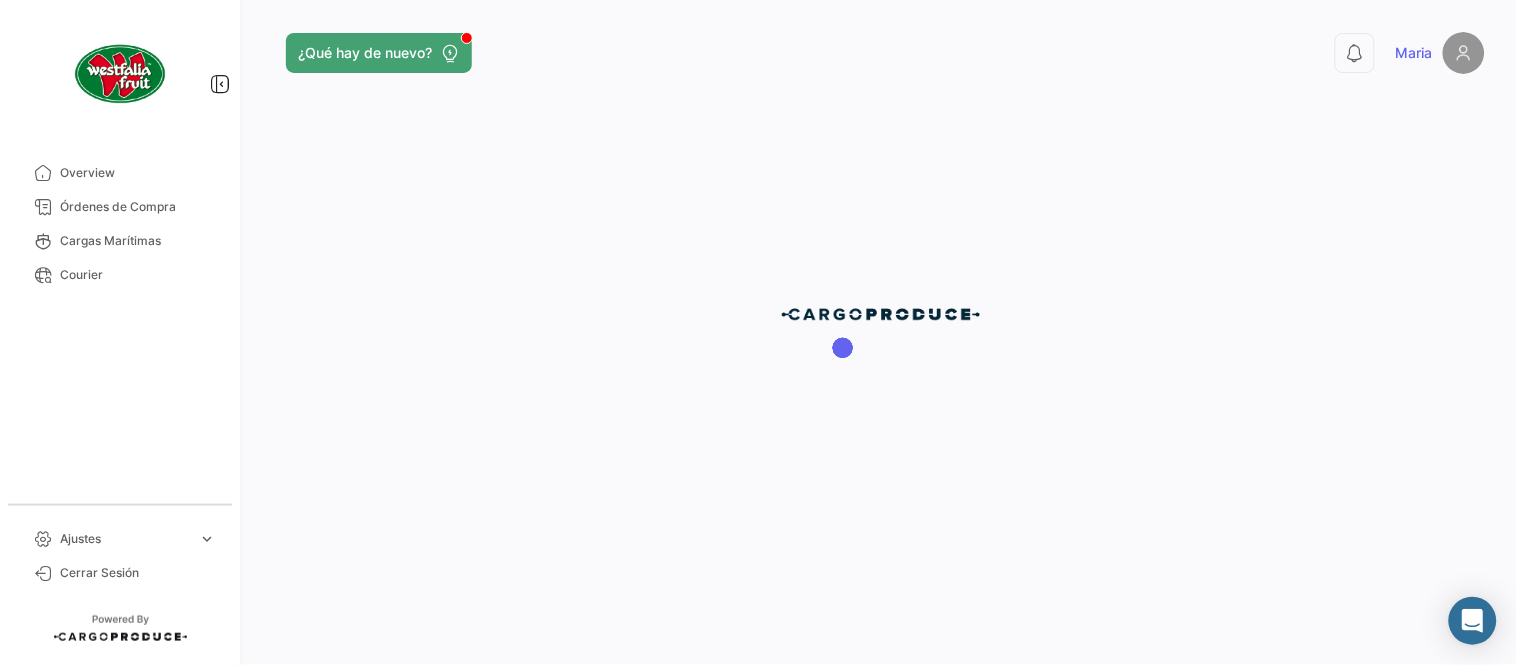 scroll, scrollTop: 0, scrollLeft: 0, axis: both 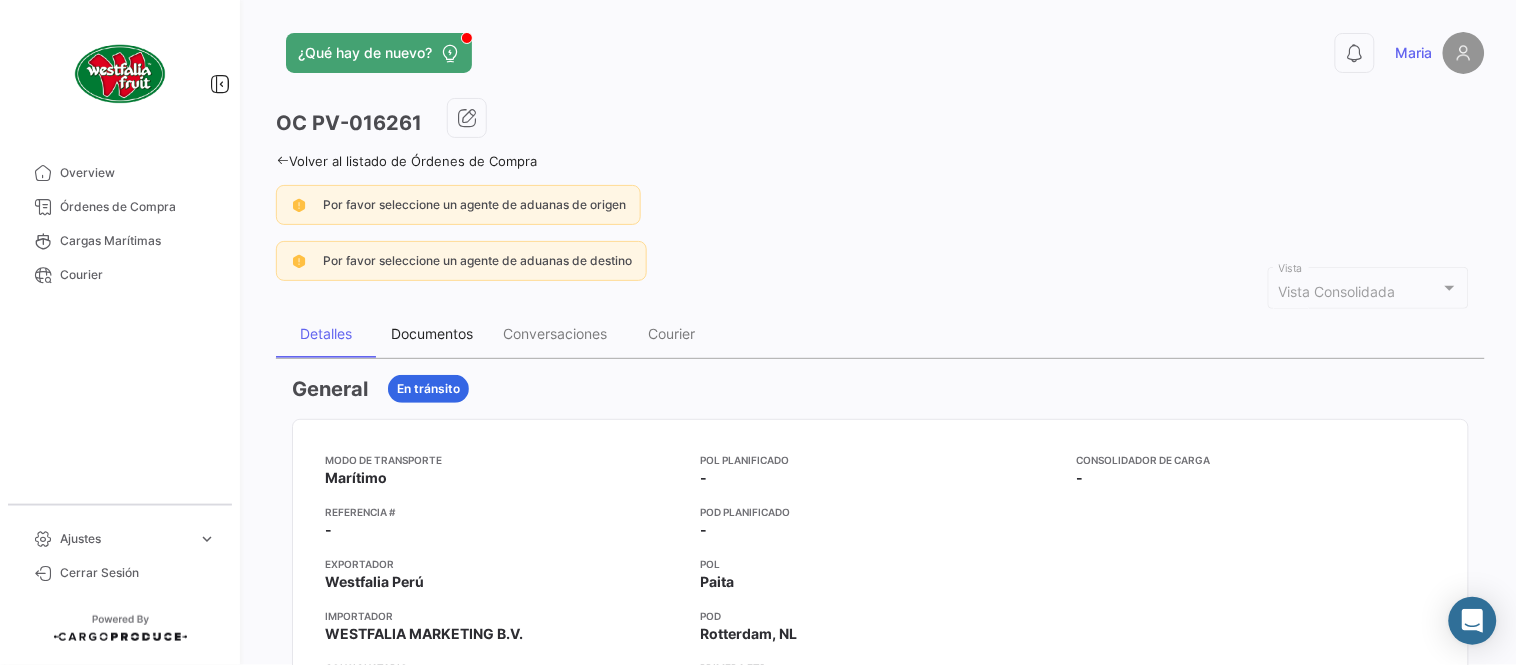 click on "Documentos" at bounding box center [432, 333] 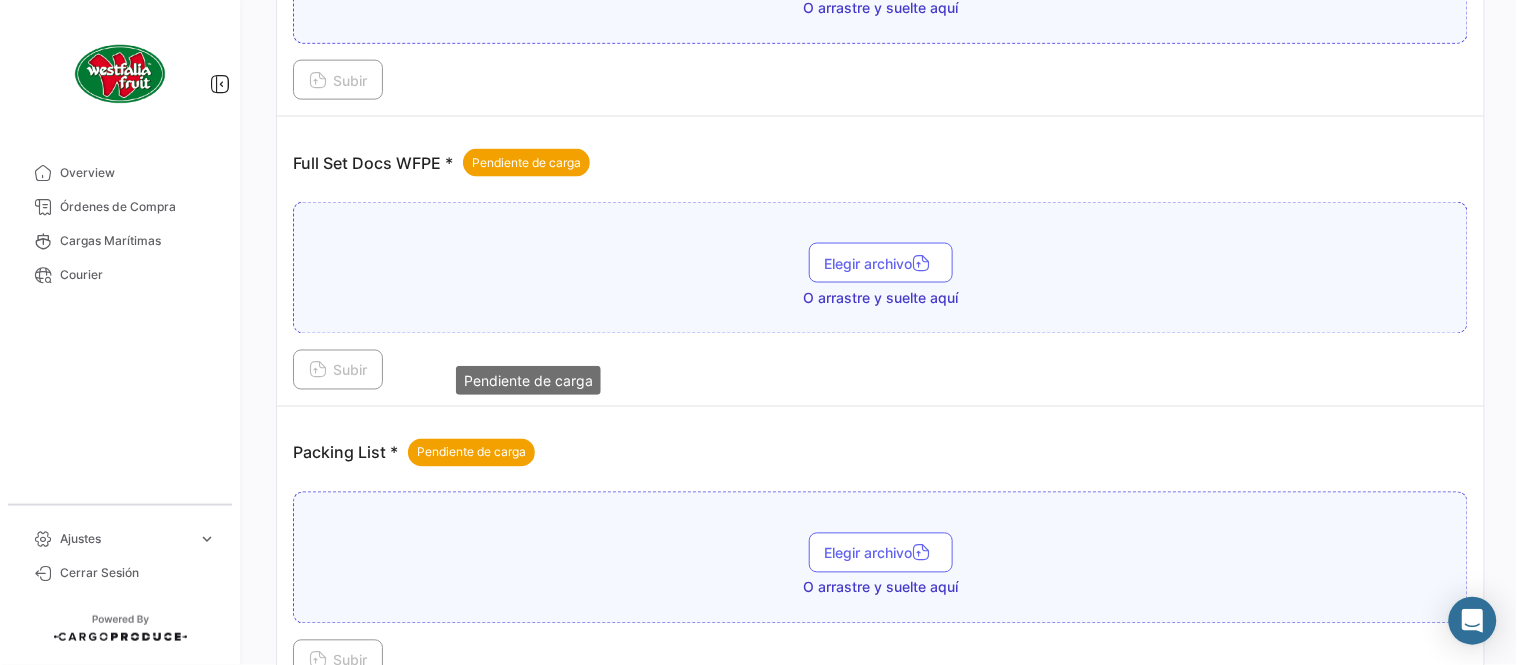 scroll, scrollTop: 806, scrollLeft: 0, axis: vertical 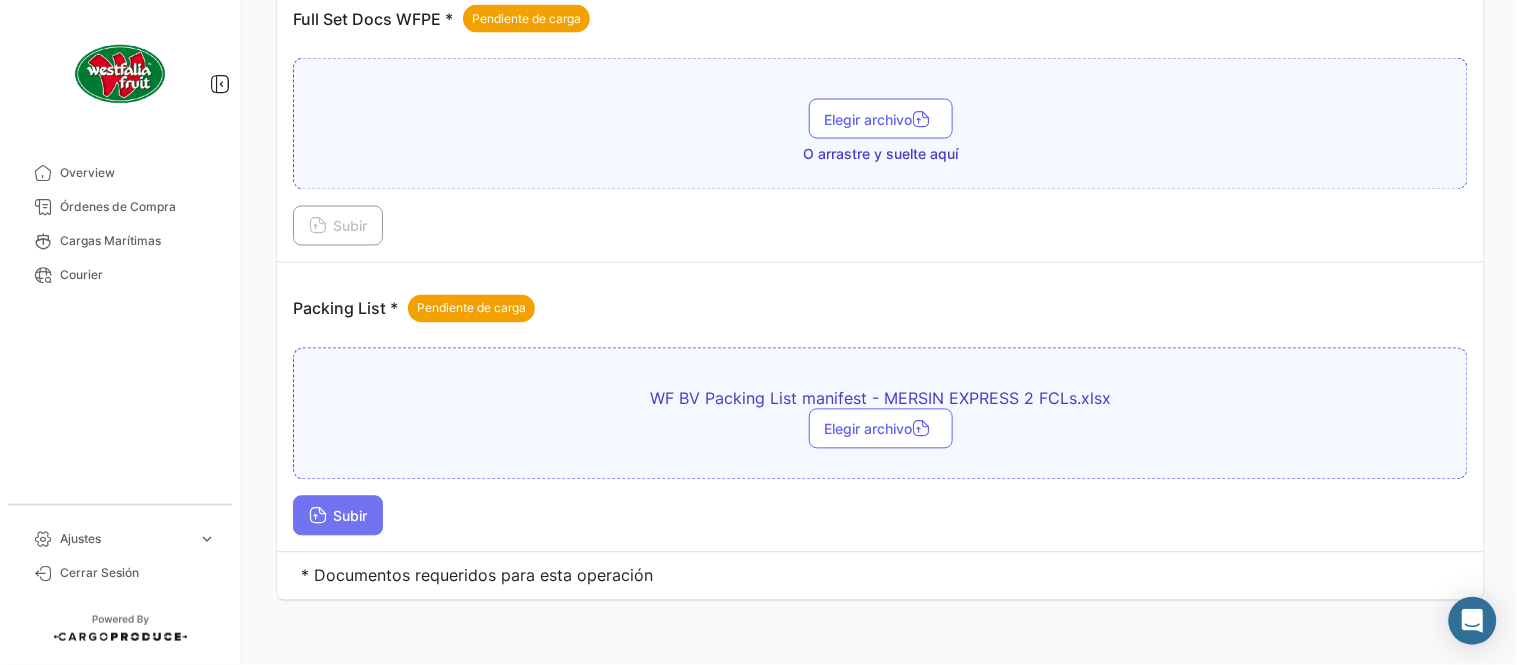 click on "Subir" at bounding box center (338, 516) 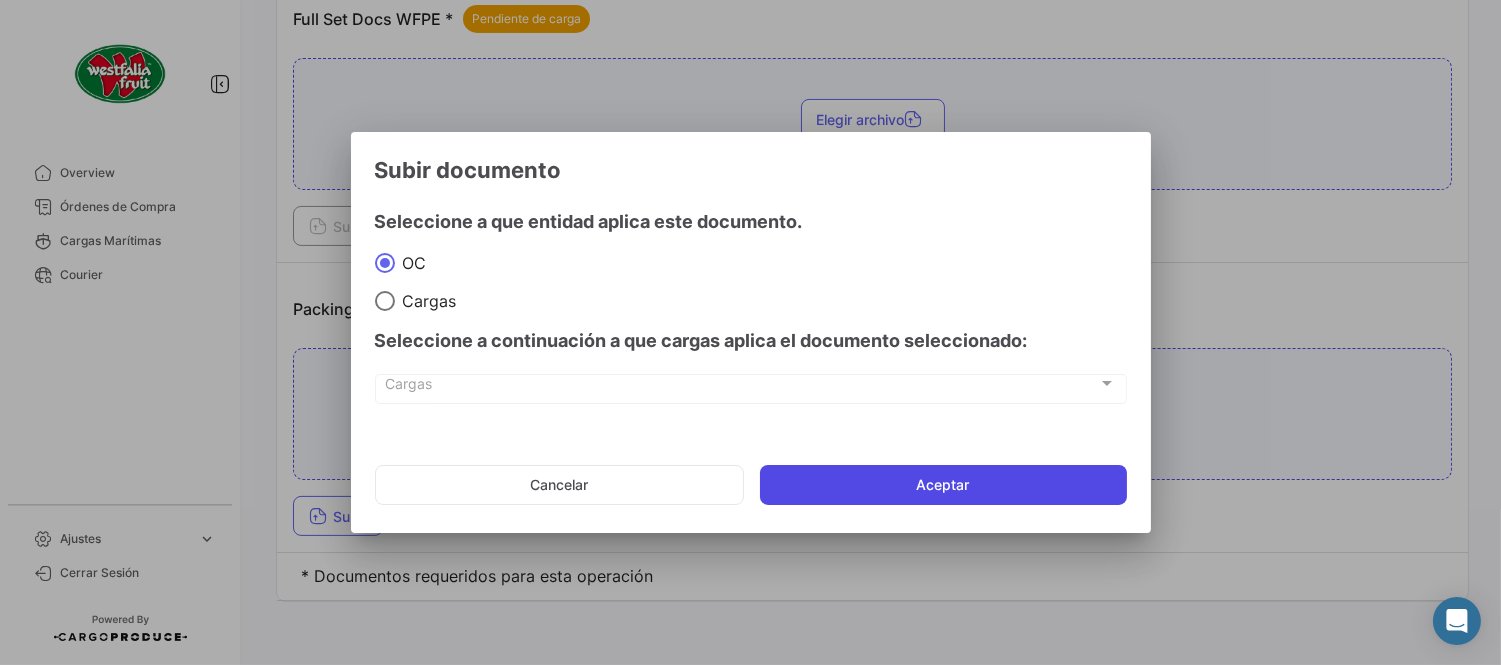 click on "Aceptar" 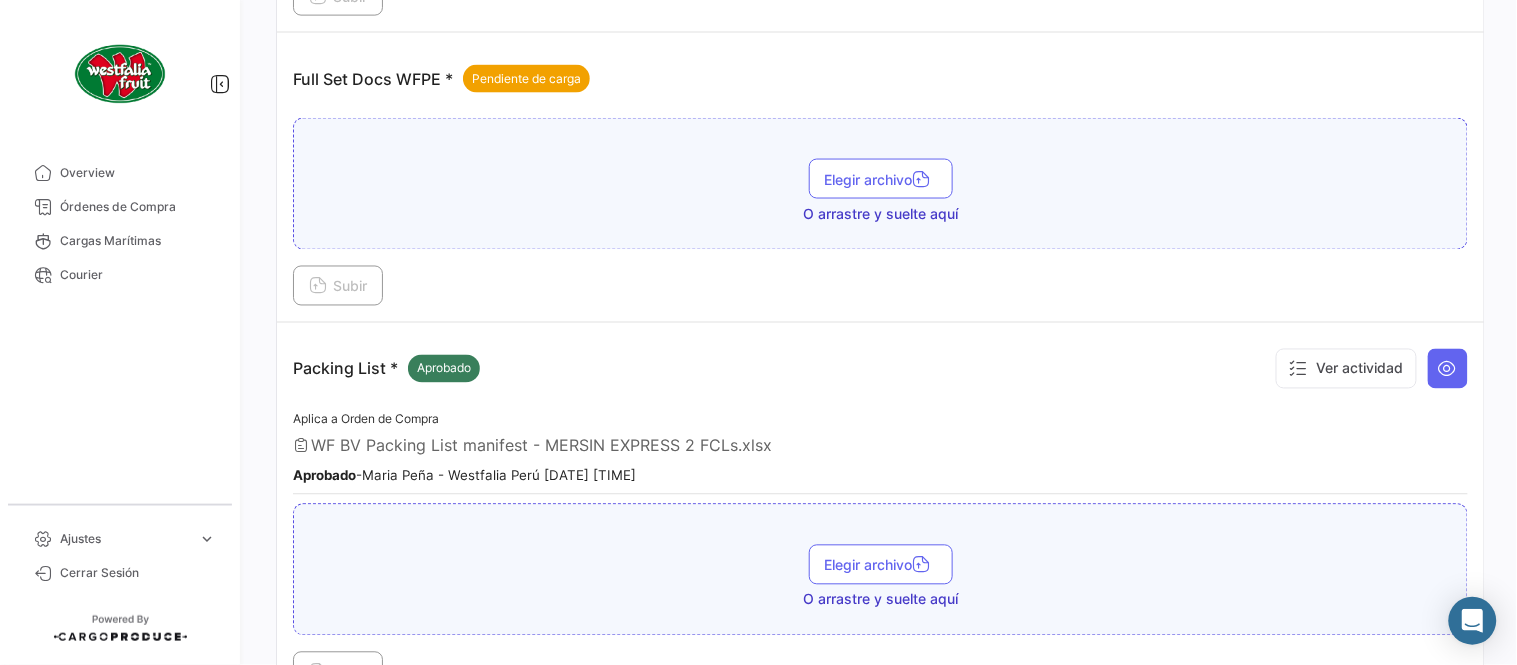 scroll, scrollTop: 677, scrollLeft: 0, axis: vertical 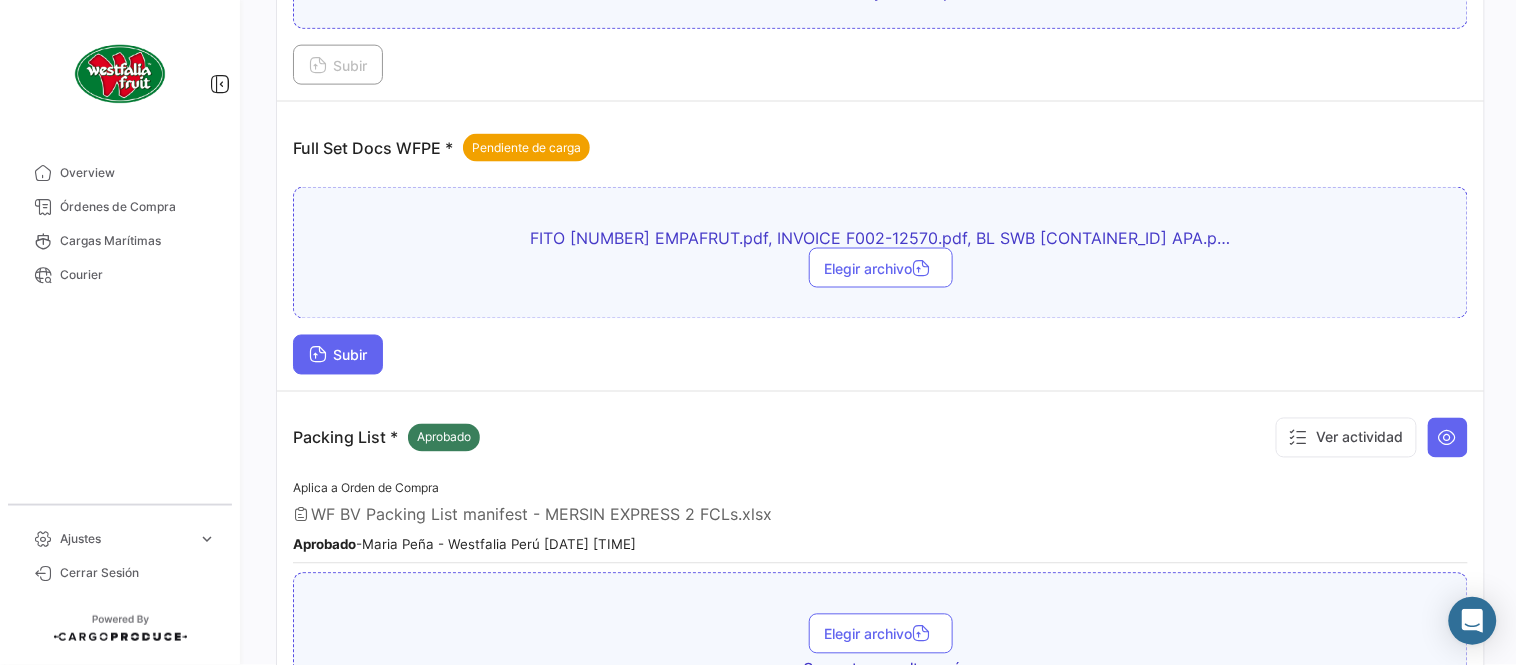 click on "Subir" at bounding box center [338, 355] 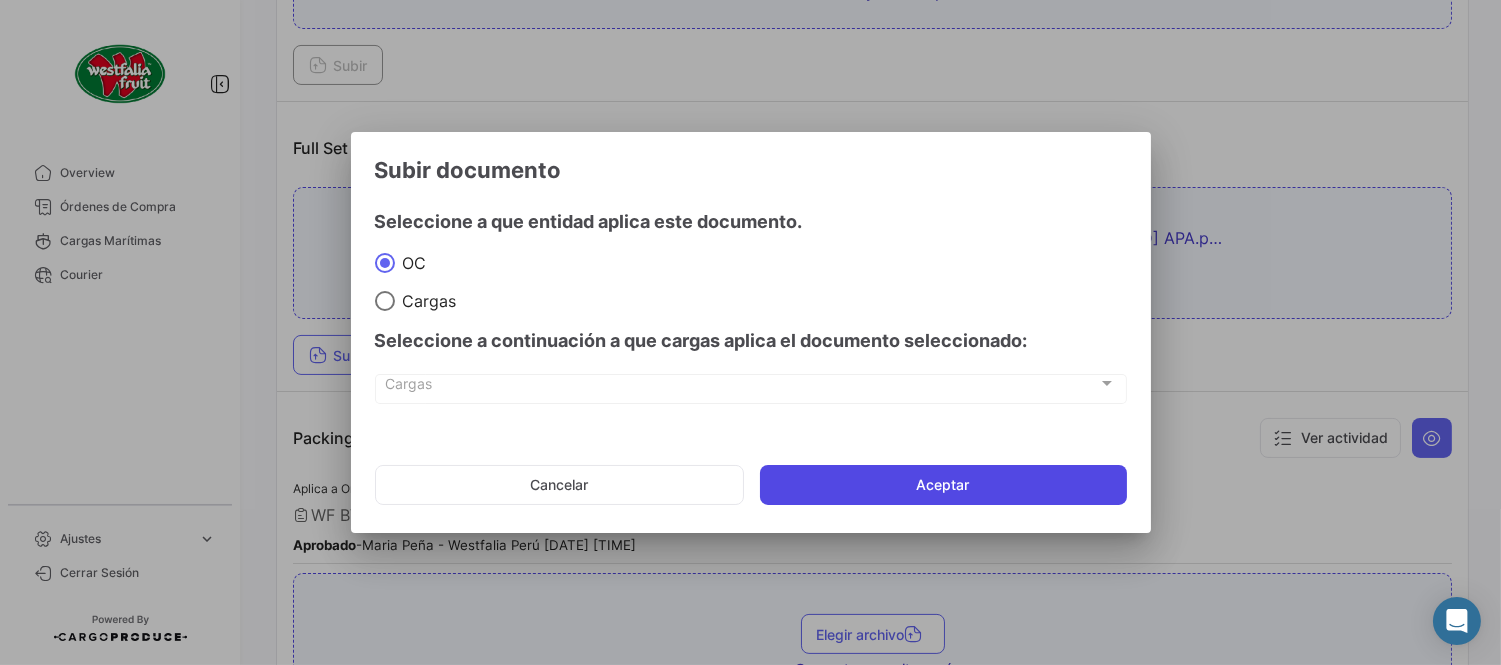 click on "Aceptar" 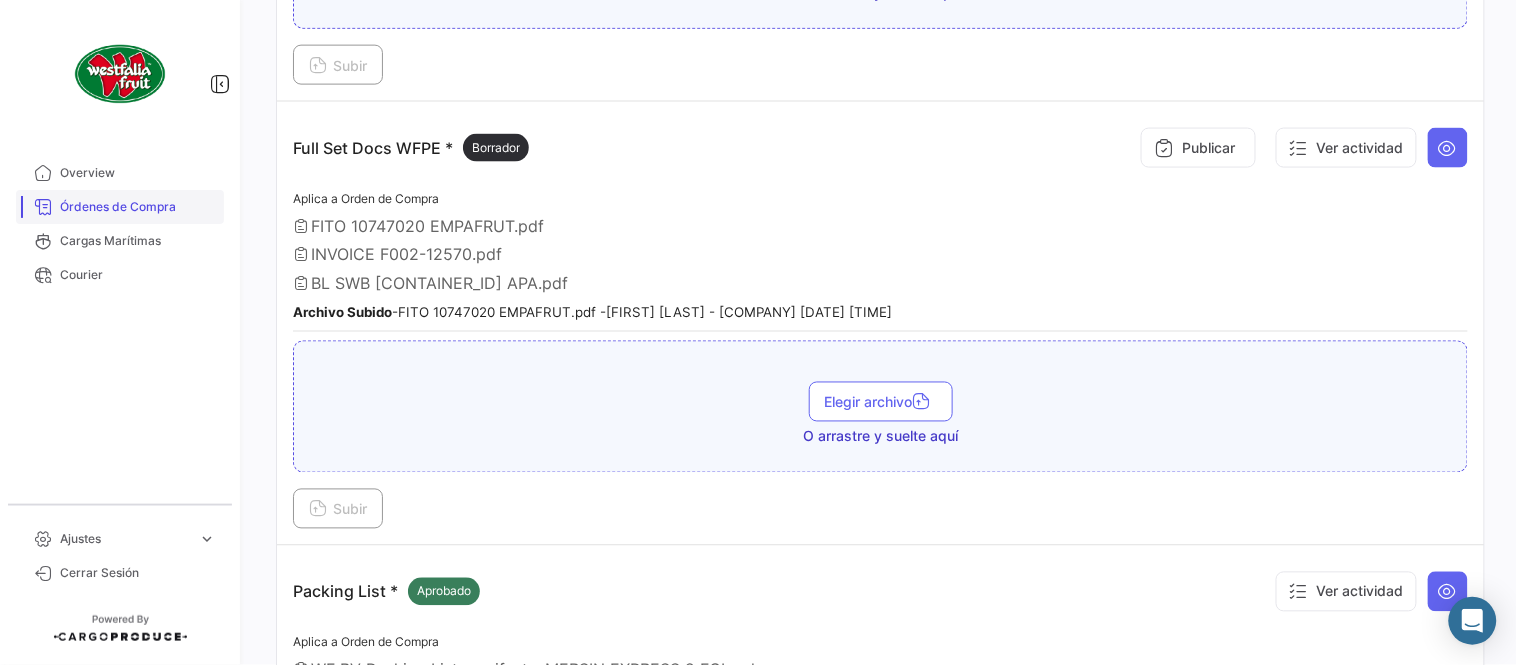 click on "Órdenes de Compra" at bounding box center (138, 207) 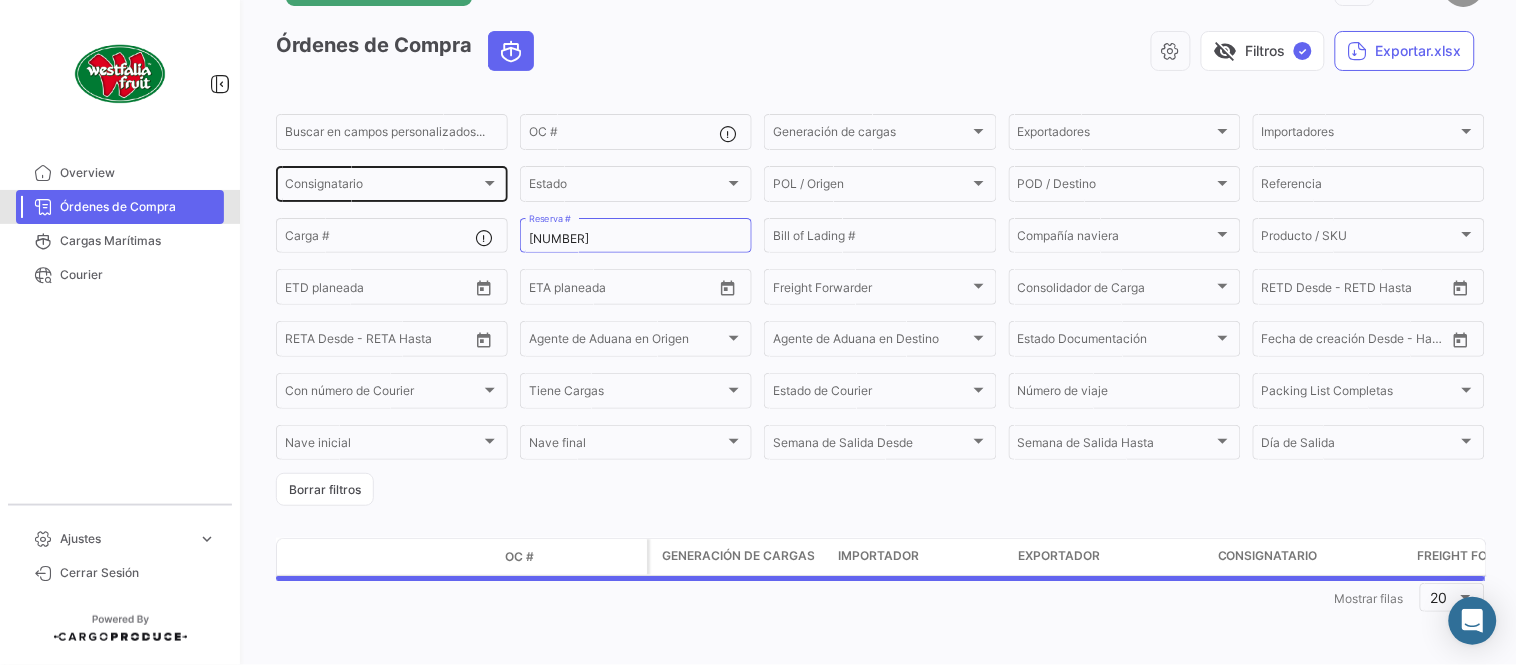 scroll, scrollTop: 0, scrollLeft: 0, axis: both 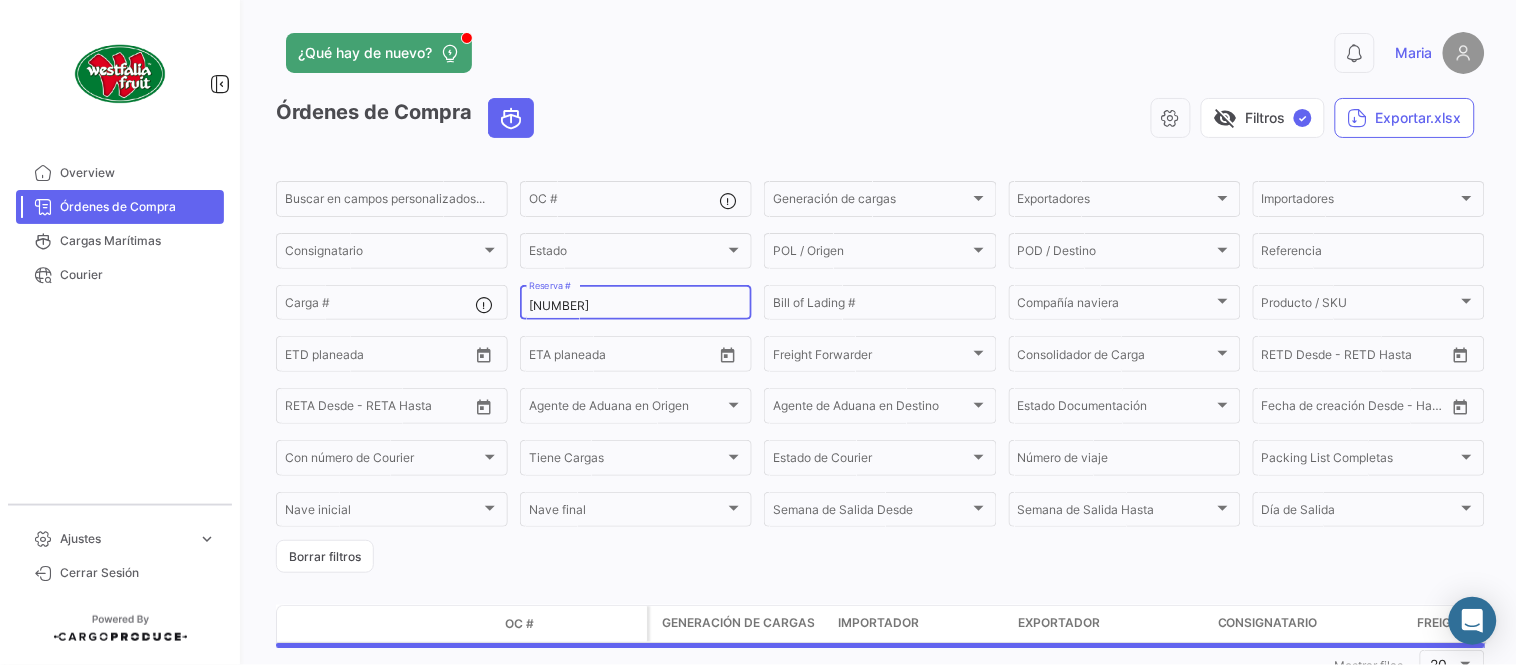 click on "10747020" at bounding box center [636, 306] 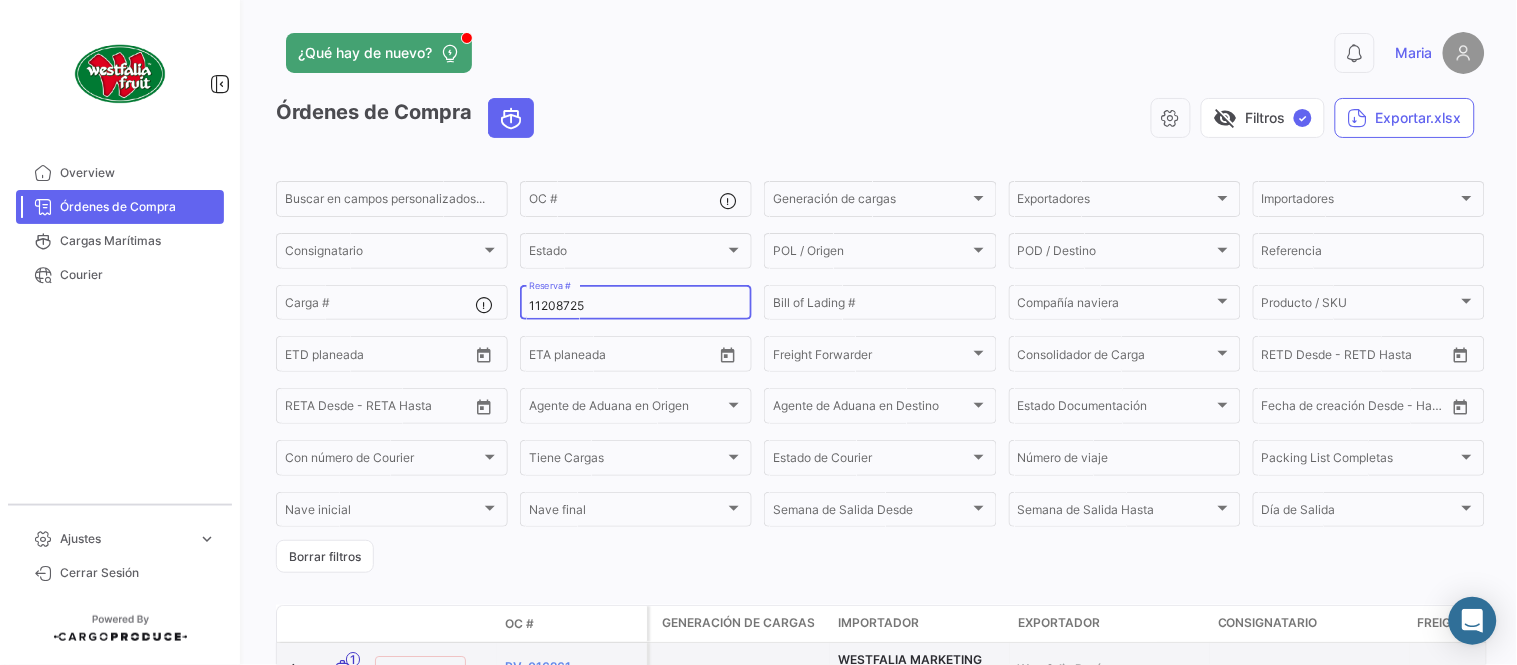 type on "[NUMBER]" 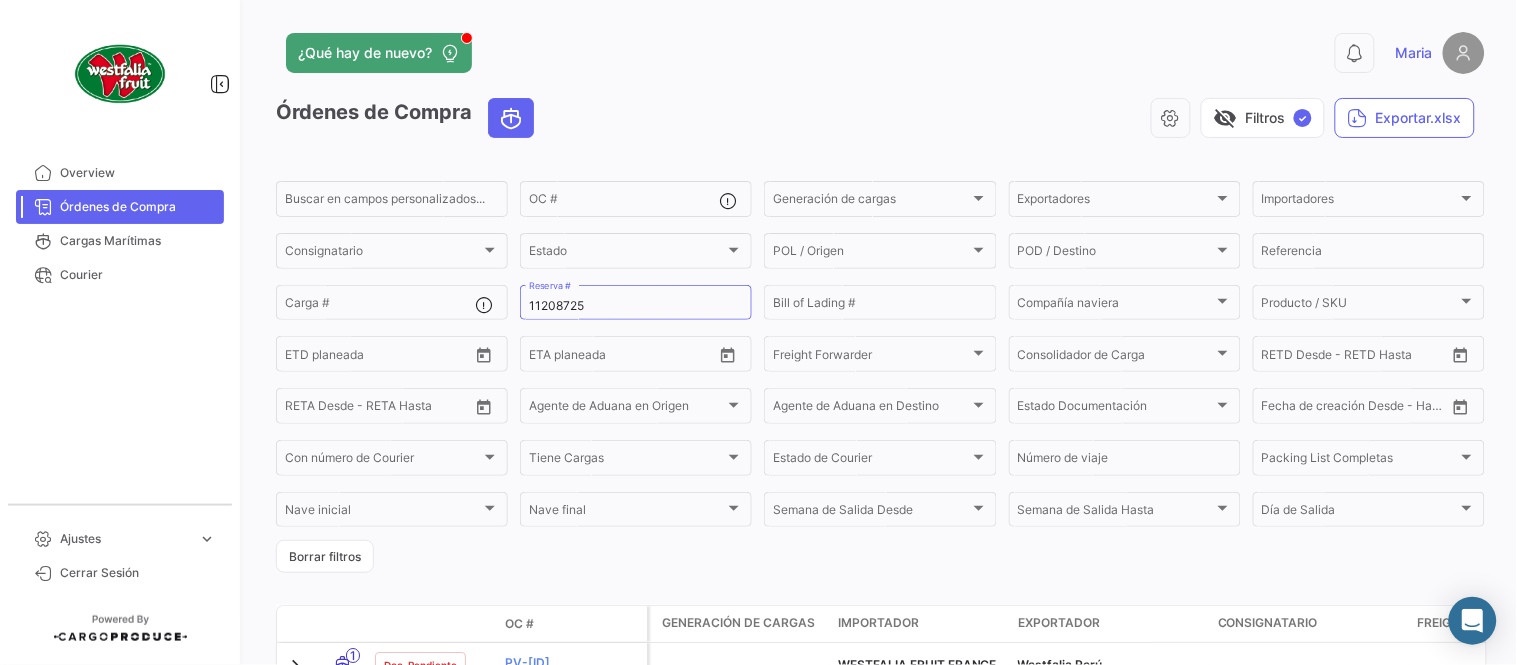 click on "¿Qué hay de nuevo?" 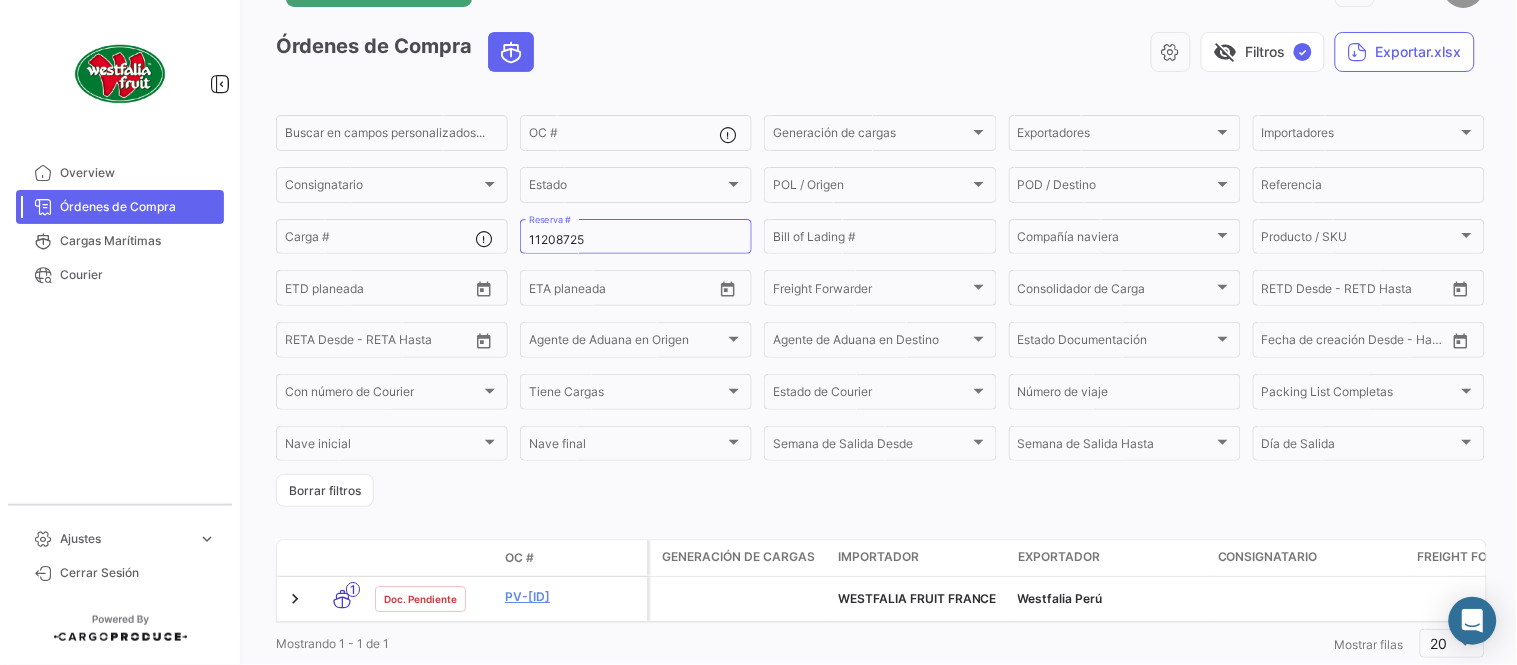 scroll, scrollTop: 128, scrollLeft: 0, axis: vertical 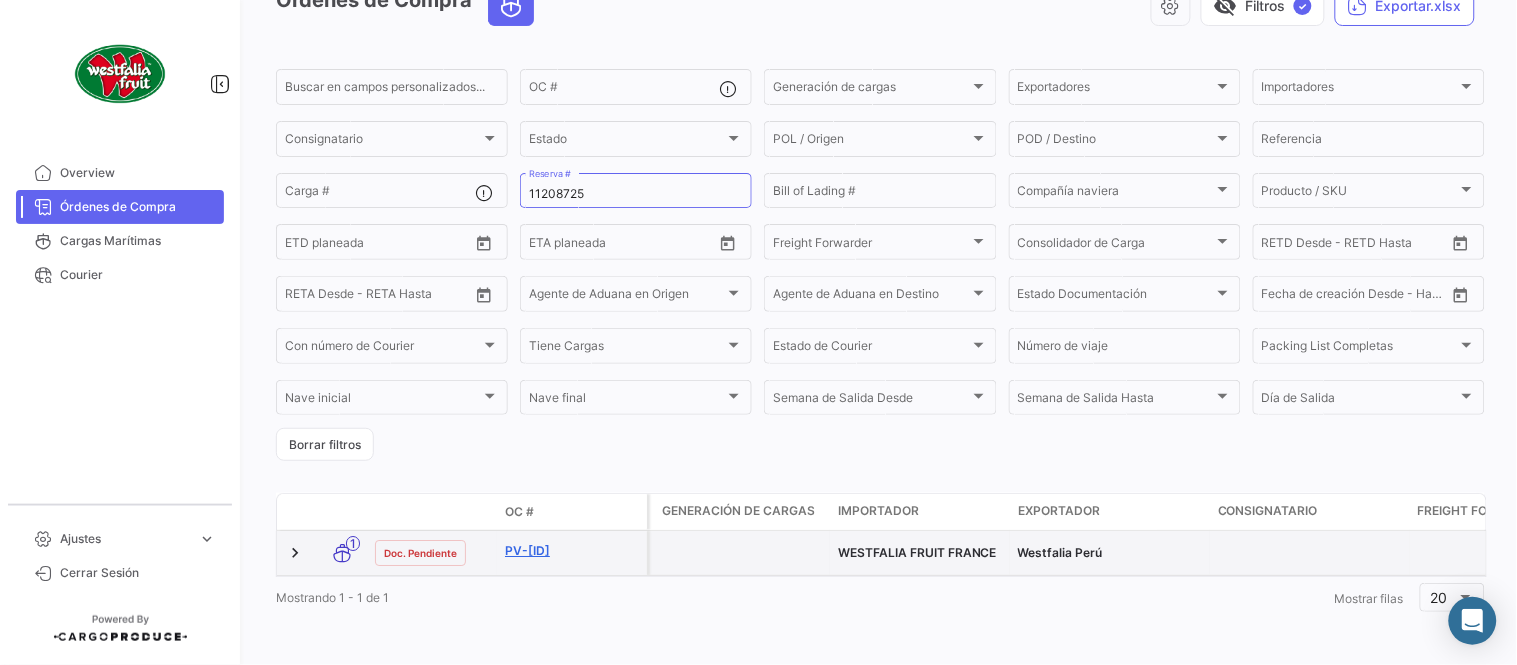 click on "PV-016281" 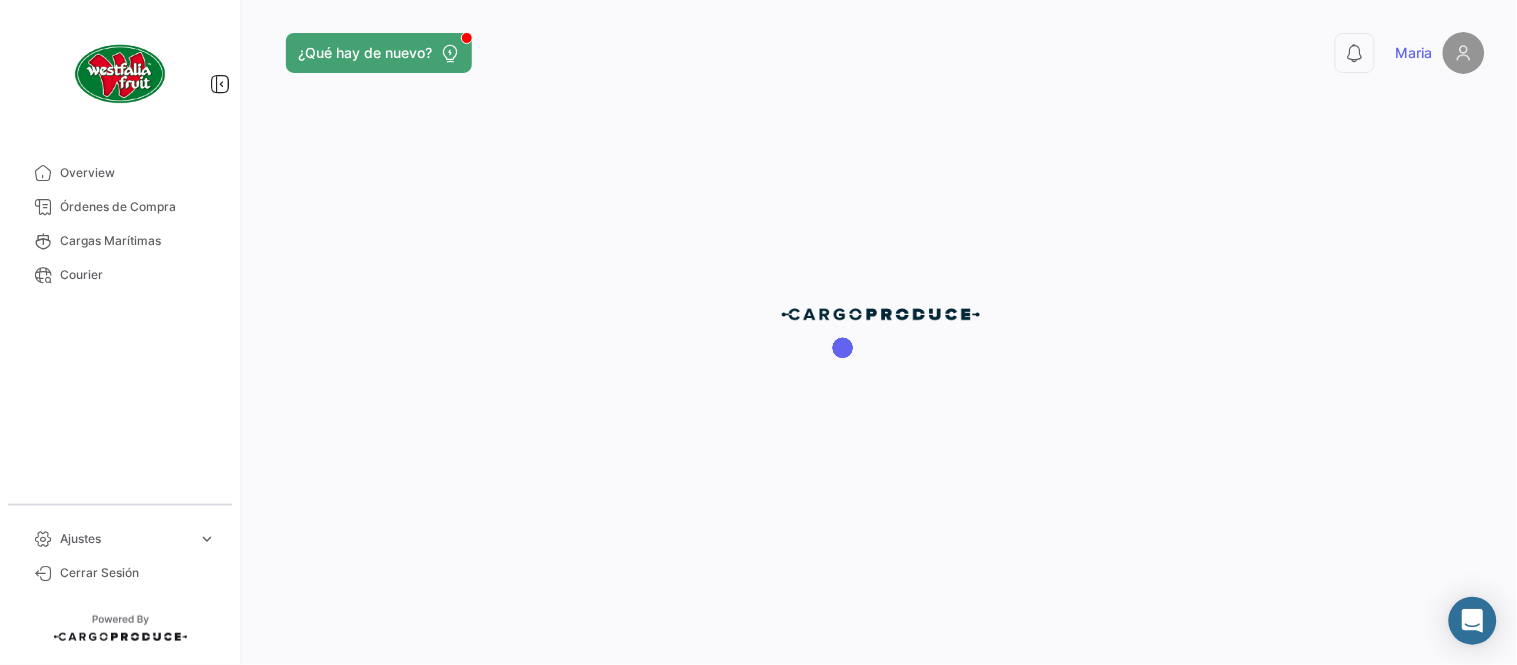 scroll, scrollTop: 0, scrollLeft: 0, axis: both 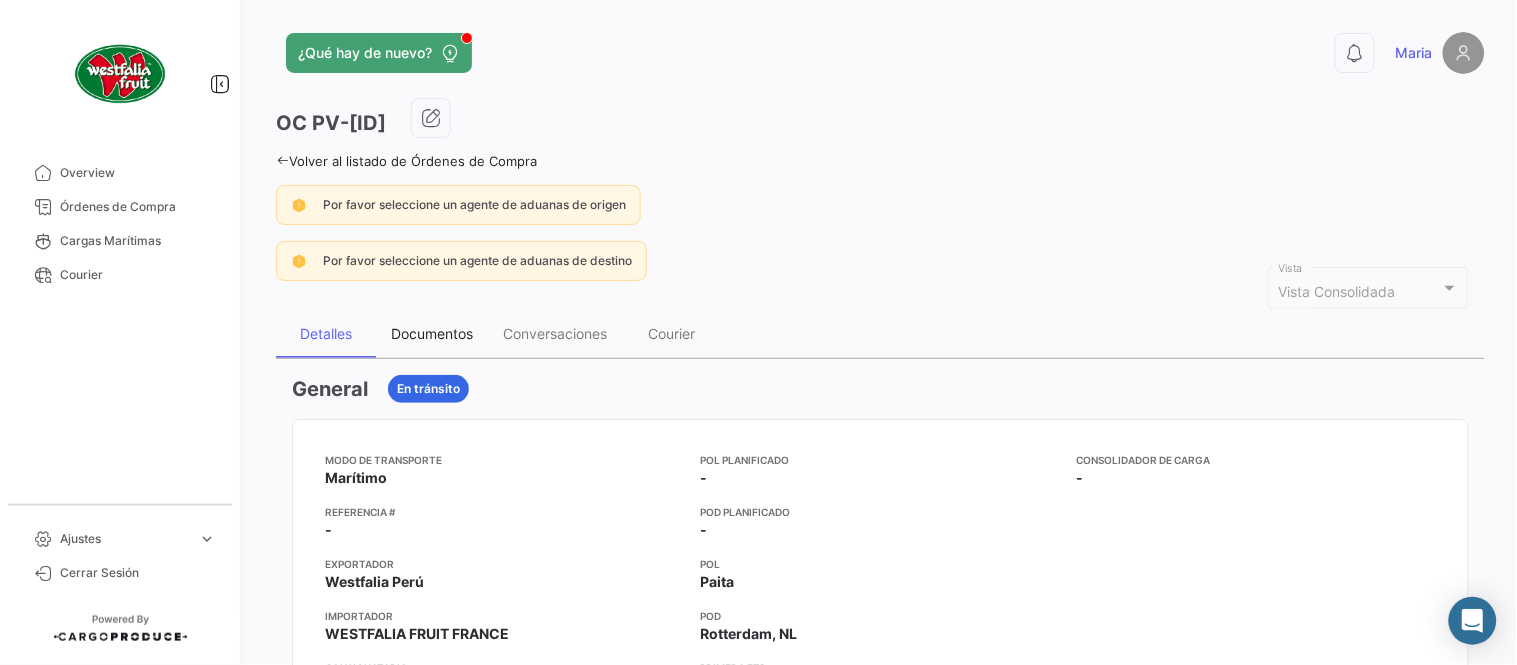 click on "Documentos" at bounding box center (432, 334) 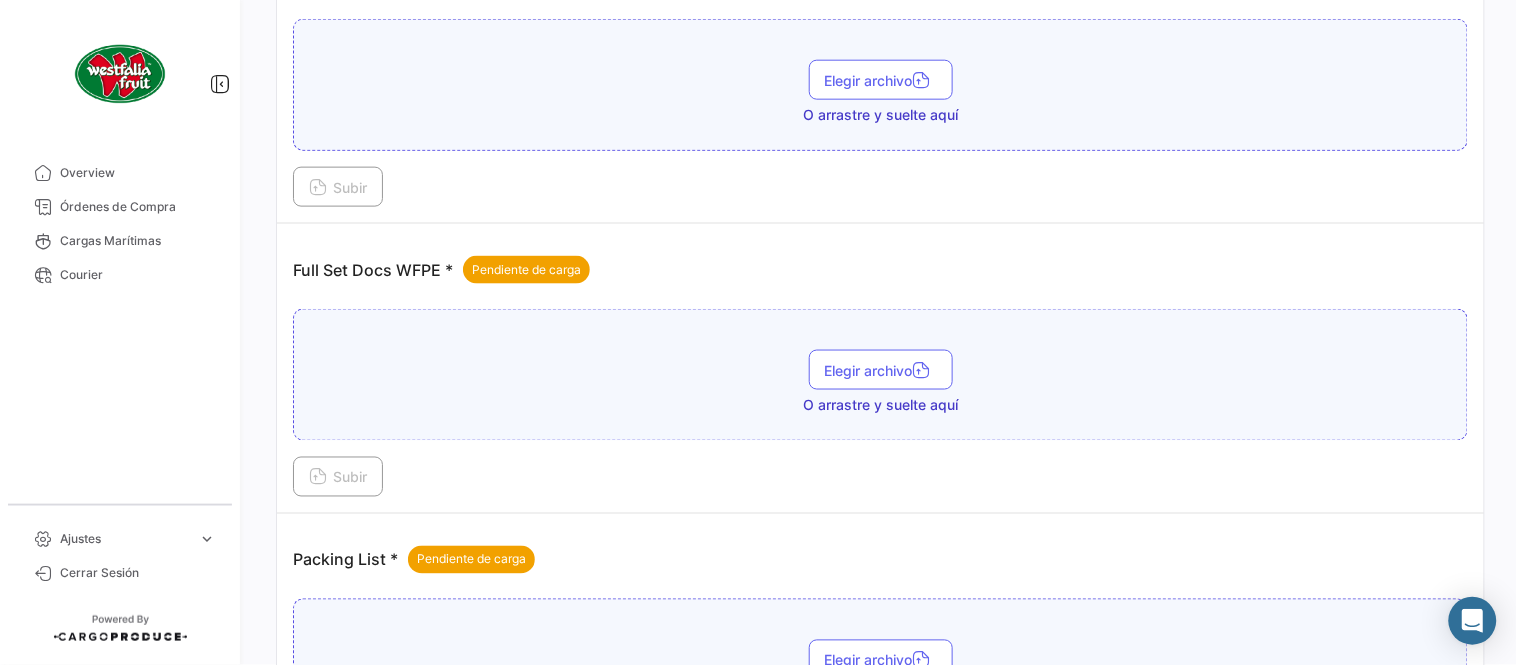 scroll, scrollTop: 806, scrollLeft: 0, axis: vertical 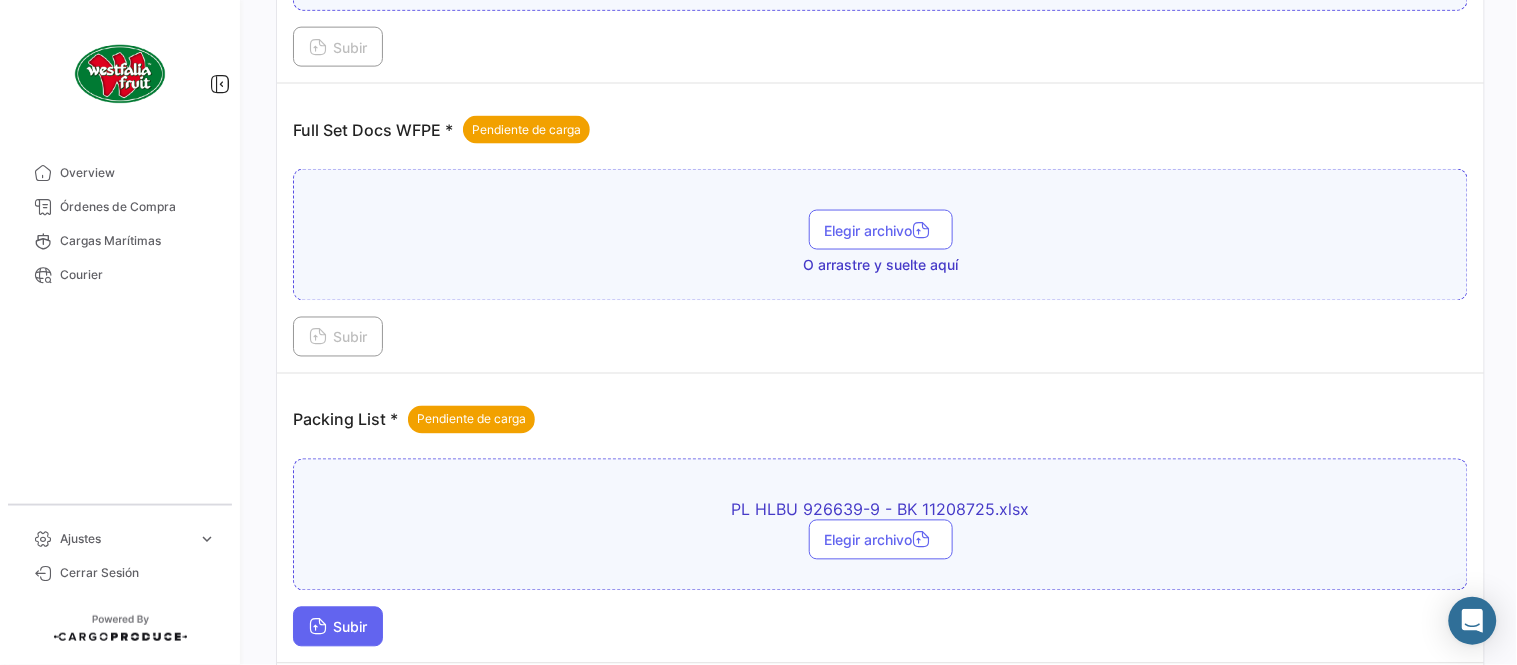click at bounding box center [318, 629] 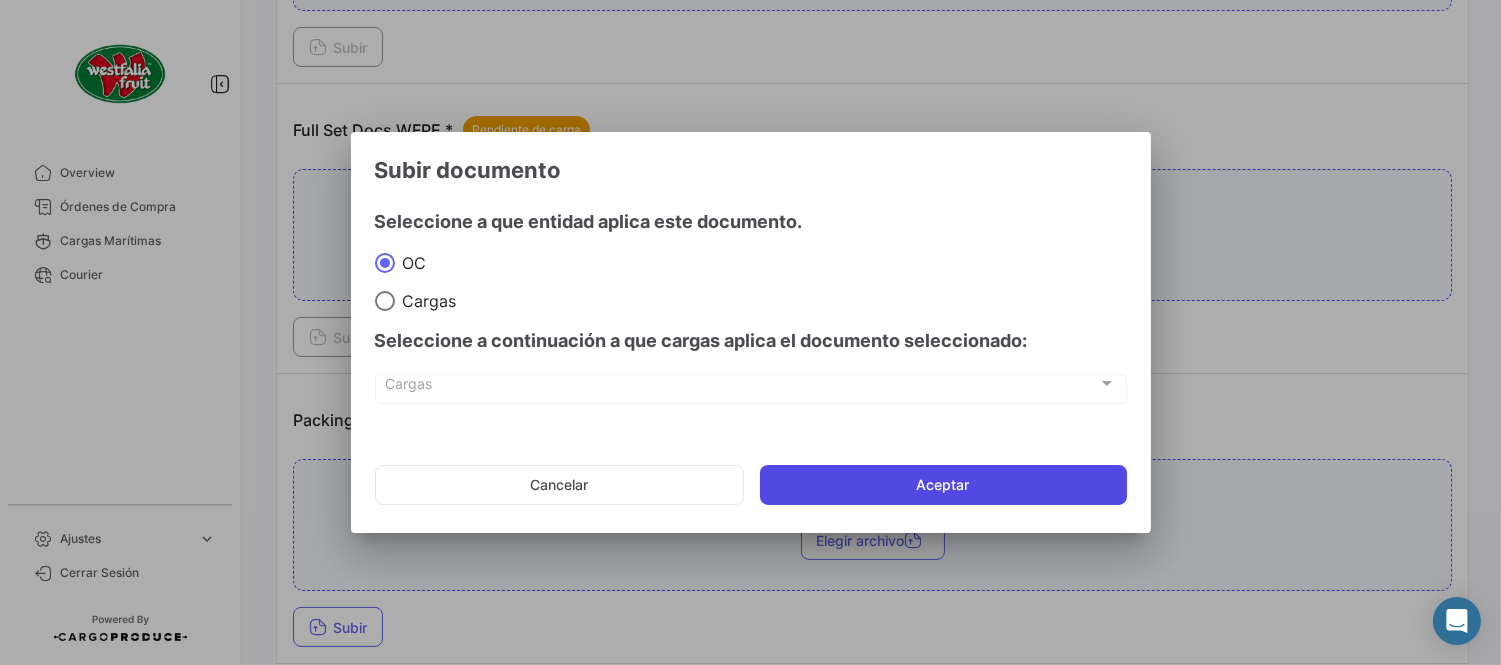 click on "Aceptar" 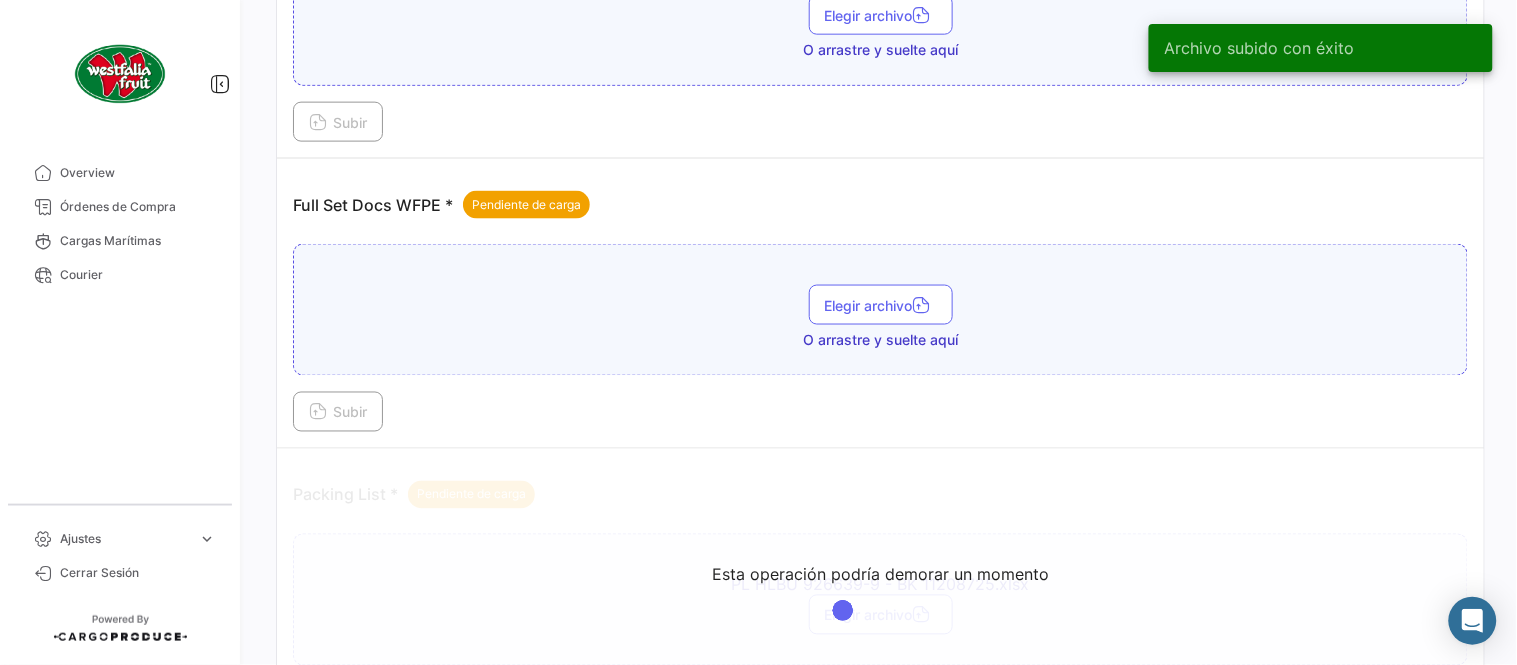 scroll, scrollTop: 584, scrollLeft: 0, axis: vertical 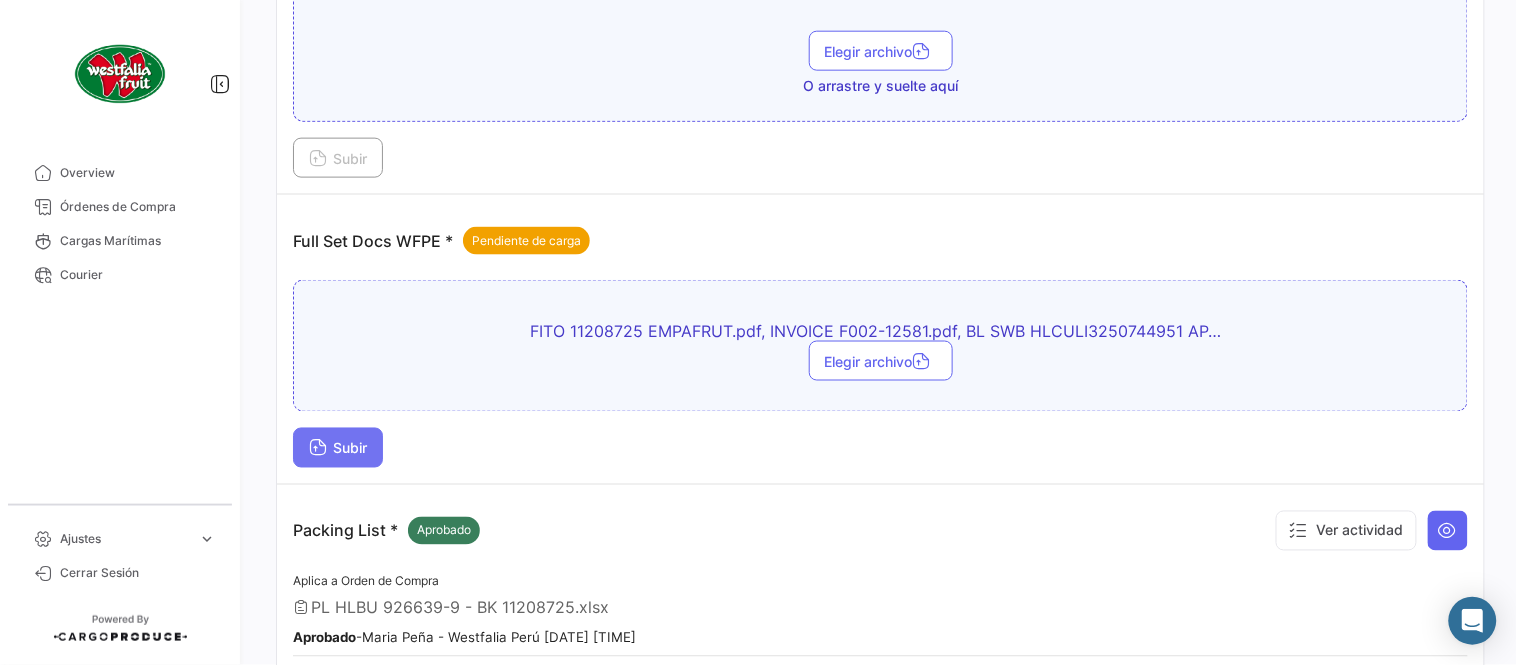 click on "Subir" at bounding box center (338, 448) 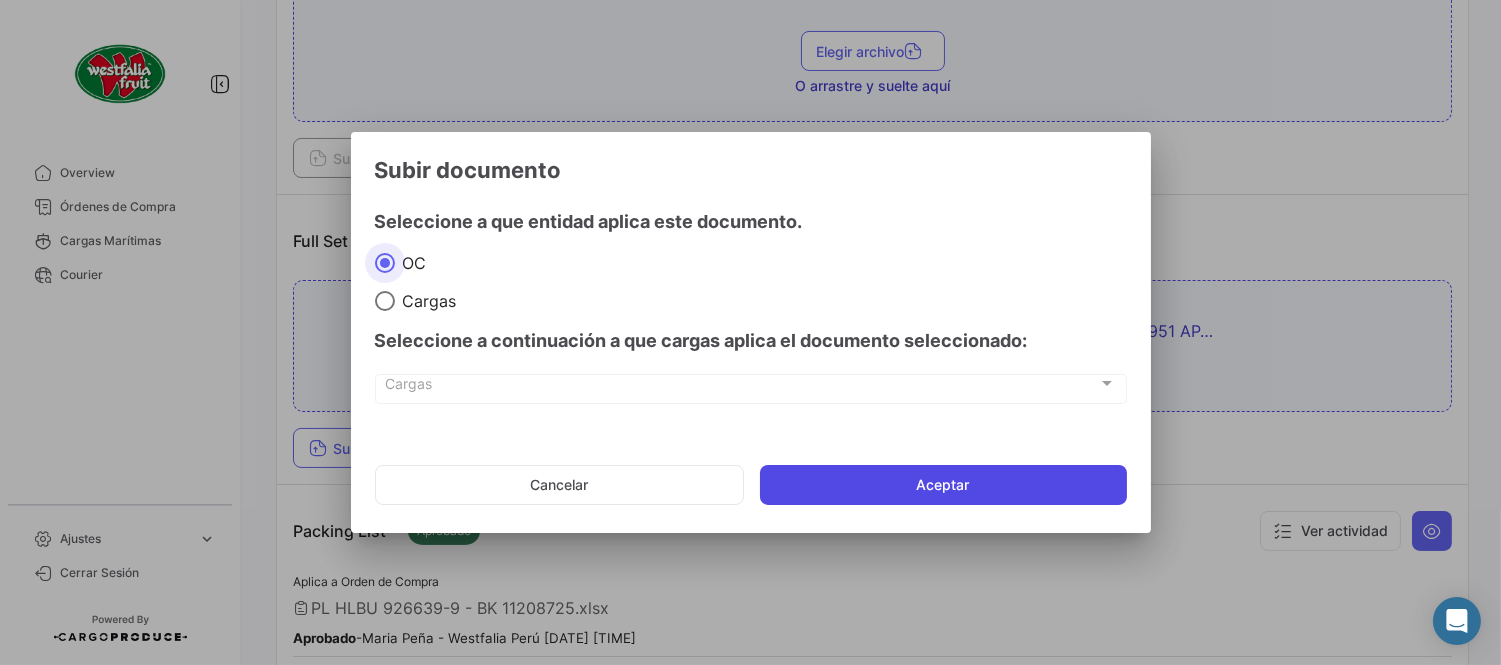 click on "Aceptar" 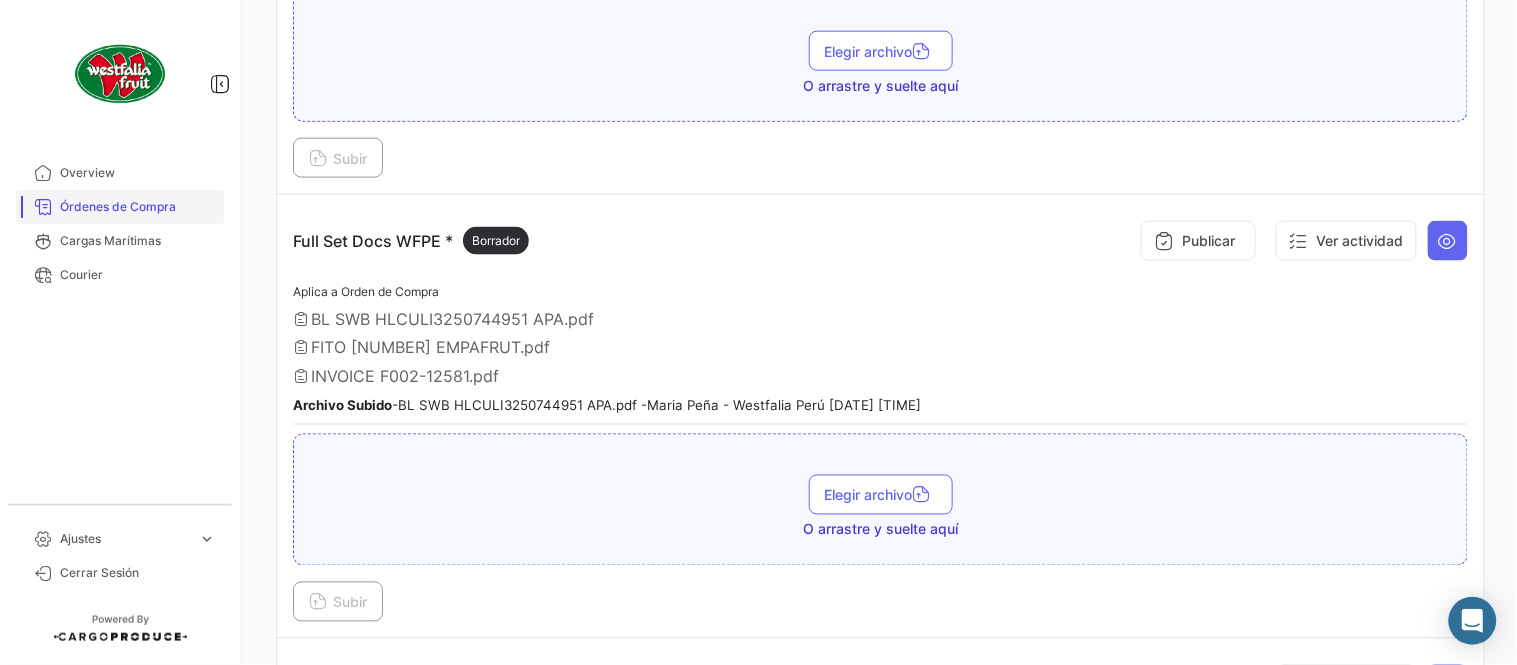 click on "Órdenes de Compra" at bounding box center [138, 207] 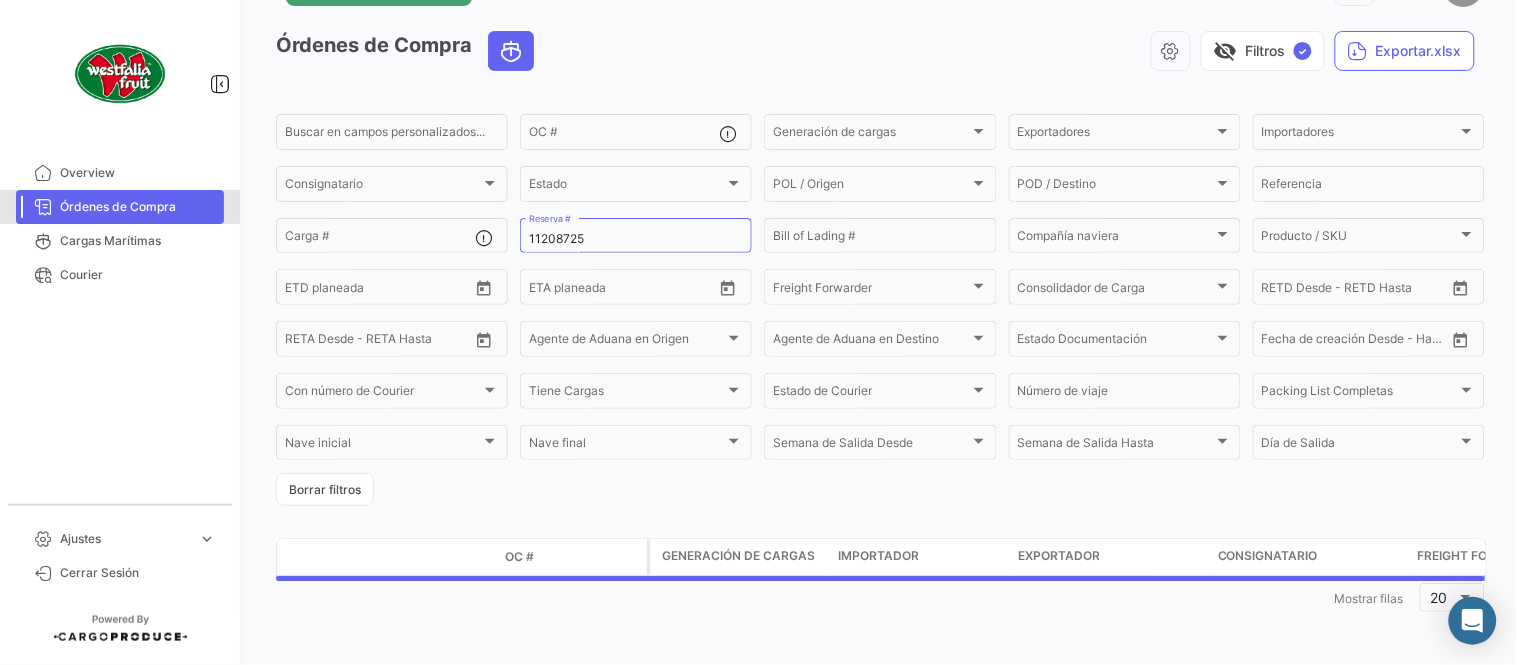 scroll, scrollTop: 0, scrollLeft: 0, axis: both 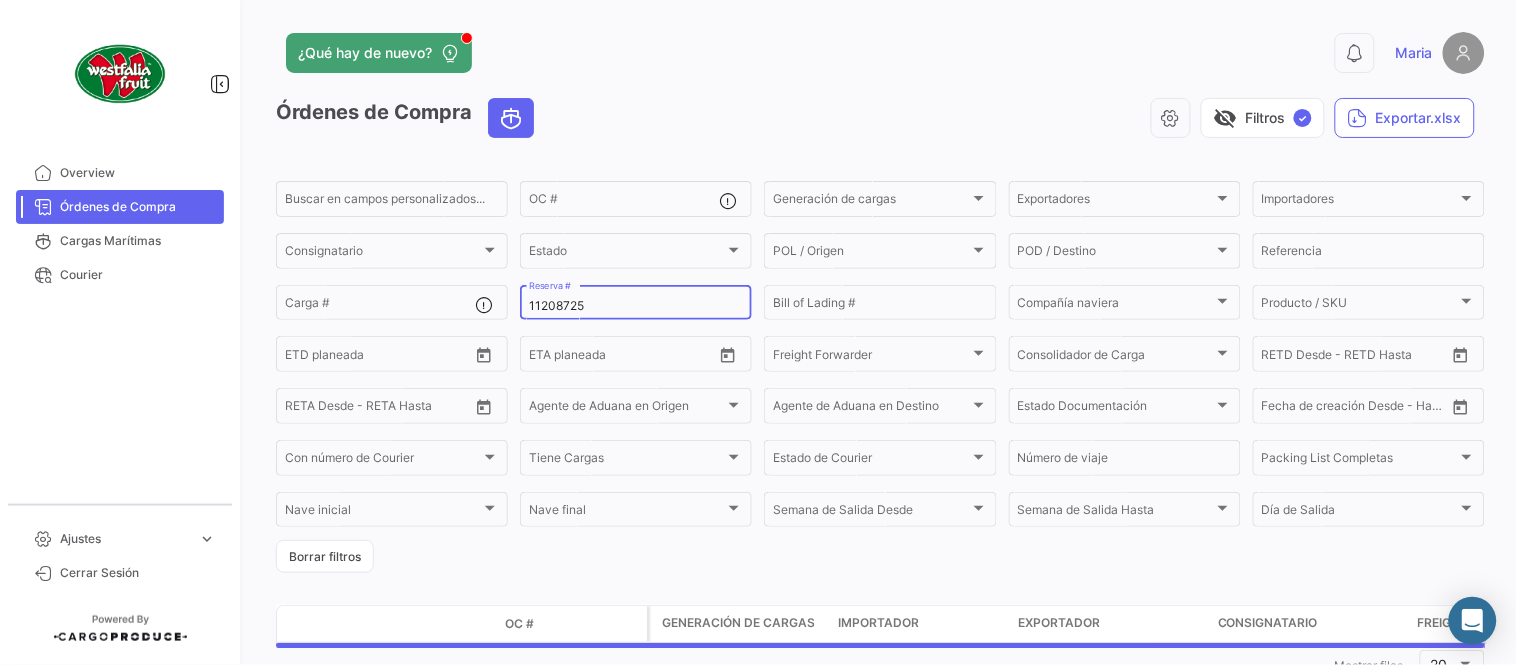 click on "[NUMBER]" at bounding box center [636, 306] 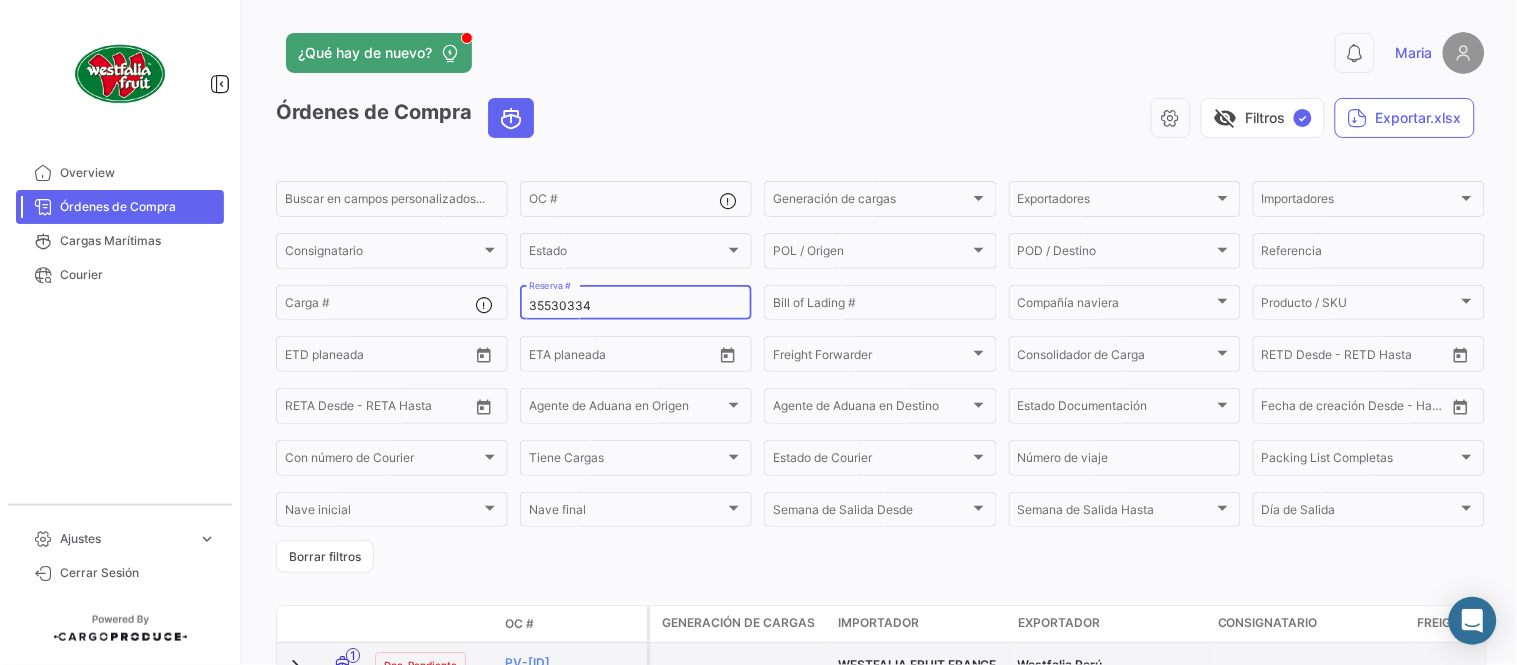 type on "35530334" 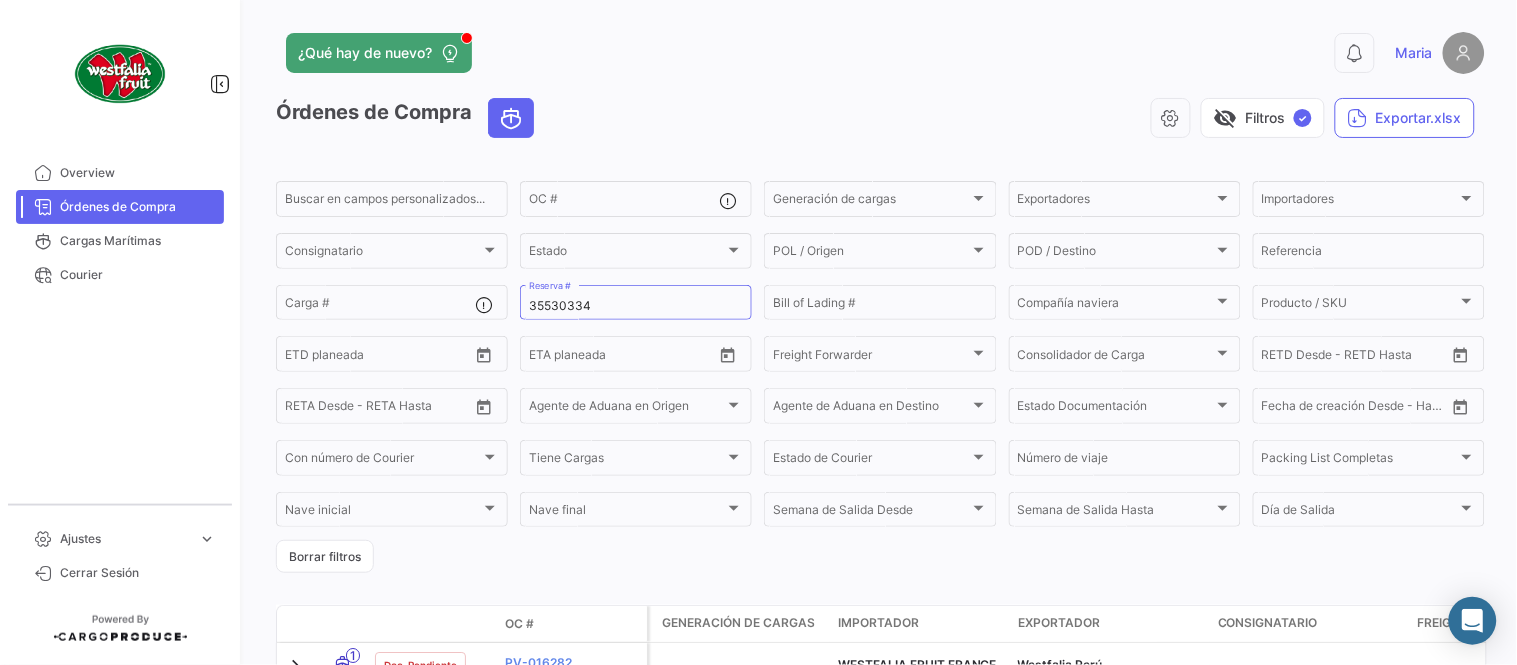 click on "¿Qué hay de nuevo?" 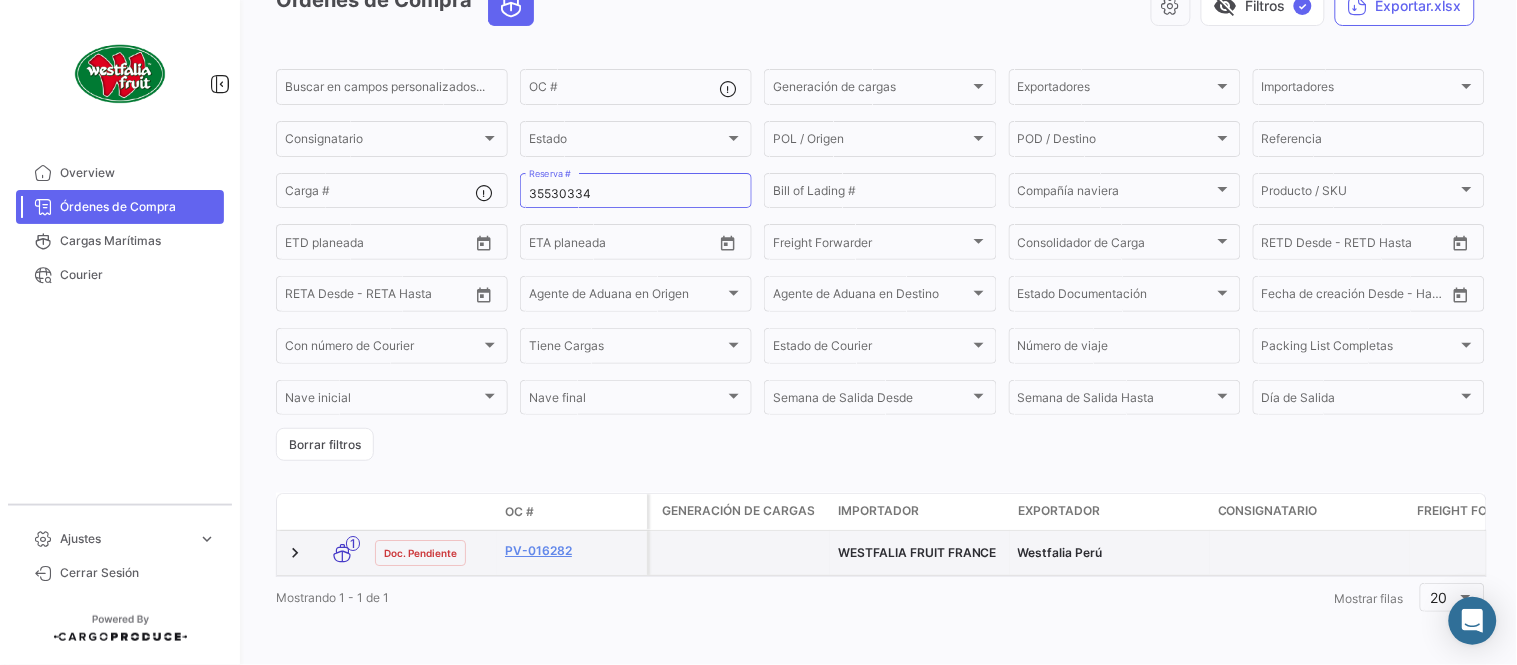 scroll, scrollTop: 128, scrollLeft: 0, axis: vertical 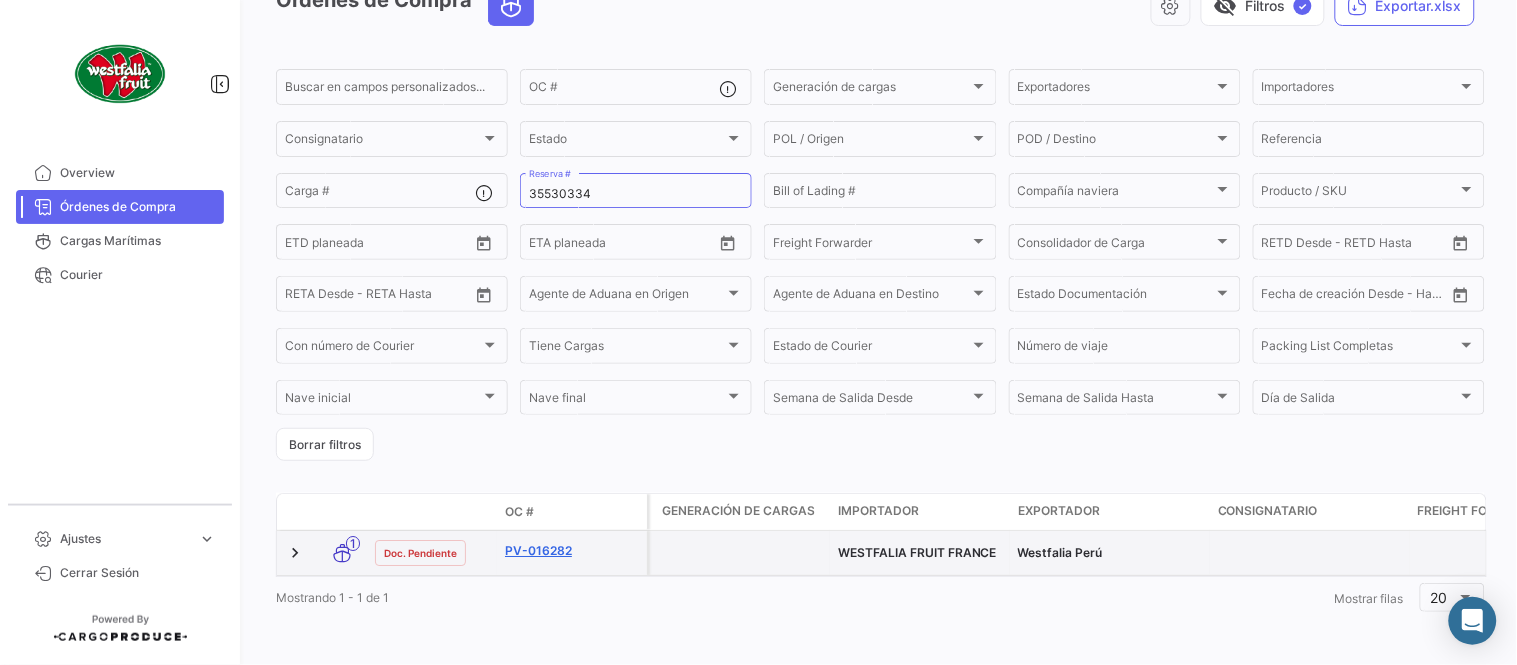 click on "PV-016282" 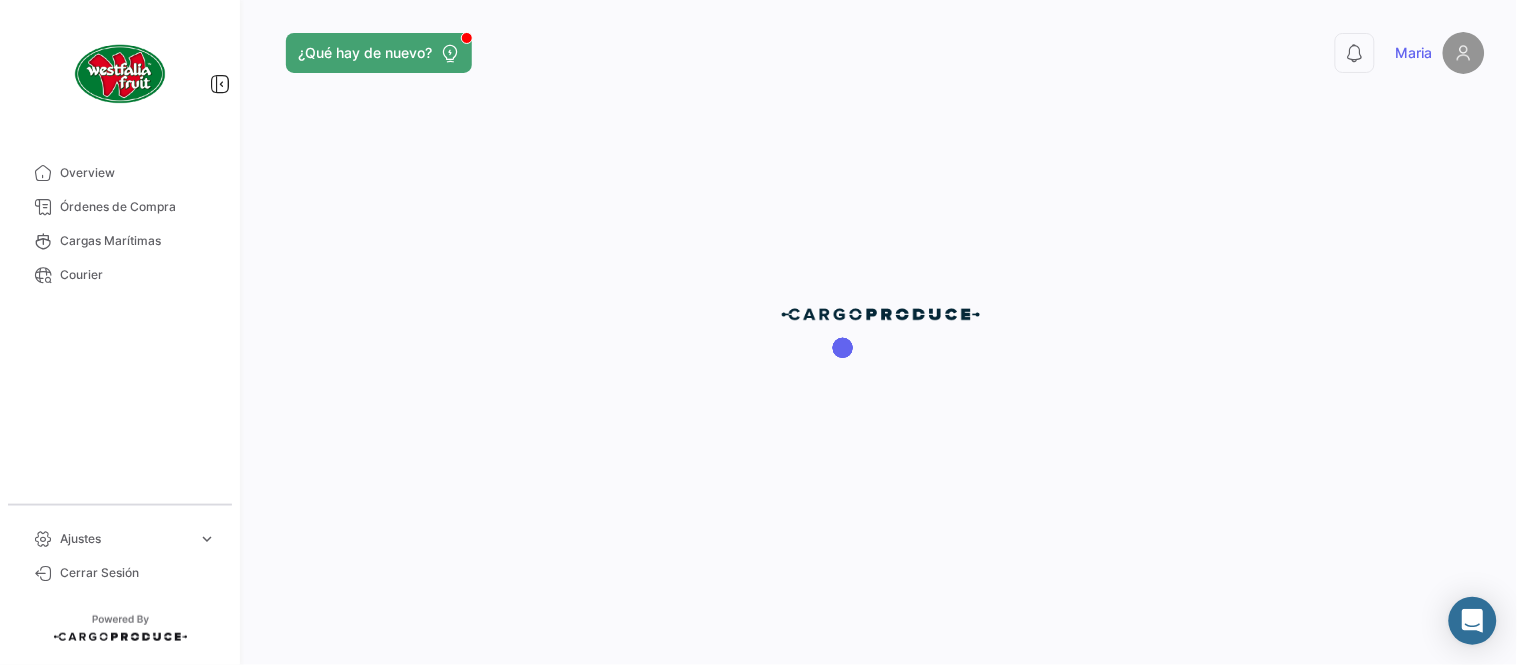 scroll, scrollTop: 0, scrollLeft: 0, axis: both 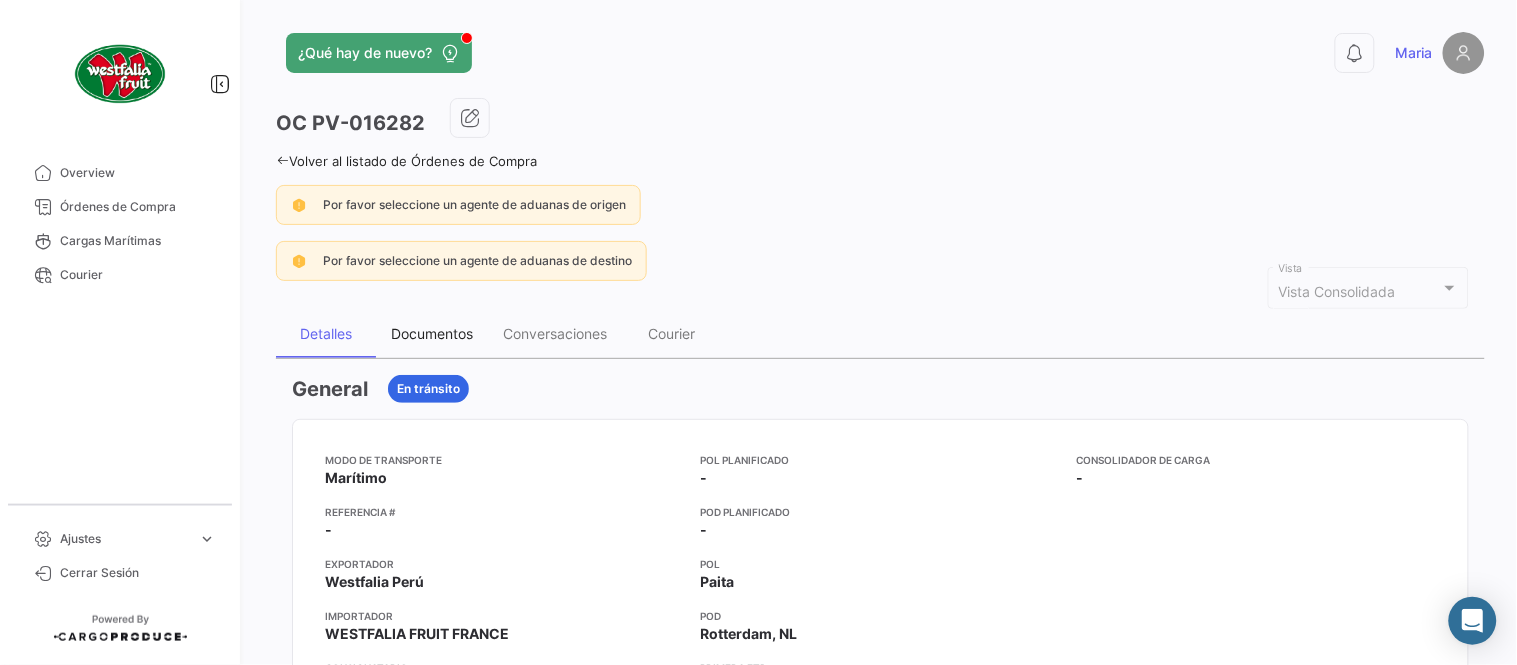 click on "Documentos" at bounding box center [432, 334] 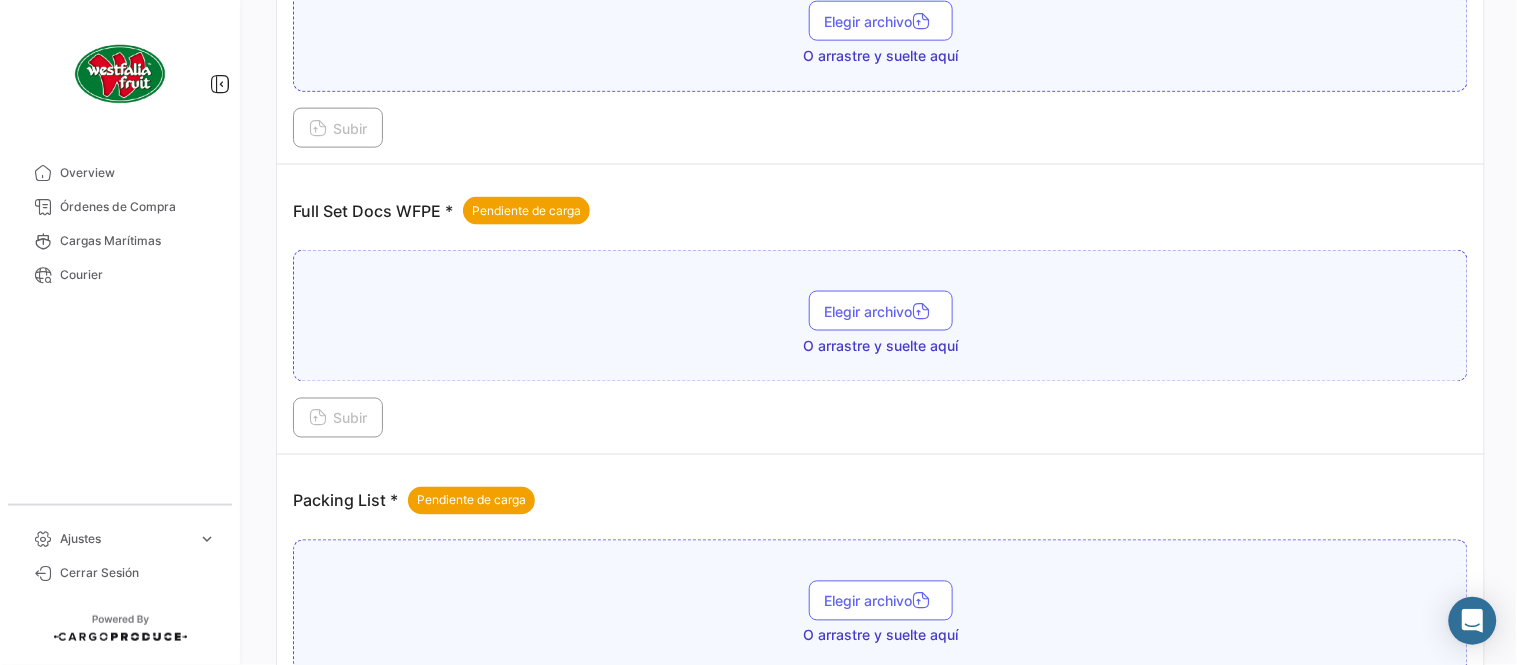 scroll, scrollTop: 806, scrollLeft: 0, axis: vertical 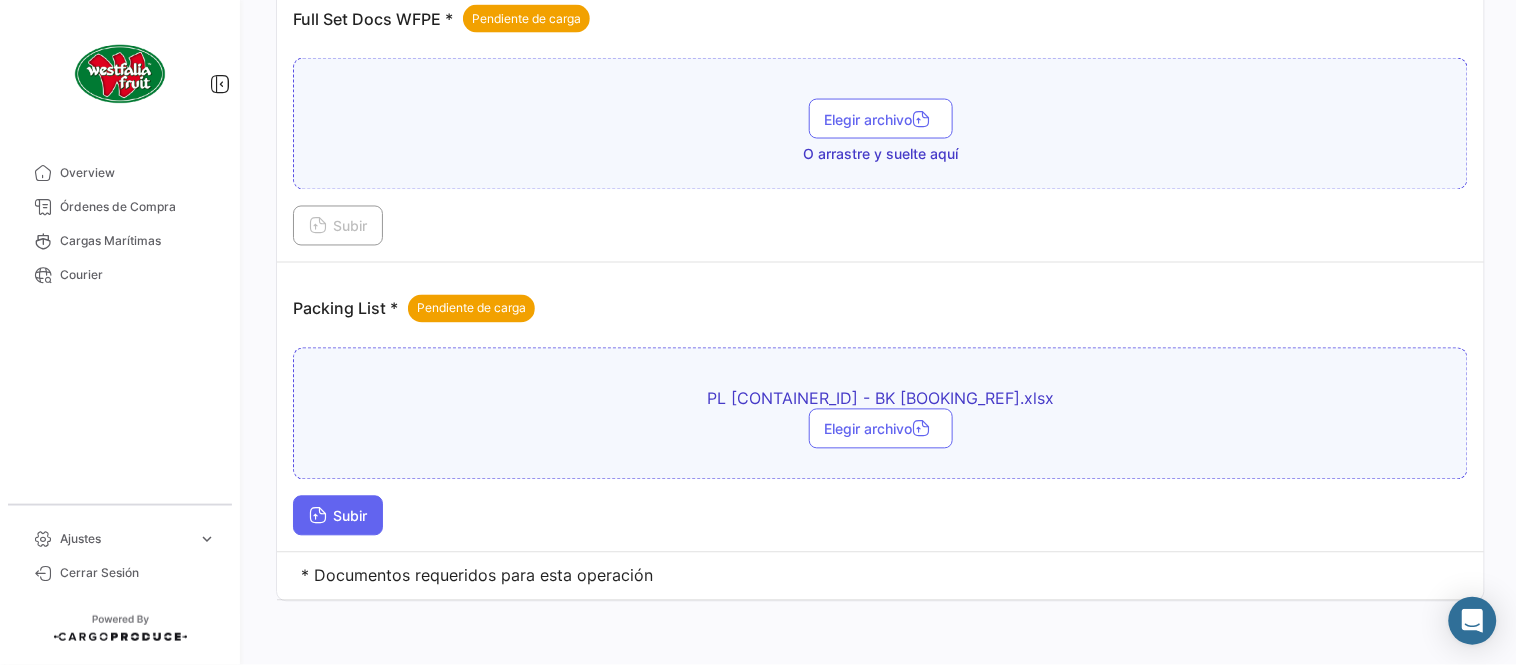 click on "Subir" at bounding box center (338, 516) 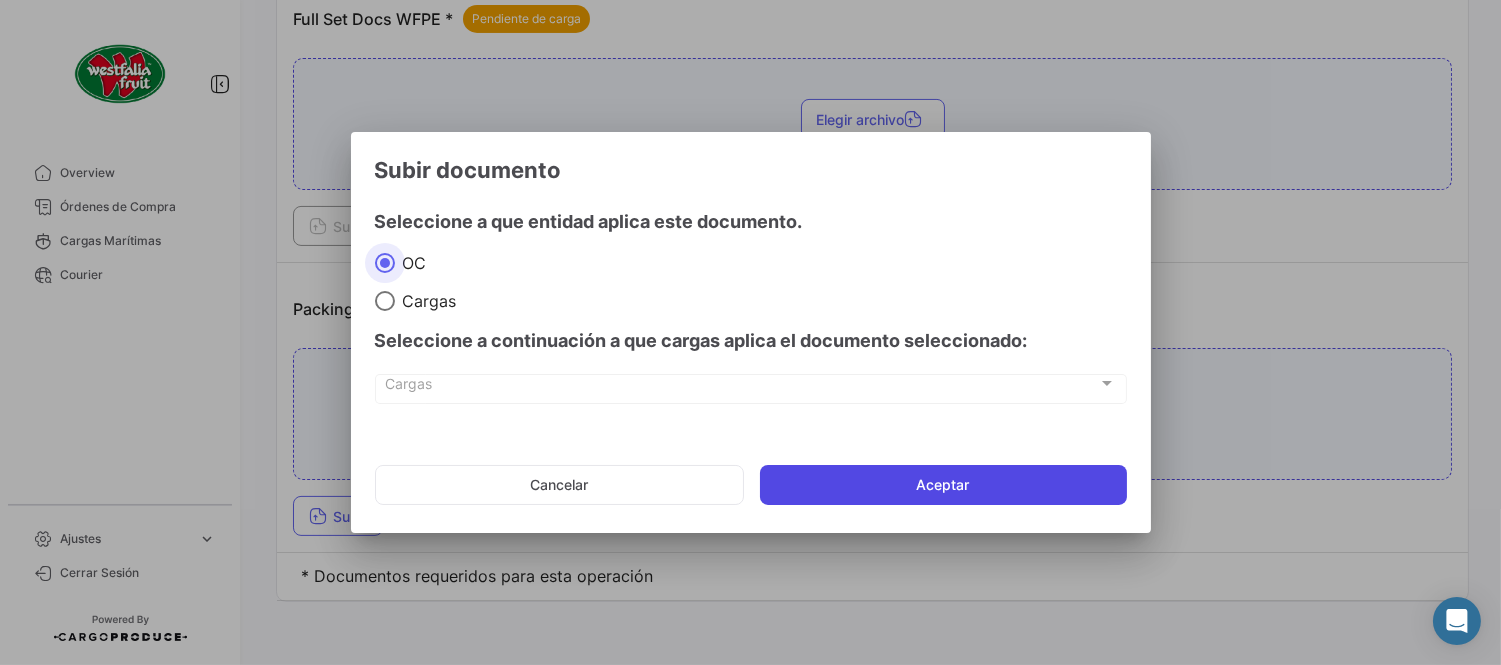 click on "Aceptar" 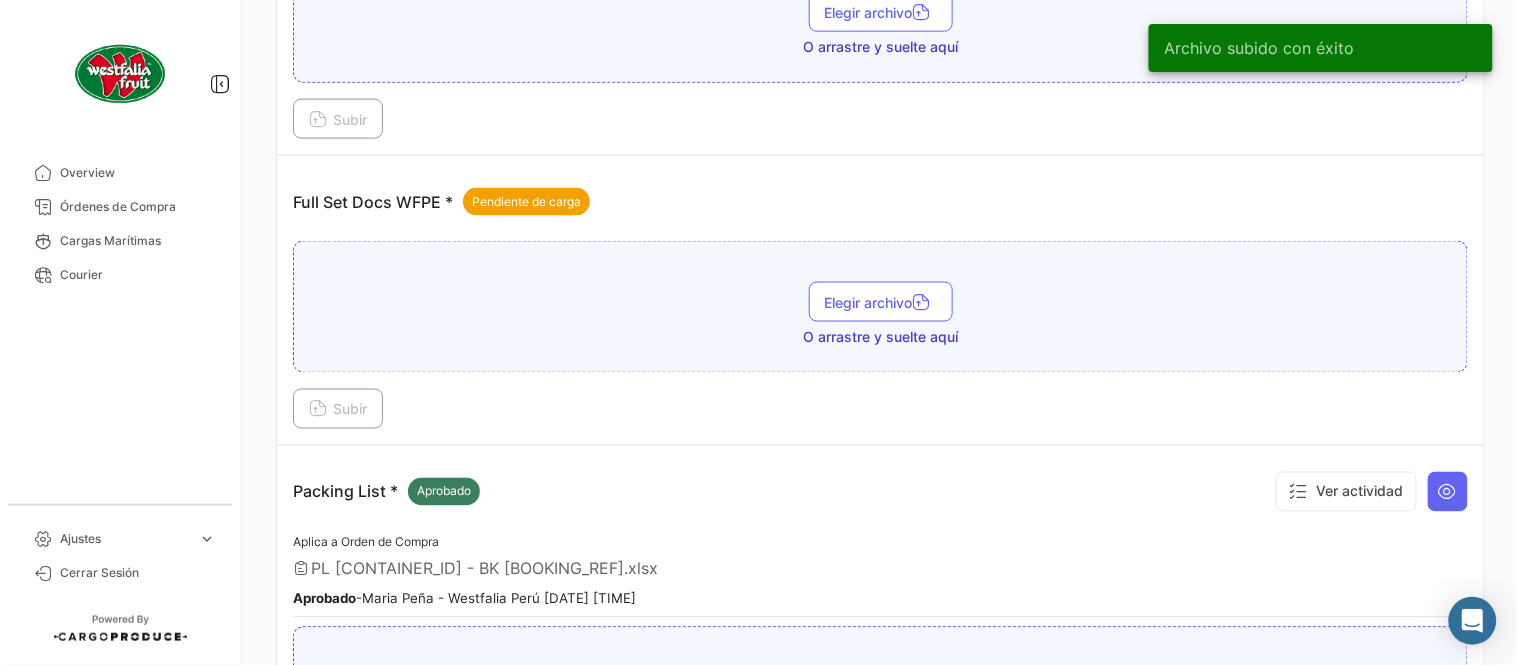 scroll, scrollTop: 584, scrollLeft: 0, axis: vertical 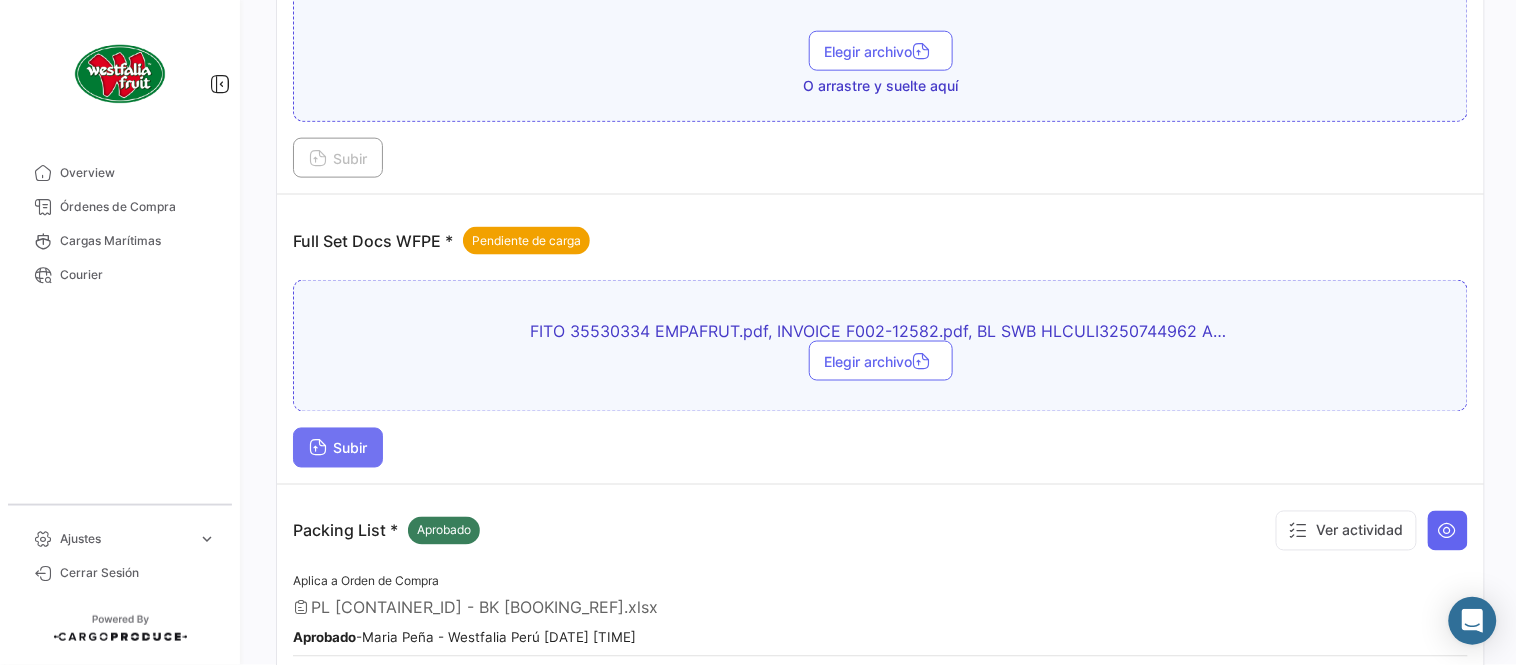 click on "Subir" at bounding box center (338, 448) 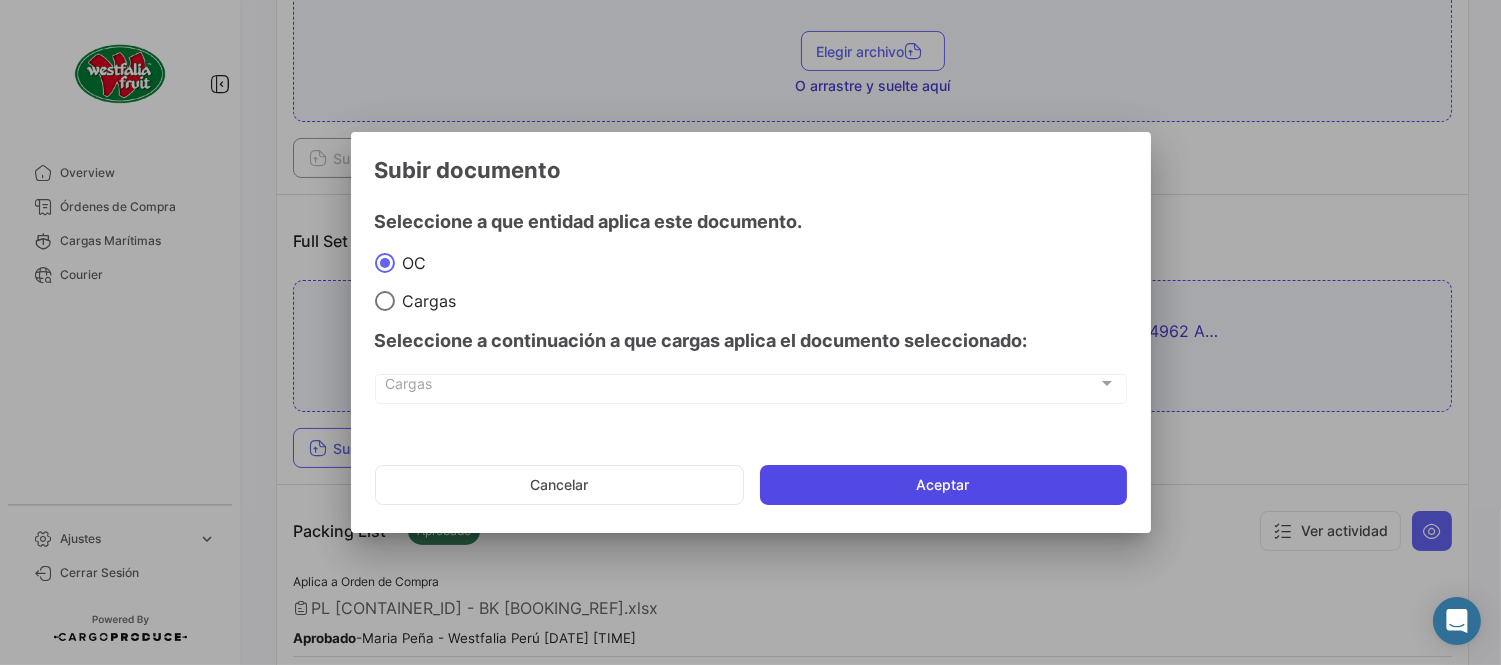 click on "Aceptar" 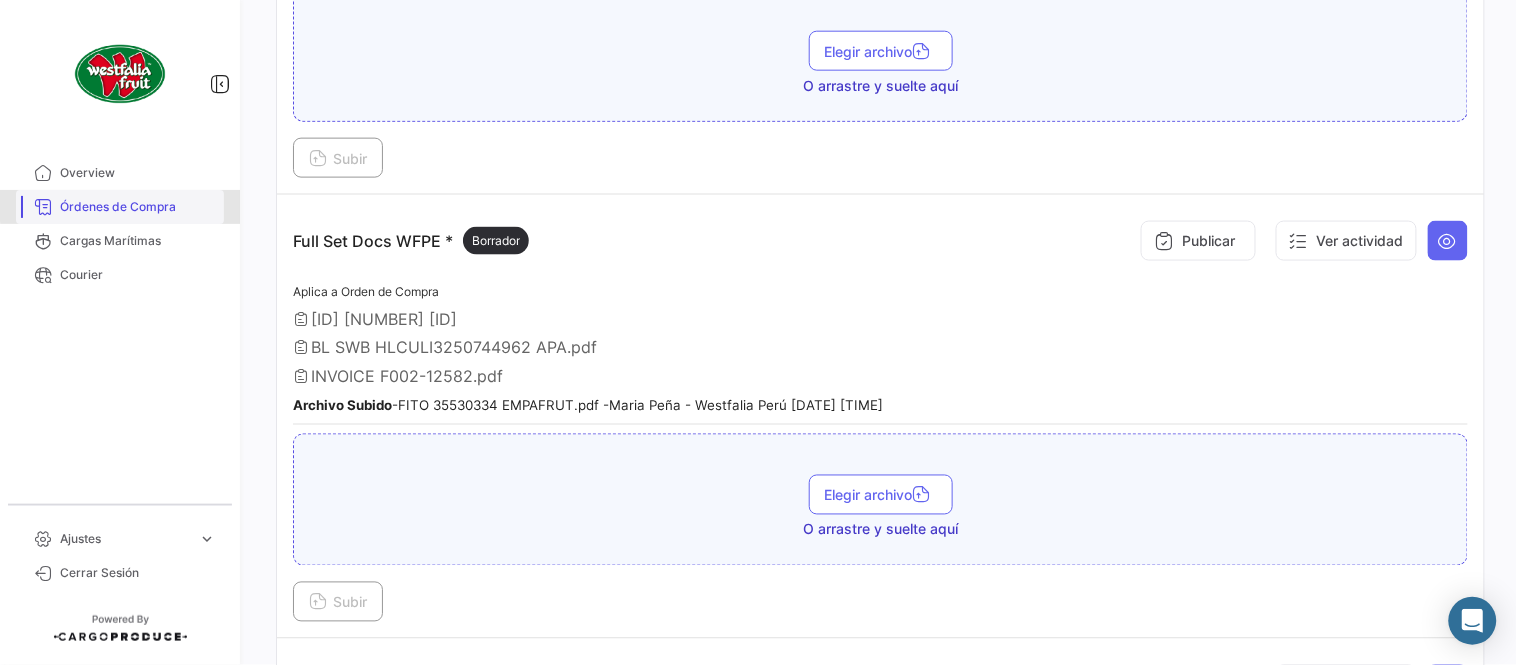 click on "Órdenes de Compra" at bounding box center [138, 207] 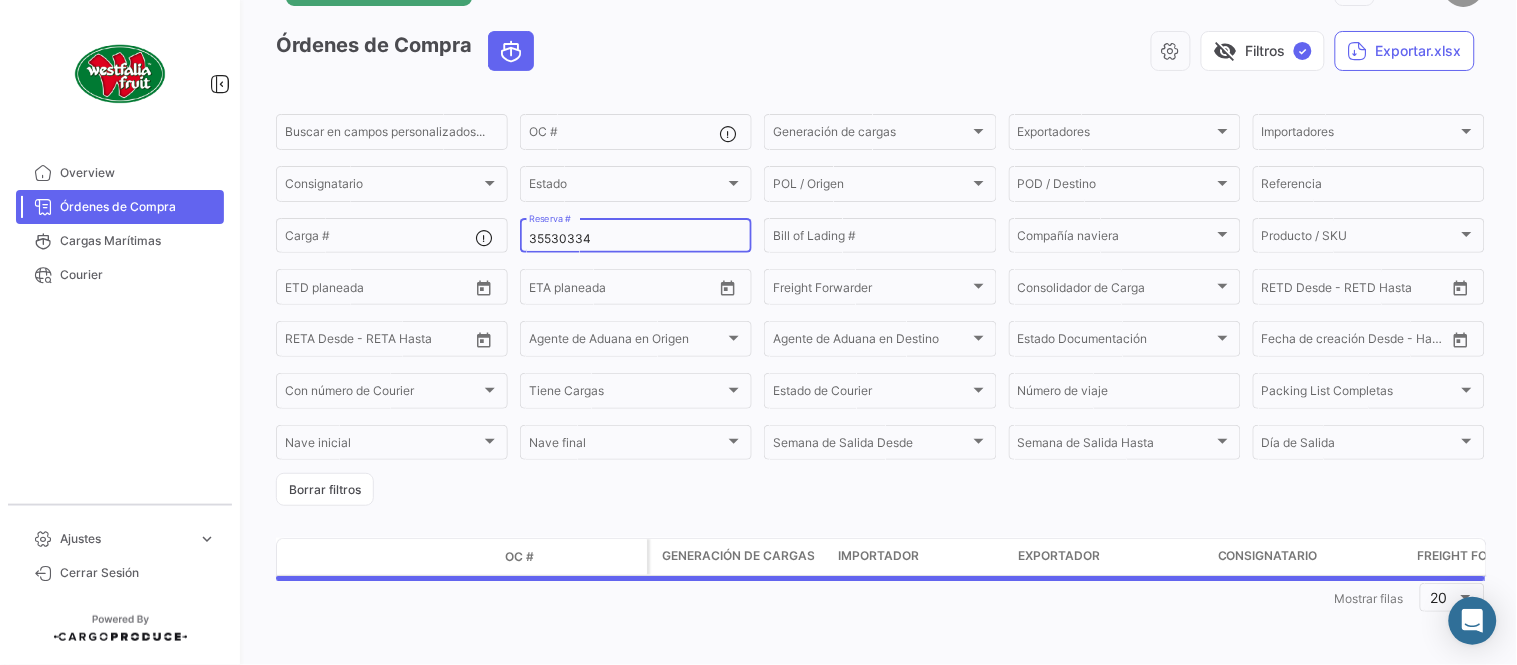 scroll, scrollTop: 0, scrollLeft: 0, axis: both 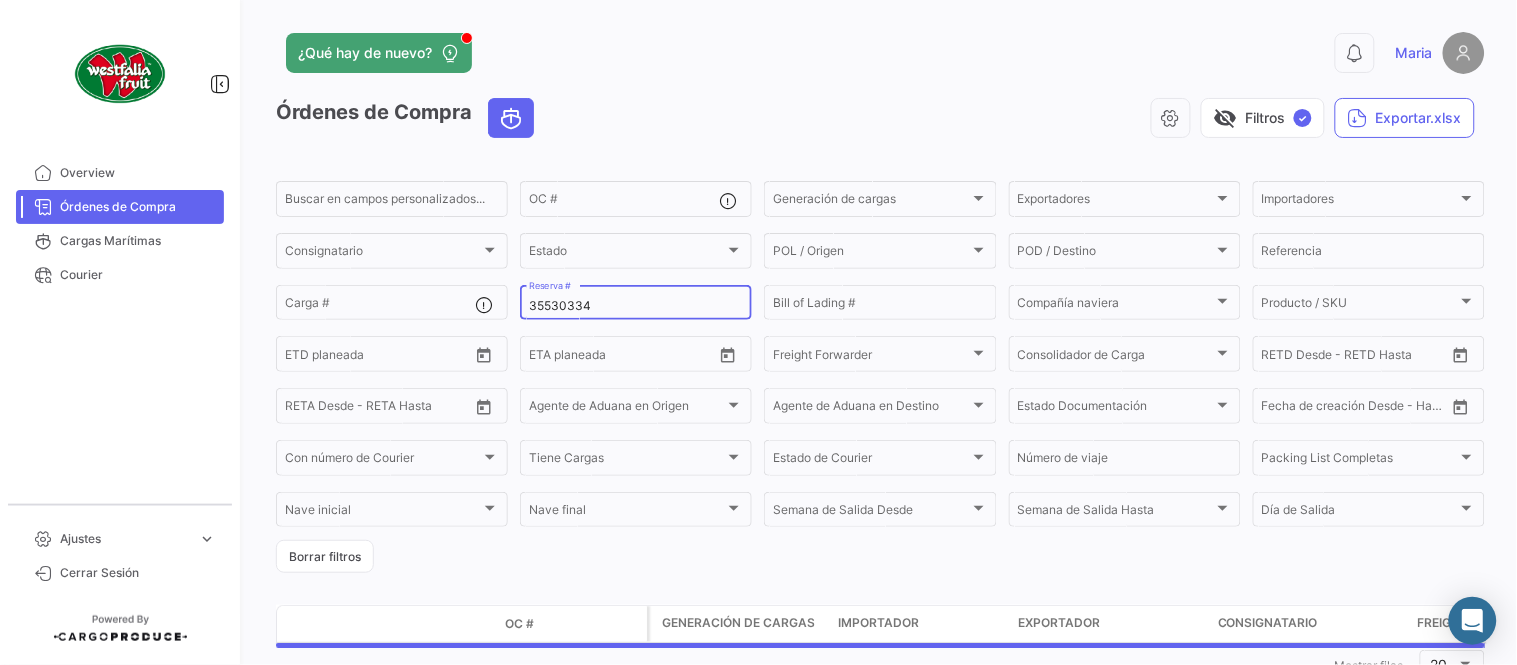 click on "35530334" at bounding box center (636, 306) 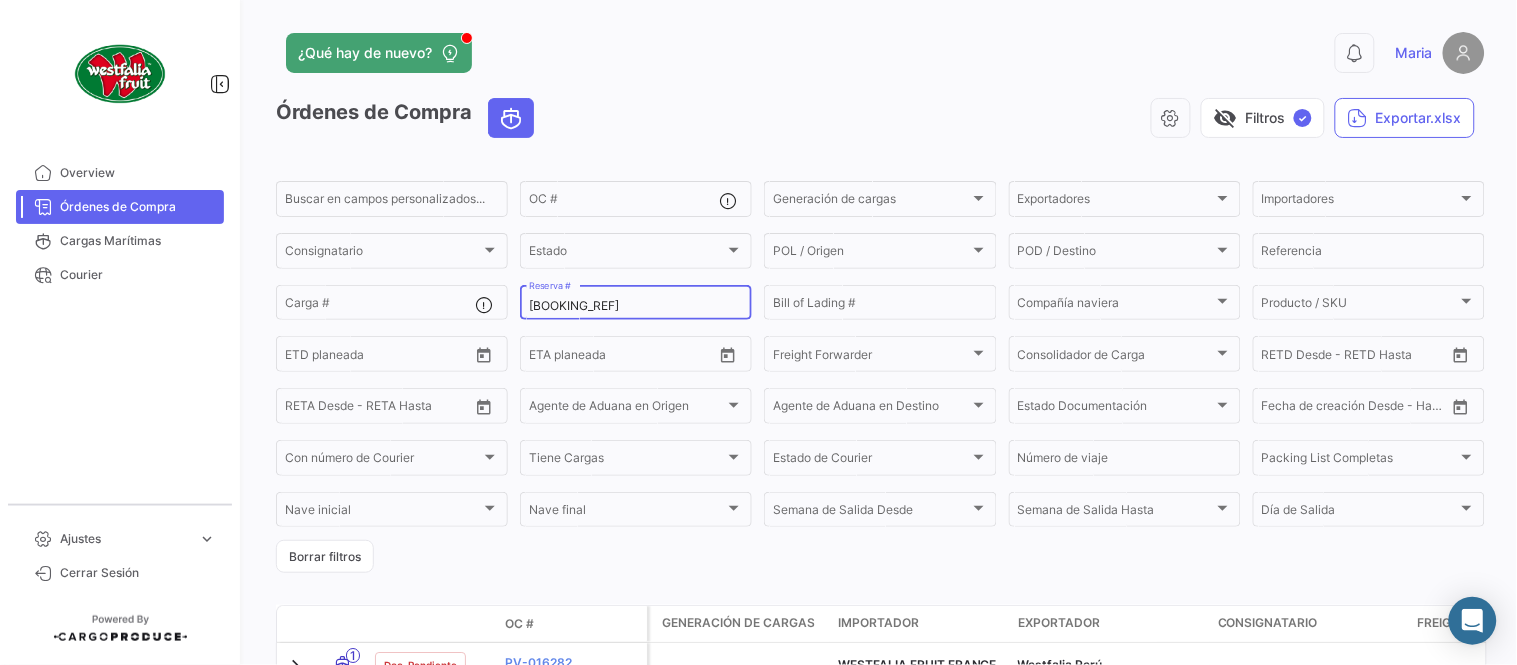 type on "27115387" 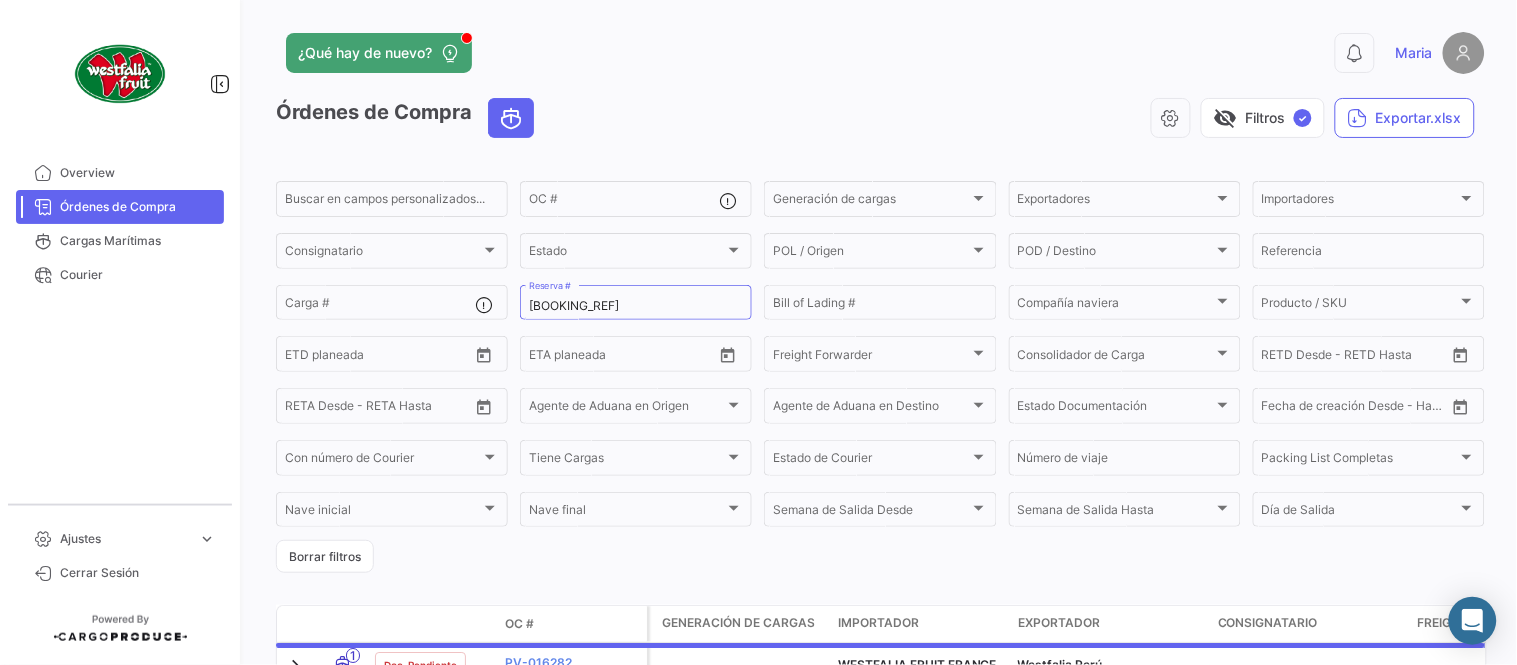 click on "¿Qué hay de nuevo?" 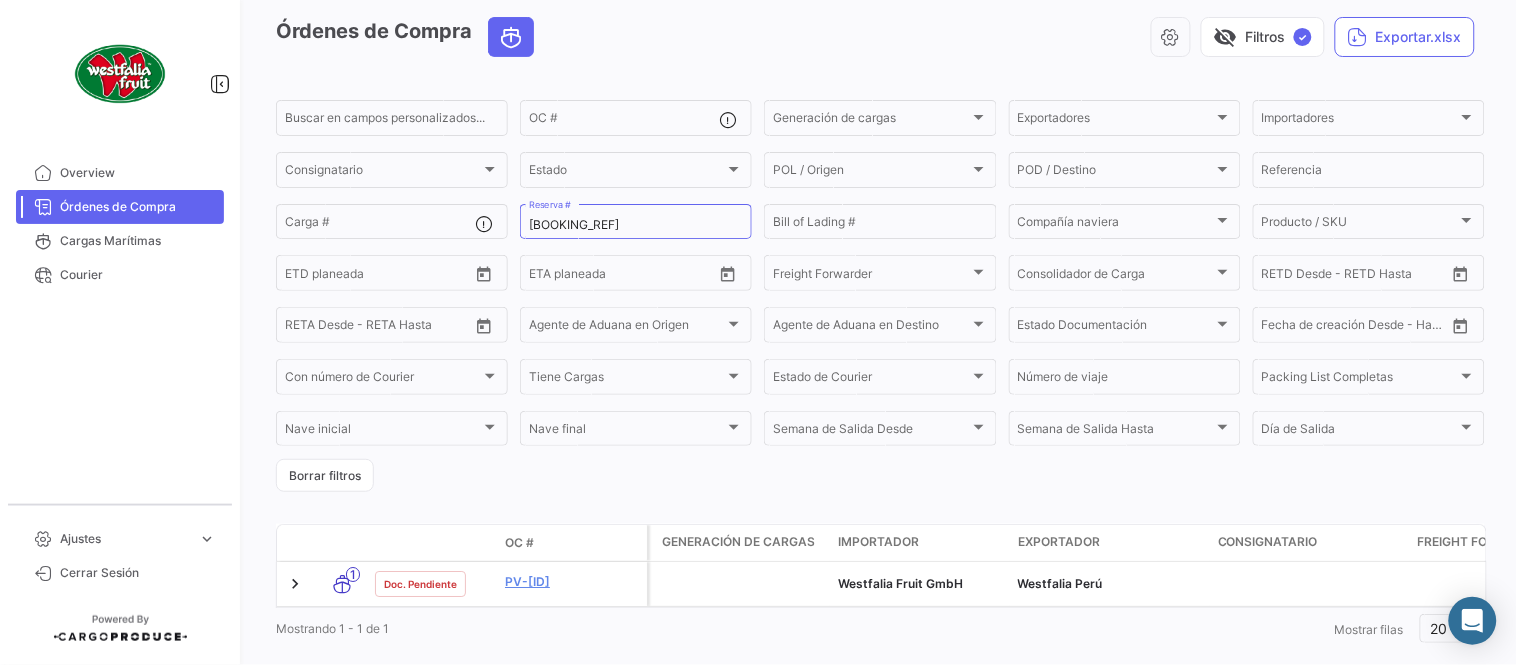scroll, scrollTop: 128, scrollLeft: 0, axis: vertical 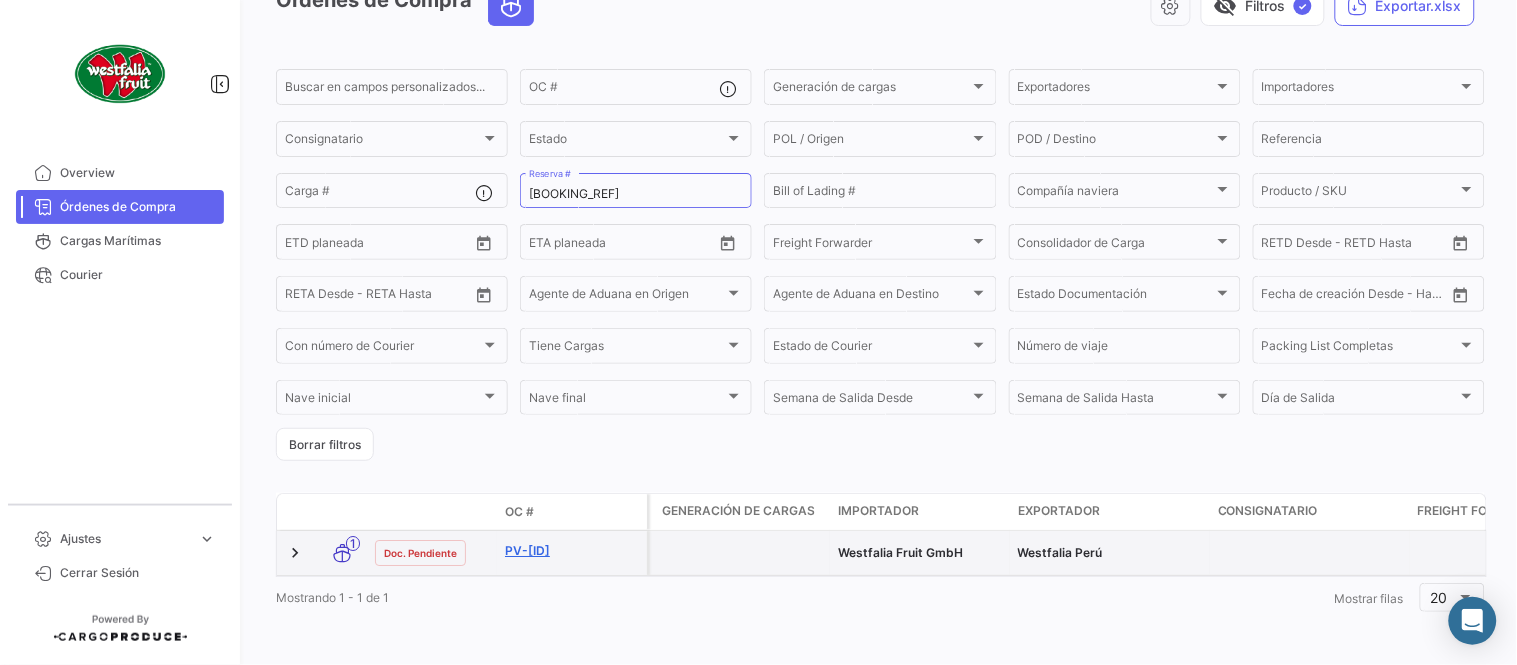 click on "PV-016288" 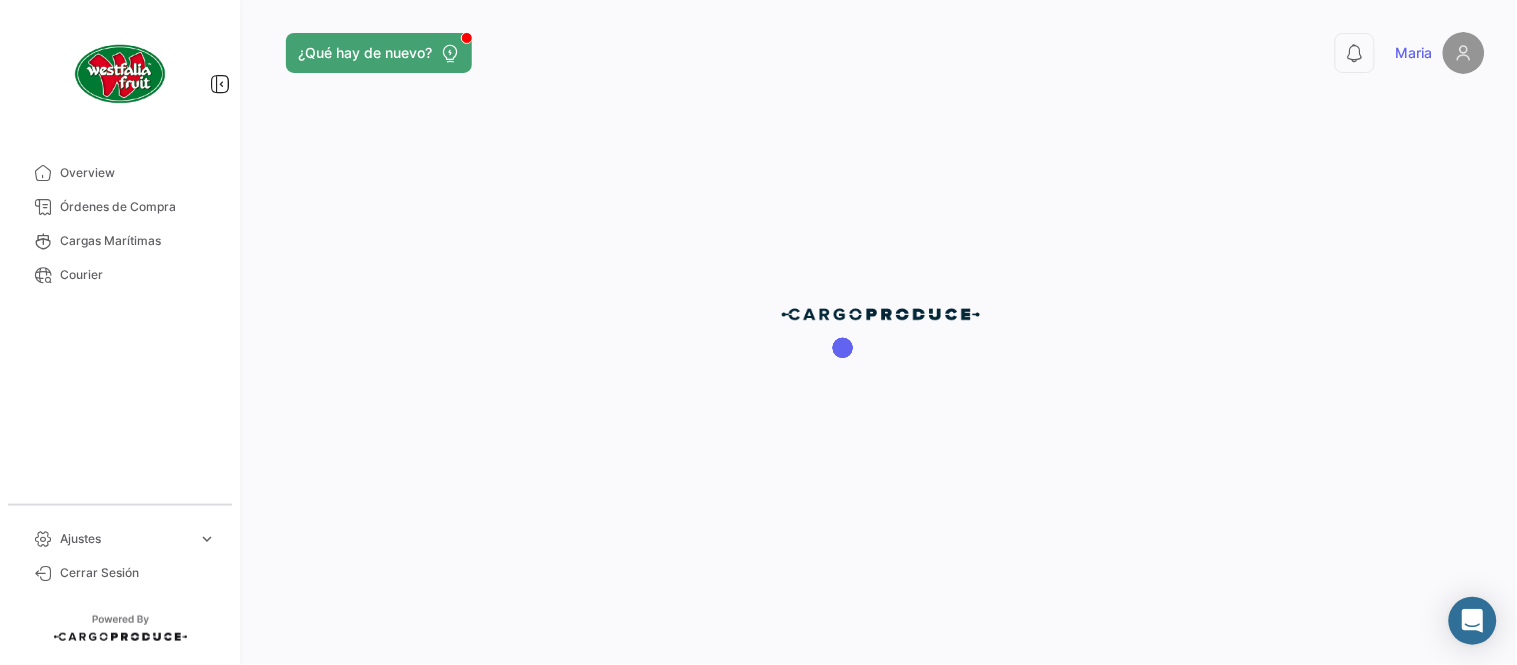 scroll, scrollTop: 0, scrollLeft: 0, axis: both 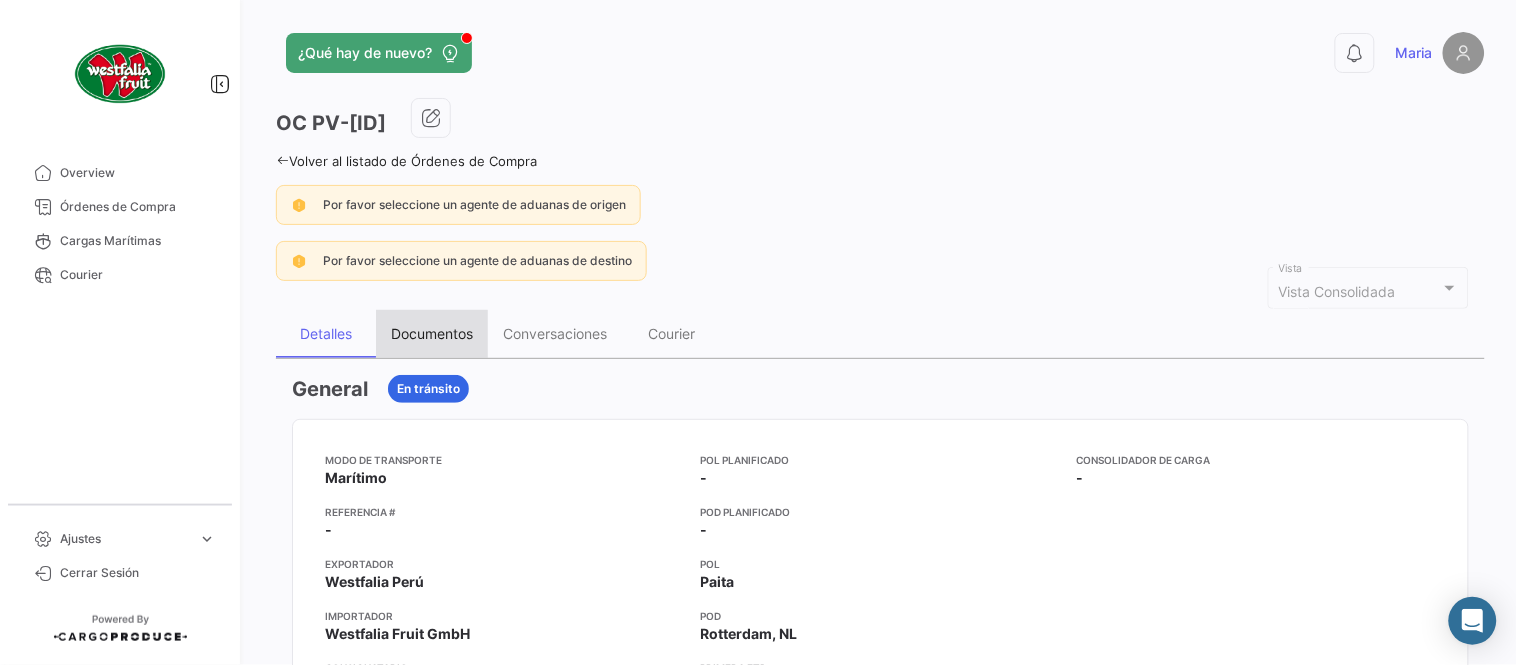 click on "Documentos" at bounding box center (432, 334) 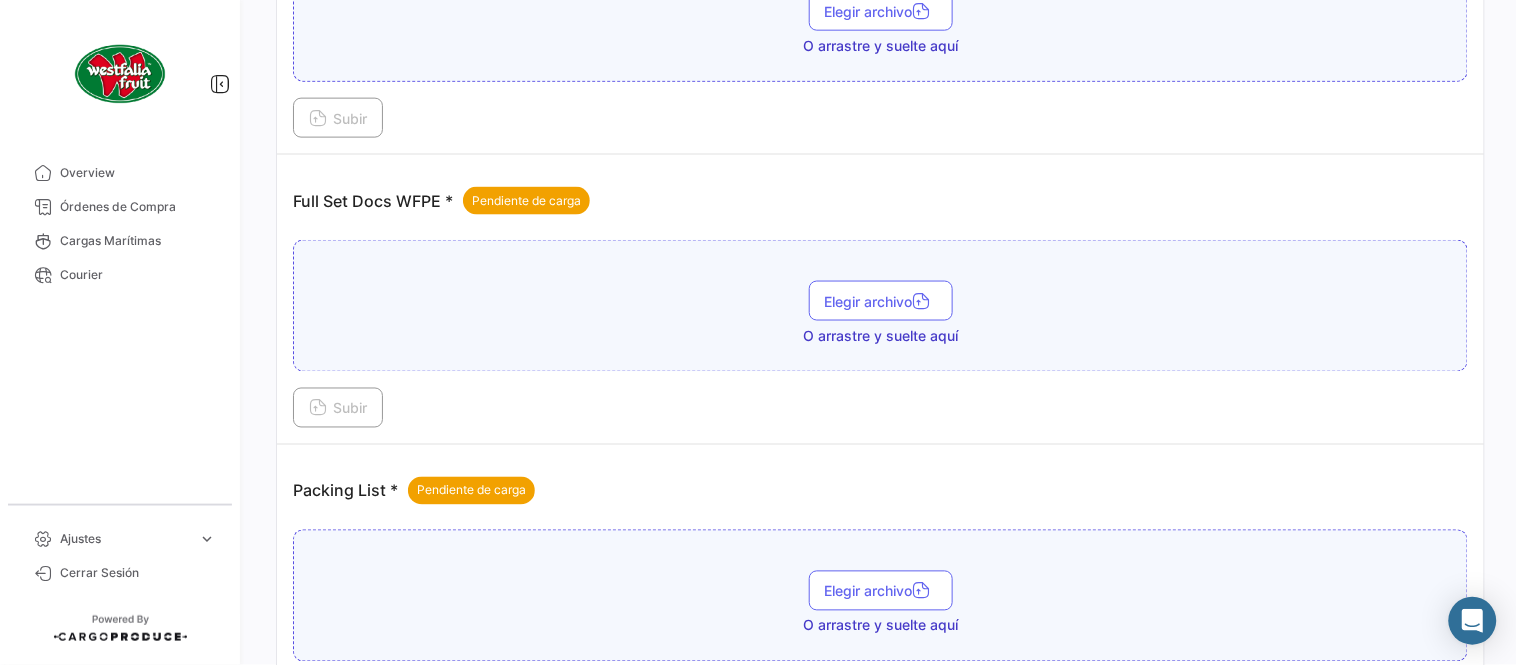 scroll, scrollTop: 806, scrollLeft: 0, axis: vertical 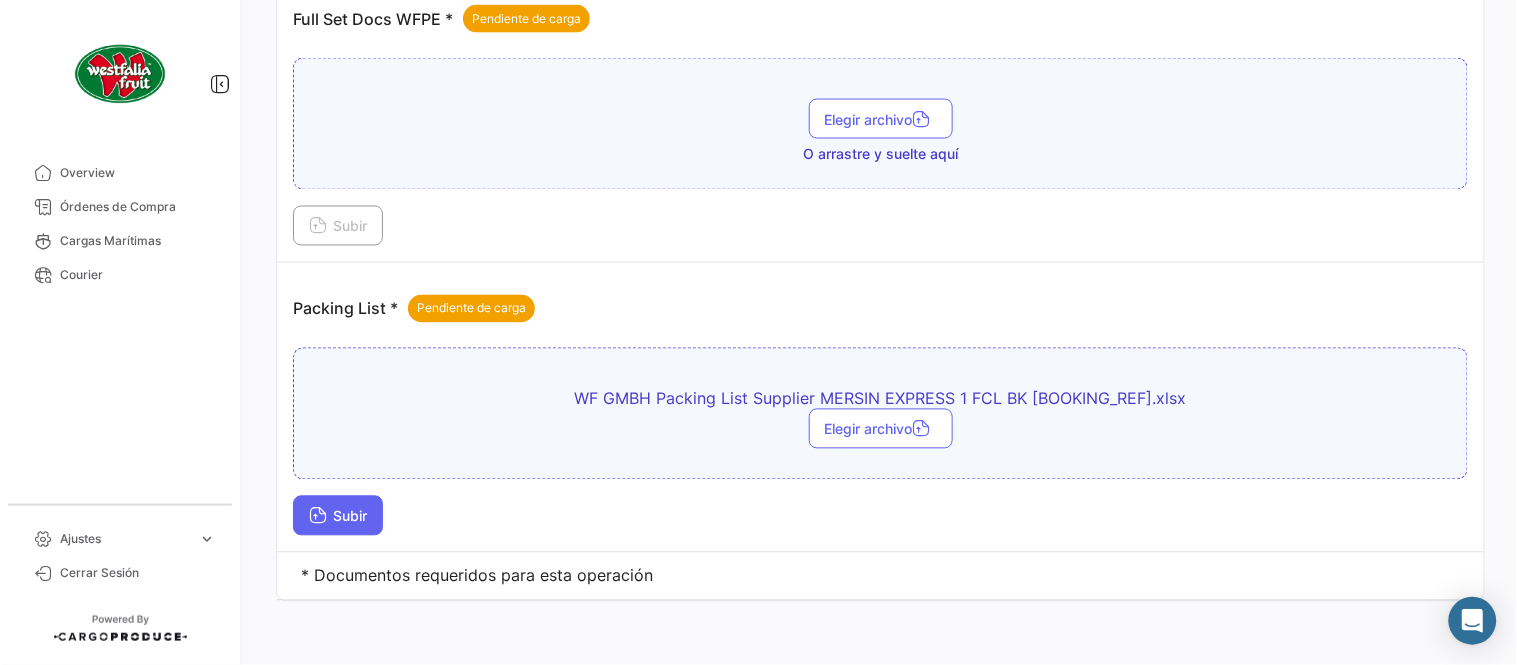 click on "Subir" at bounding box center [338, 516] 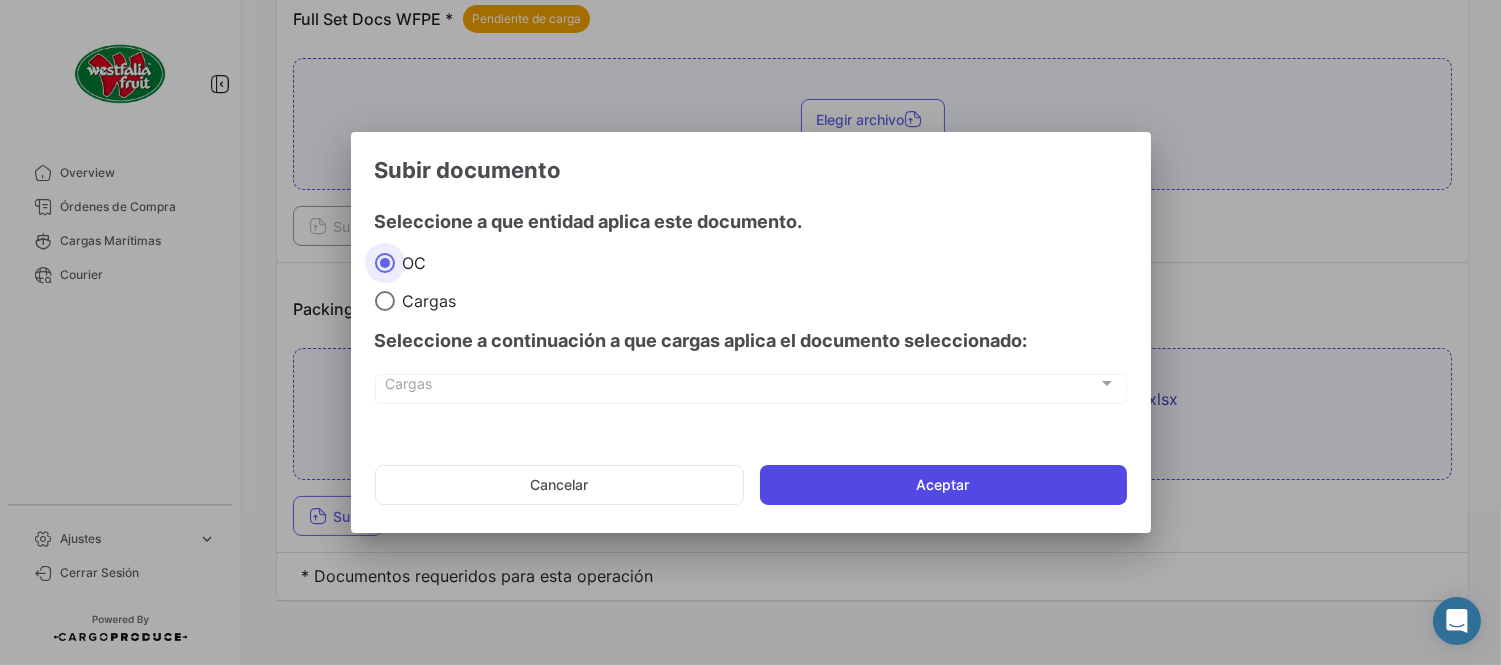 click on "Aceptar" 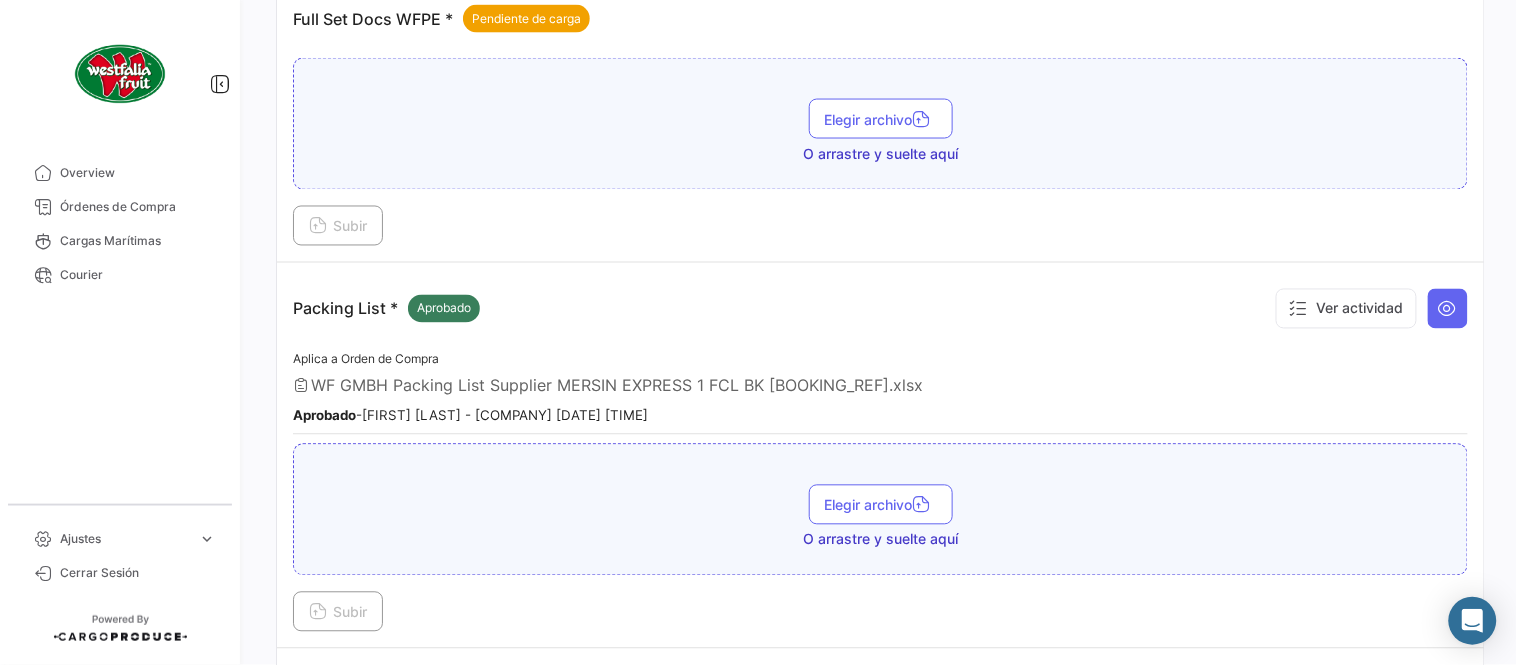 scroll, scrollTop: 584, scrollLeft: 0, axis: vertical 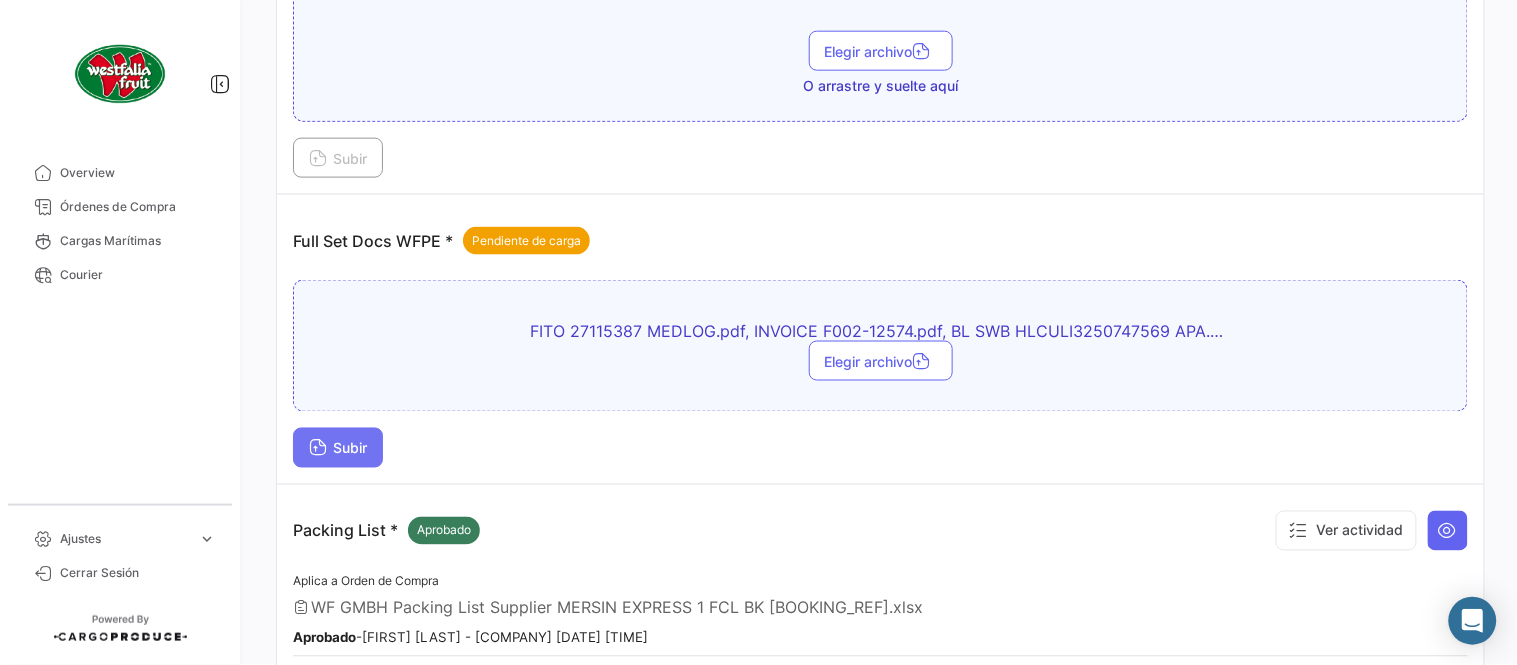 click on "Subir" at bounding box center (338, 448) 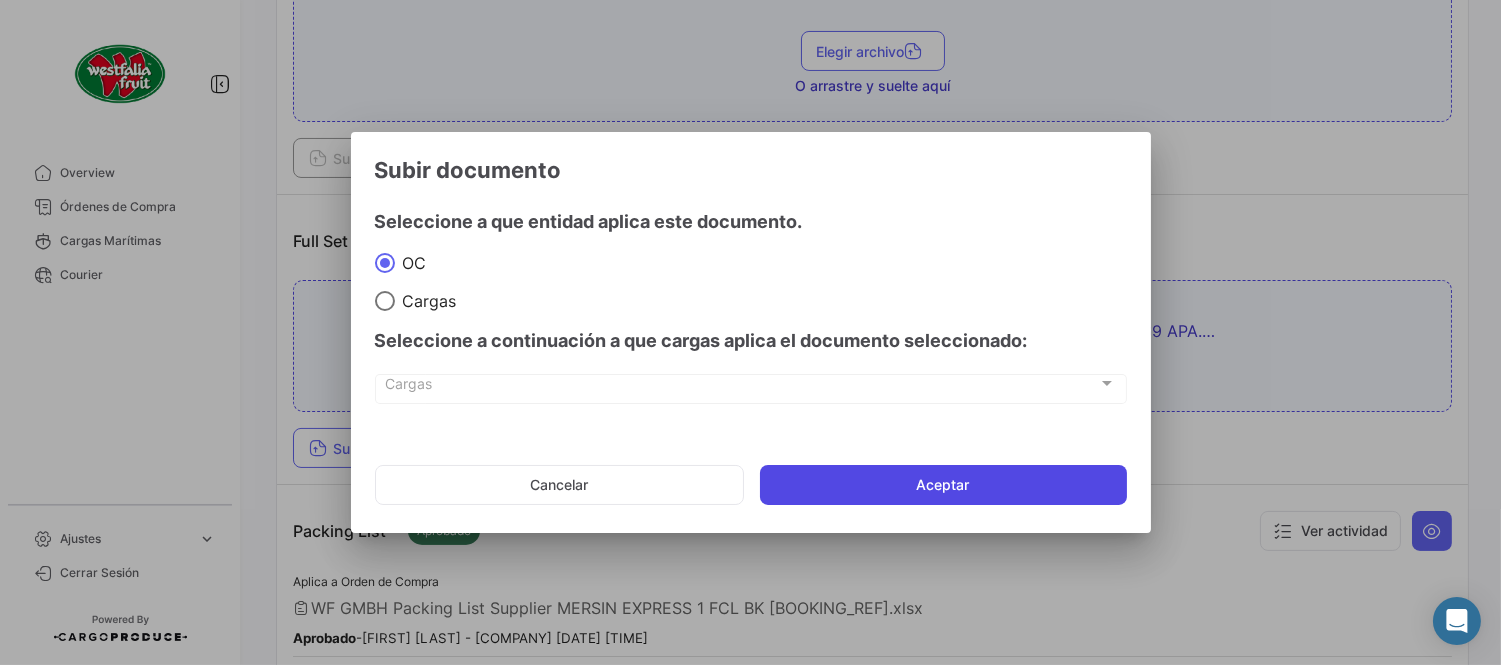 click on "Aceptar" 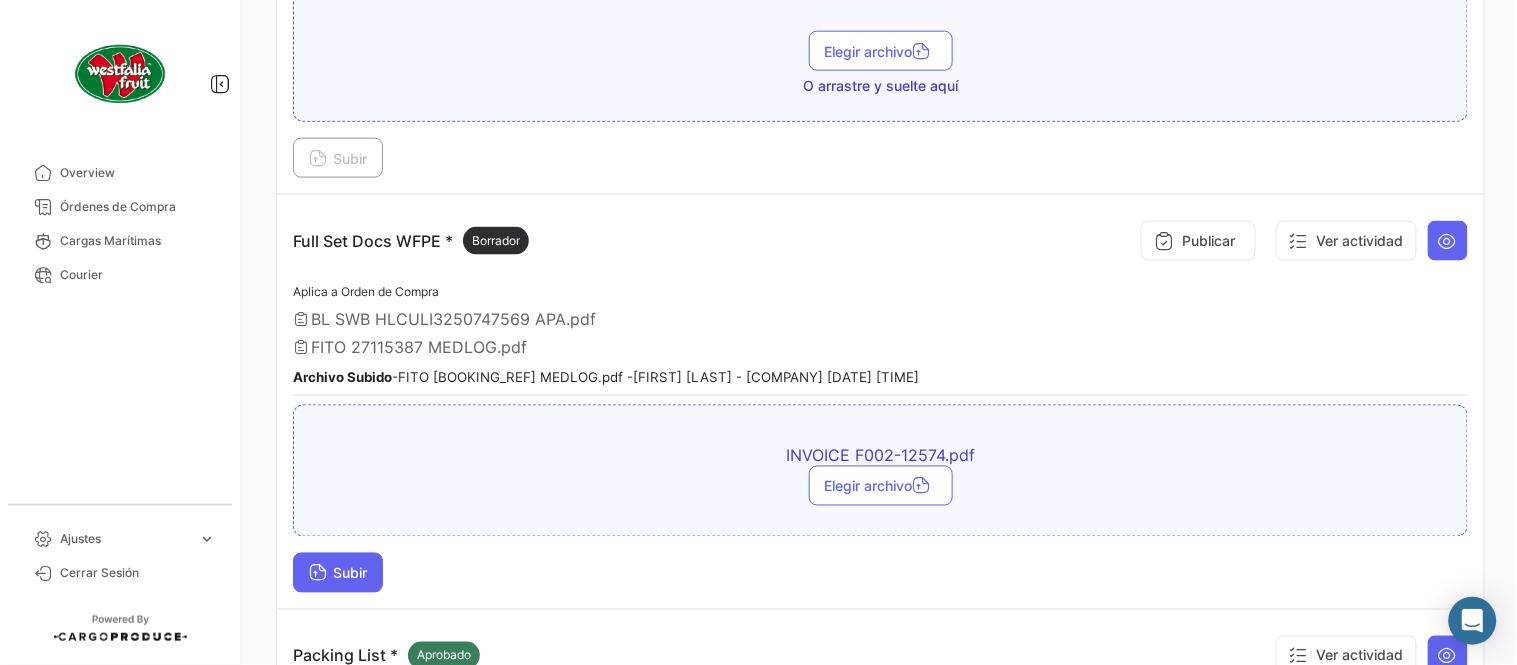 click on "Subir" at bounding box center (338, 573) 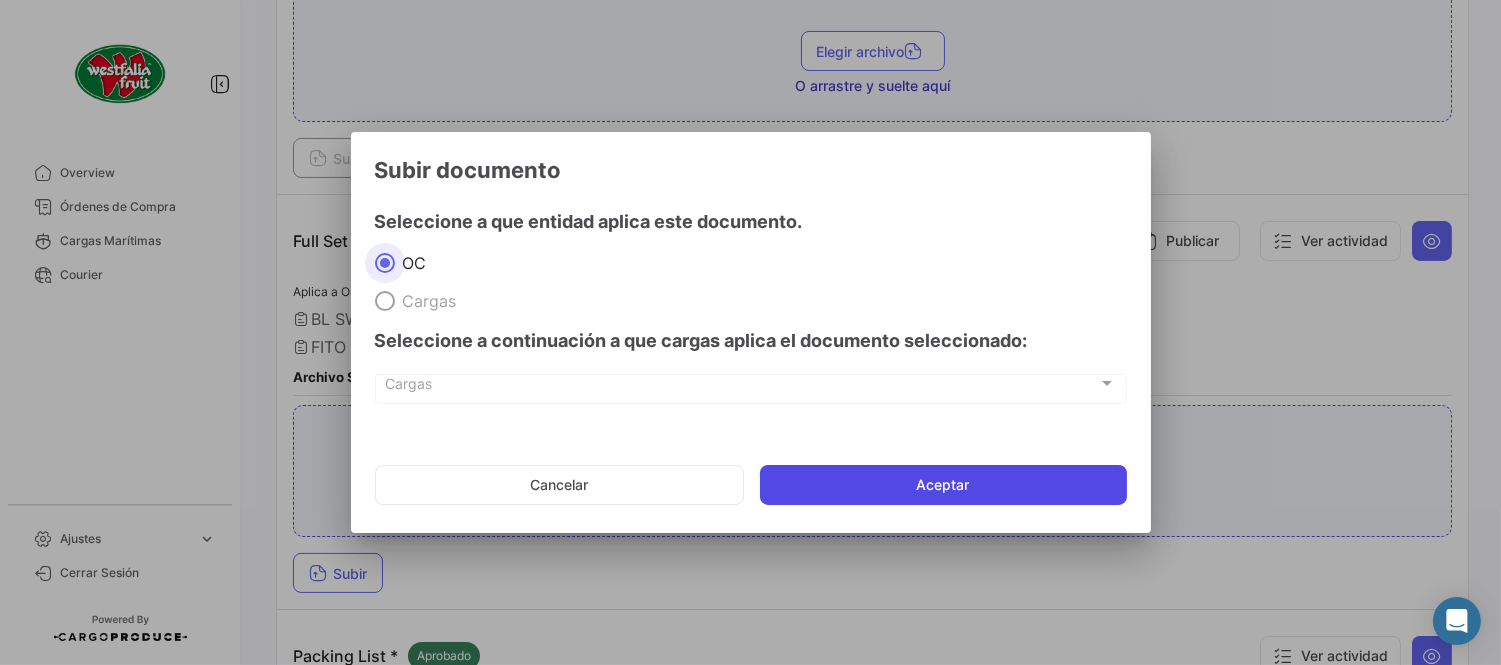 click on "Aceptar" 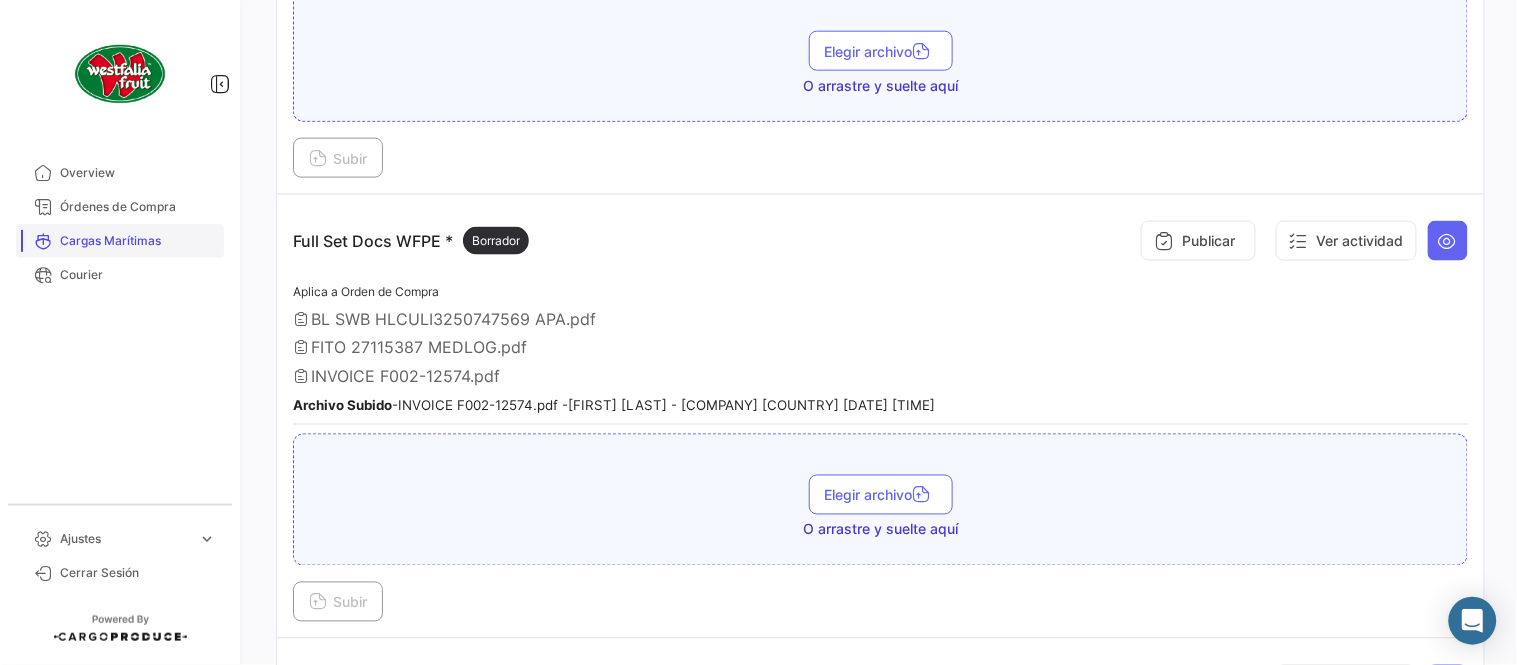 click on "Órdenes de Compra" at bounding box center [138, 207] 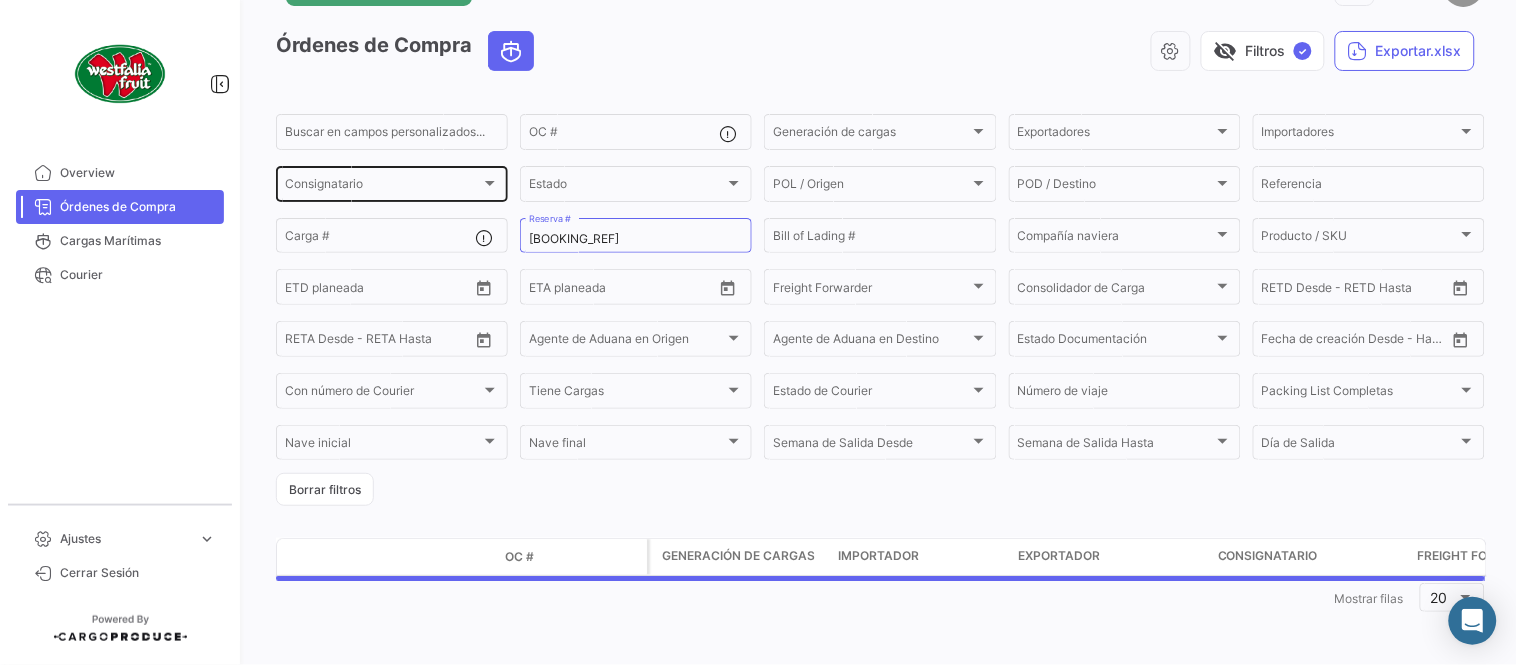 scroll, scrollTop: 0, scrollLeft: 0, axis: both 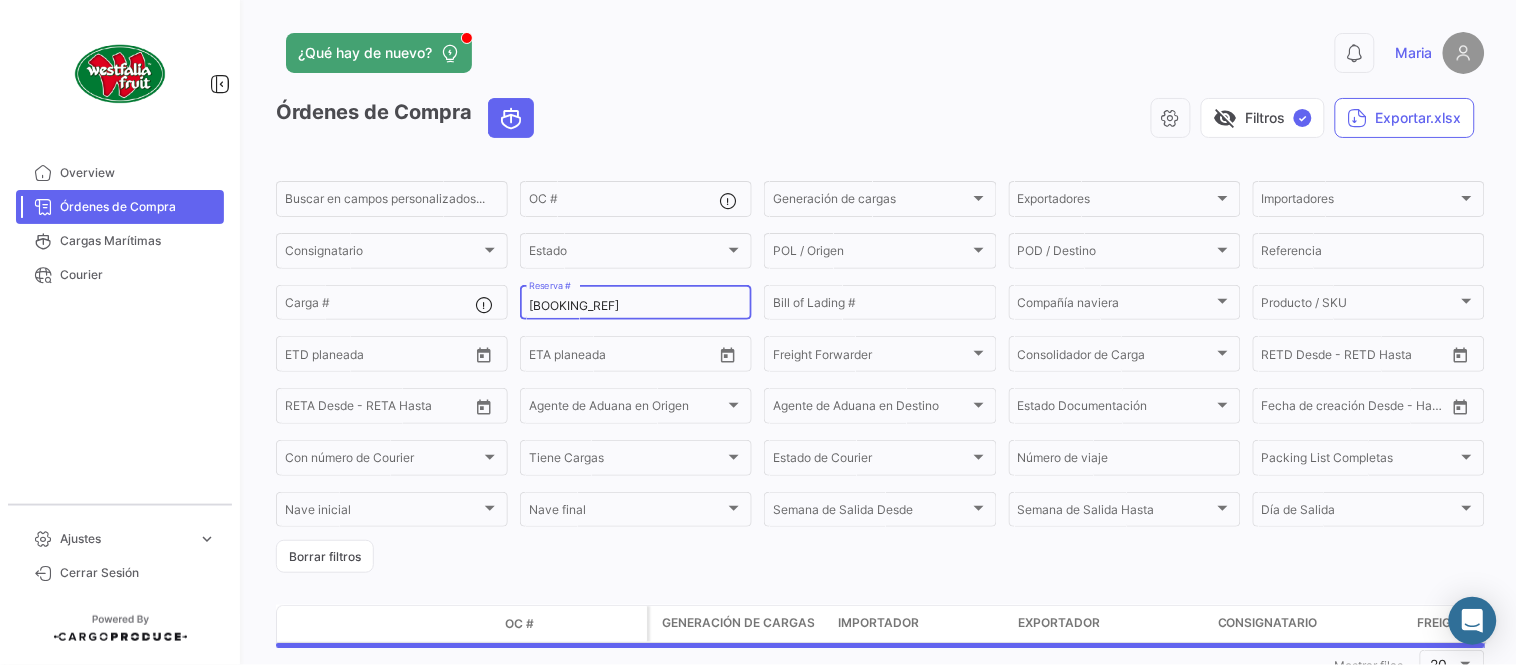 click on "27115387" at bounding box center [636, 306] 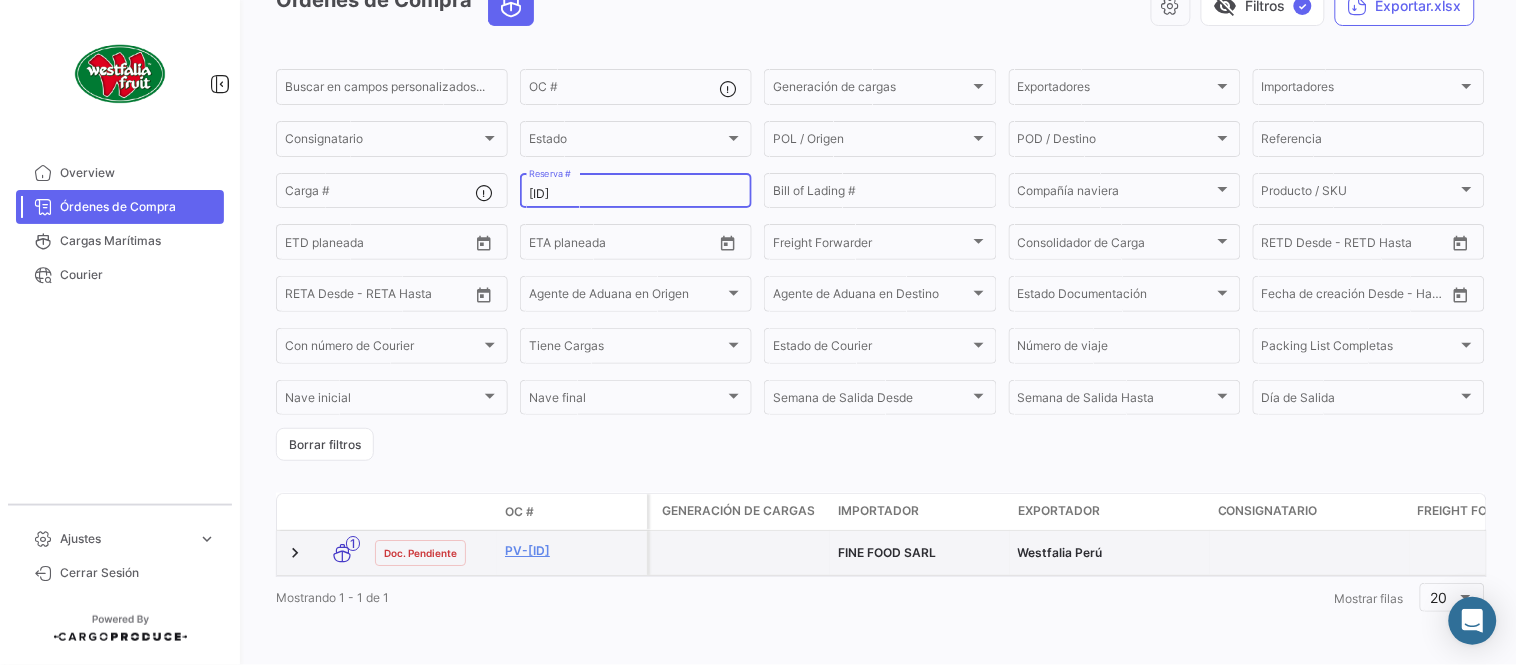 scroll, scrollTop: 128, scrollLeft: 0, axis: vertical 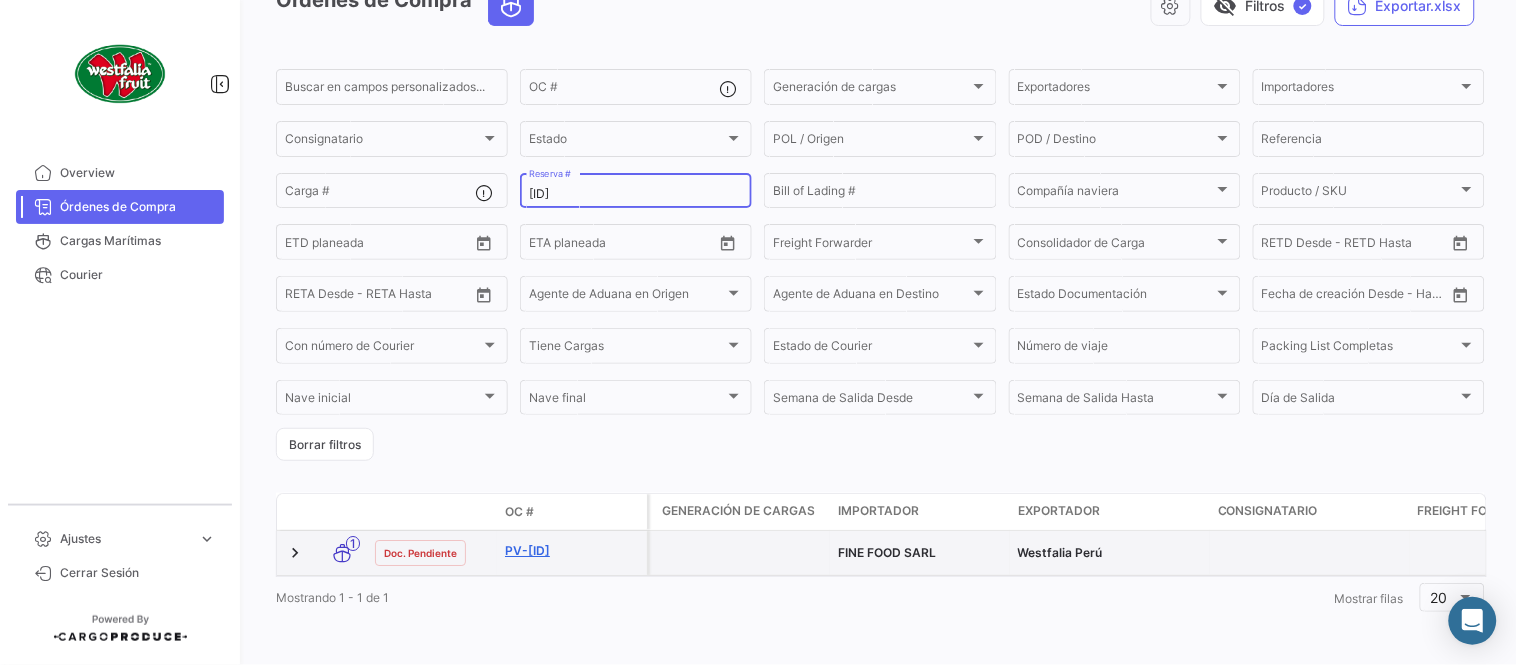 type on "LMM0537880" 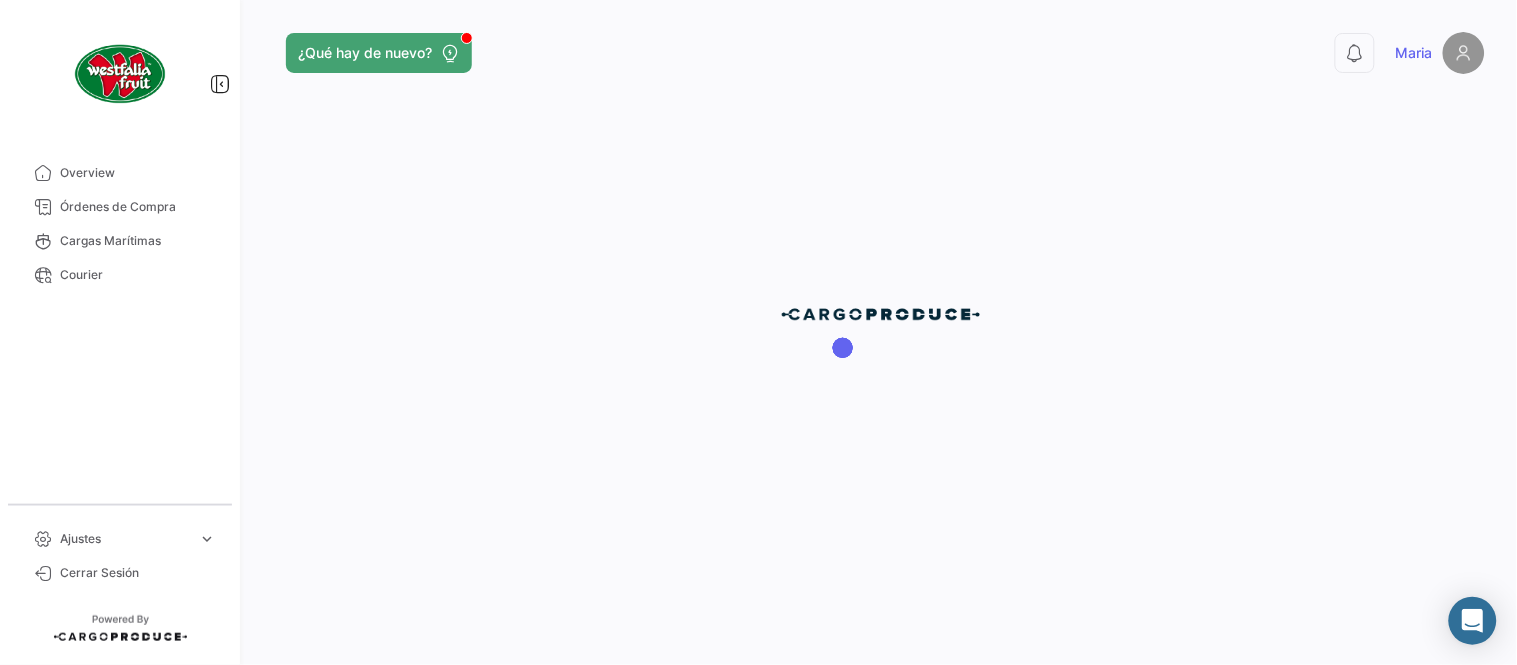 scroll, scrollTop: 0, scrollLeft: 0, axis: both 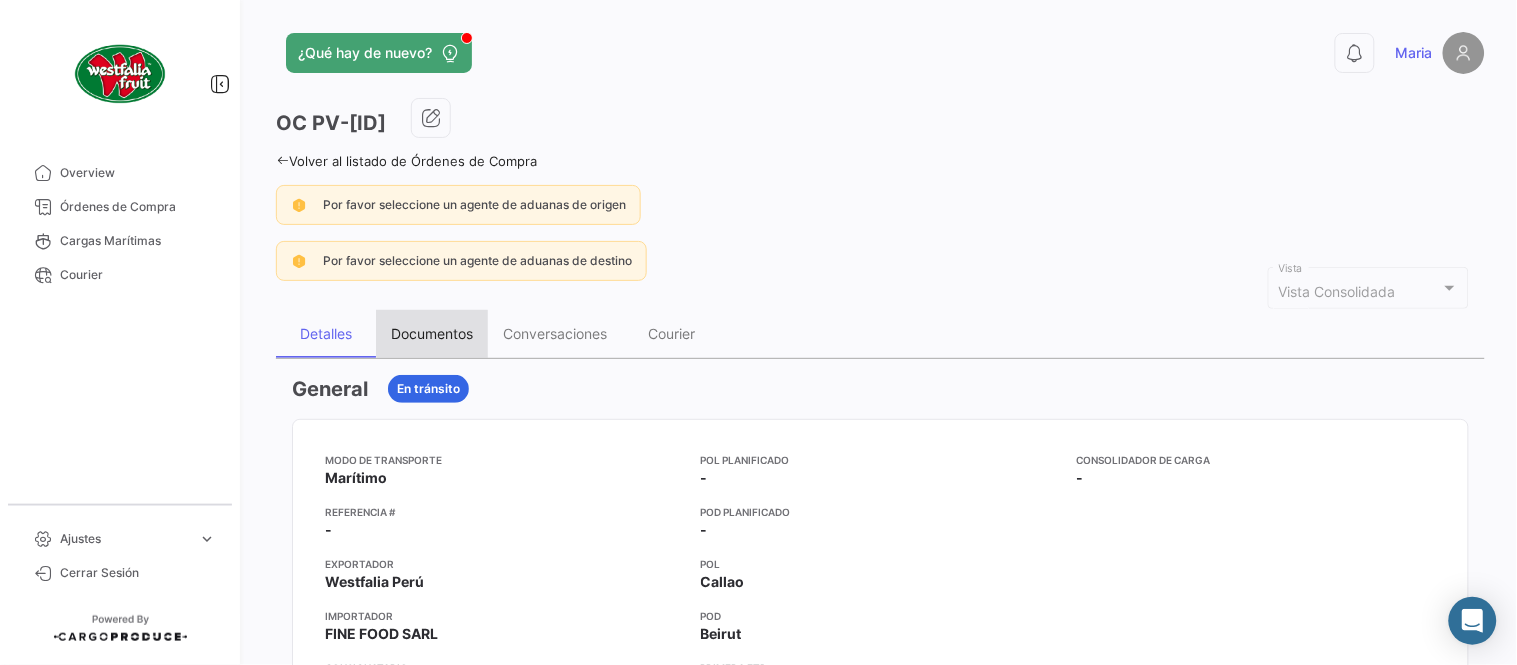 click on "Documentos" at bounding box center [432, 334] 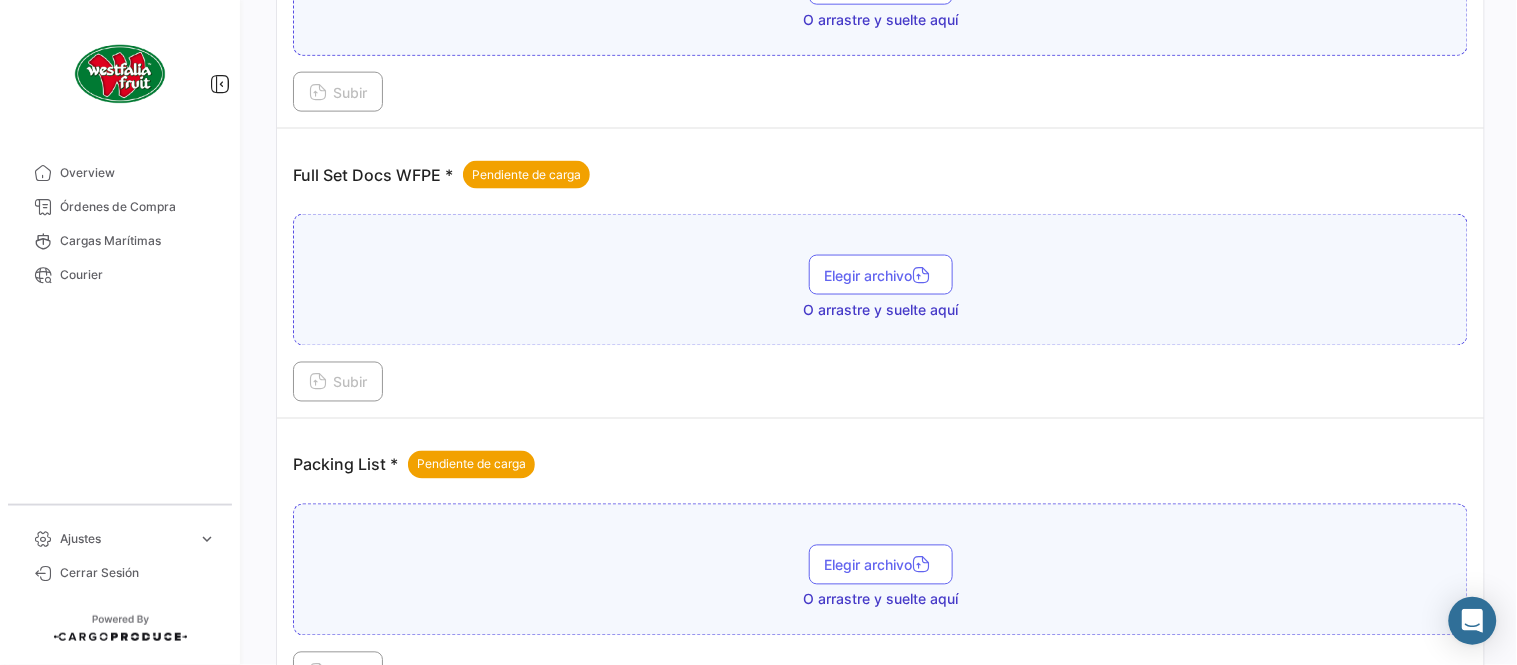scroll, scrollTop: 806, scrollLeft: 0, axis: vertical 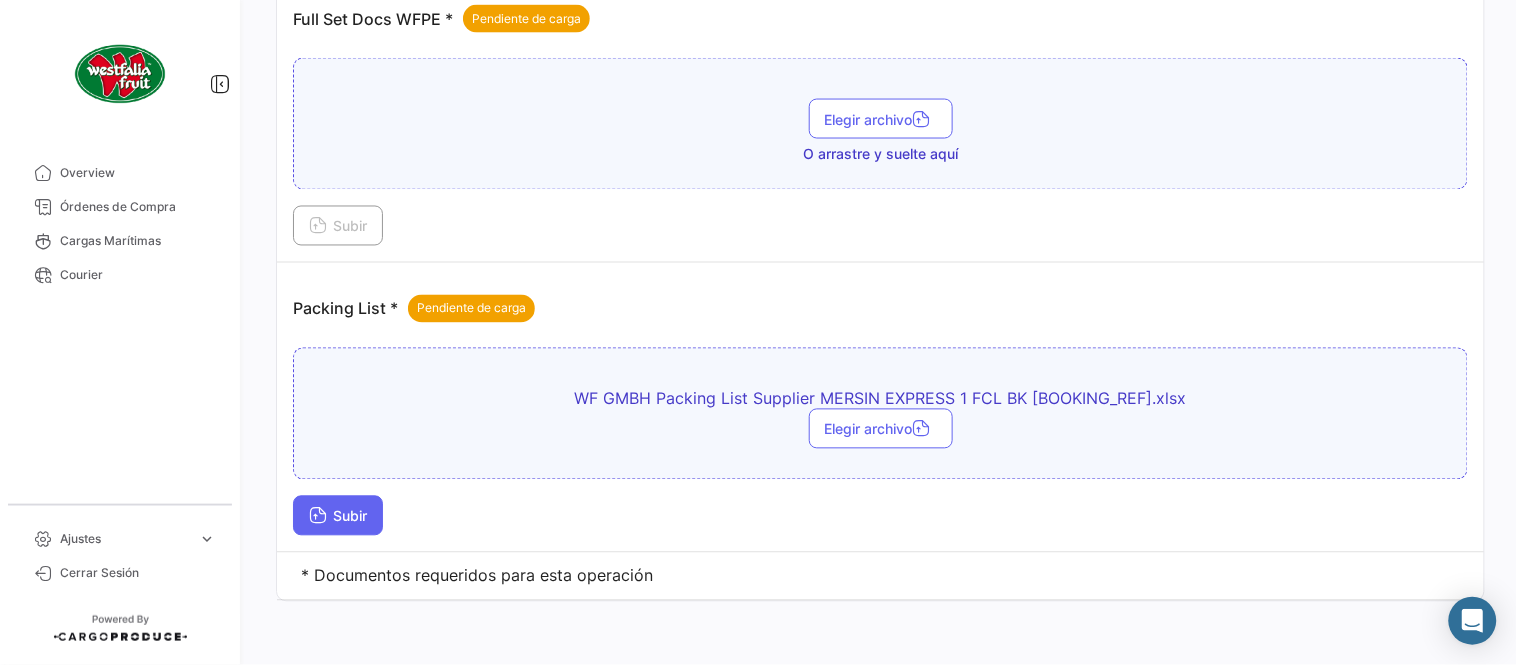 click on "Subir" at bounding box center [338, 516] 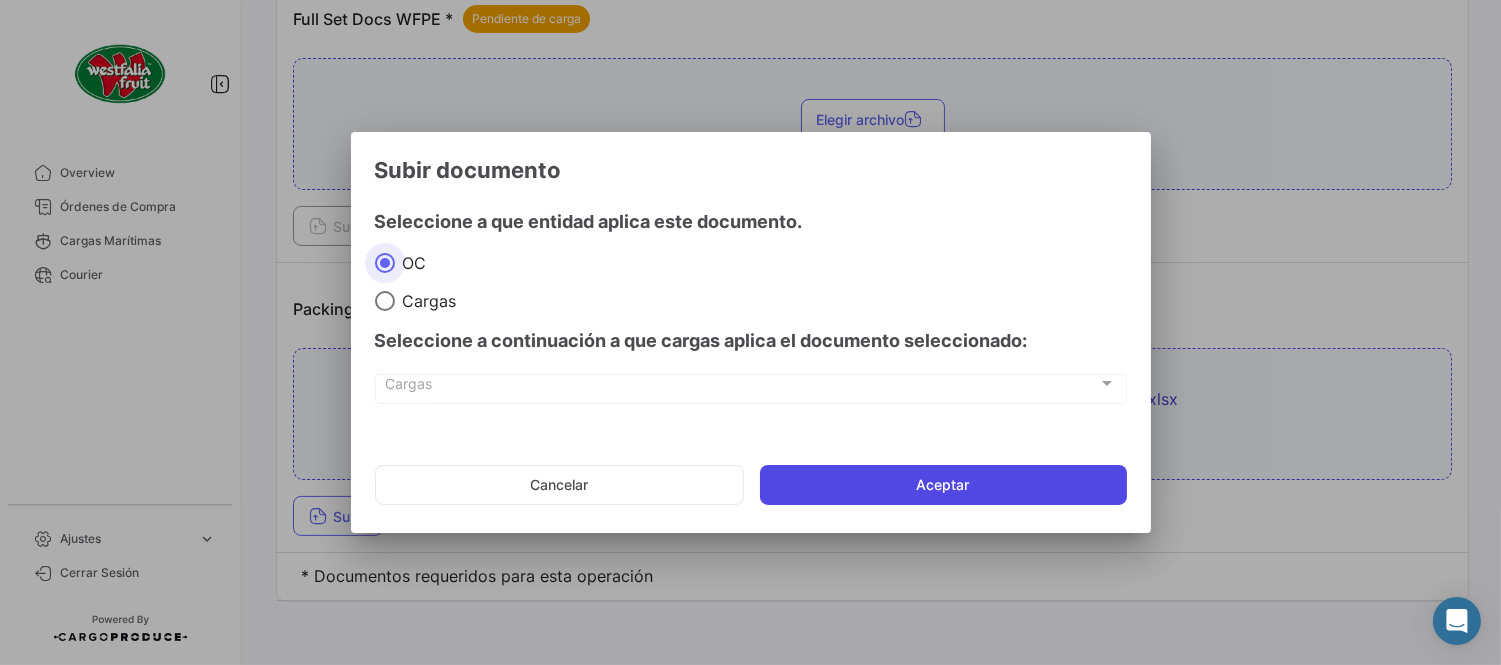 click on "Aceptar" 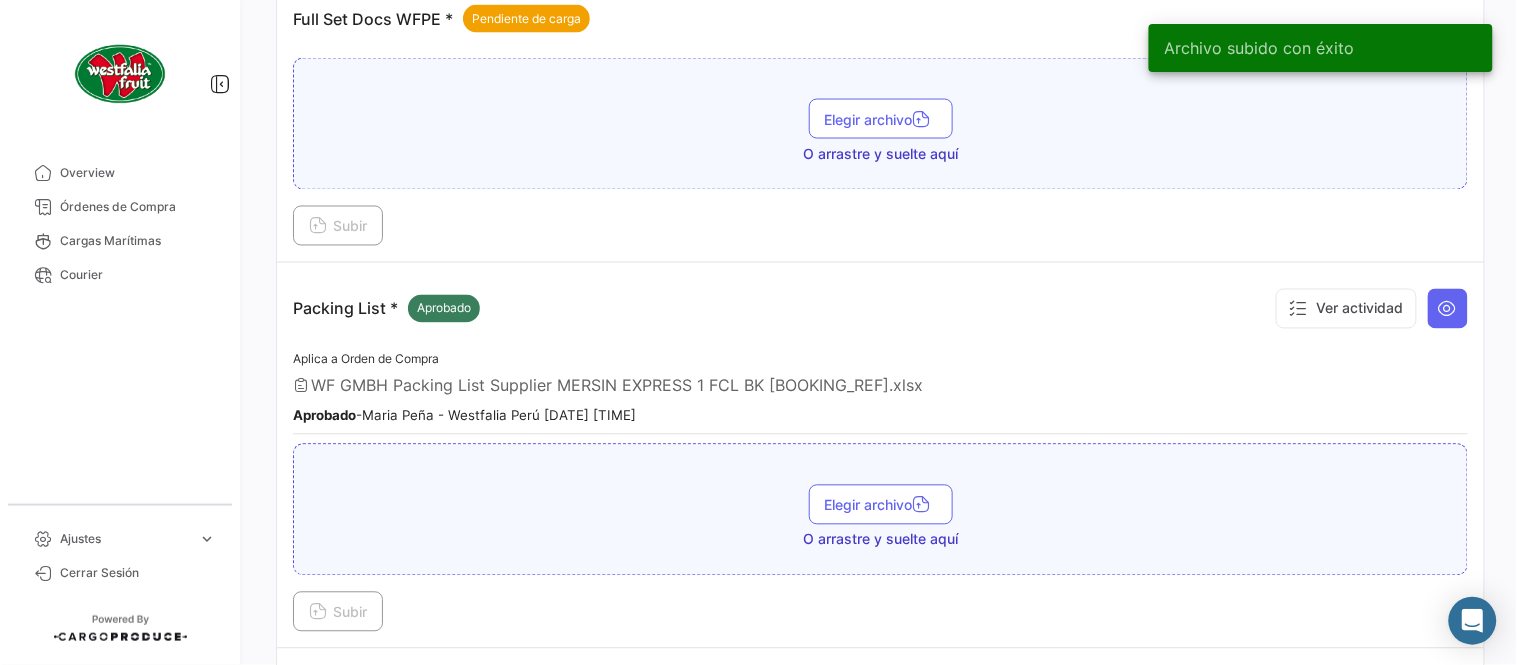drag, startPoint x: 912, startPoint y: 281, endPoint x: 1053, endPoint y: 317, distance: 145.5232 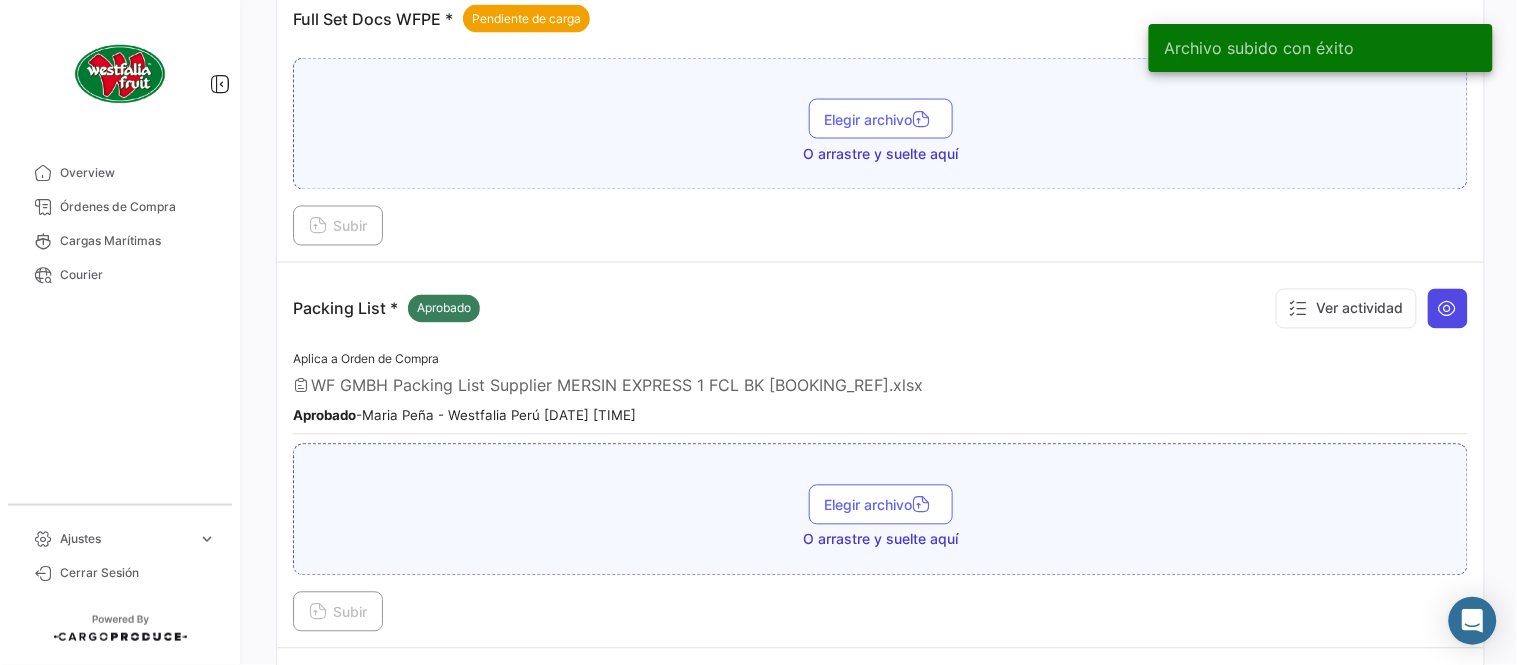 click at bounding box center (1448, 309) 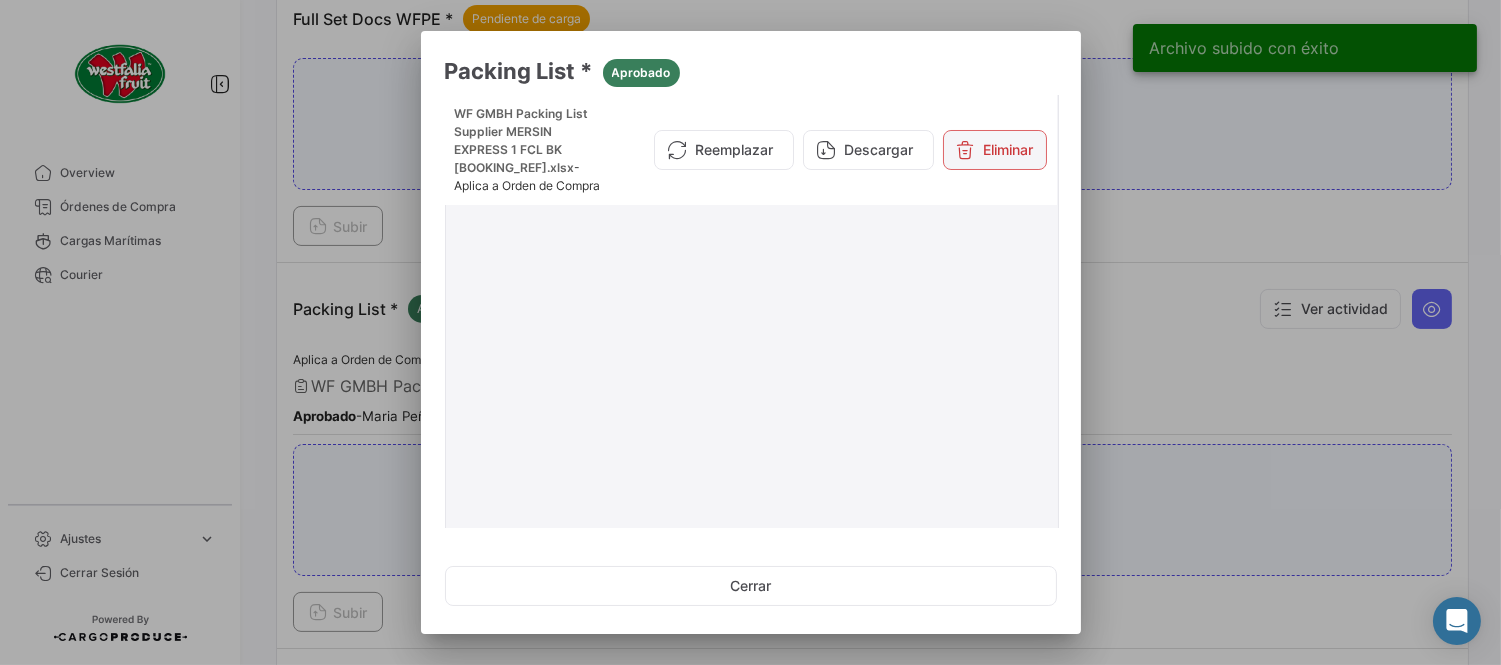 click on "Eliminar" at bounding box center [995, 150] 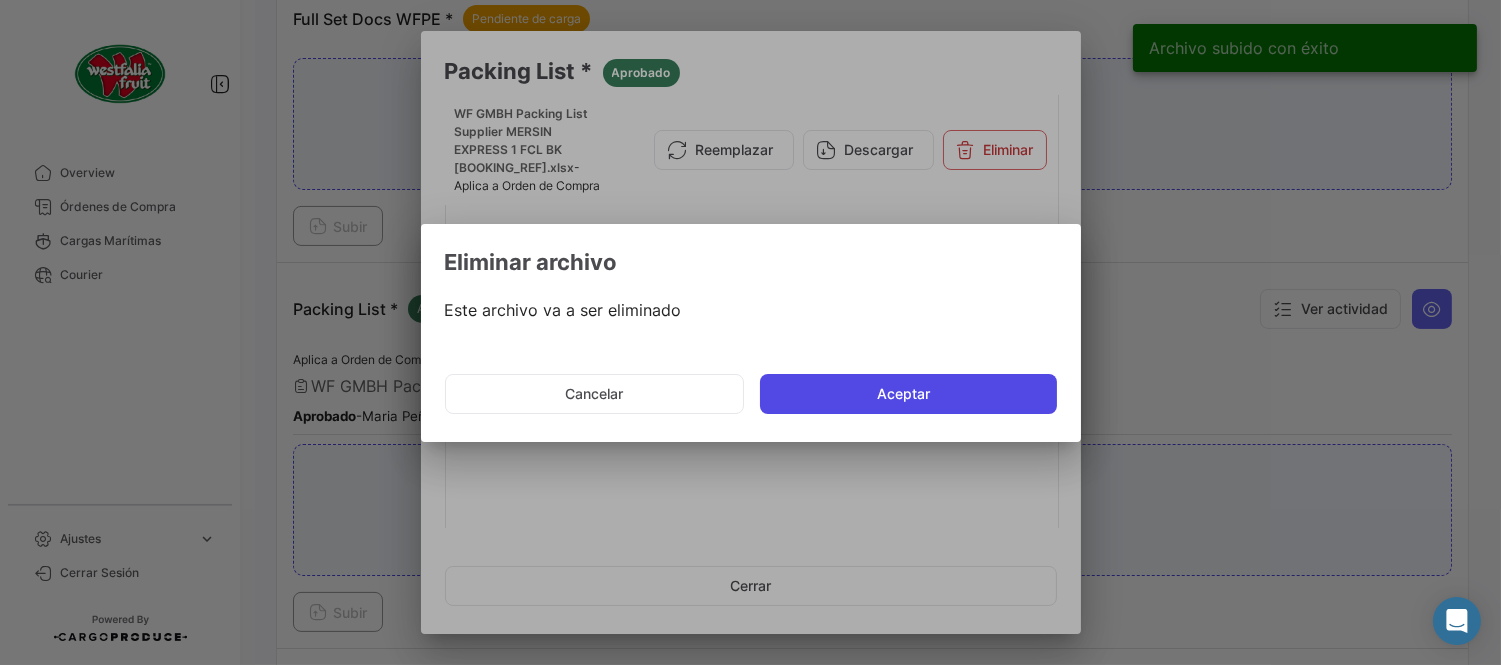 click on "Aceptar" 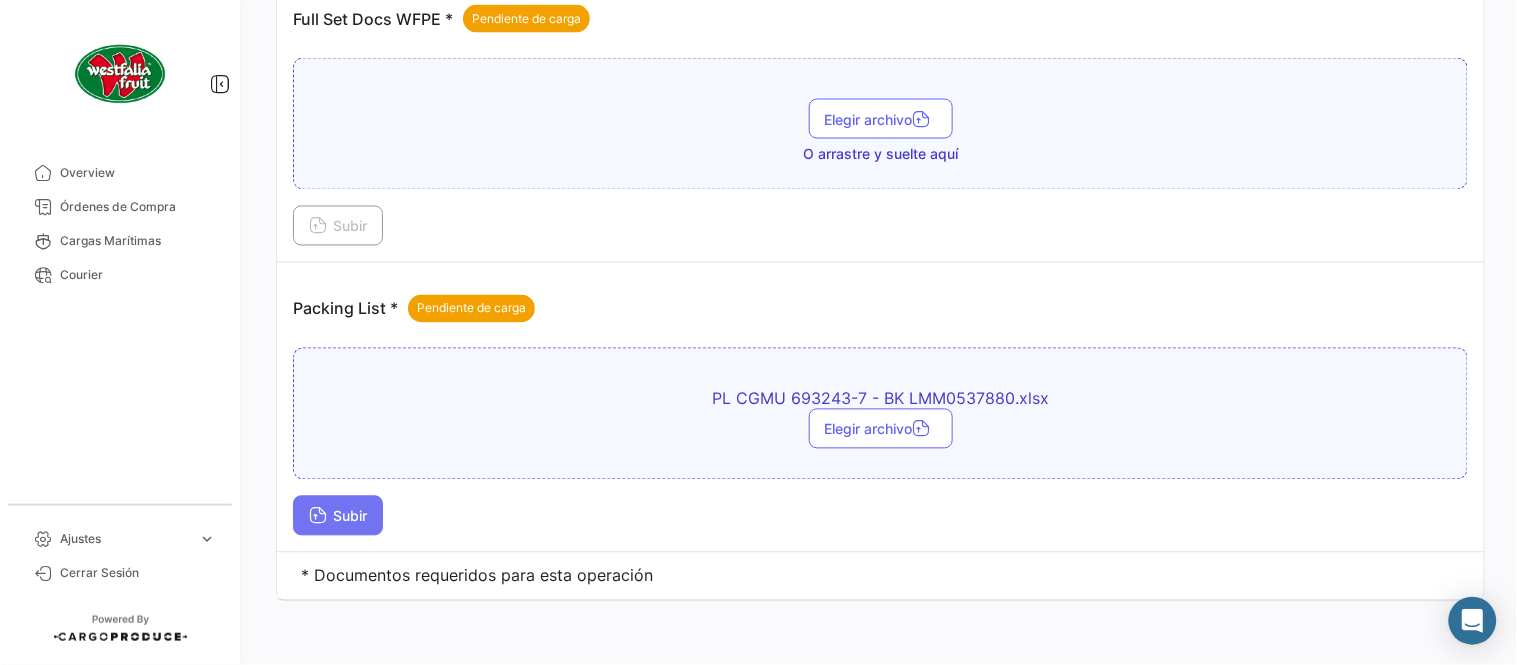 click on "Subir" at bounding box center (338, 516) 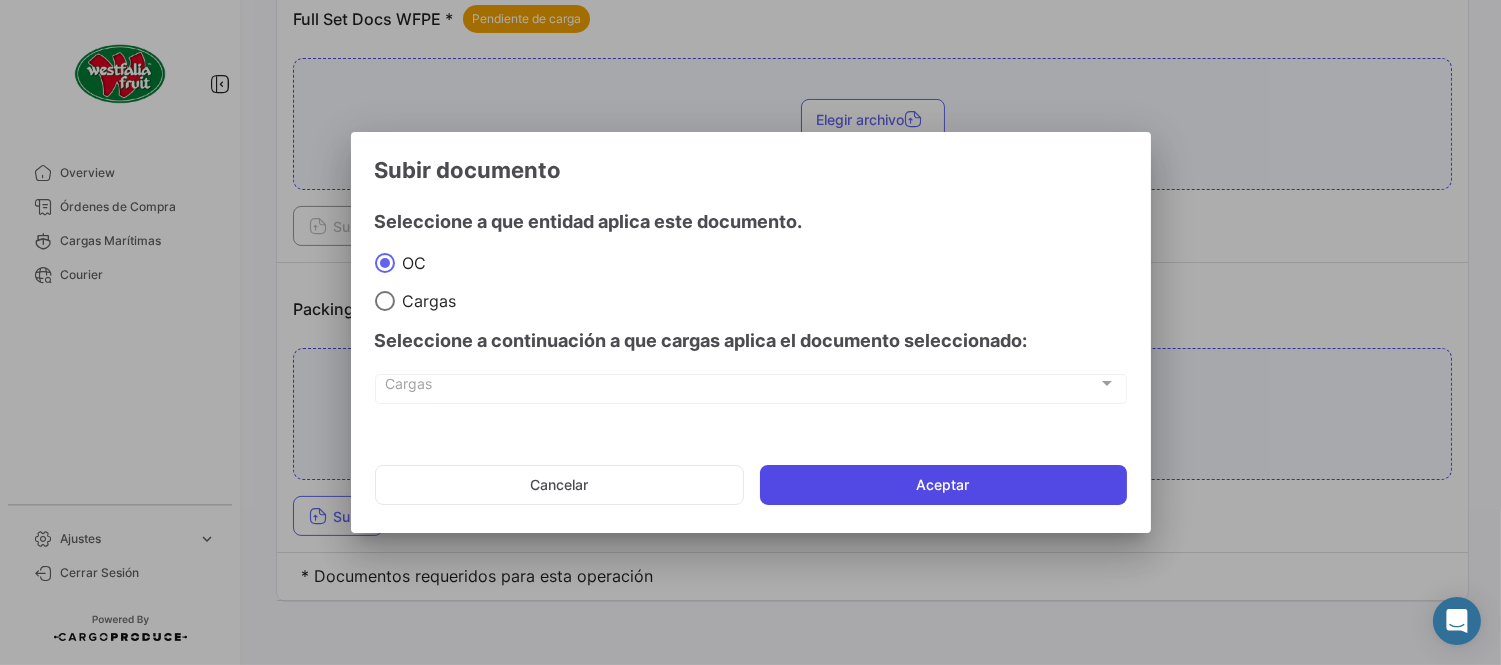 click on "Aceptar" 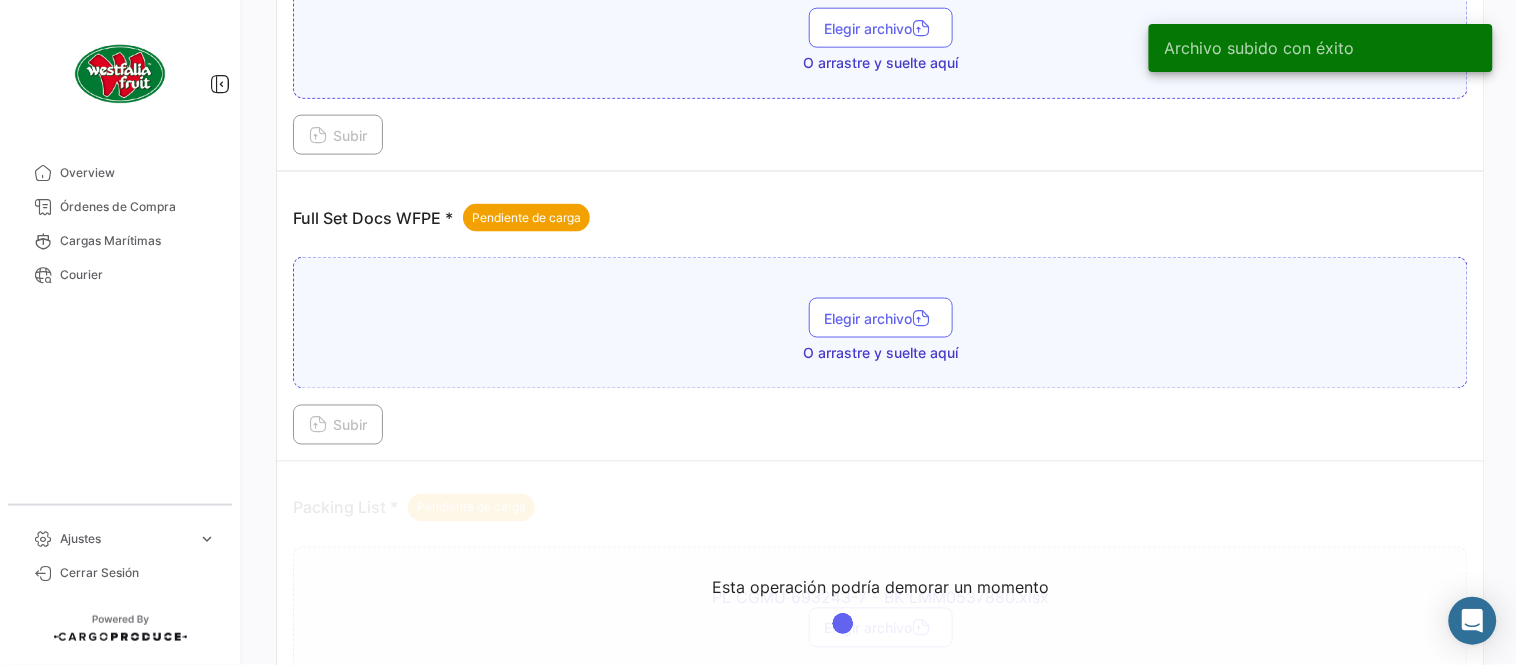scroll, scrollTop: 584, scrollLeft: 0, axis: vertical 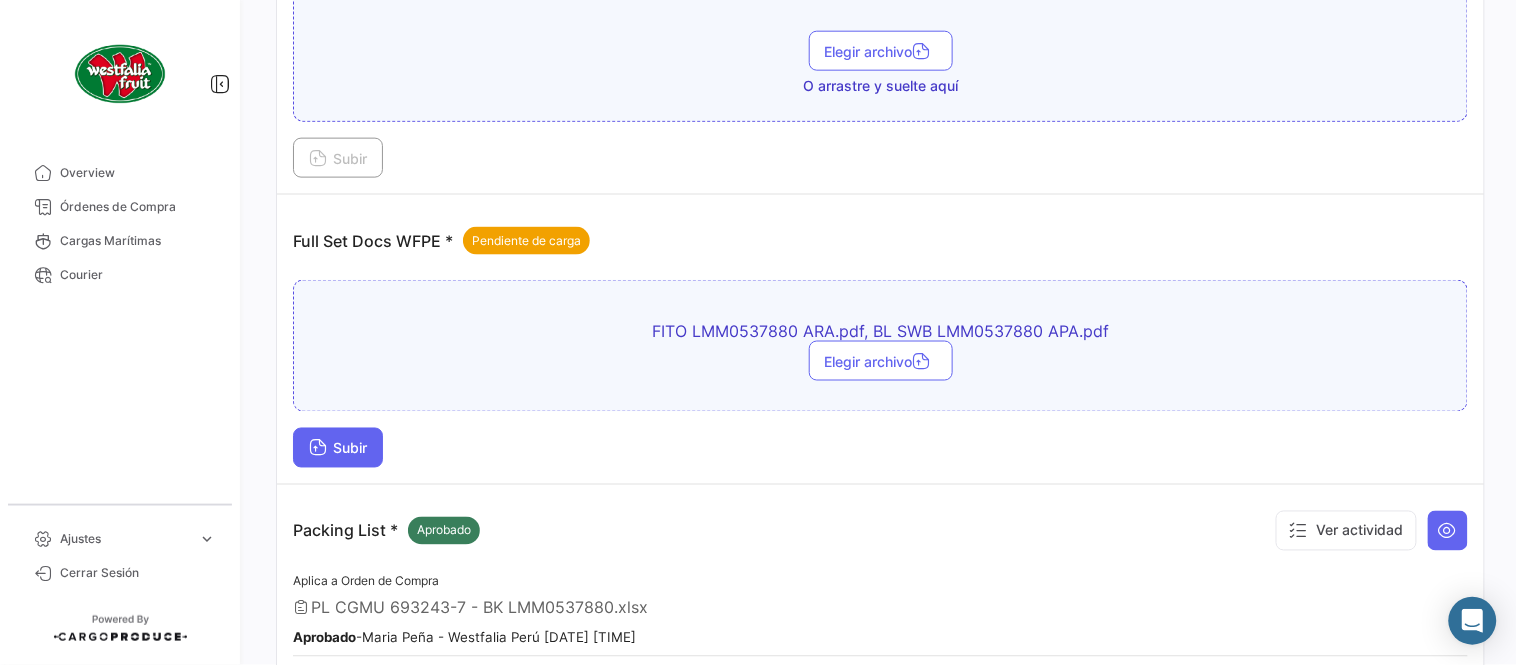 click on "Subir" at bounding box center (338, 448) 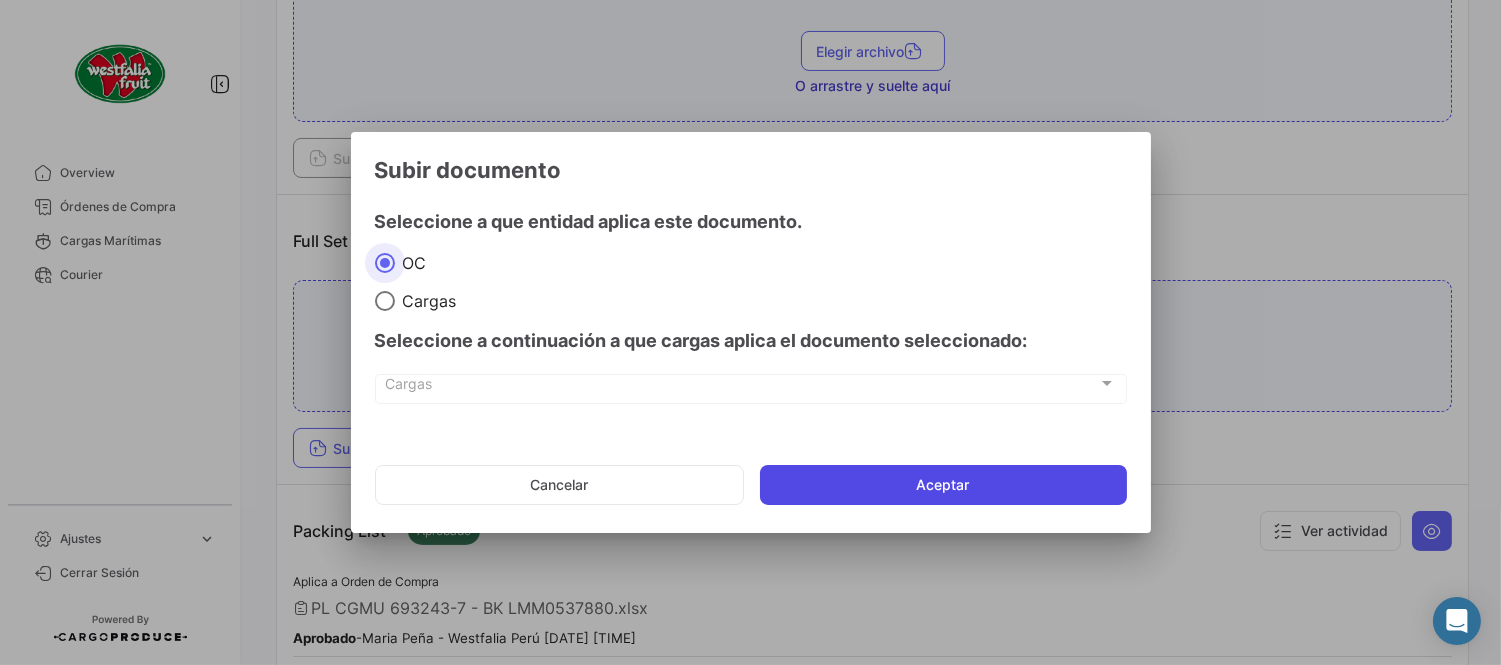 click on "Aceptar" 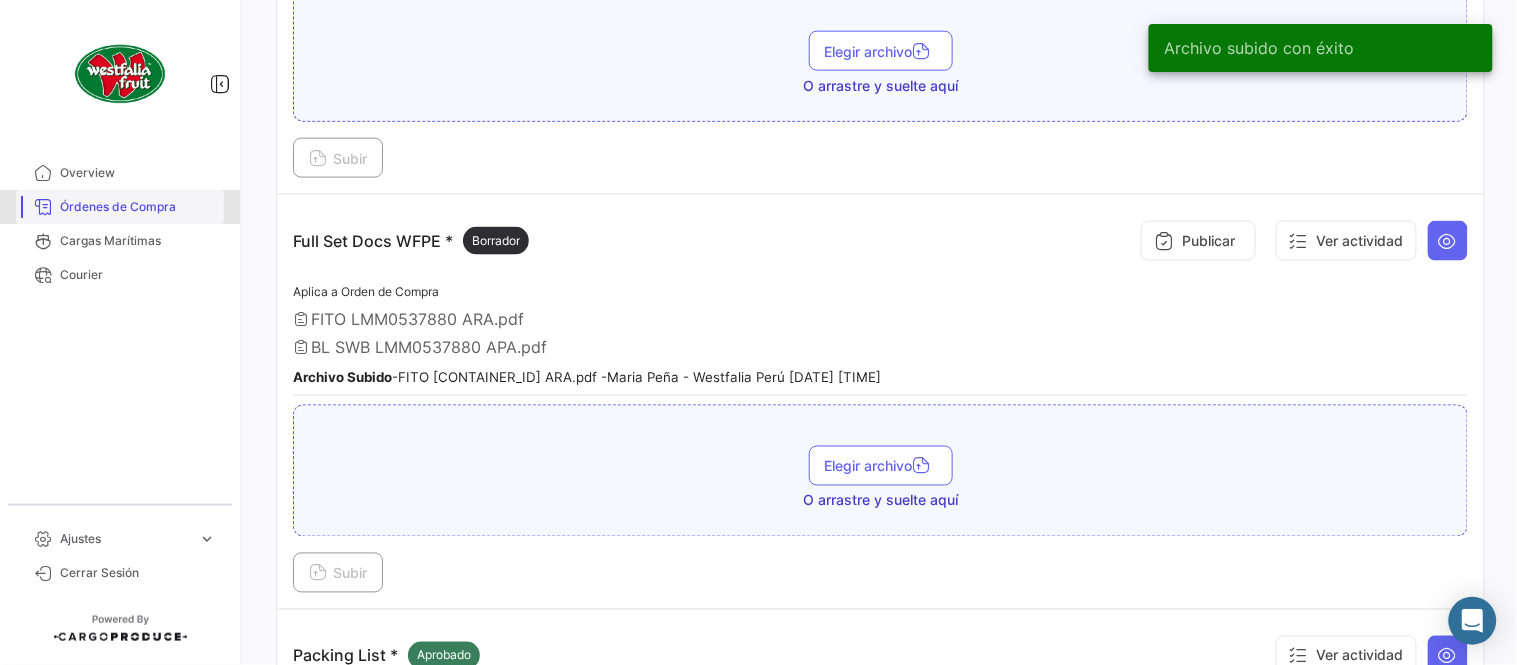 click on "Órdenes de Compra" at bounding box center (138, 207) 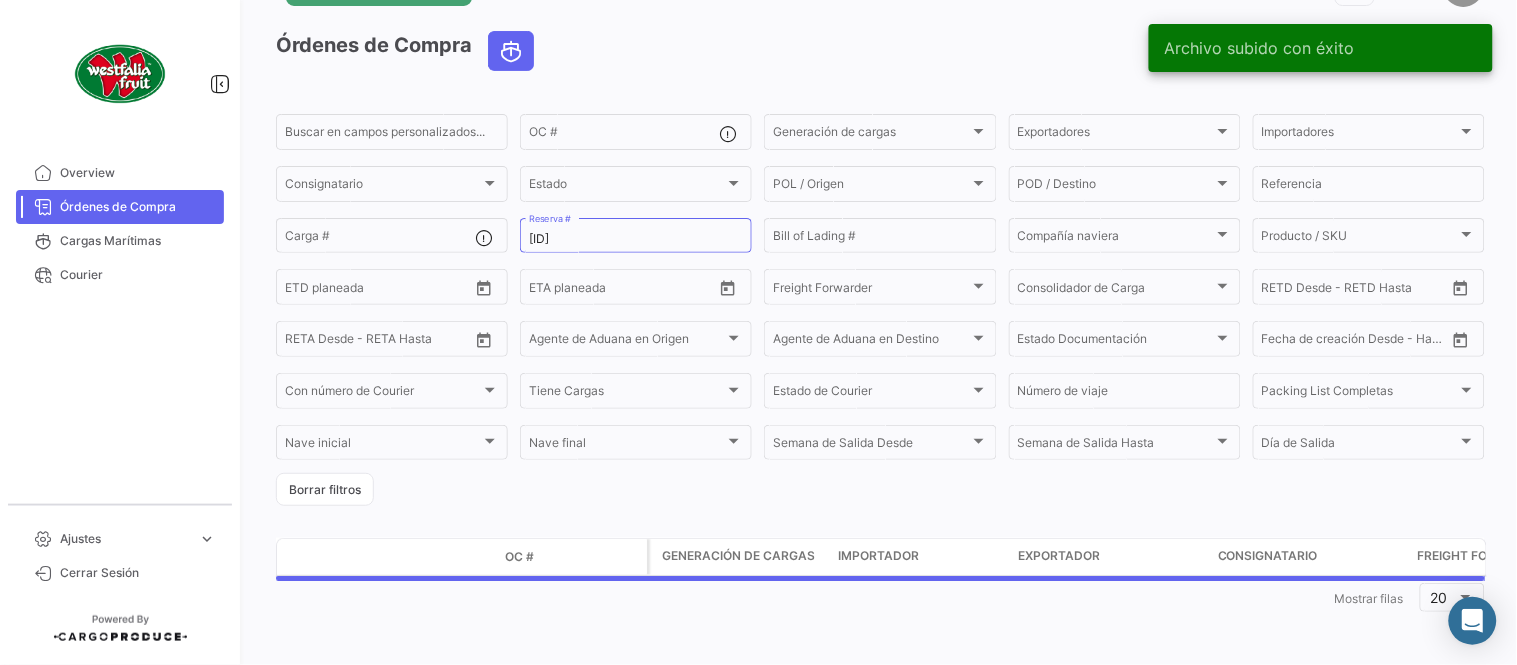 scroll, scrollTop: 0, scrollLeft: 0, axis: both 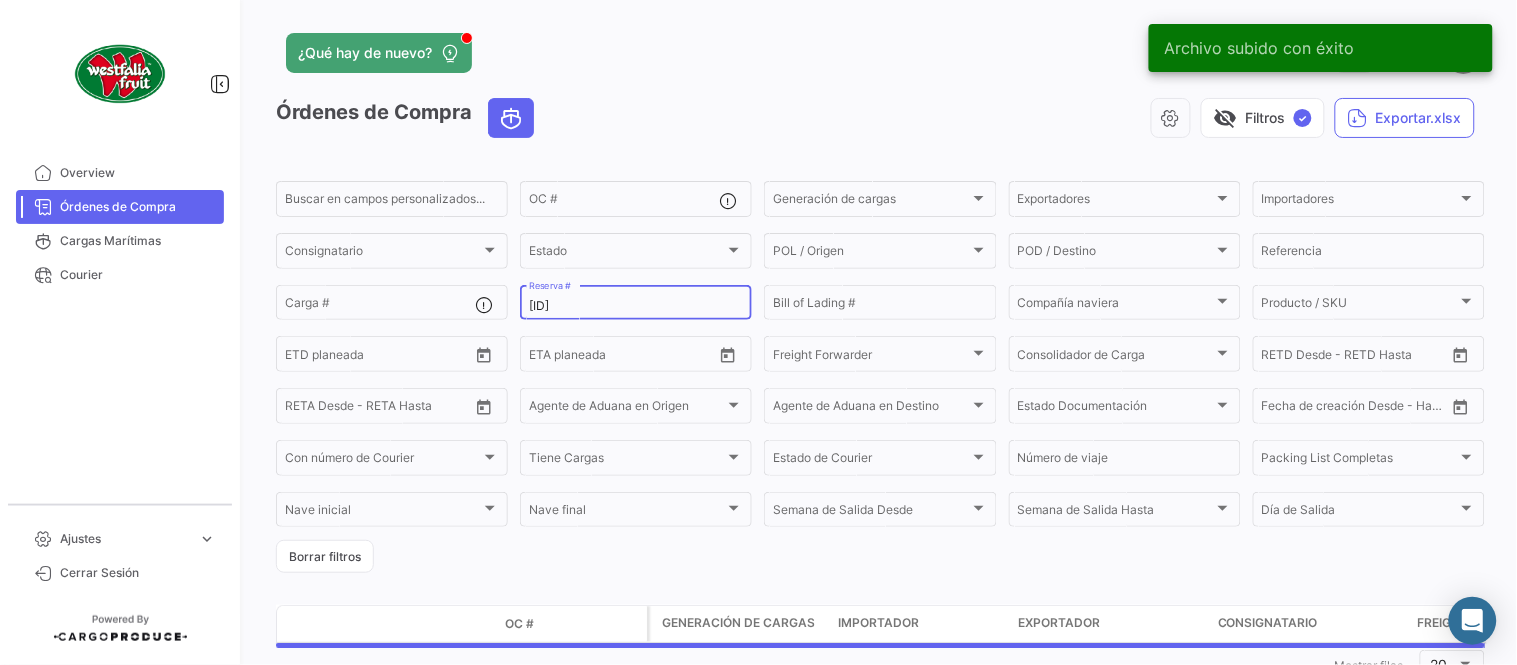 click on "LMM0537880" at bounding box center (636, 306) 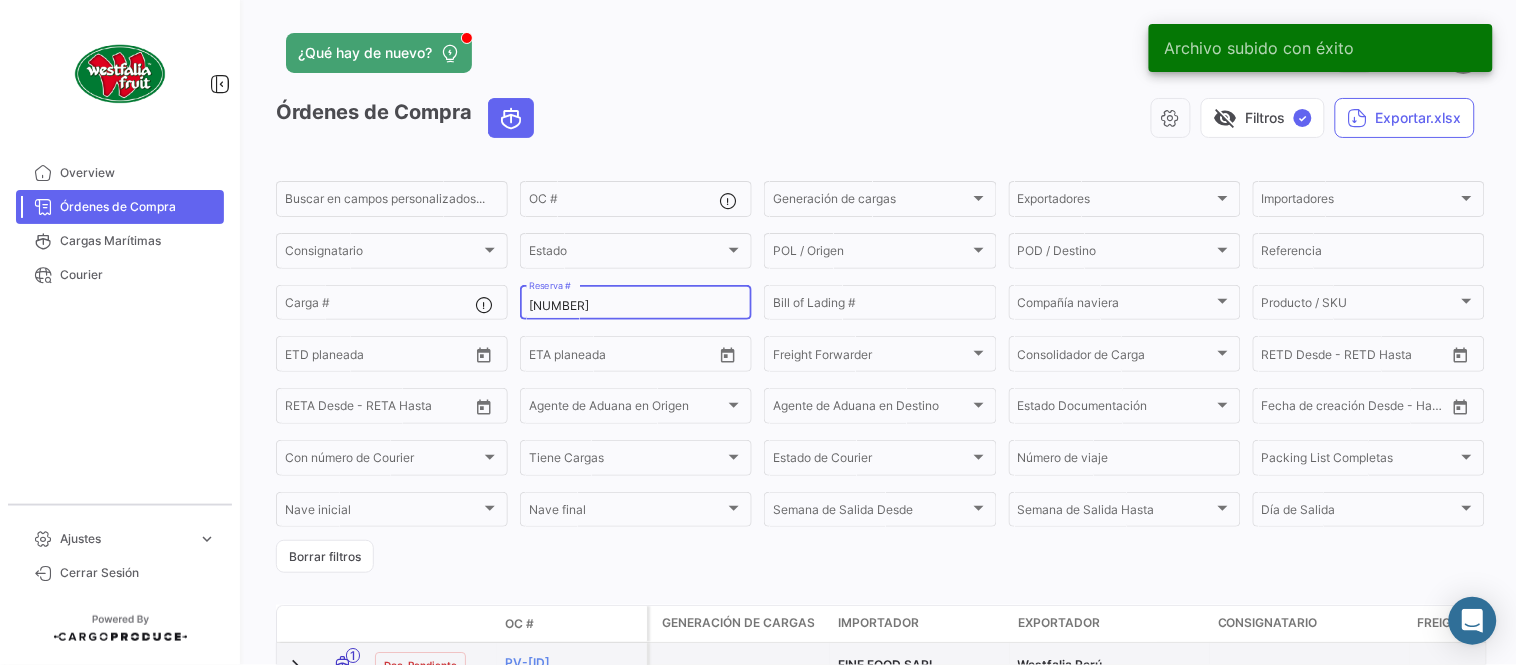 type on "38891059" 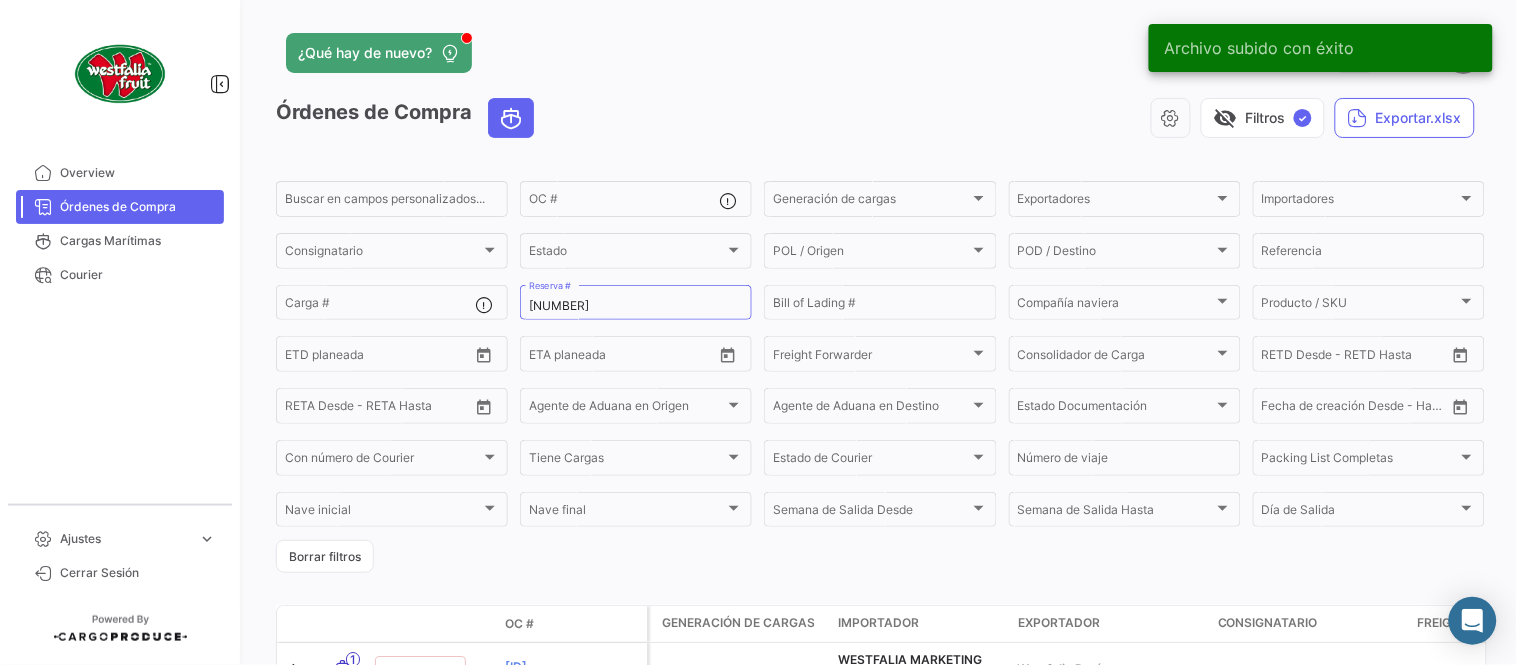 drag, startPoint x: 903, startPoint y: 92, endPoint x: 883, endPoint y: 94, distance: 20.09975 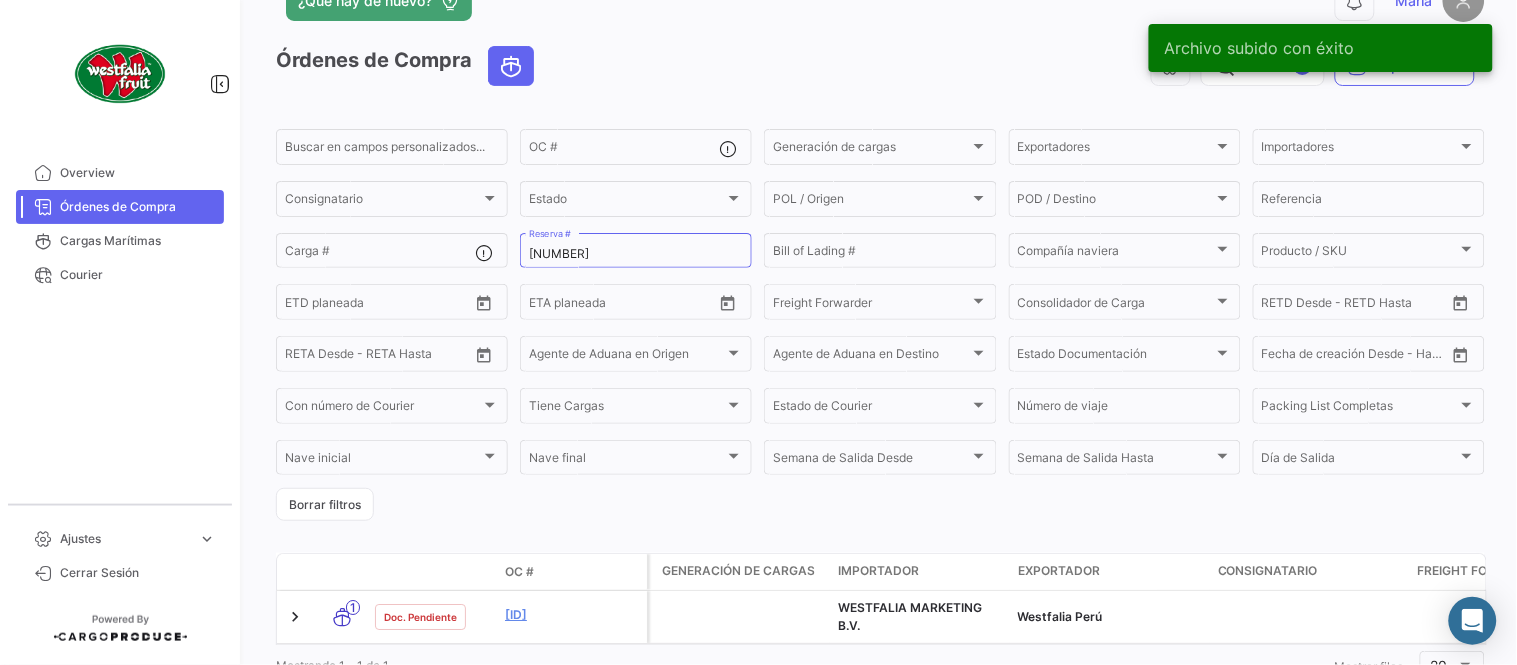 scroll, scrollTop: 136, scrollLeft: 0, axis: vertical 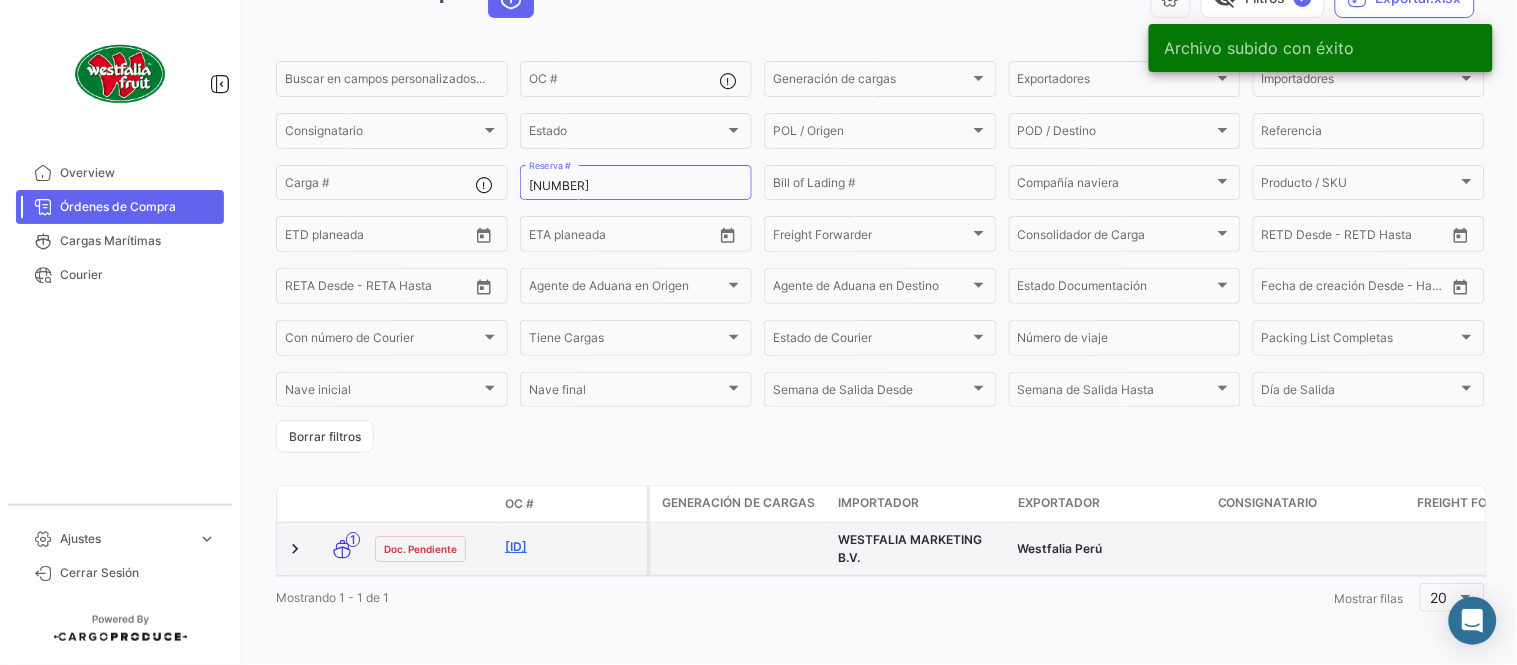 click on "PV-016287" 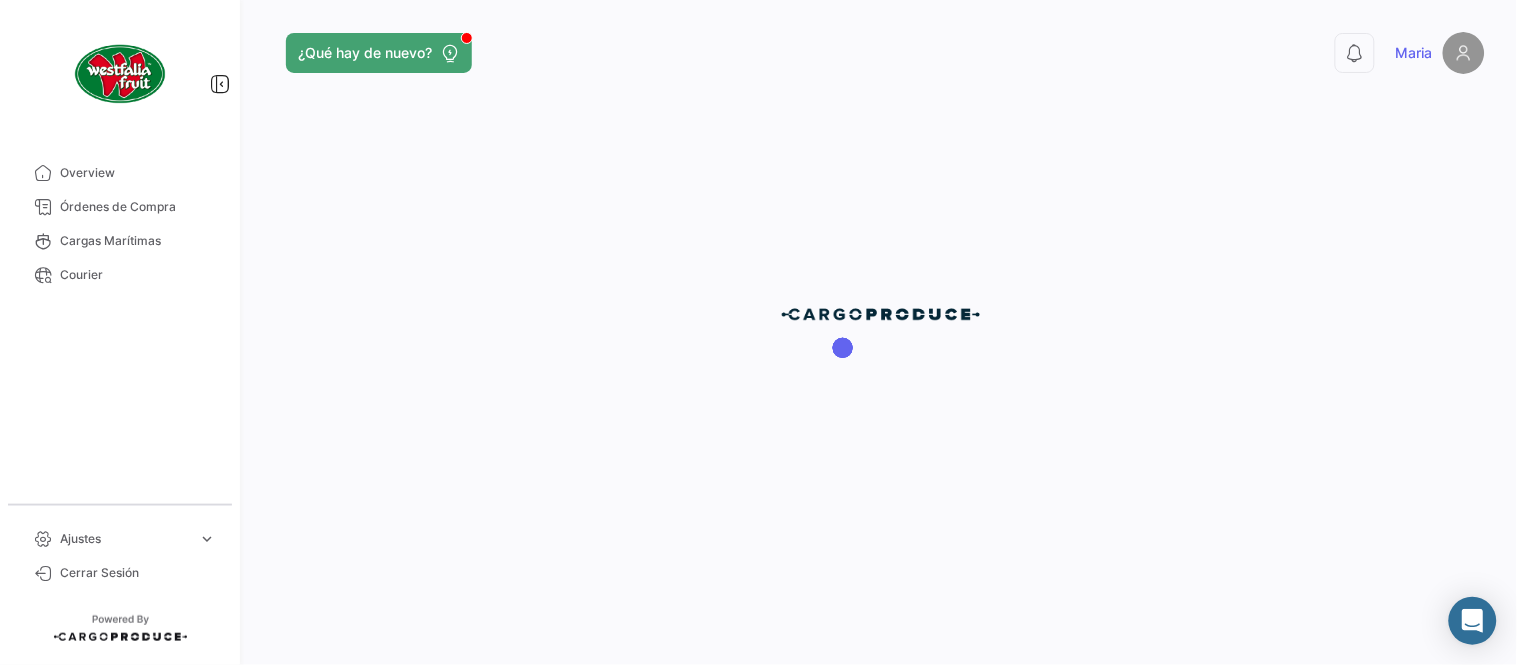 scroll, scrollTop: 0, scrollLeft: 0, axis: both 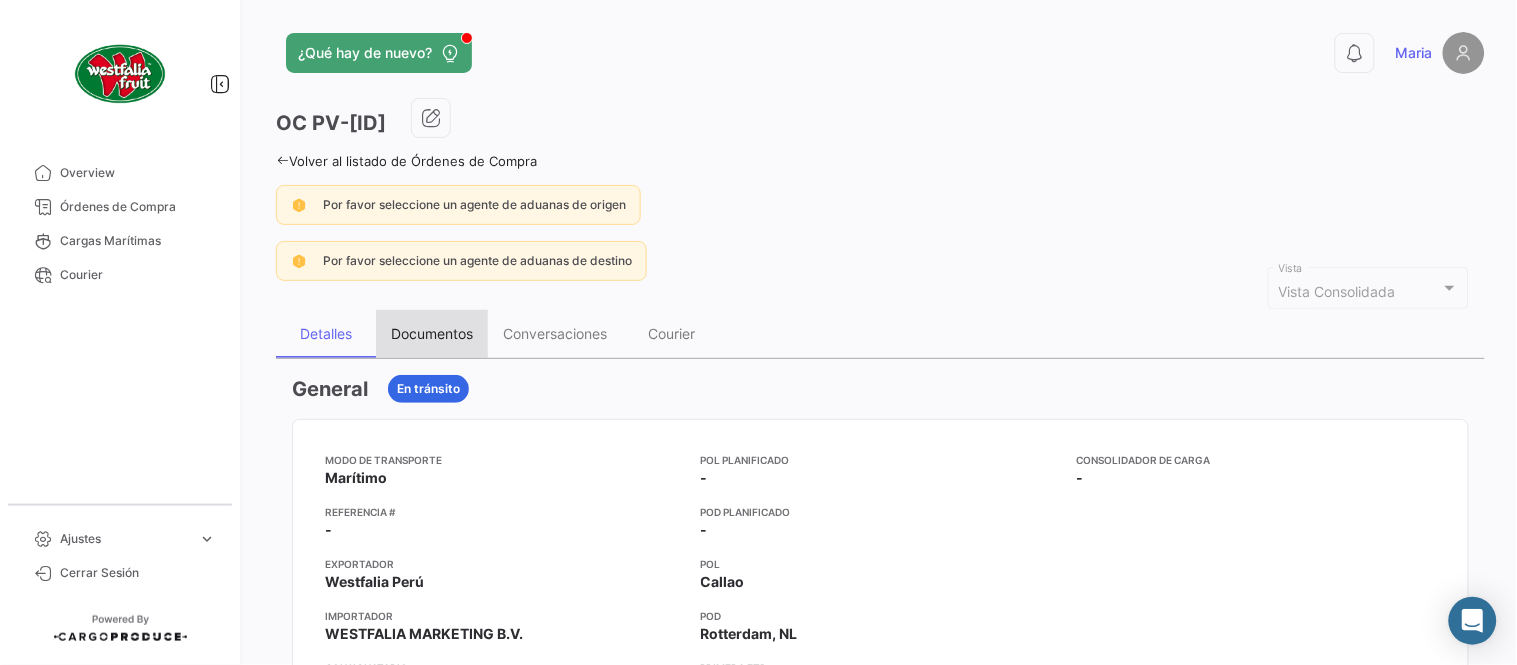 click on "Documentos" at bounding box center [432, 334] 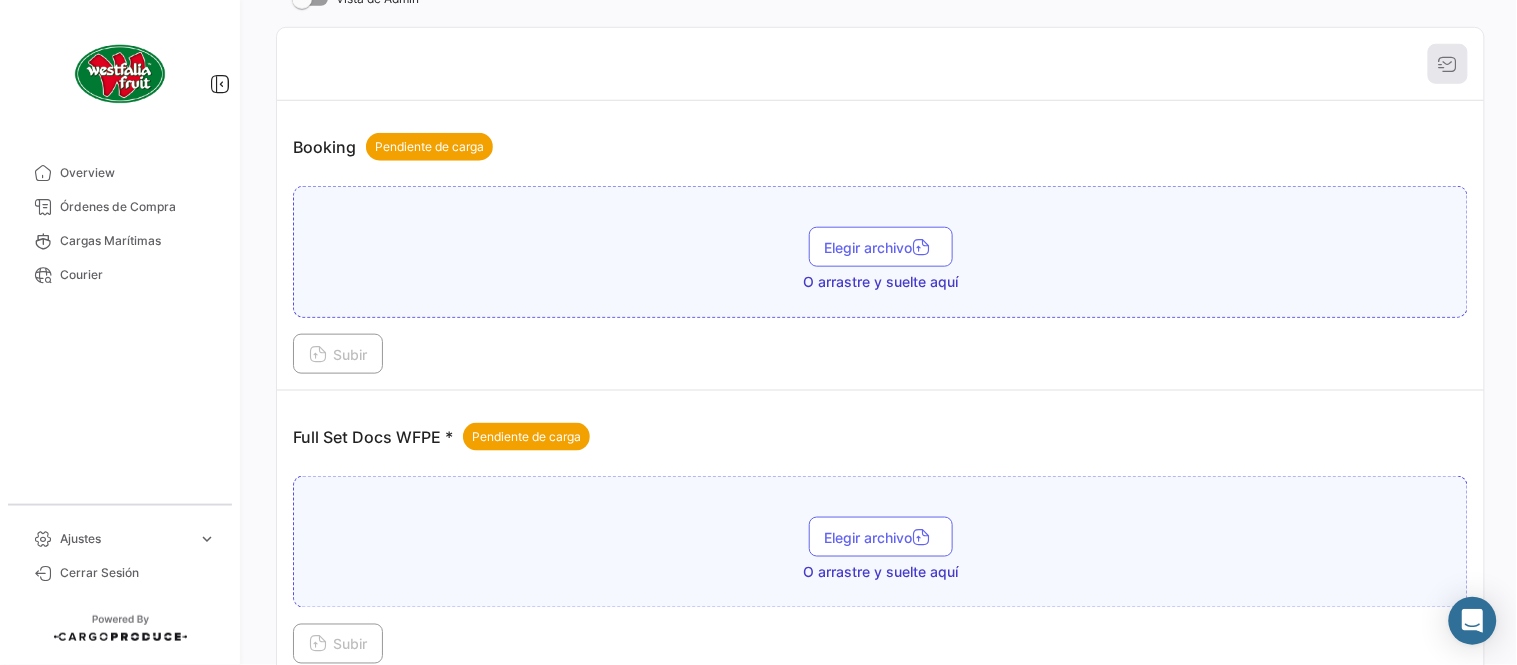 scroll, scrollTop: 28, scrollLeft: 0, axis: vertical 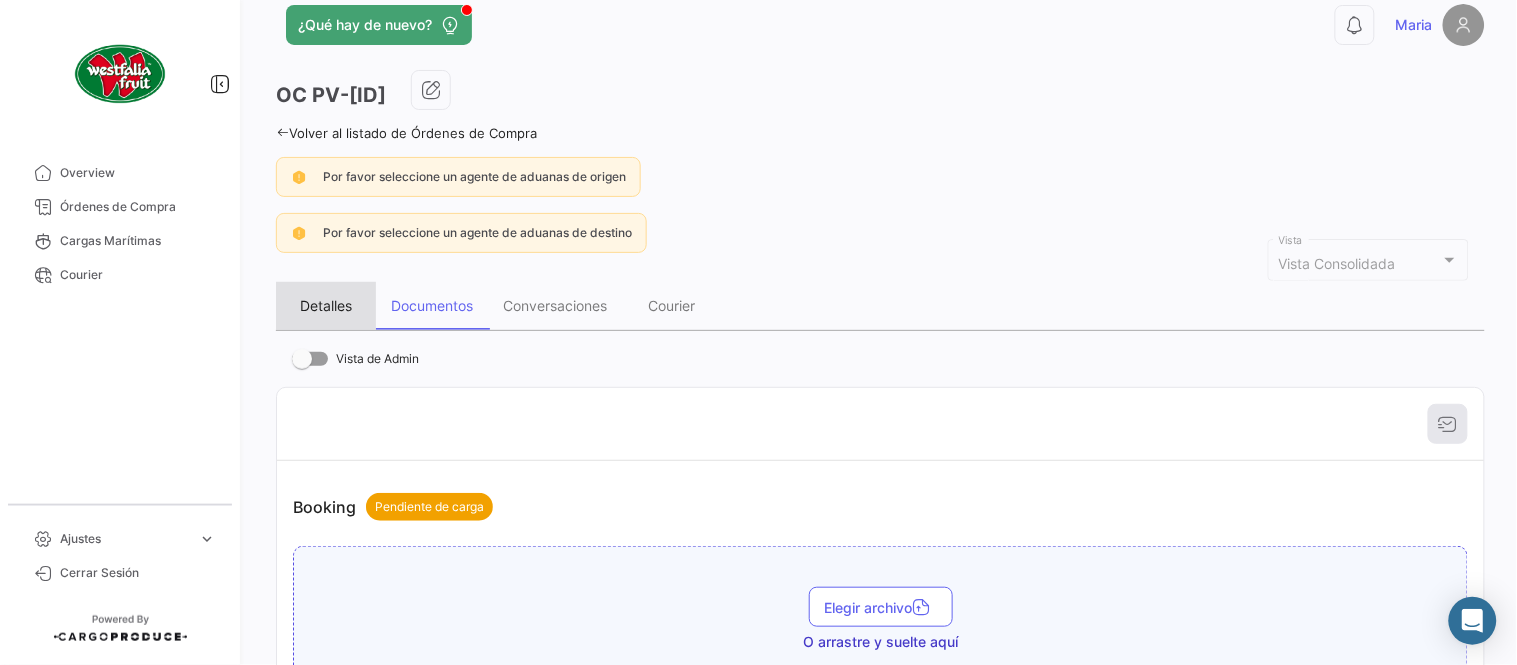 click on "Detalles" at bounding box center [326, 305] 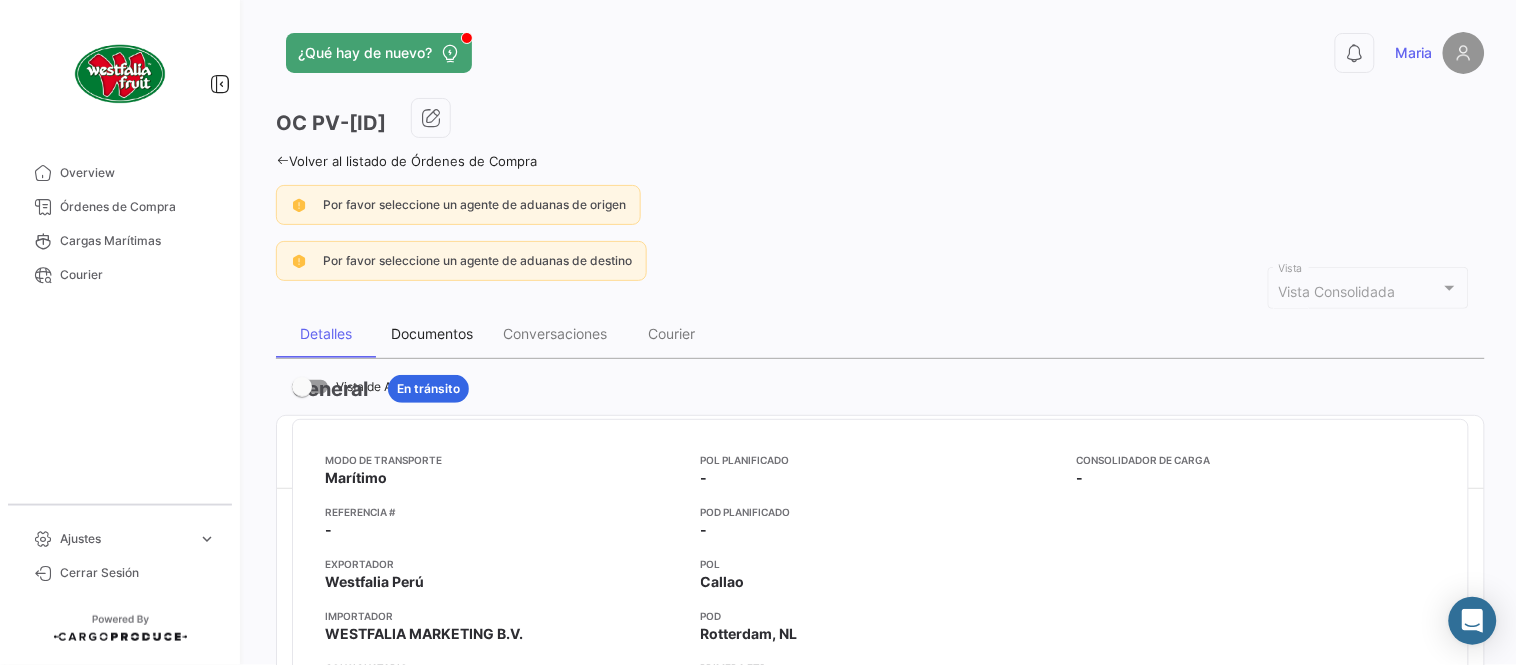 click on "Documentos" at bounding box center [432, 333] 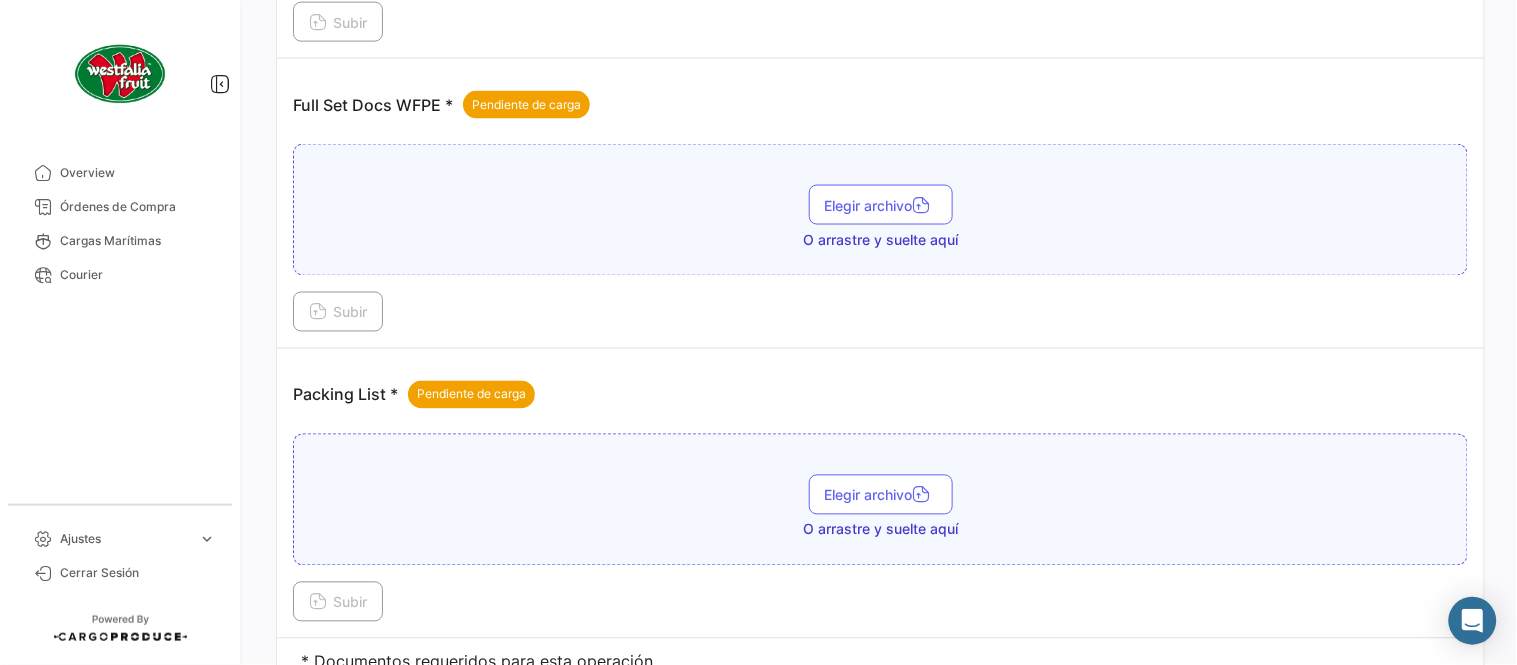 scroll, scrollTop: 806, scrollLeft: 0, axis: vertical 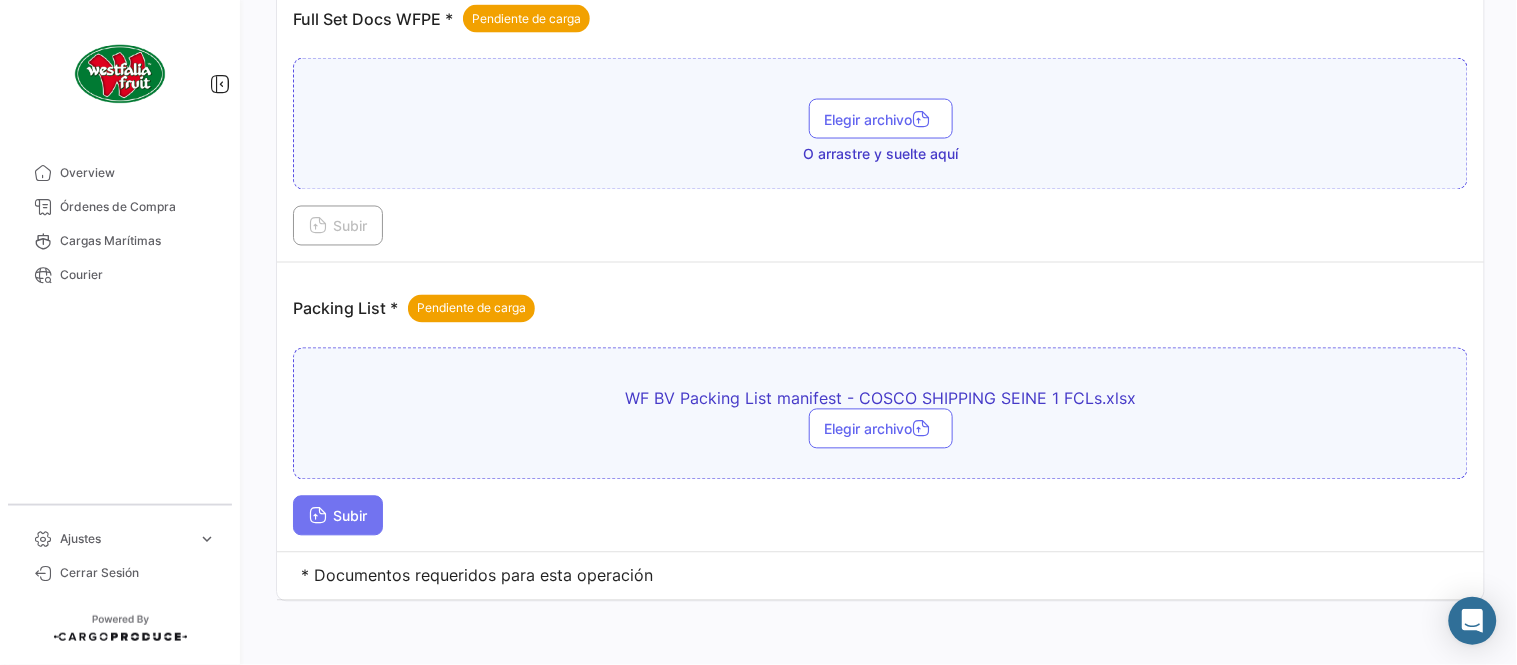 click on "Subir" at bounding box center [338, 516] 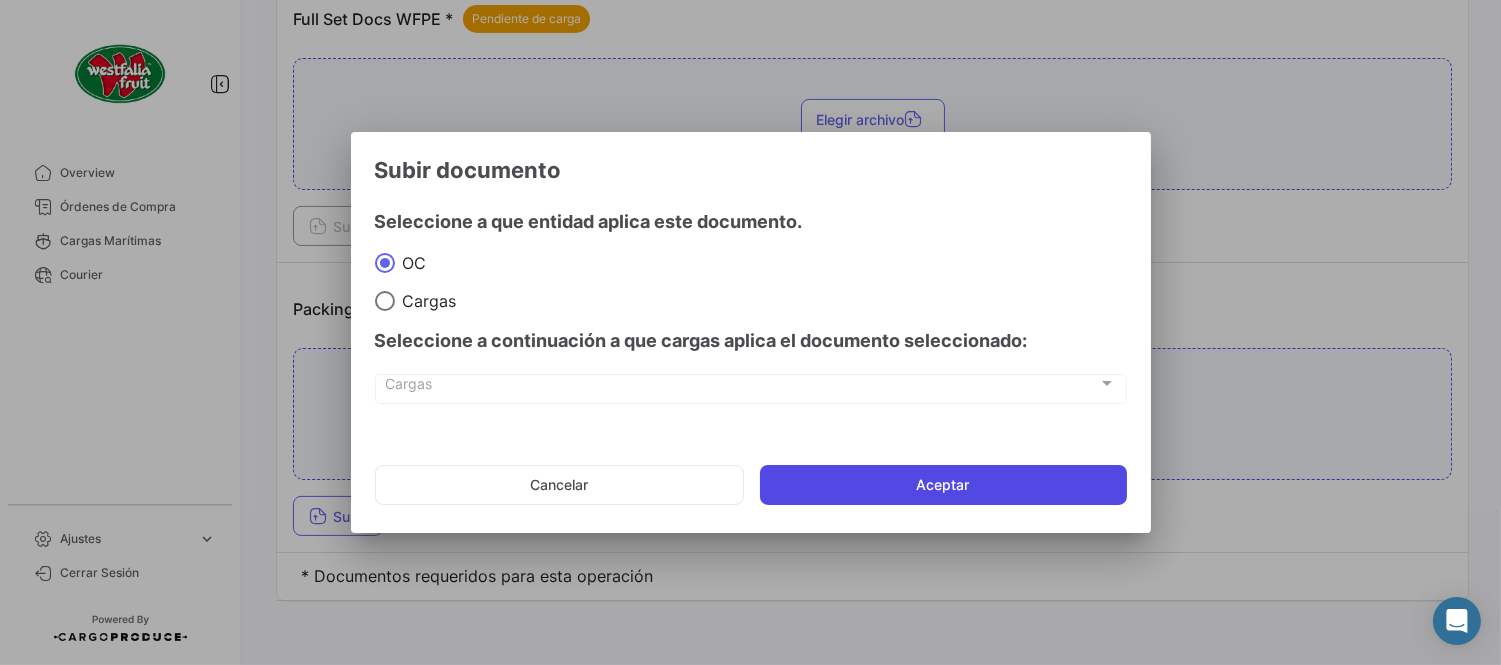 click on "Aceptar" 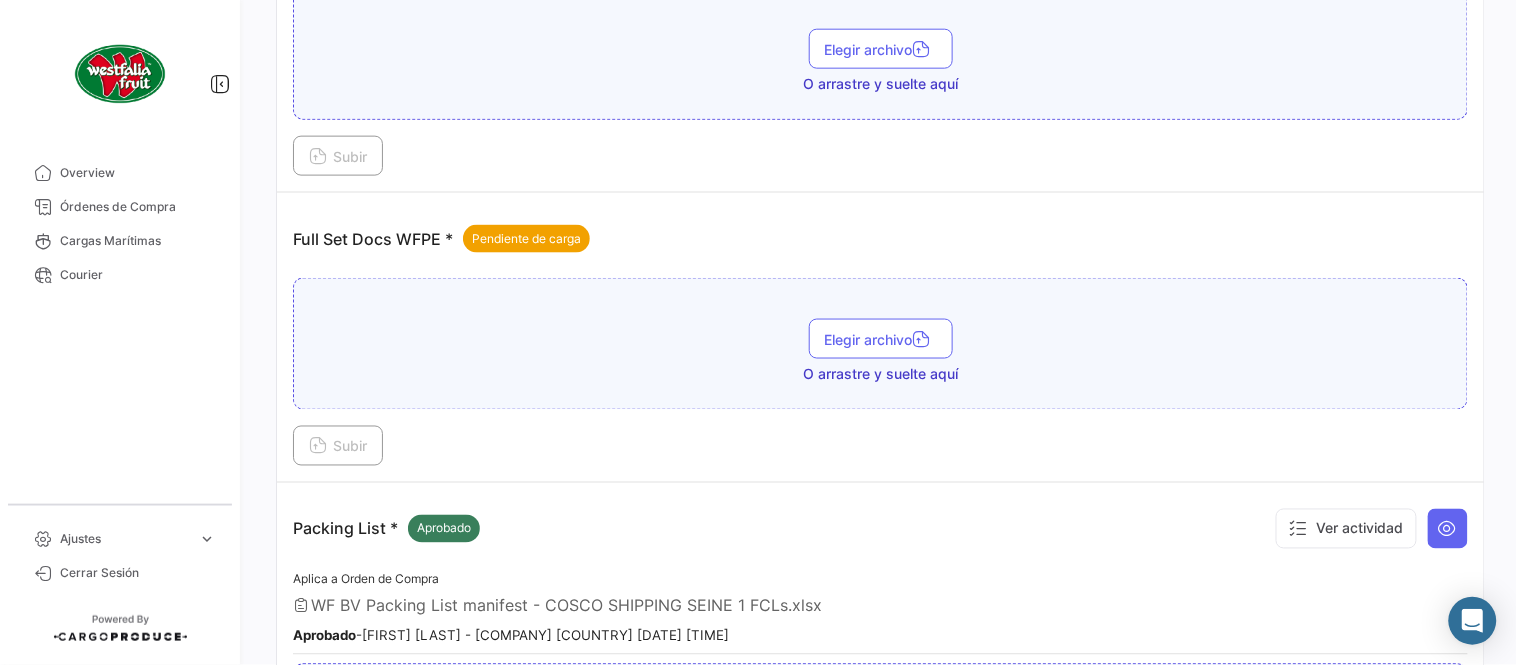 scroll, scrollTop: 584, scrollLeft: 0, axis: vertical 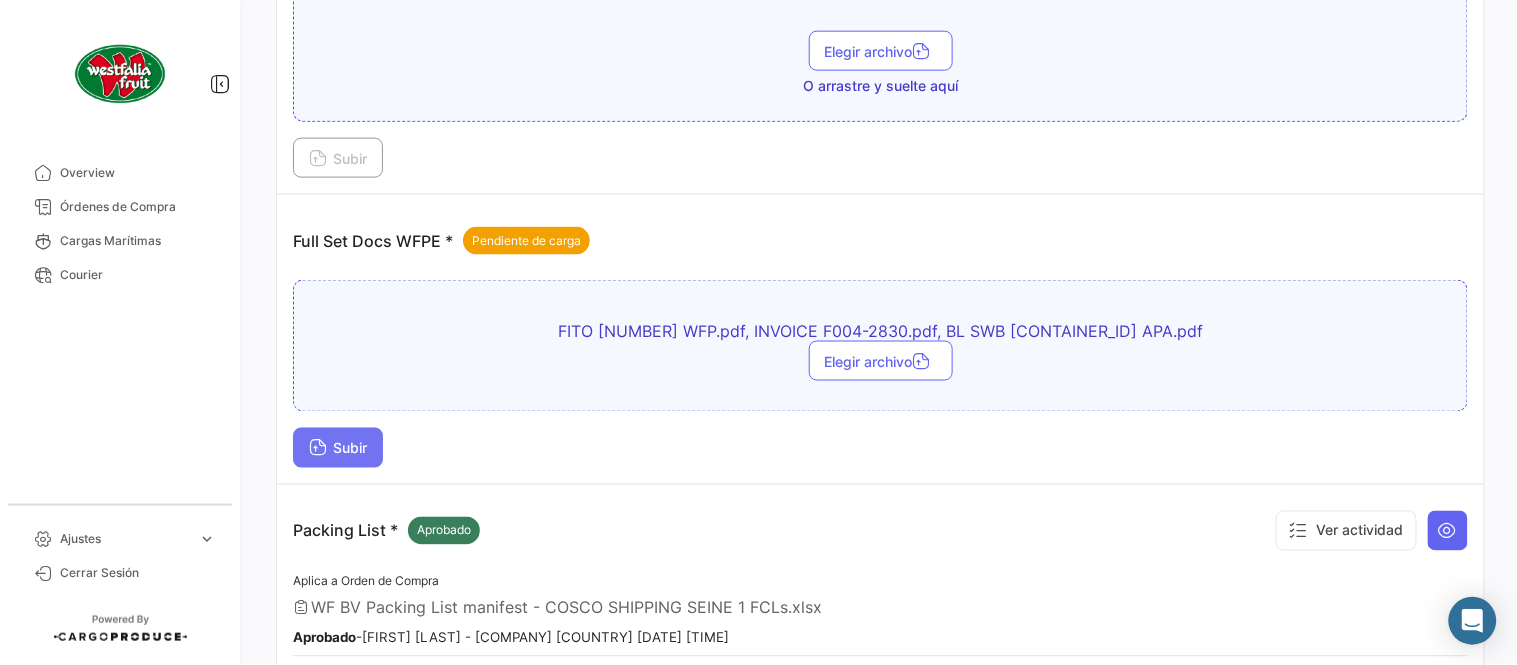 click on "Subir" at bounding box center (338, 448) 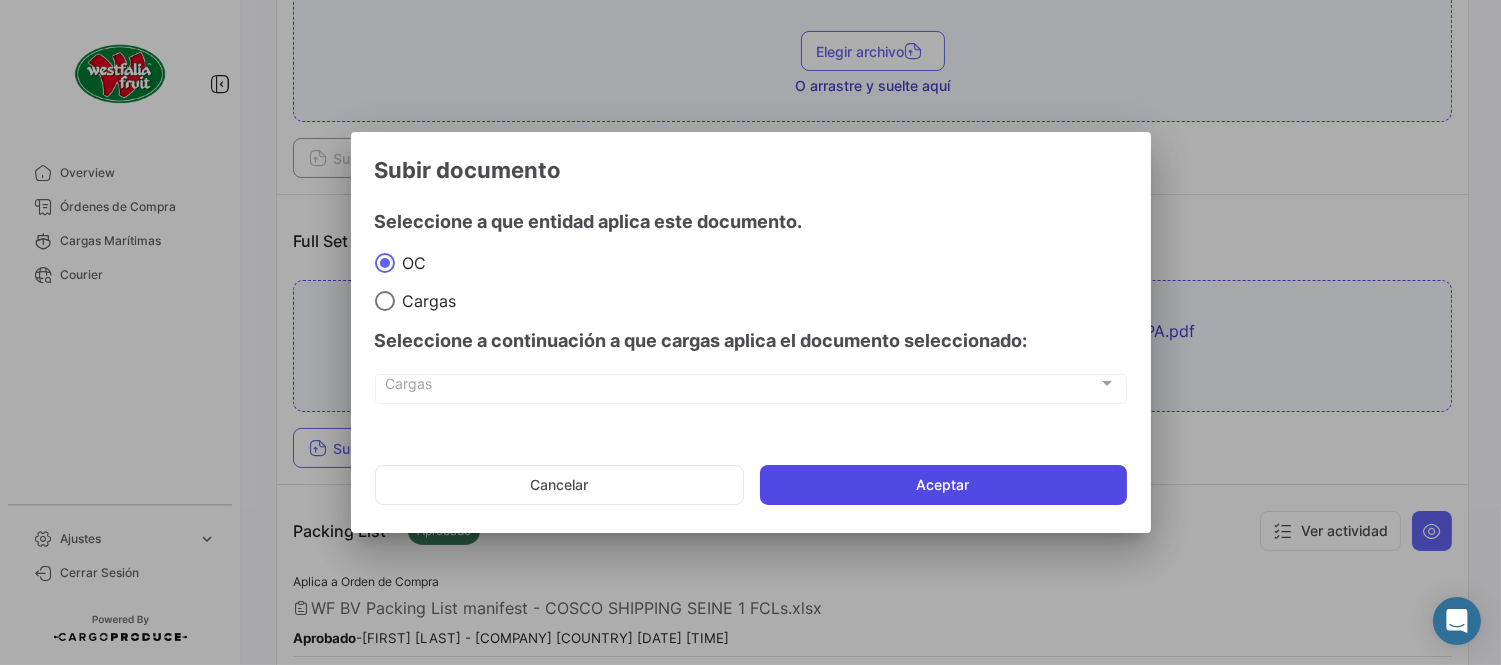 click on "Aceptar" 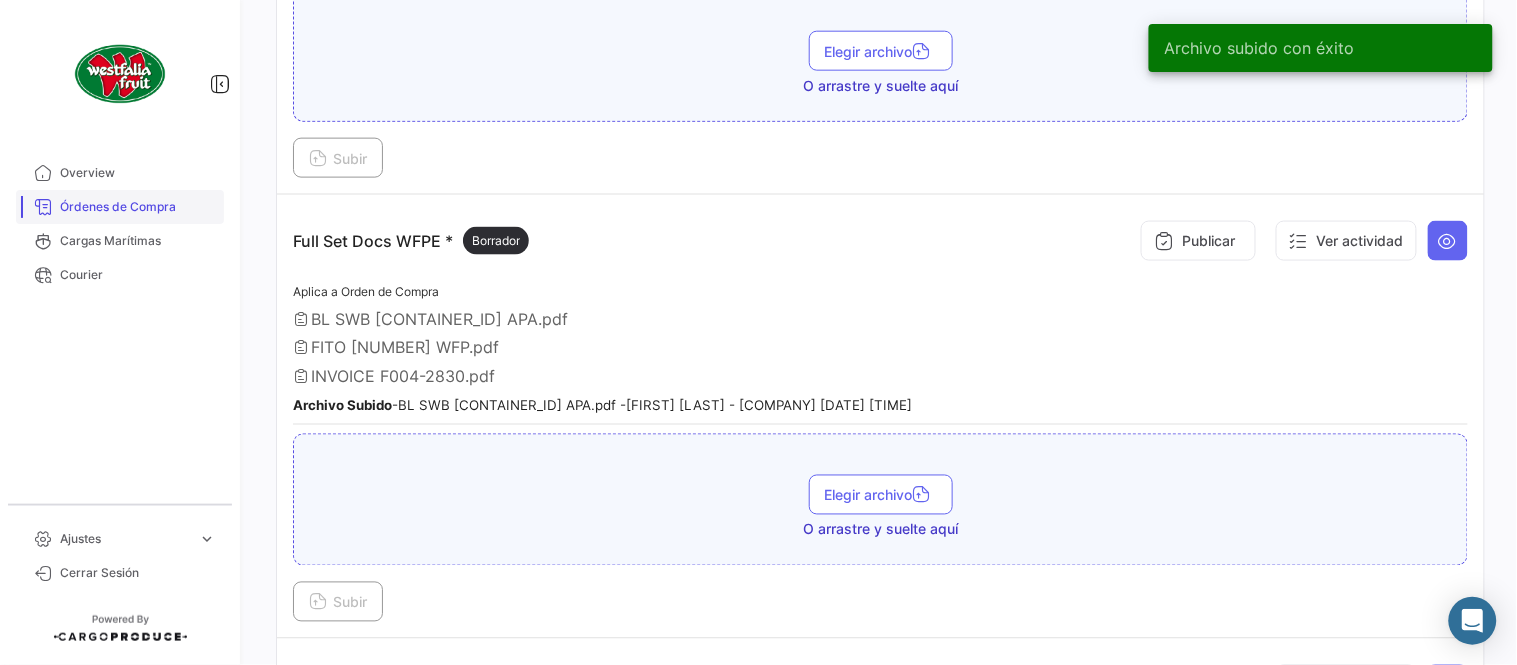 click on "Órdenes de Compra" at bounding box center (138, 207) 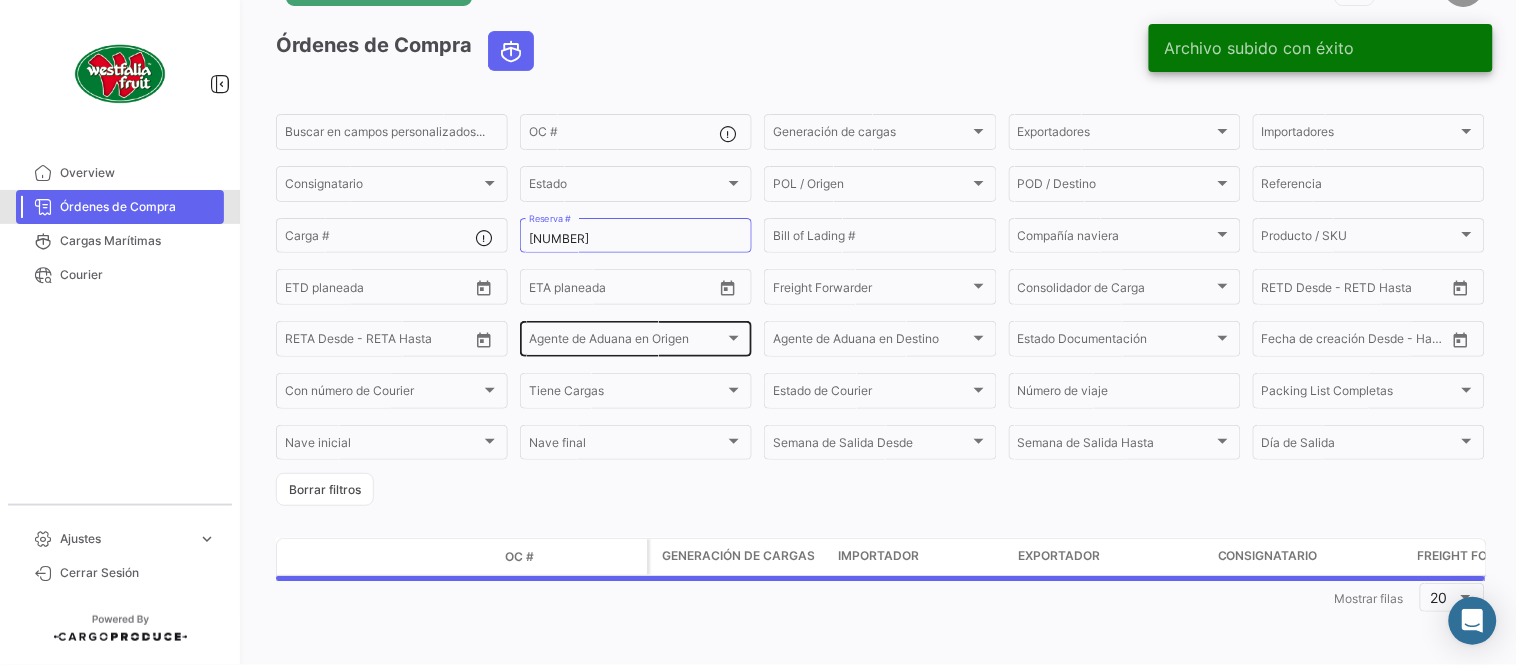 scroll, scrollTop: 0, scrollLeft: 0, axis: both 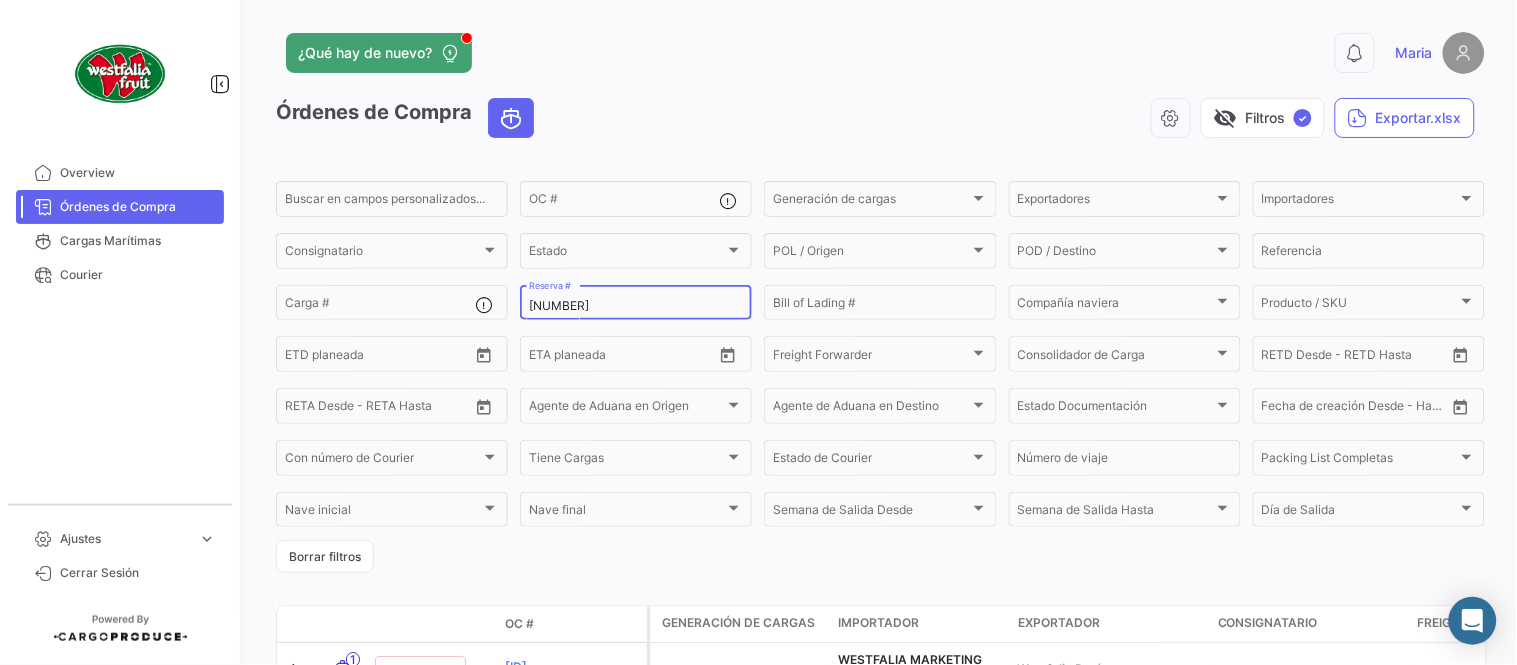 click on "38891059" at bounding box center [636, 306] 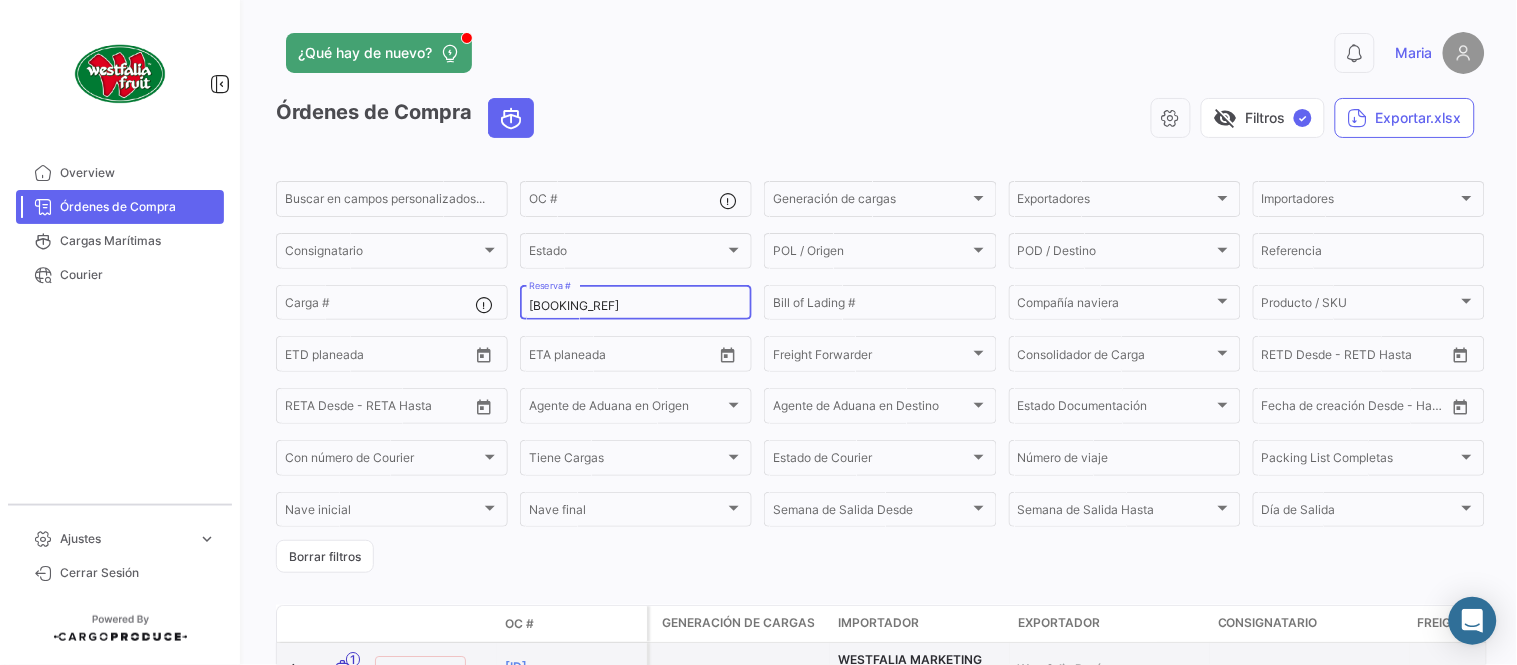 type on "31395265" 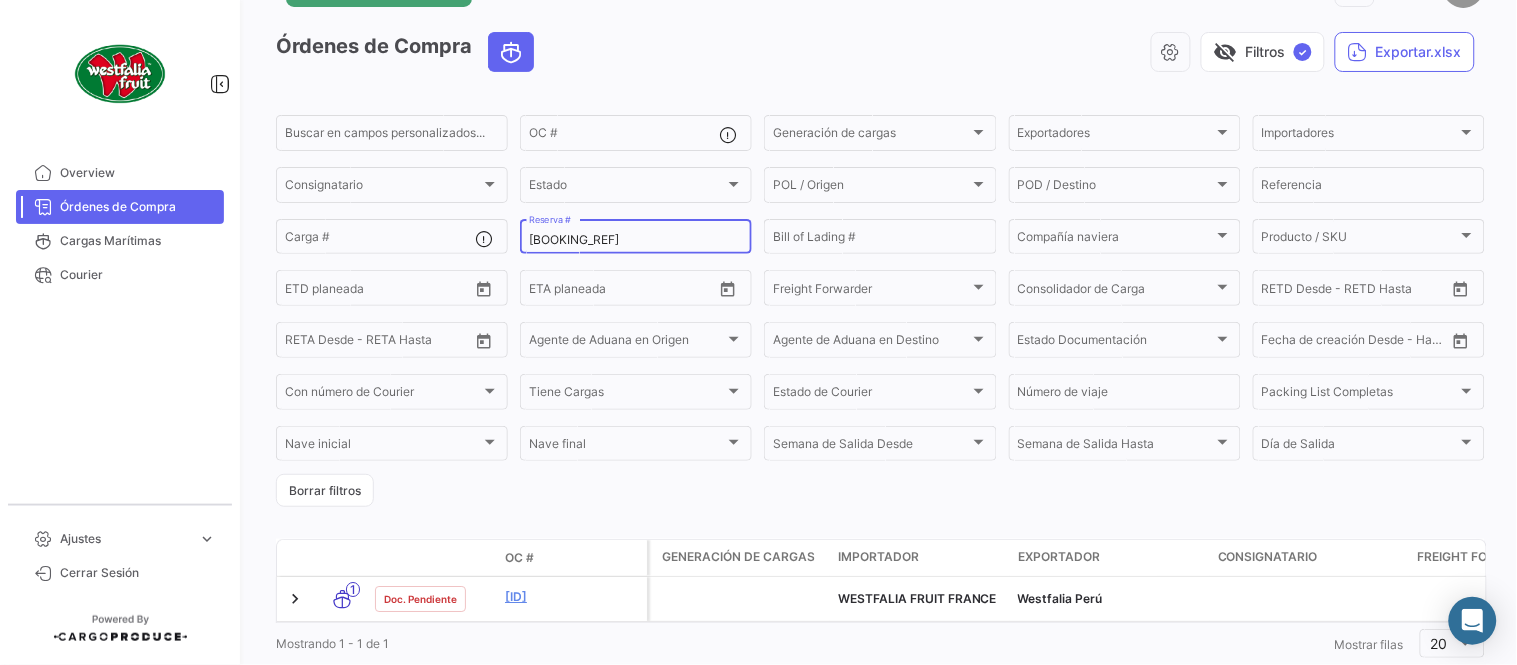 scroll, scrollTop: 128, scrollLeft: 0, axis: vertical 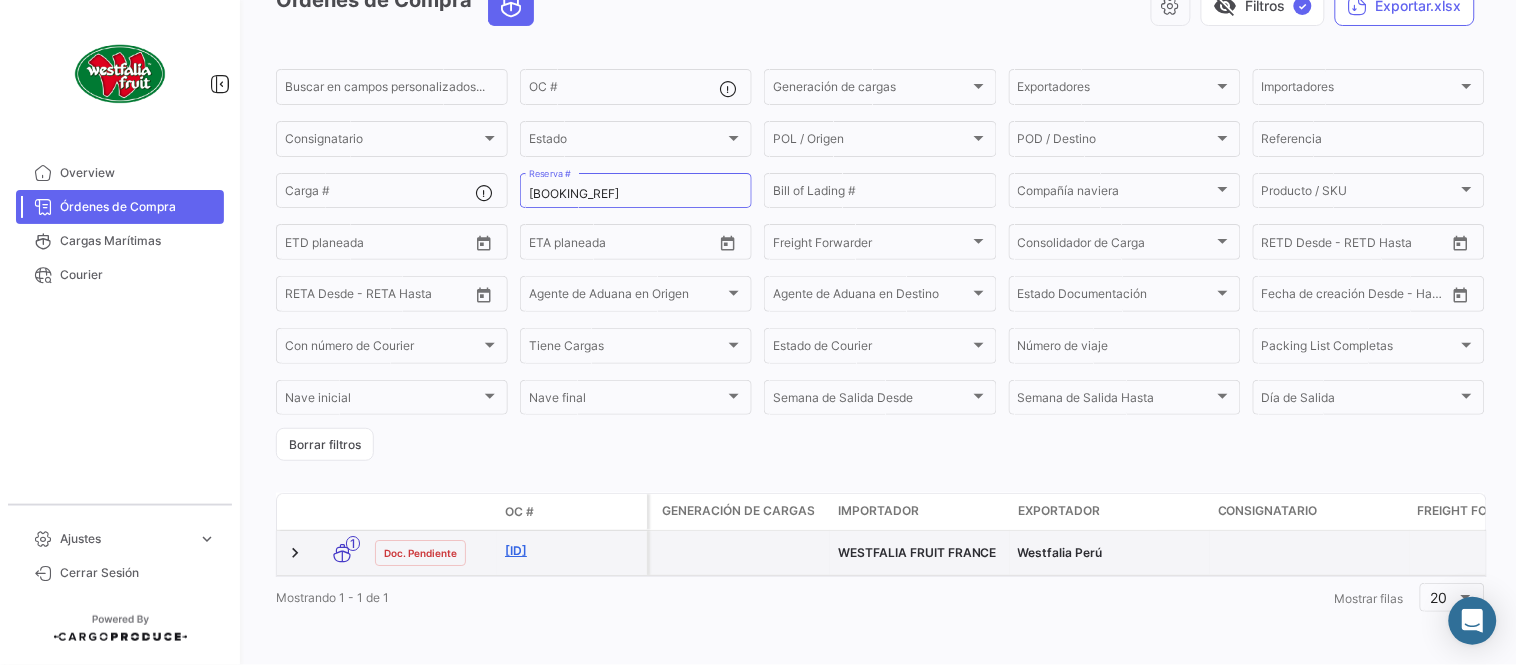 click on "PV-016283" 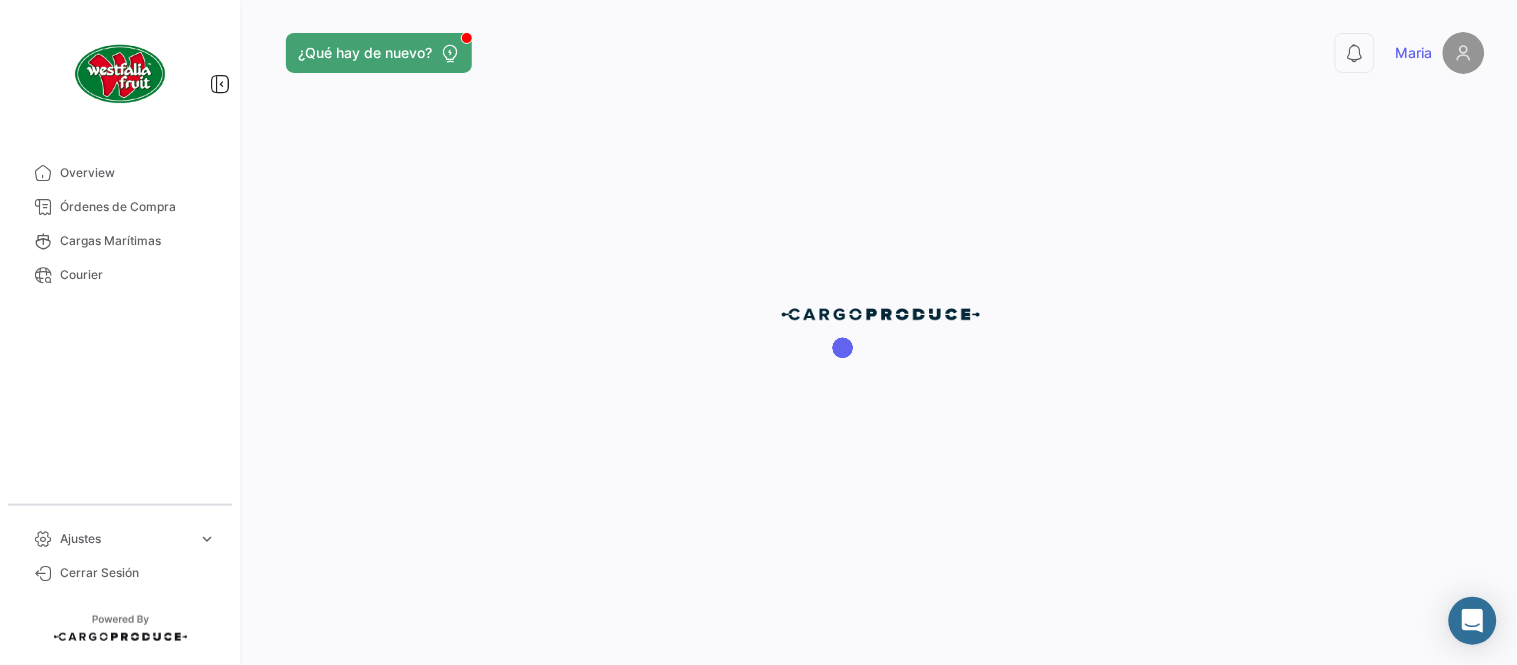 scroll, scrollTop: 0, scrollLeft: 0, axis: both 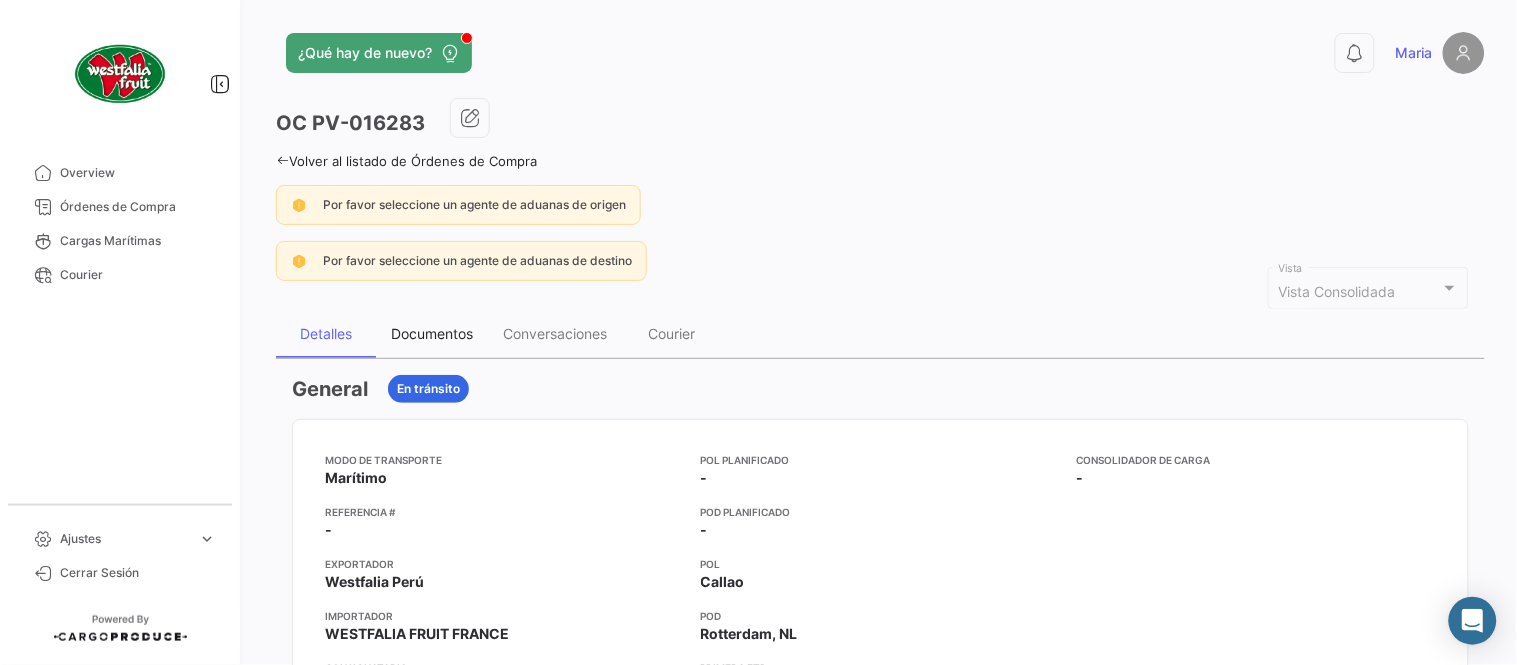 click on "Documentos" at bounding box center (432, 333) 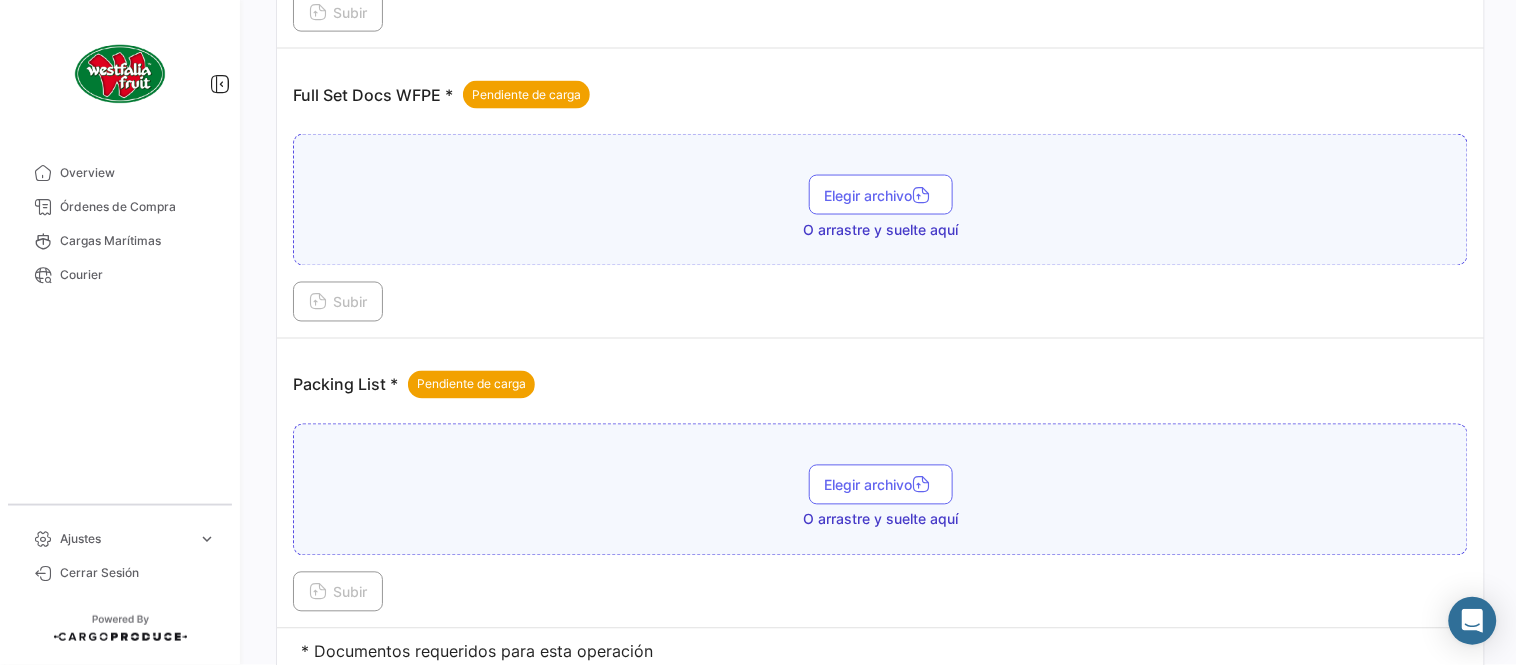 scroll, scrollTop: 806, scrollLeft: 0, axis: vertical 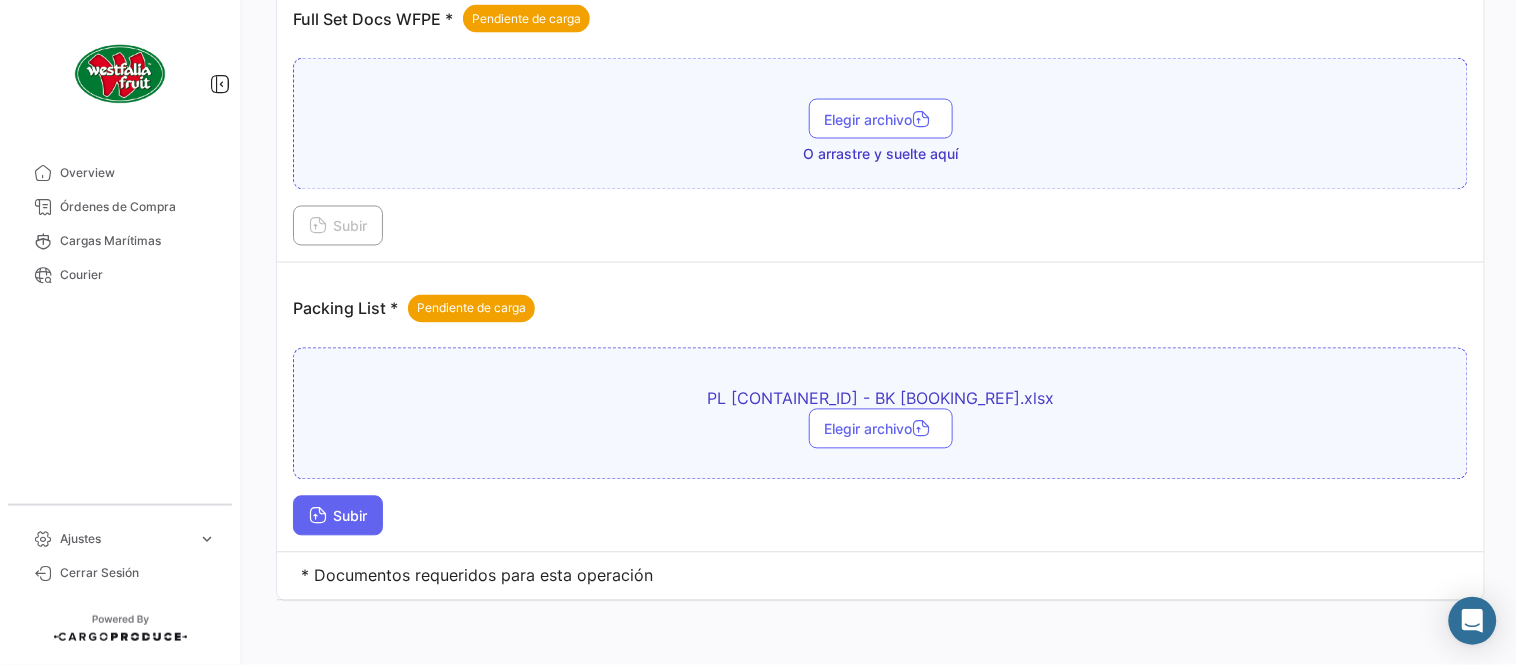 click on "Subir" at bounding box center (338, 516) 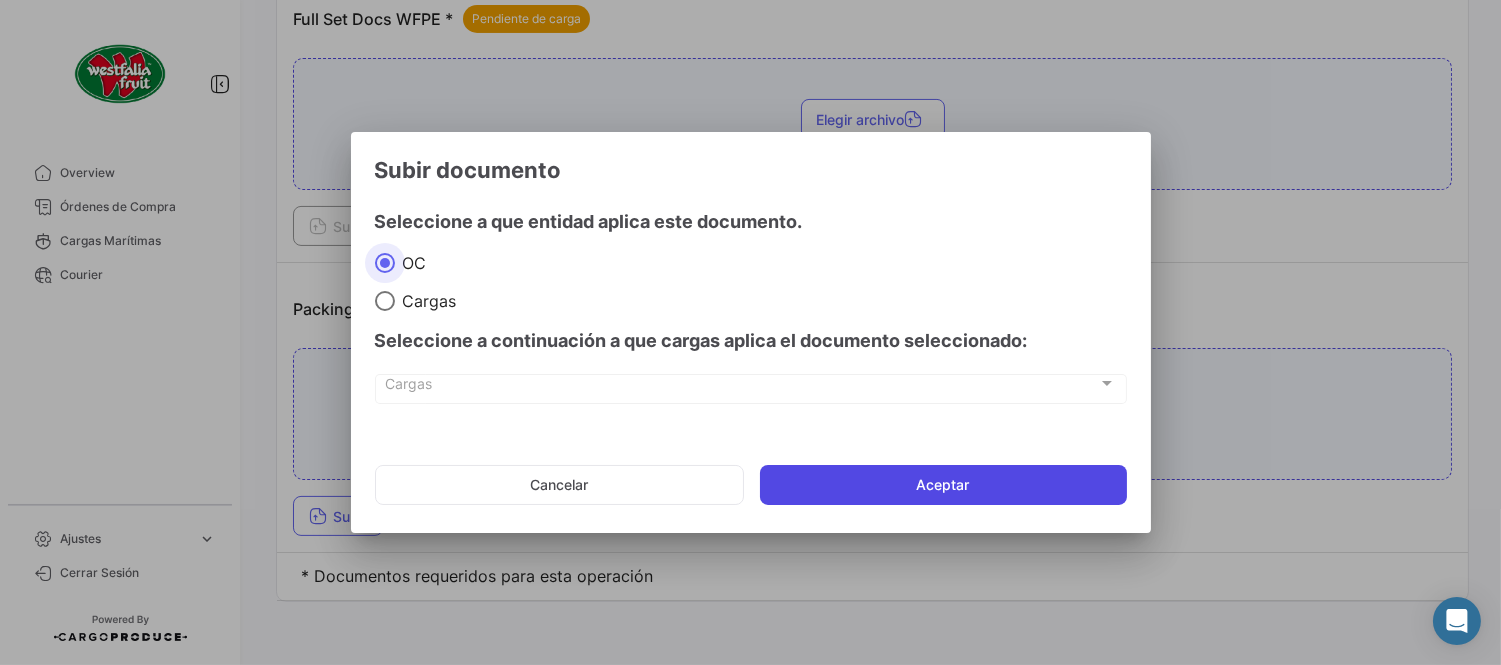 click on "Aceptar" 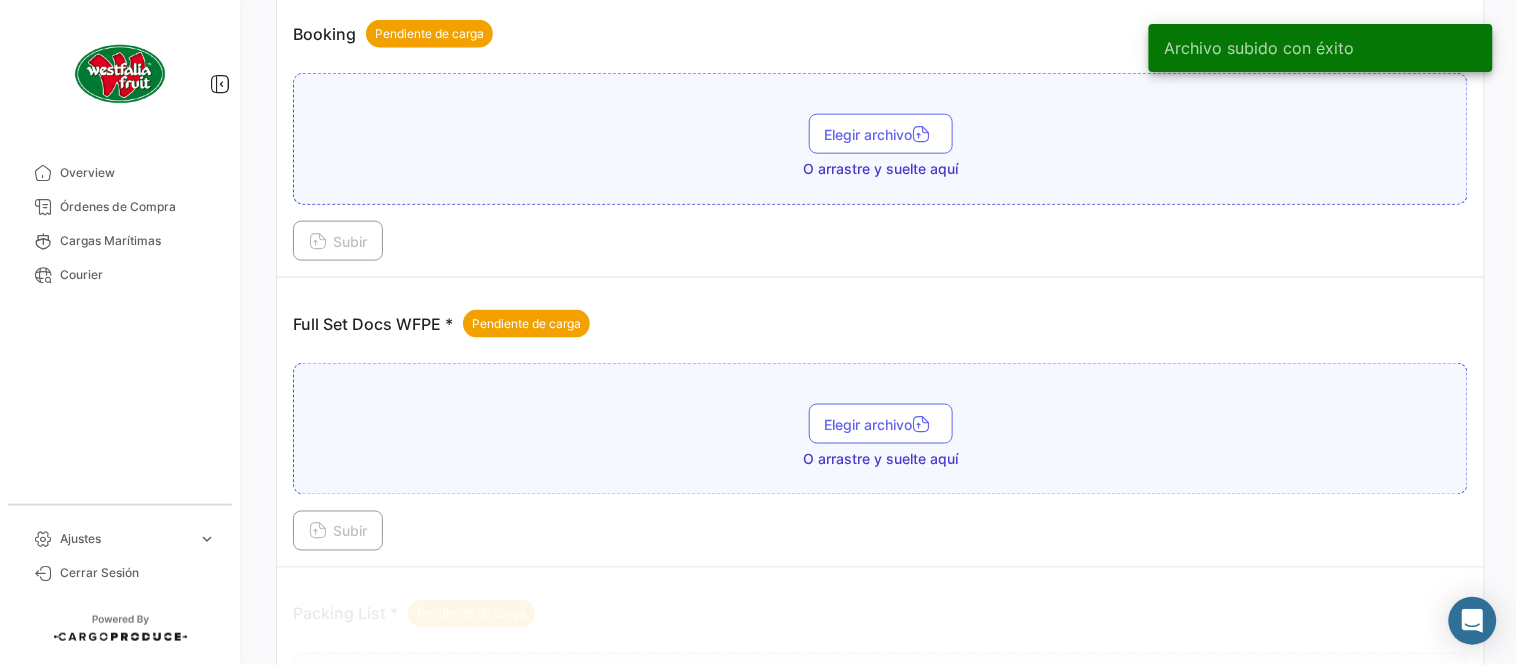 scroll, scrollTop: 473, scrollLeft: 0, axis: vertical 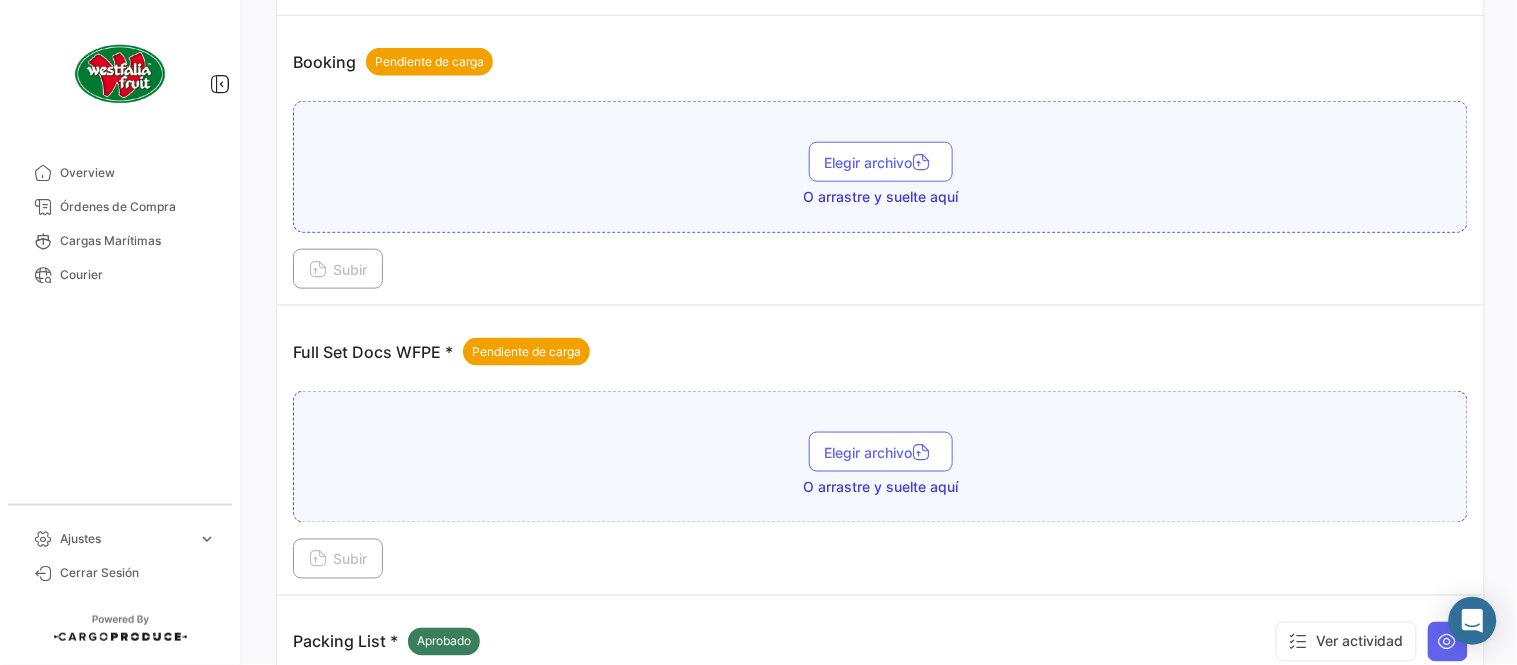 click on "Full Set Docs WFPE *   Pendiente de carga" at bounding box center (880, 352) 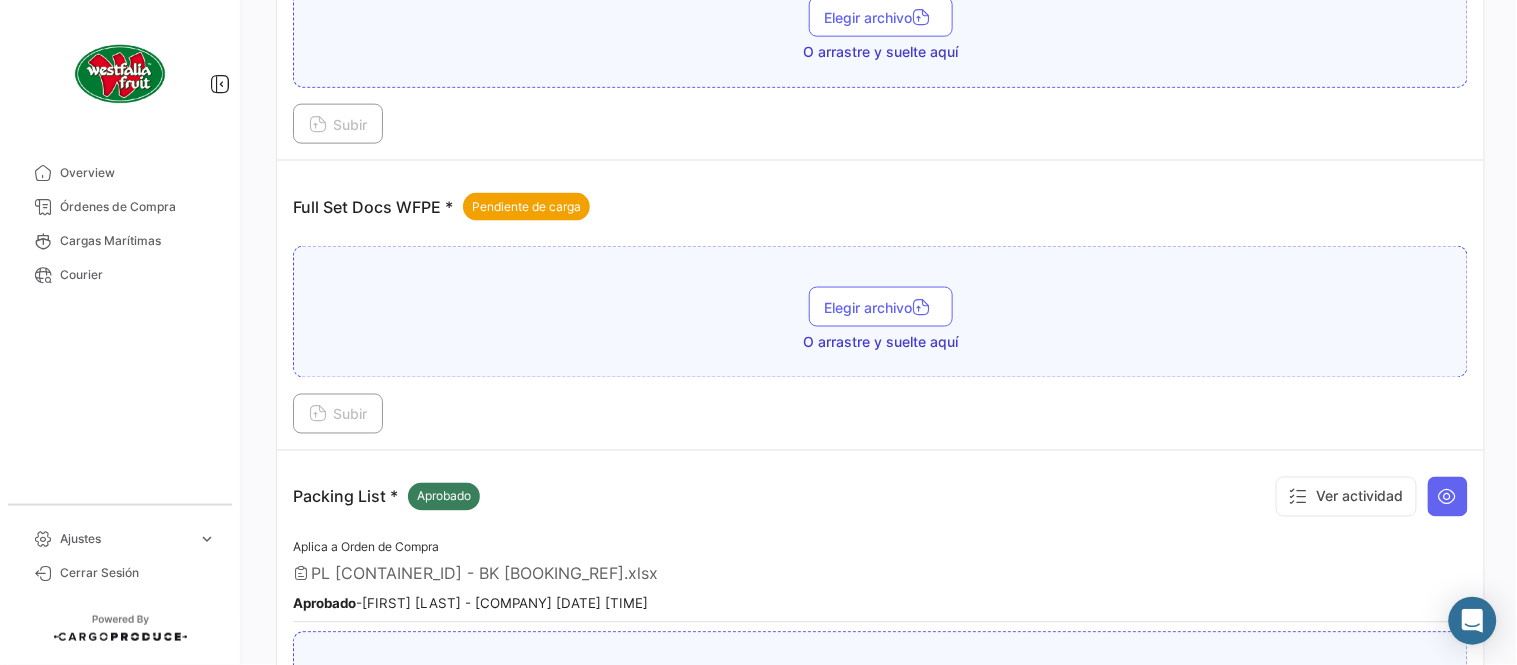 scroll, scrollTop: 566, scrollLeft: 0, axis: vertical 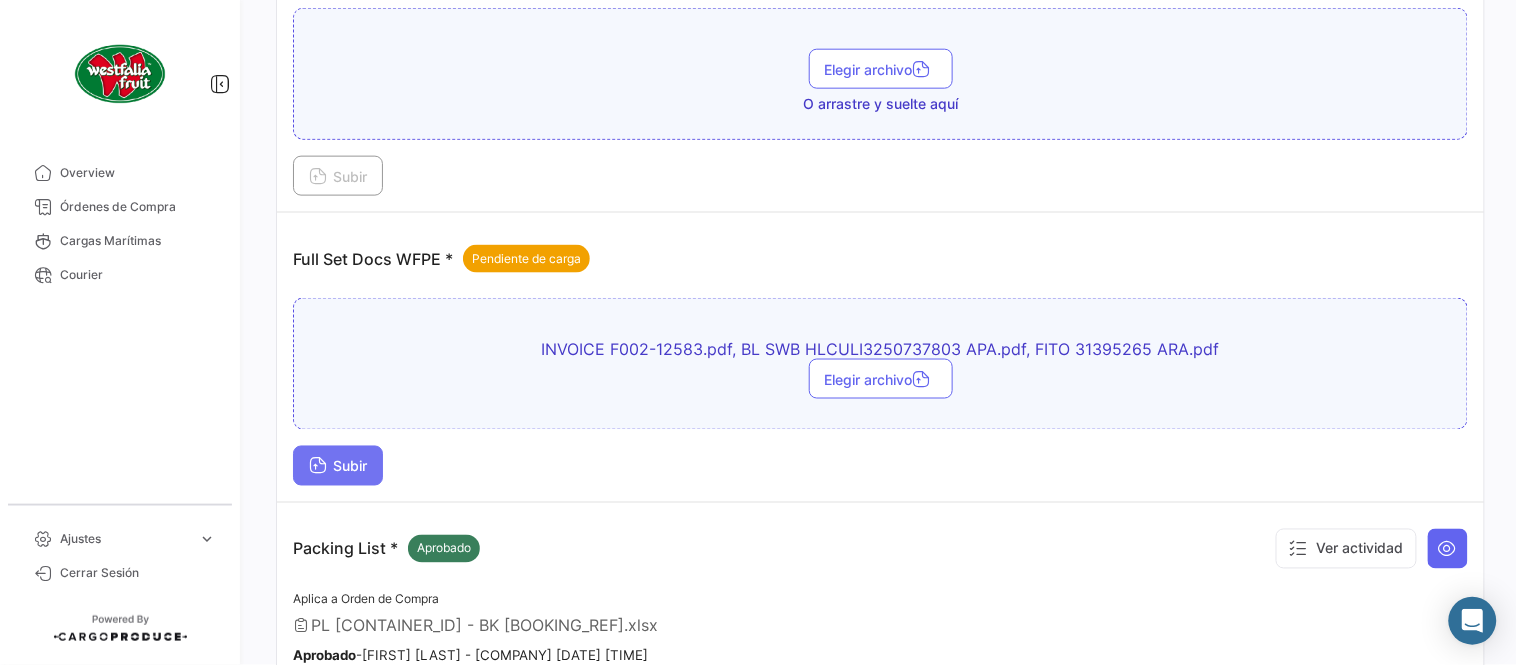 click on "Subir" at bounding box center [338, 466] 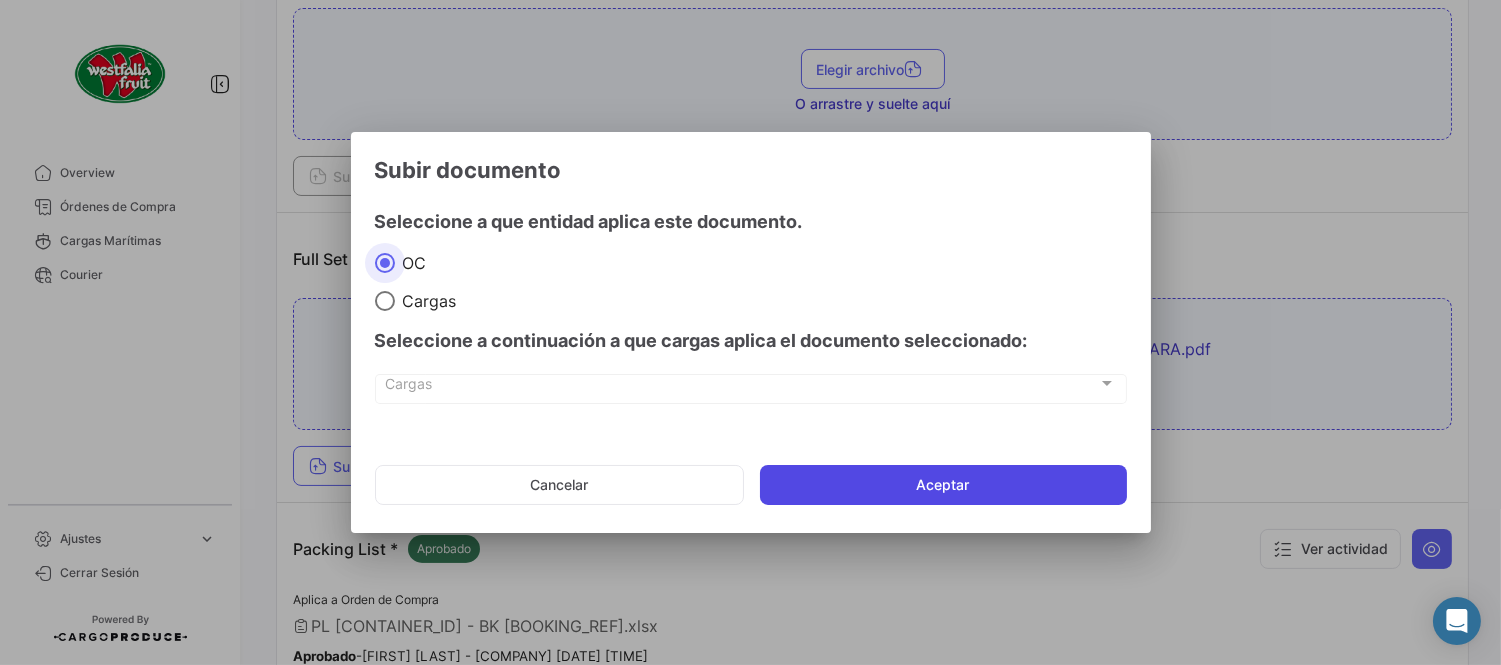click on "Aceptar" 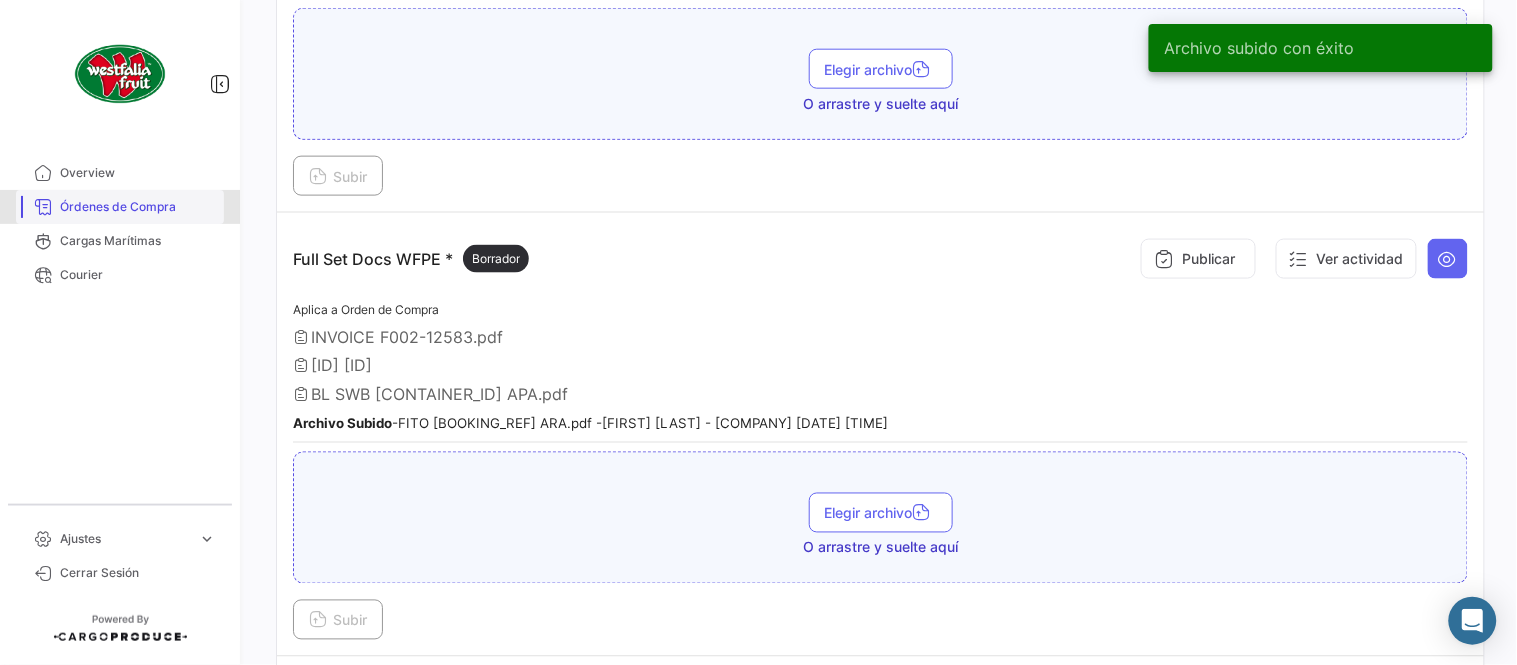 click on "Órdenes de Compra" at bounding box center (120, 207) 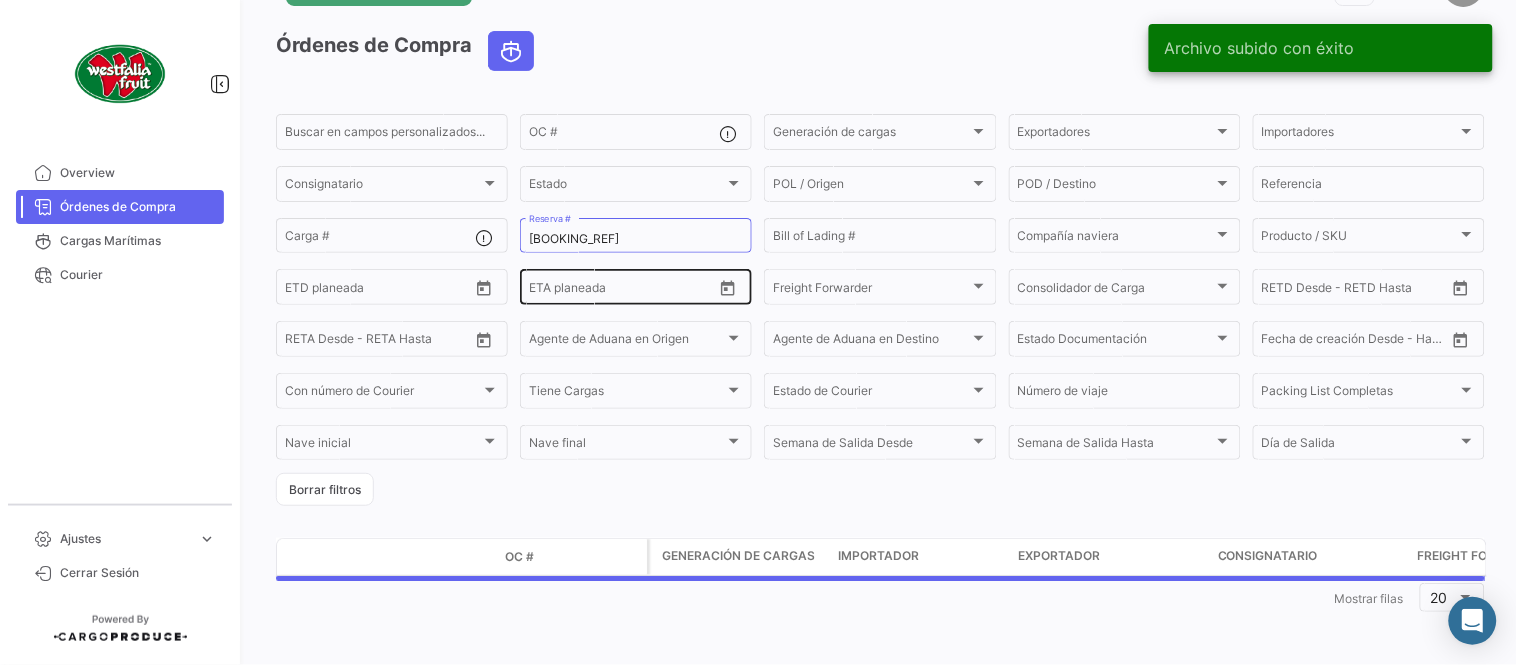 scroll, scrollTop: 0, scrollLeft: 0, axis: both 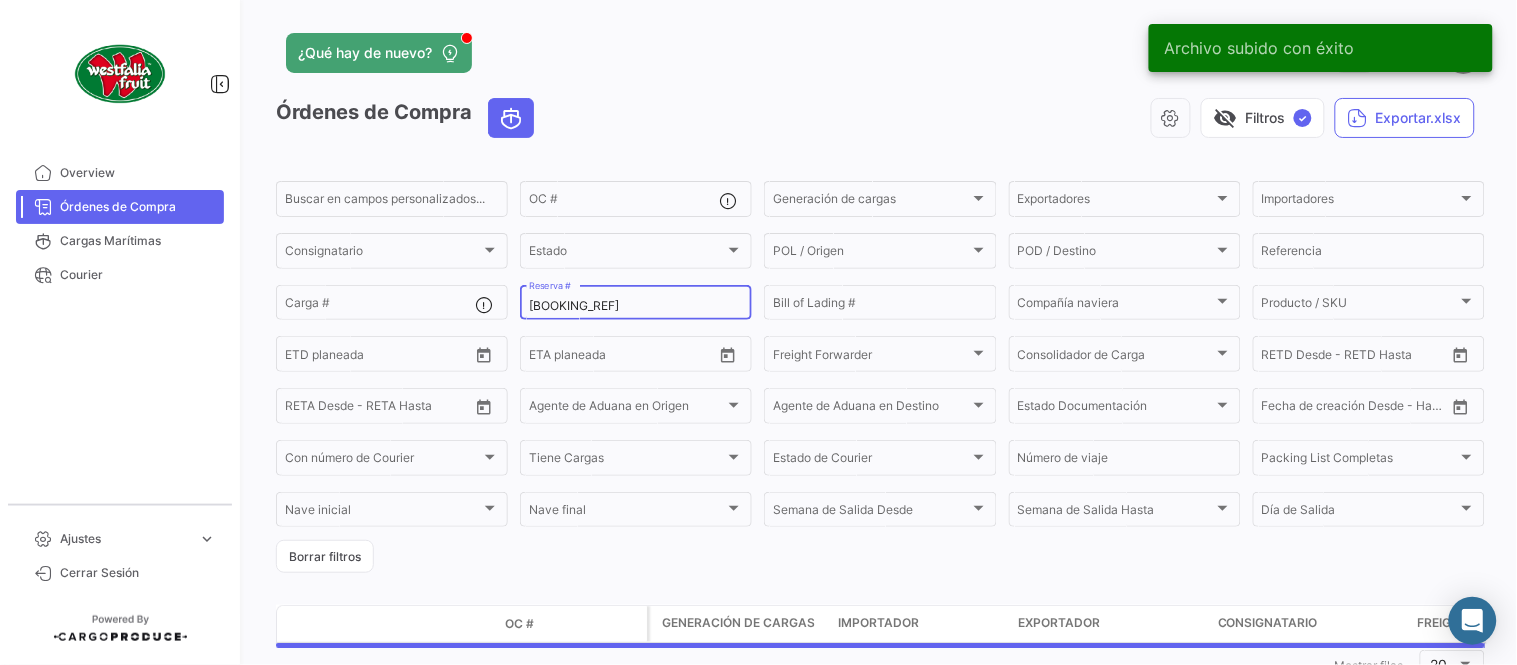 click on "31395265 Reserva #" 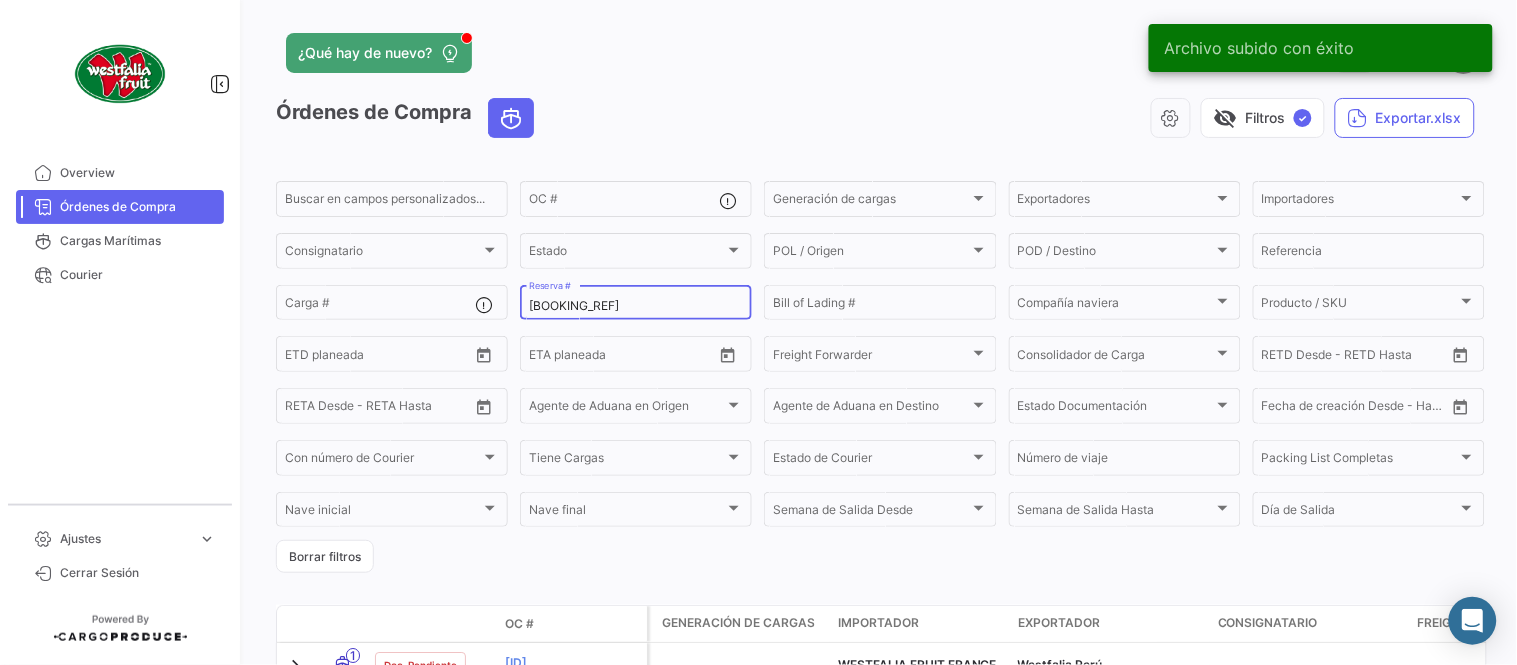 click on "31395265" at bounding box center (636, 306) 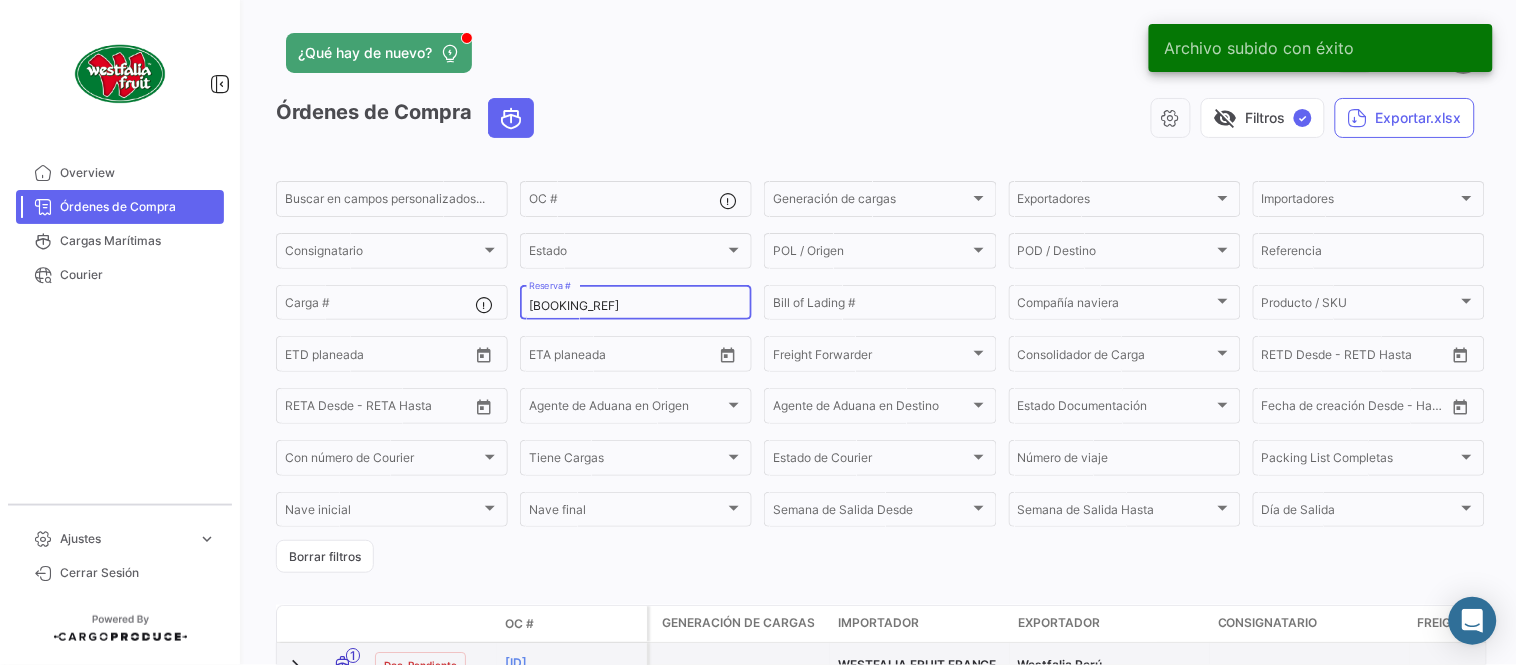 type on "34387034" 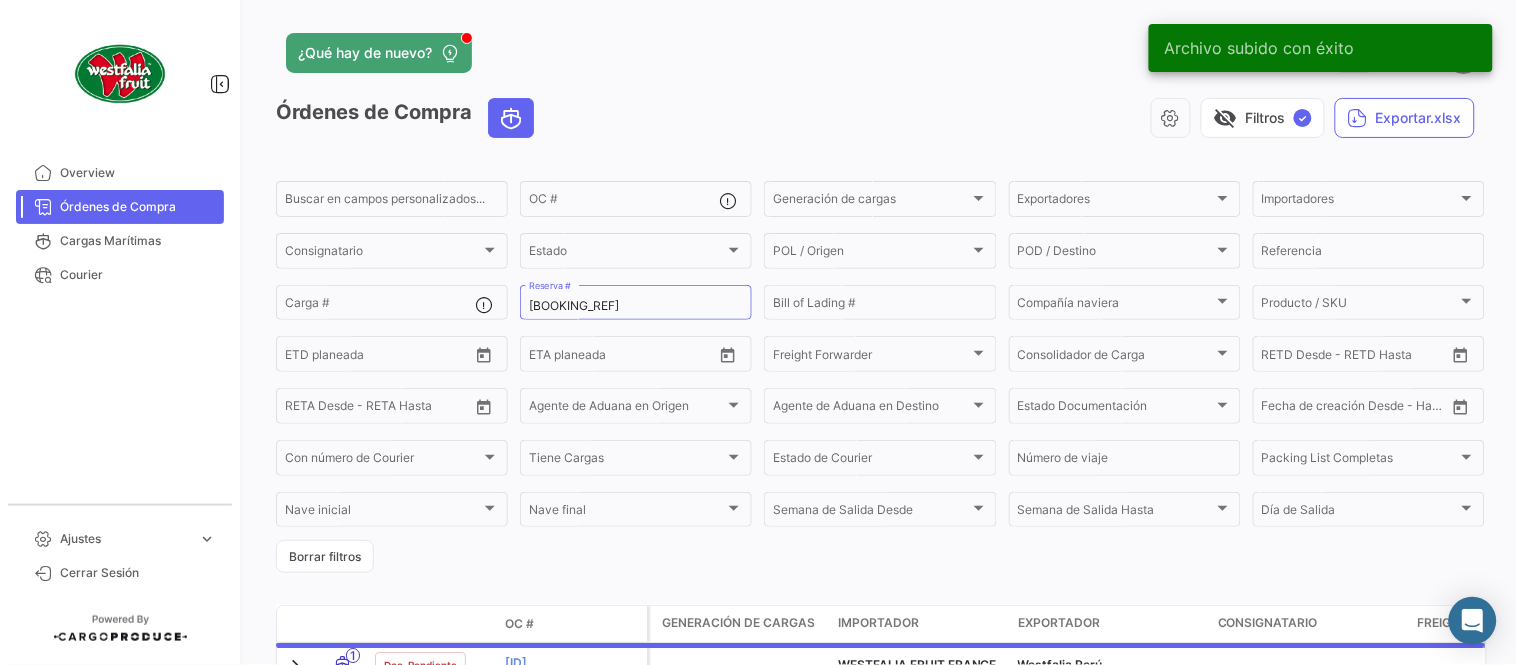 drag, startPoint x: 917, startPoint y: 67, endPoint x: 878, endPoint y: 103, distance: 53.075417 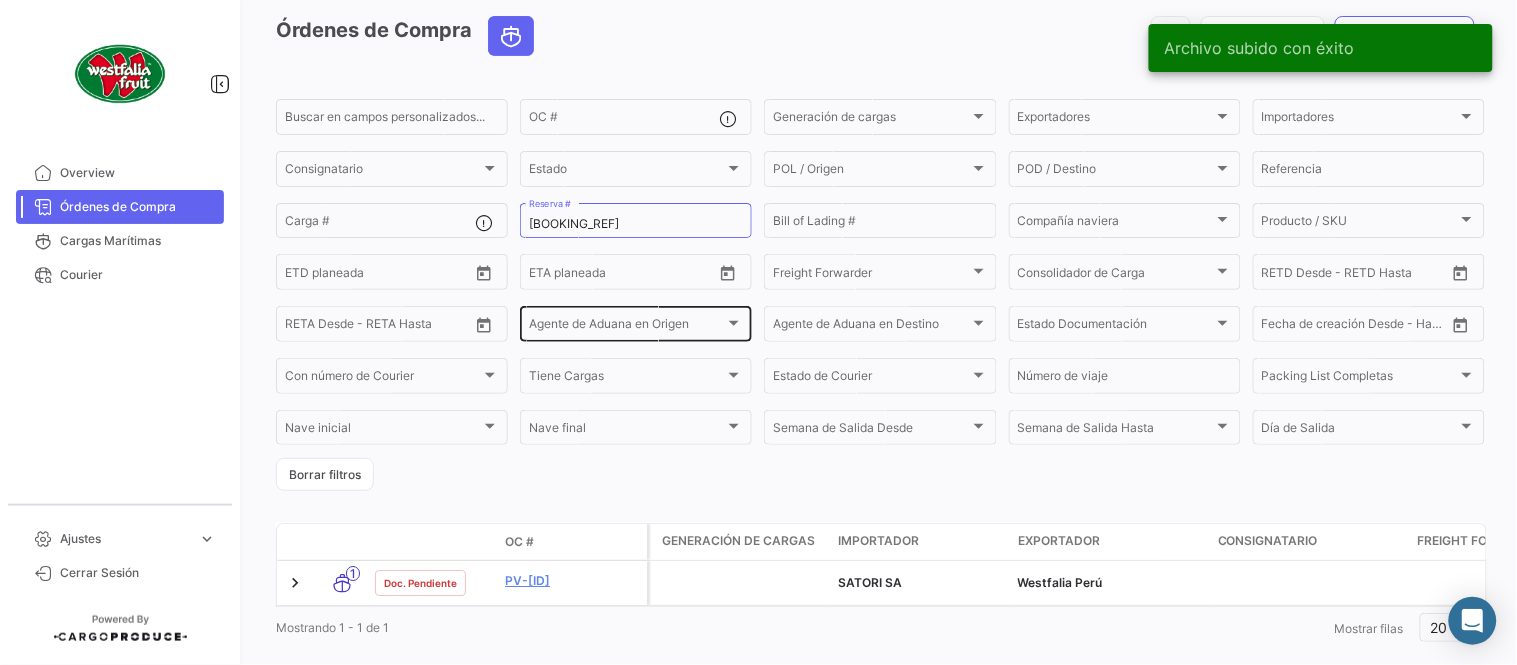 scroll, scrollTop: 128, scrollLeft: 0, axis: vertical 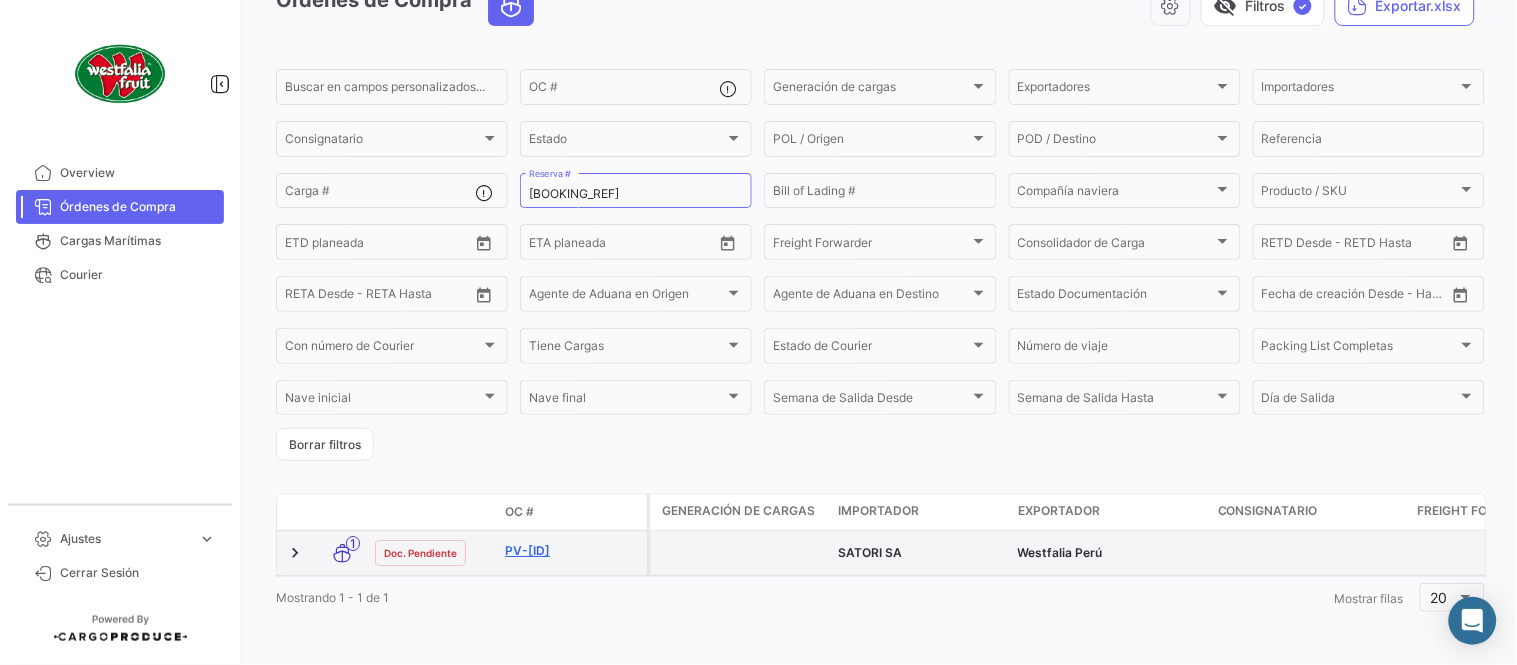 click on "PV-016252" 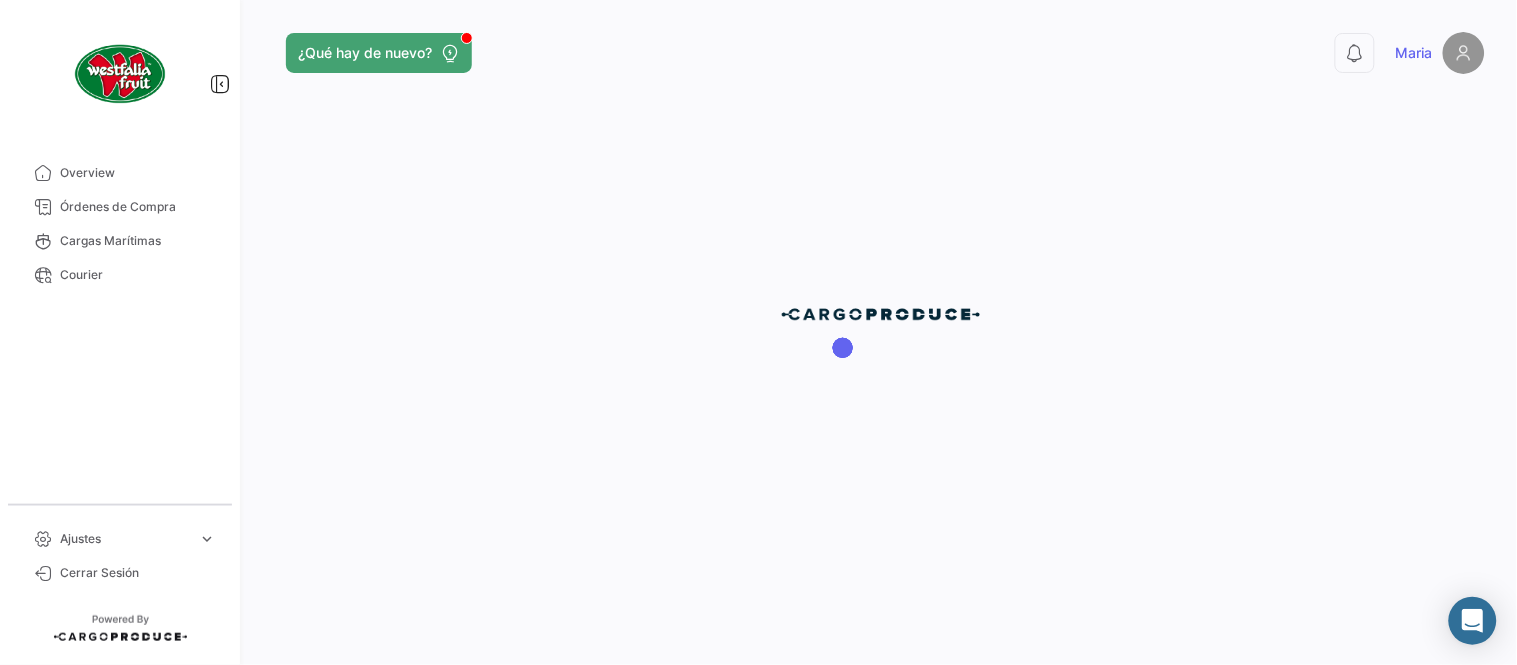 scroll, scrollTop: 0, scrollLeft: 0, axis: both 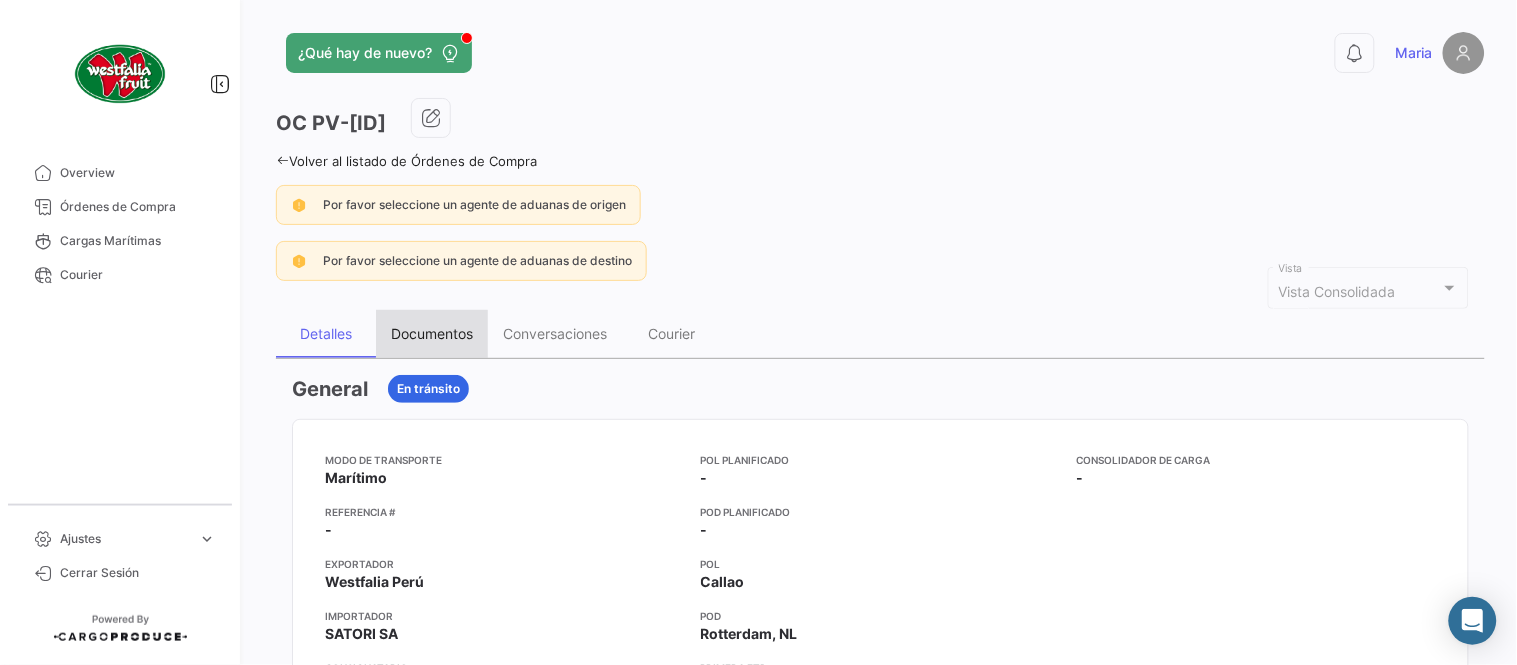 click on "Documentos" at bounding box center [432, 334] 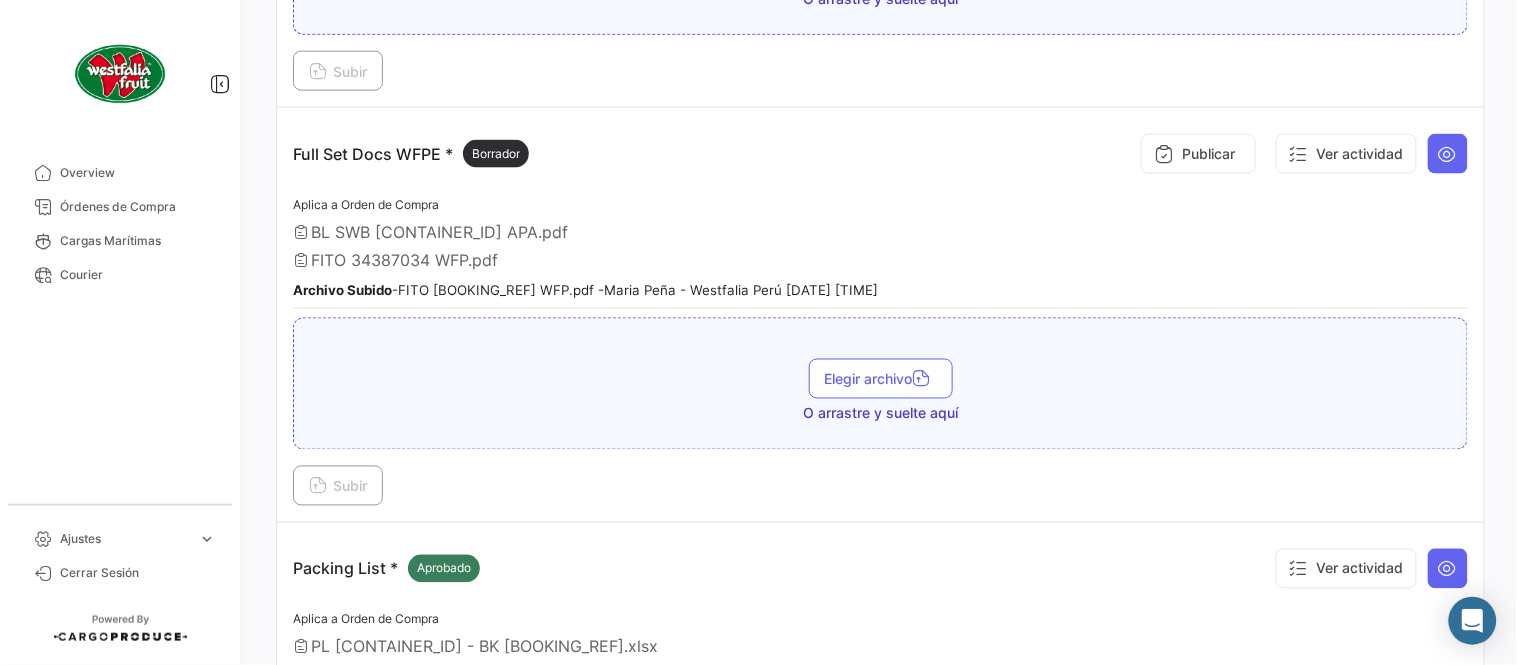 scroll, scrollTop: 665, scrollLeft: 0, axis: vertical 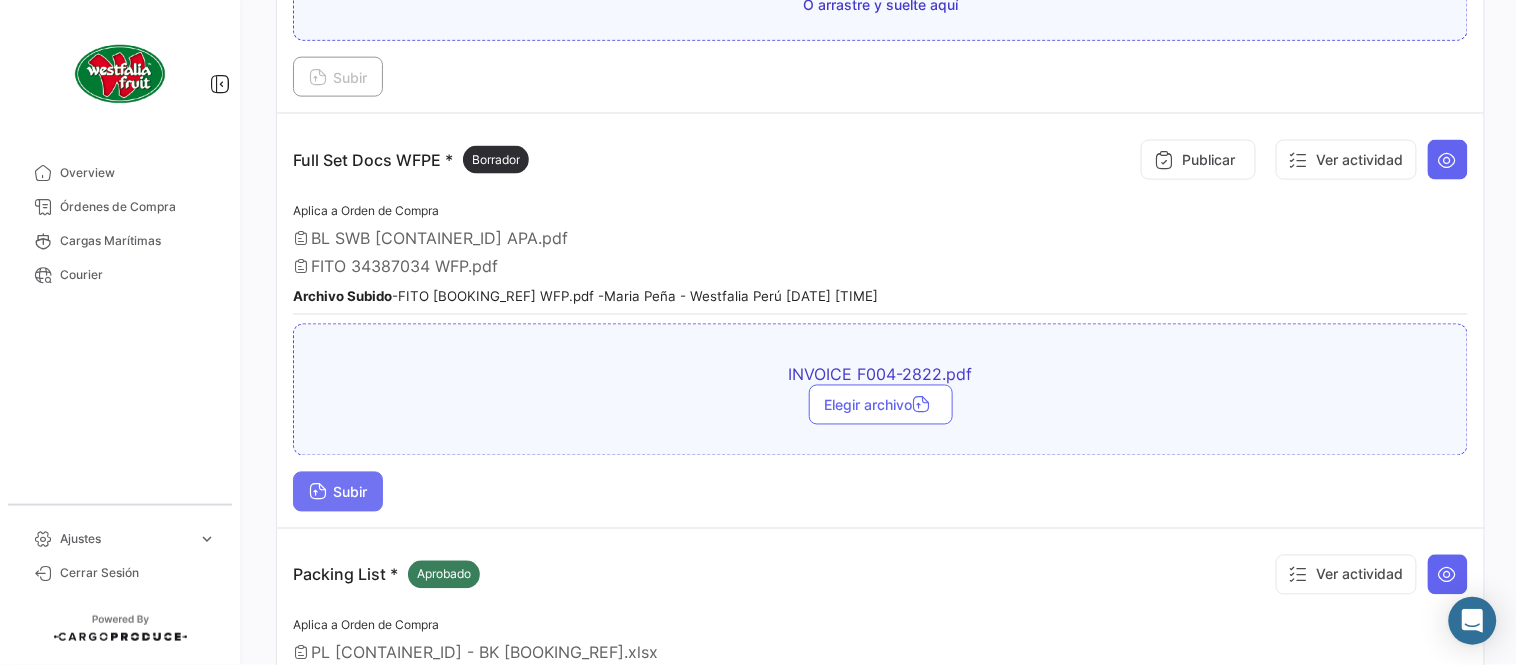 click on "Subir" at bounding box center (338, 492) 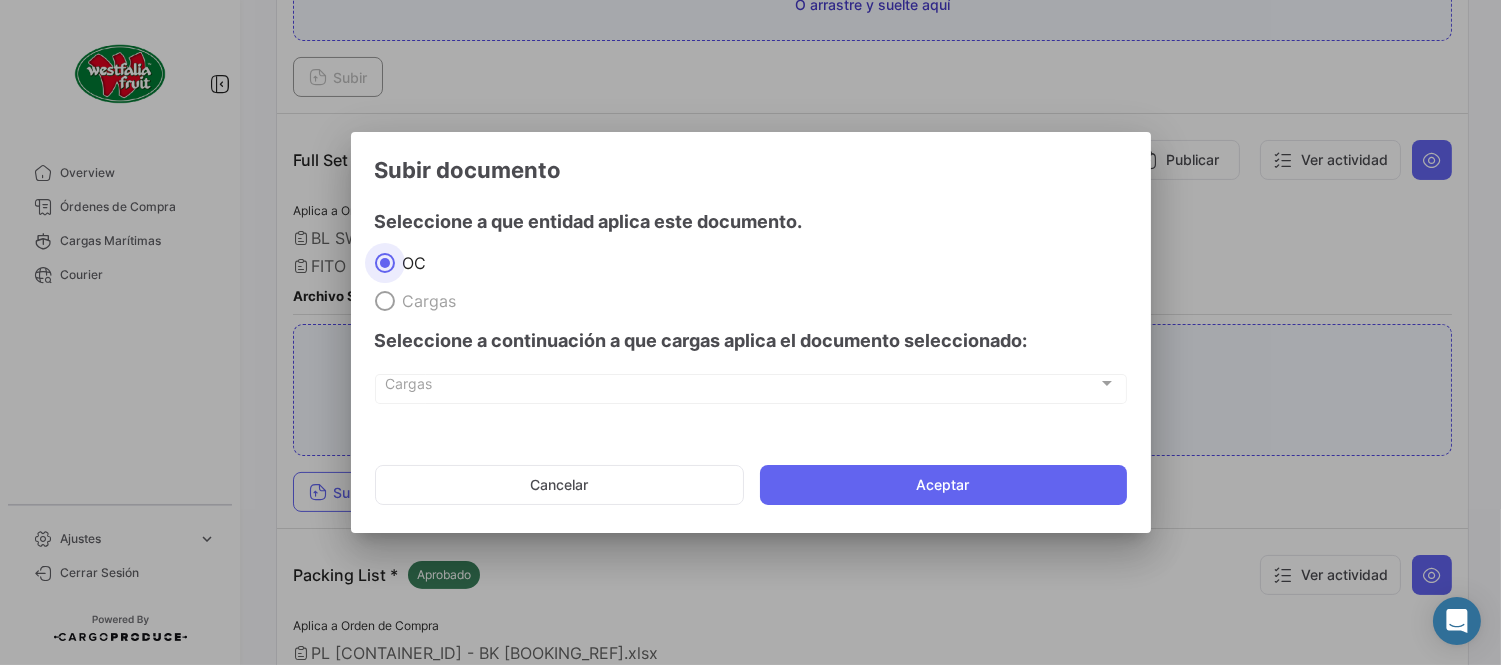 click on "Cancelar   Aceptar" 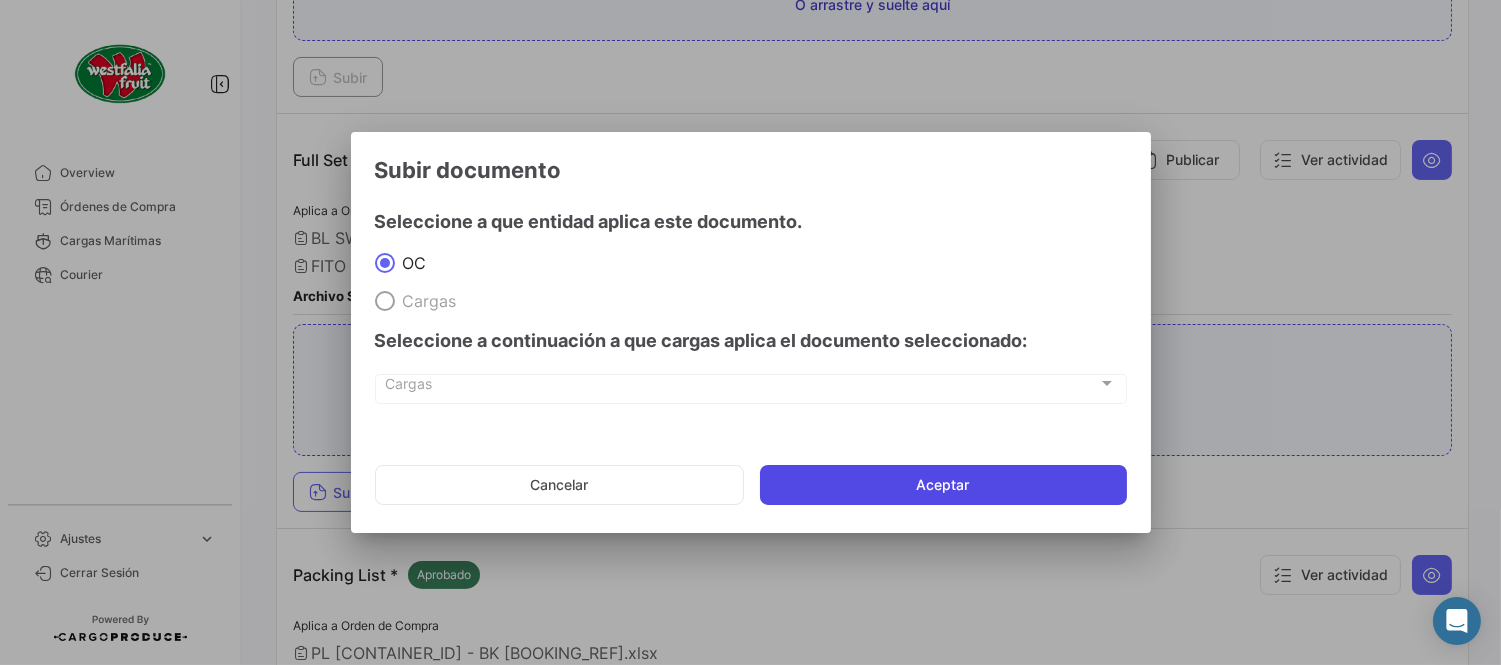 click on "Aceptar" 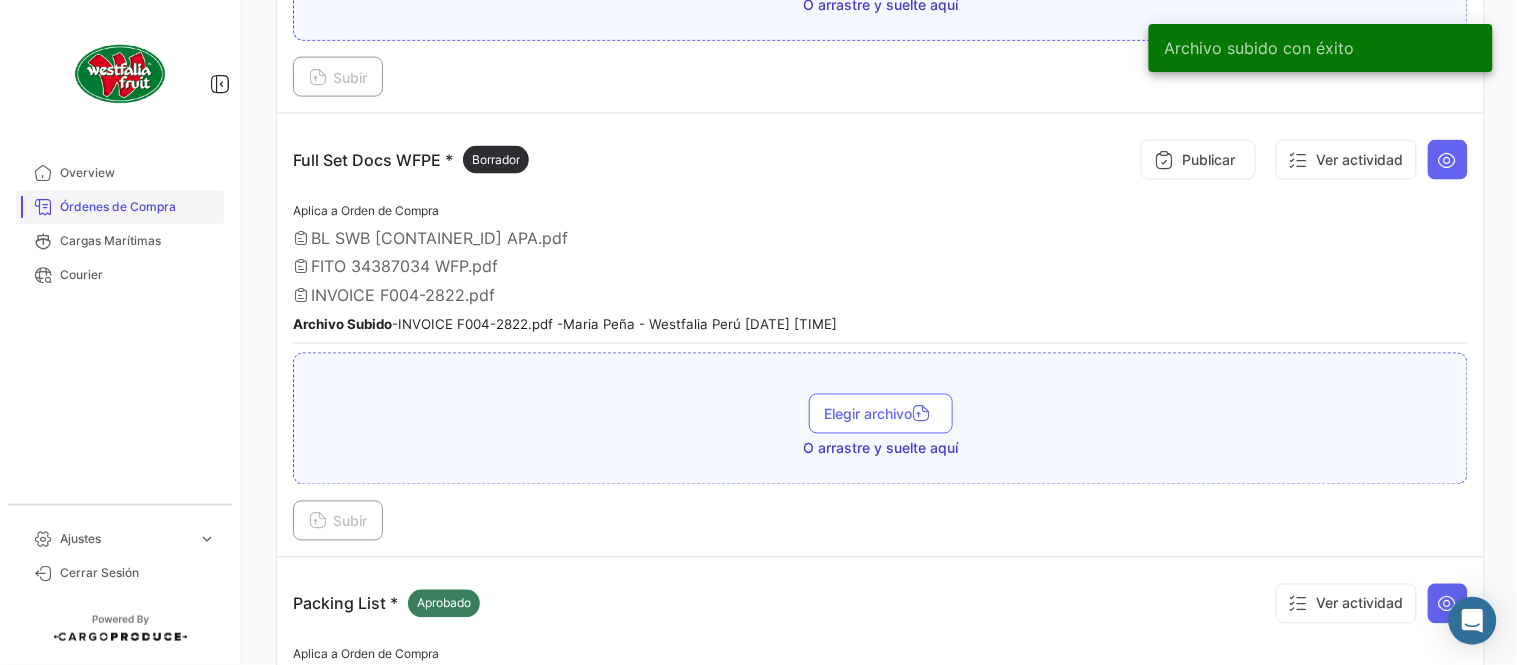 click on "Órdenes de Compra" at bounding box center [120, 207] 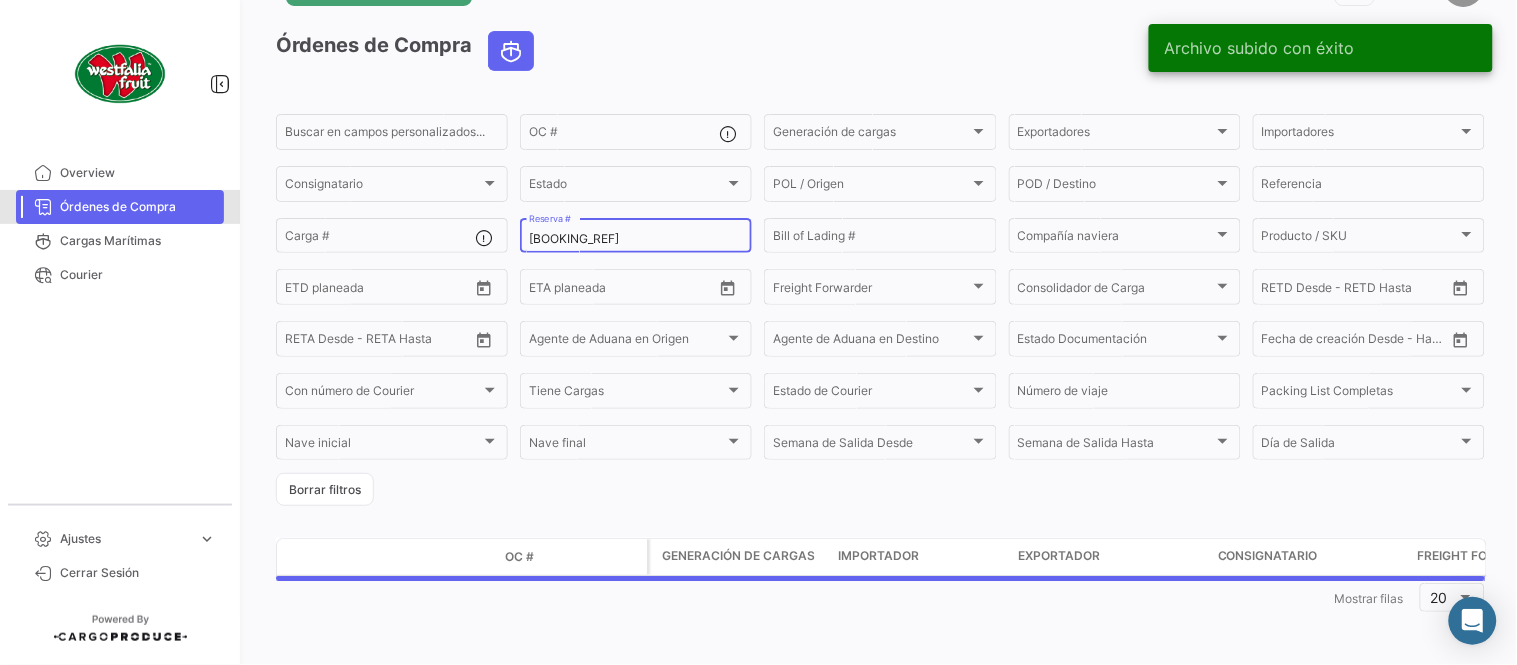 scroll, scrollTop: 0, scrollLeft: 0, axis: both 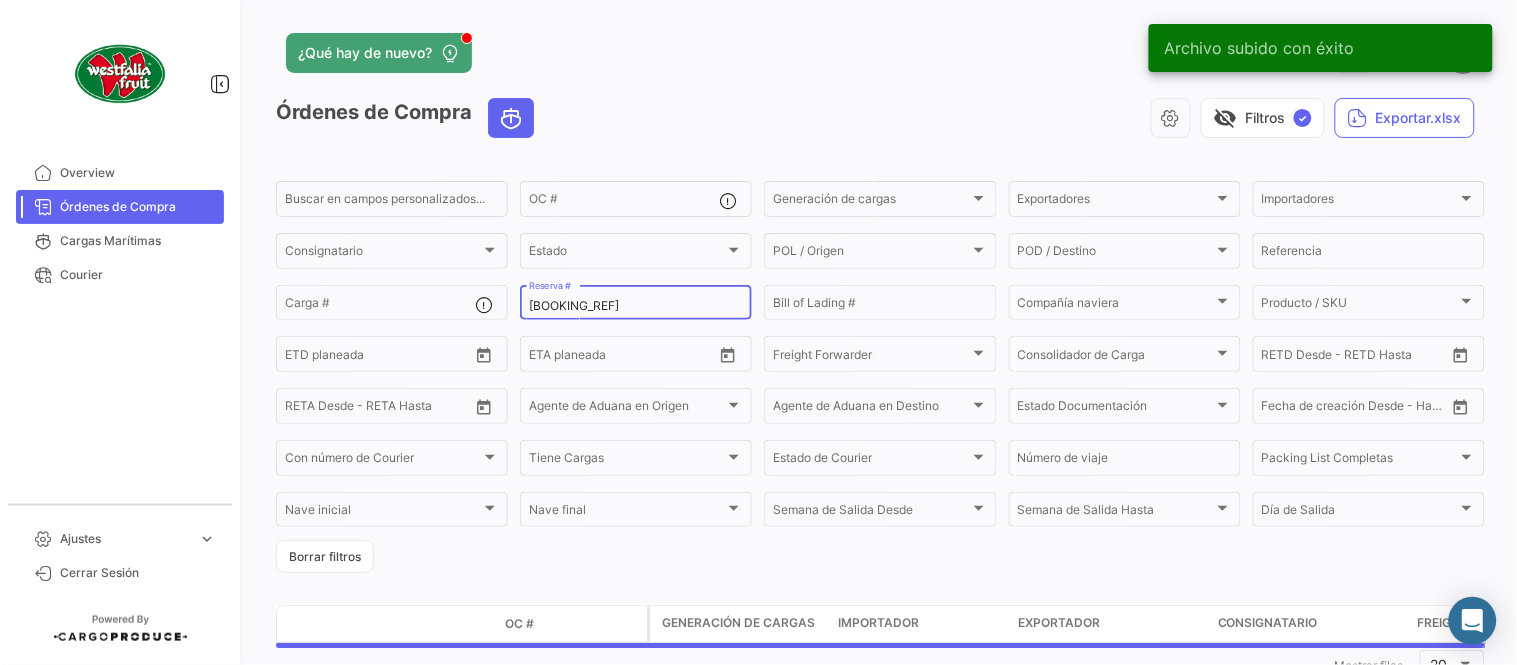 click on "34387034" at bounding box center (636, 306) 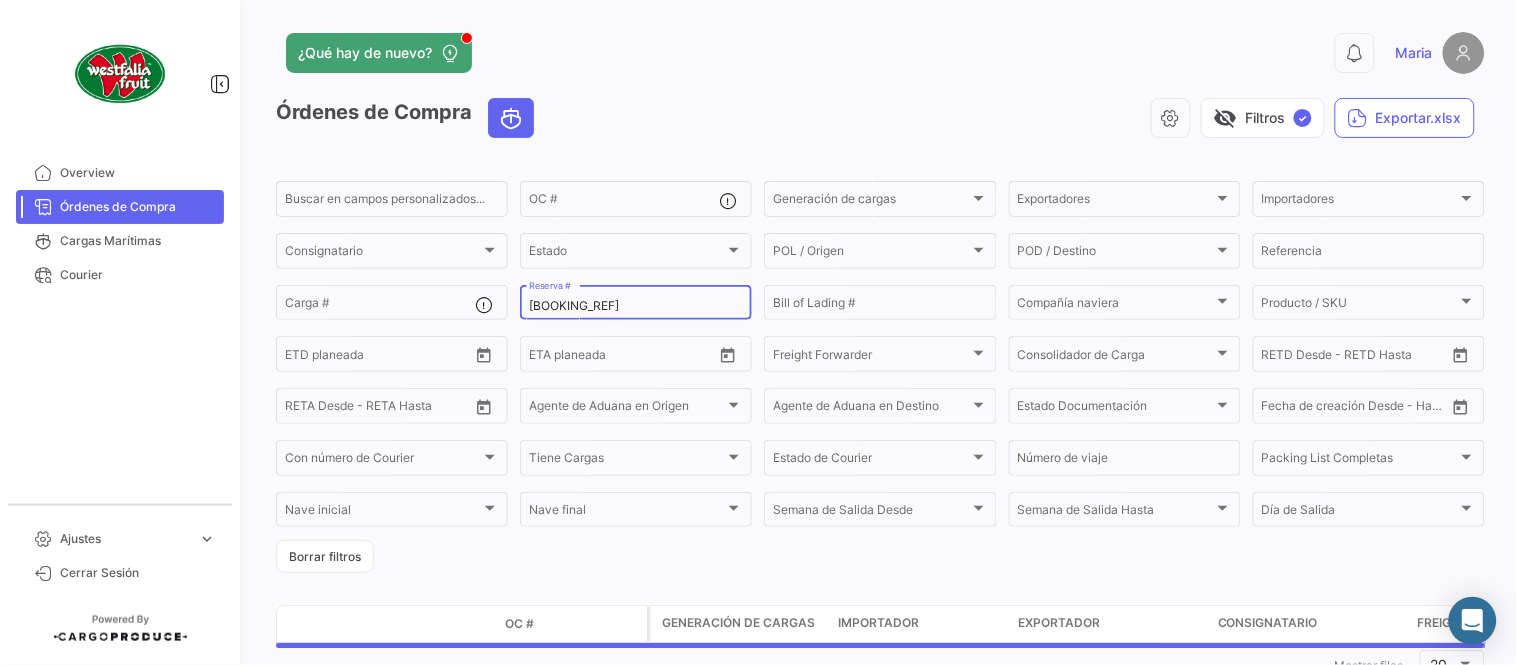 click on "34387034" at bounding box center (636, 306) 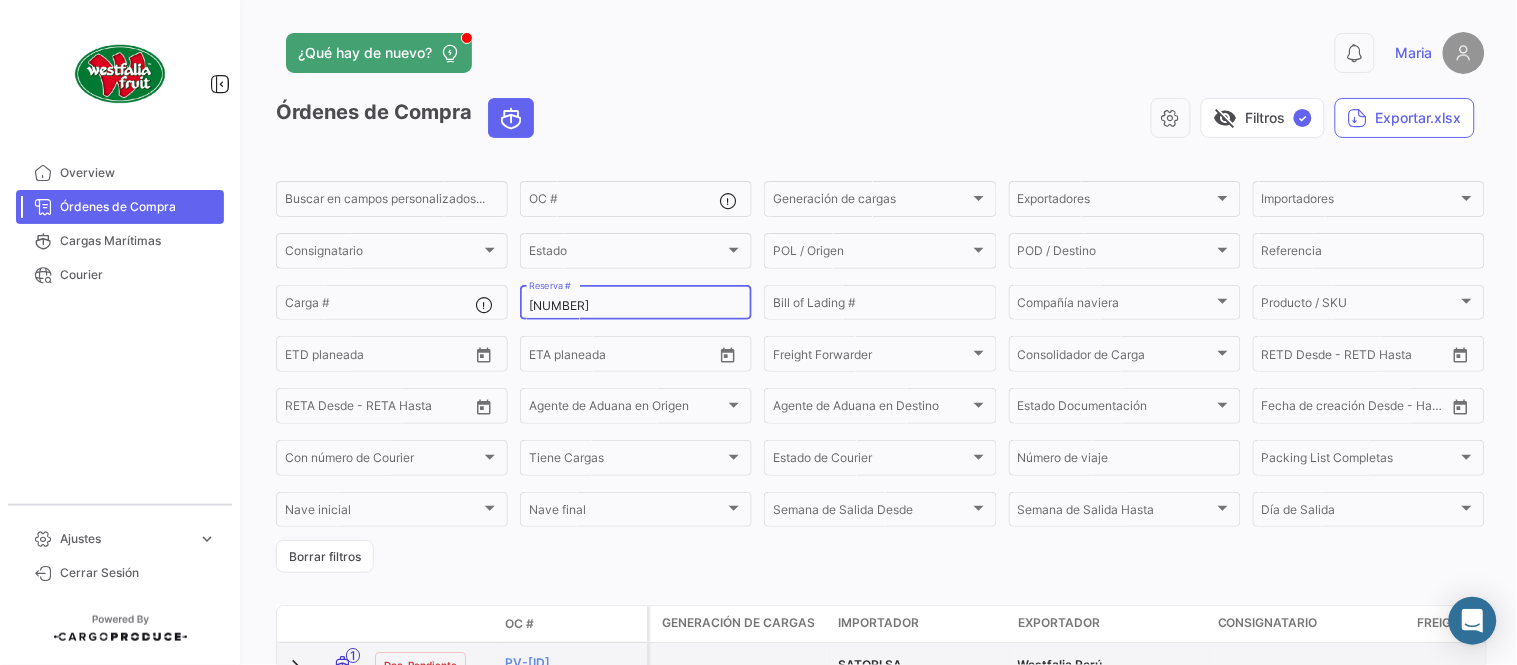 type on "27608412" 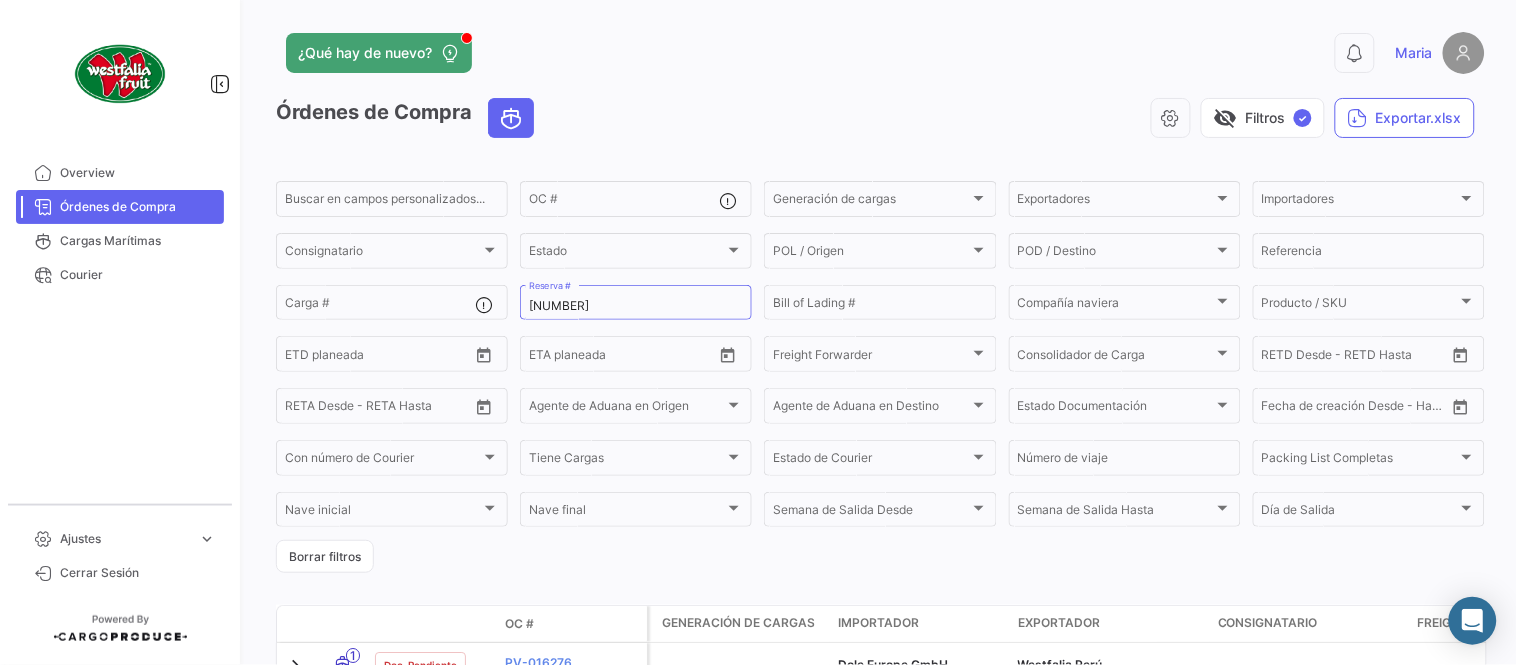 click on "visibility_off   Filtros  ✓  Exportar.xlsx" 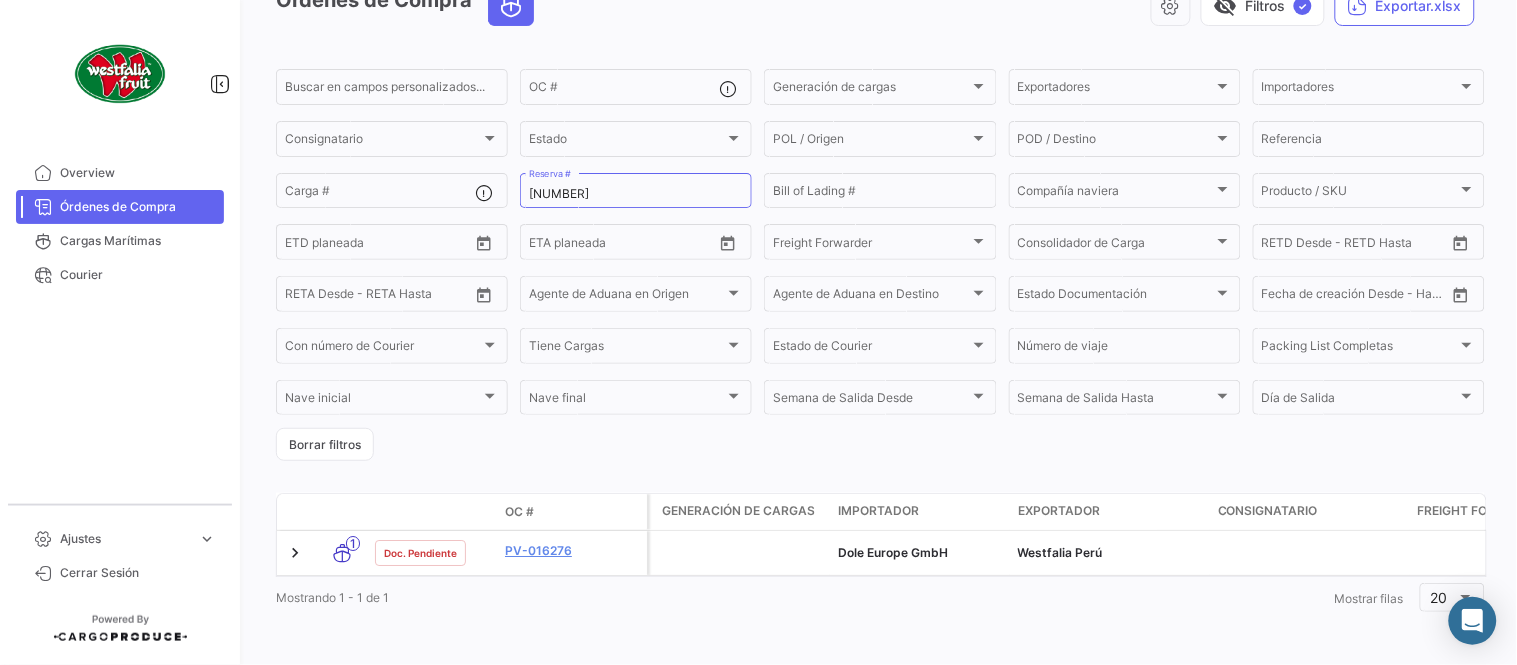 scroll, scrollTop: 128, scrollLeft: 0, axis: vertical 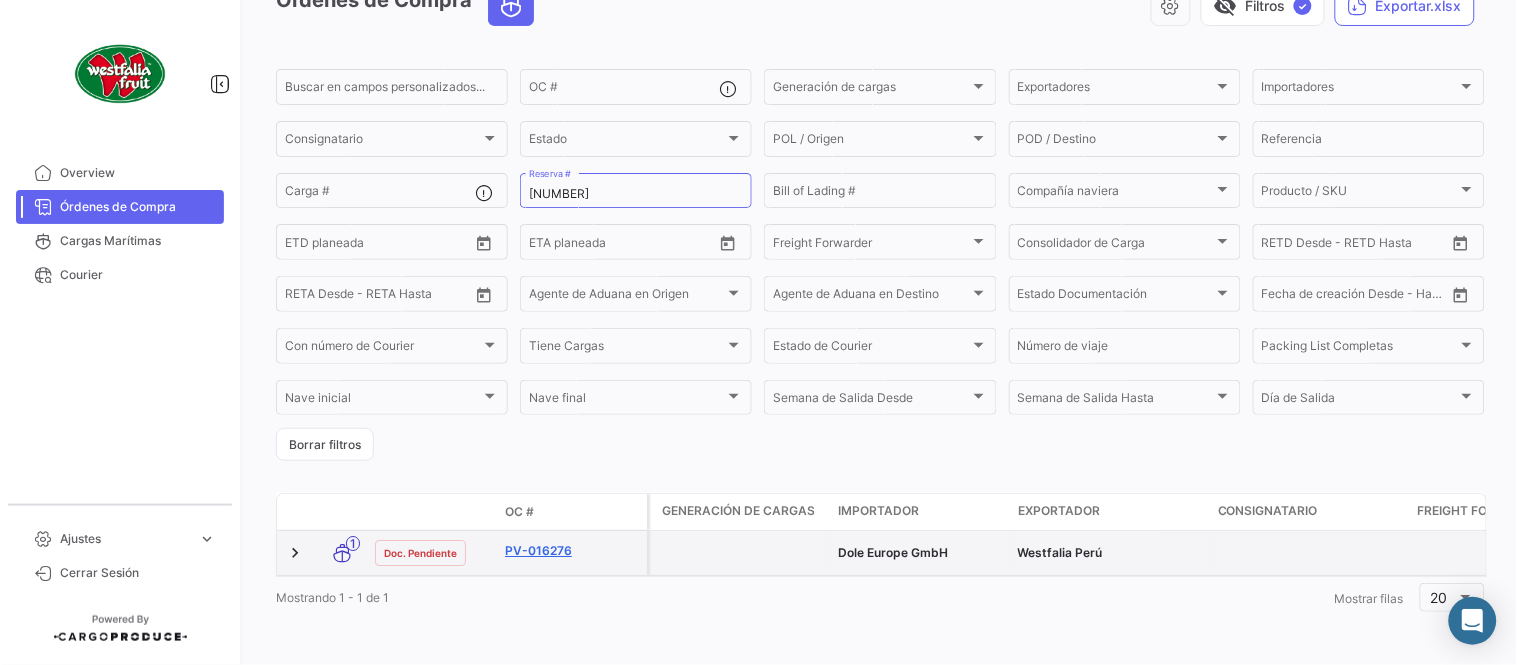 click on "PV-016276" 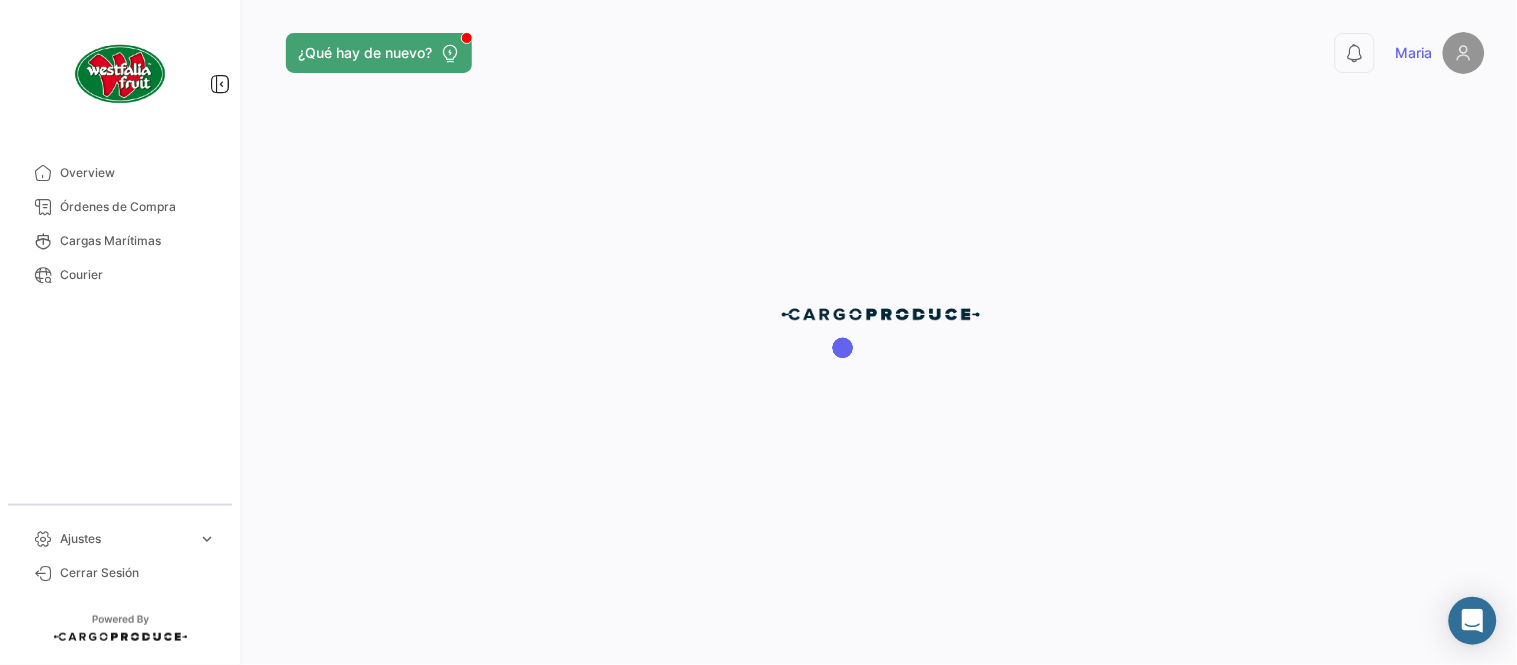scroll, scrollTop: 0, scrollLeft: 0, axis: both 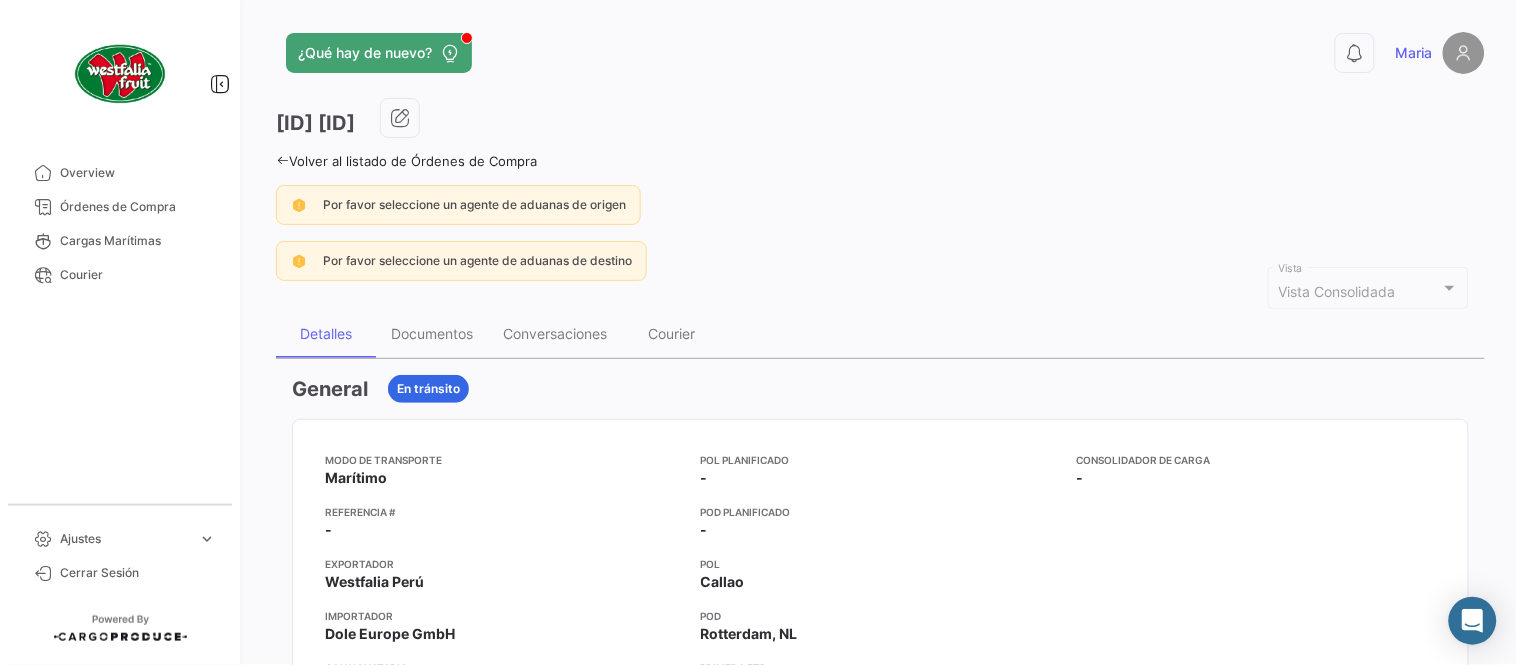 click on "Por favor seleccione un agente de aduanas de destino" 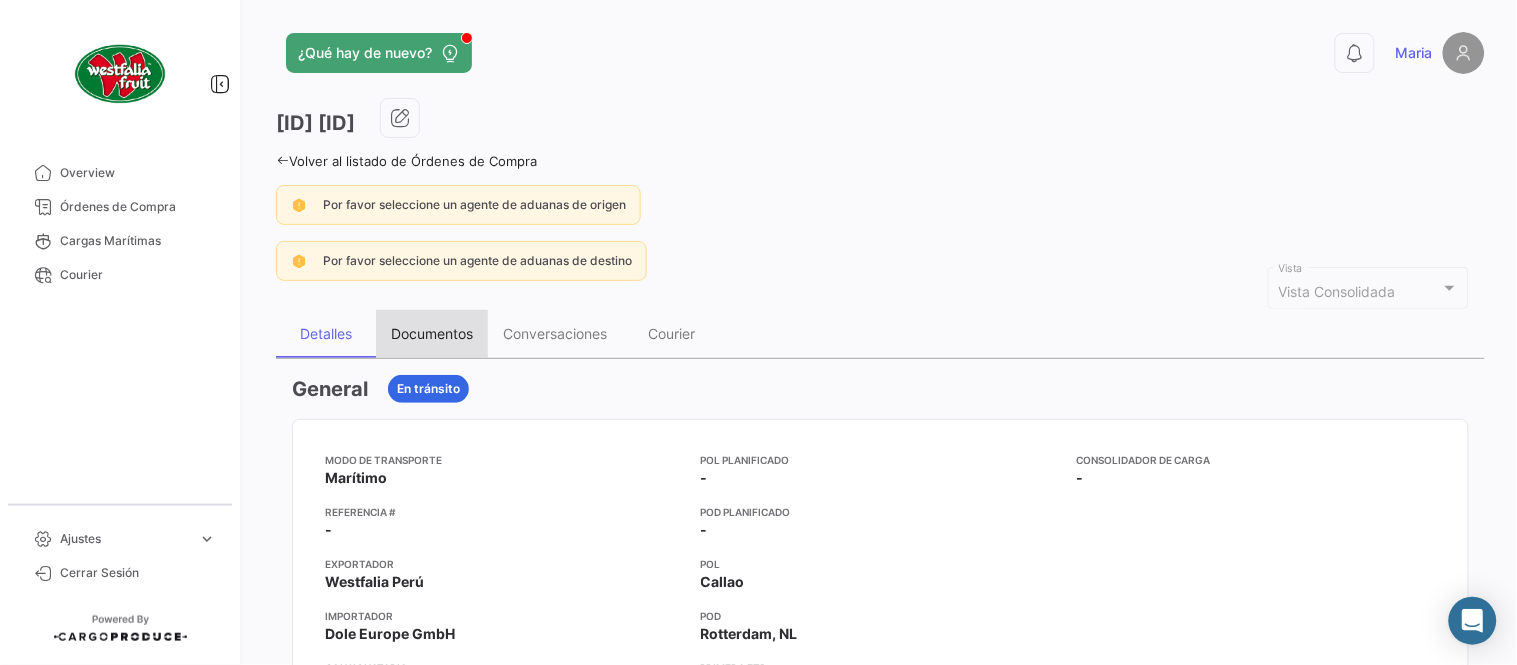 click on "Documentos" at bounding box center [432, 333] 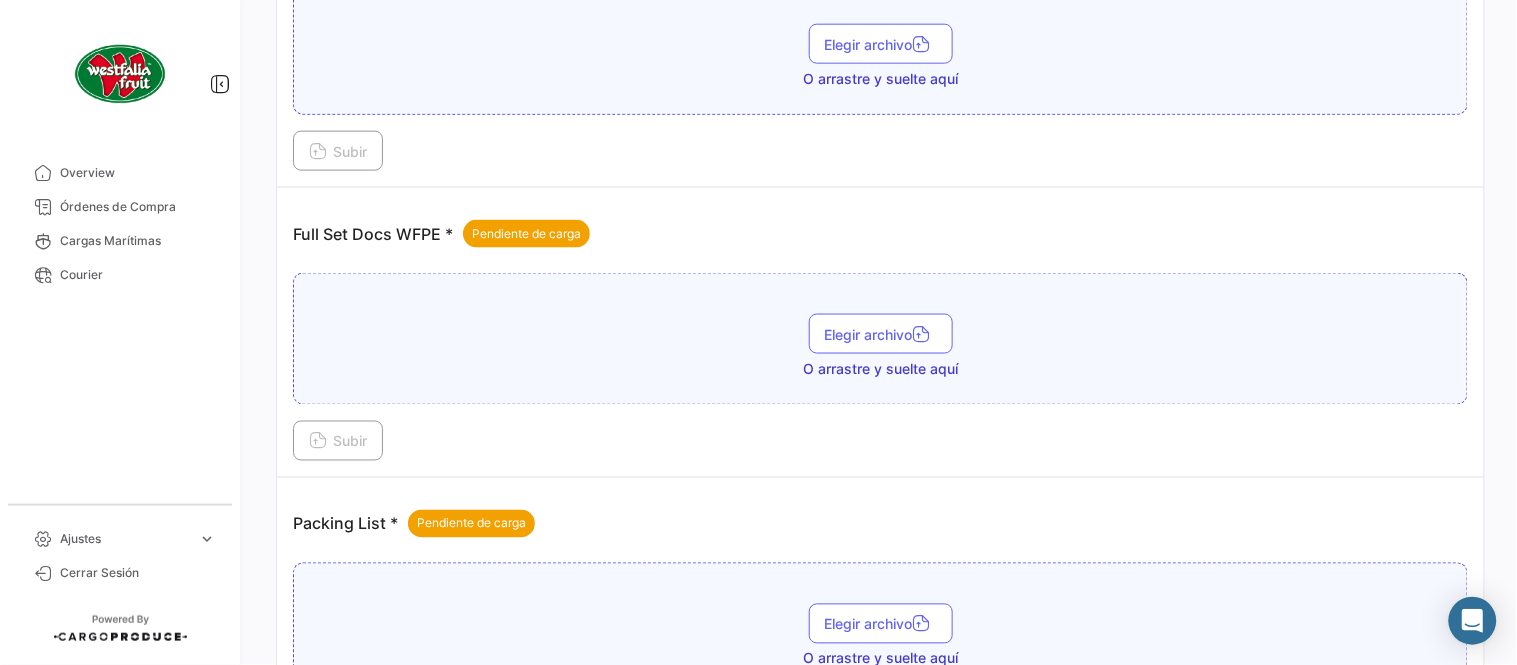 scroll, scrollTop: 806, scrollLeft: 0, axis: vertical 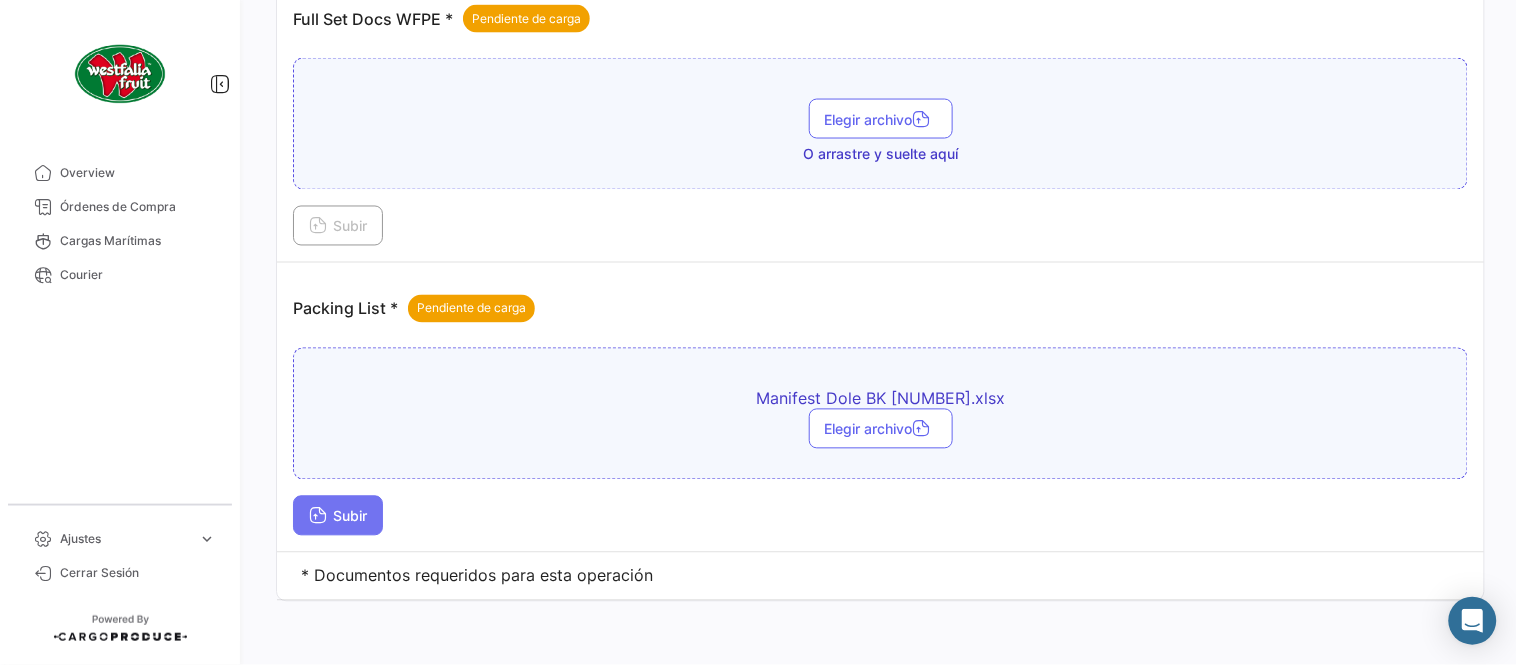 click on "Subir" at bounding box center (338, 516) 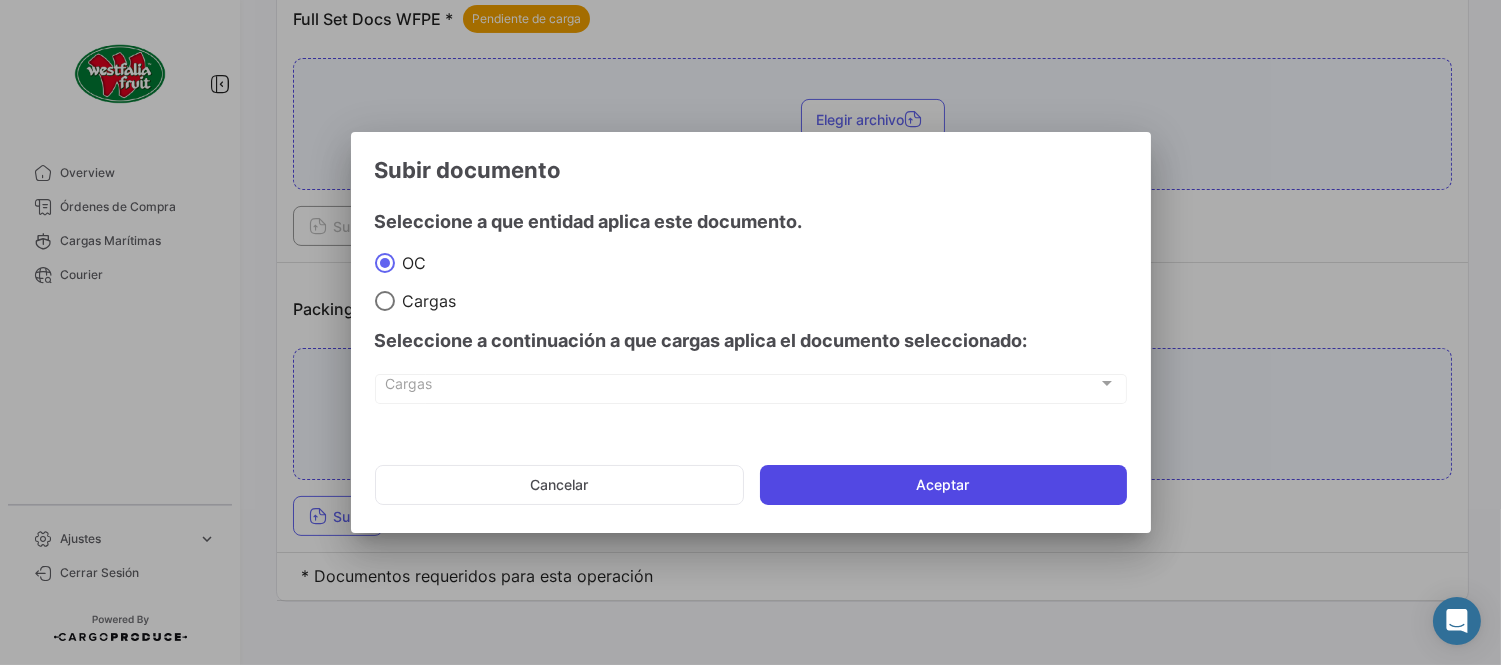 click on "Aceptar" 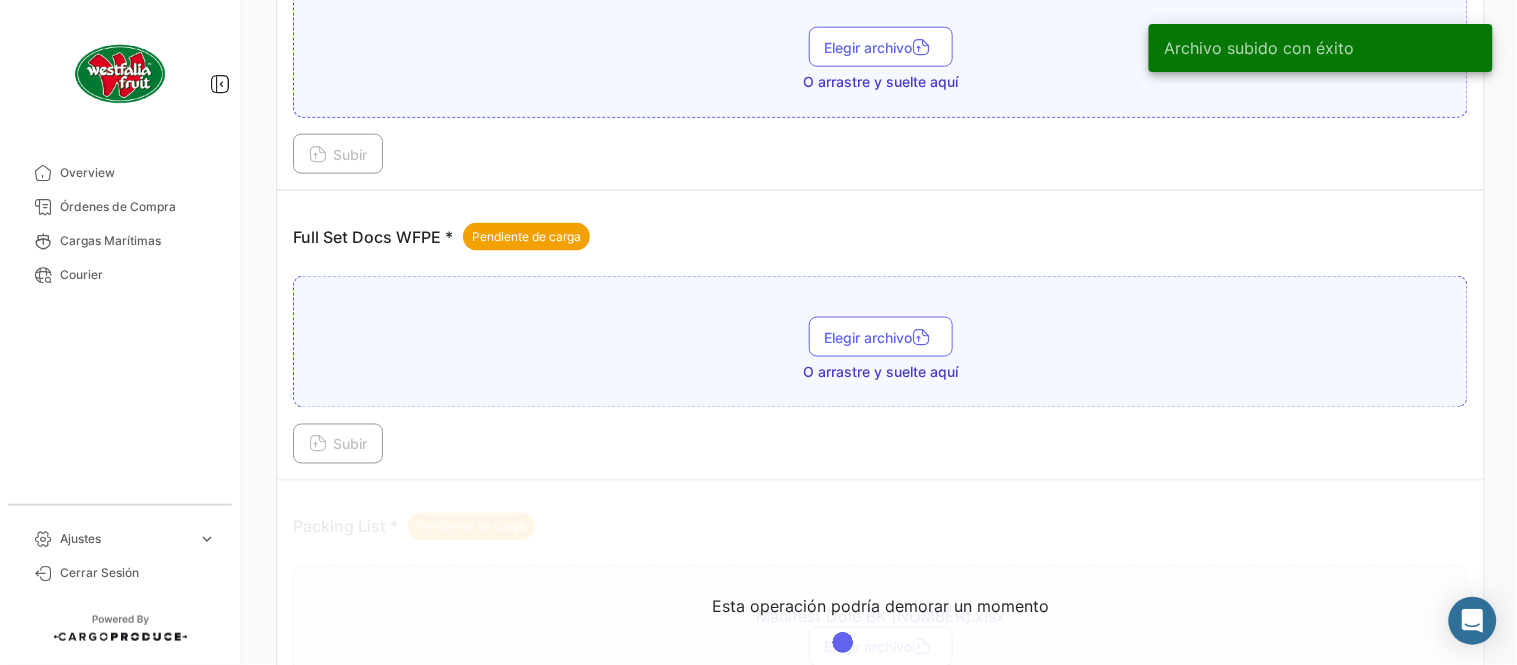 scroll, scrollTop: 584, scrollLeft: 0, axis: vertical 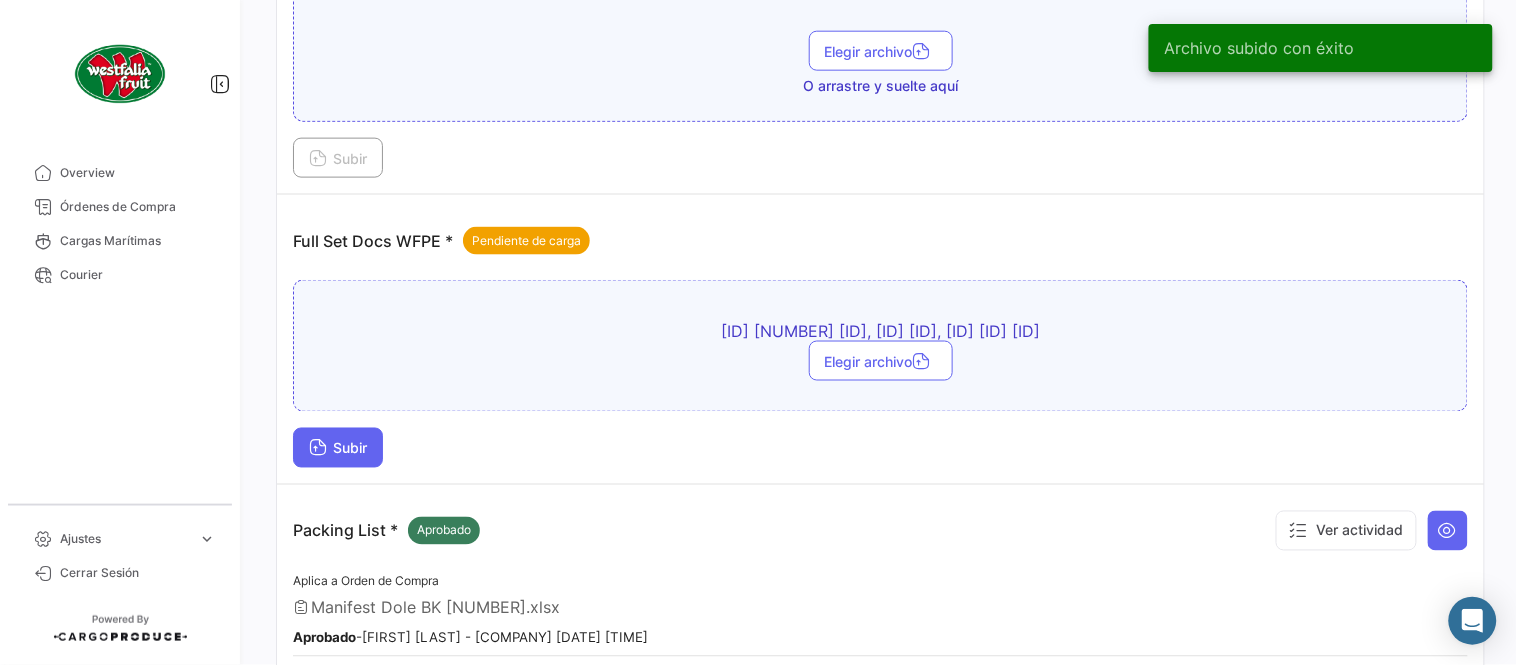 click on "Subir" at bounding box center (338, 448) 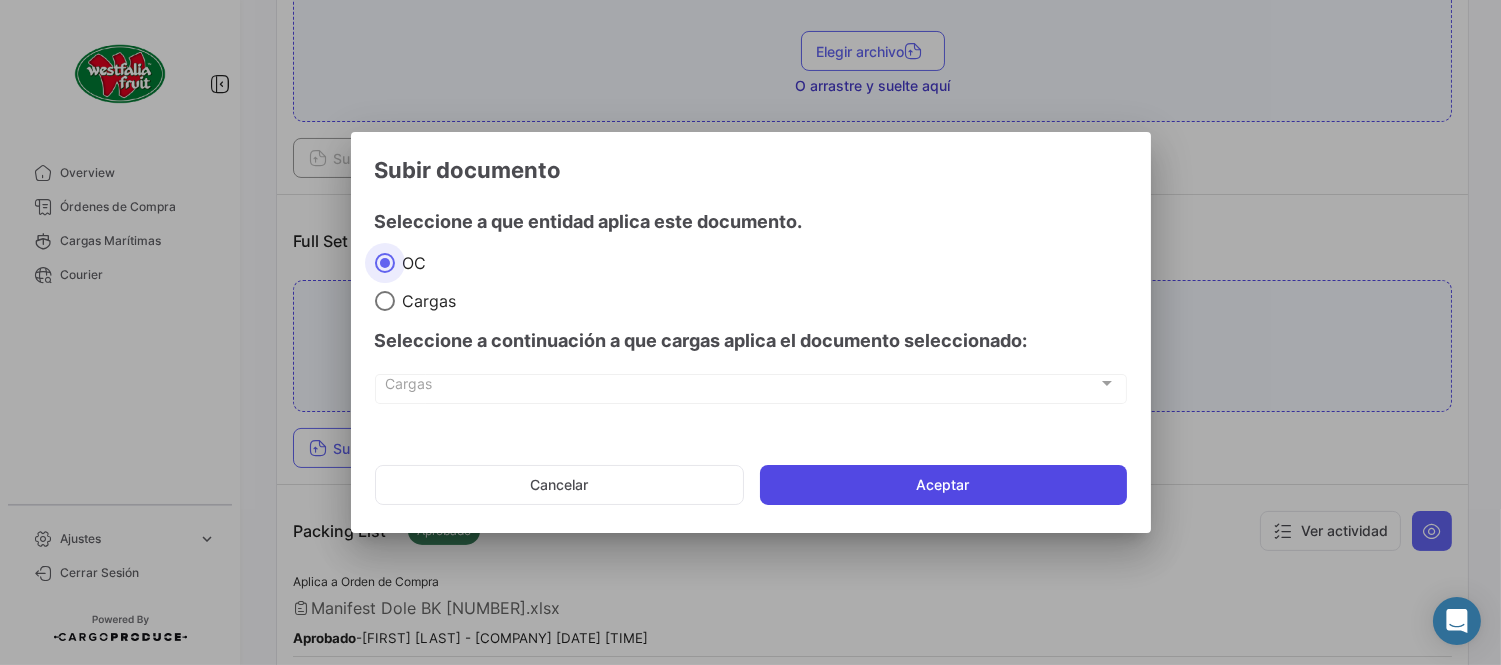 click on "Aceptar" 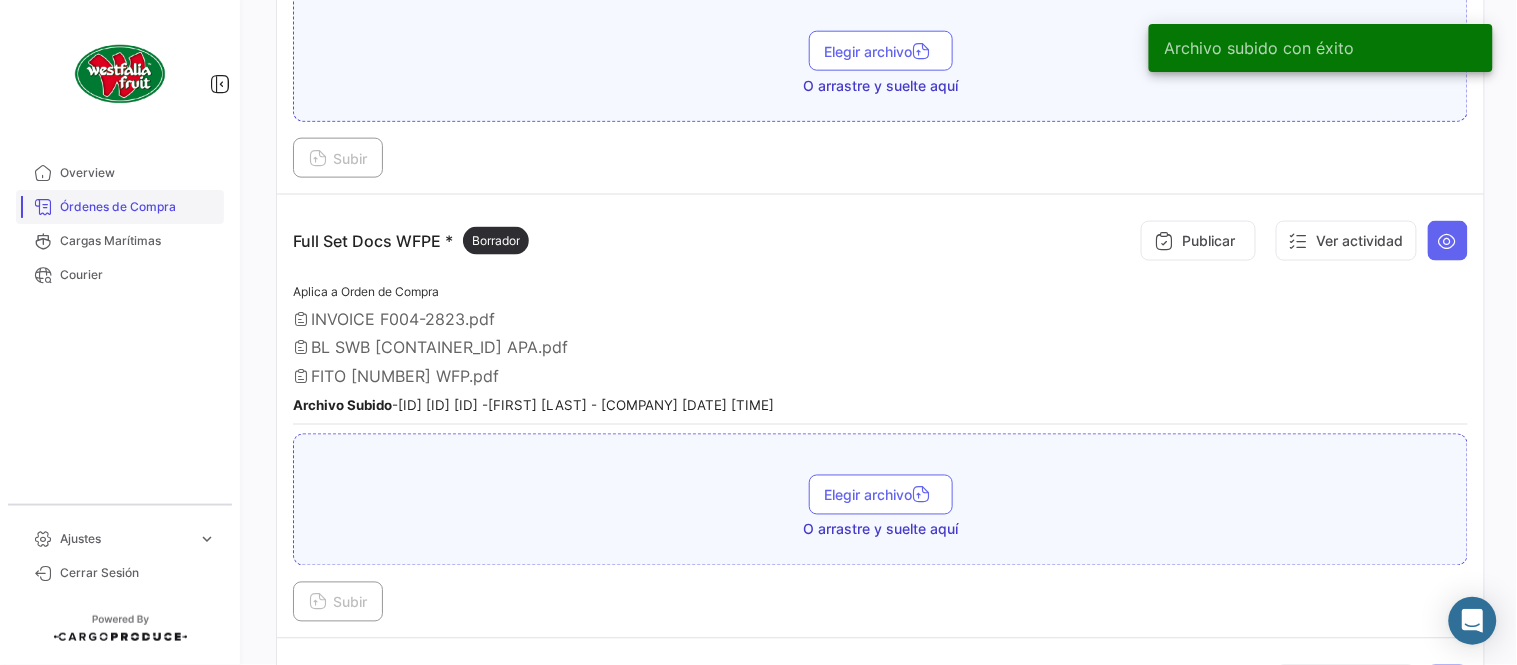click on "Órdenes de Compra" at bounding box center [138, 207] 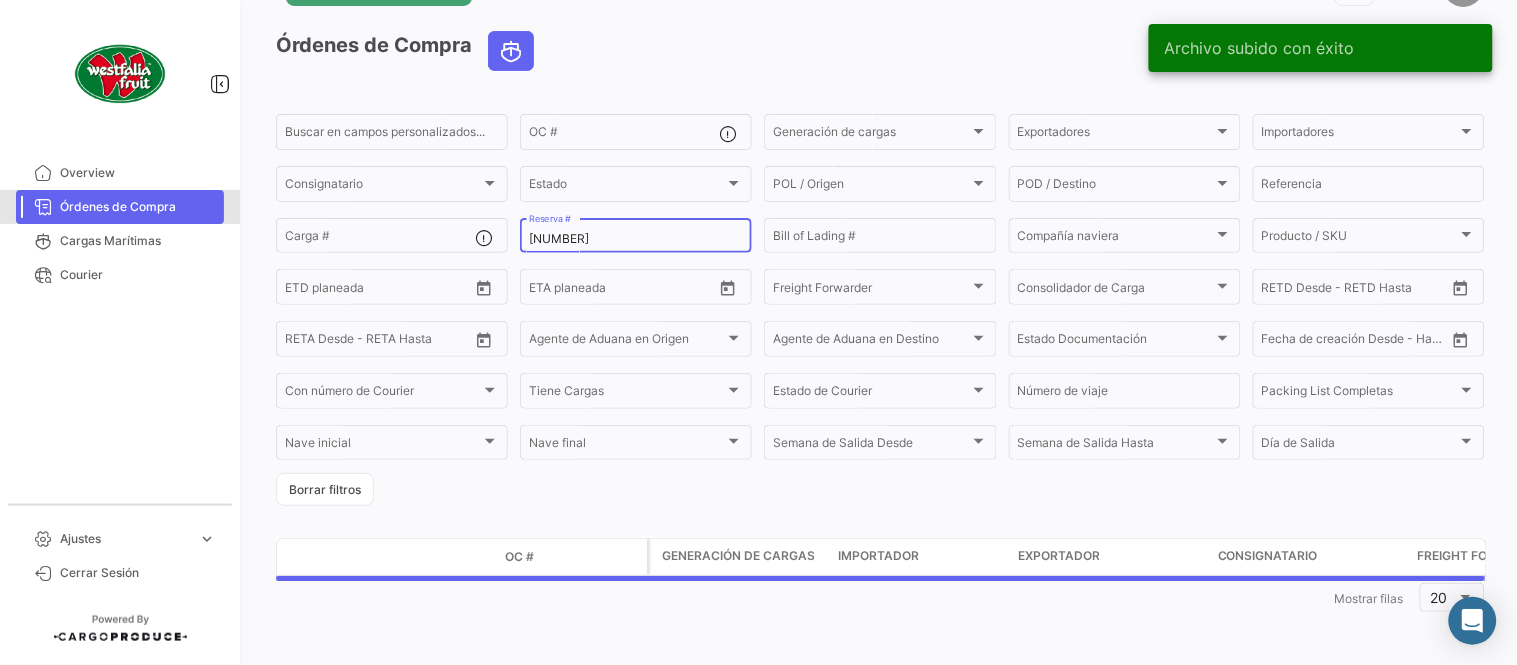 scroll, scrollTop: 0, scrollLeft: 0, axis: both 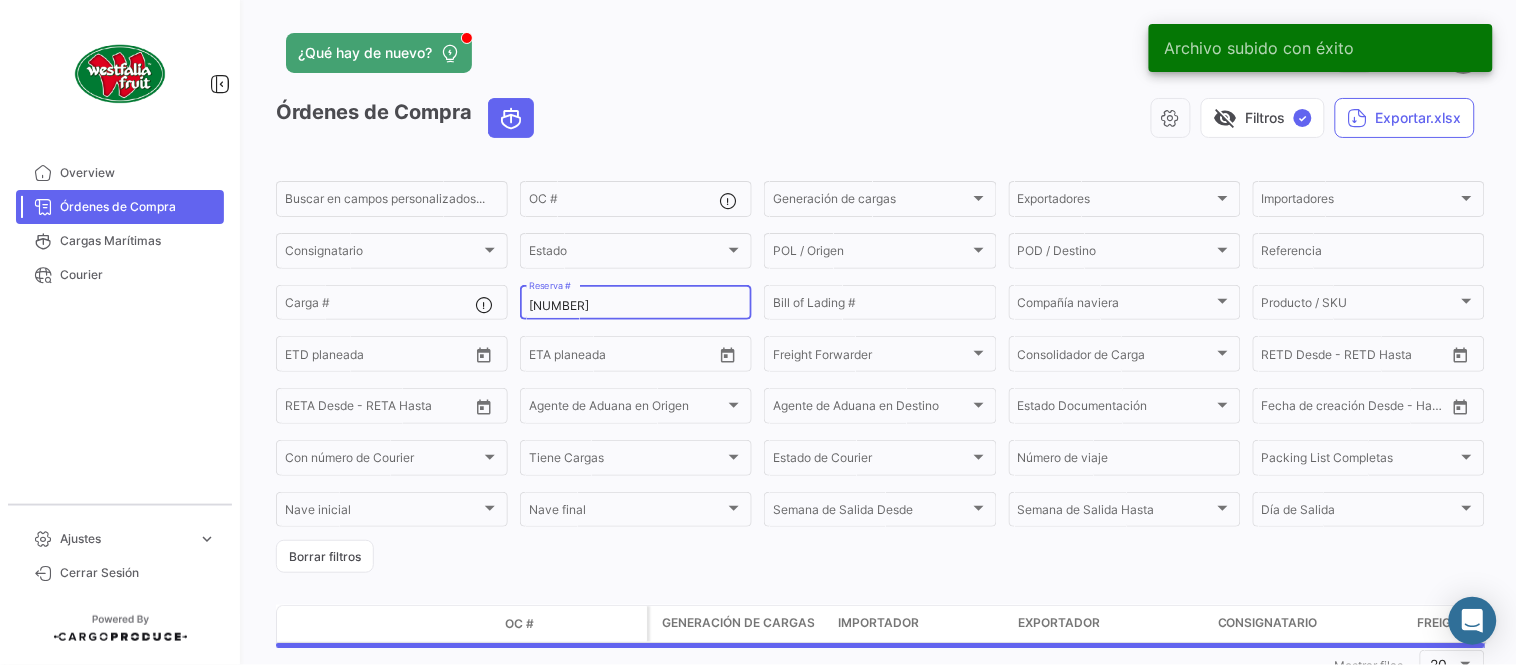 click on "27608412" at bounding box center [636, 306] 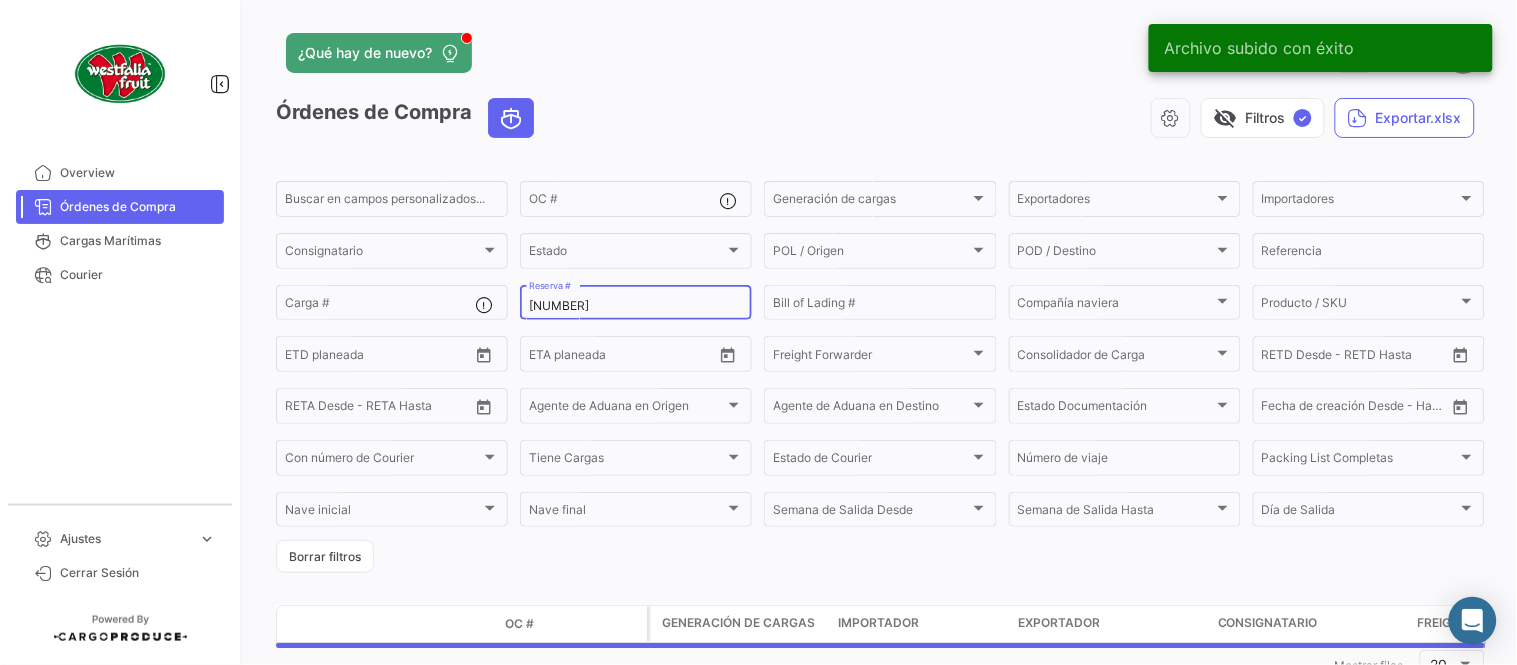 click on "27608412" at bounding box center (636, 306) 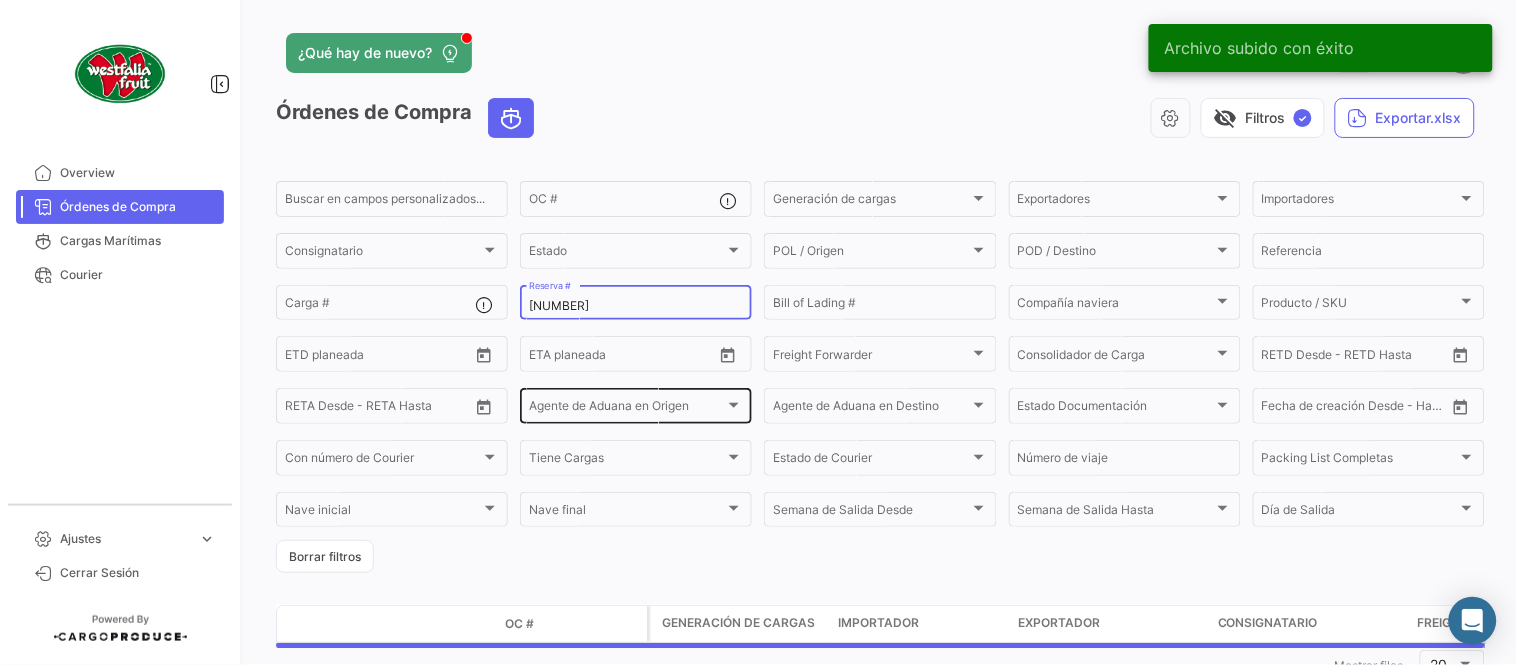 paste on "9007903" 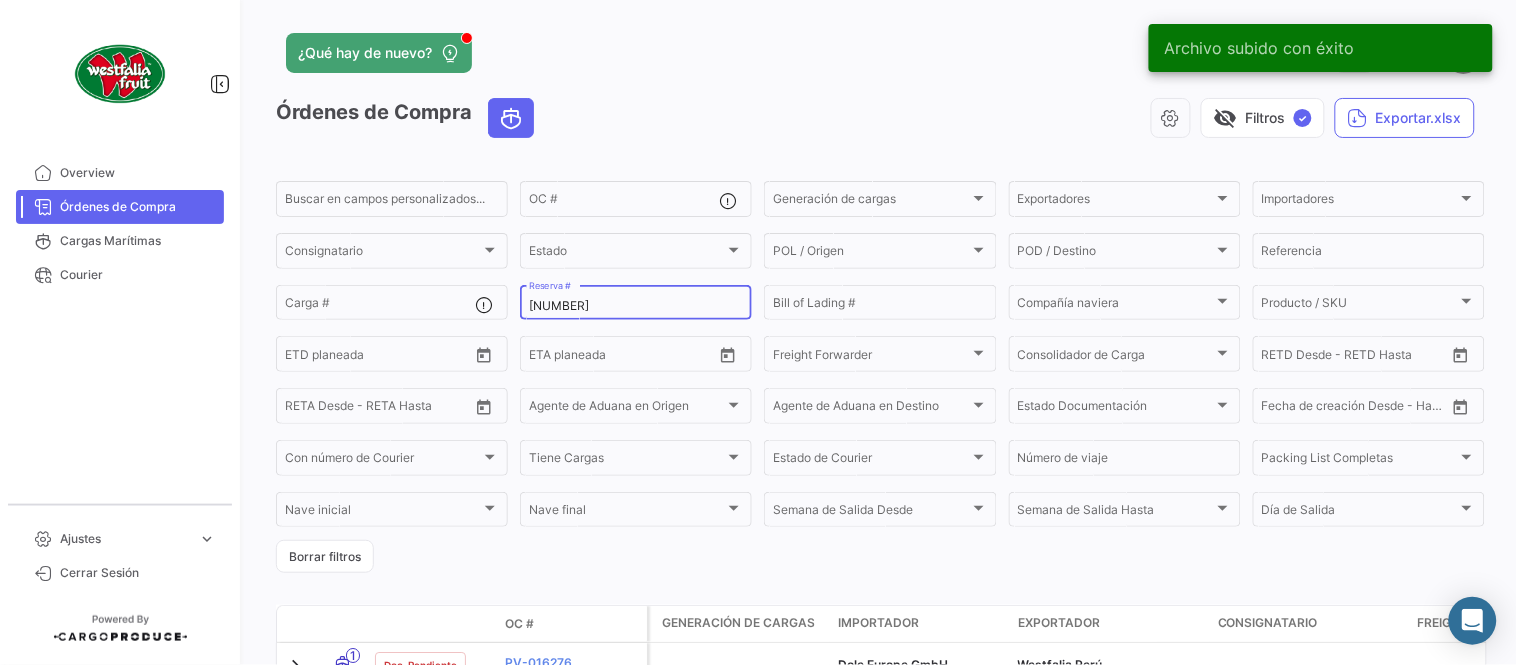 type on "90079032" 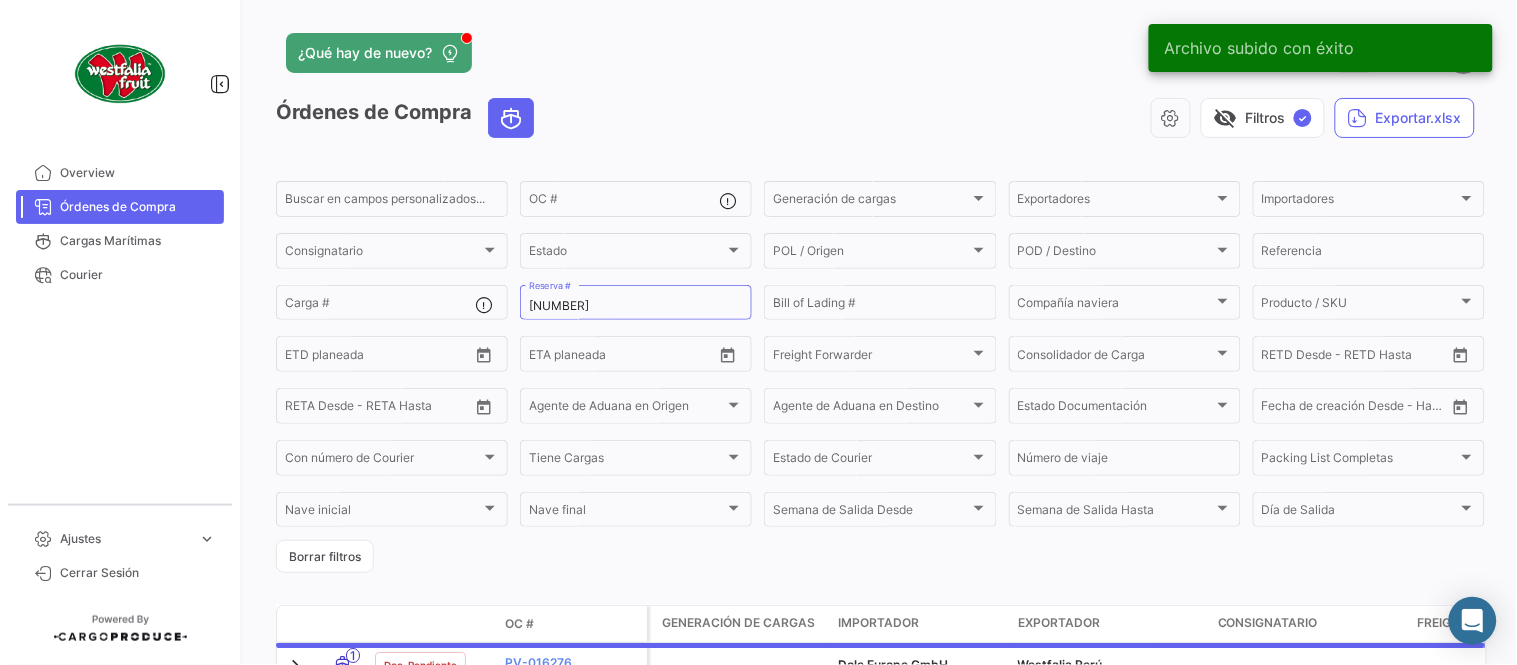 click on "¿Qué hay de nuevo?  0  Maria" 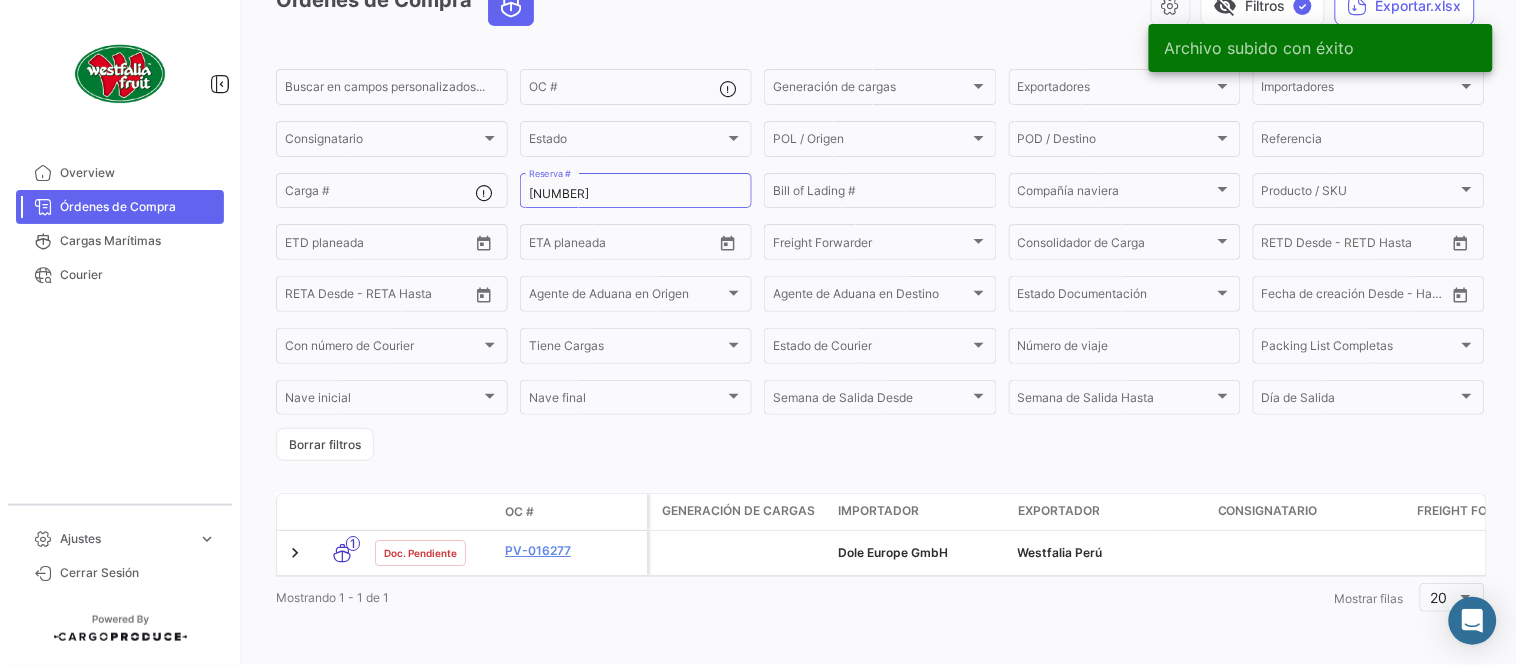 scroll, scrollTop: 128, scrollLeft: 0, axis: vertical 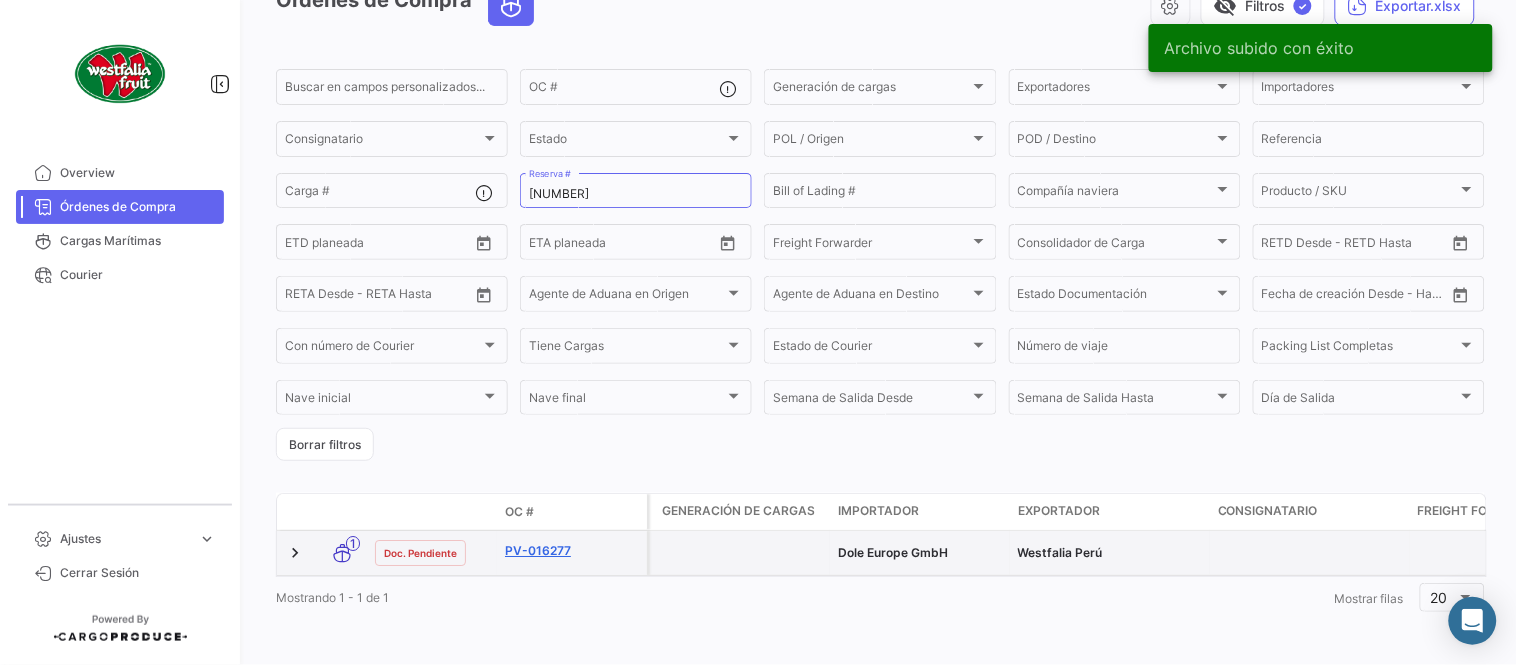 click on "PV-016277" 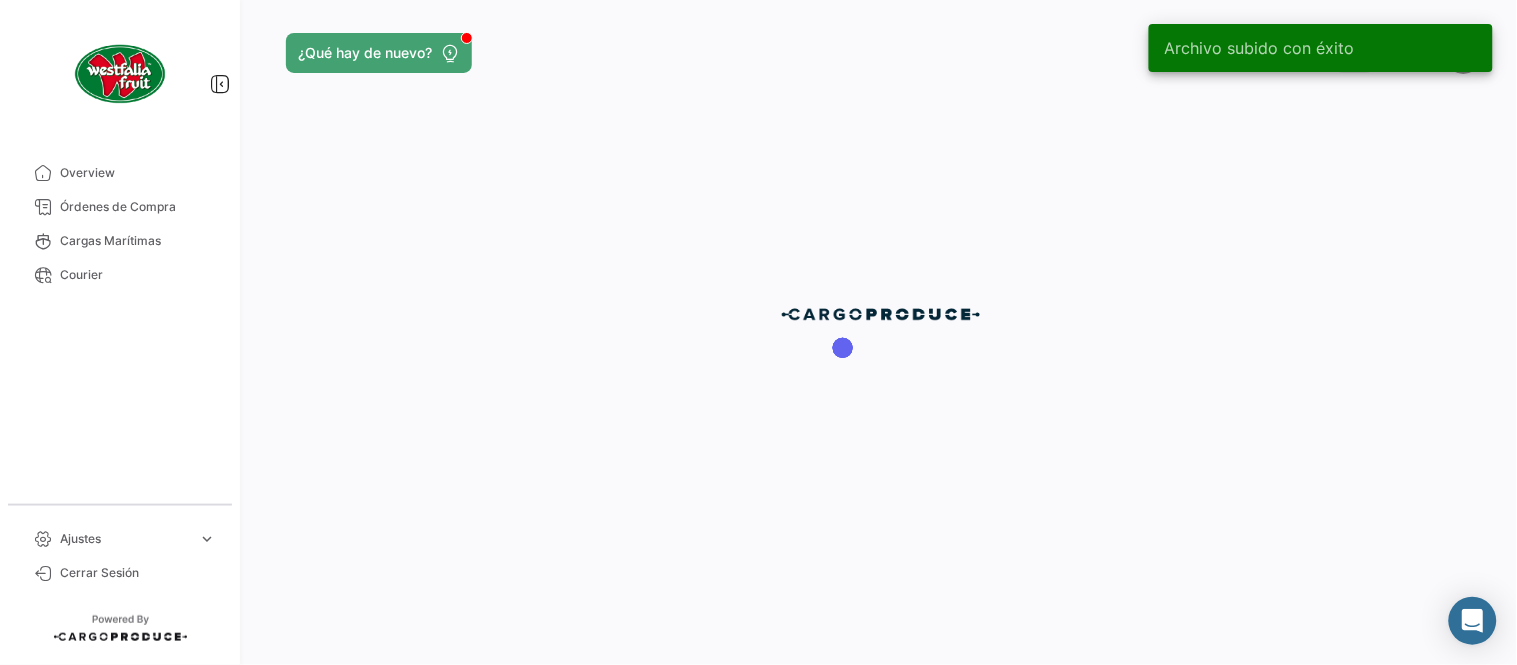 scroll, scrollTop: 0, scrollLeft: 0, axis: both 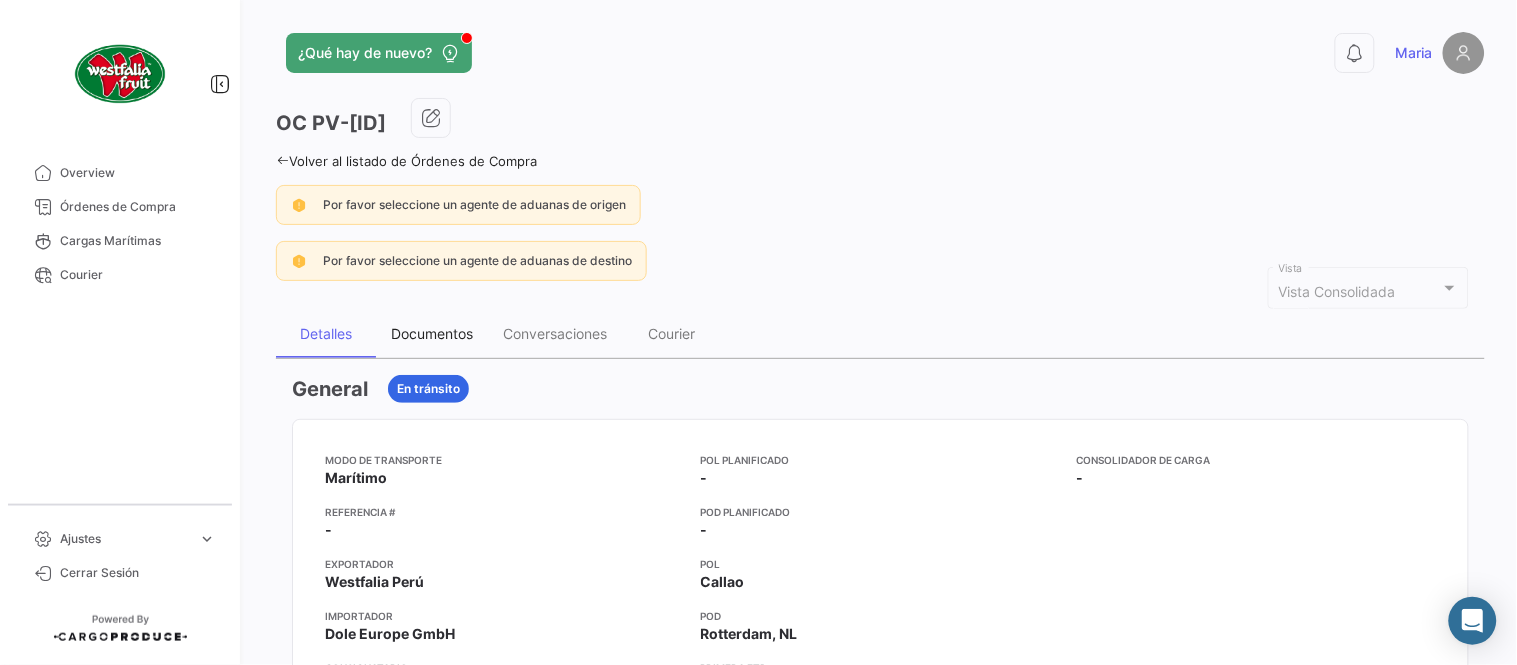 click on "Documentos" at bounding box center (432, 333) 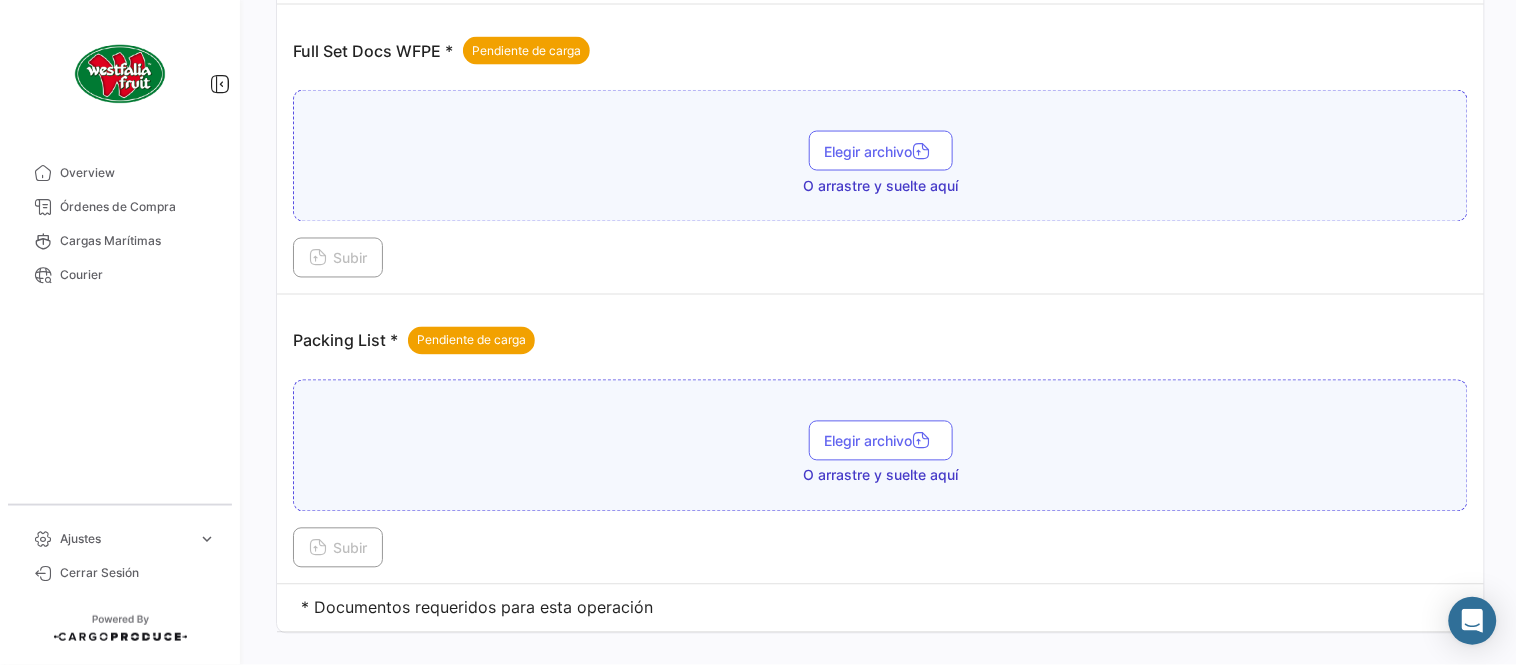 scroll, scrollTop: 776, scrollLeft: 0, axis: vertical 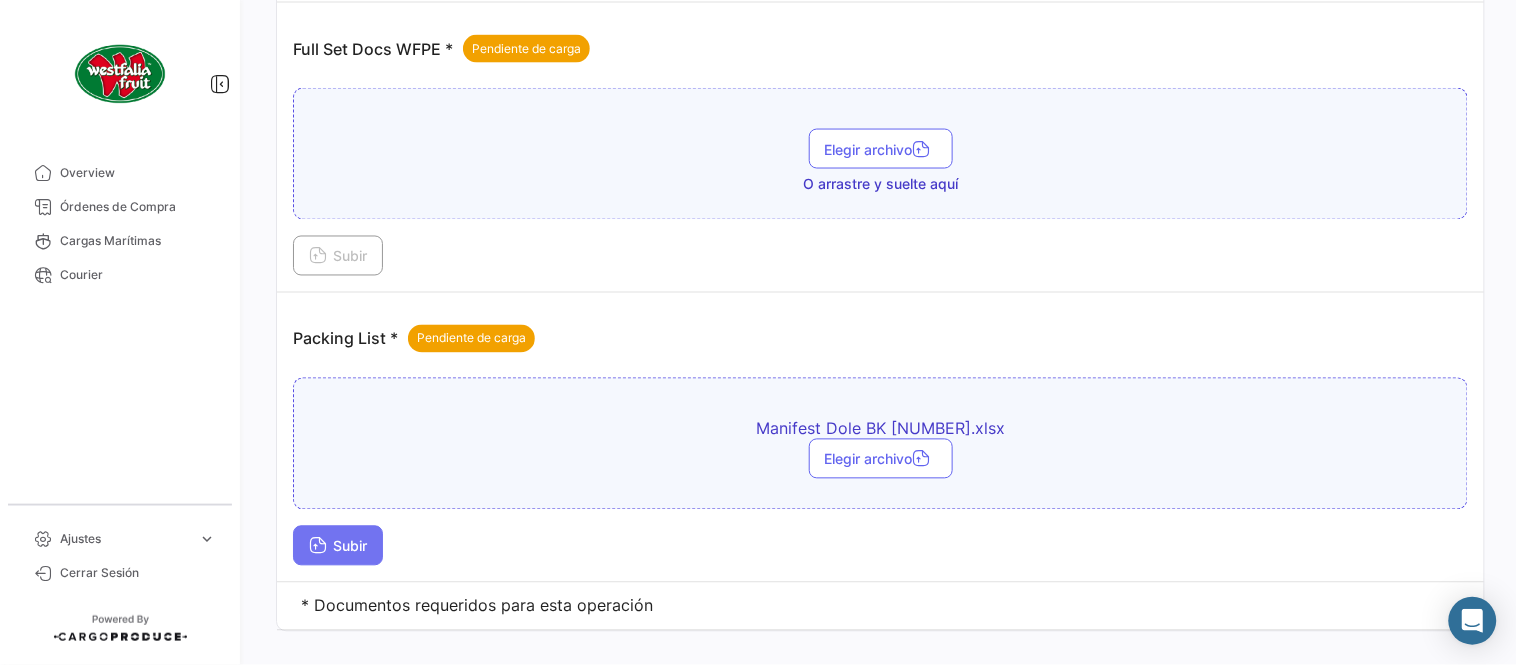 click on "Subir" at bounding box center (338, 546) 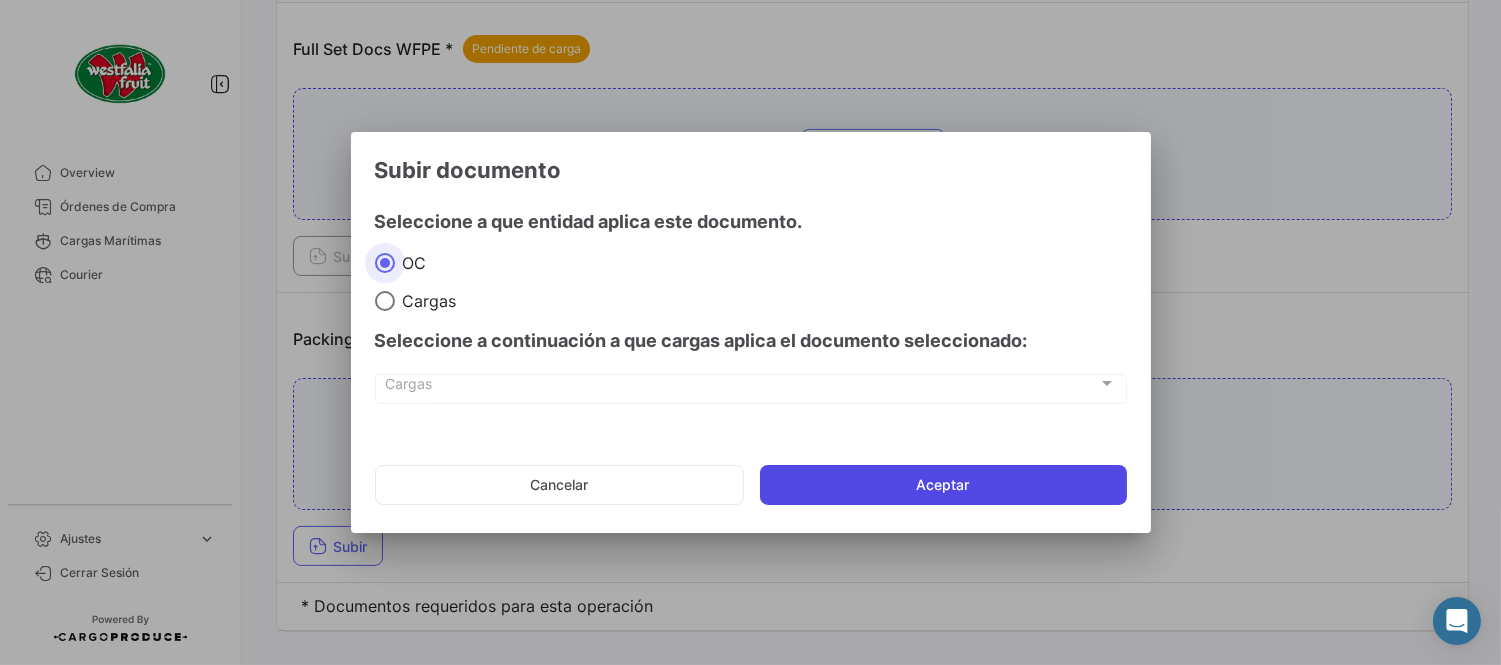 click on "Aceptar" 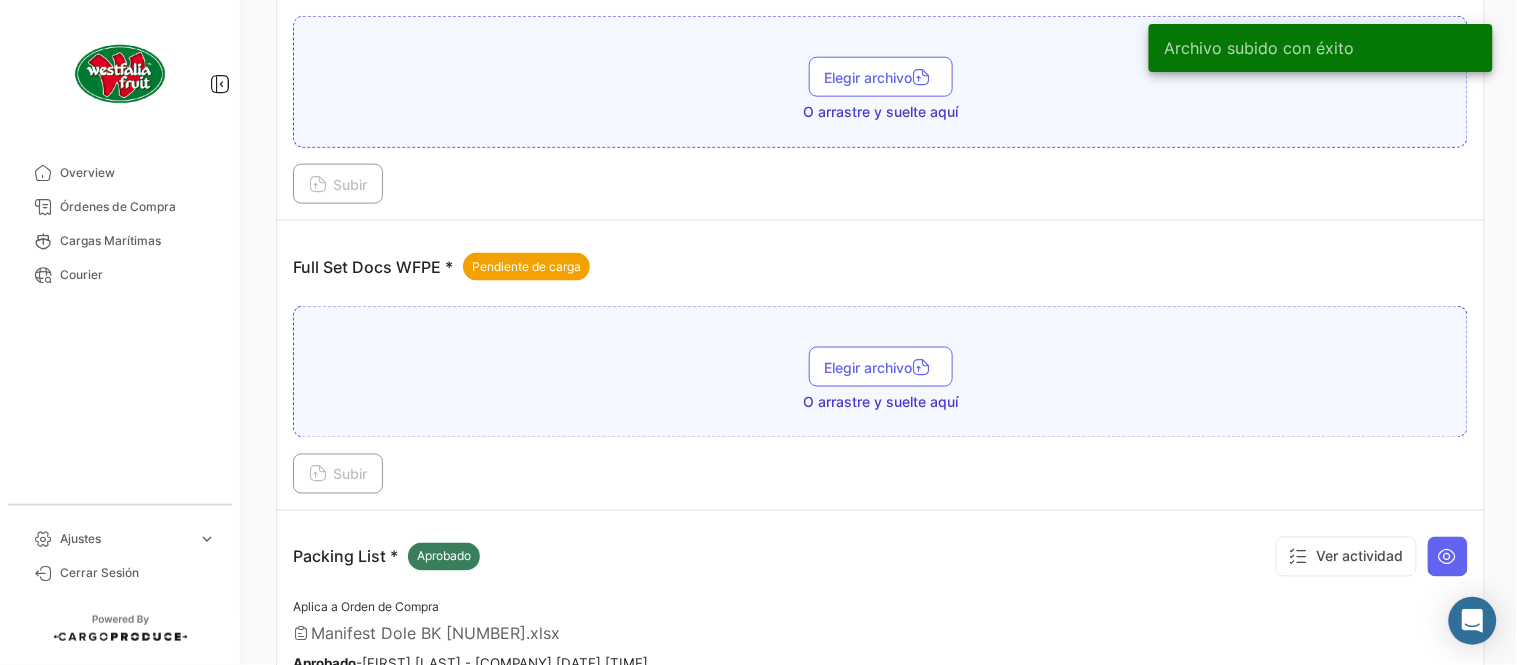 scroll, scrollTop: 554, scrollLeft: 0, axis: vertical 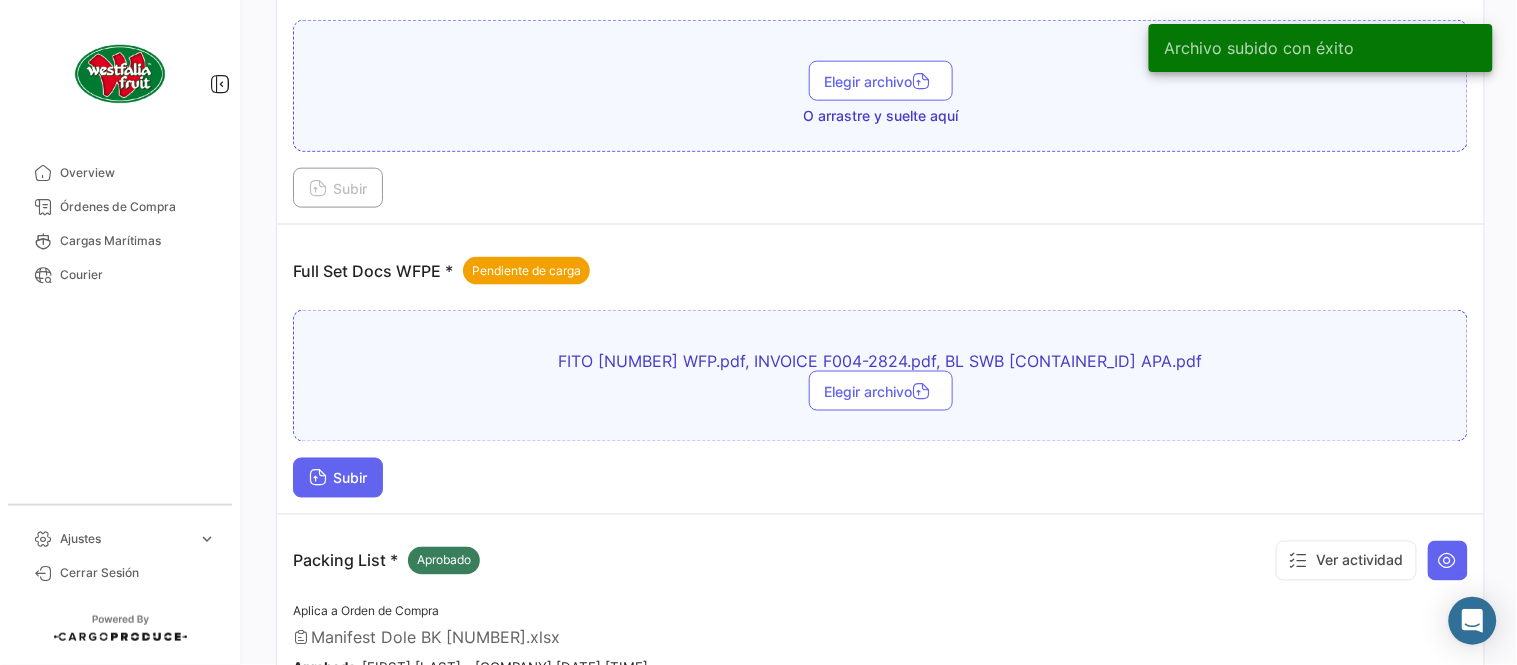 click on "Subir" at bounding box center (338, 478) 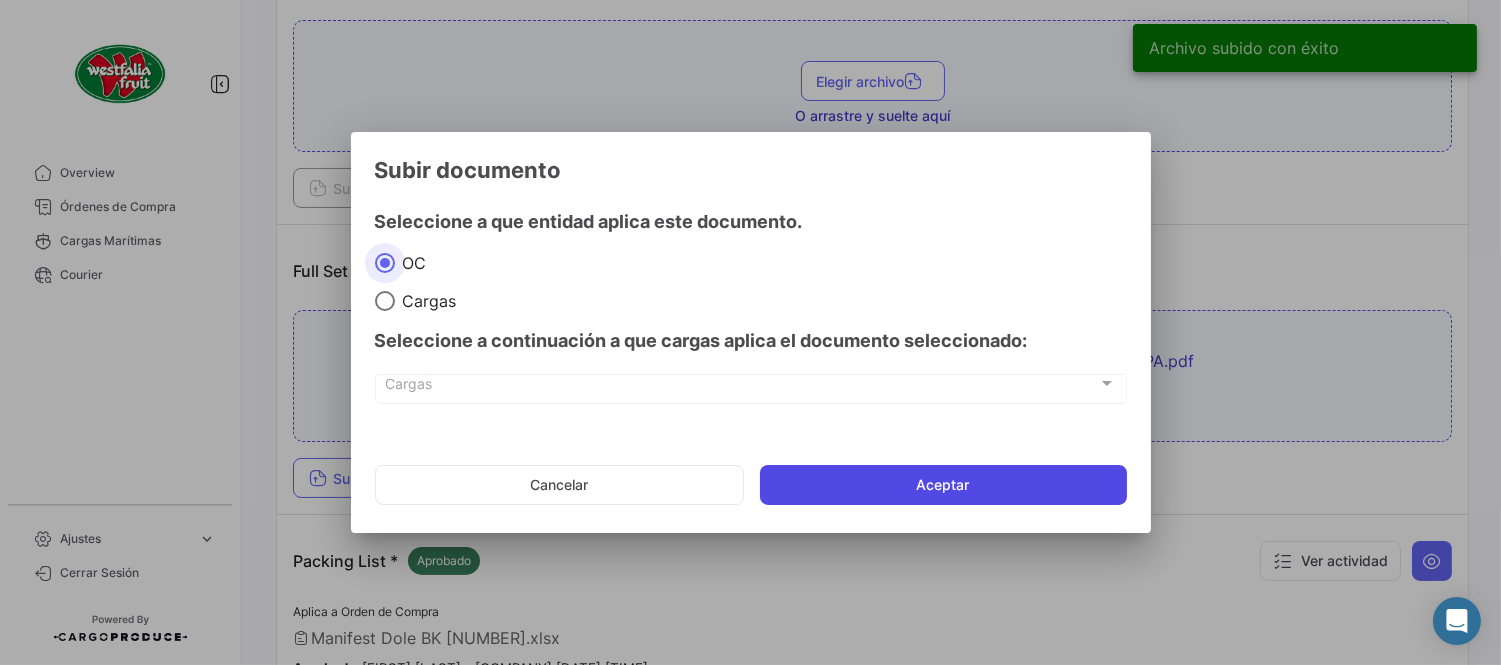 click on "Aceptar" 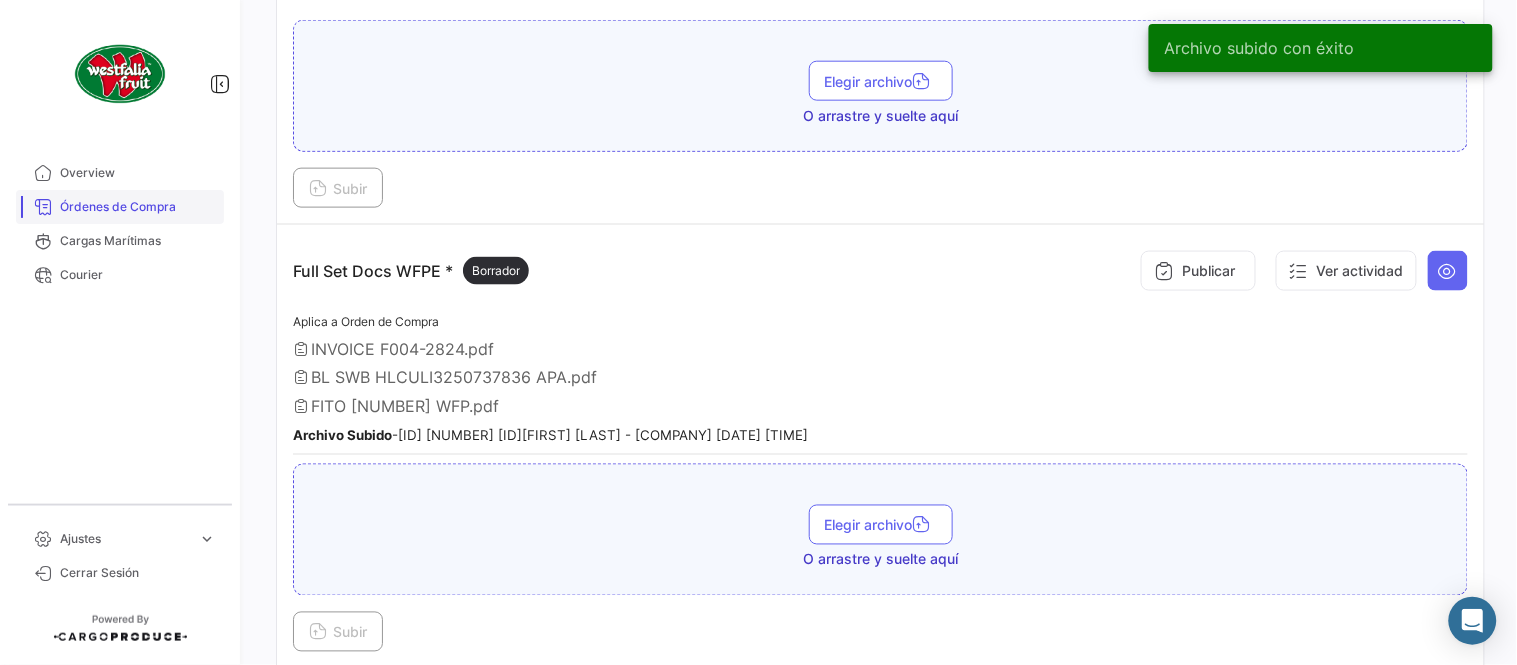 click on "Órdenes de Compra" at bounding box center (138, 207) 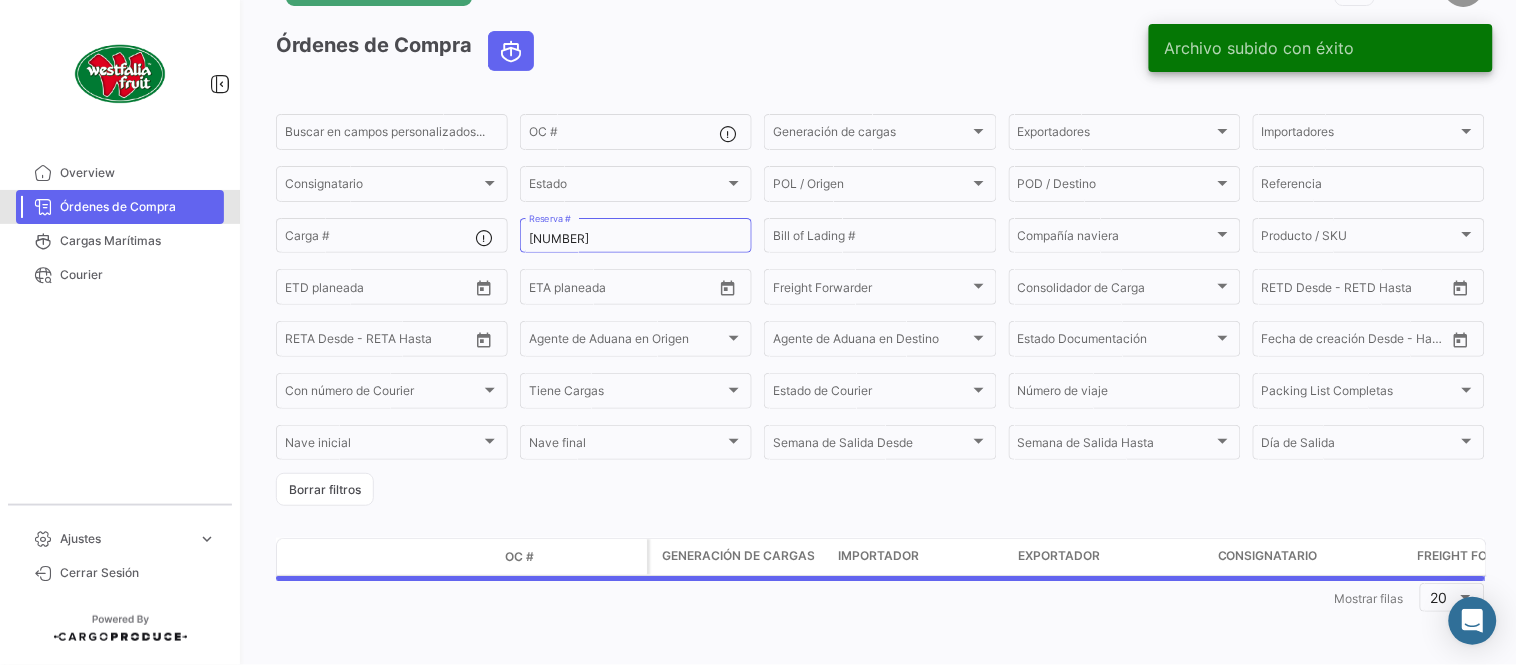 scroll, scrollTop: 0, scrollLeft: 0, axis: both 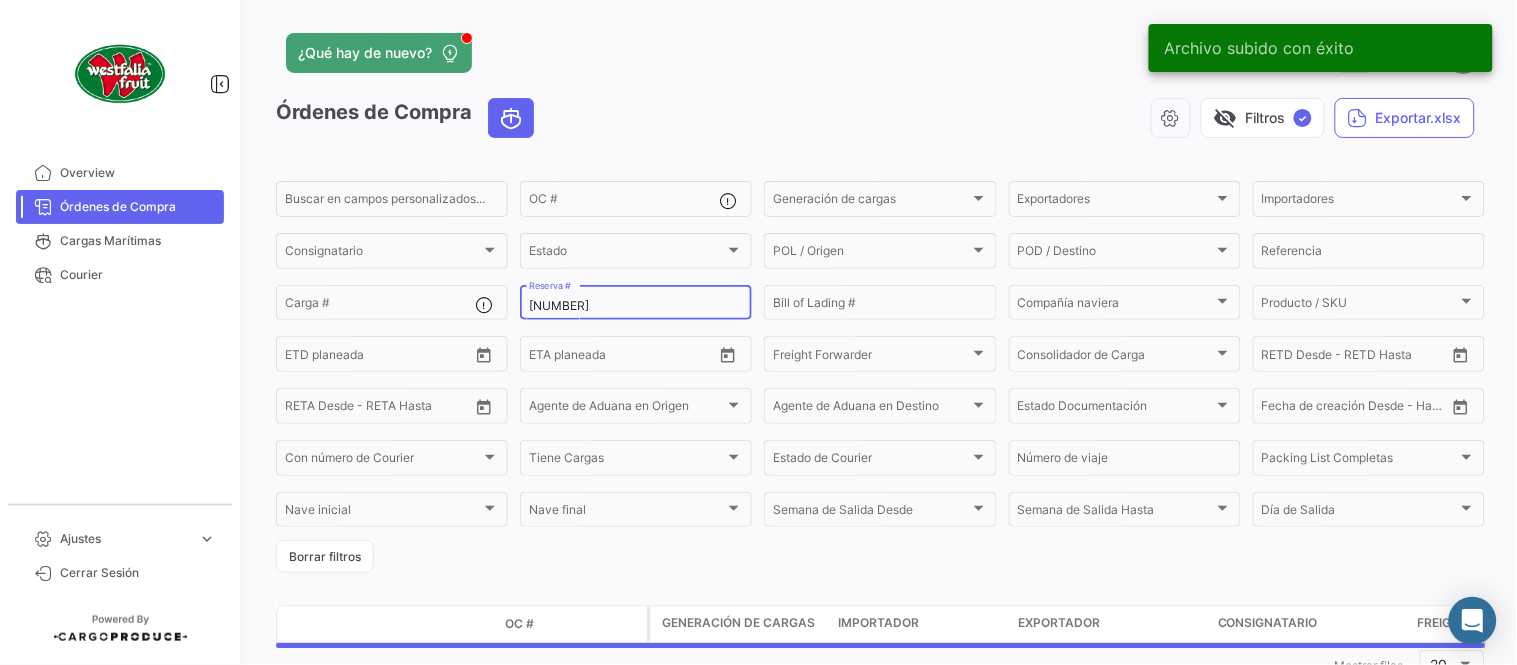 drag, startPoint x: 597, startPoint y: 291, endPoint x: 586, endPoint y: 305, distance: 17.804493 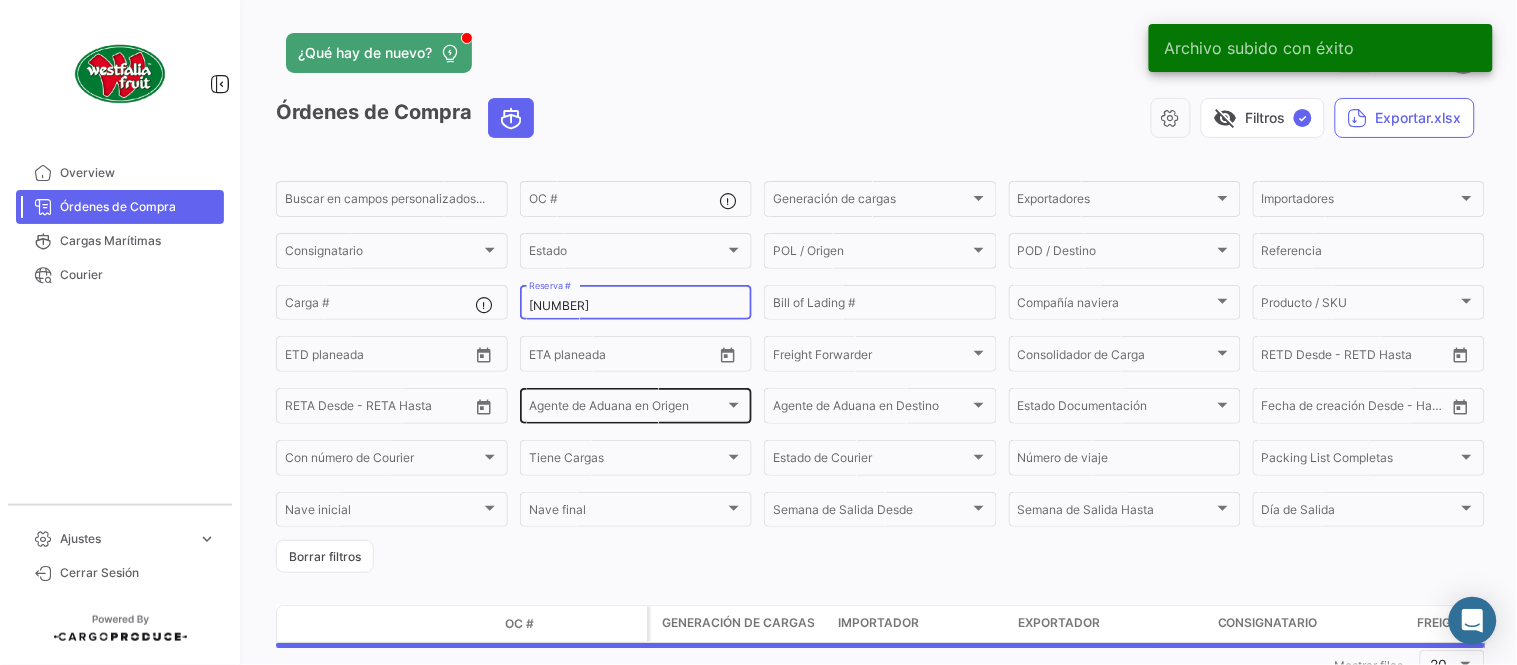 paste on "37723045" 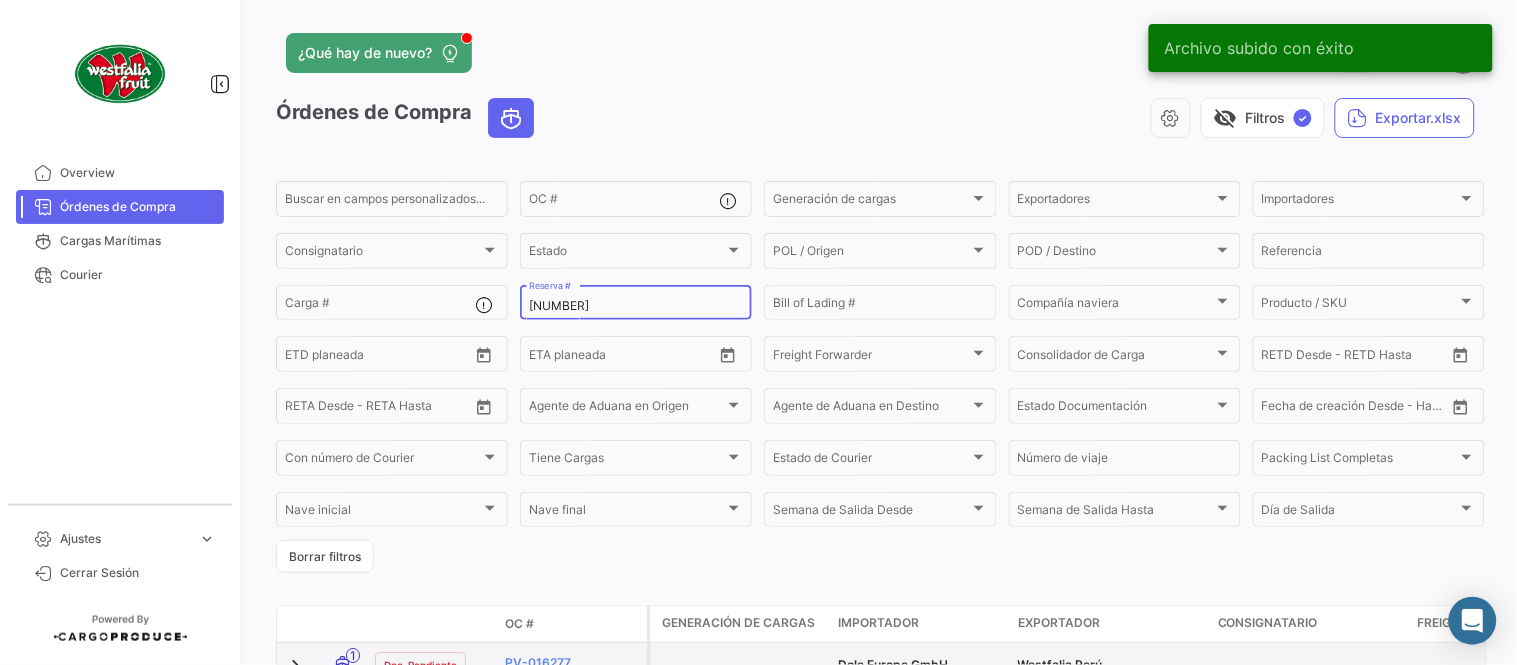 type on "37723045" 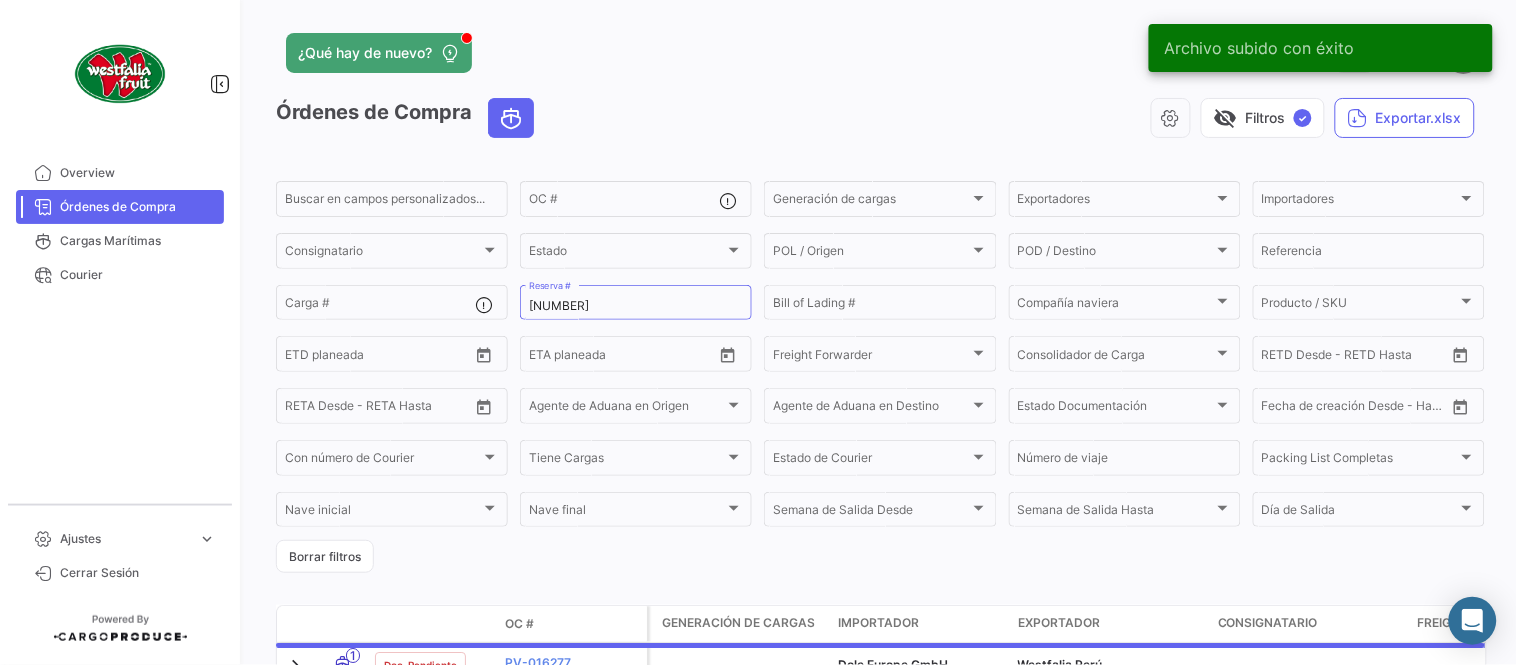 drag, startPoint x: 950, startPoint y: 82, endPoint x: 783, endPoint y: 144, distance: 178.13759 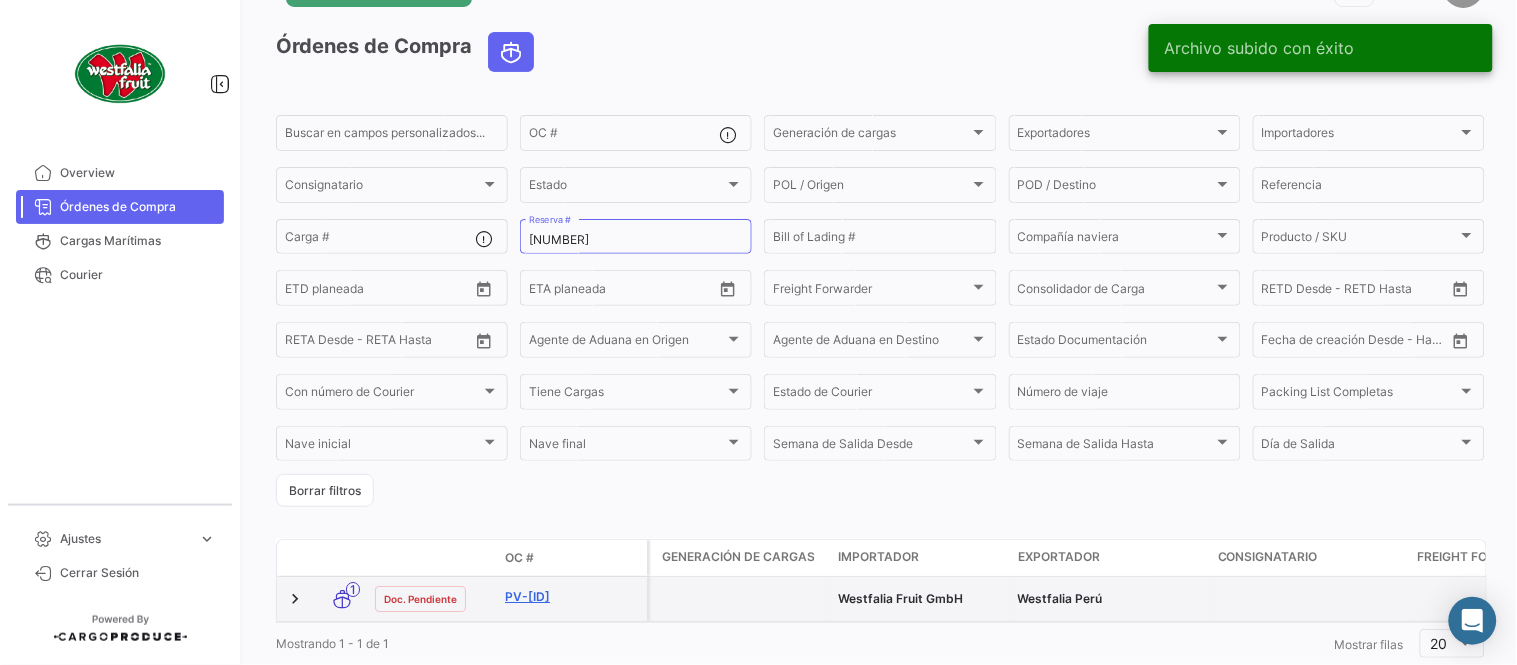 scroll, scrollTop: 128, scrollLeft: 0, axis: vertical 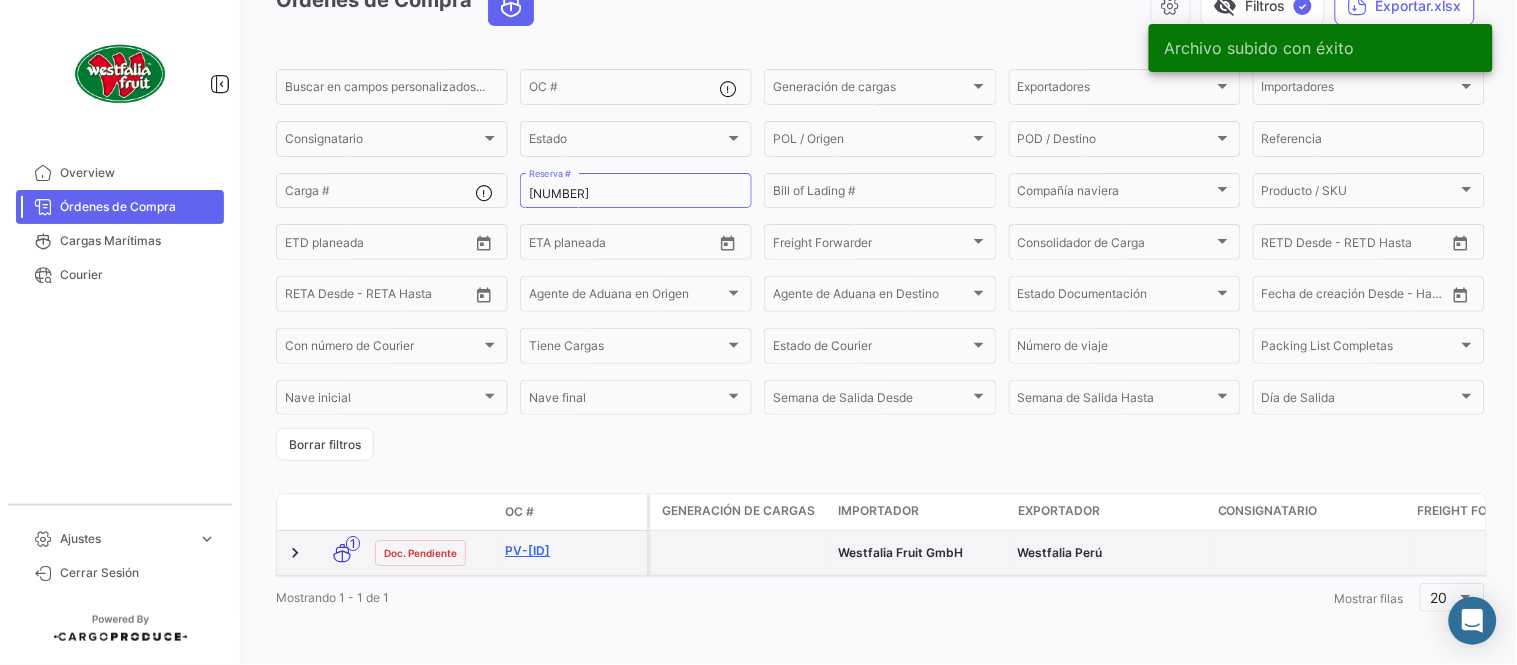 click on "PV-016266" 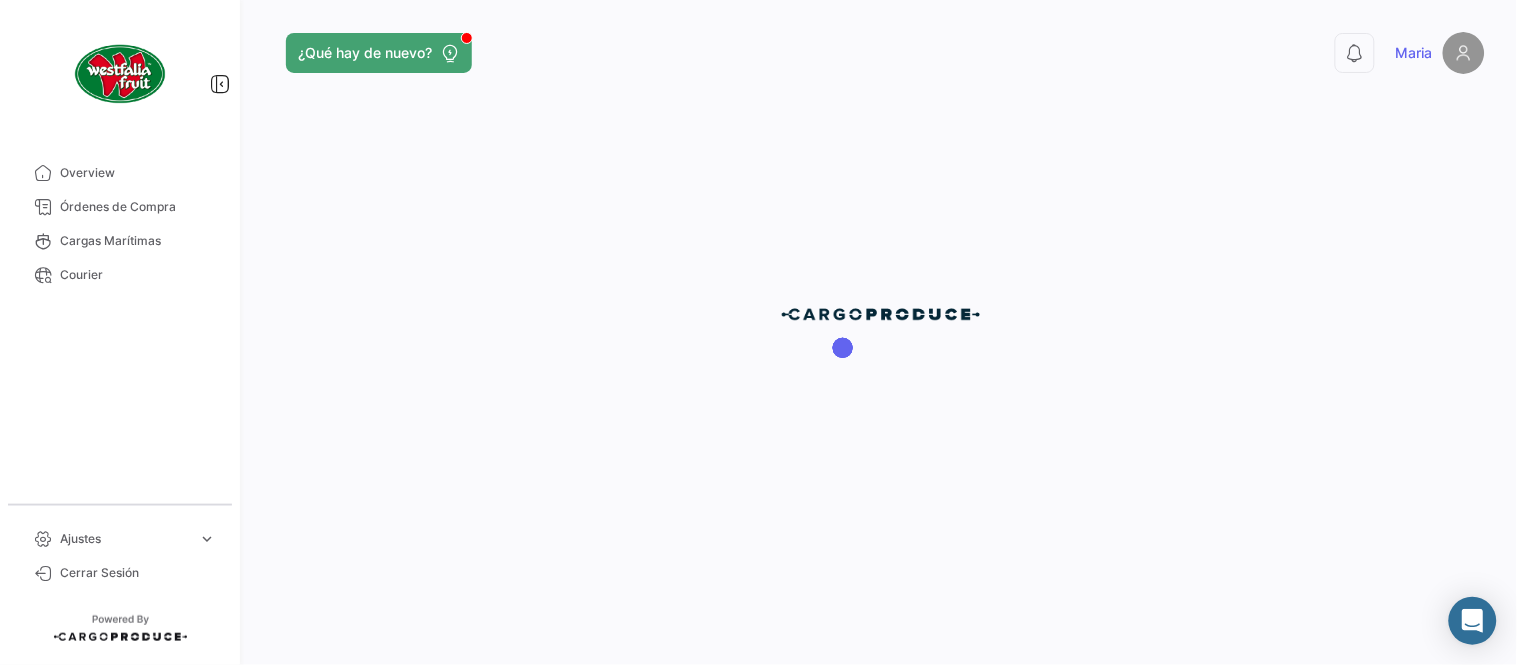 scroll, scrollTop: 0, scrollLeft: 0, axis: both 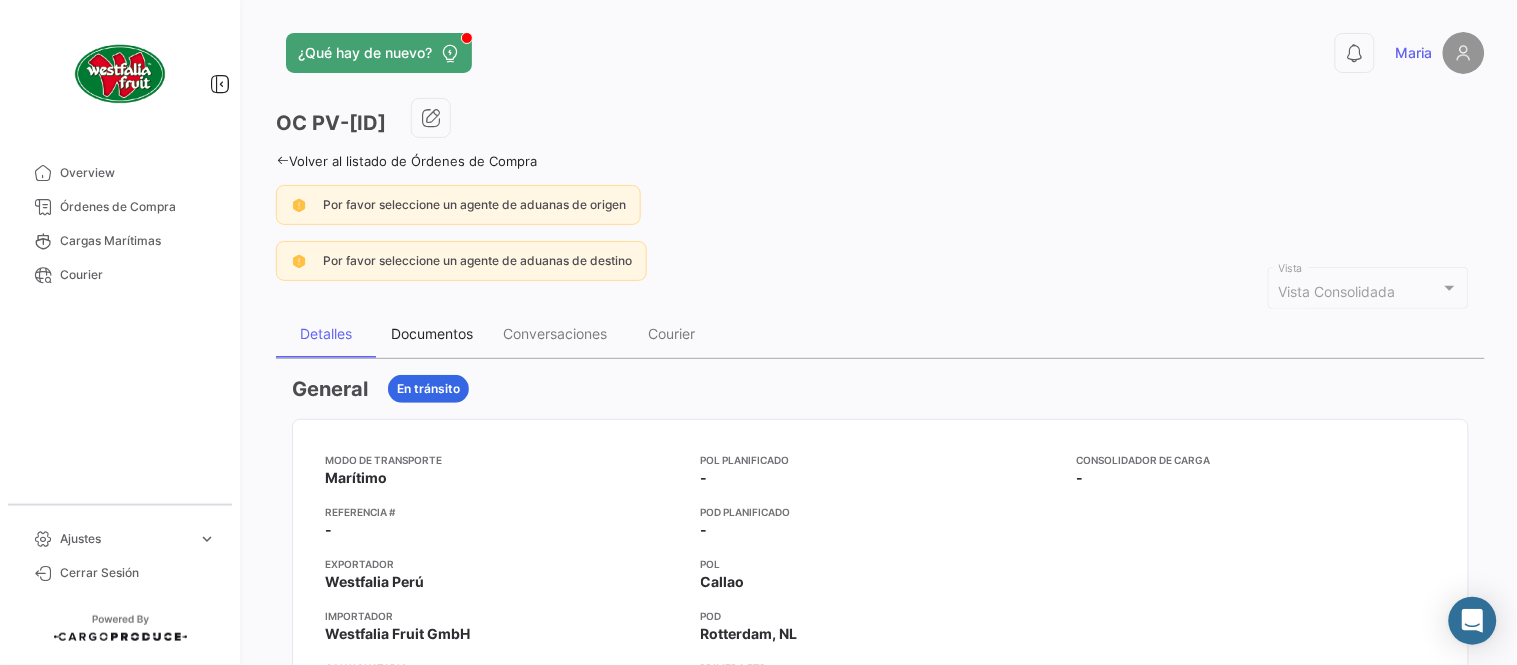 click on "Documentos" at bounding box center (432, 333) 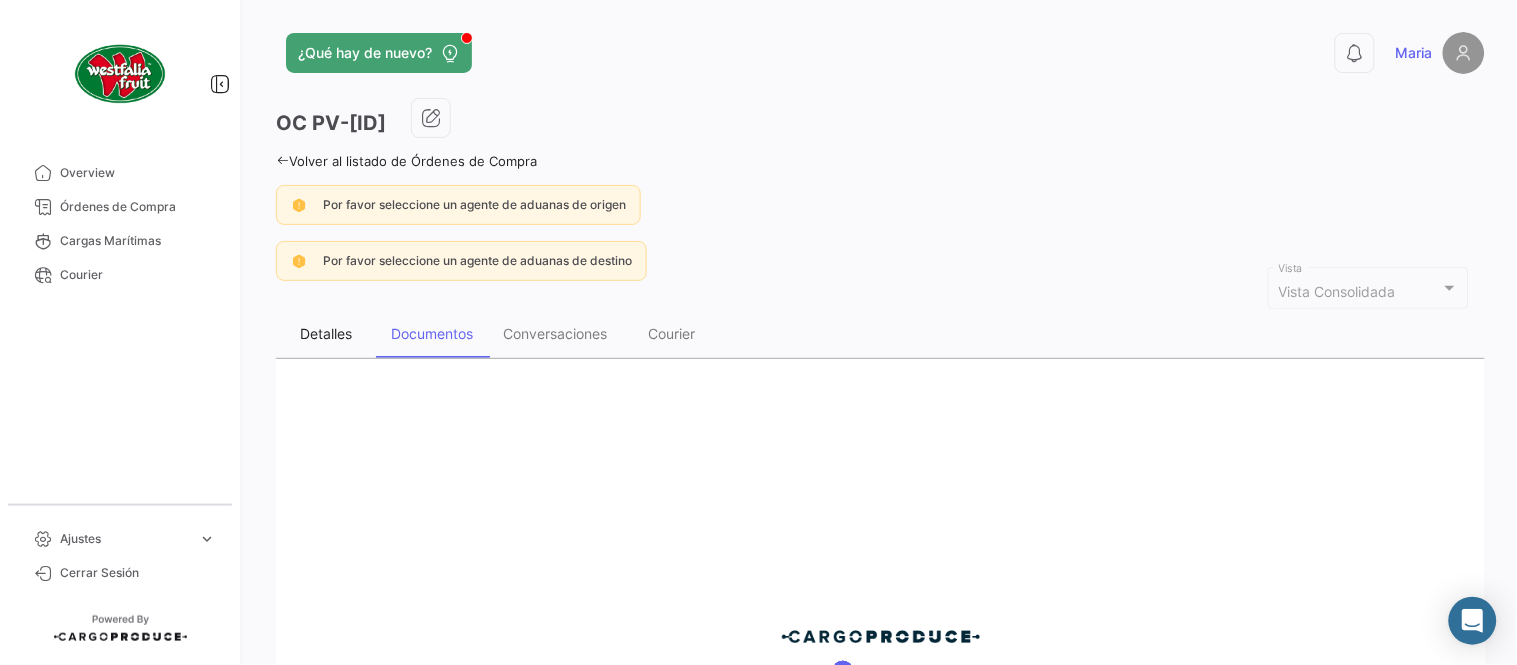 click on "Detalles" at bounding box center (326, 334) 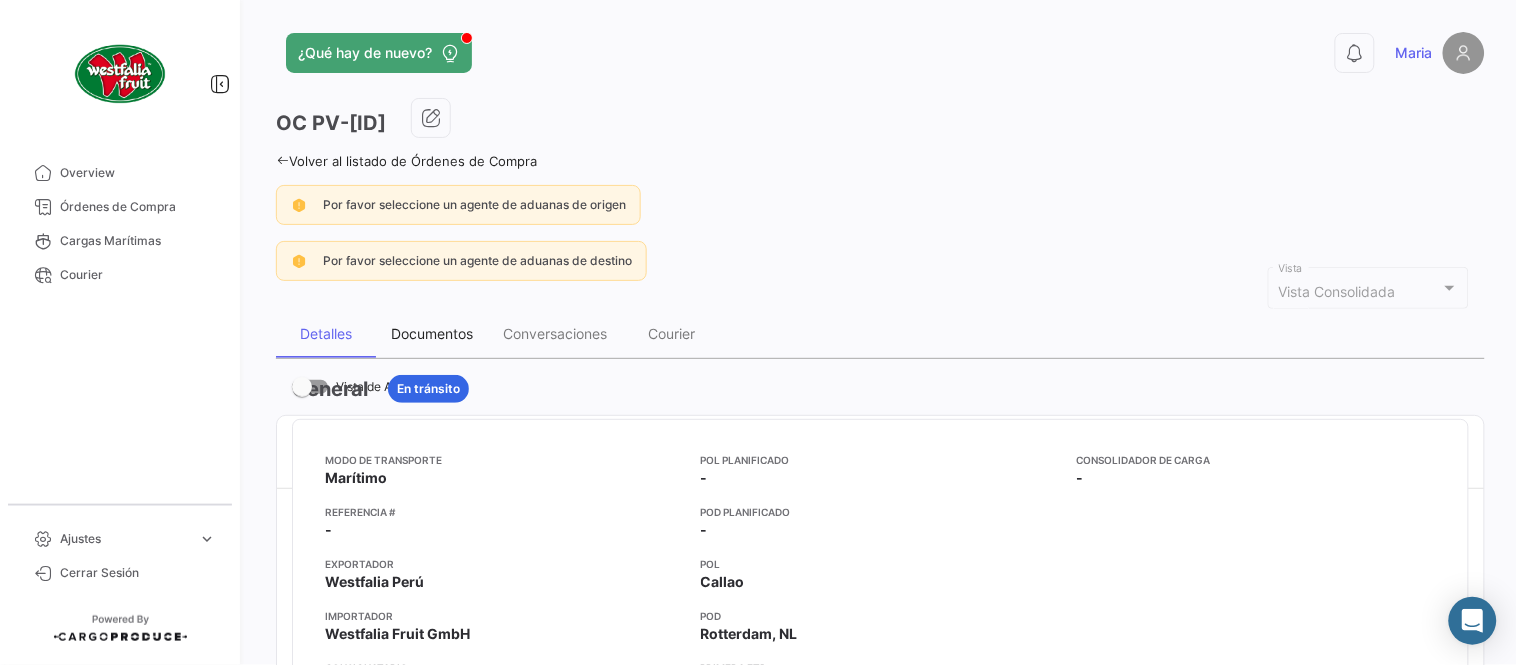 click on "Documentos" at bounding box center [432, 333] 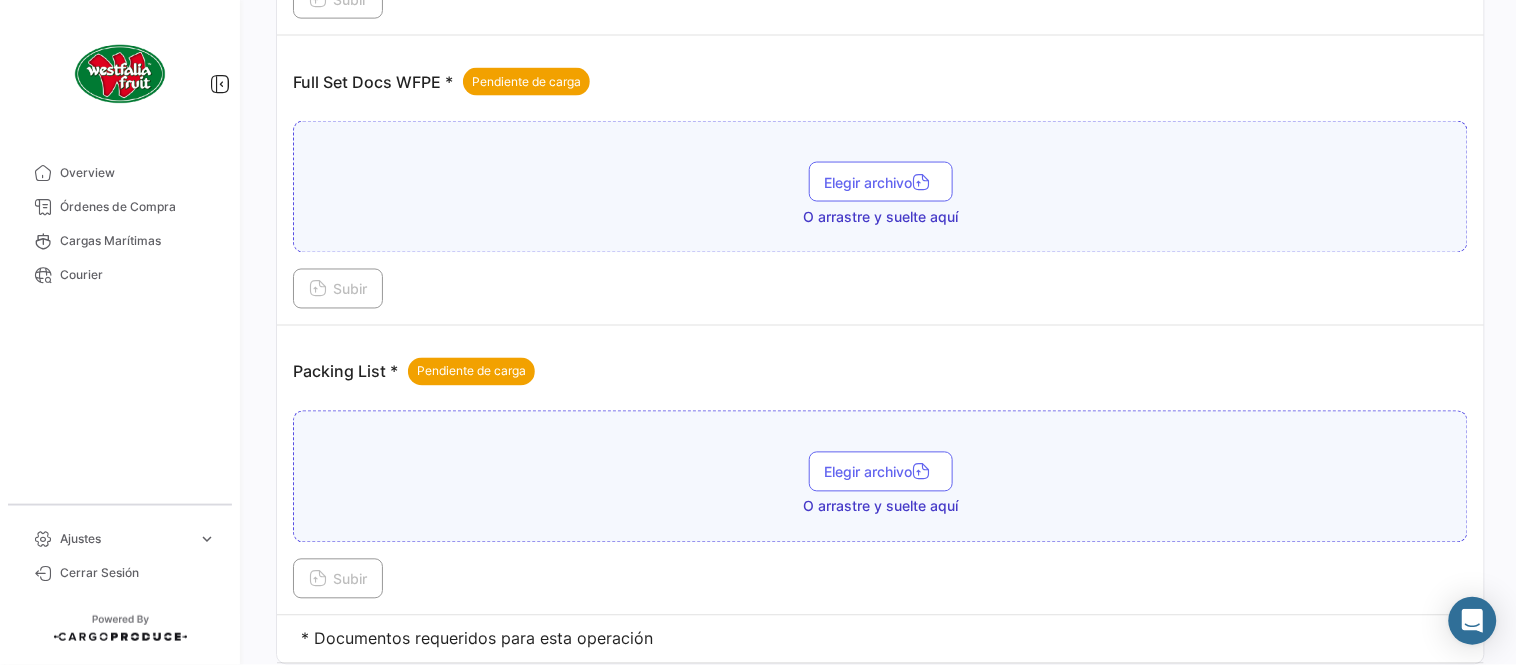 scroll, scrollTop: 806, scrollLeft: 0, axis: vertical 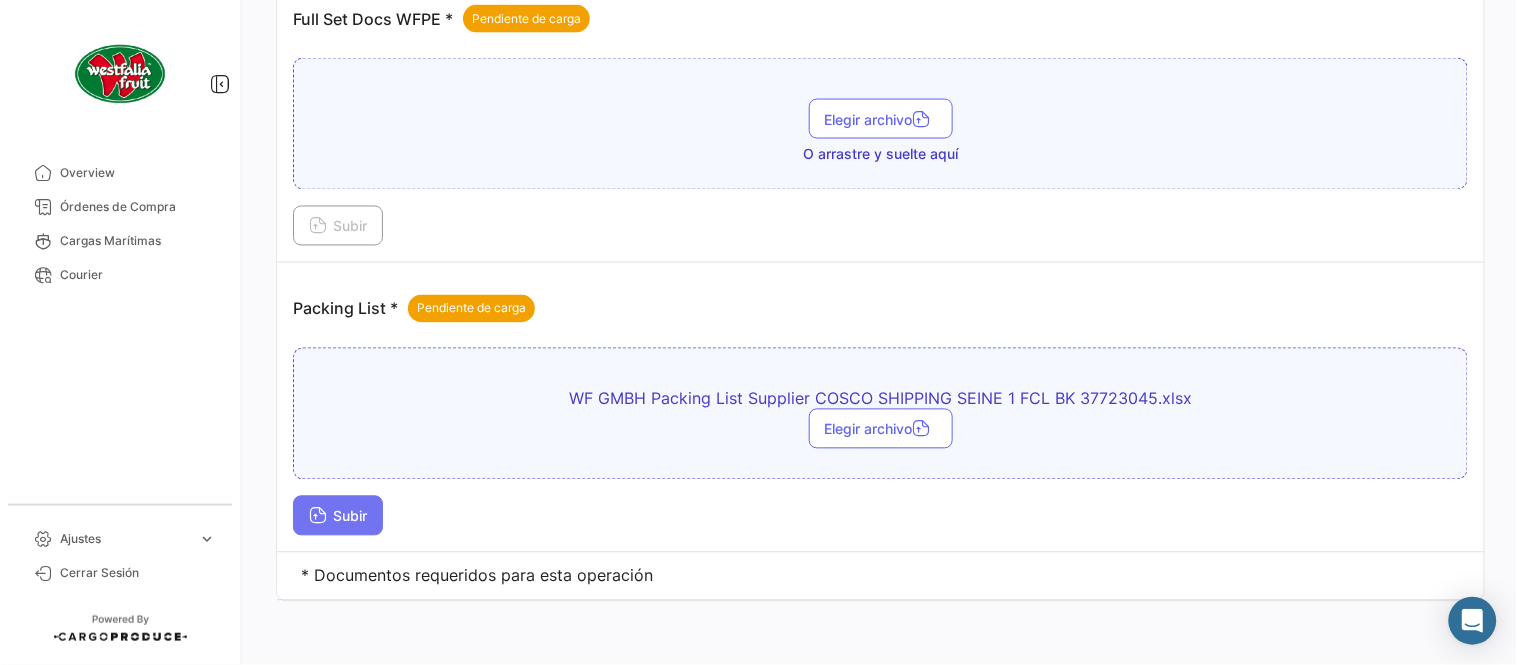 click on "Subir" at bounding box center (338, 516) 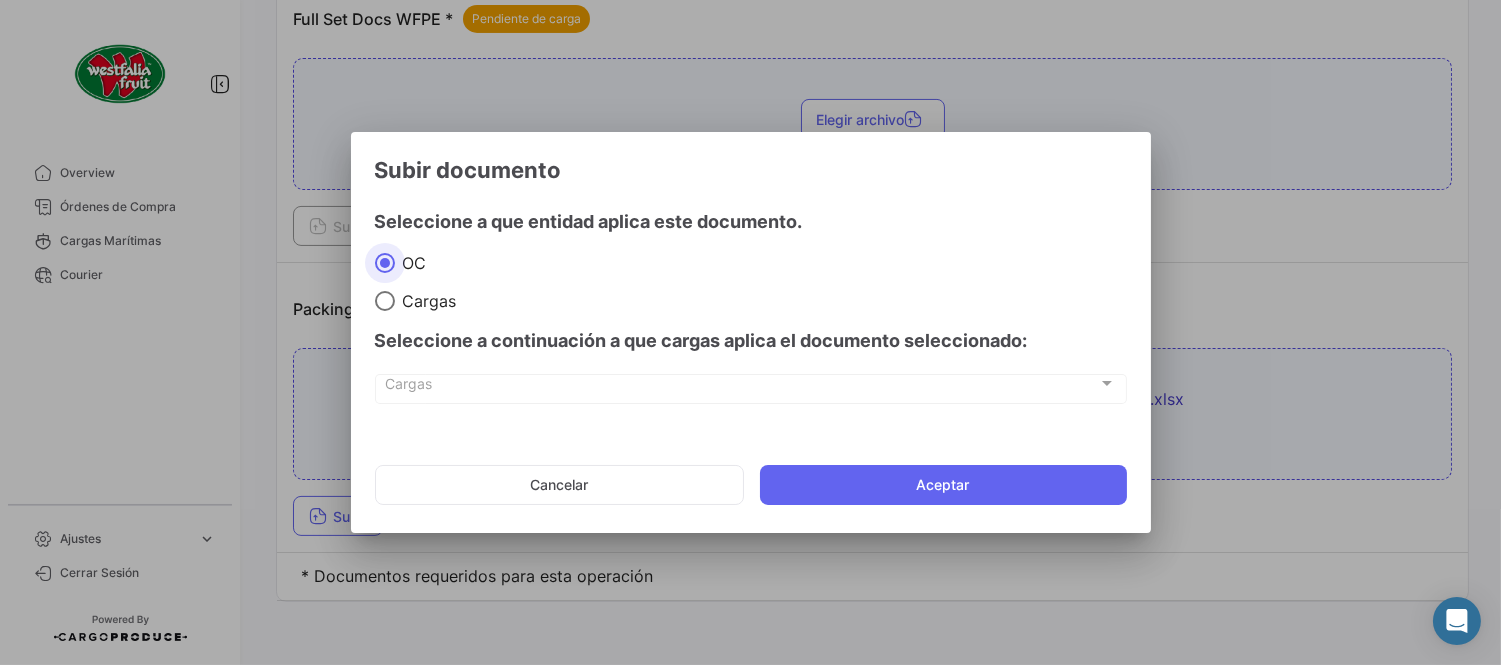 click on "Cancelar   Aceptar" 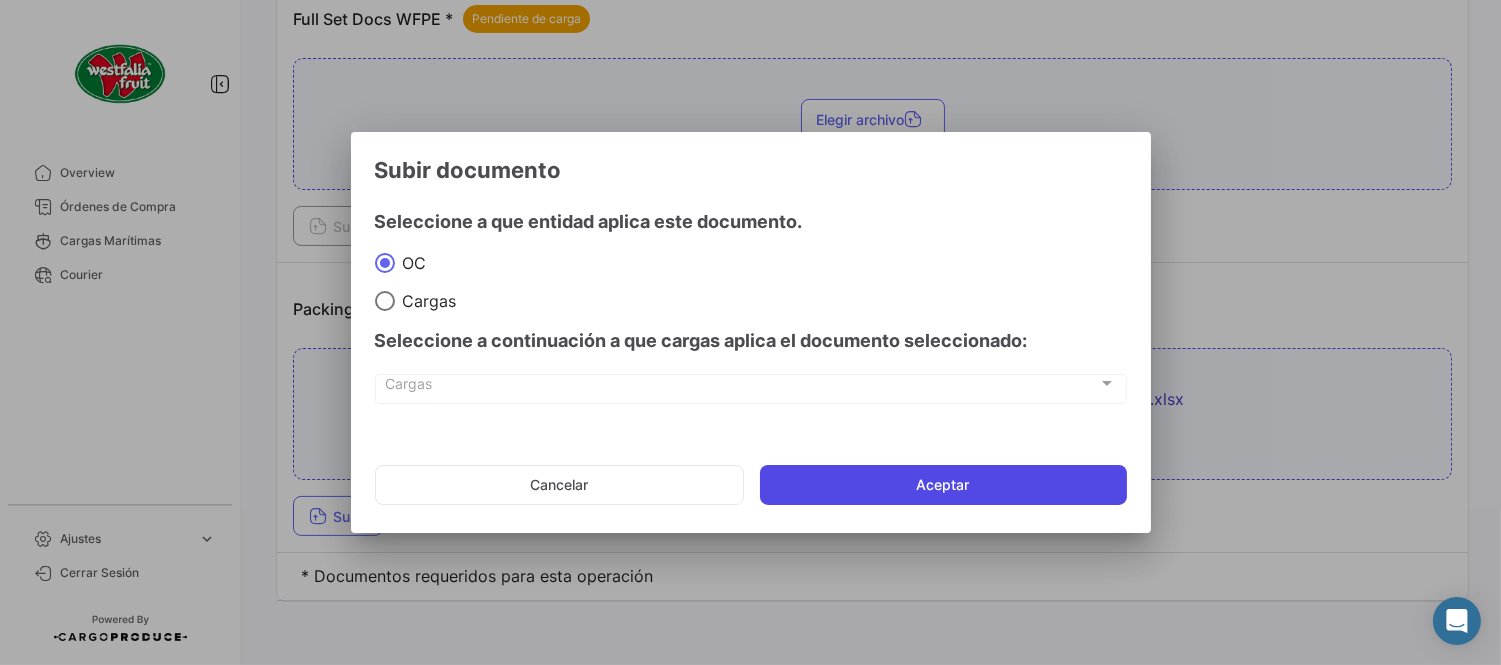 click on "Aceptar" 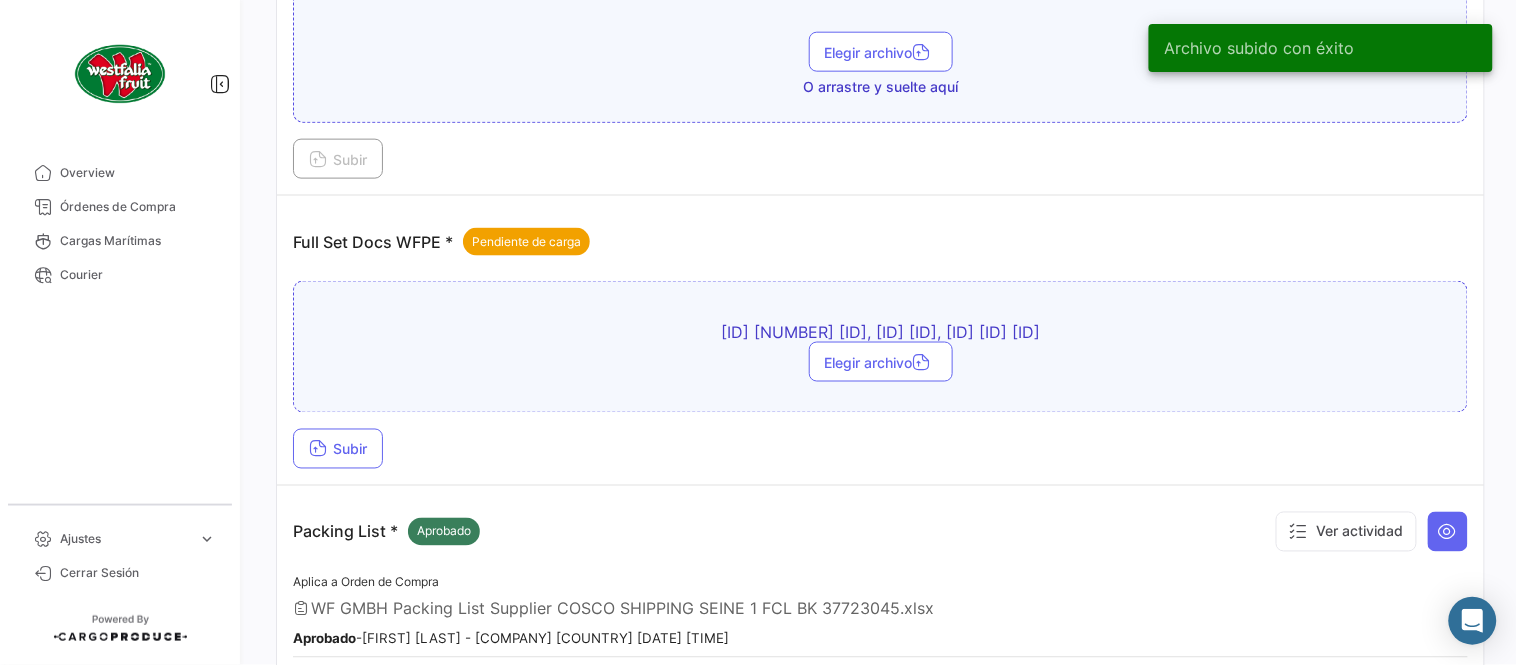 scroll, scrollTop: 584, scrollLeft: 0, axis: vertical 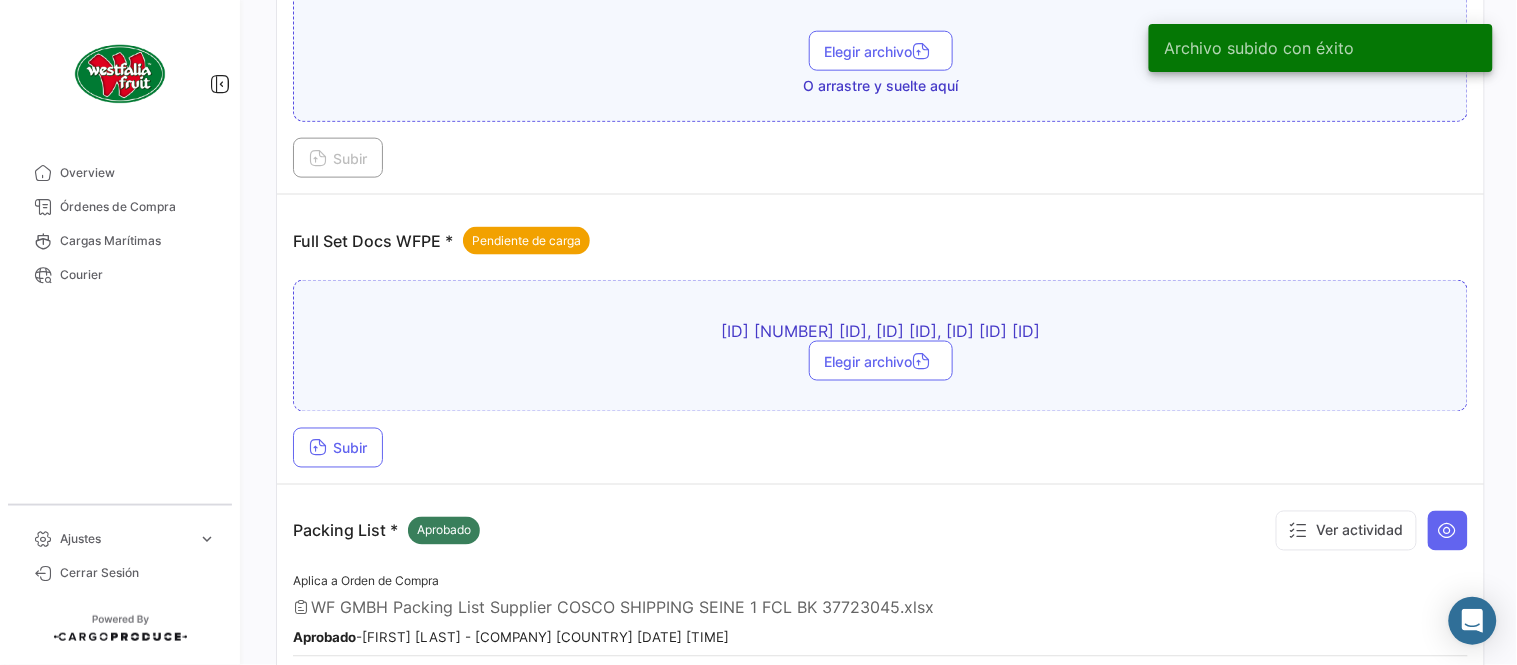 click on "Subir" at bounding box center (880, 448) 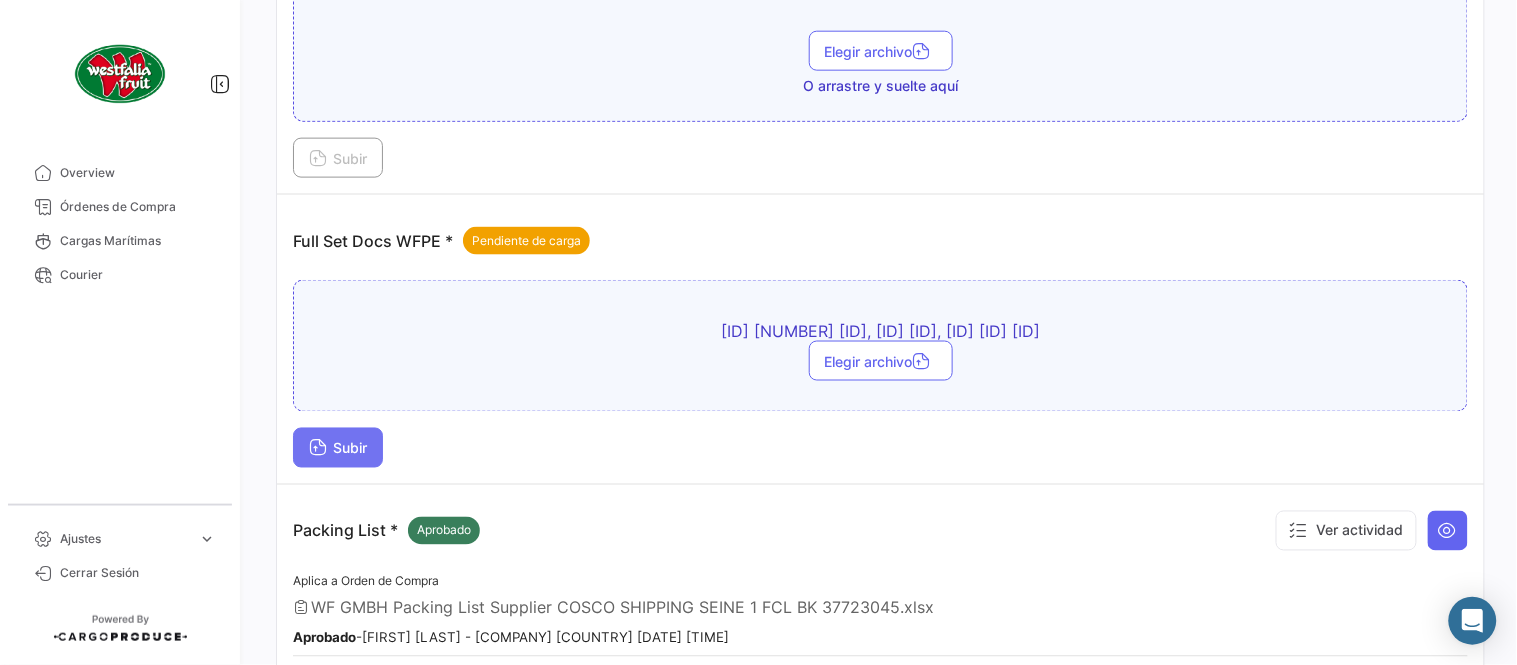 click on "Subir" at bounding box center [338, 448] 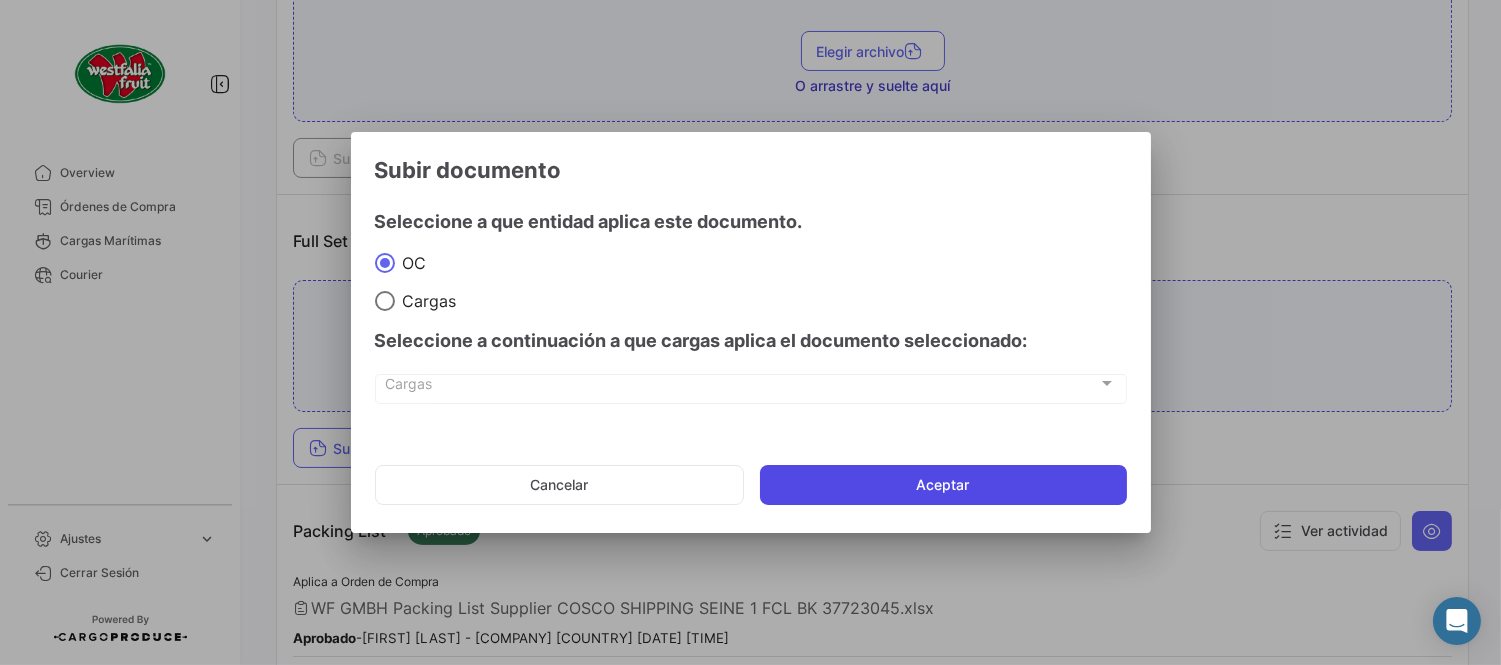 click on "Aceptar" 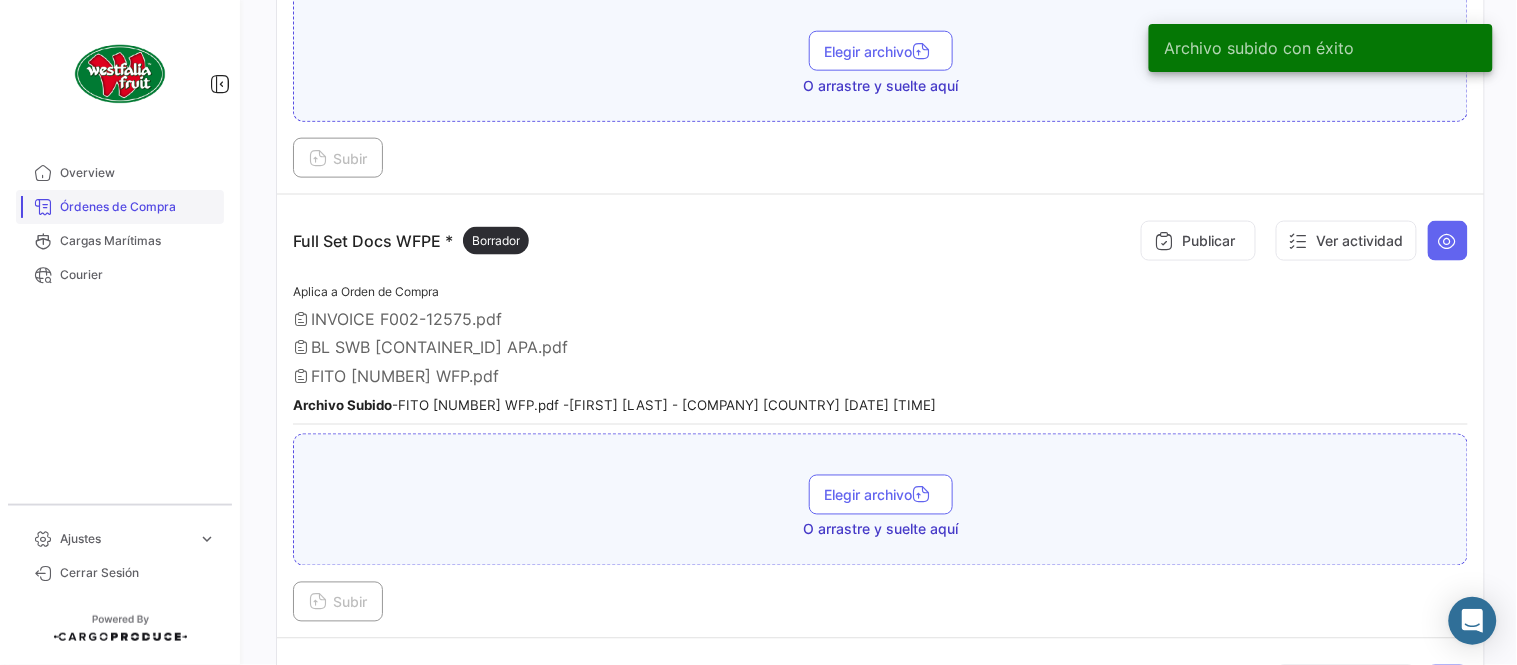 click on "Órdenes de Compra" at bounding box center [138, 207] 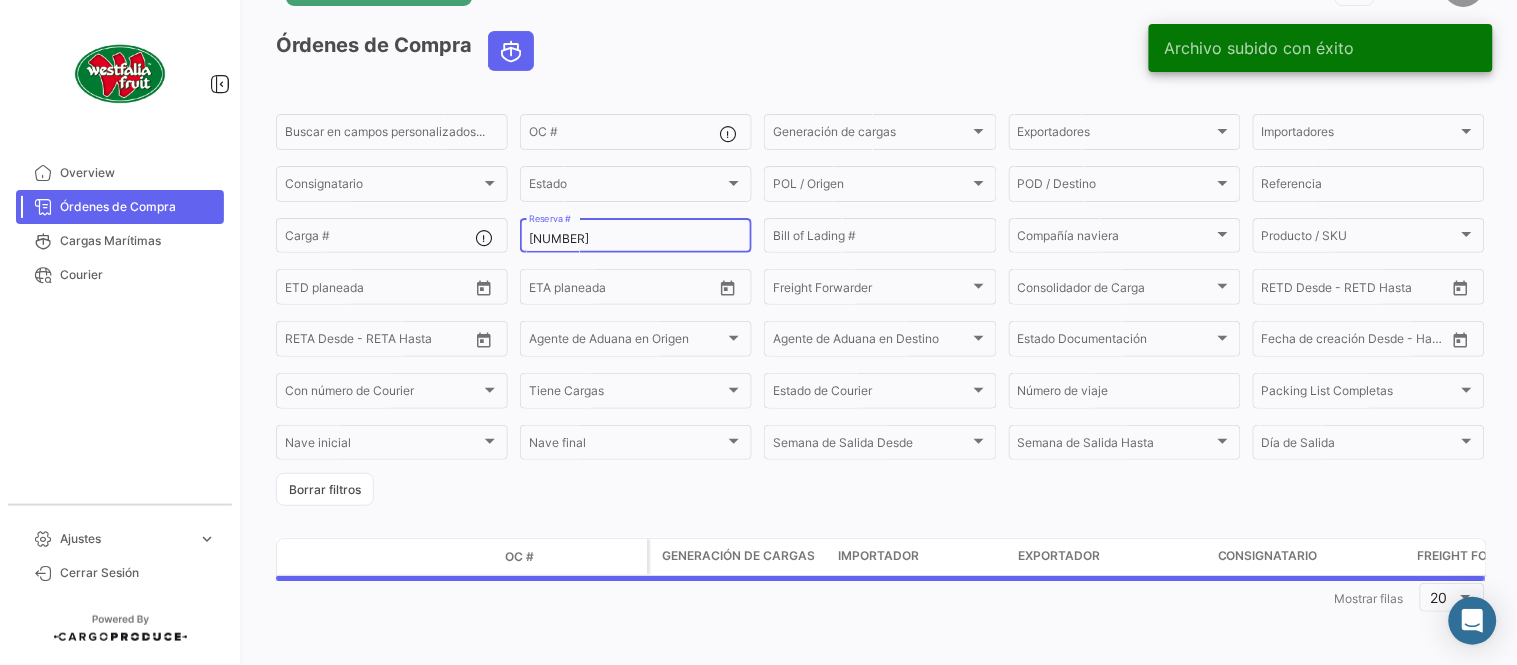 scroll, scrollTop: 0, scrollLeft: 0, axis: both 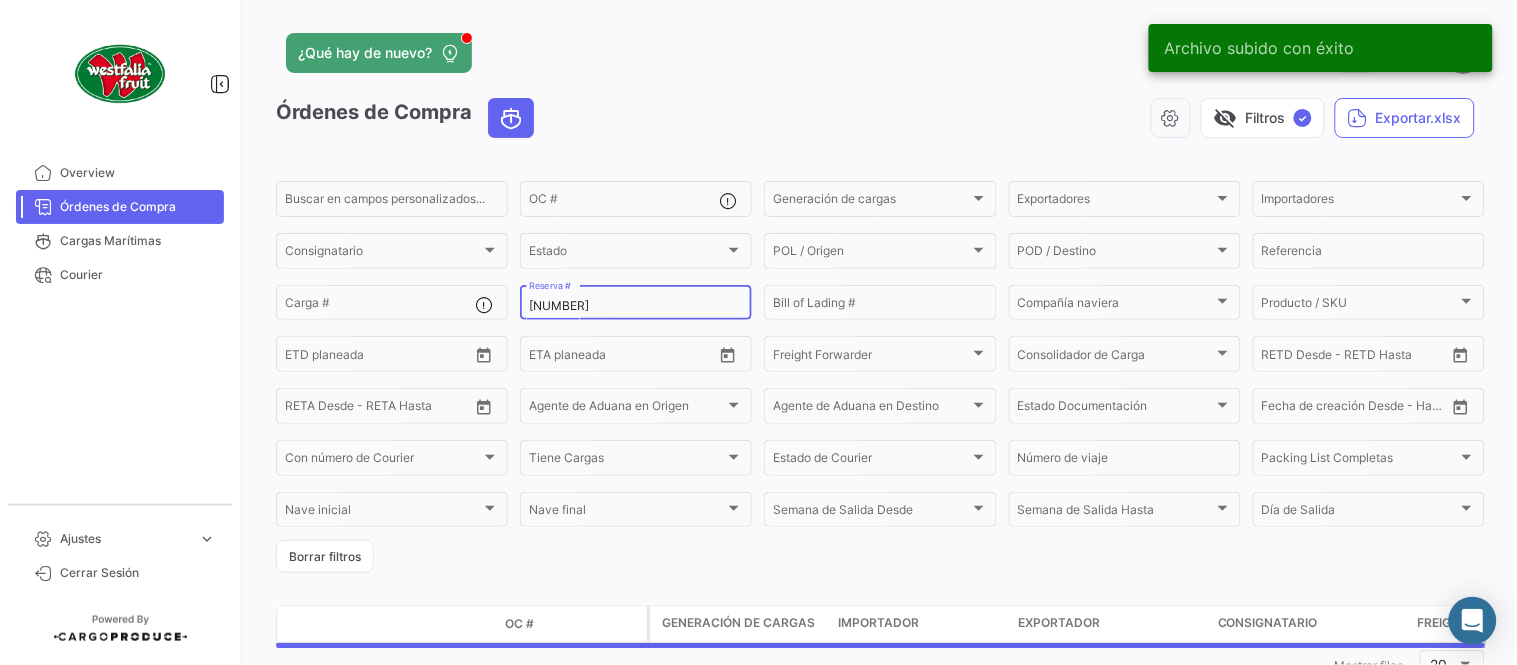 click on "37723045" at bounding box center [636, 306] 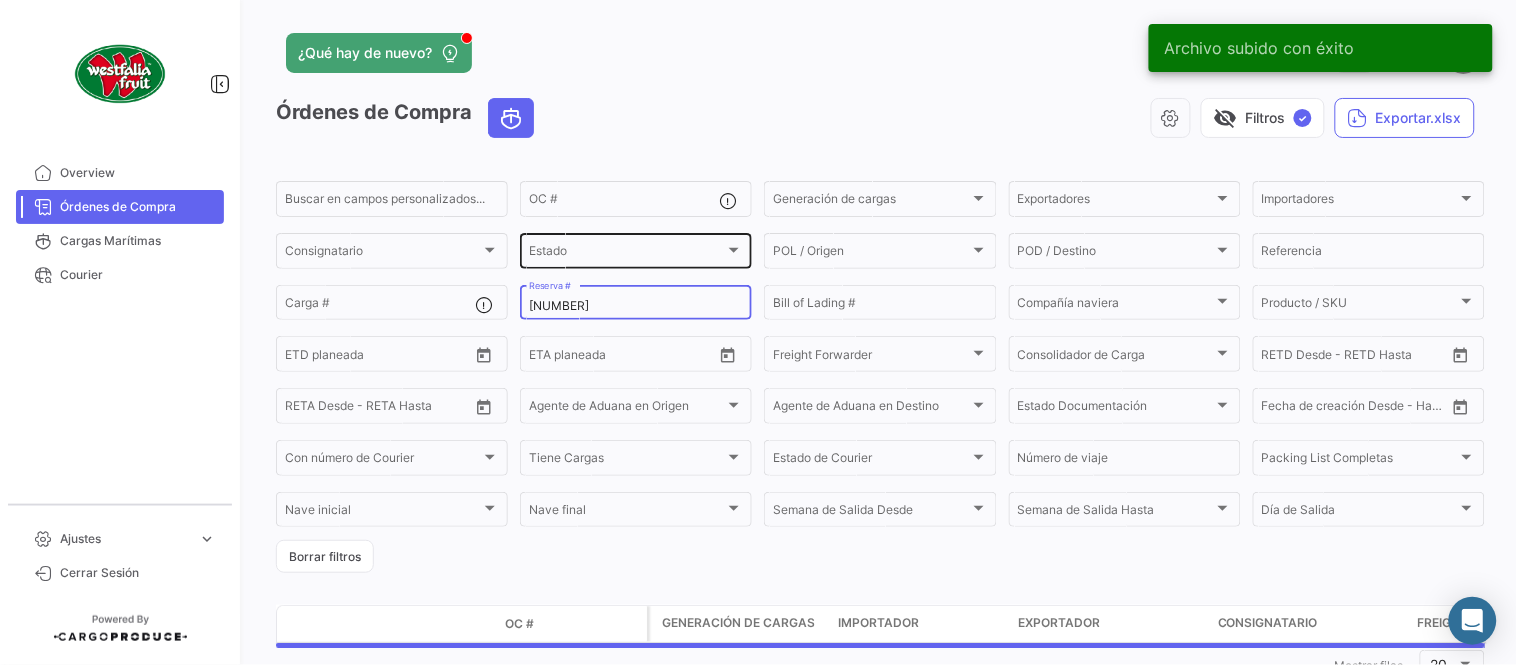 paste on "LMM0538118" 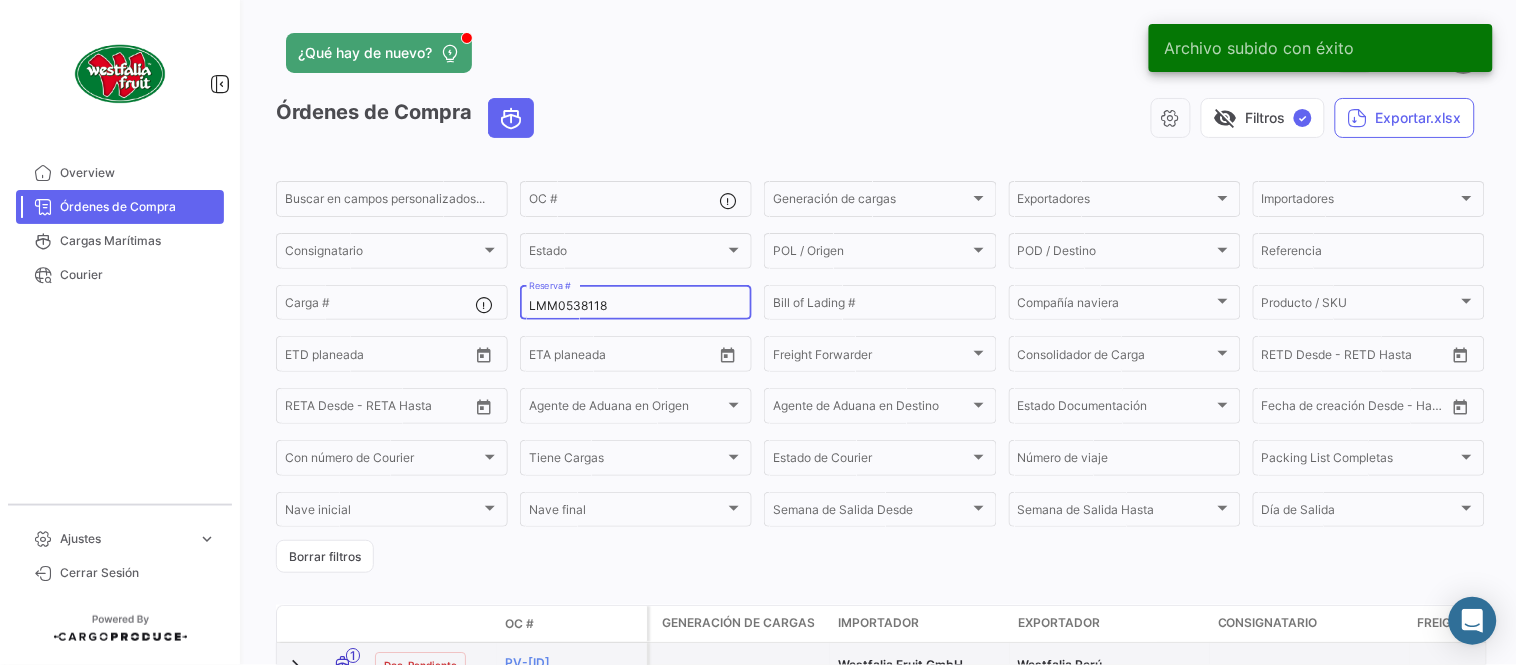 type on "LMM0538118" 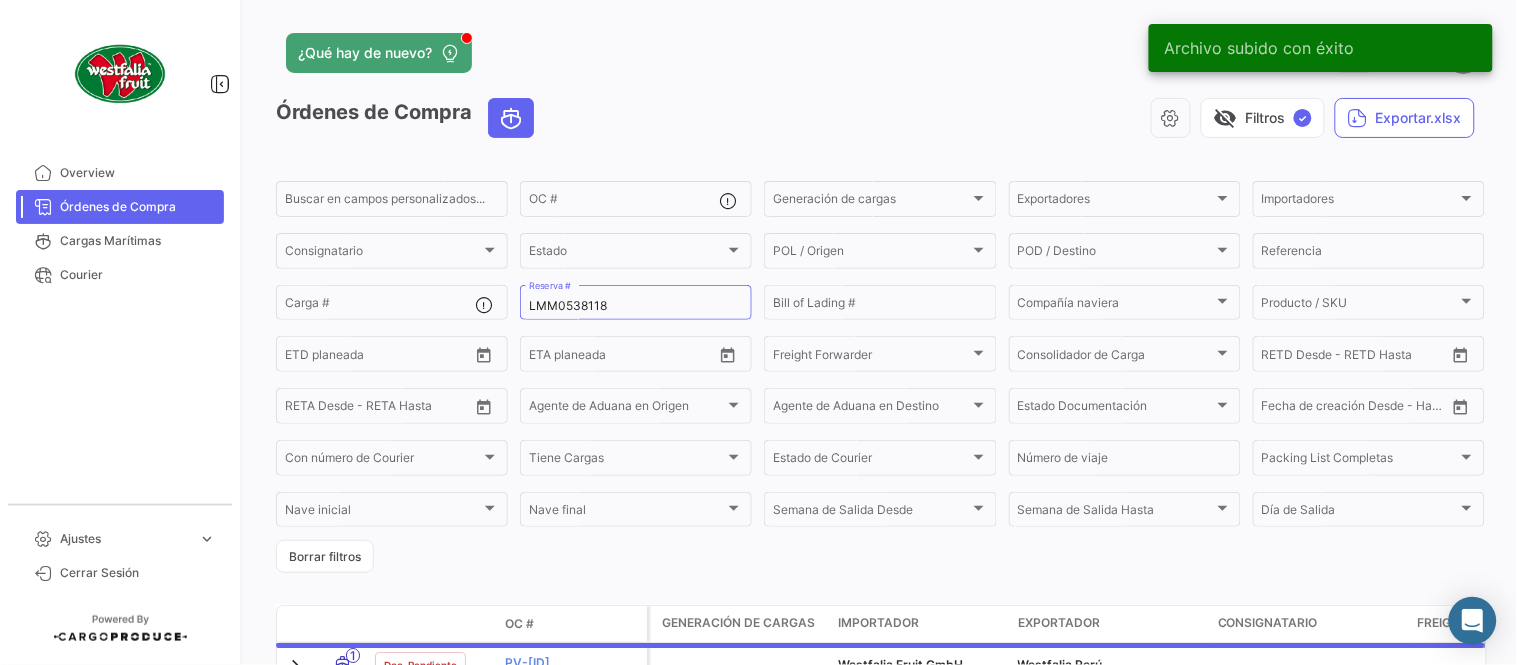 click on "¿Qué hay de nuevo?  0  Maria" 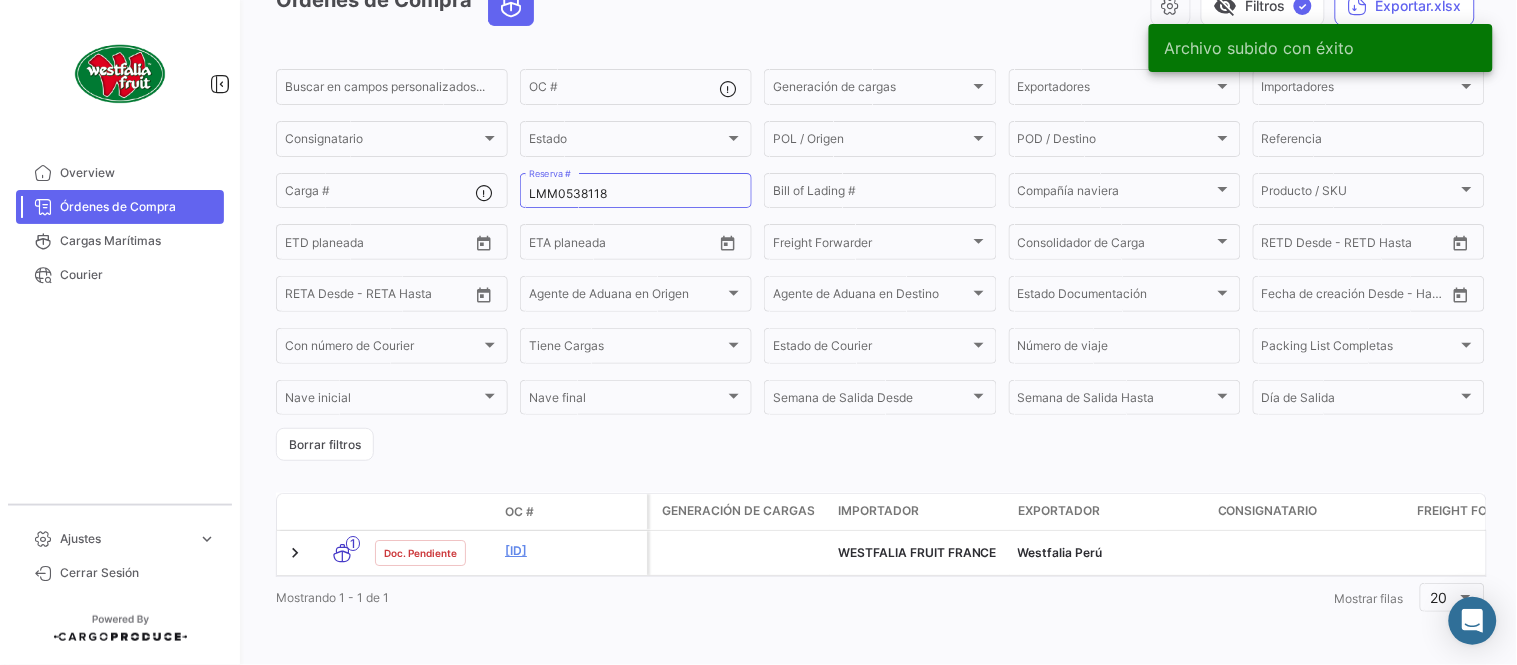 scroll, scrollTop: 128, scrollLeft: 0, axis: vertical 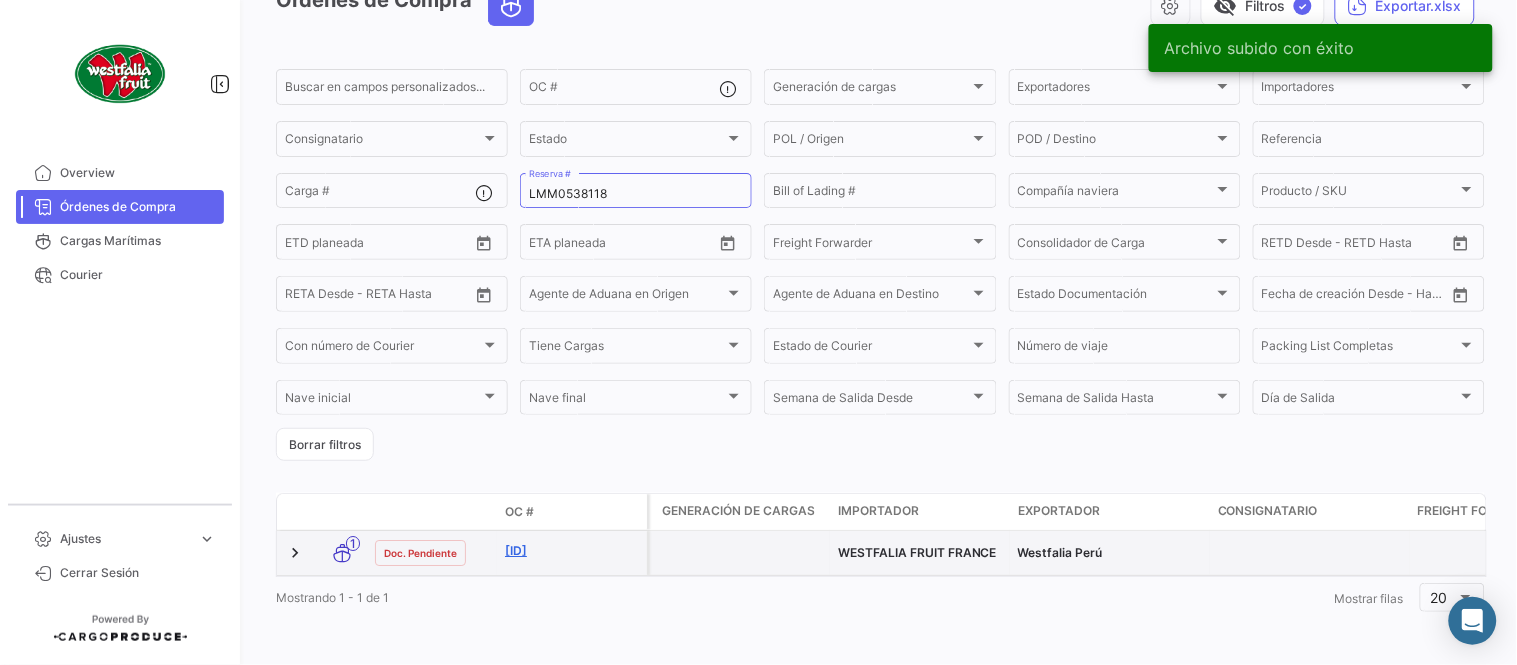 click on "PV-016284" 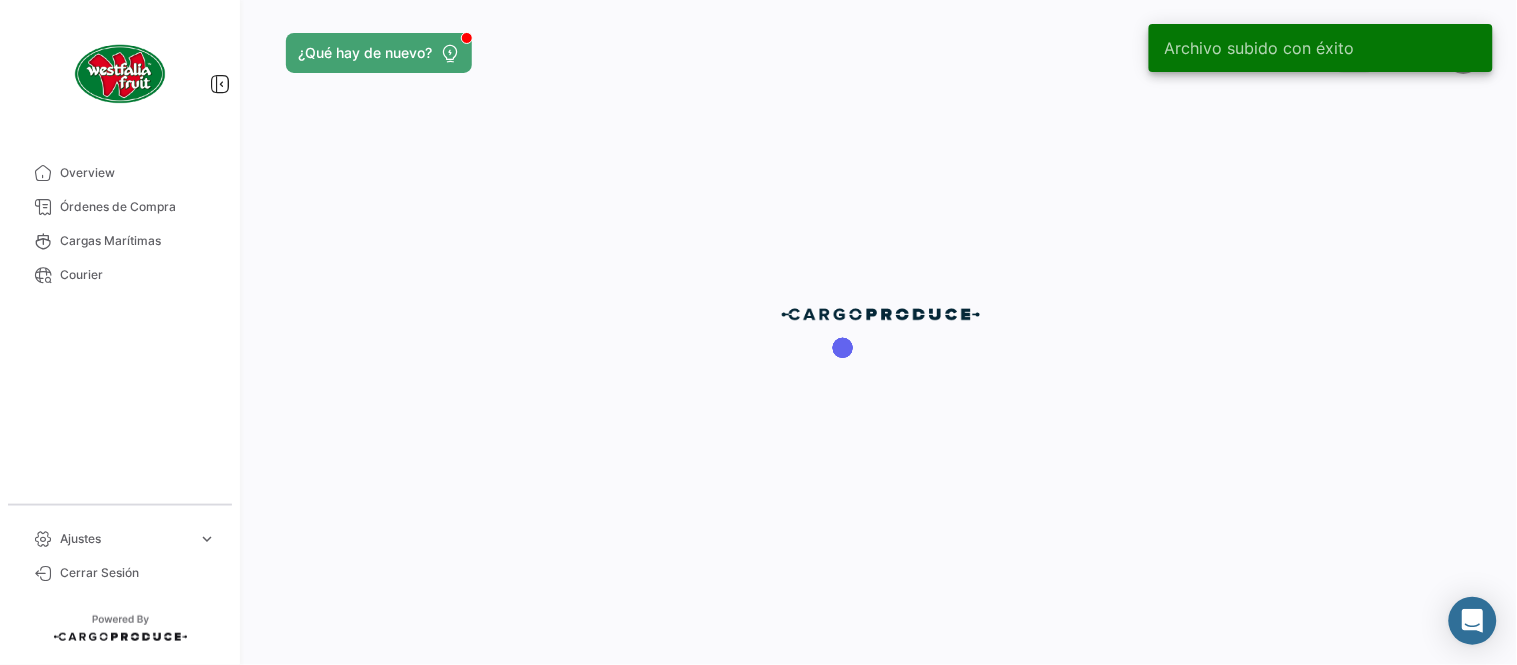 scroll, scrollTop: 0, scrollLeft: 0, axis: both 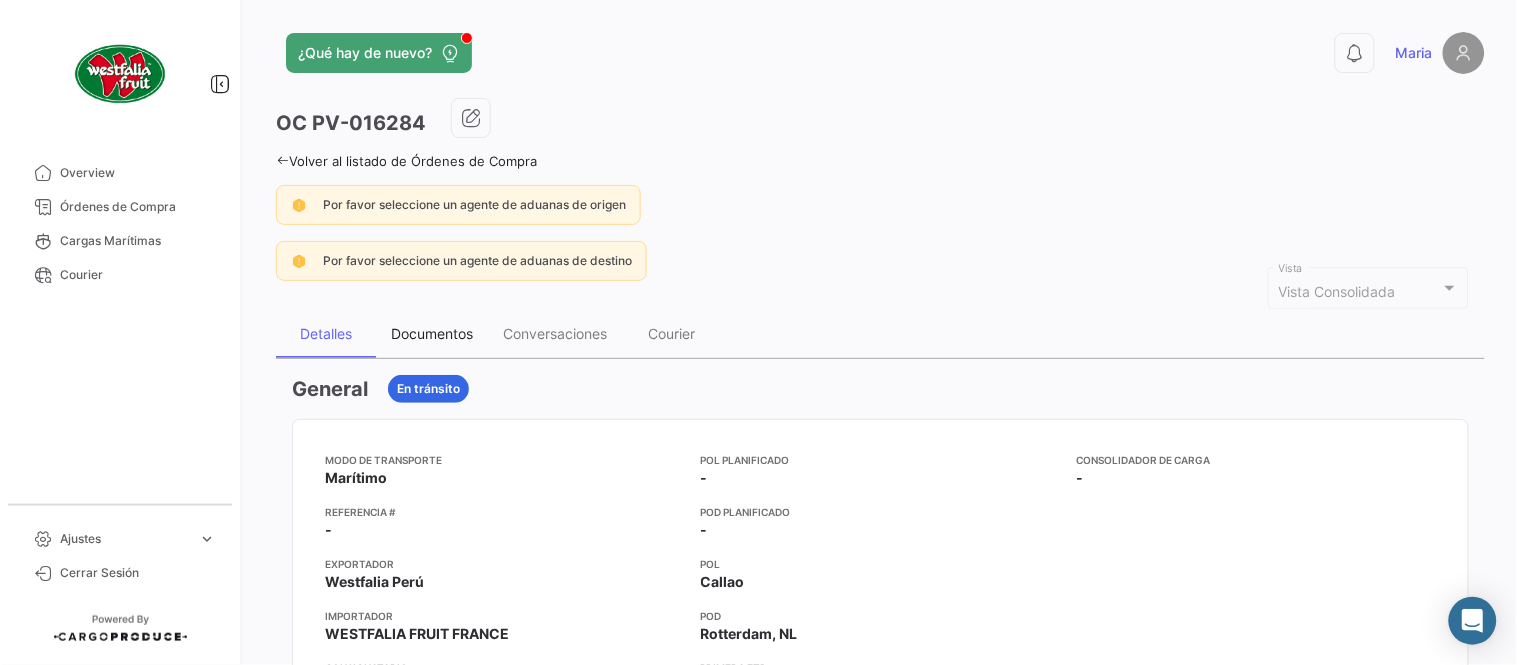 click on "Documentos" at bounding box center [432, 333] 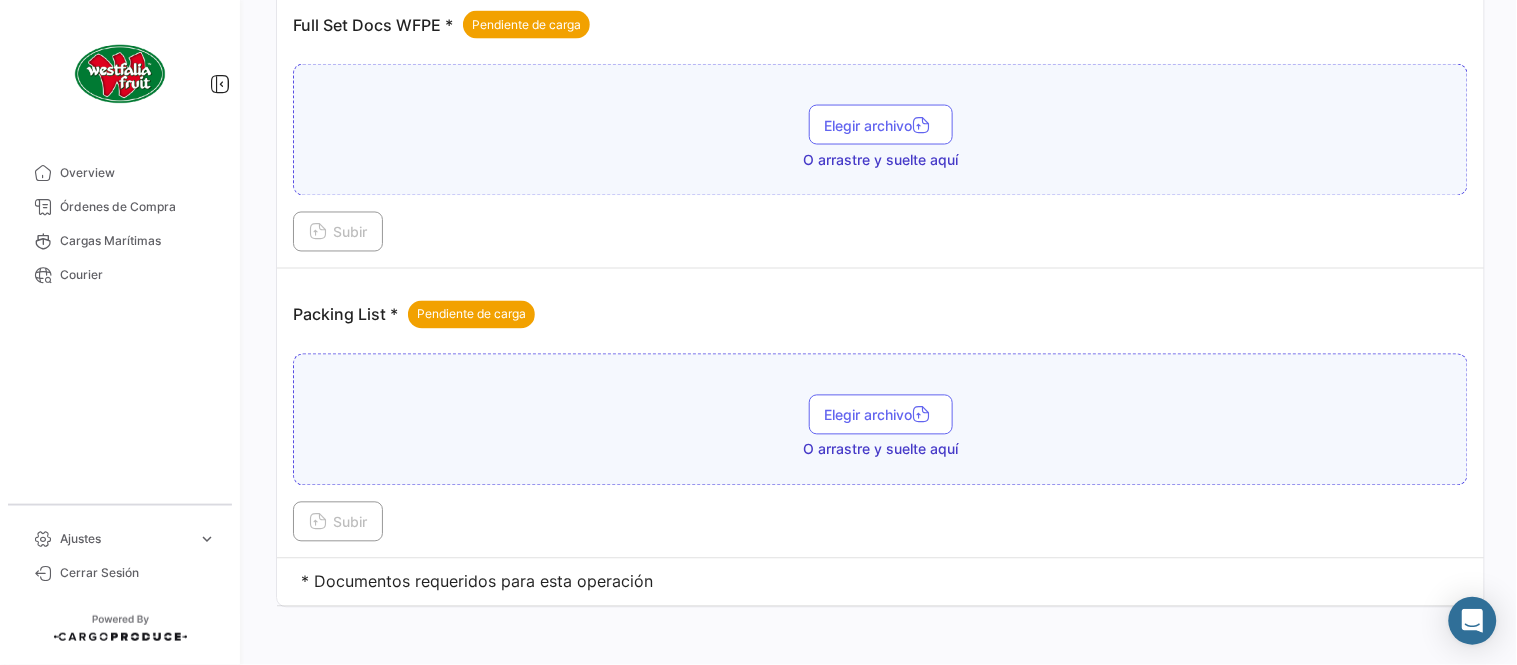 scroll, scrollTop: 806, scrollLeft: 0, axis: vertical 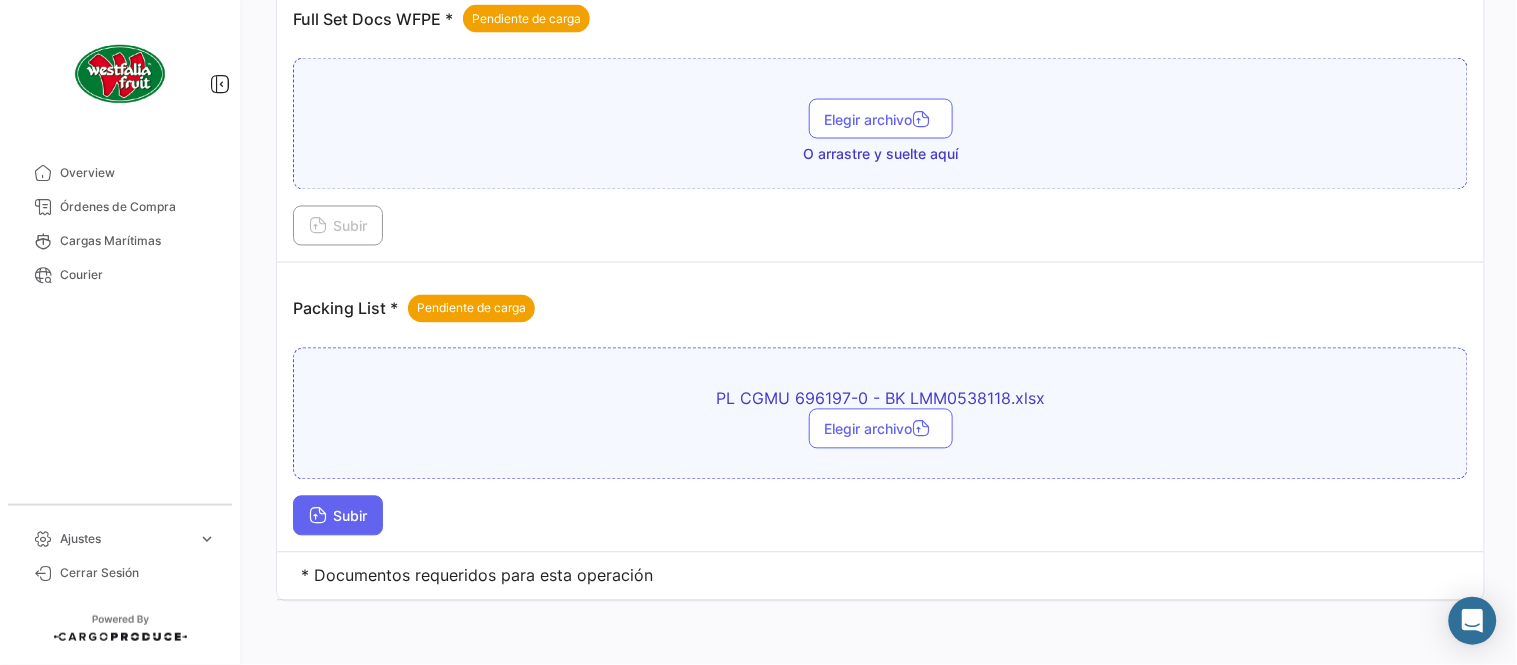 click on "Subir" at bounding box center (338, 516) 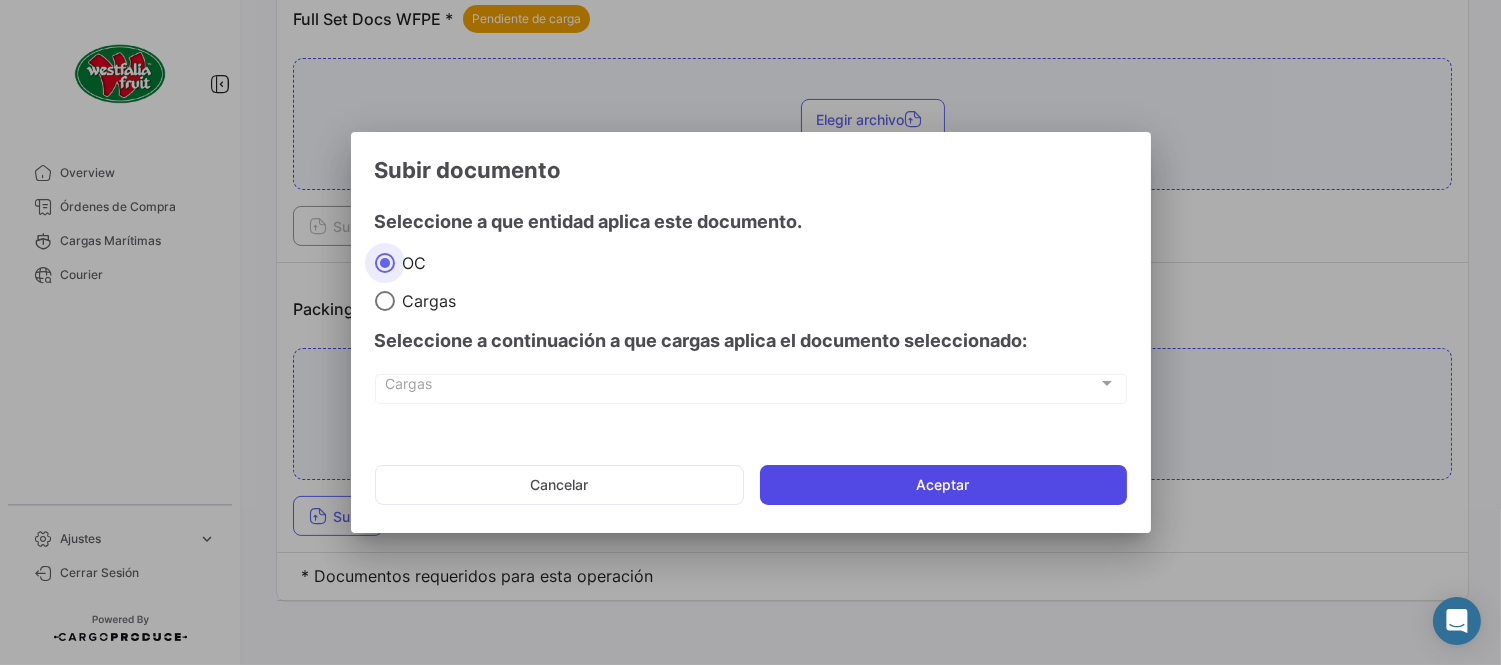 click on "Aceptar" 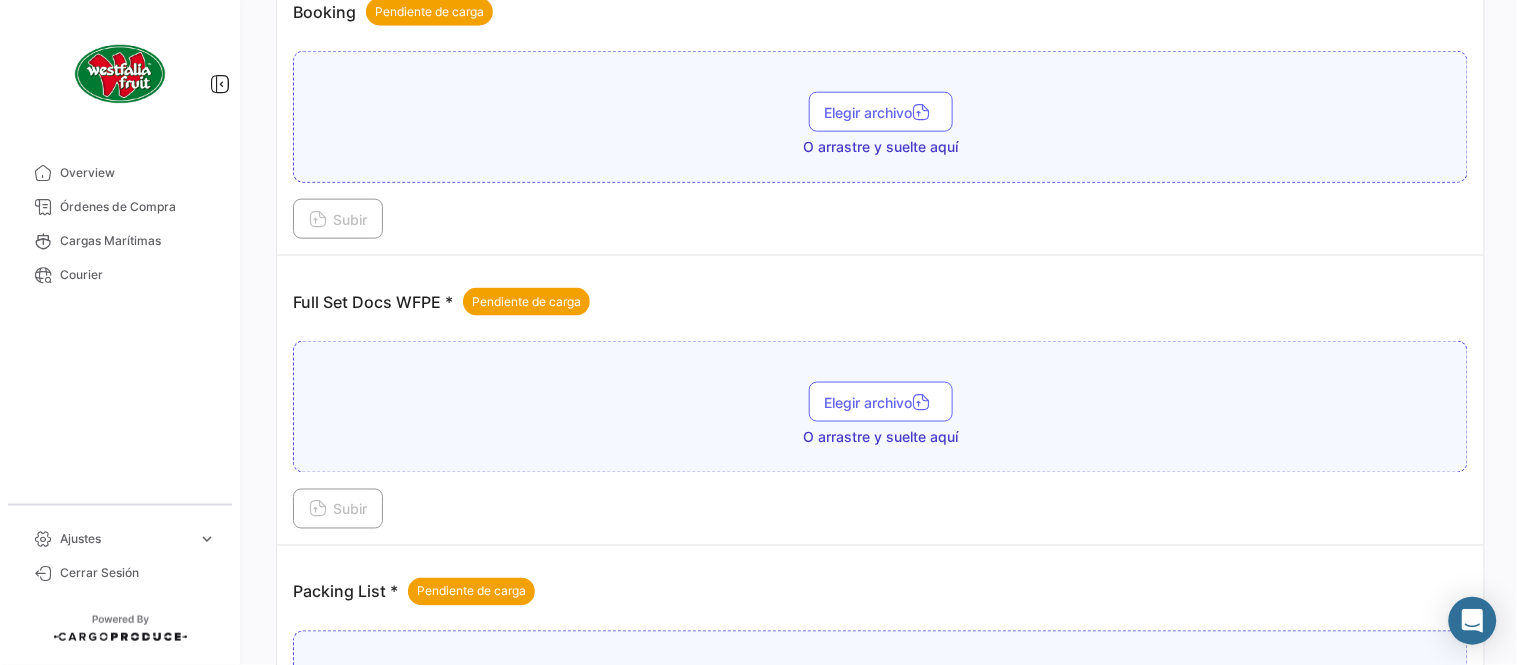 scroll, scrollTop: 473, scrollLeft: 0, axis: vertical 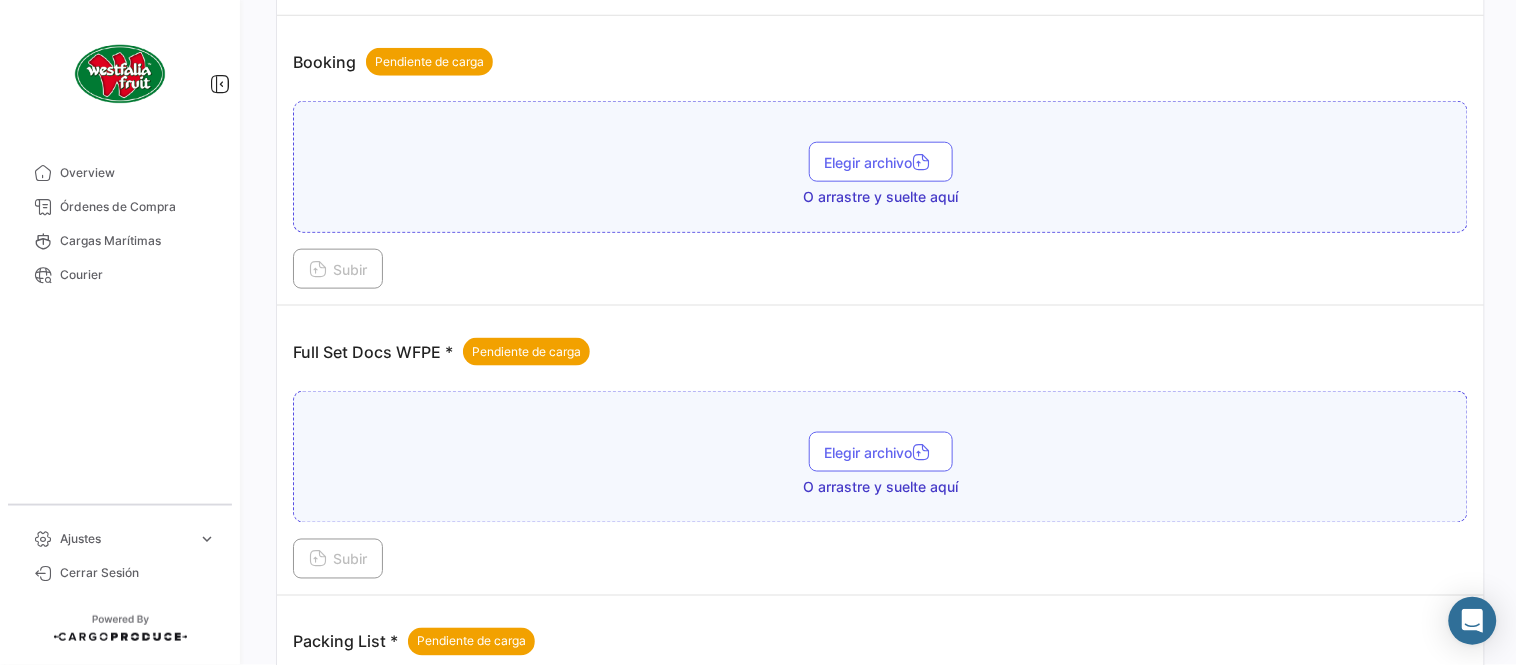 click on "Elegir archivo  O arrastre y suelte aquí" at bounding box center [880, 457] 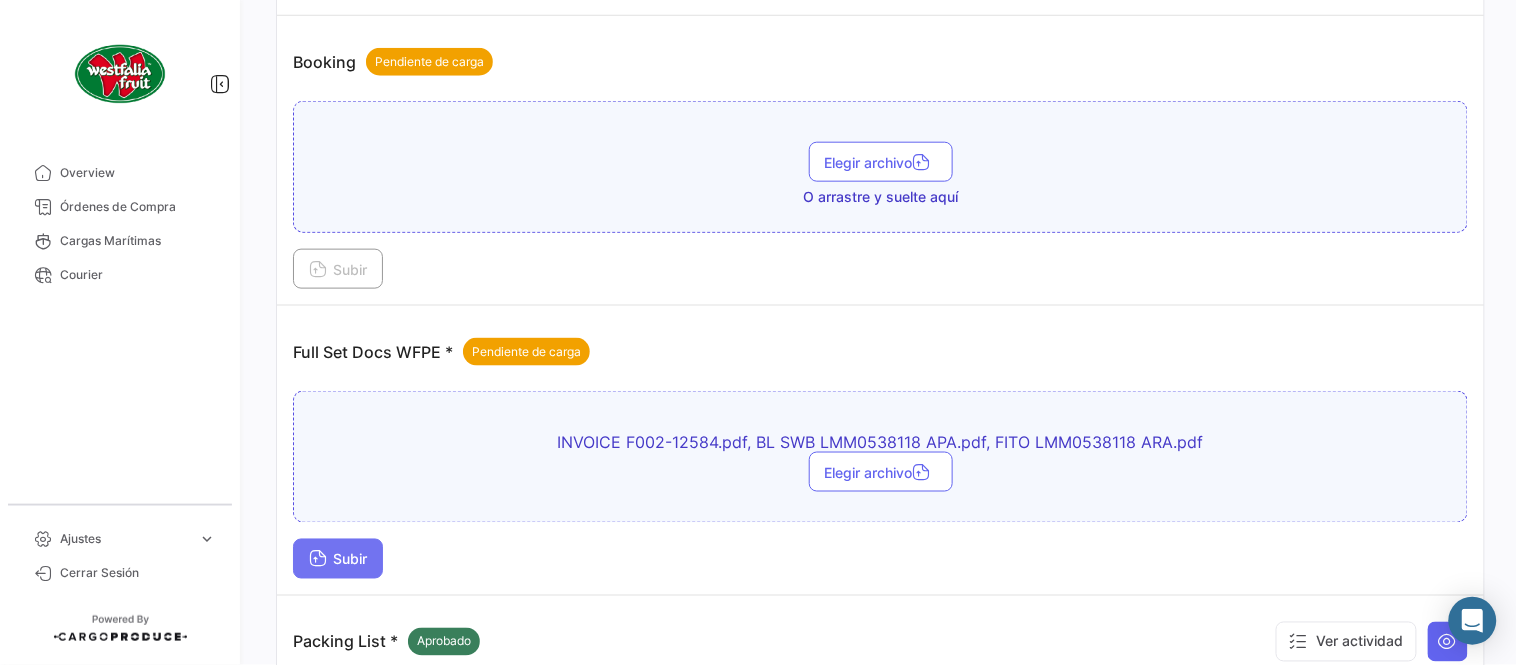 click on "Subir" at bounding box center (338, 559) 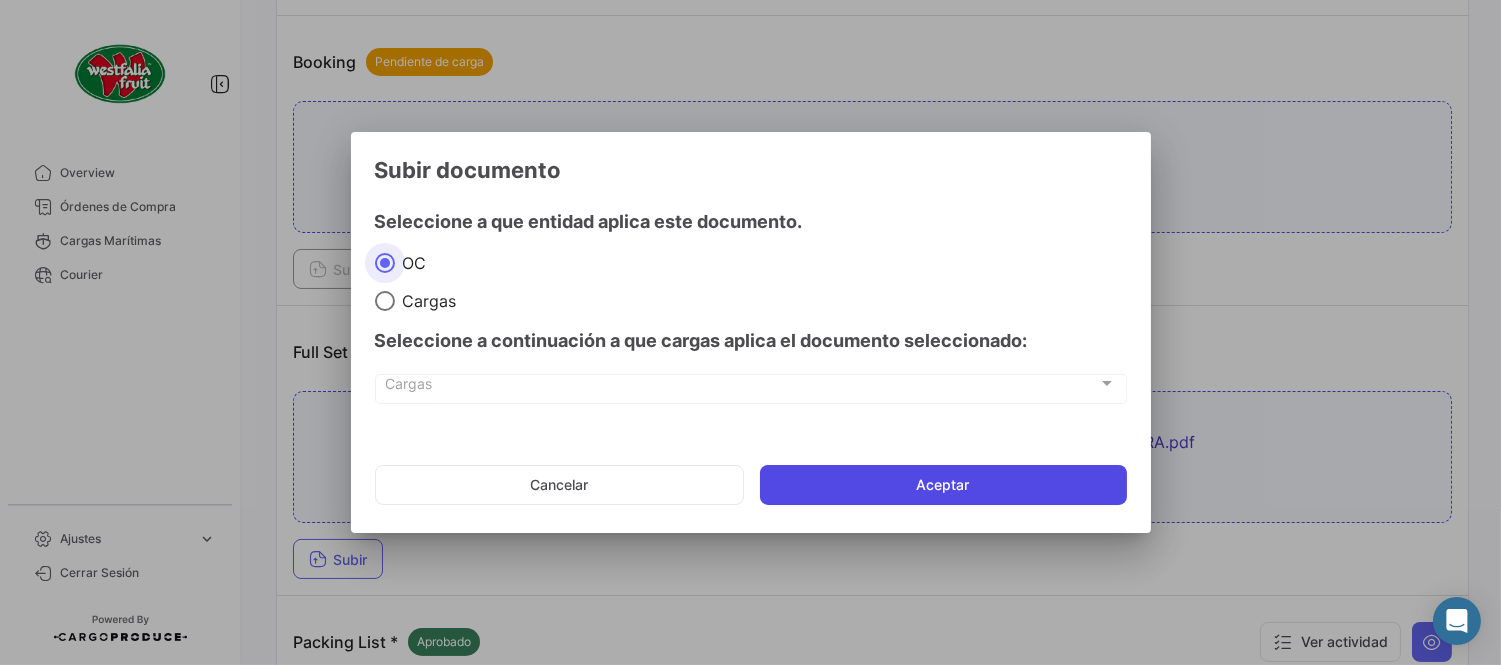 click on "Aceptar" 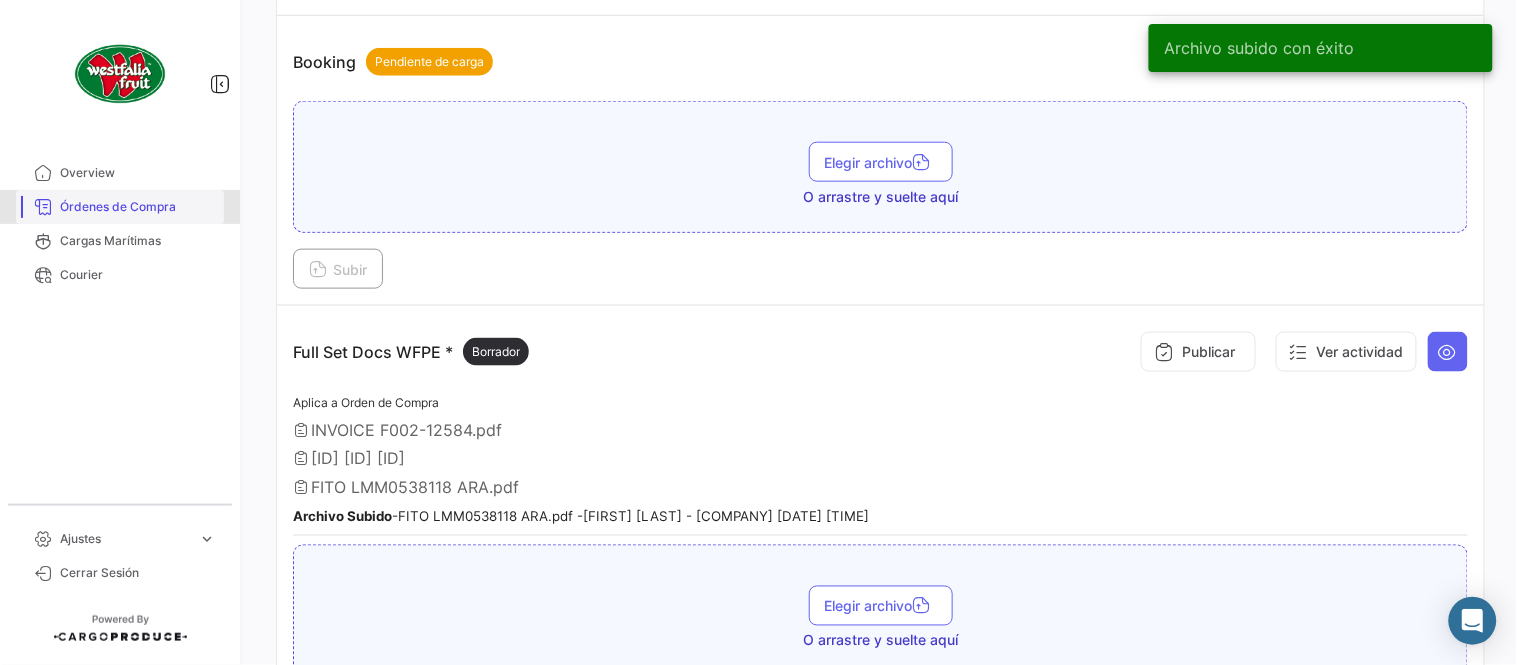 click on "Órdenes de Compra" at bounding box center [138, 207] 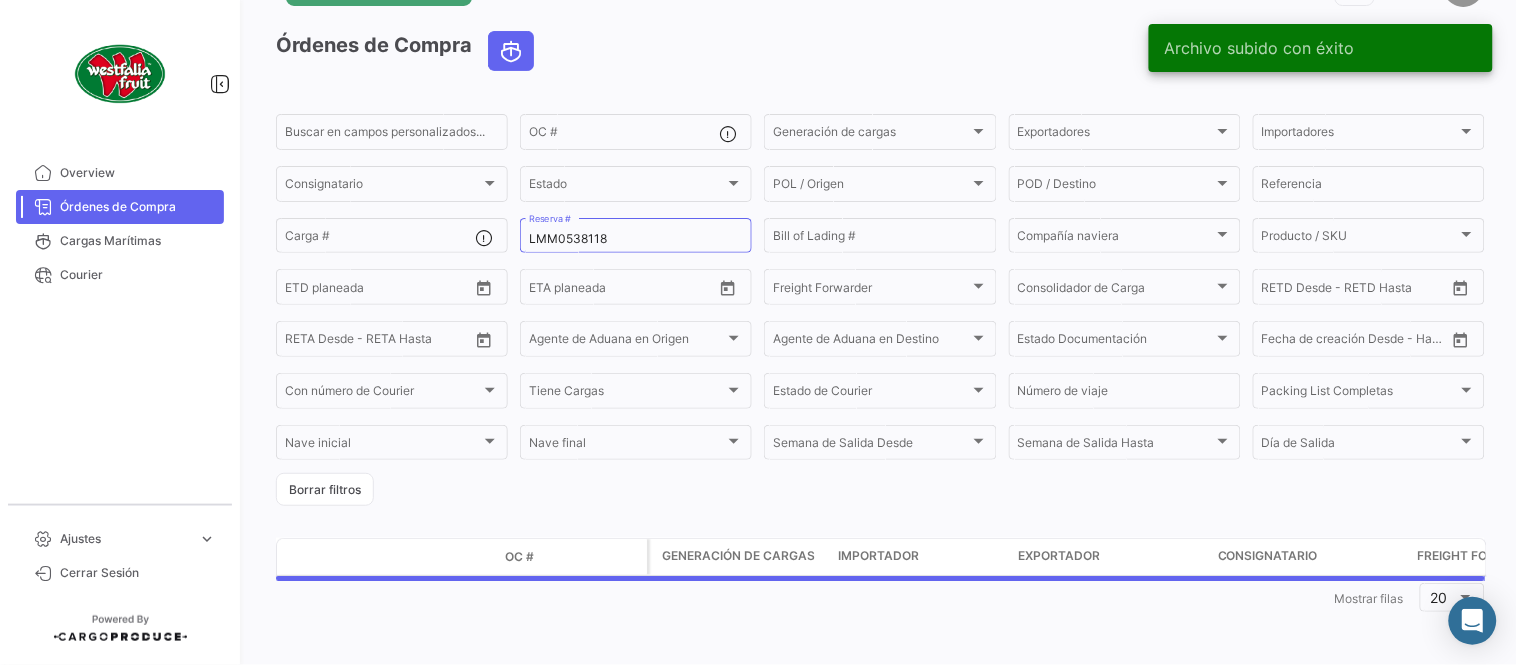 scroll, scrollTop: 0, scrollLeft: 0, axis: both 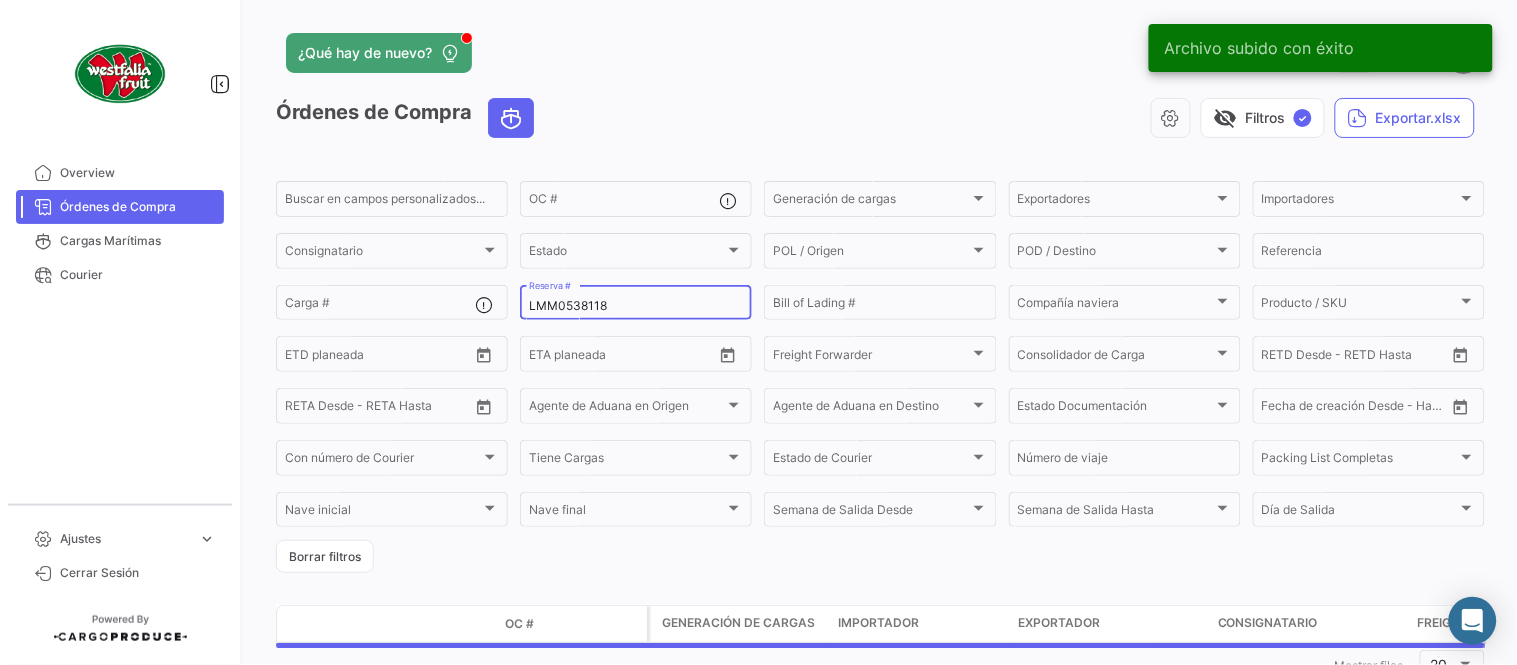 click on "LMM0538118" at bounding box center (636, 306) 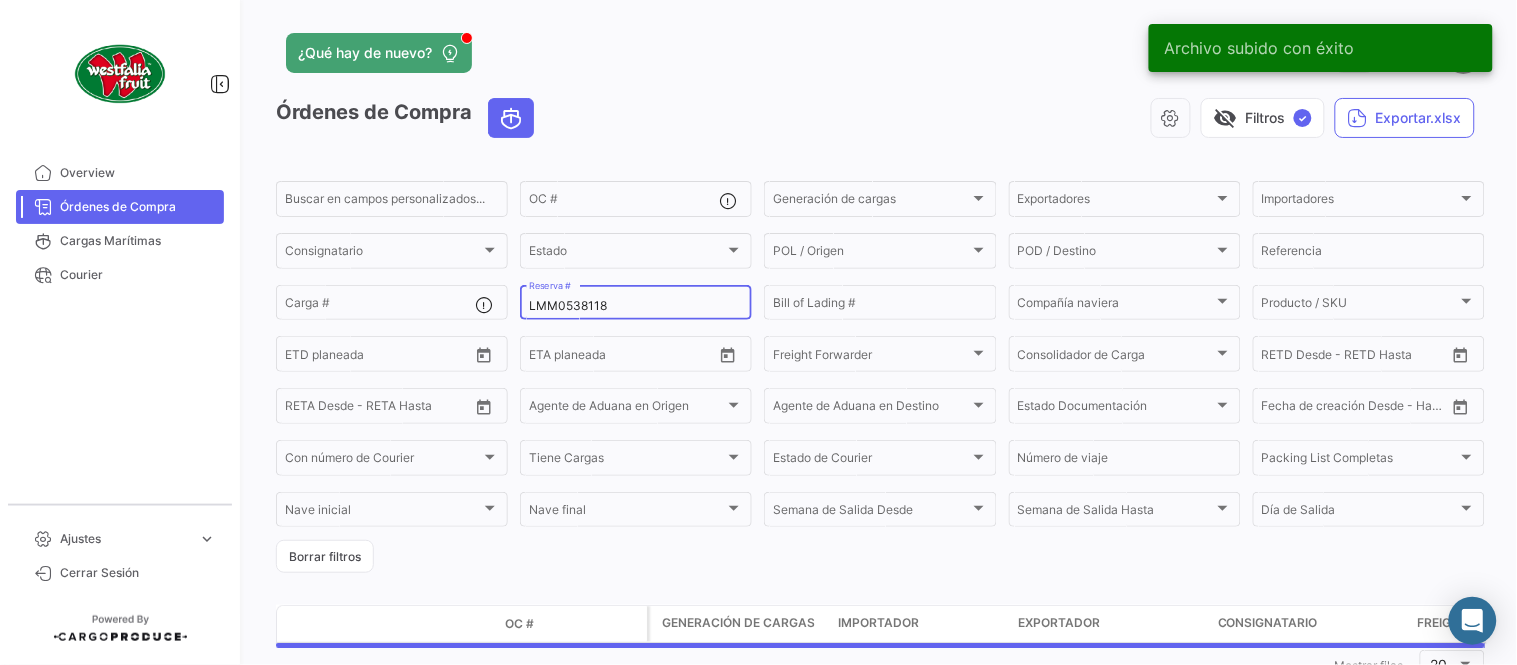 click on "LMM0538118" at bounding box center [636, 306] 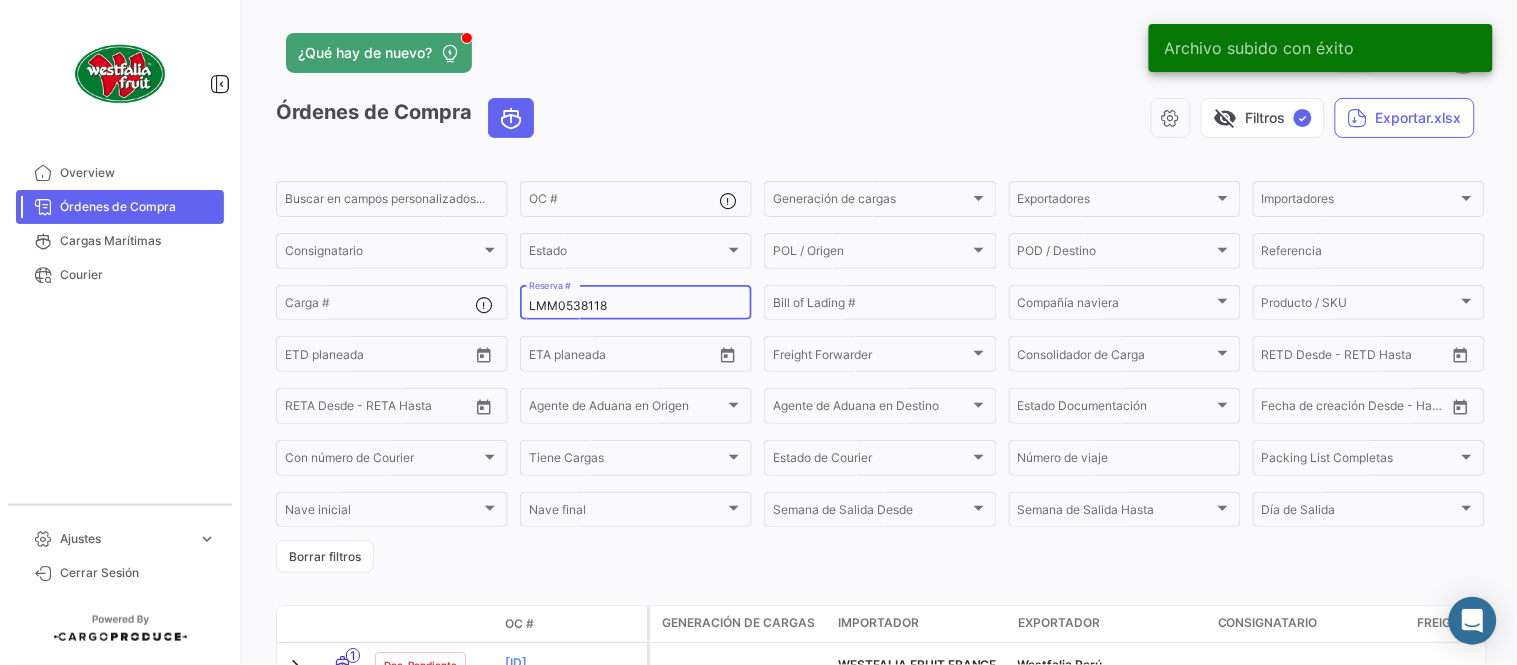 click on "LMM0538118" at bounding box center (636, 306) 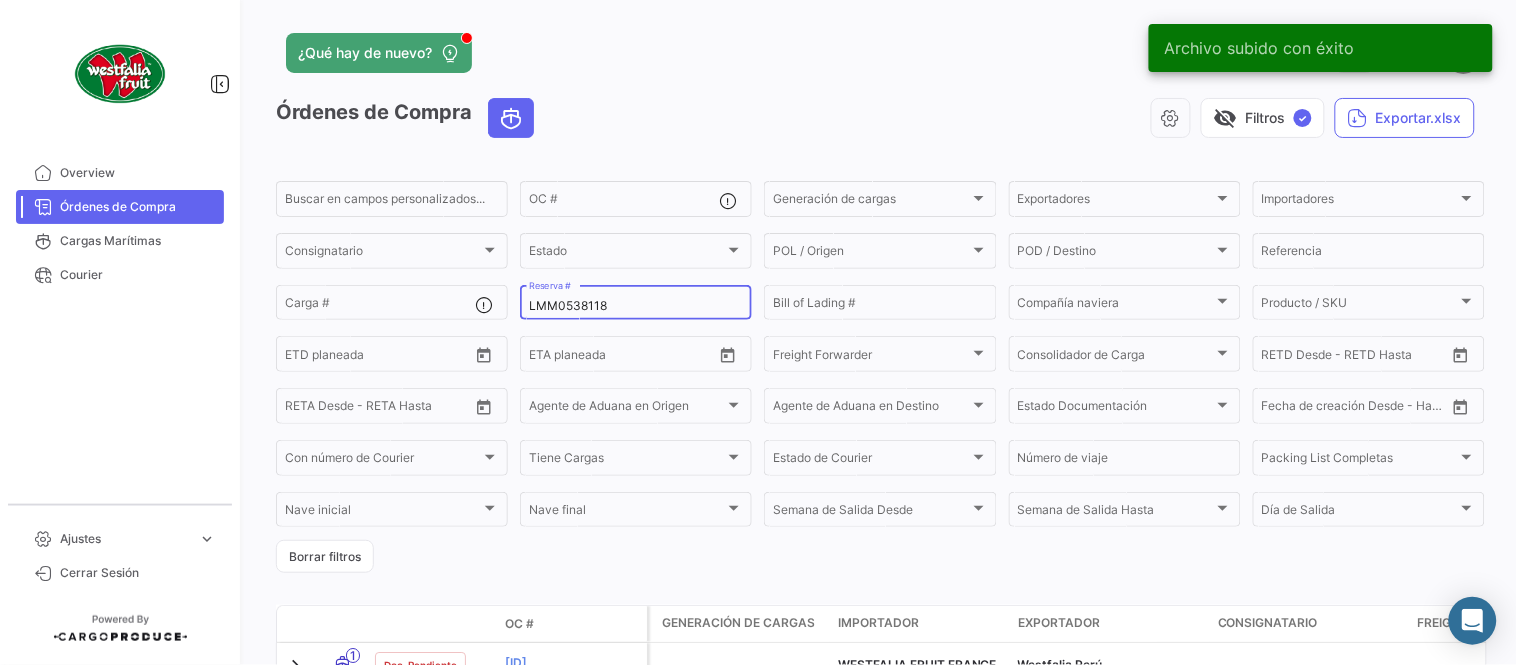 paste on "7751" 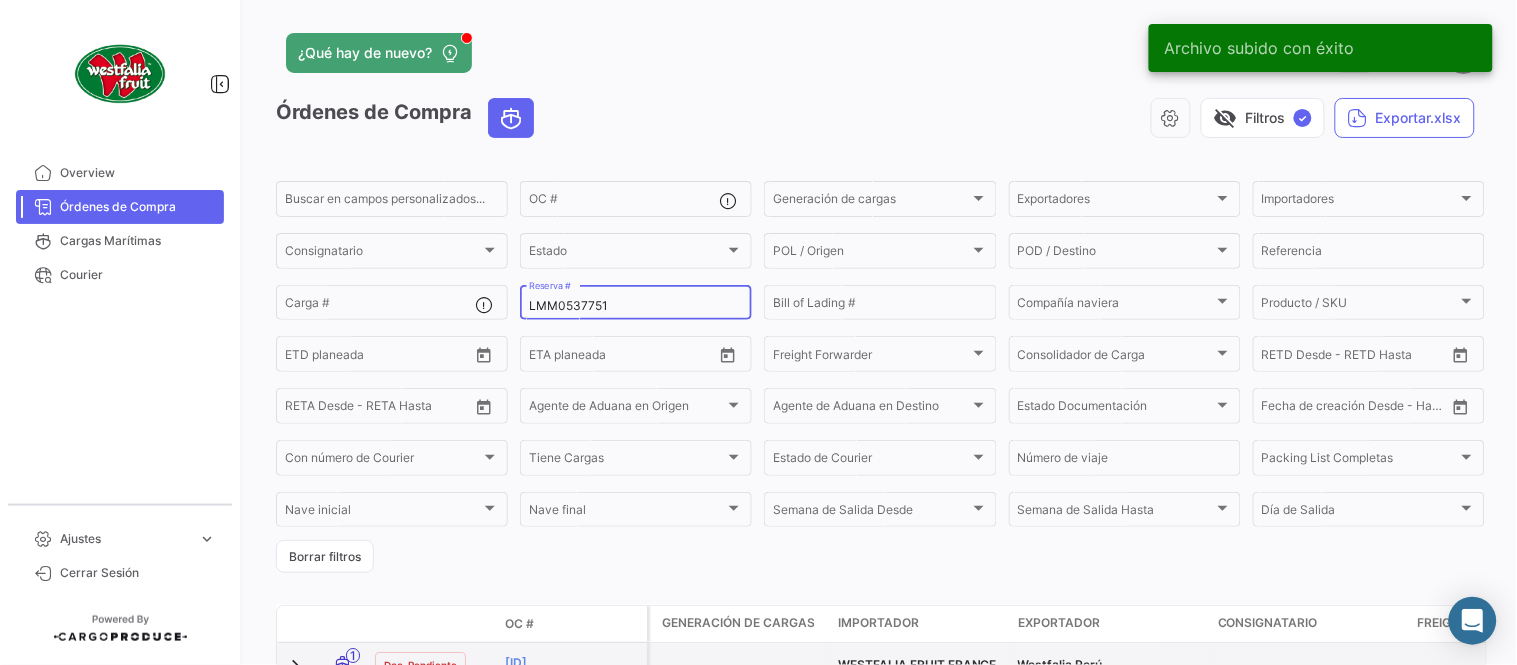 type on "LMM0537751" 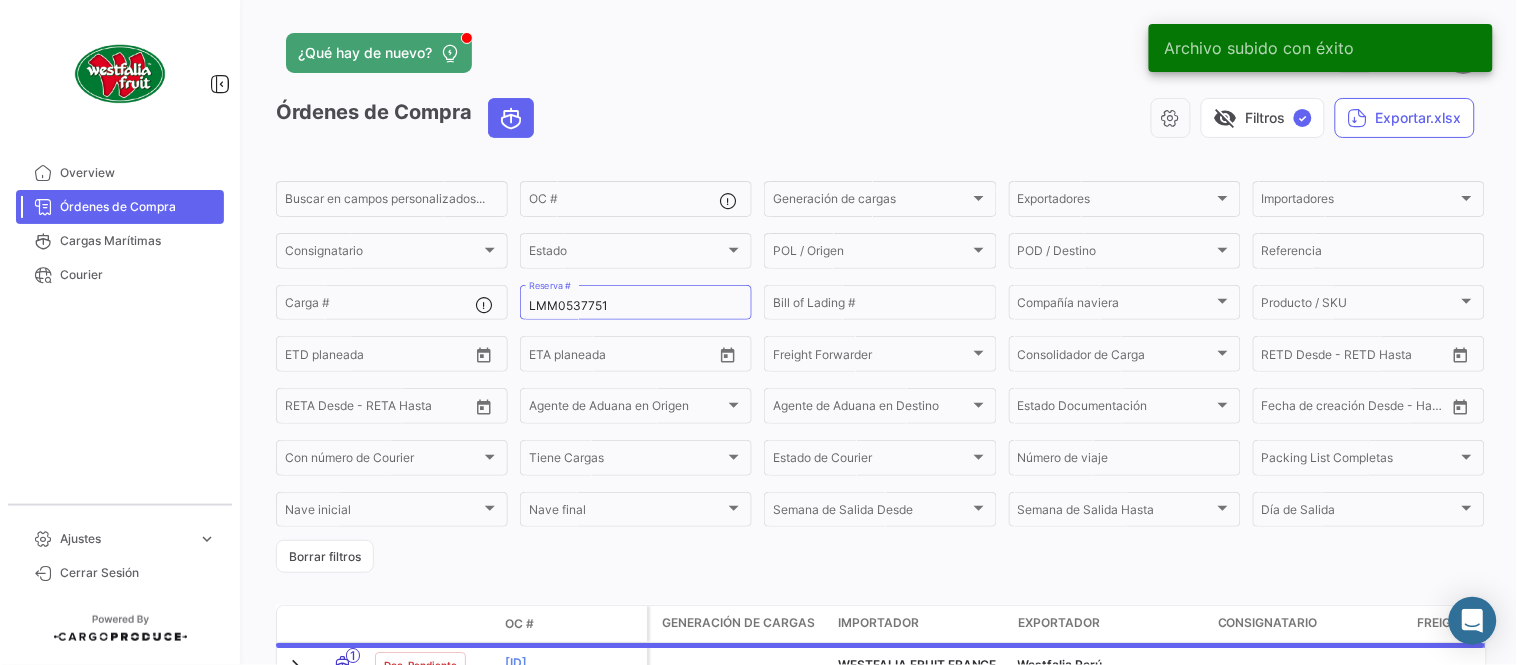 click on "visibility_off   Filtros  ✓  Exportar.xlsx" 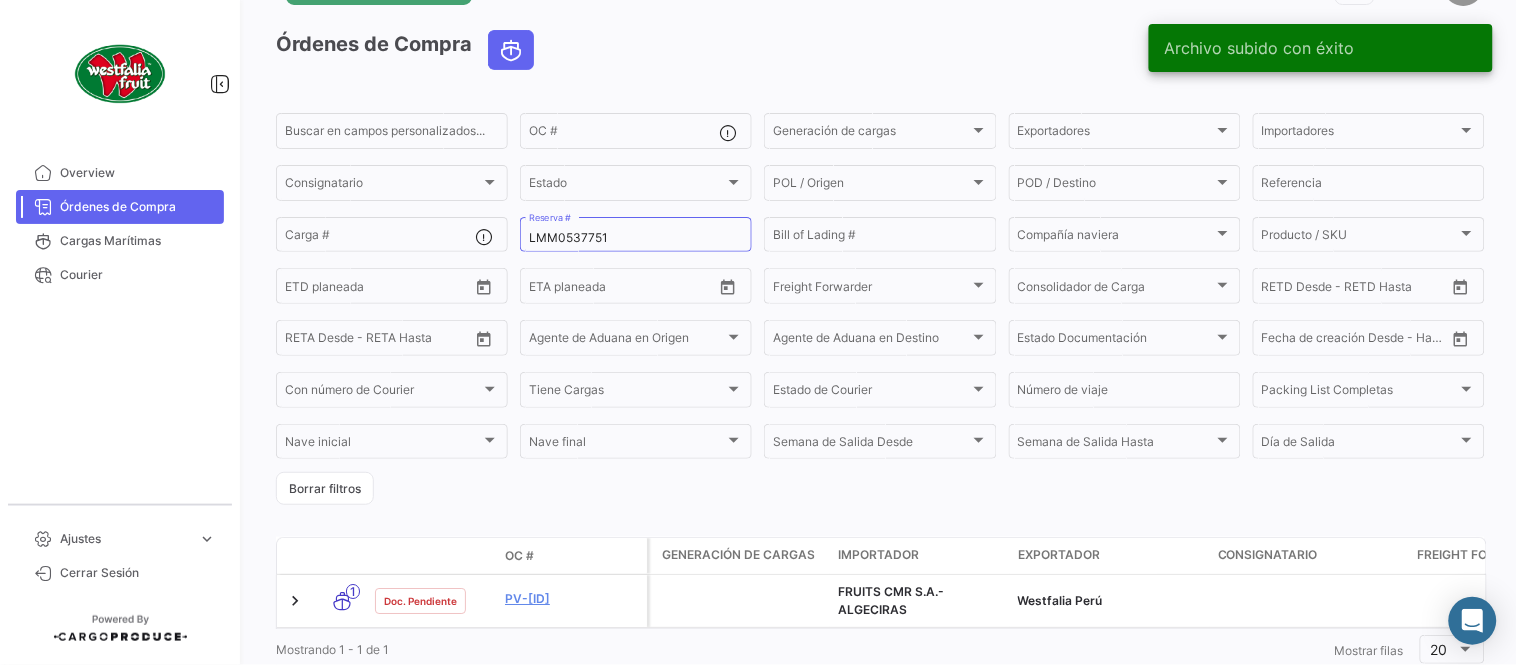scroll, scrollTop: 136, scrollLeft: 0, axis: vertical 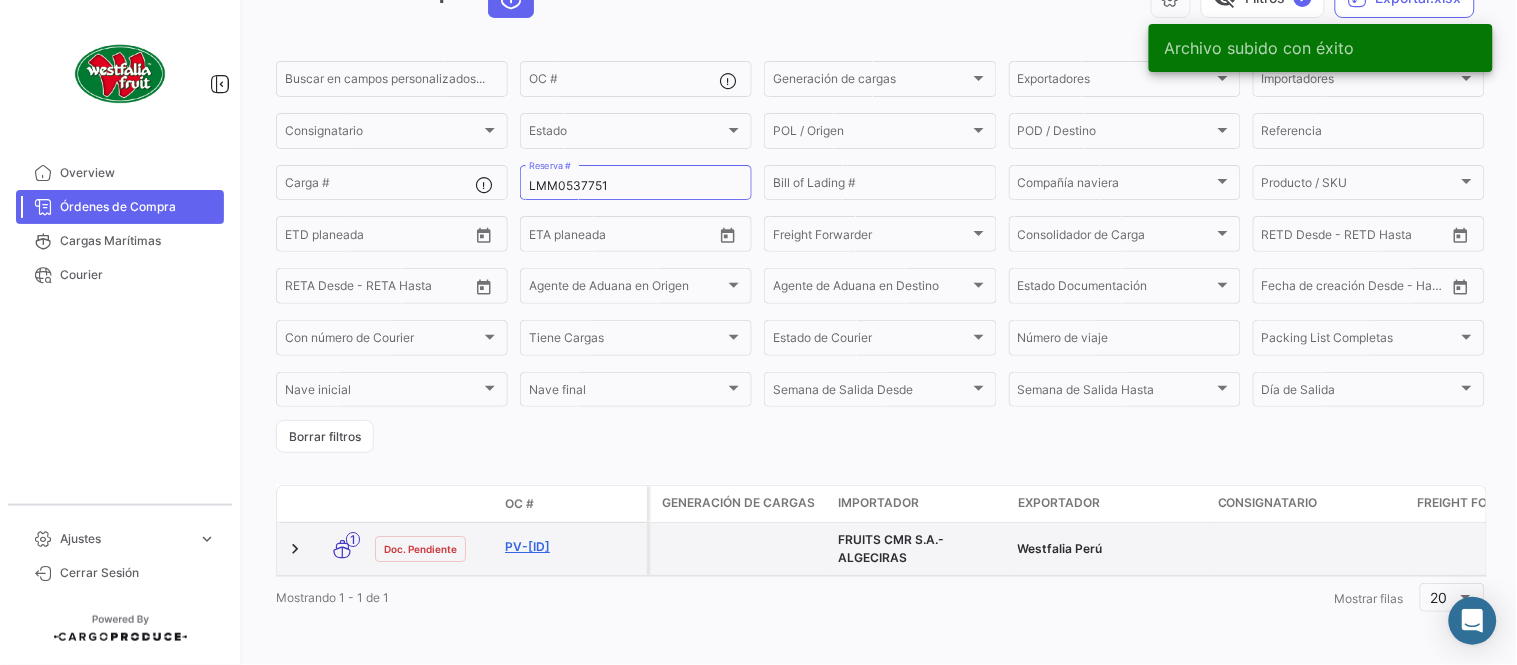 click on "PV-016278" 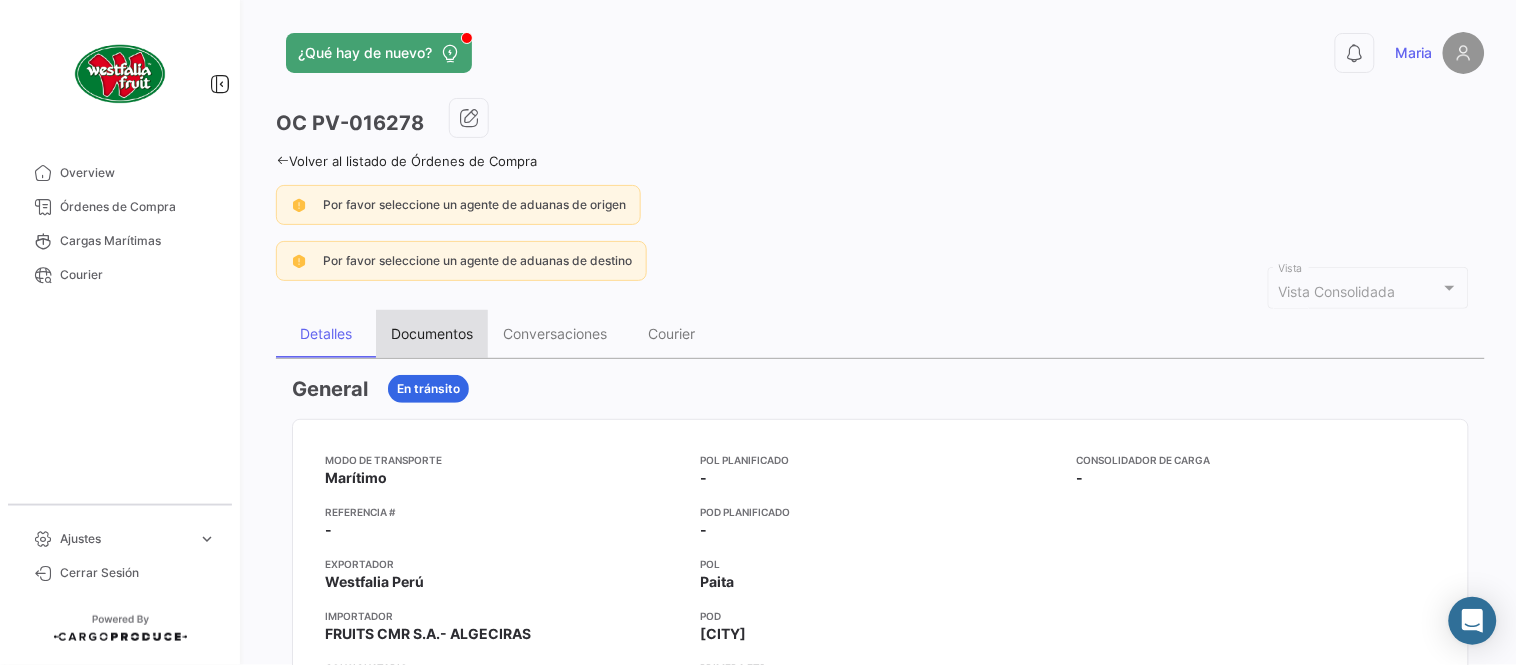 click on "Documentos" at bounding box center (432, 334) 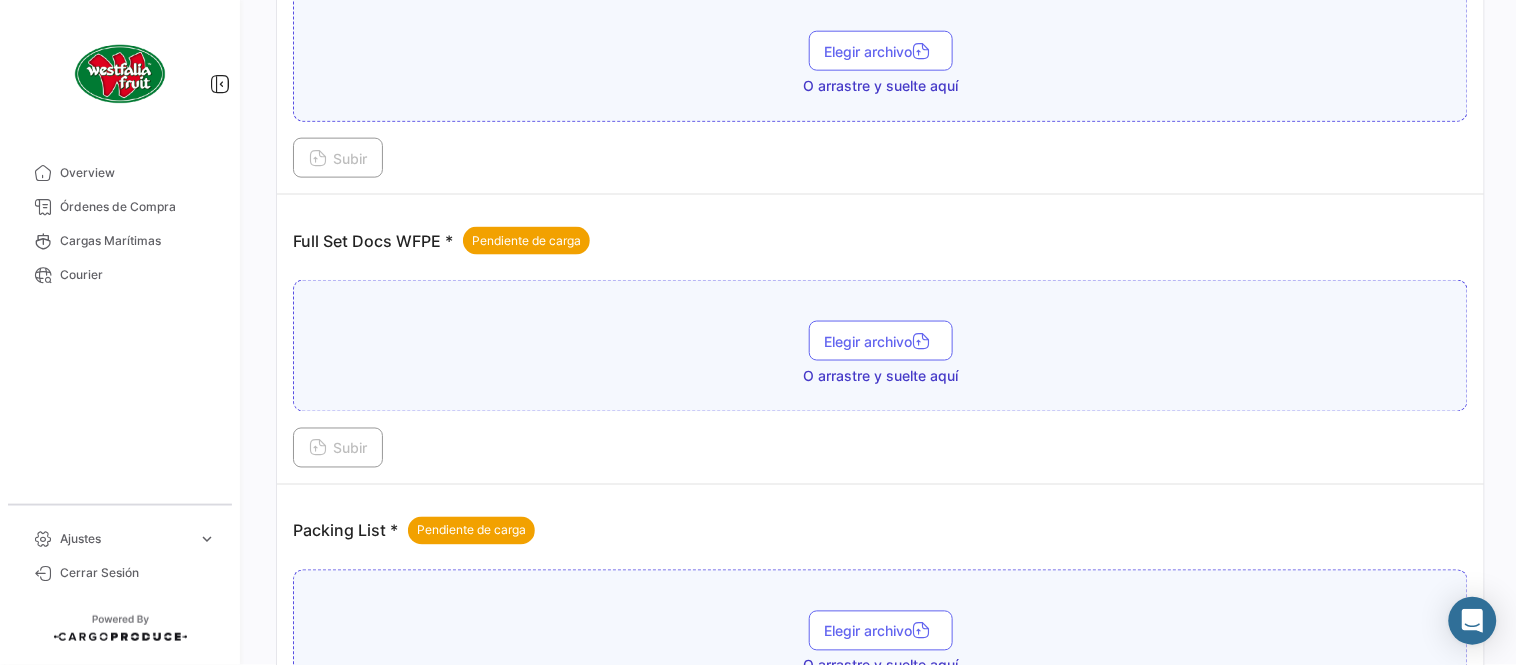 scroll, scrollTop: 806, scrollLeft: 0, axis: vertical 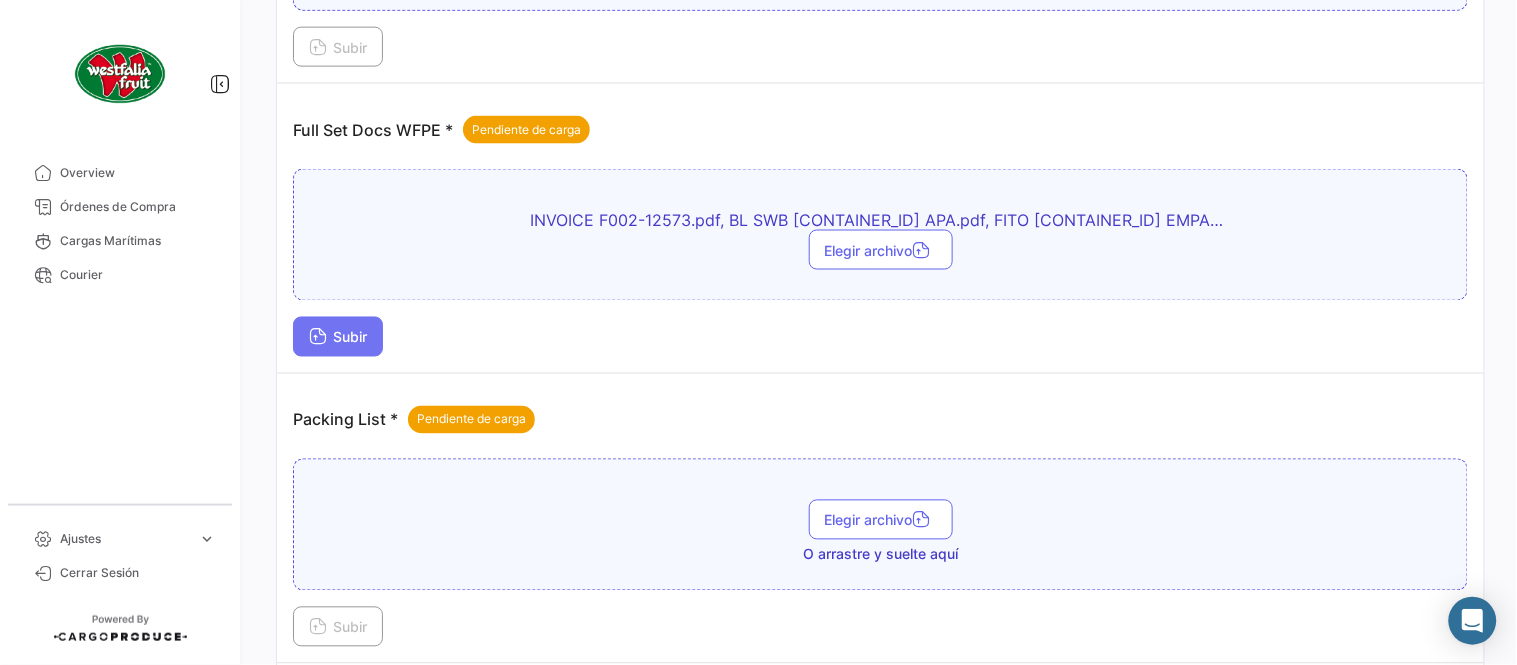 click on "Subir" at bounding box center (338, 337) 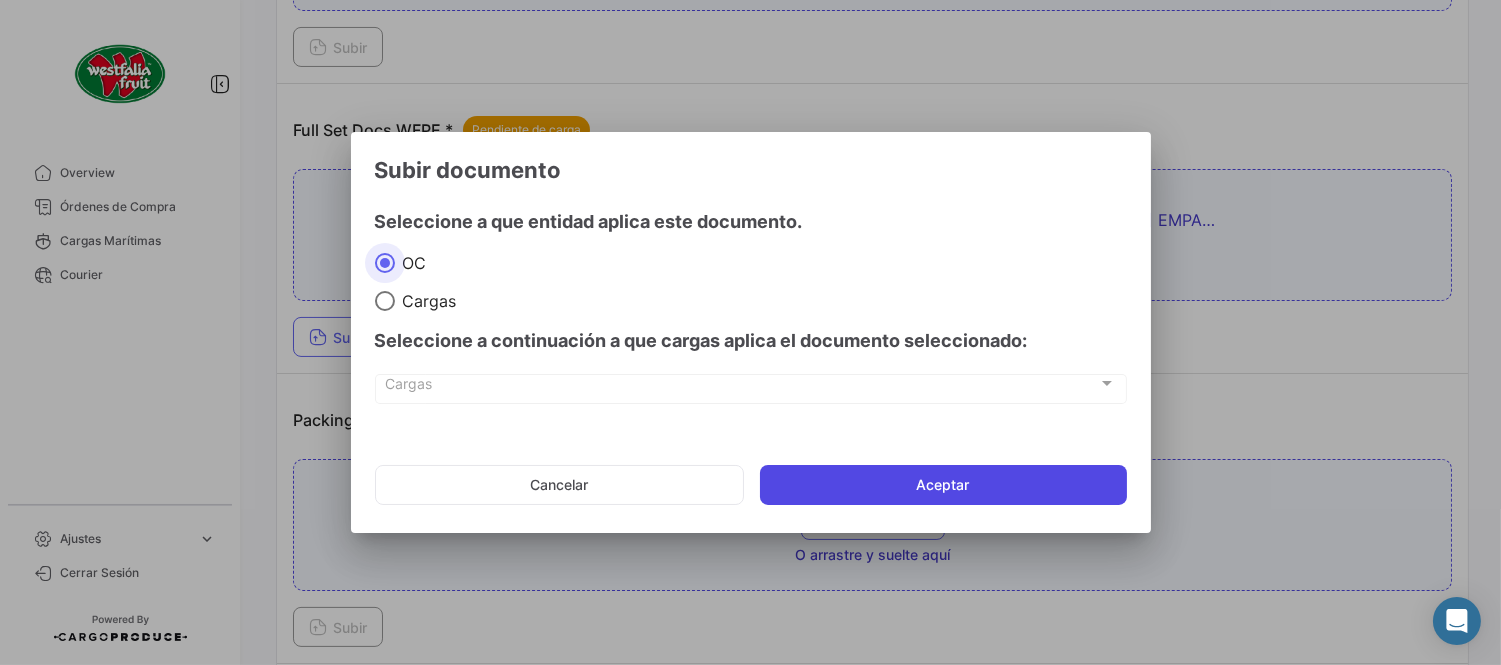 click on "Aceptar" 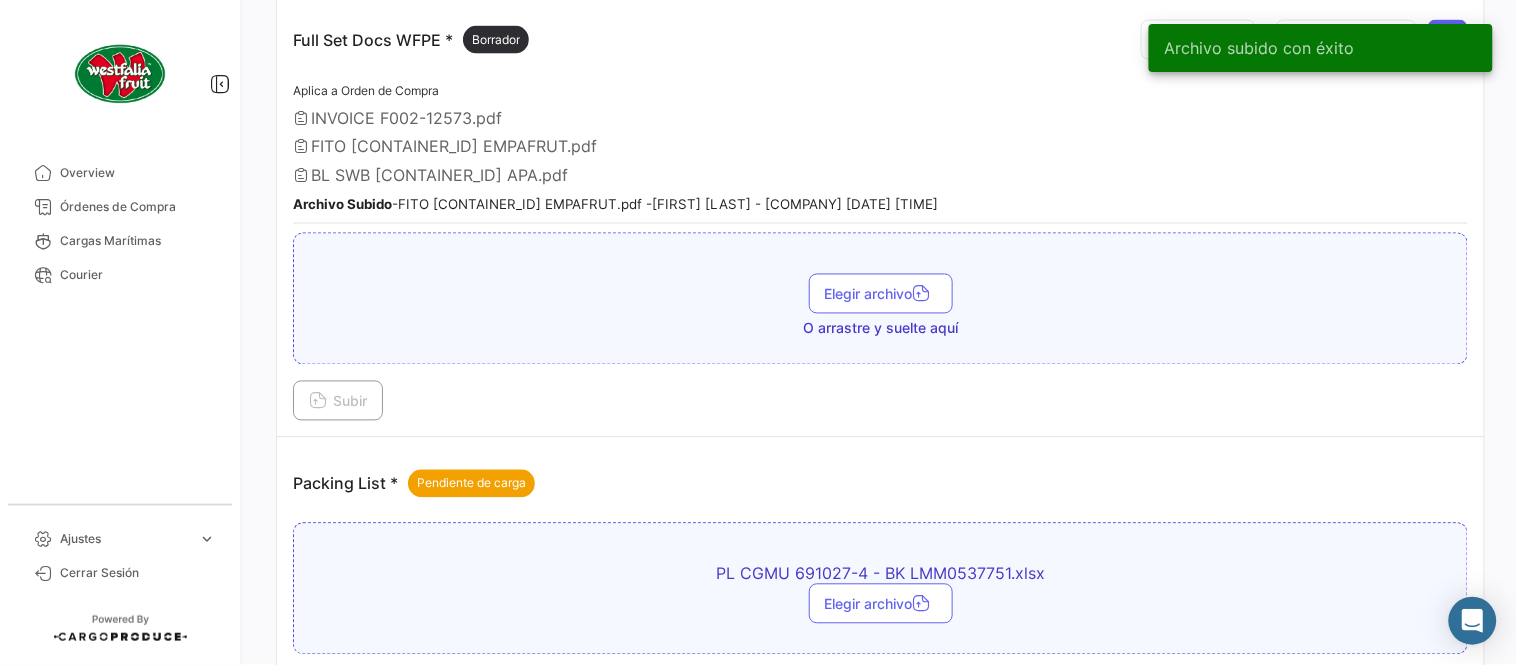 scroll, scrollTop: 955, scrollLeft: 0, axis: vertical 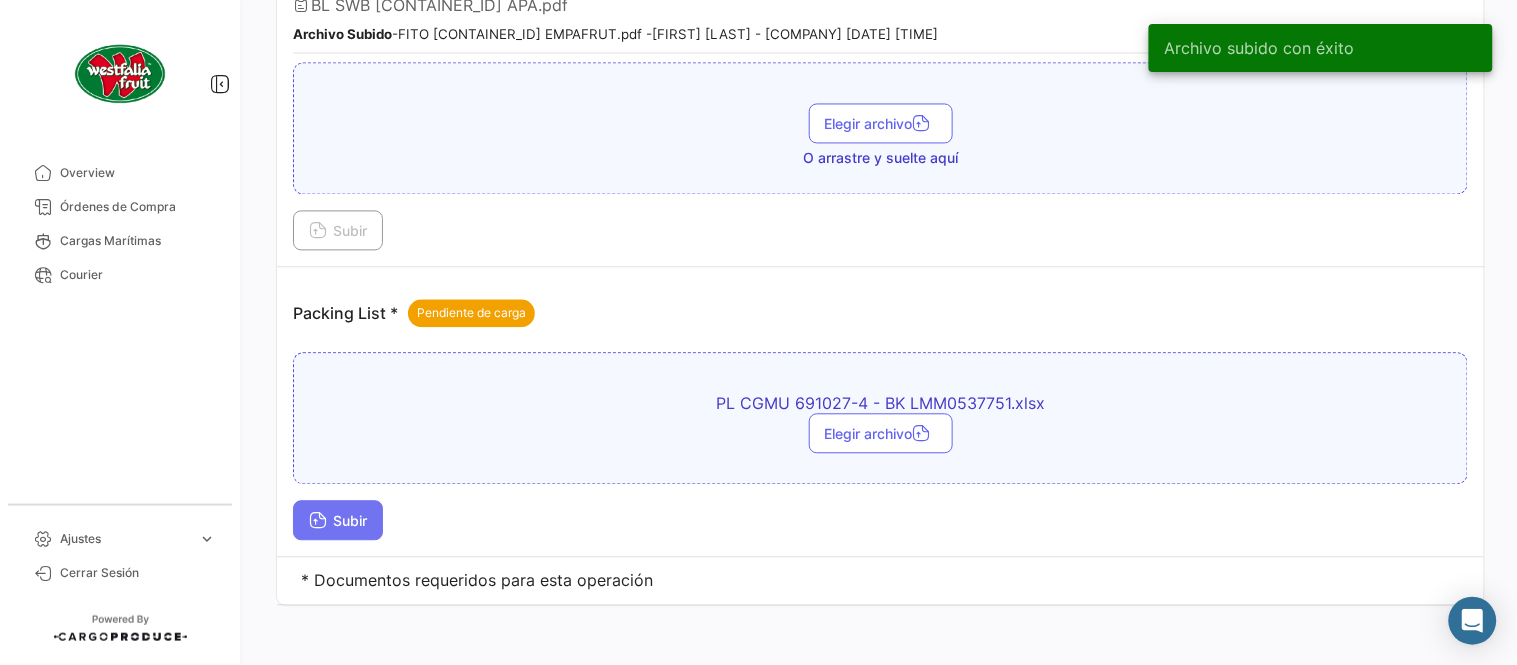 click on "Subir" at bounding box center (338, 521) 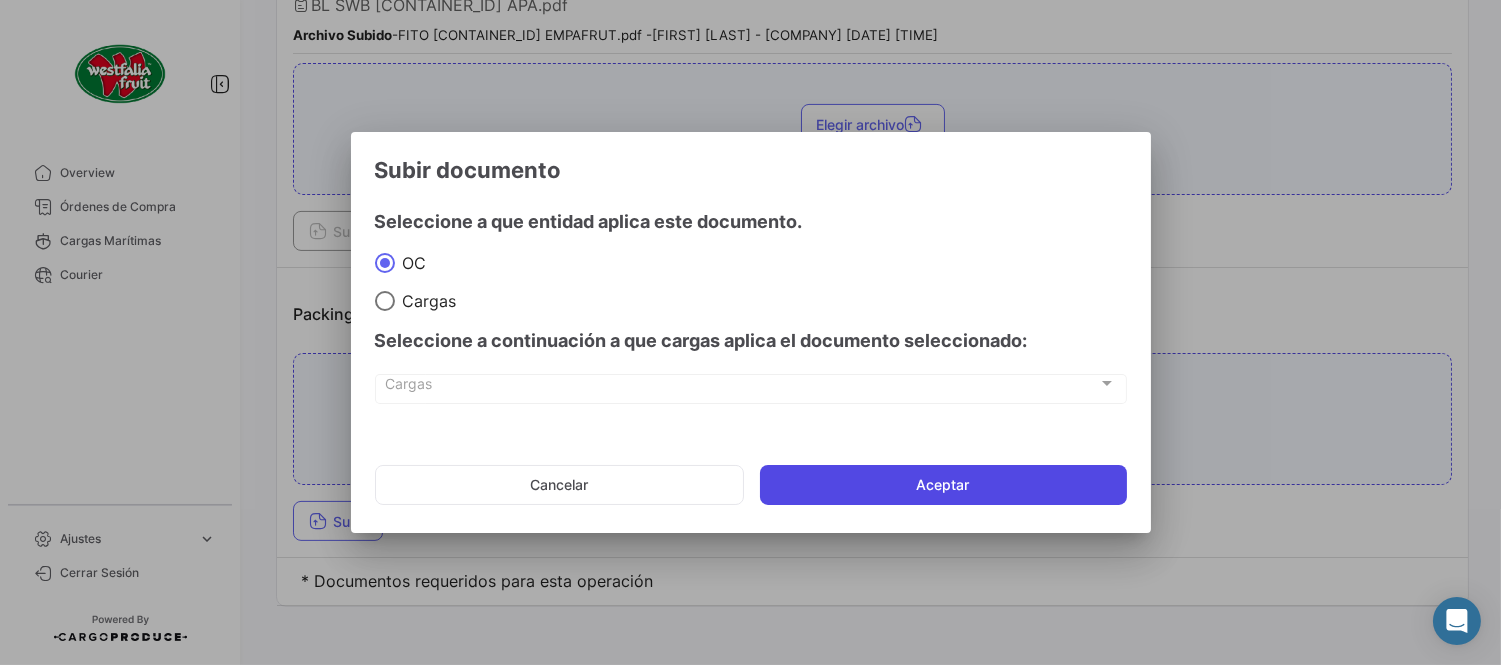click on "Aceptar" 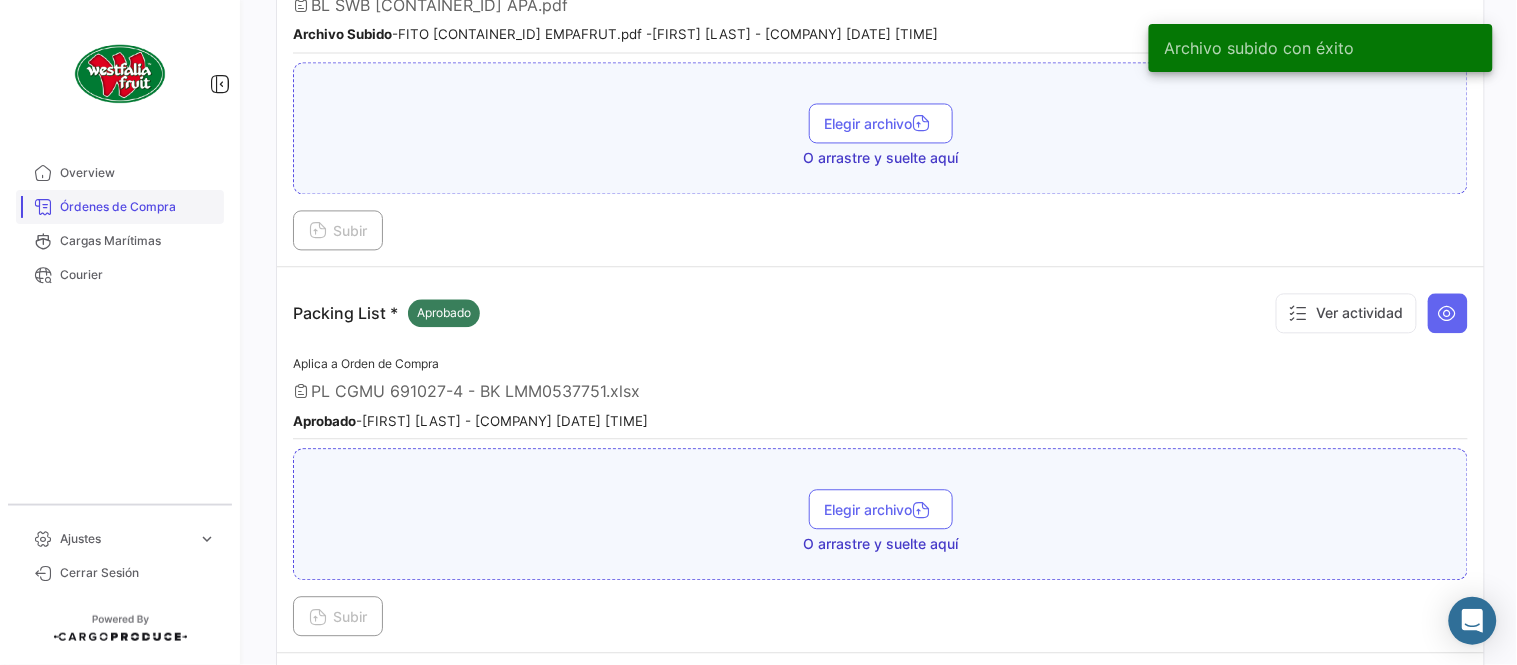 click on "Órdenes de Compra" at bounding box center (138, 207) 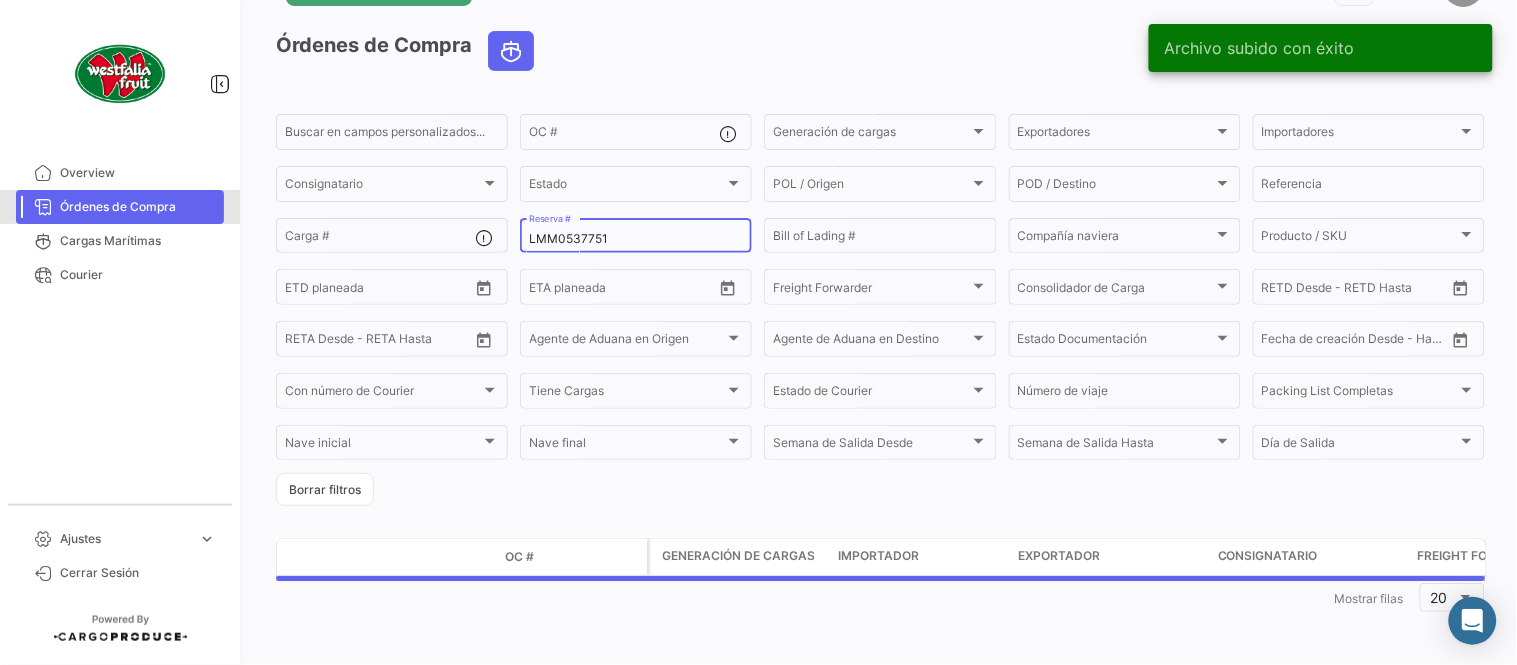 scroll, scrollTop: 0, scrollLeft: 0, axis: both 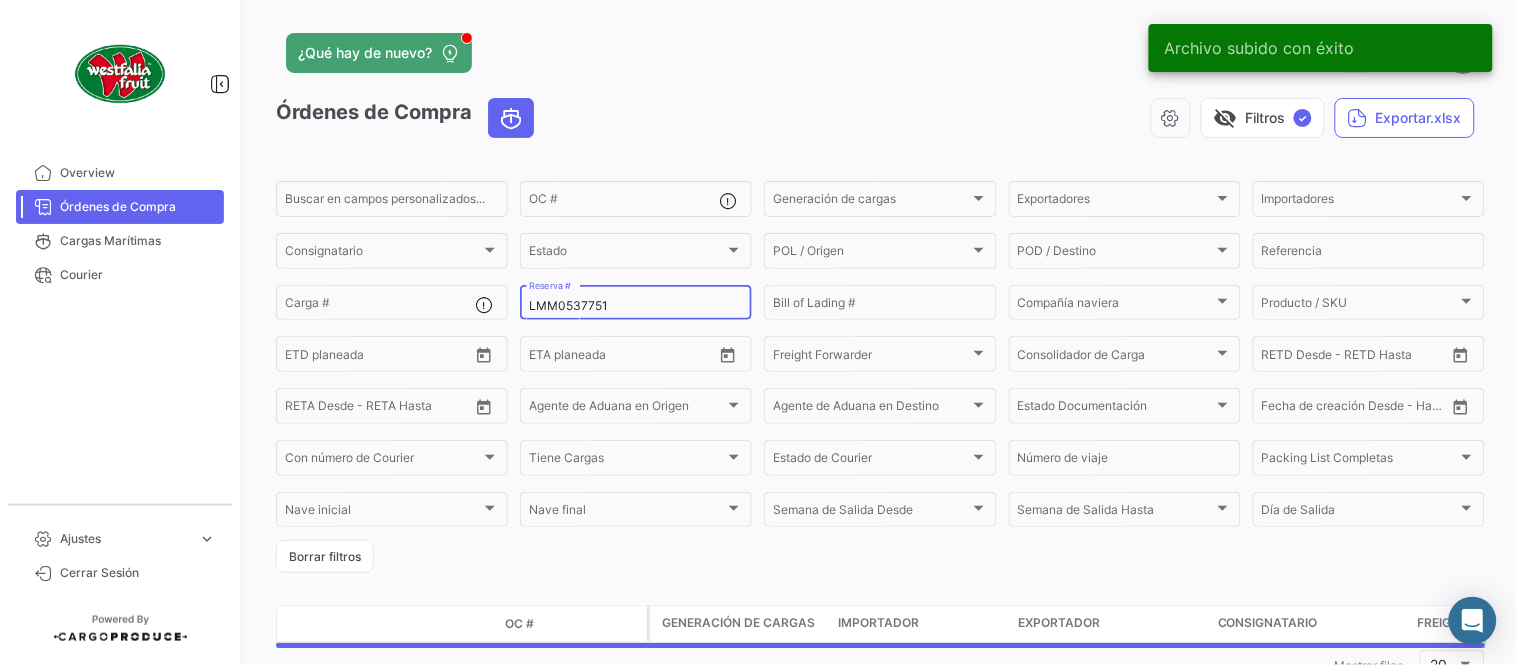 click on "LMM0537751 Reserva #" 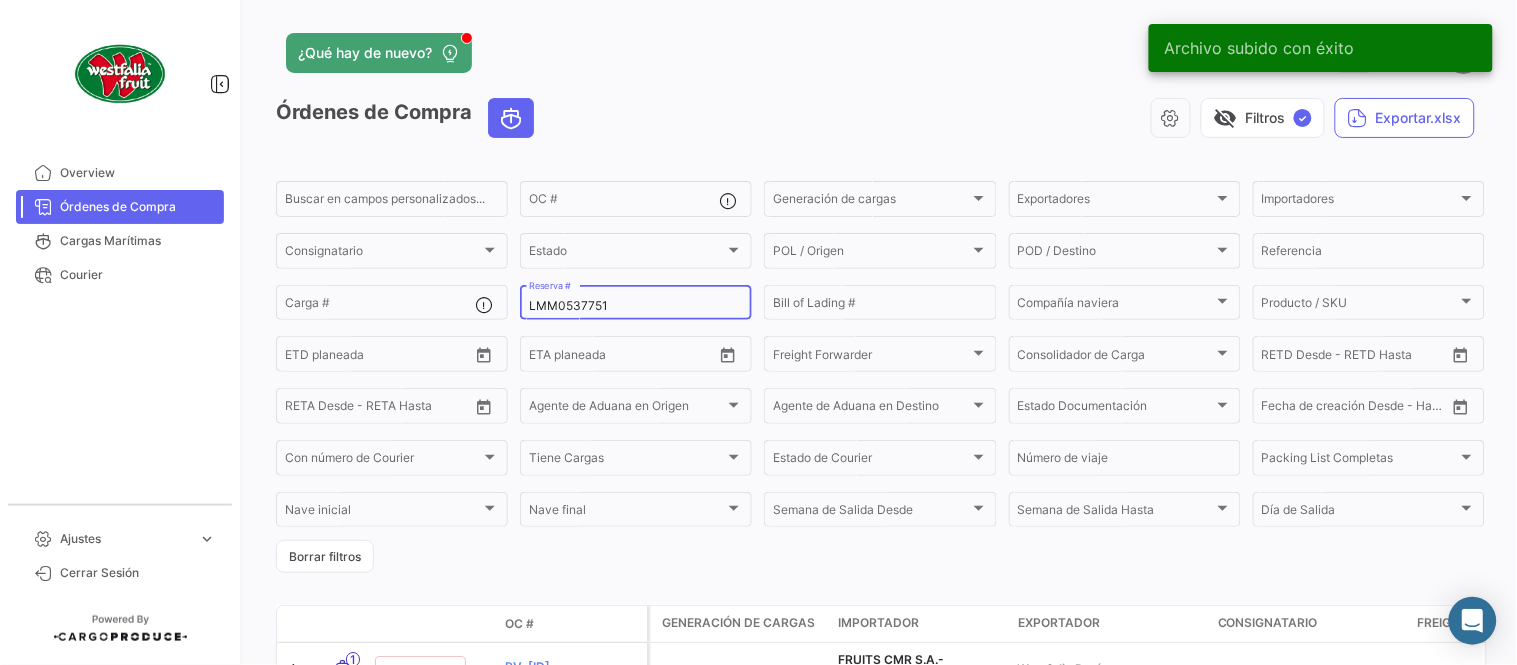 paste on "518" 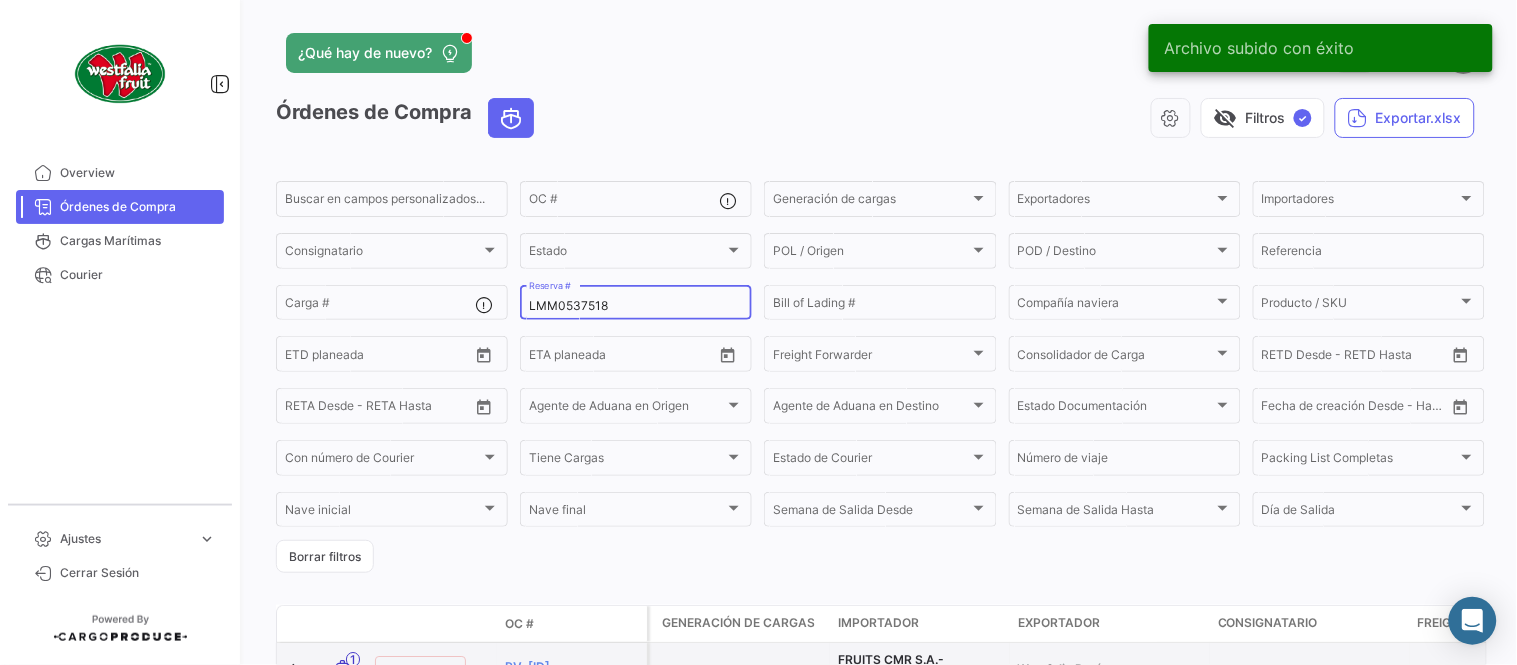 type on "LMM0537518" 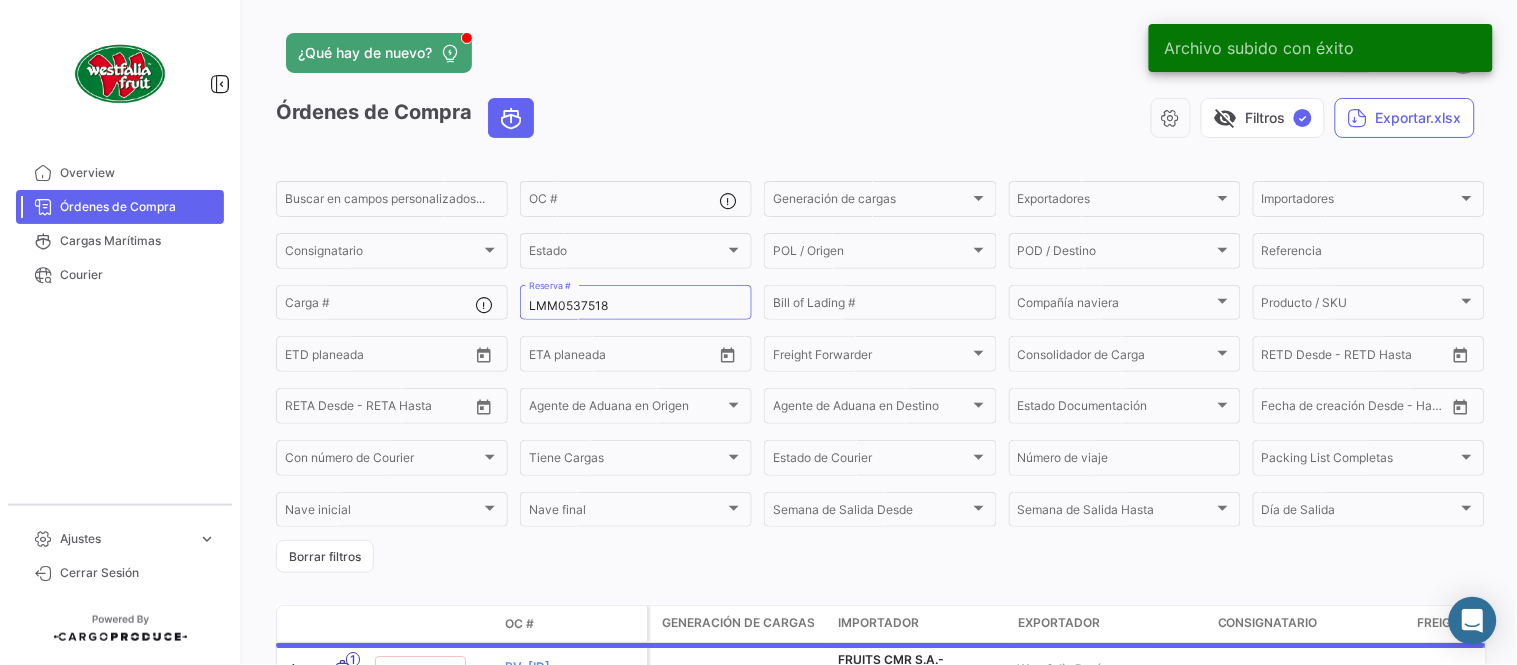 click on "¿Qué hay de nuevo?" 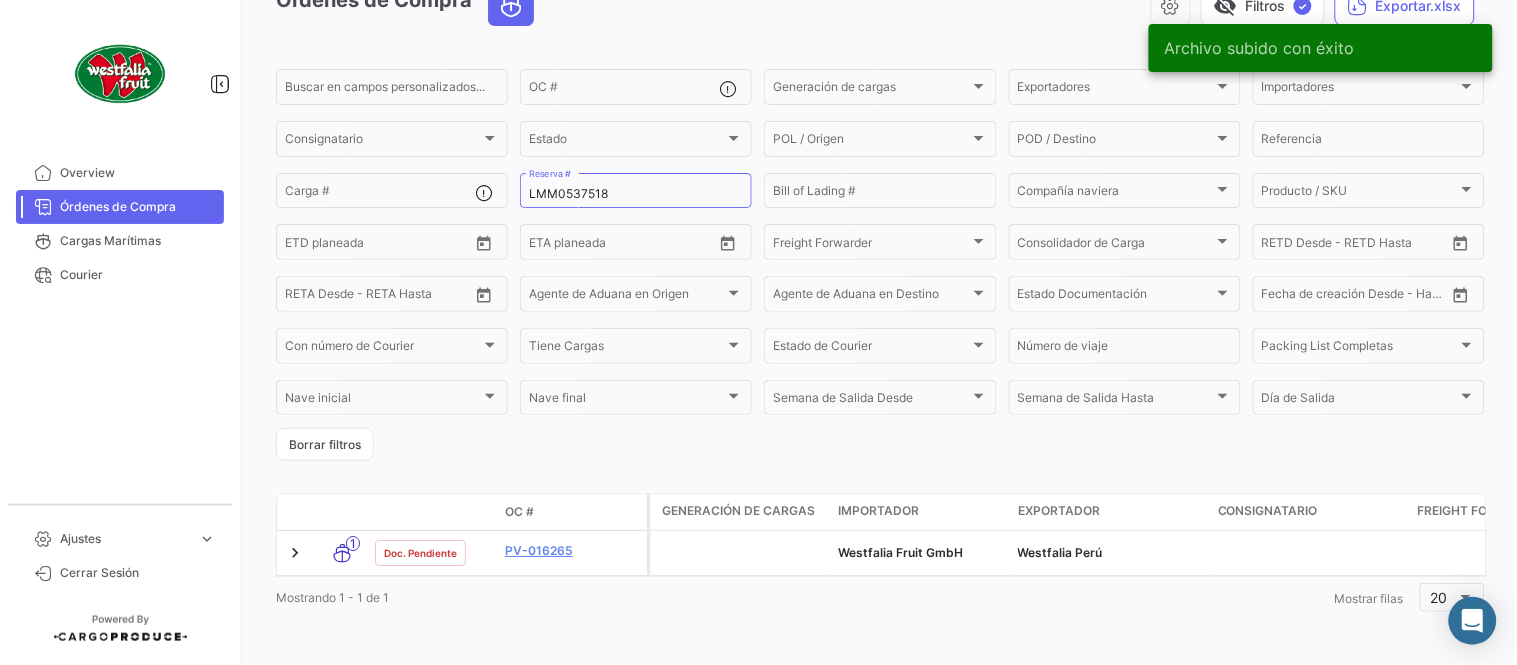 scroll, scrollTop: 128, scrollLeft: 0, axis: vertical 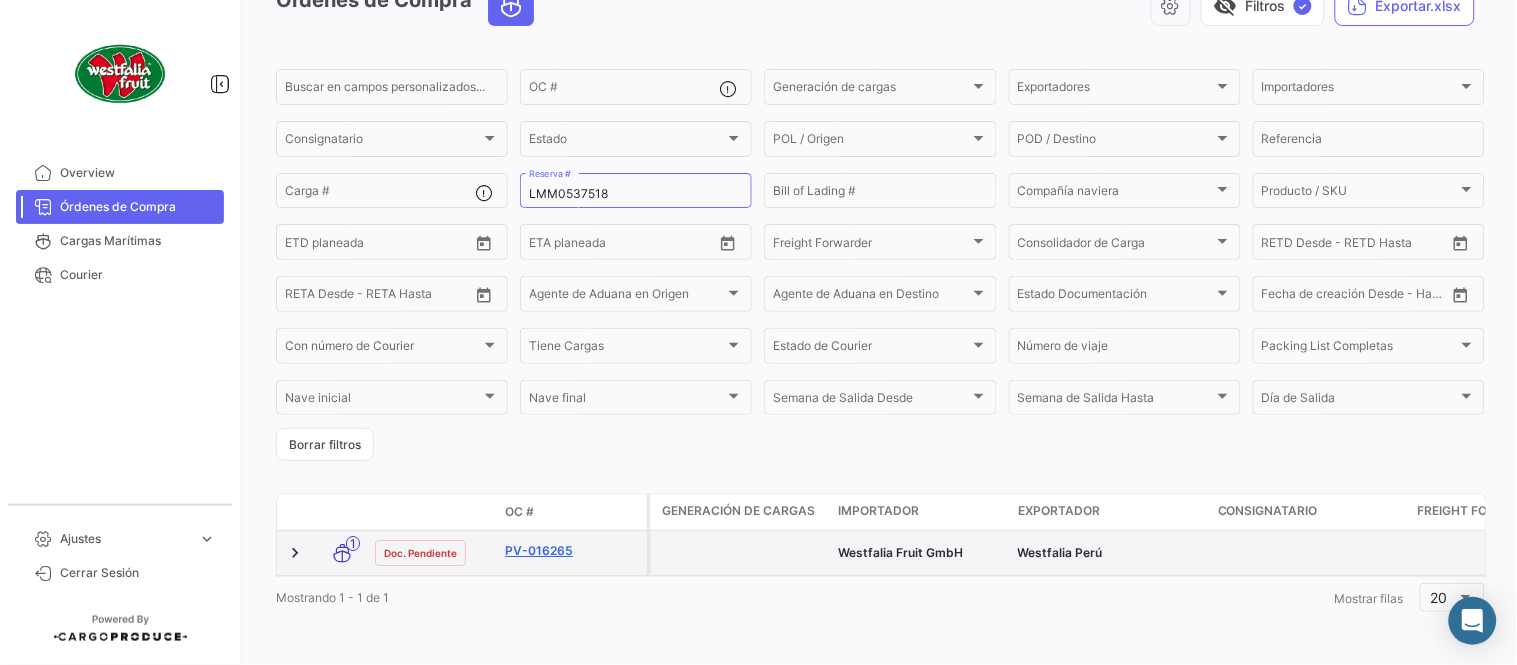 click on "PV-016265" 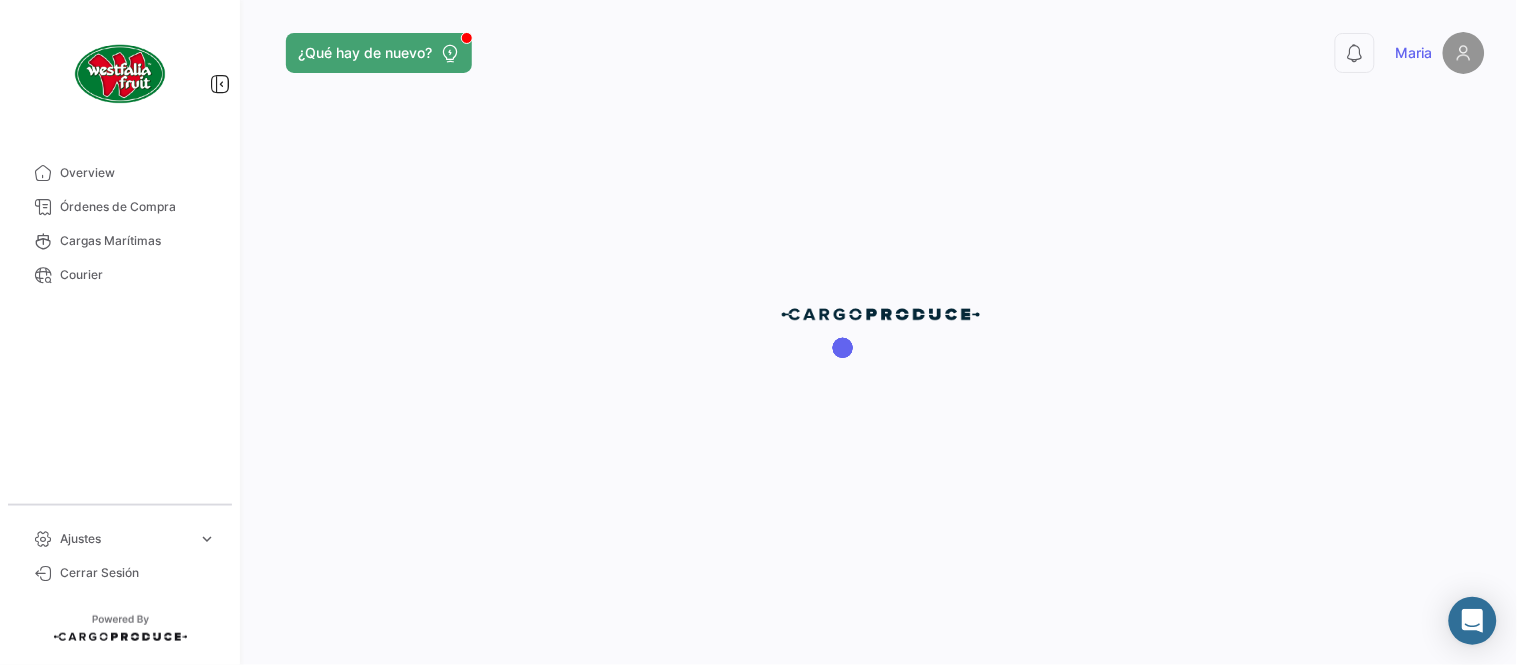 scroll, scrollTop: 0, scrollLeft: 0, axis: both 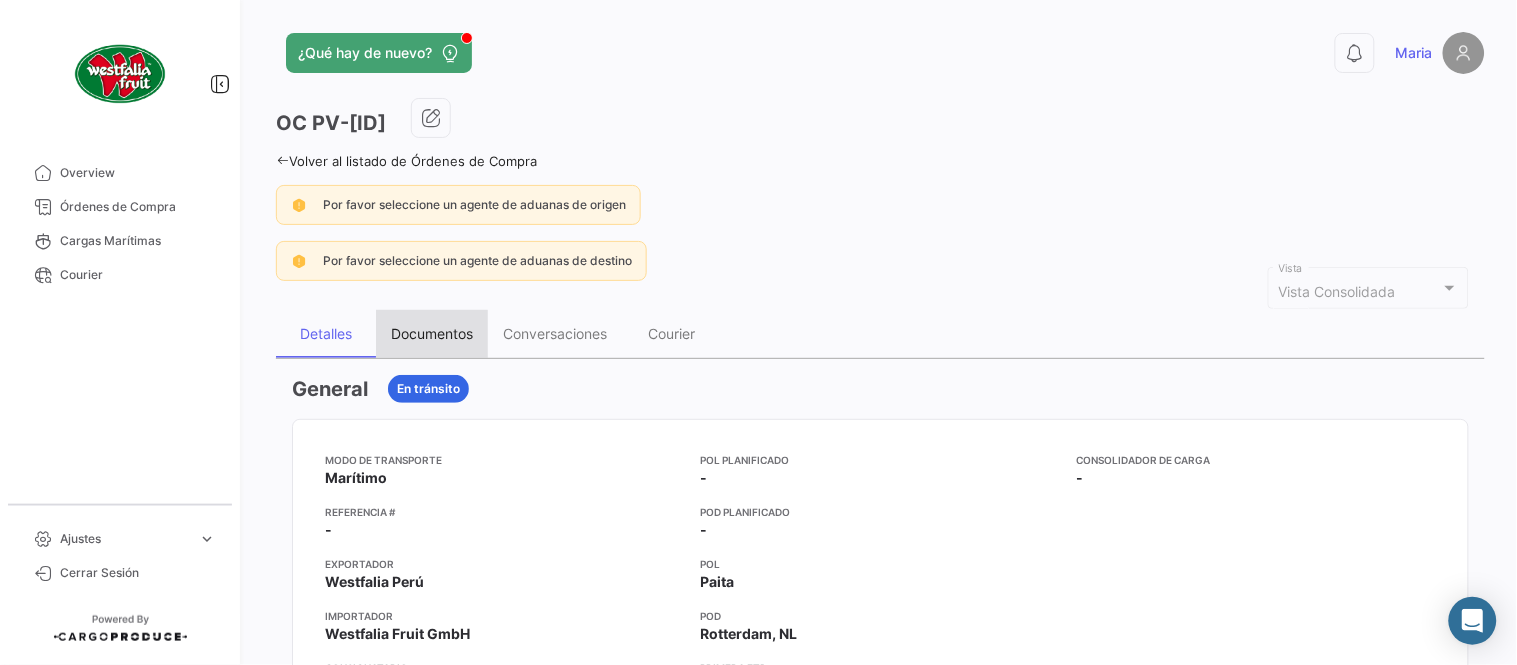click on "Documentos" at bounding box center [432, 333] 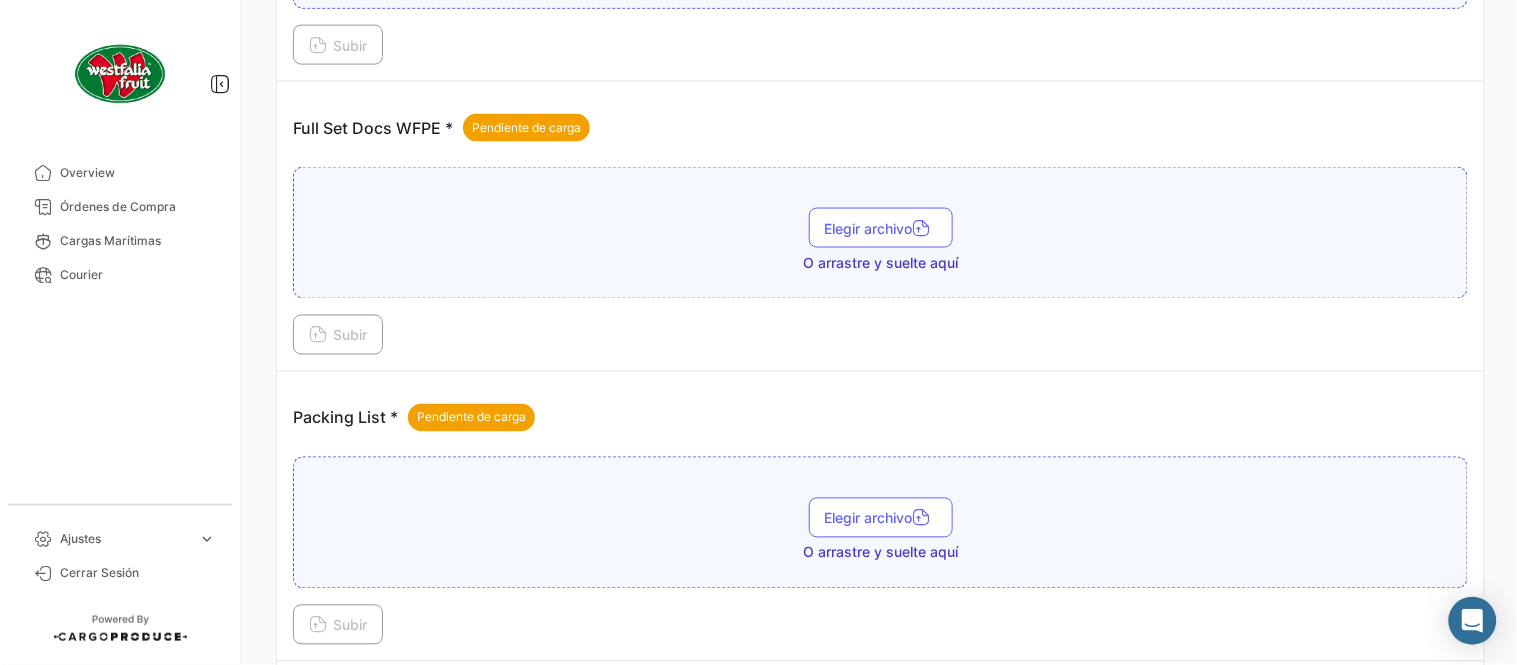 scroll, scrollTop: 806, scrollLeft: 0, axis: vertical 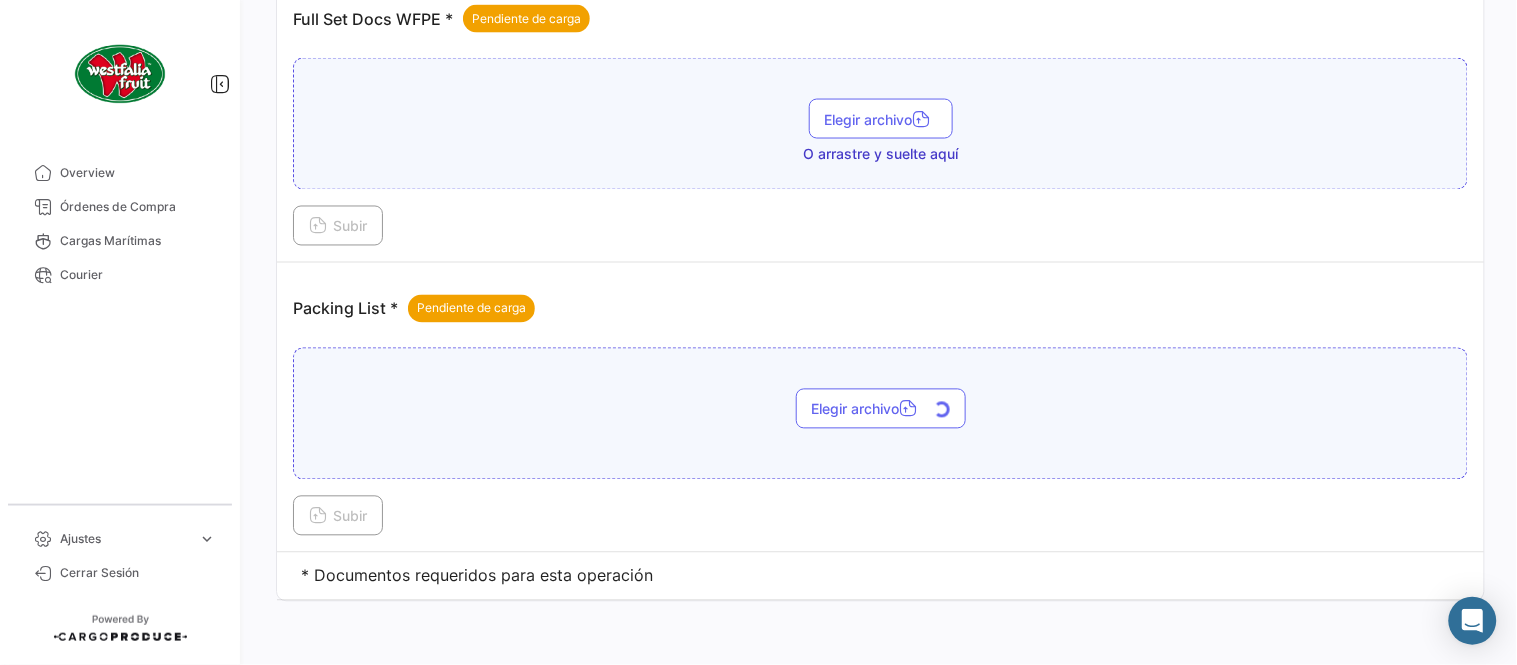 click on "Subir" at bounding box center [338, 516] 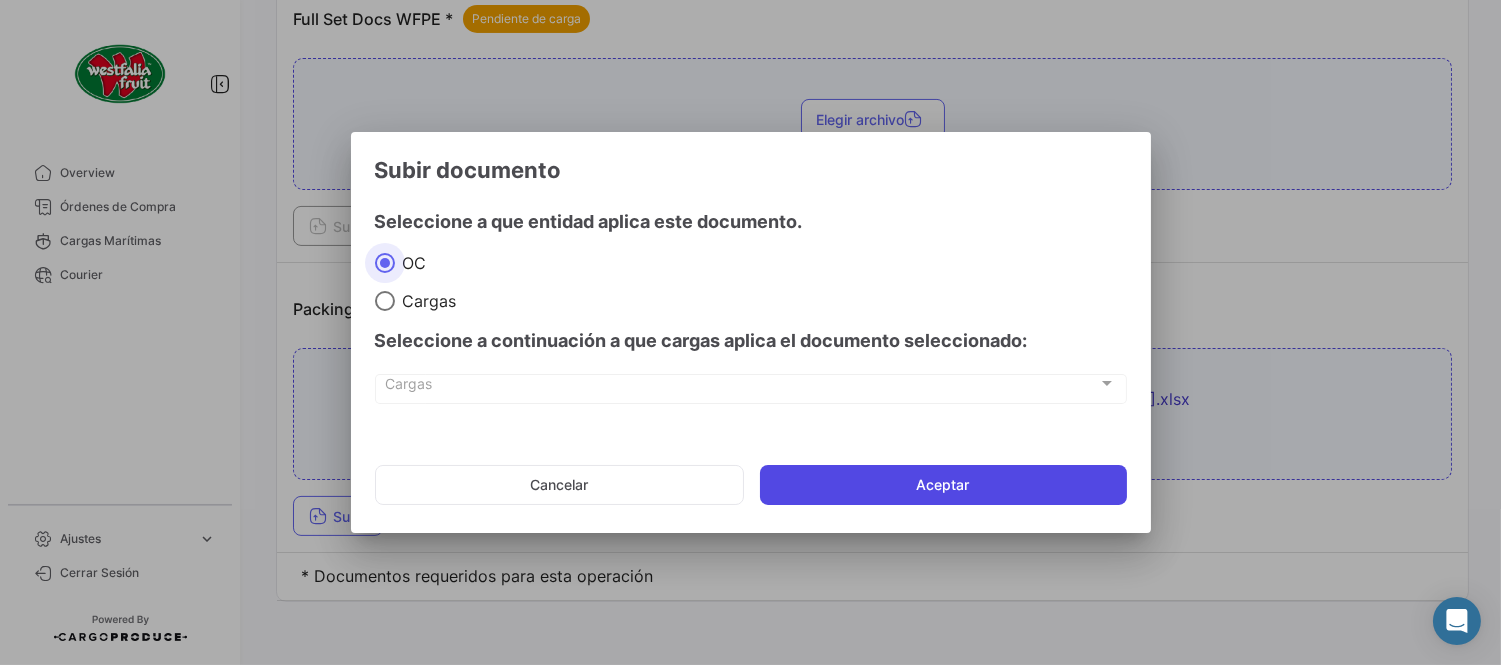 click on "Aceptar" 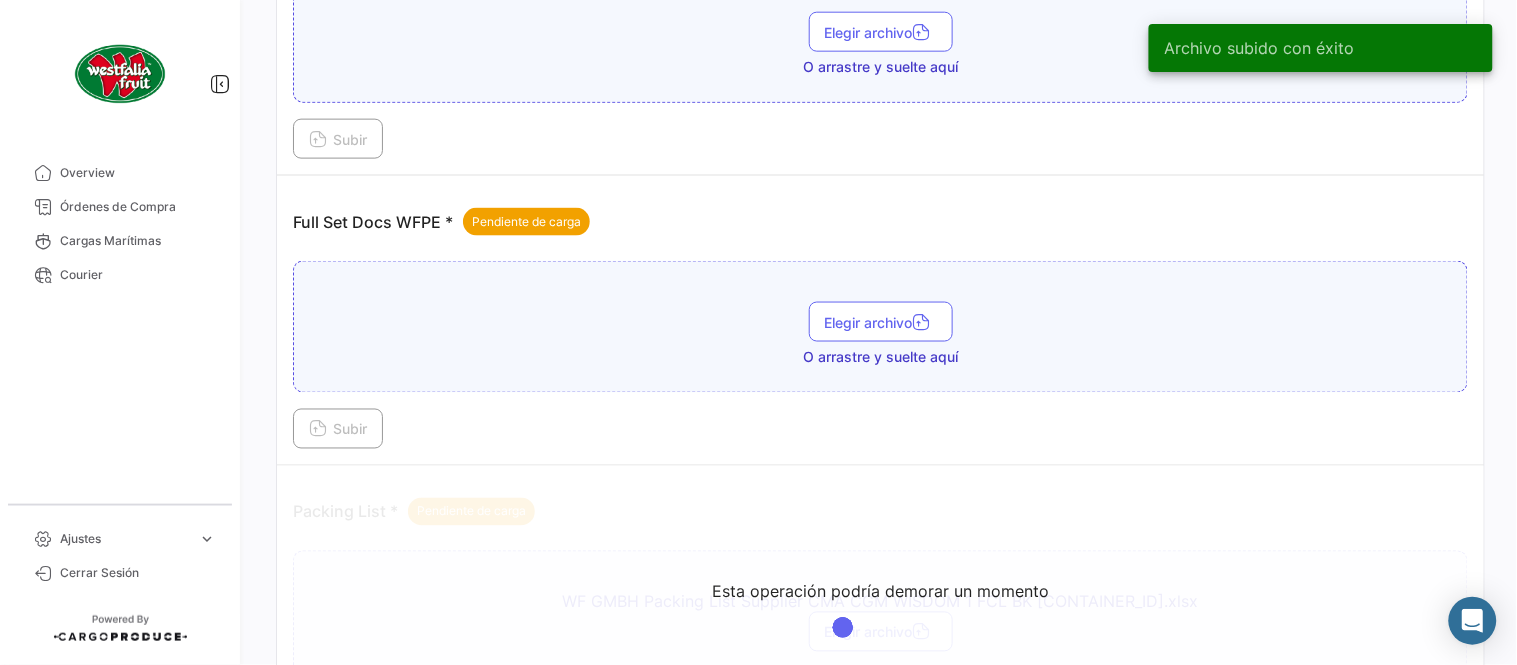 scroll, scrollTop: 584, scrollLeft: 0, axis: vertical 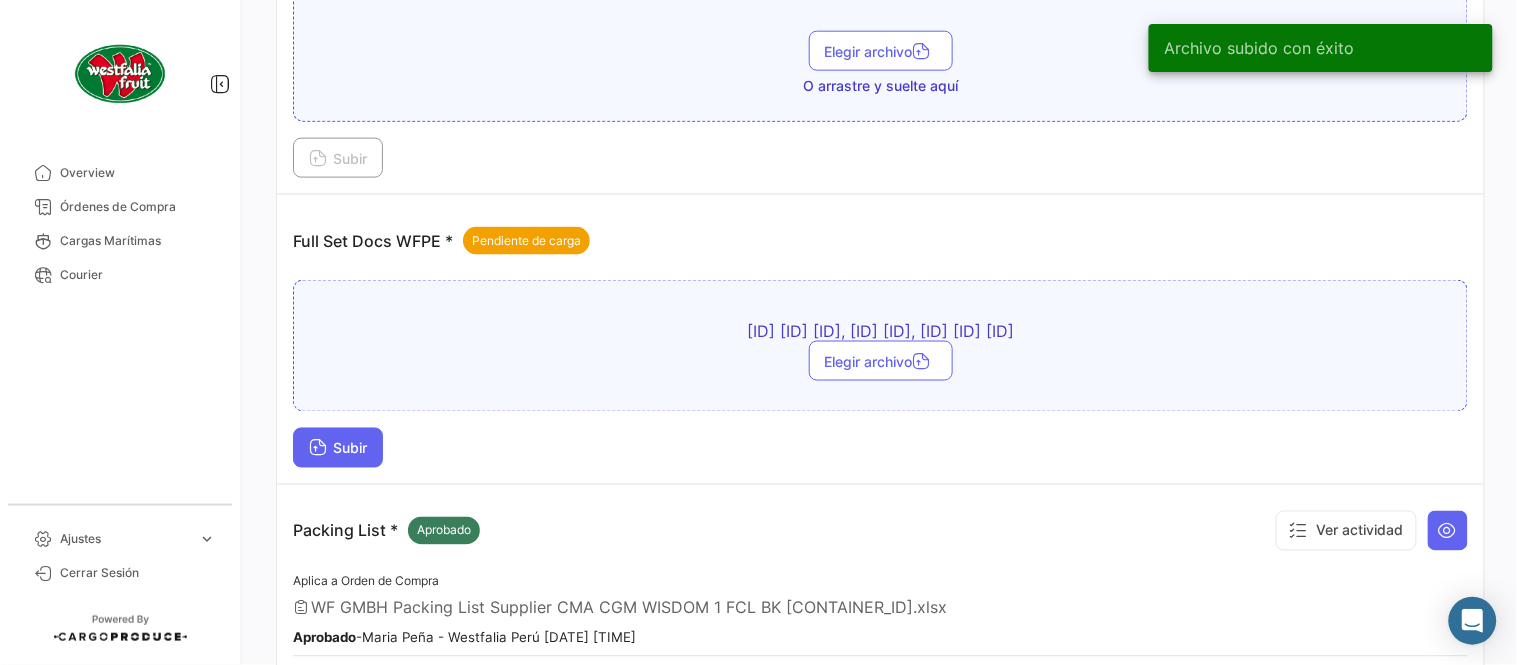 click on "Subir" at bounding box center (338, 448) 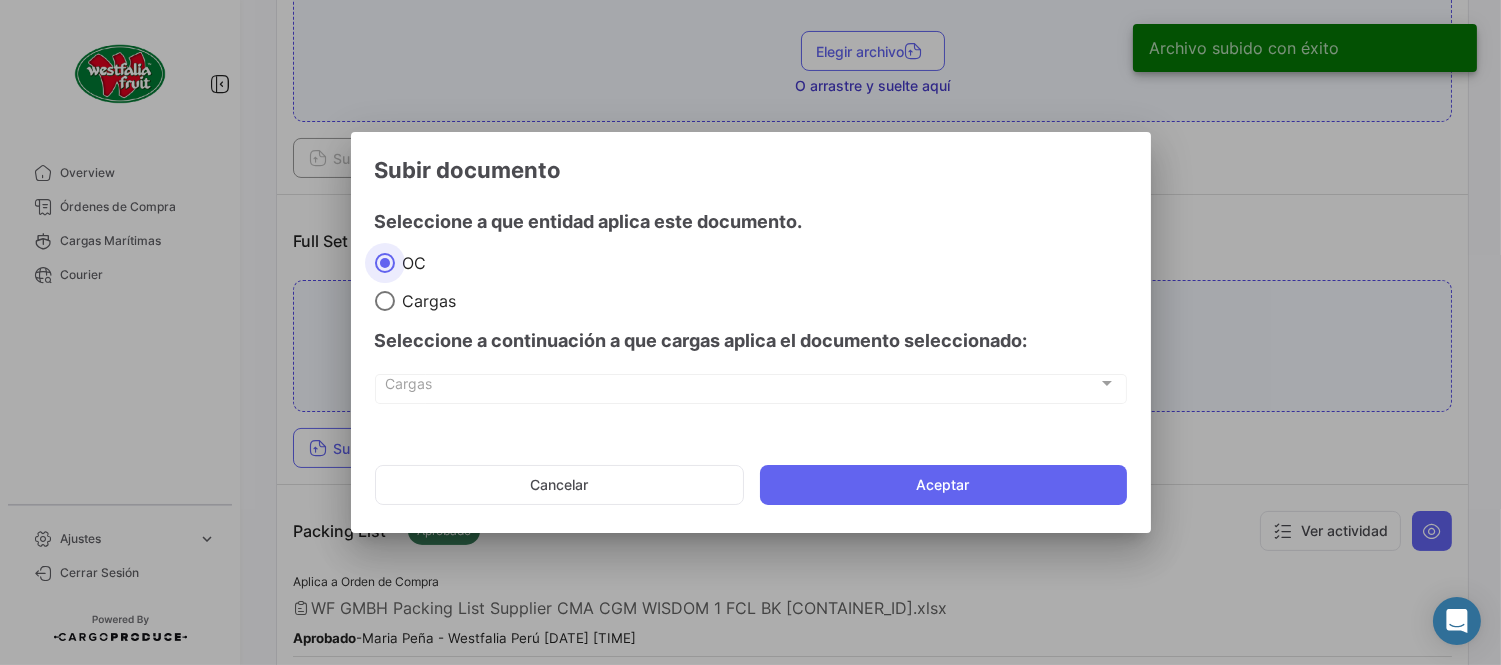 click on "Subir documento Seleccione a que entidad aplica este documento.    OC     Cargas  Seleccione a continuación a que cargas aplica el documento seleccionado: Cargas Cargas  Cancelar   Aceptar" at bounding box center (751, 333) 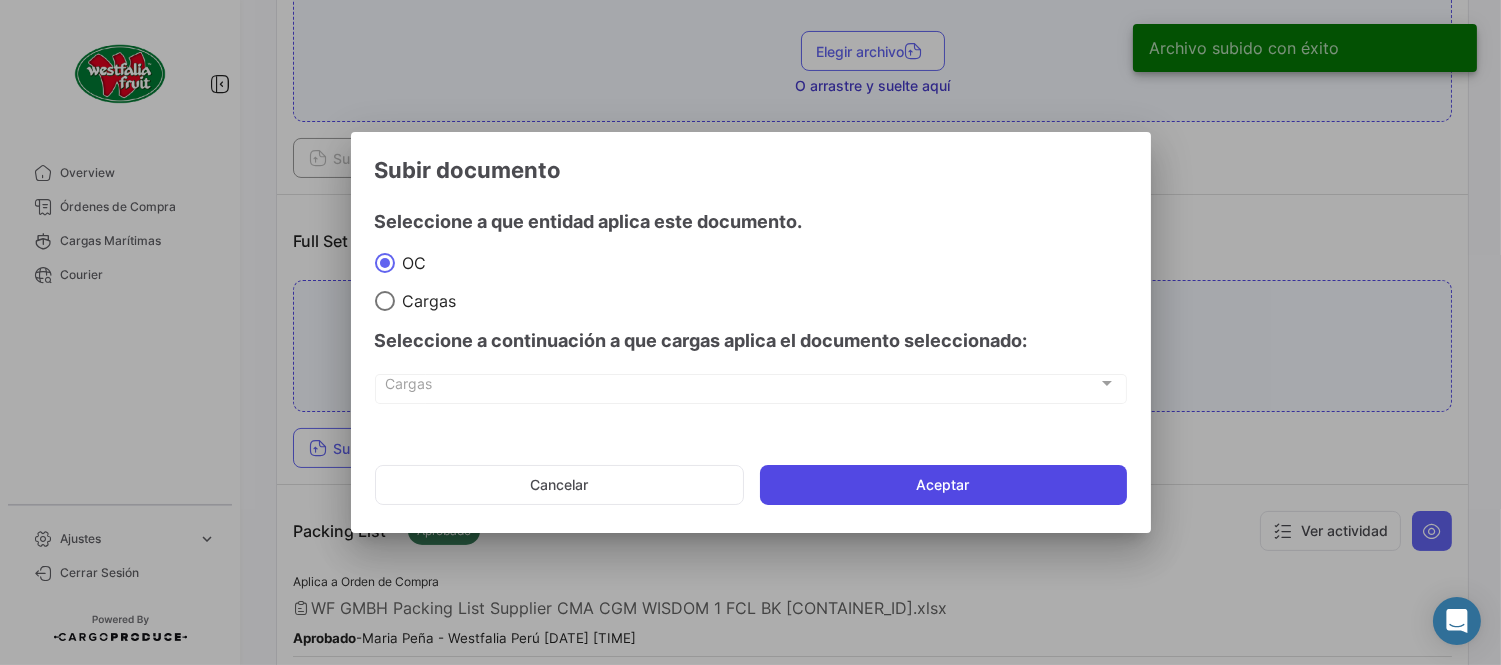 click on "Aceptar" 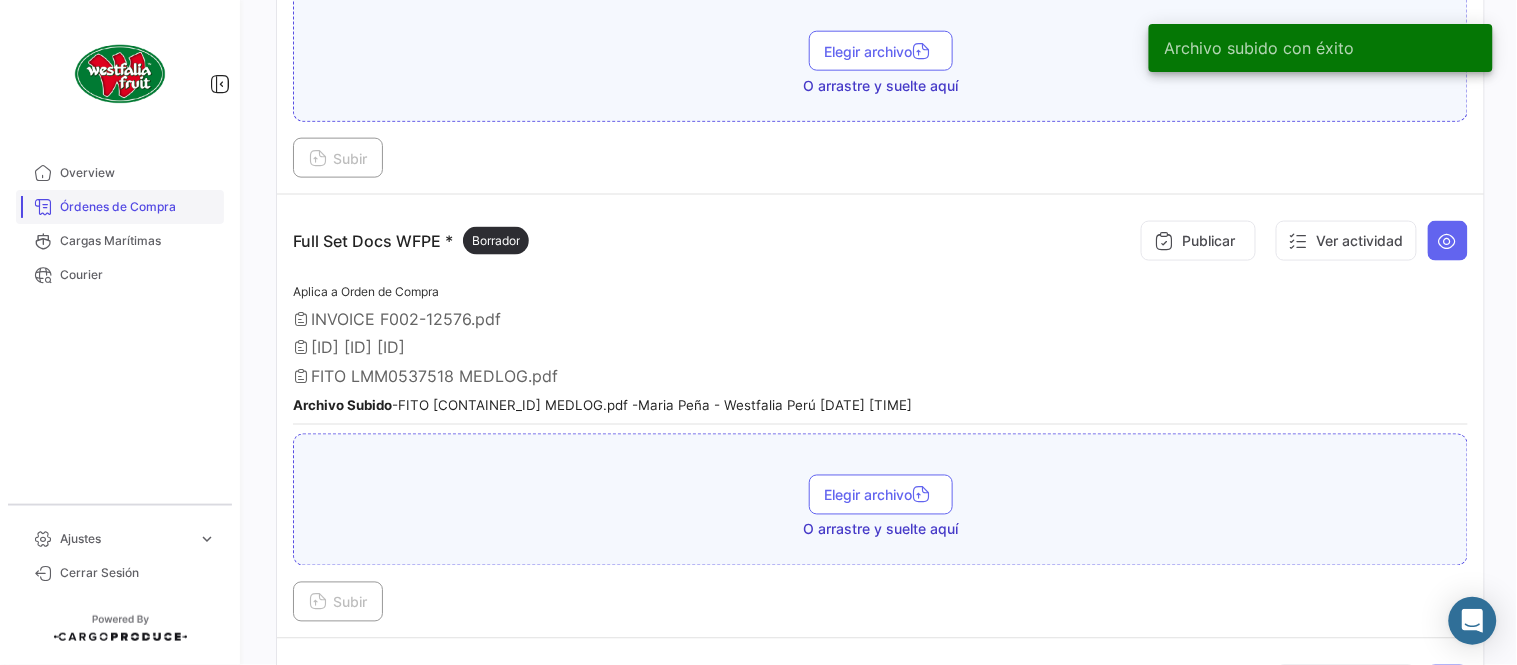 click on "Órdenes de Compra" at bounding box center (138, 207) 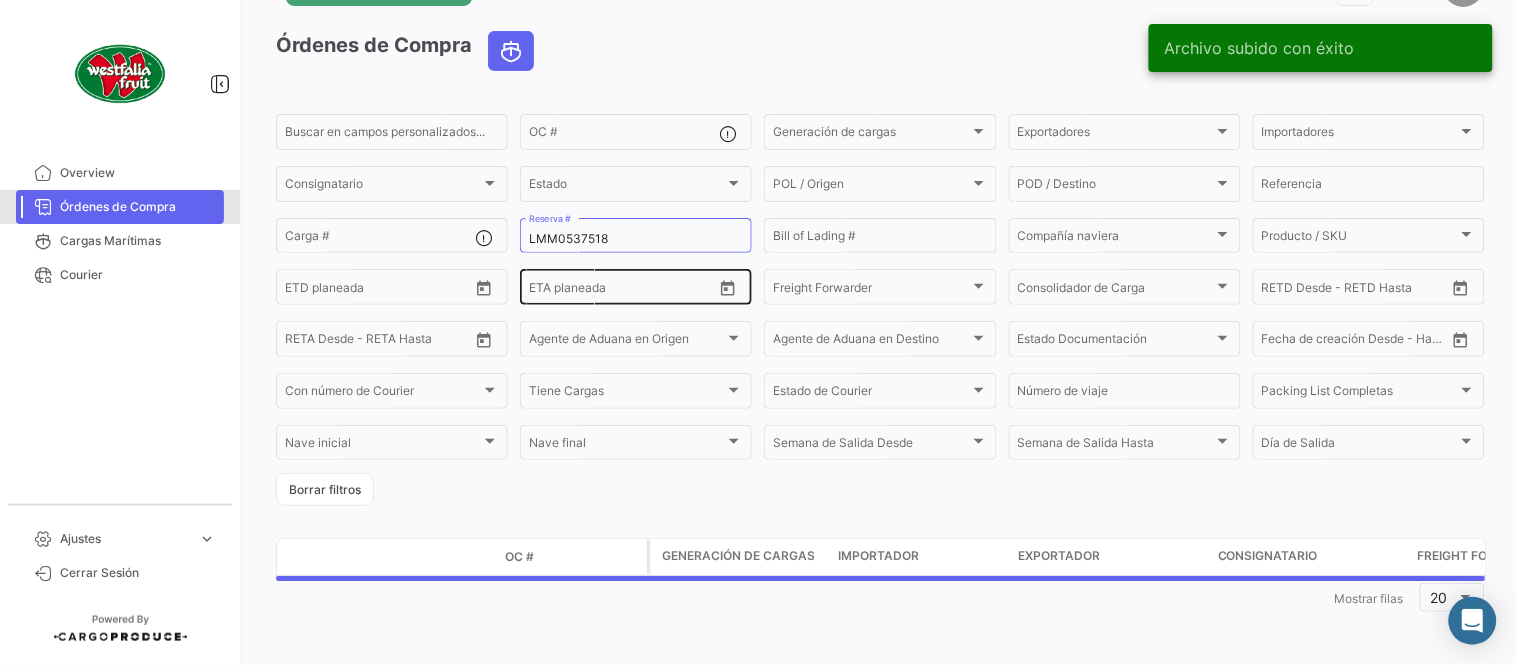 scroll, scrollTop: 0, scrollLeft: 0, axis: both 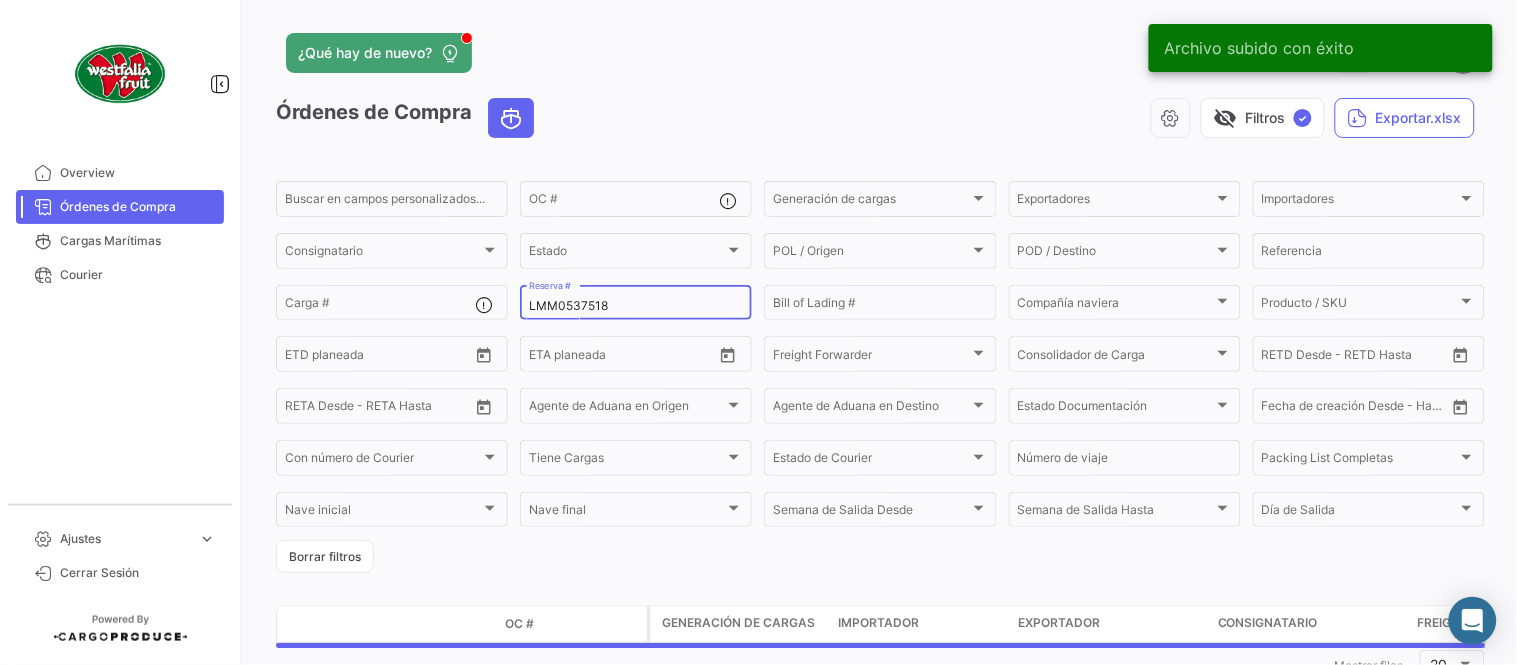 click on "LMM0537518" at bounding box center [636, 306] 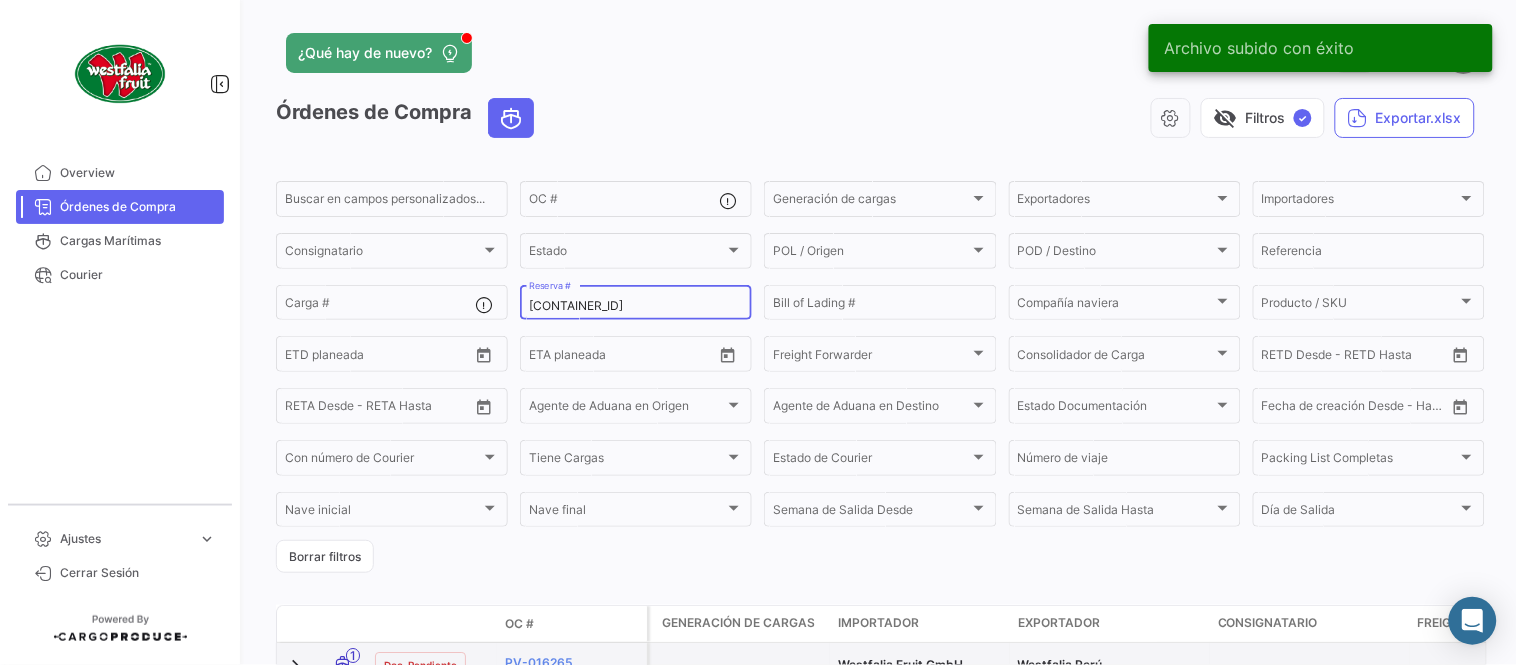 type on "LMM0537525" 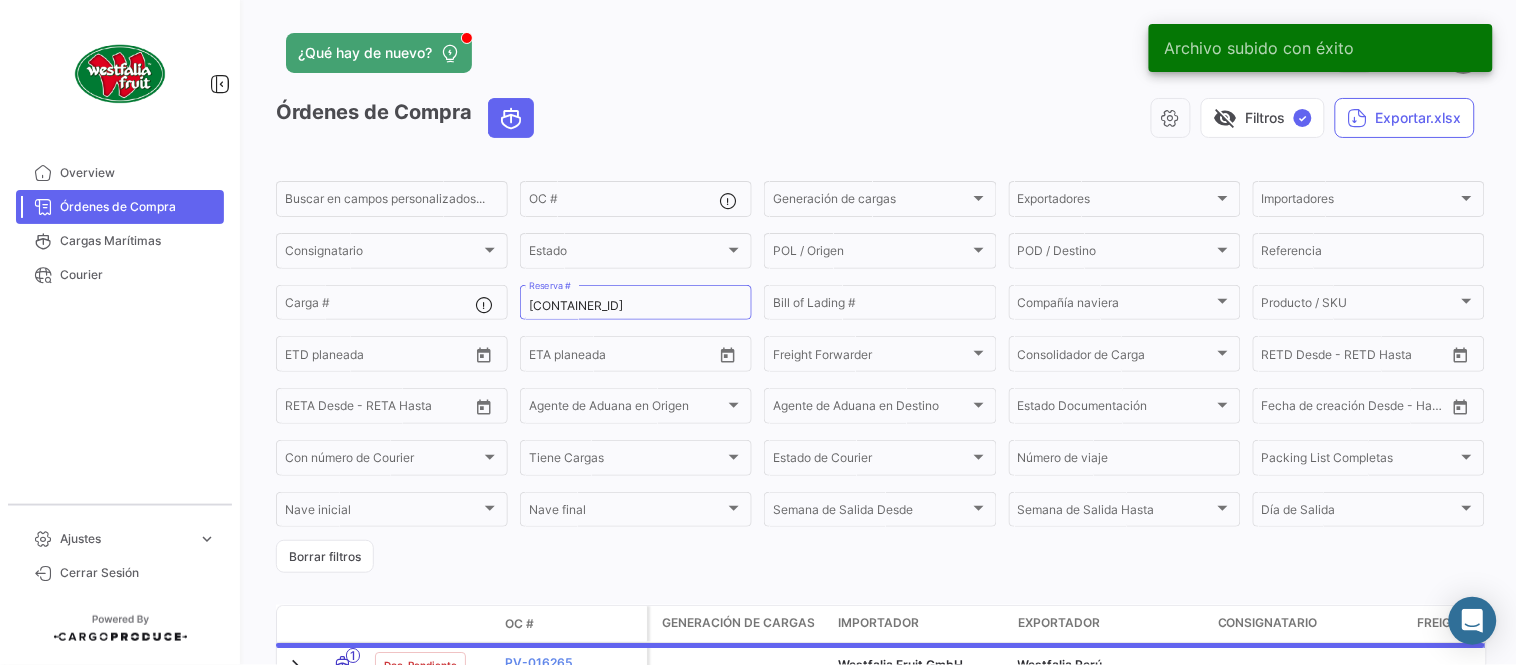 click on "¿Qué hay de nuevo?  0  Maria" 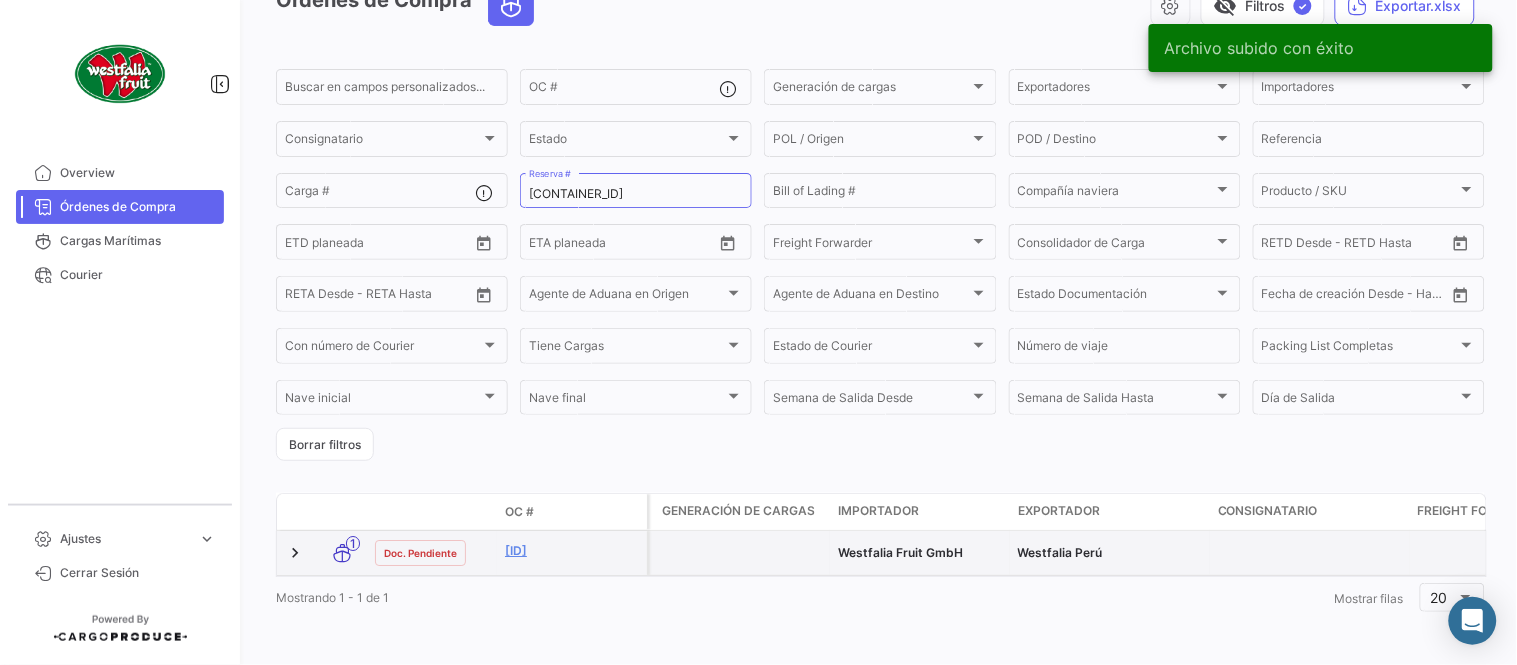 scroll, scrollTop: 128, scrollLeft: 0, axis: vertical 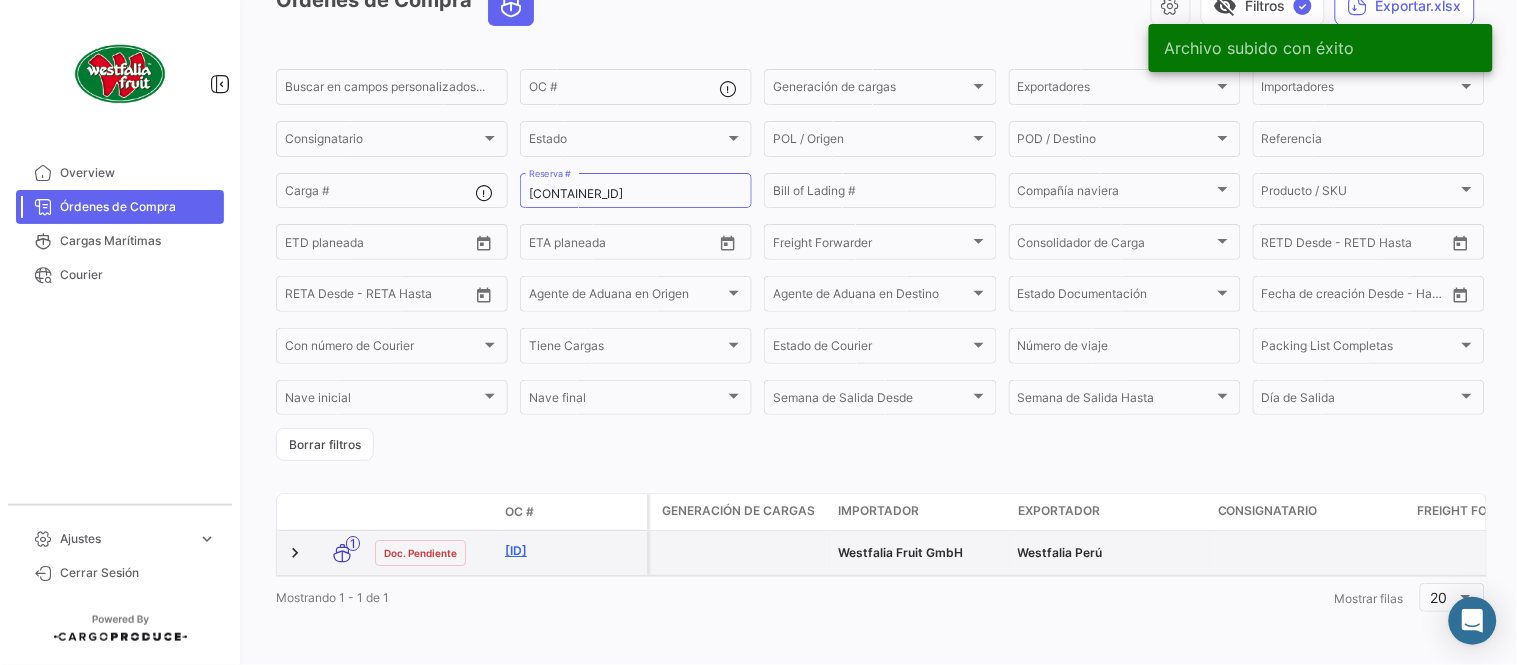 click on "PV-016264" 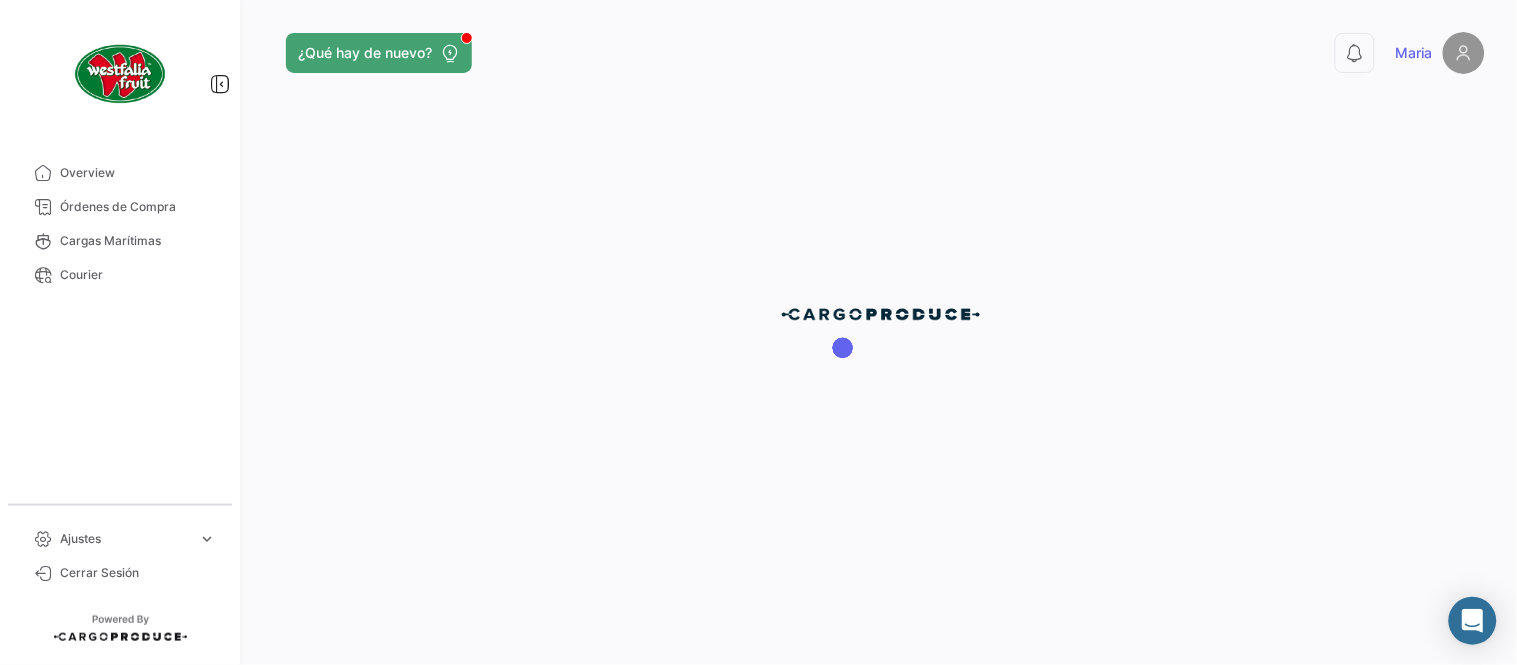 scroll, scrollTop: 0, scrollLeft: 0, axis: both 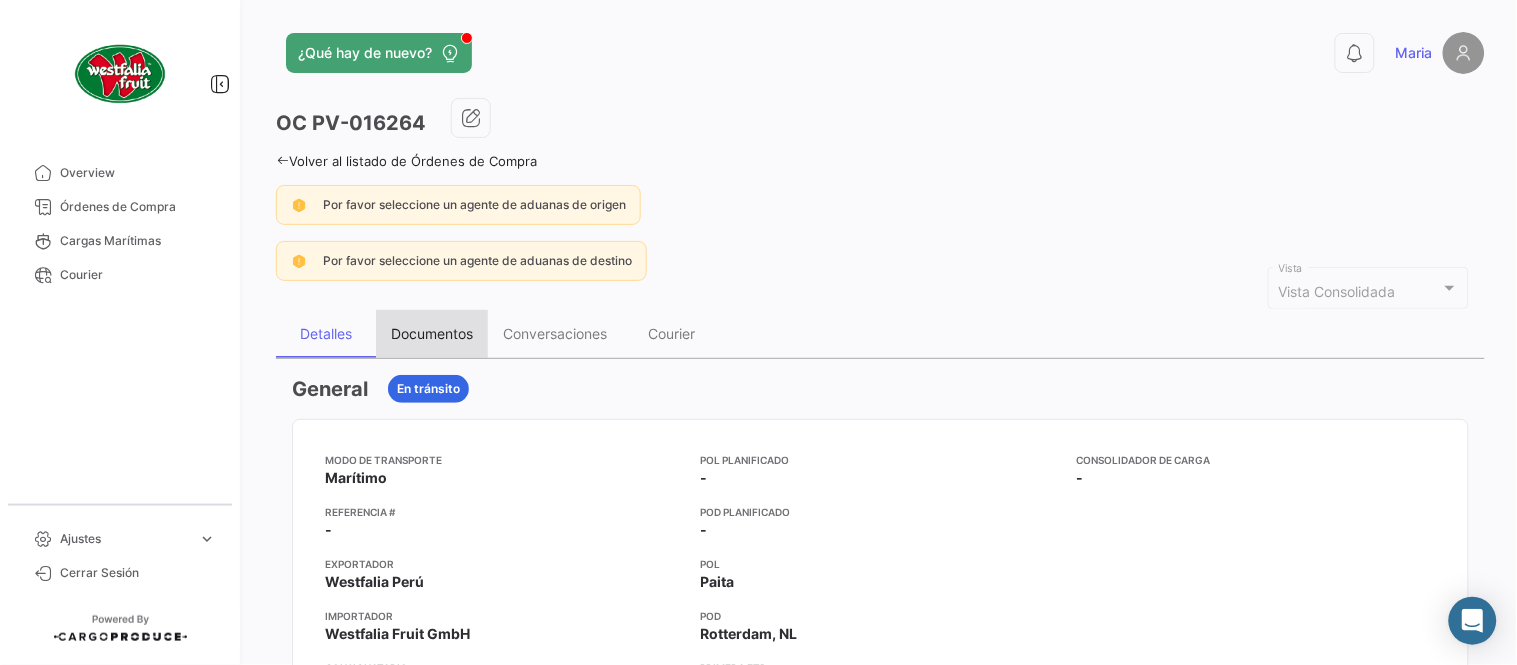 click on "Documentos" at bounding box center (432, 333) 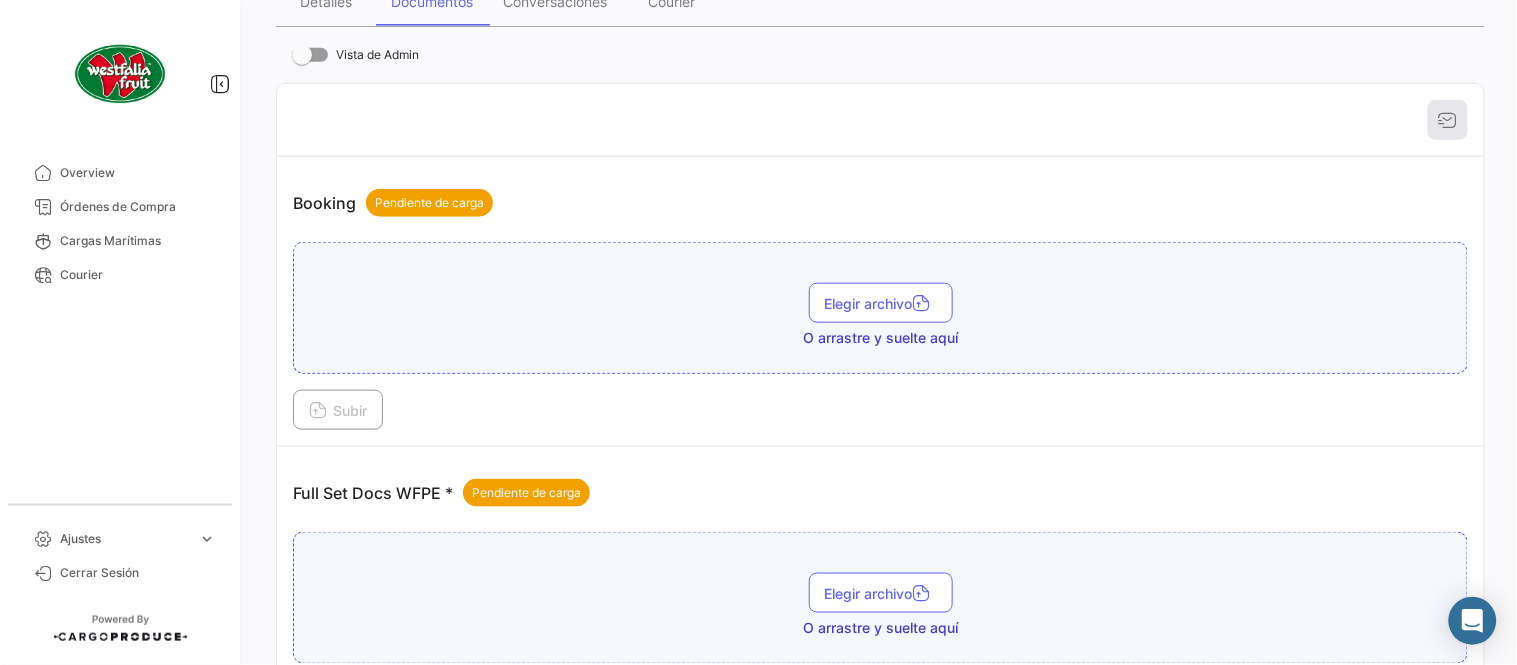 scroll, scrollTop: 806, scrollLeft: 0, axis: vertical 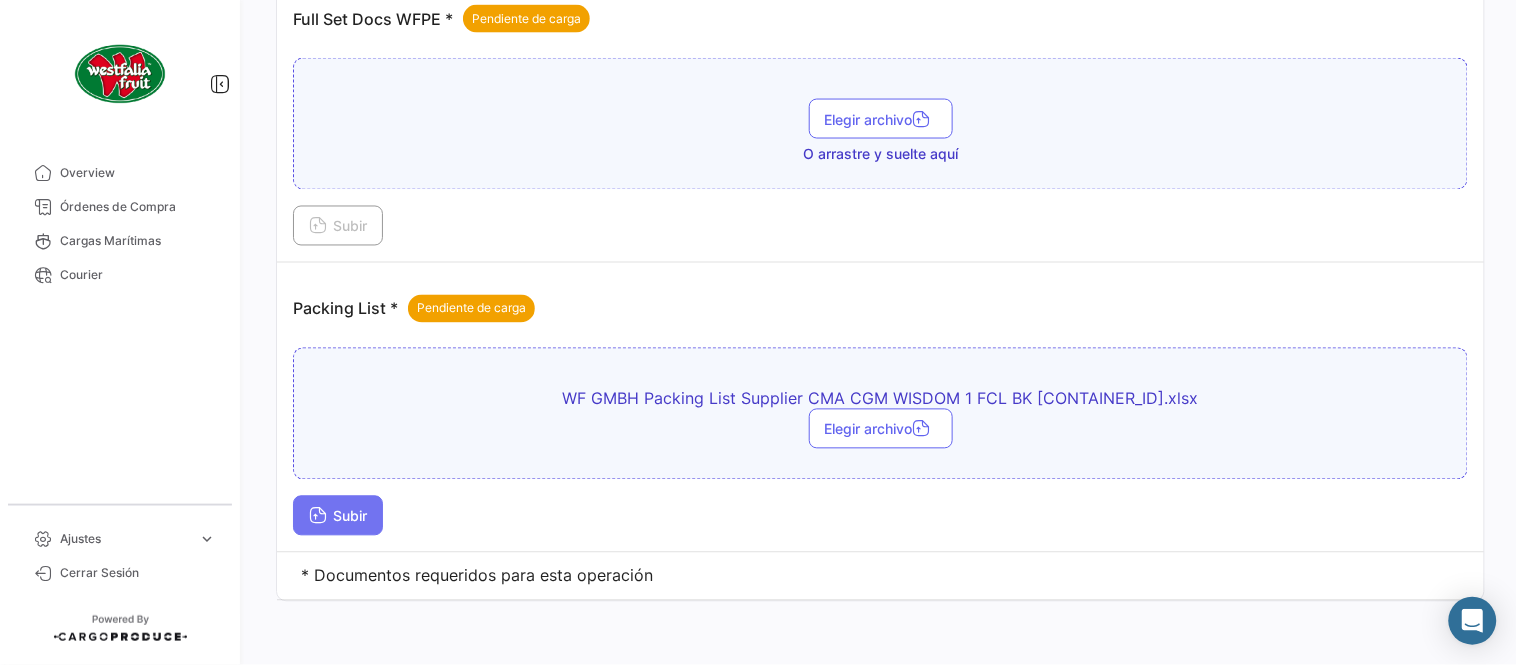 click on "Subir" at bounding box center [338, 516] 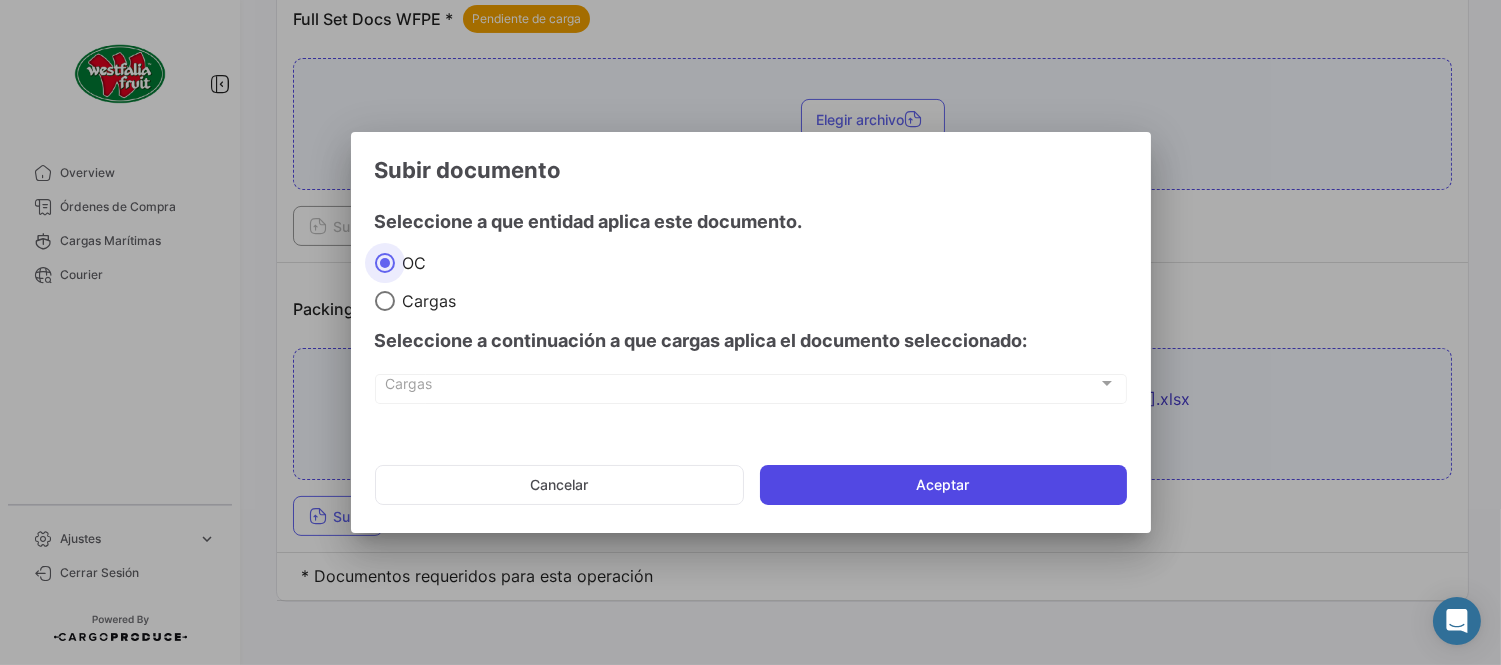 click on "Aceptar" 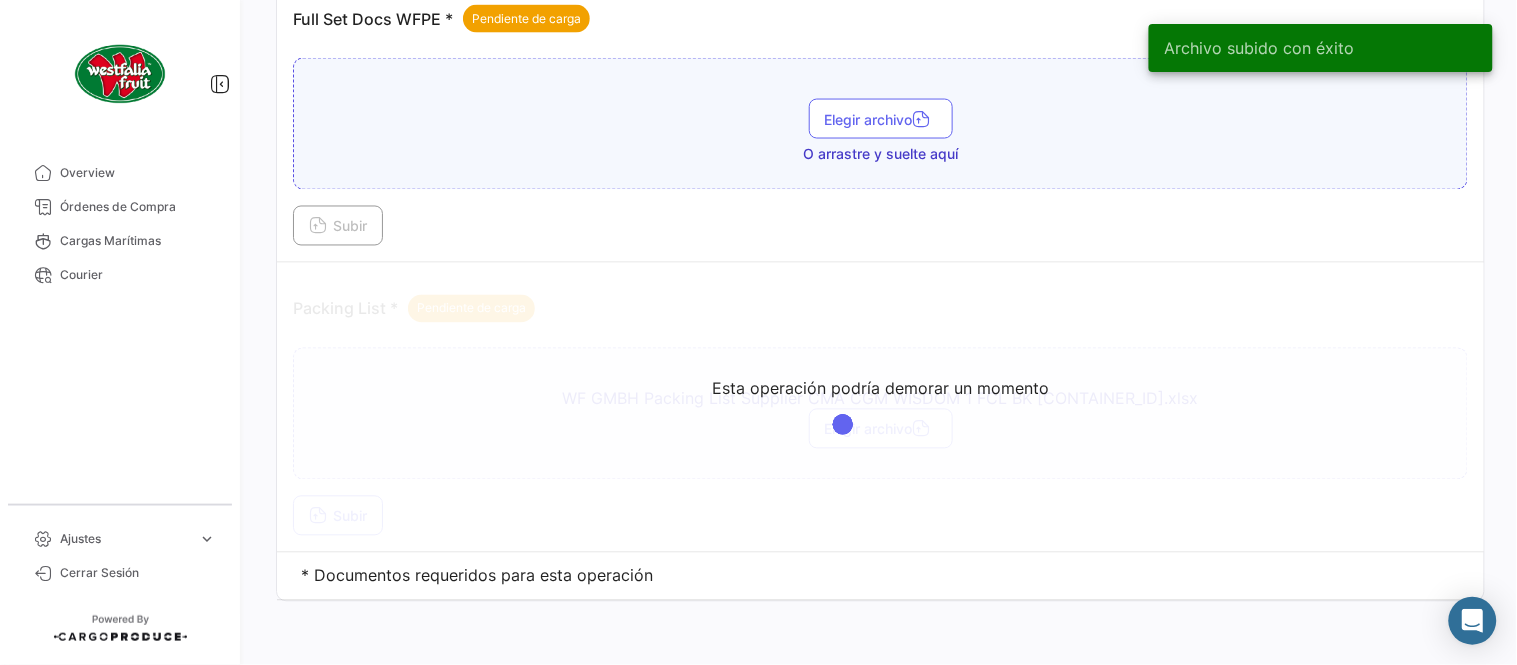 scroll, scrollTop: 584, scrollLeft: 0, axis: vertical 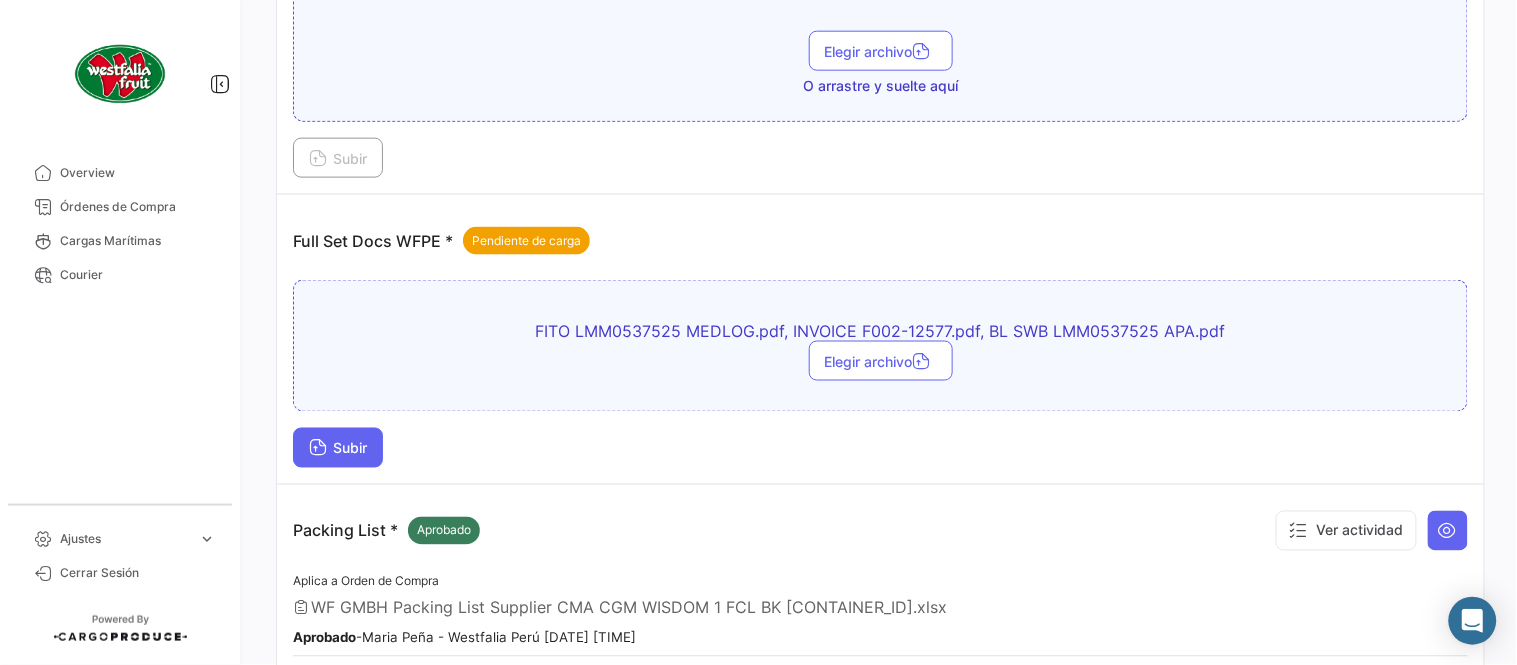 click on "Subir" at bounding box center (338, 448) 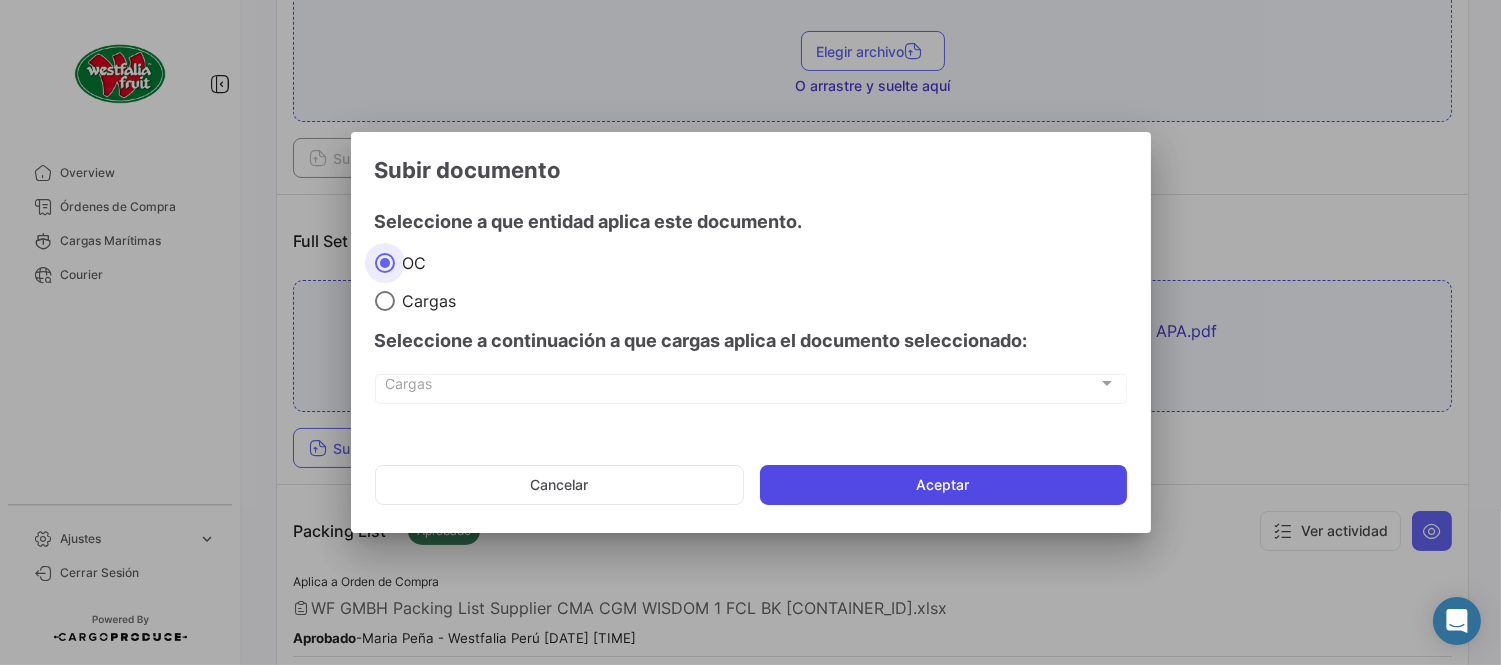 click on "Aceptar" 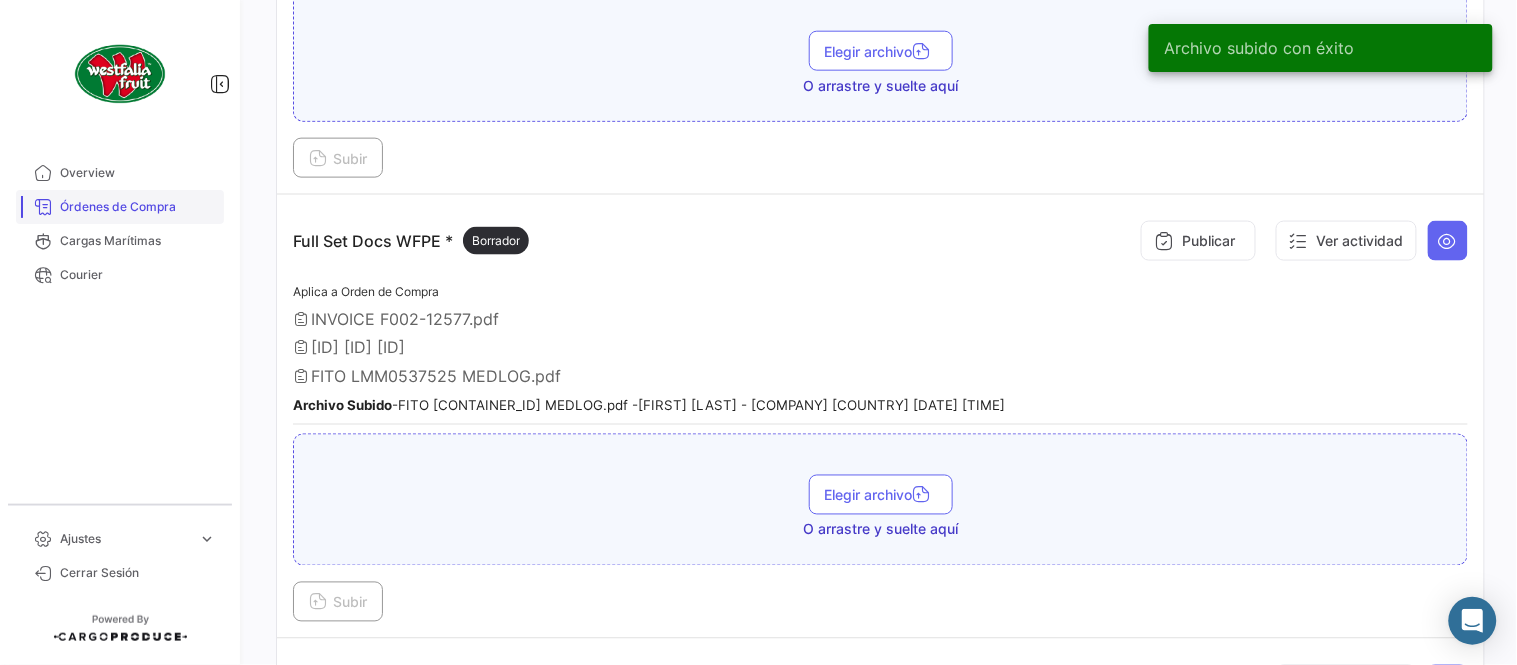 click on "Órdenes de Compra" at bounding box center [138, 207] 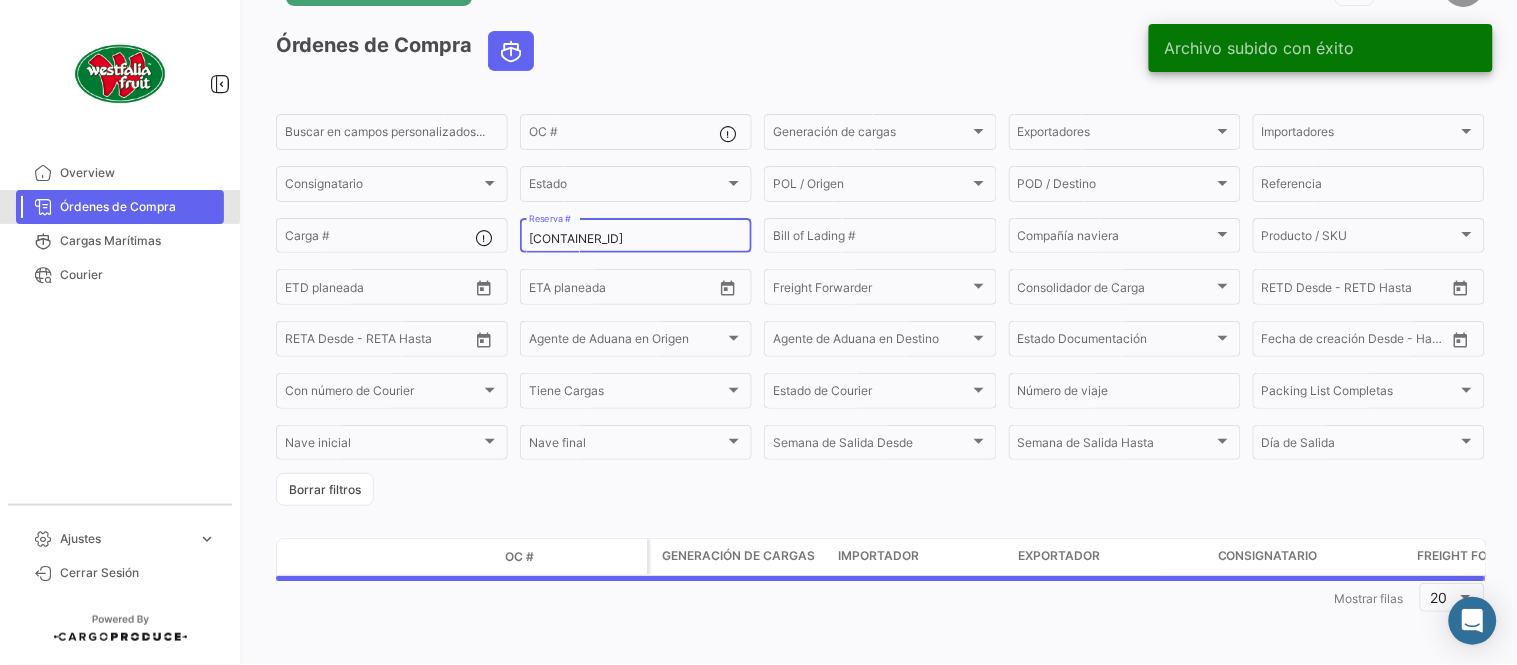 scroll, scrollTop: 0, scrollLeft: 0, axis: both 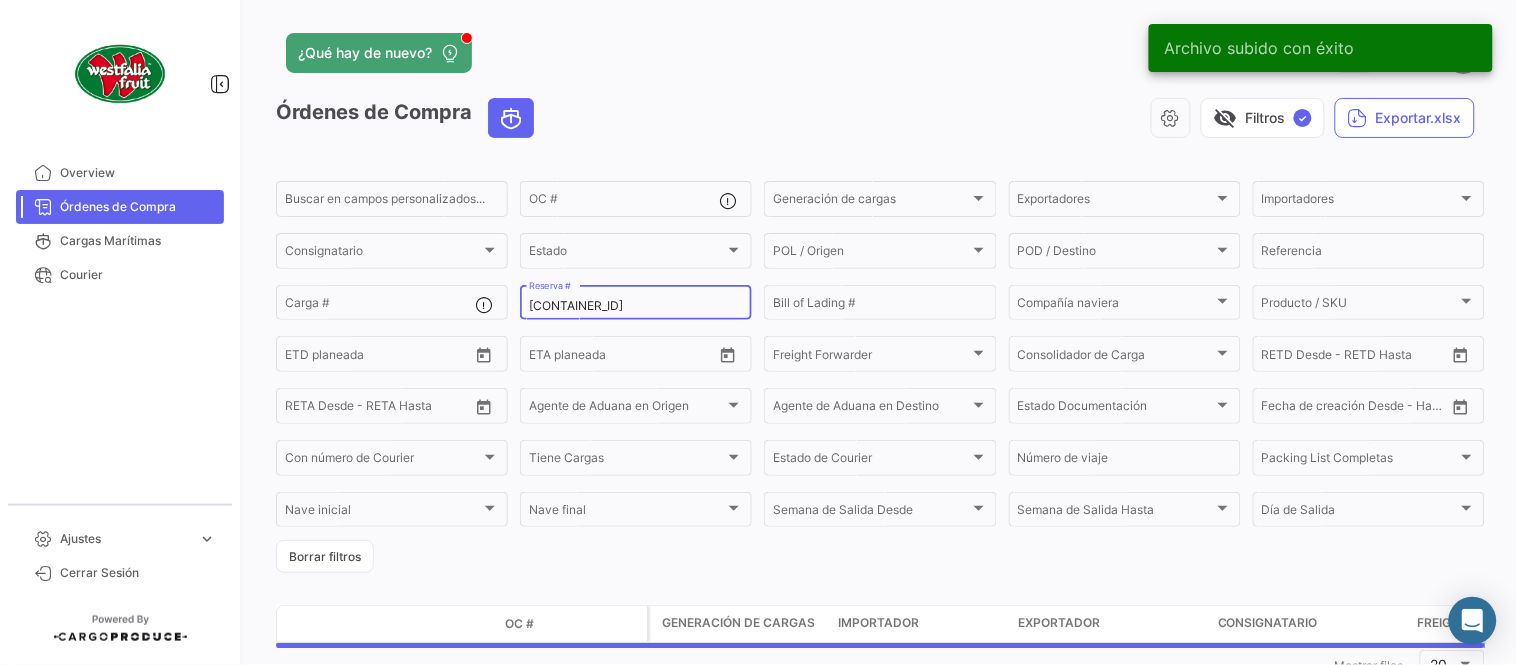 click on "LMM0537525" at bounding box center [636, 306] 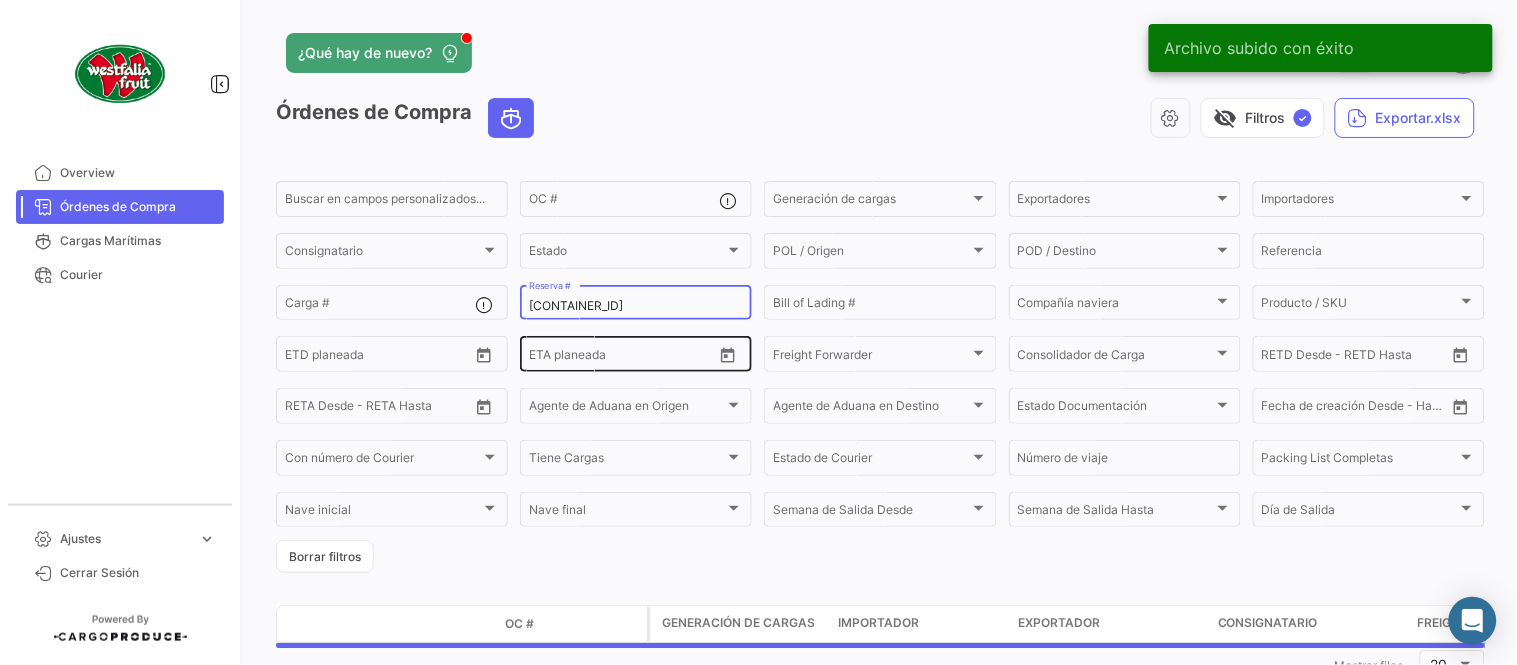 paste on "2" 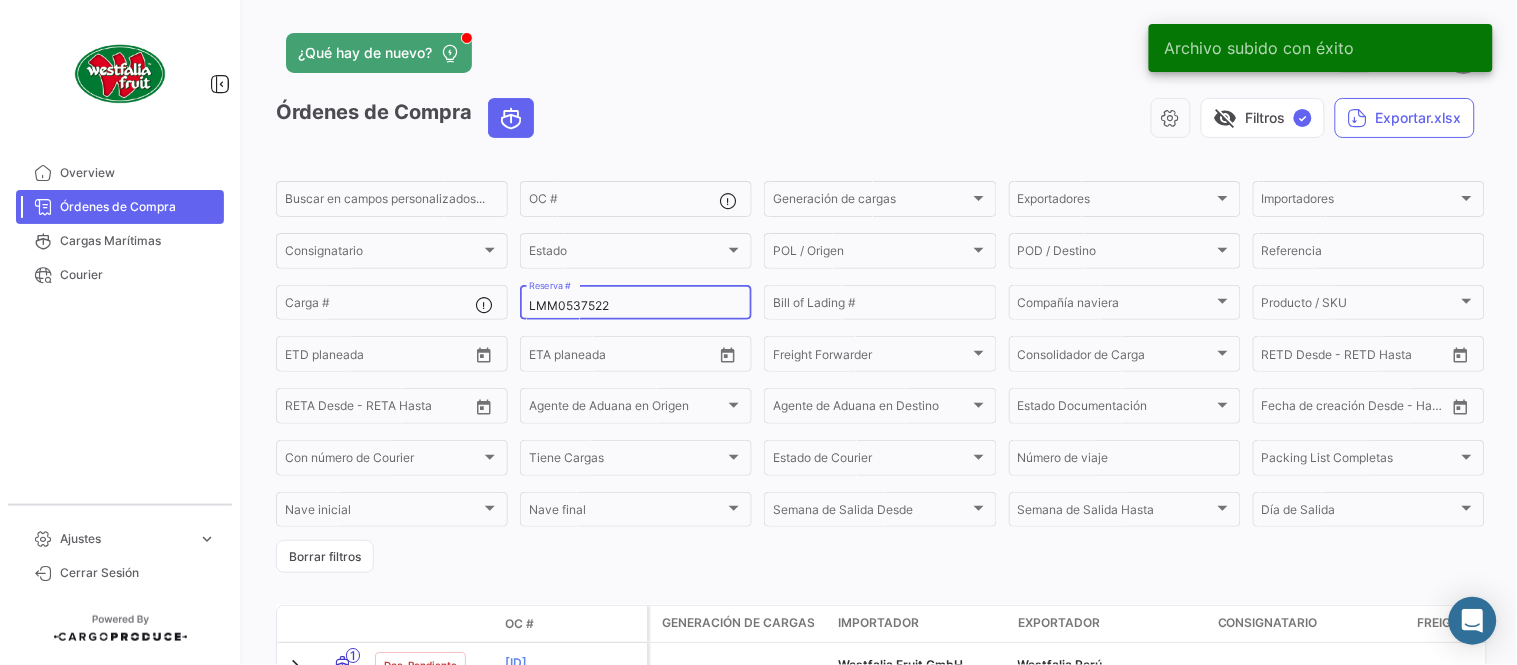 type on "LMM0537522" 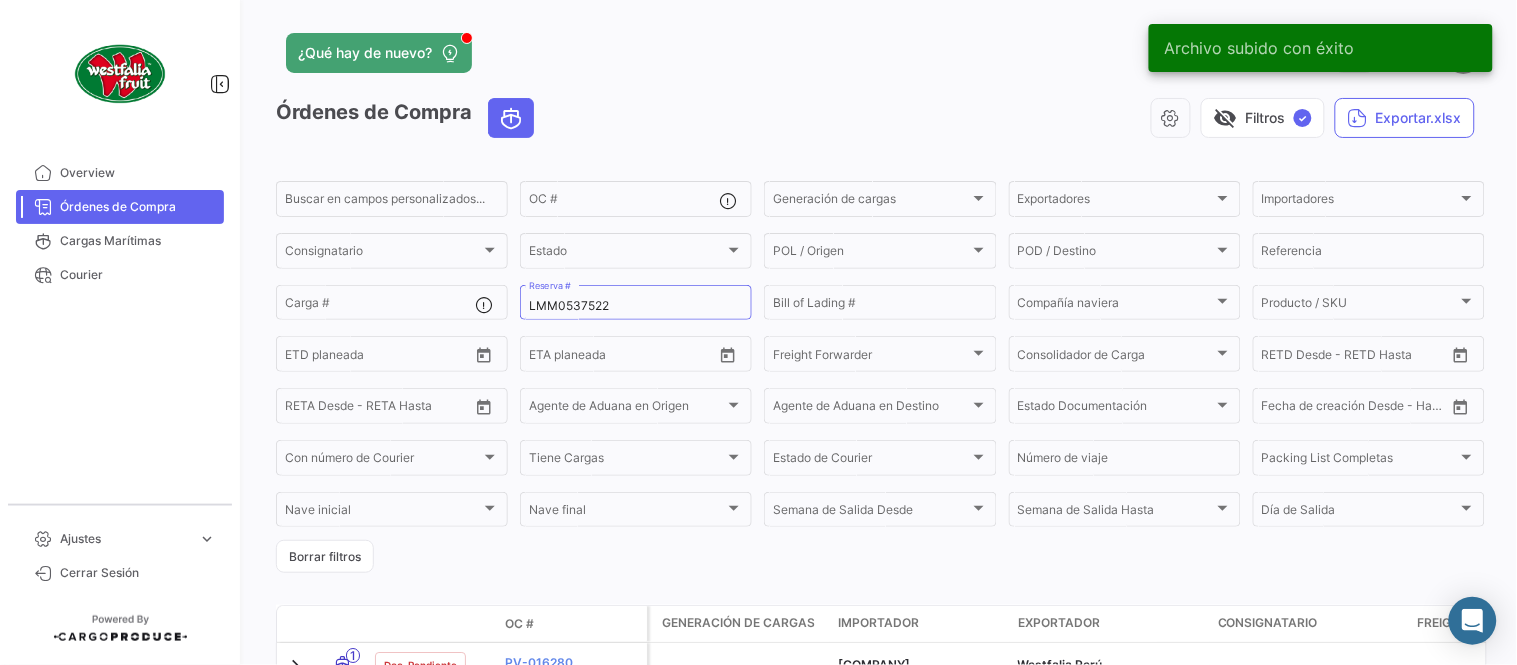 drag, startPoint x: 888, startPoint y: 72, endPoint x: 864, endPoint y: 96, distance: 33.941124 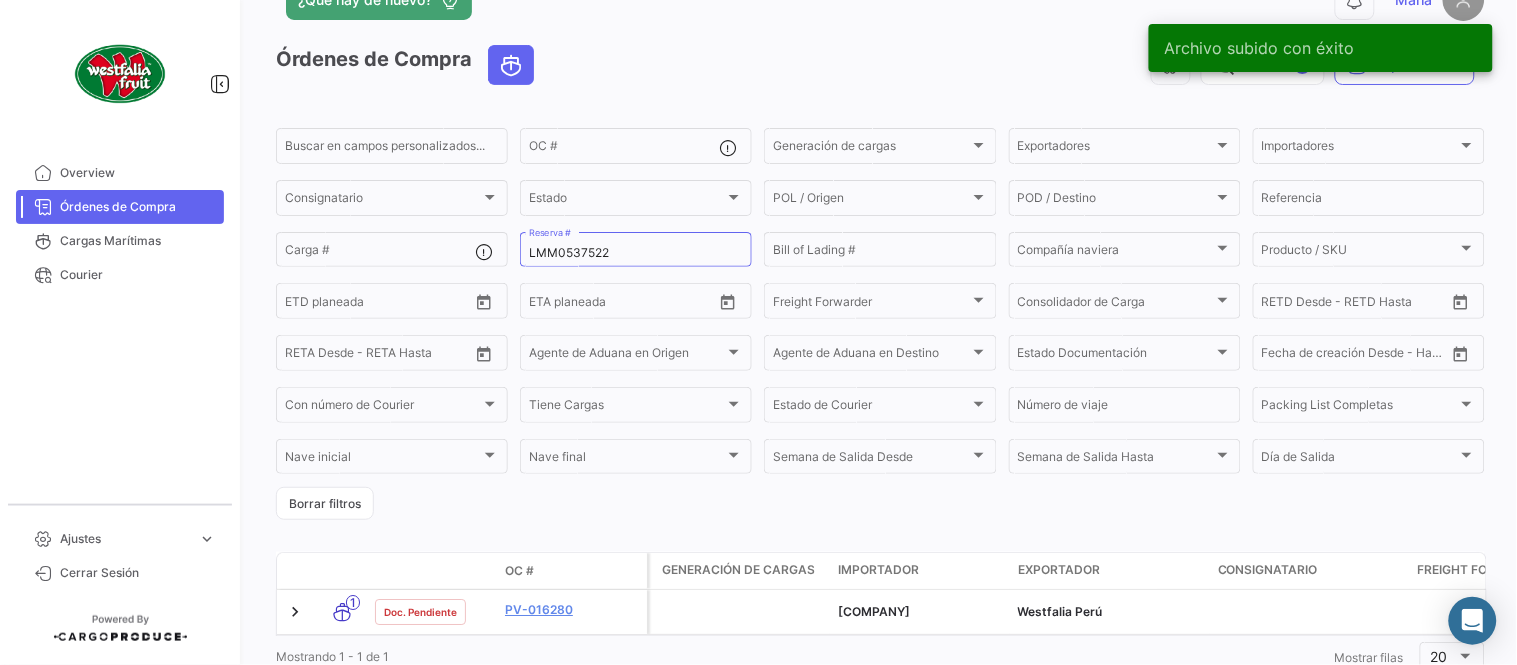 scroll, scrollTop: 136, scrollLeft: 0, axis: vertical 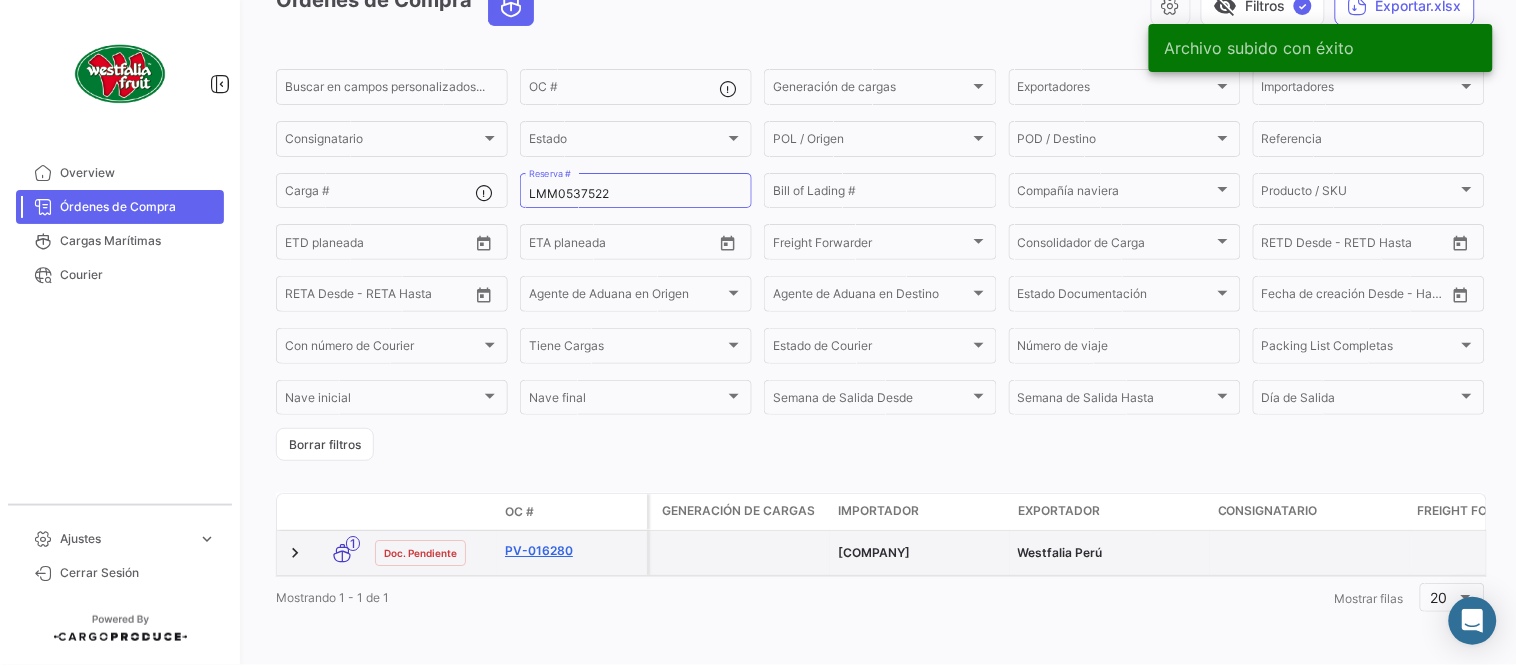 click on "PV-016280" 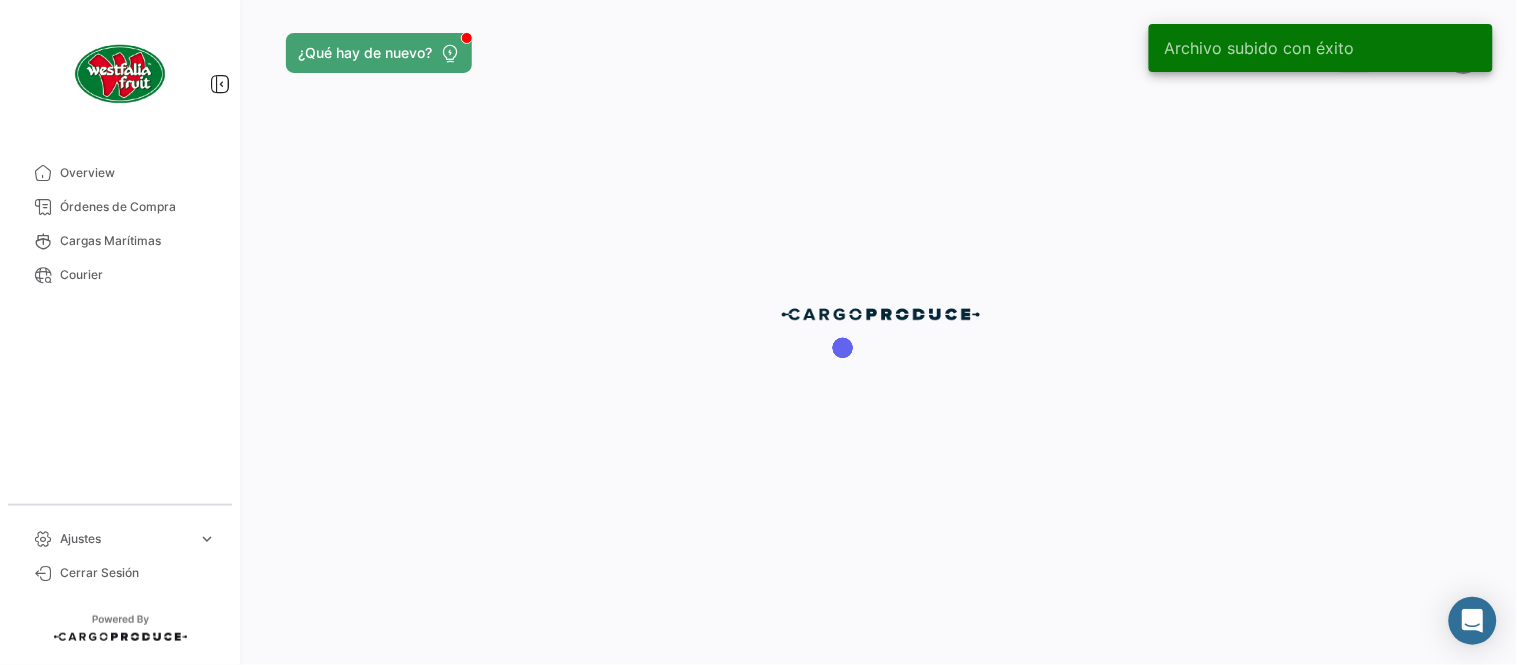 scroll, scrollTop: 0, scrollLeft: 0, axis: both 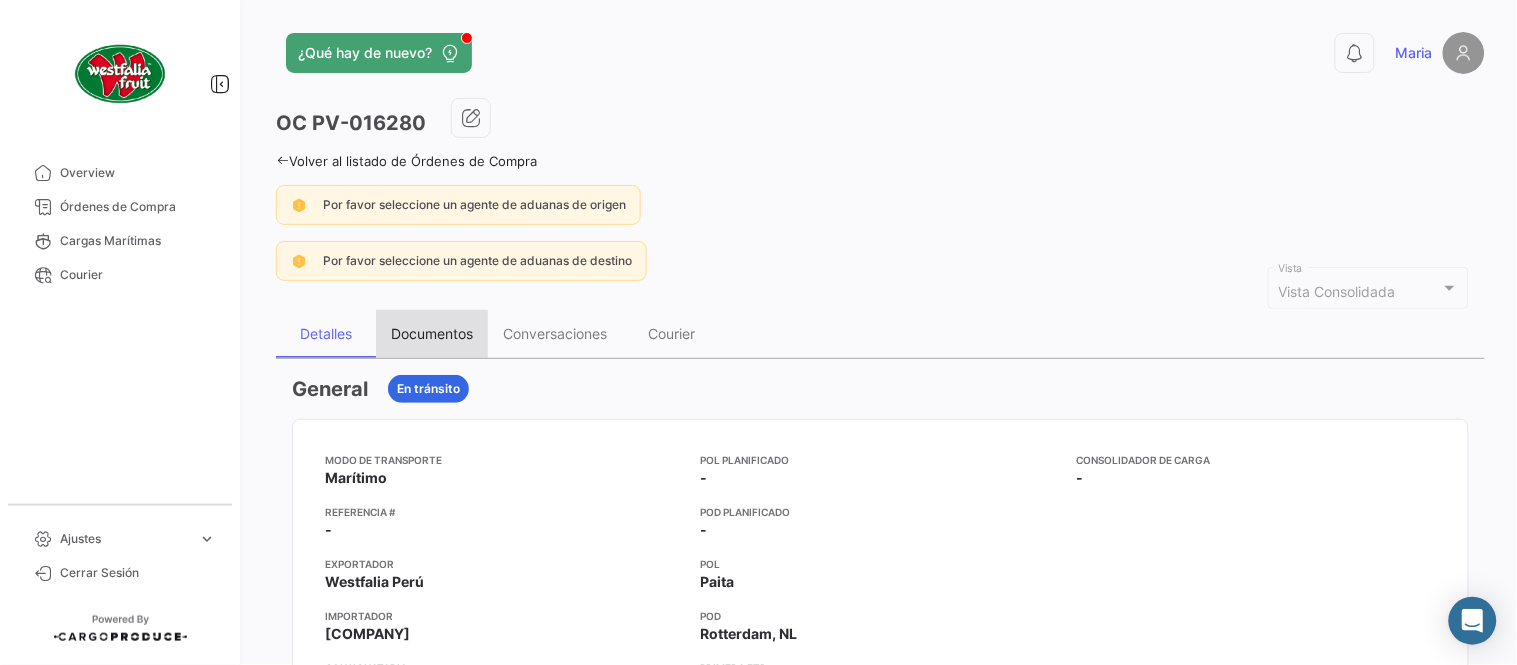click on "Documentos" at bounding box center [432, 334] 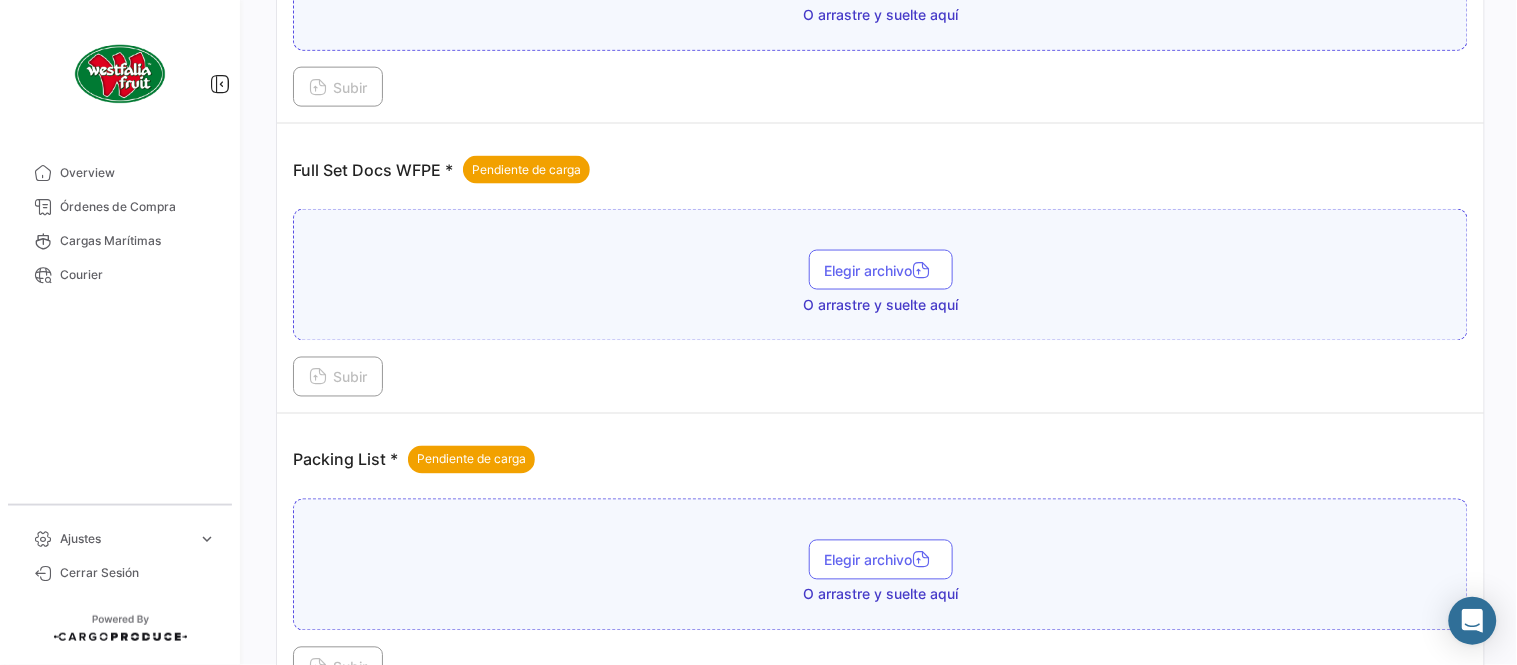 scroll, scrollTop: 806, scrollLeft: 0, axis: vertical 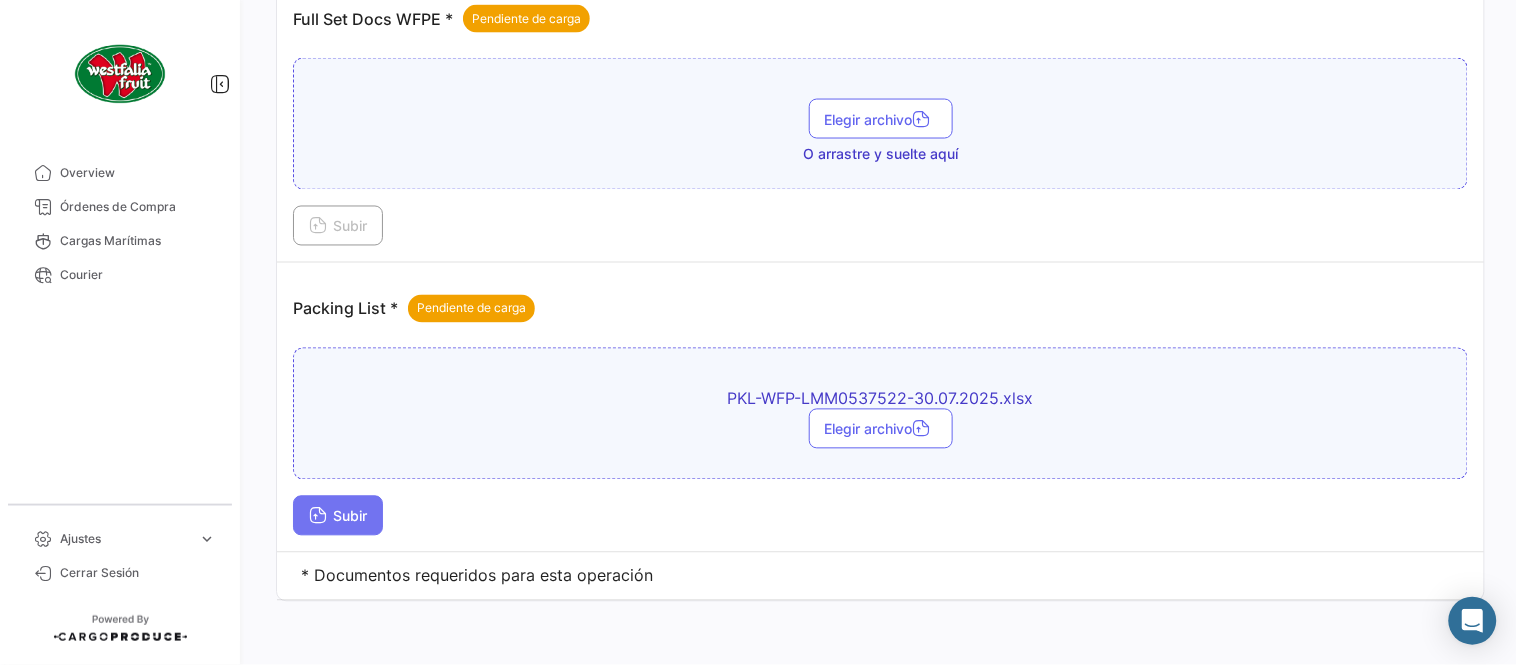 click on "Subir" at bounding box center [338, 516] 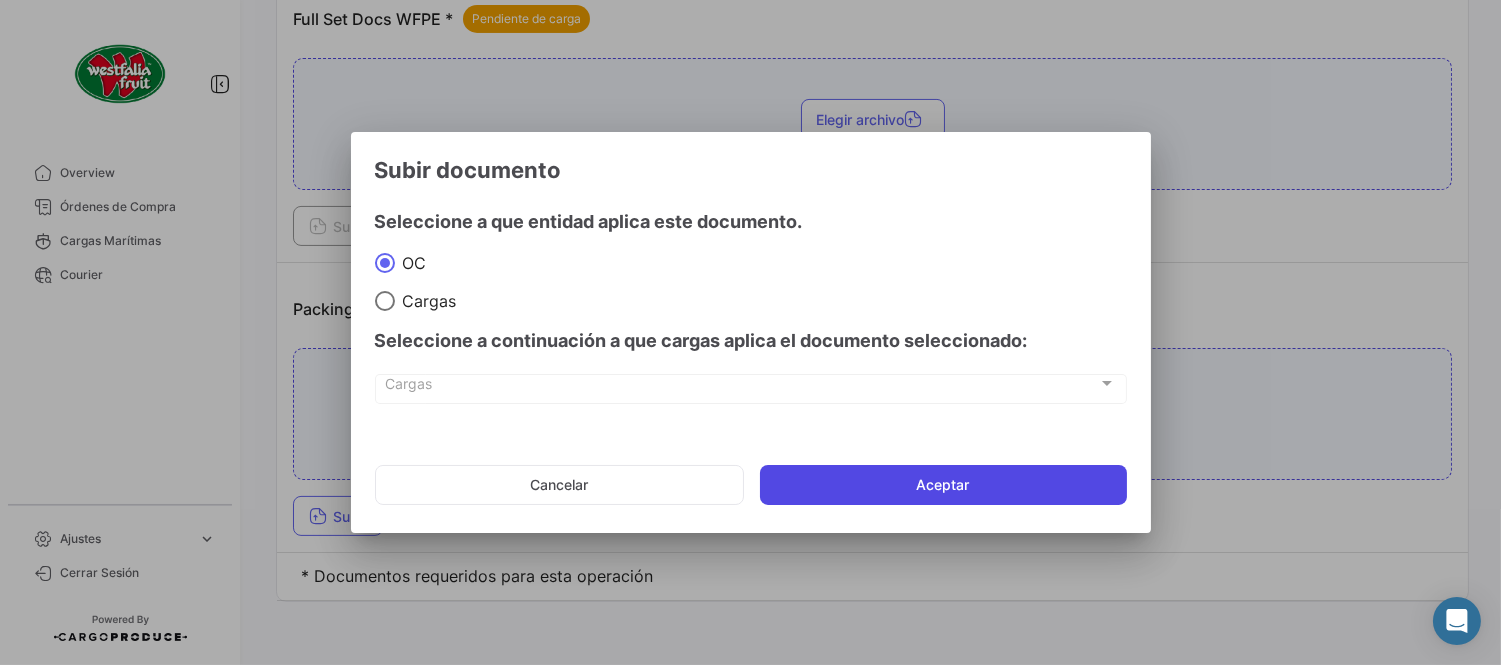click on "Aceptar" 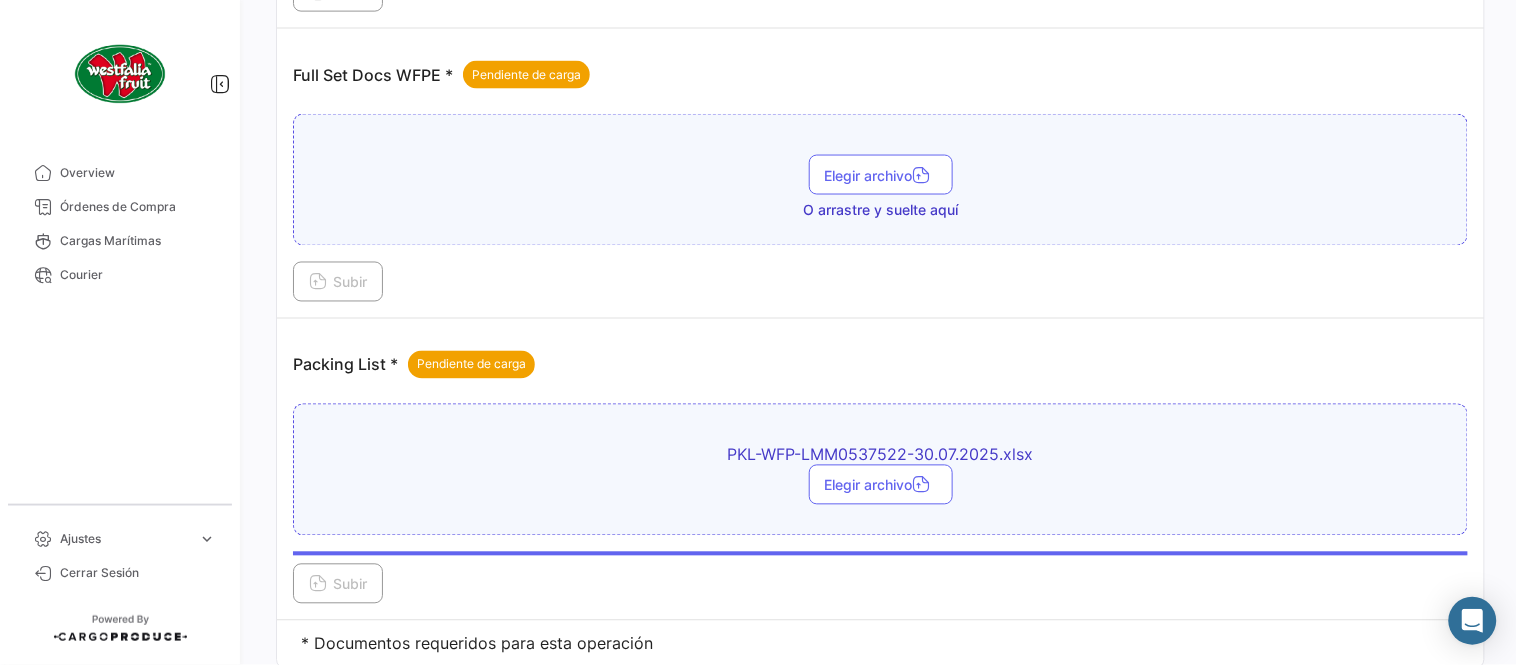scroll, scrollTop: 584, scrollLeft: 0, axis: vertical 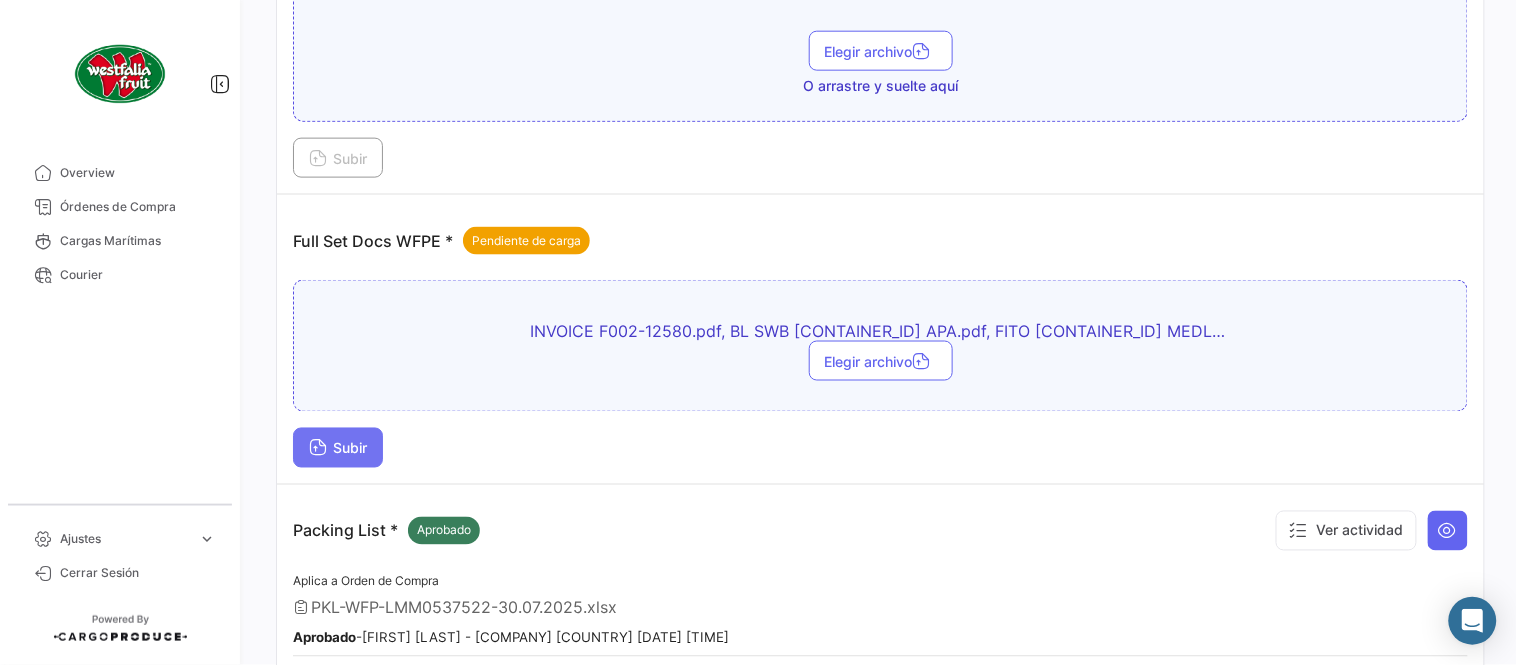 click on "Subir" at bounding box center [338, 448] 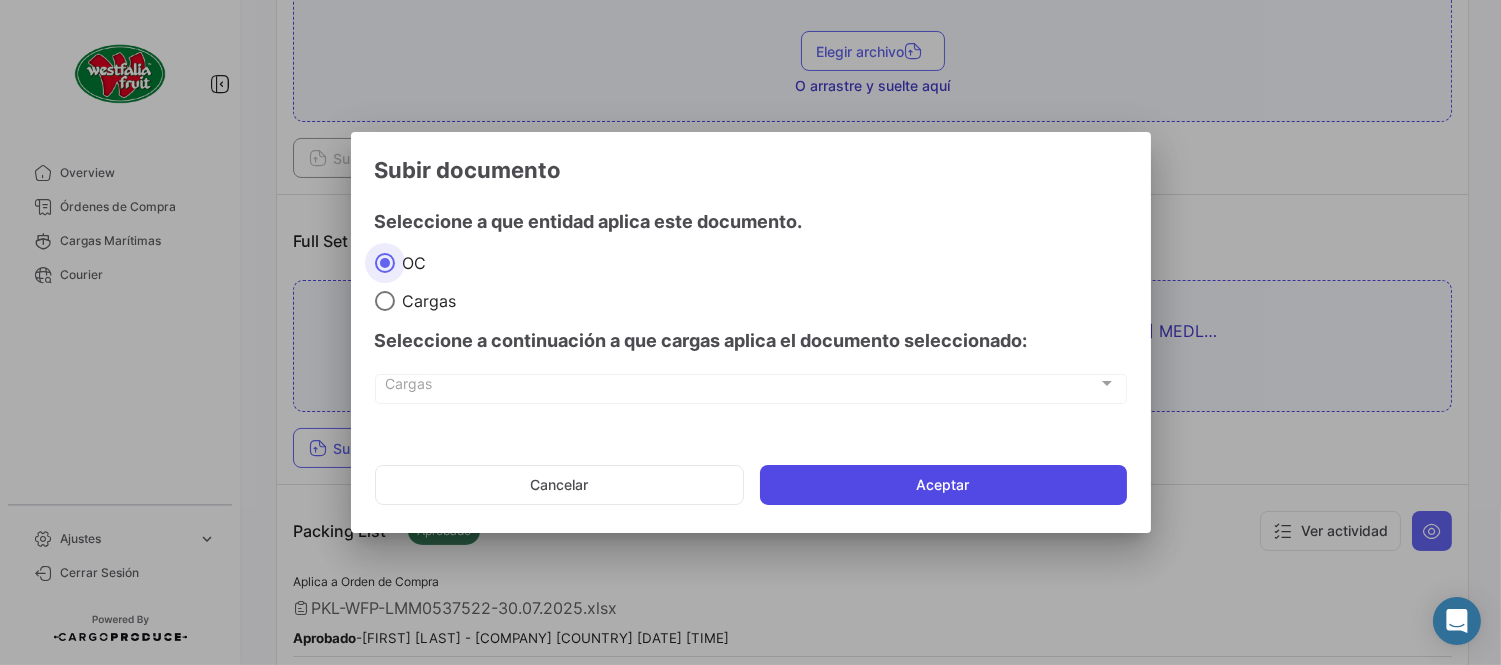click on "Aceptar" 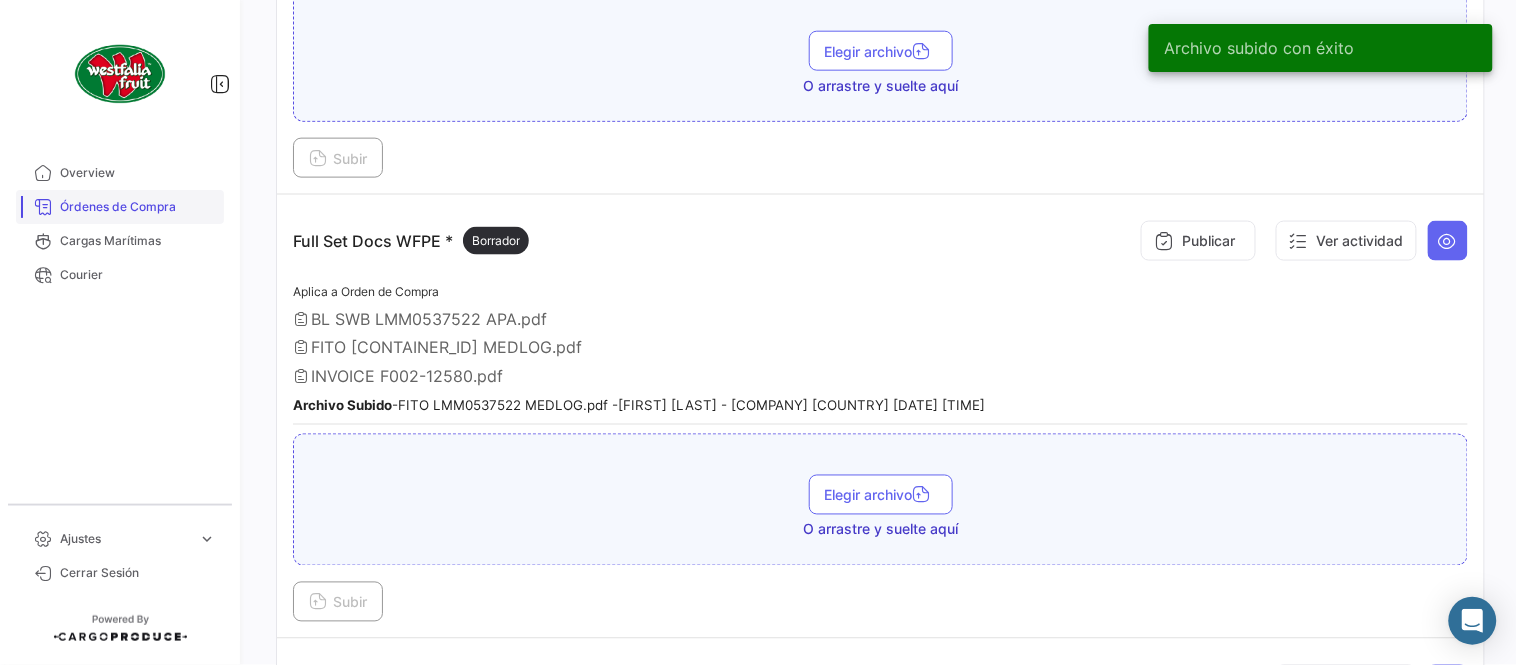 click on "Órdenes de Compra" at bounding box center (138, 207) 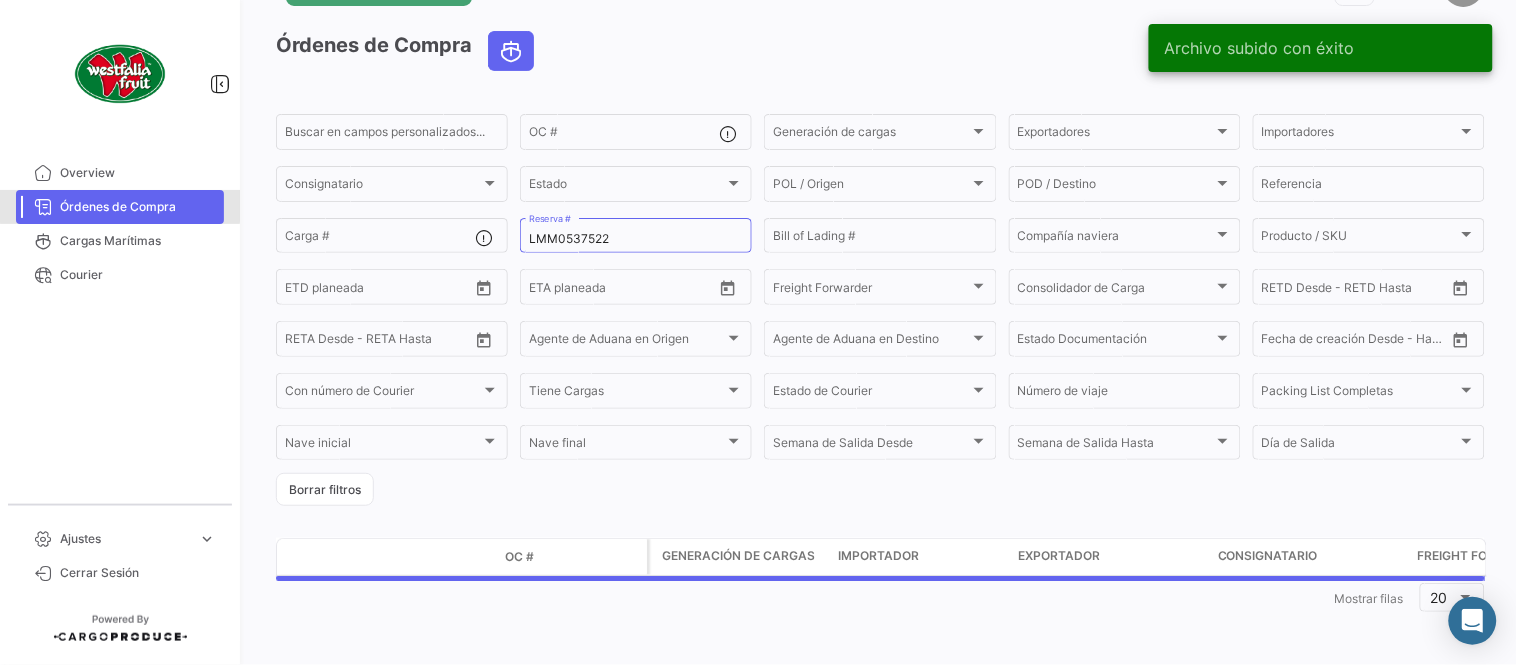 scroll, scrollTop: 0, scrollLeft: 0, axis: both 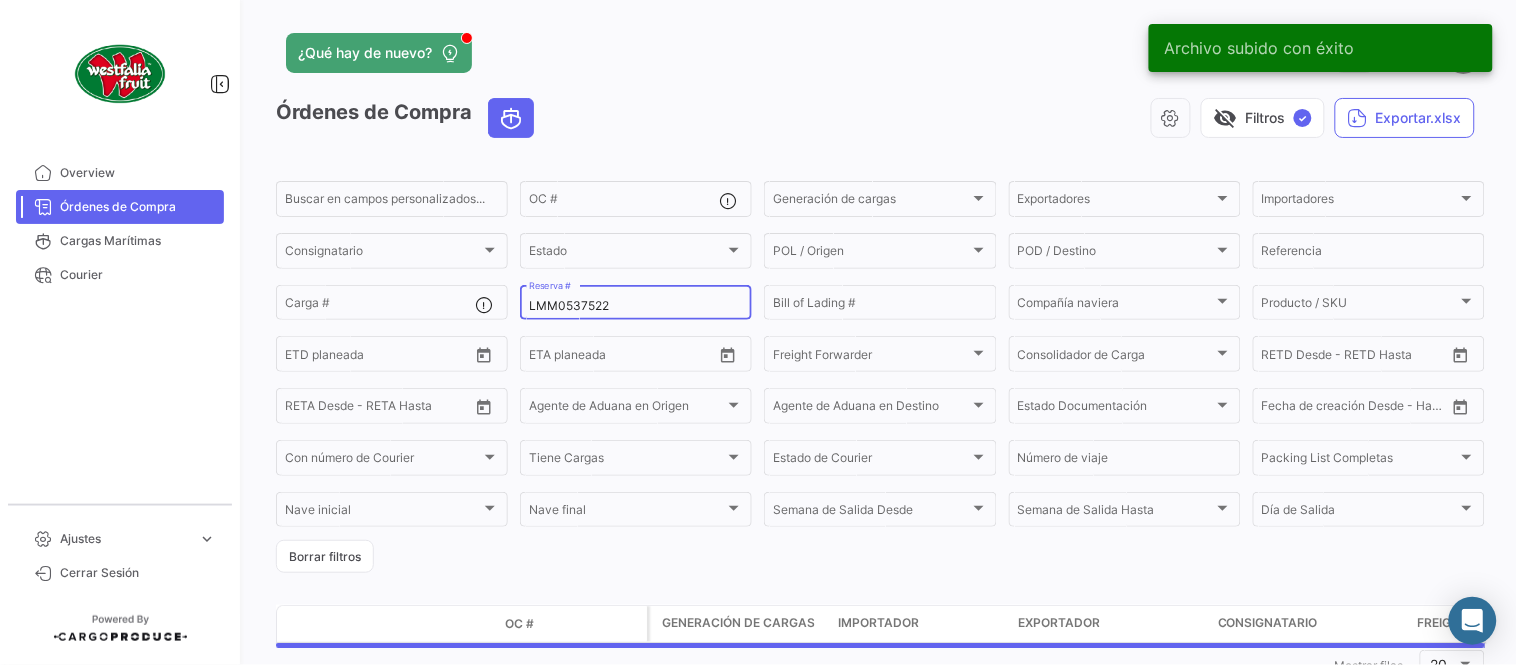 click on "LMM0537522 Reserva #" 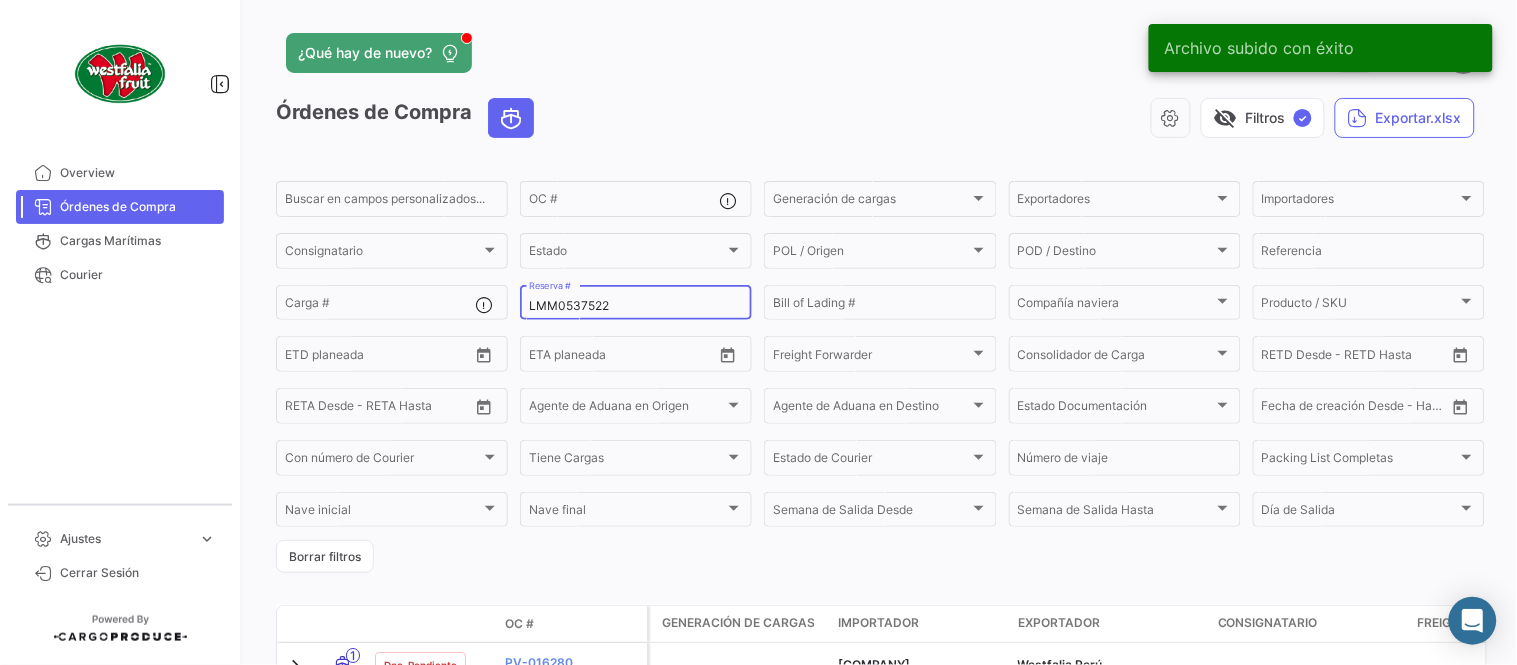 click on "LMM0537522" at bounding box center [636, 306] 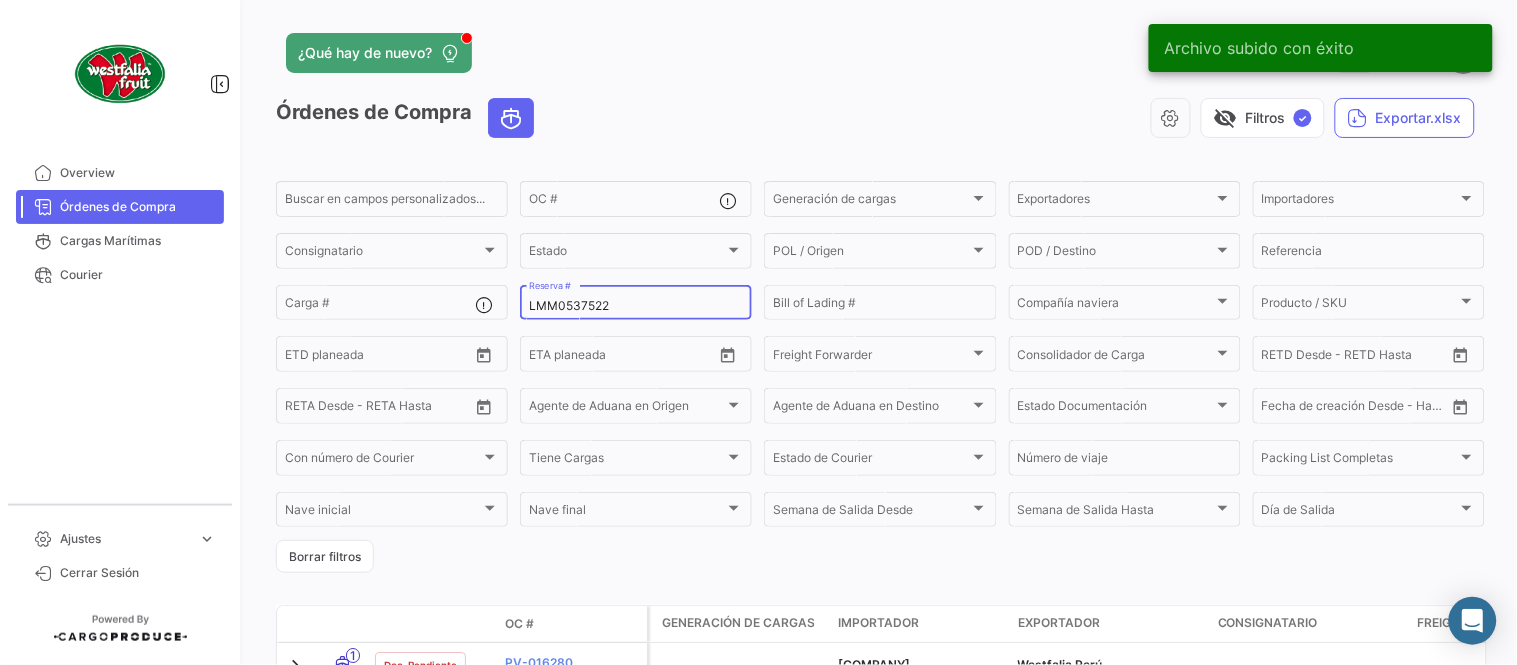 click on "LMM0537522" at bounding box center (636, 306) 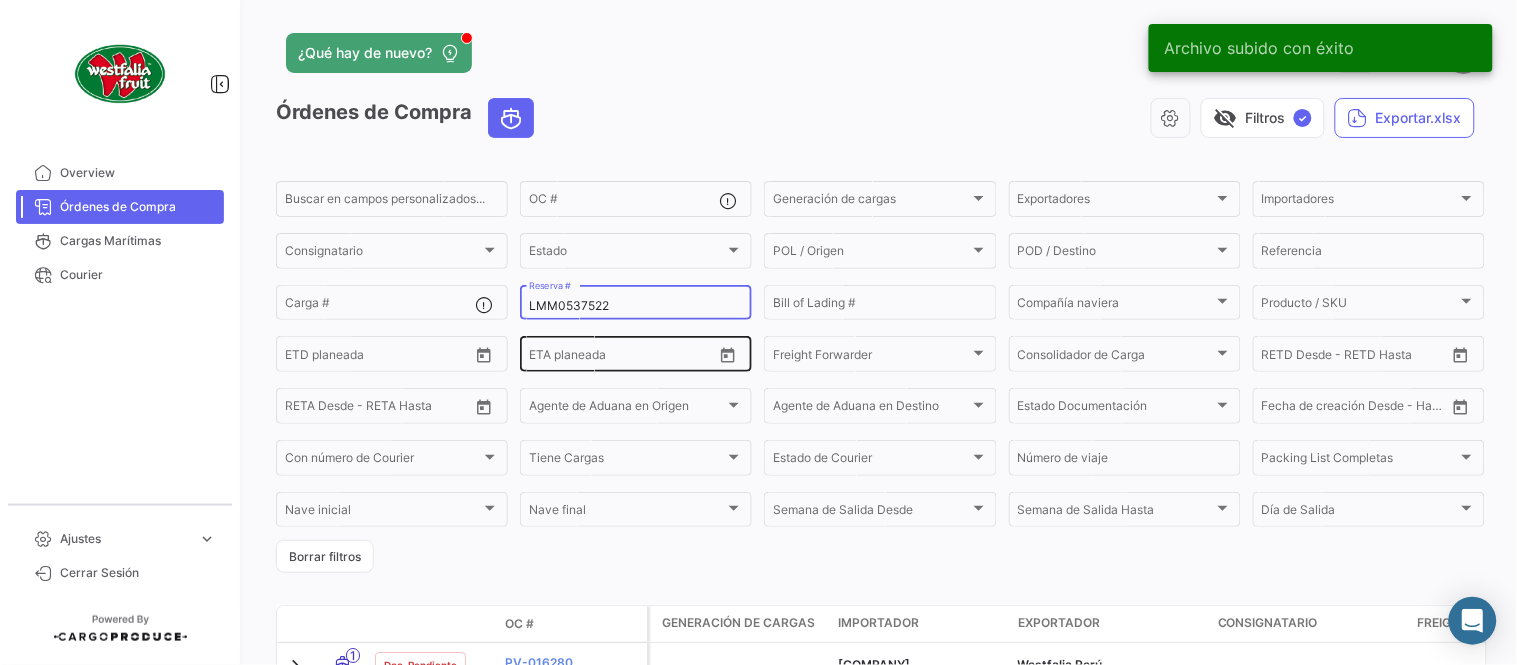 paste on "3" 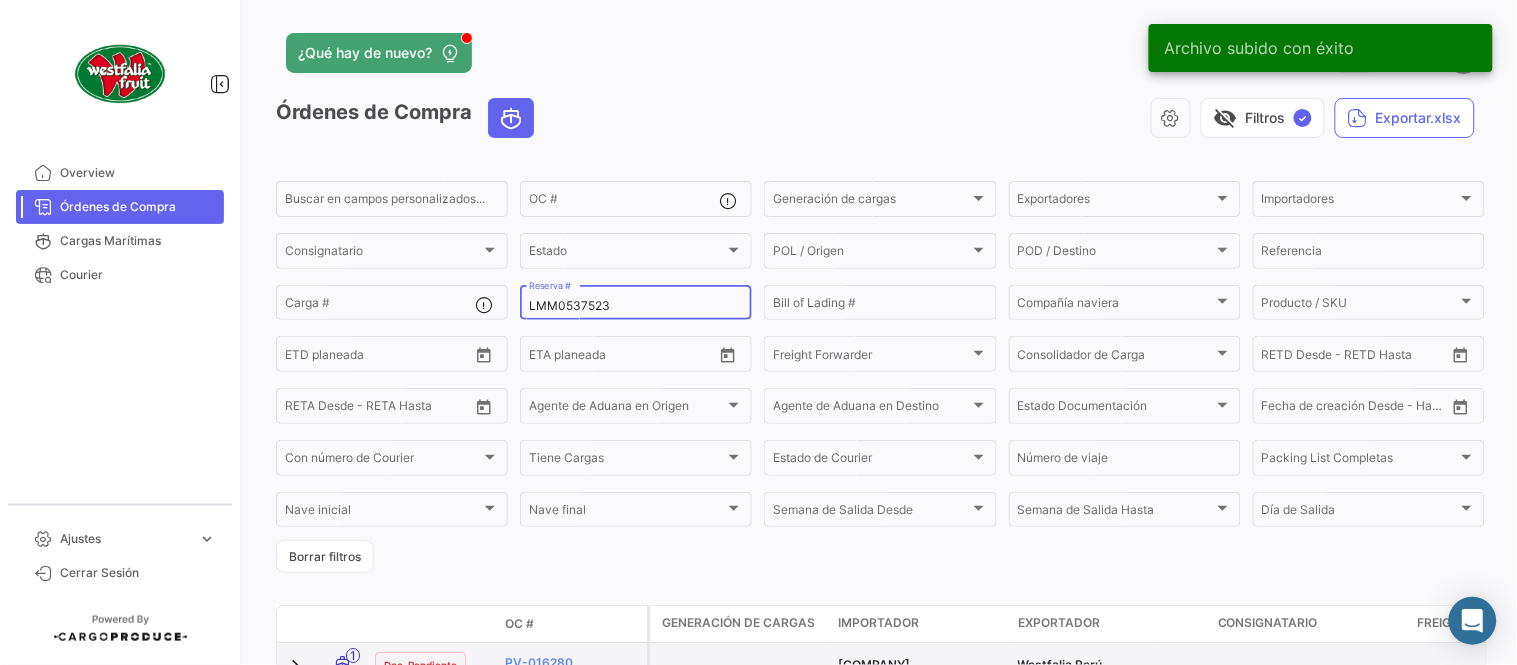 type on "LMM0537523" 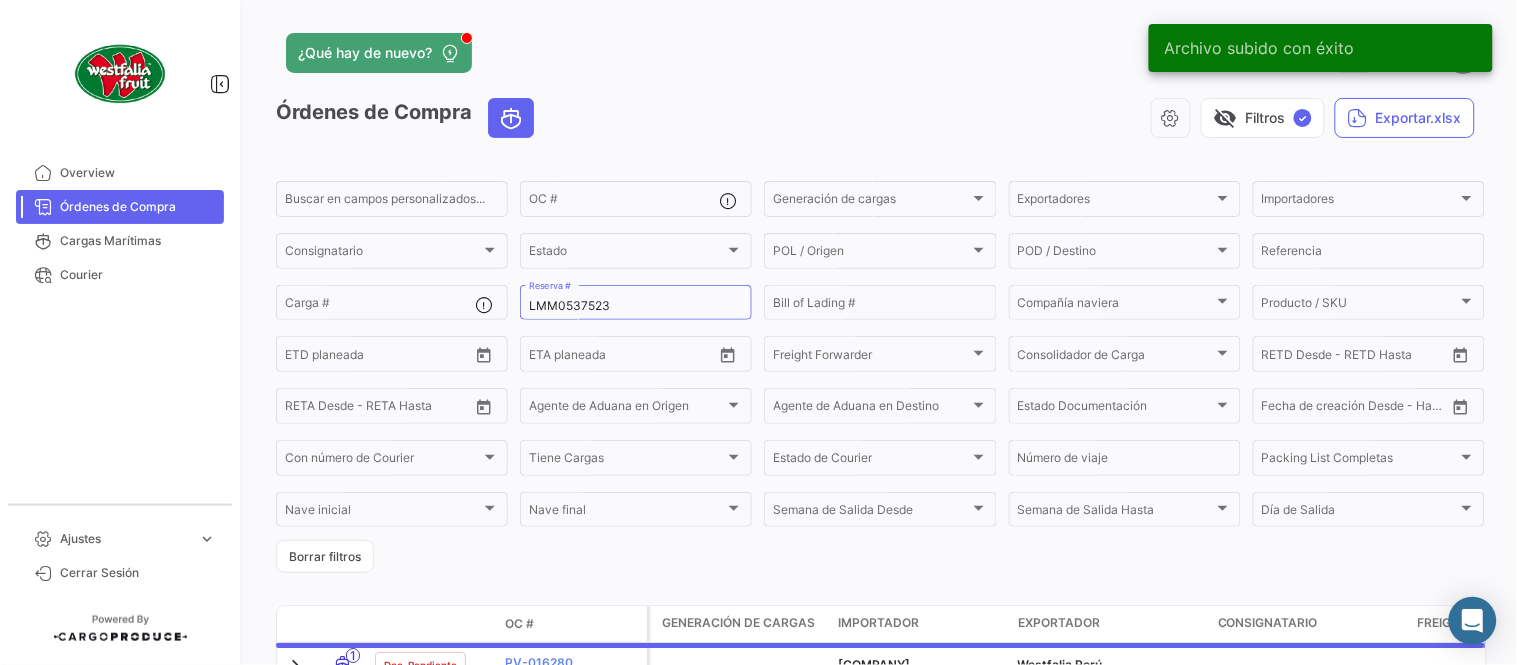 click on "¿Qué hay de nuevo?  0  Maria" 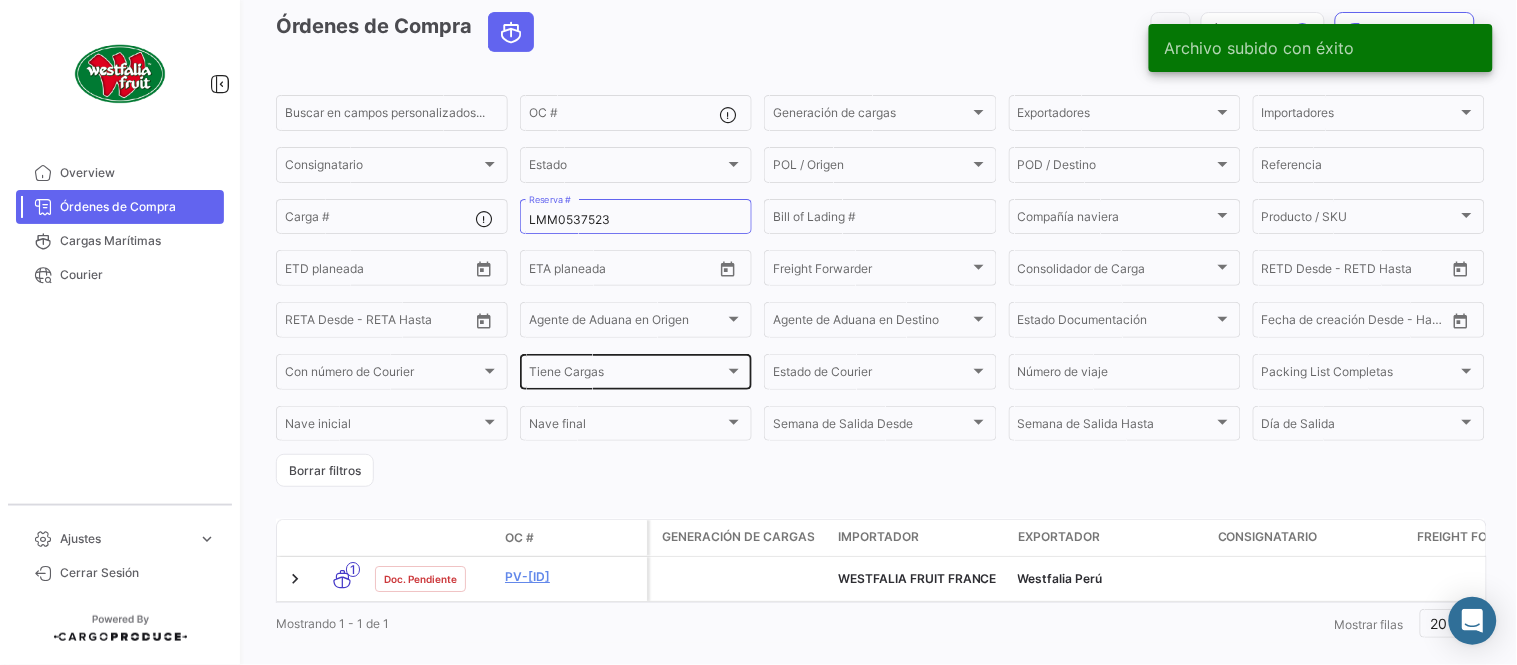 scroll, scrollTop: 128, scrollLeft: 0, axis: vertical 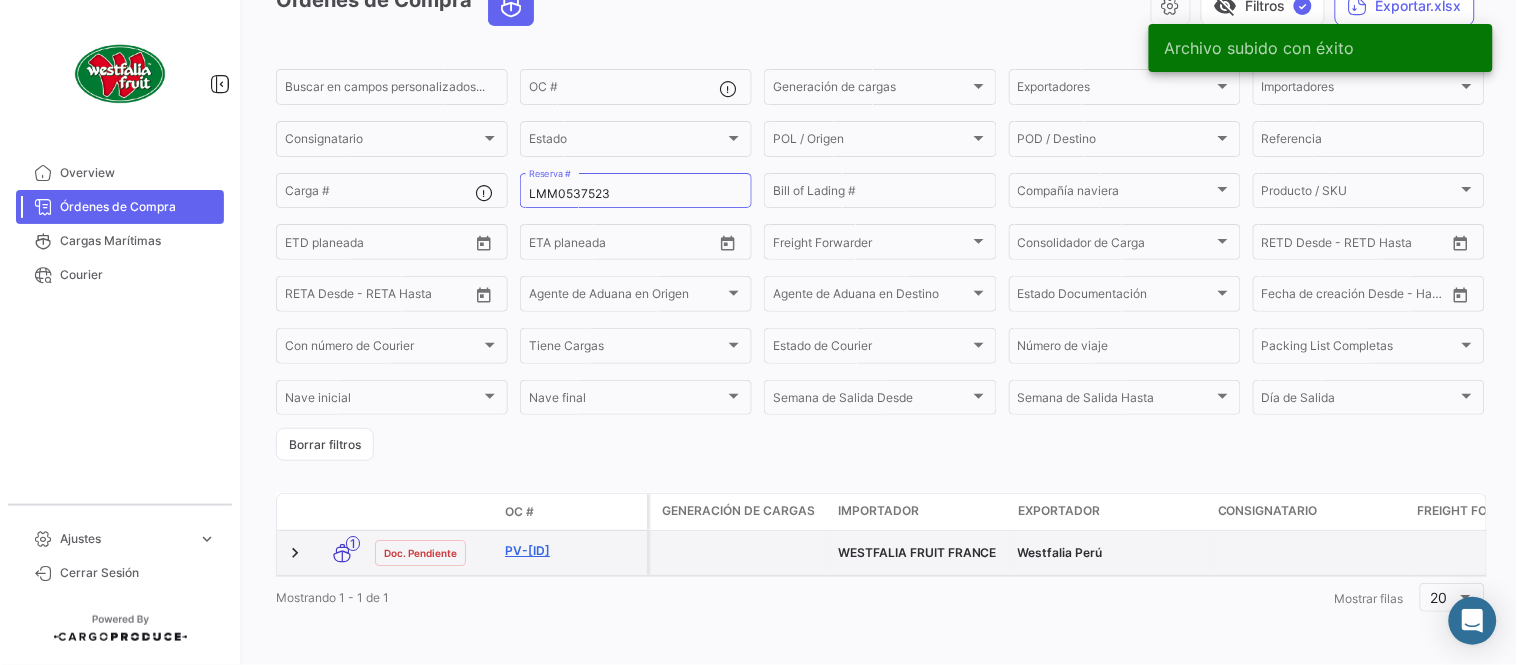 click on "PV-016285" 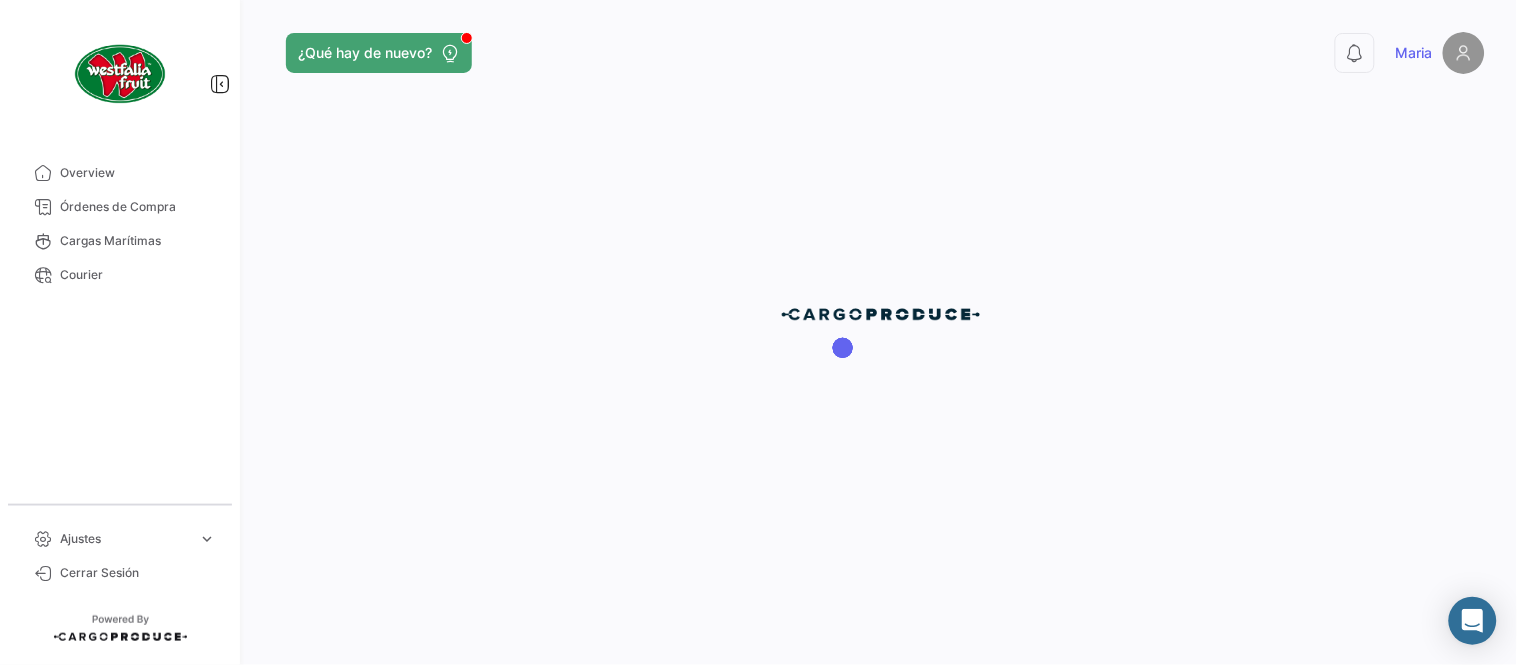 scroll, scrollTop: 0, scrollLeft: 0, axis: both 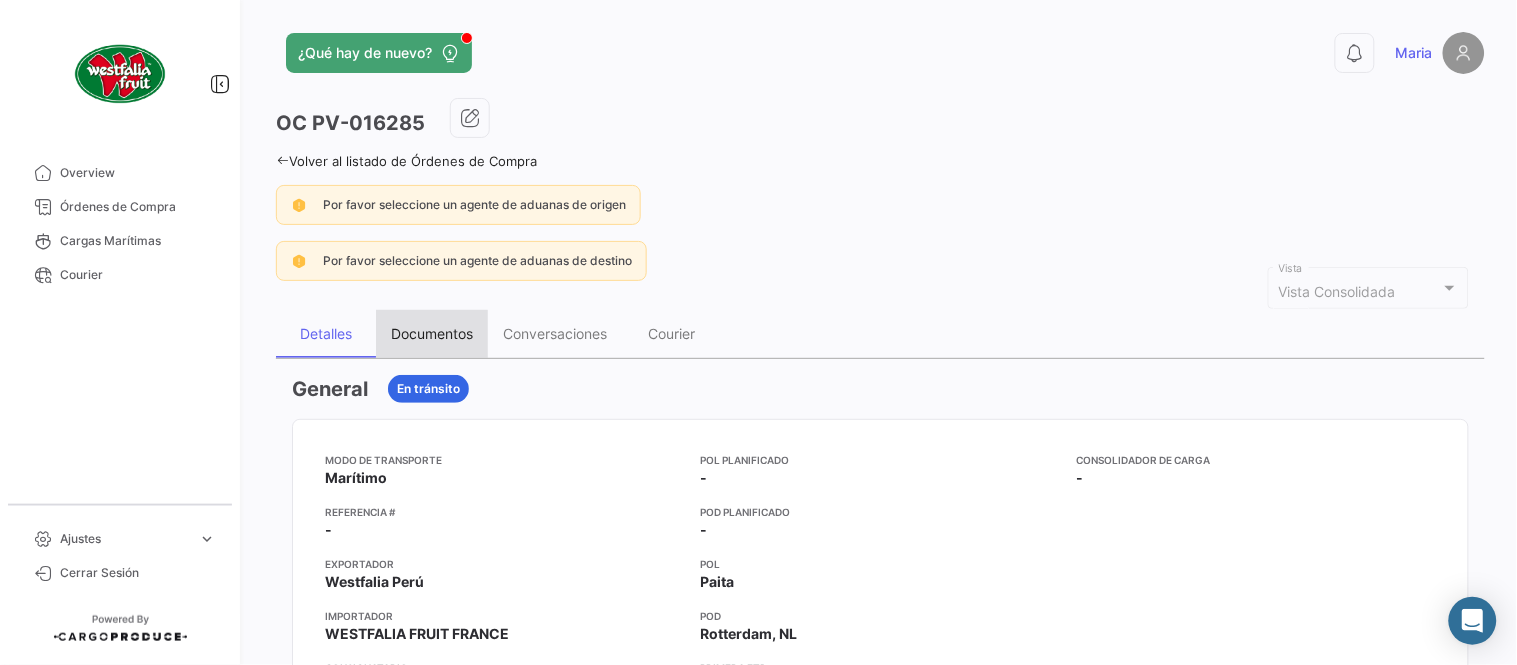 click on "Documentos" at bounding box center (432, 334) 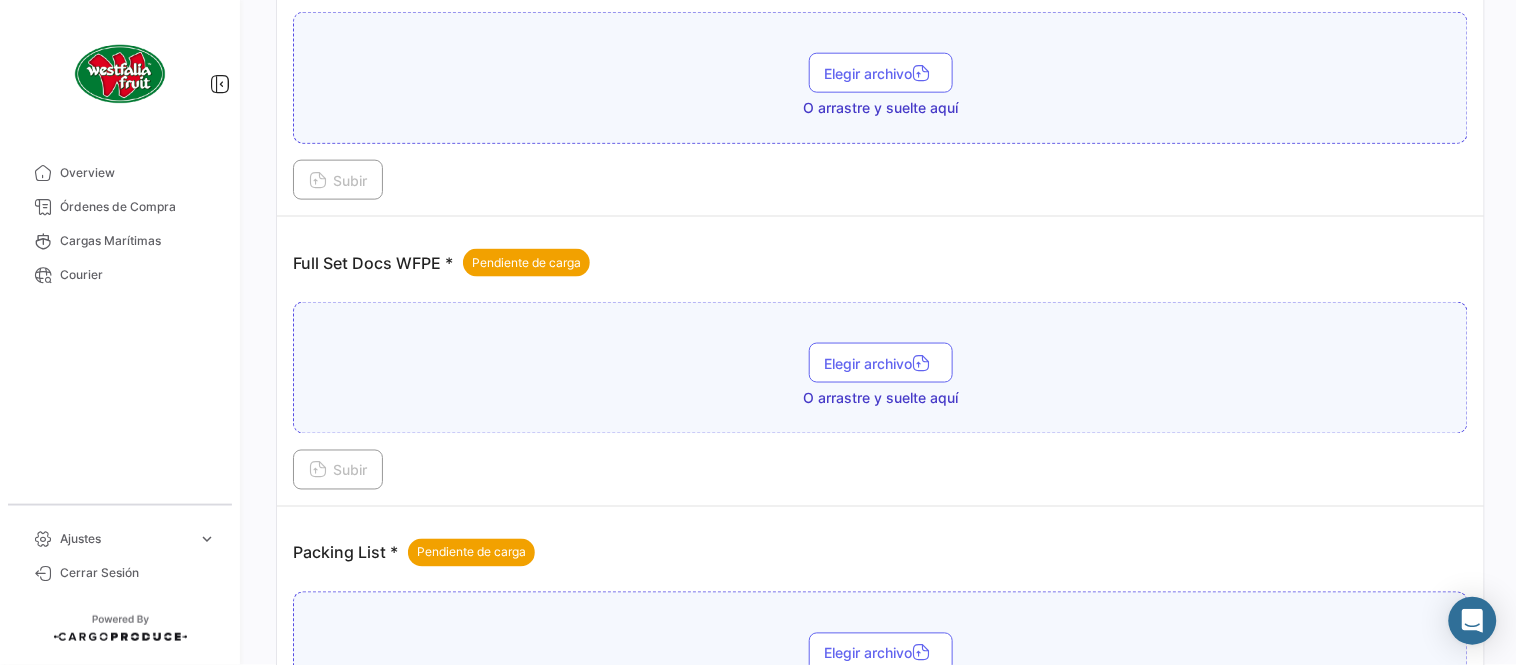 scroll, scrollTop: 806, scrollLeft: 0, axis: vertical 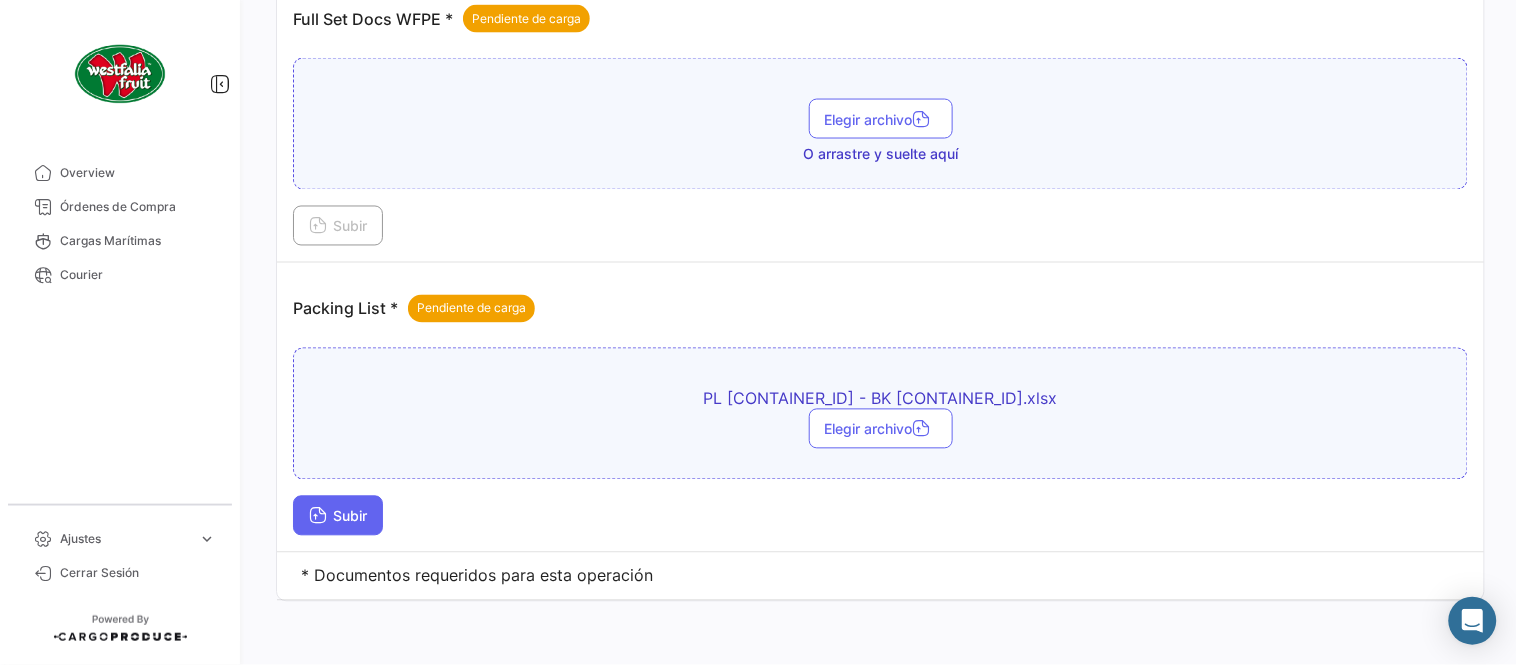 click on "Subir" at bounding box center [338, 516] 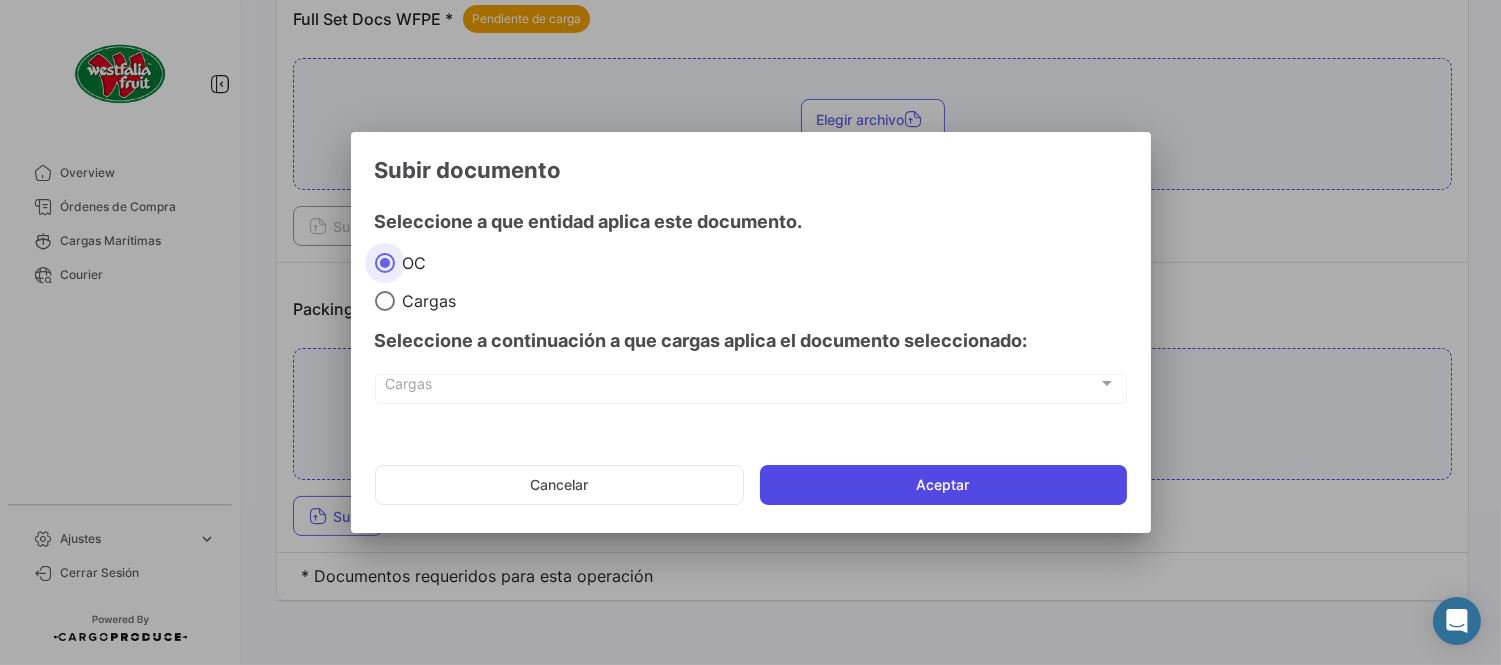 click on "Aceptar" 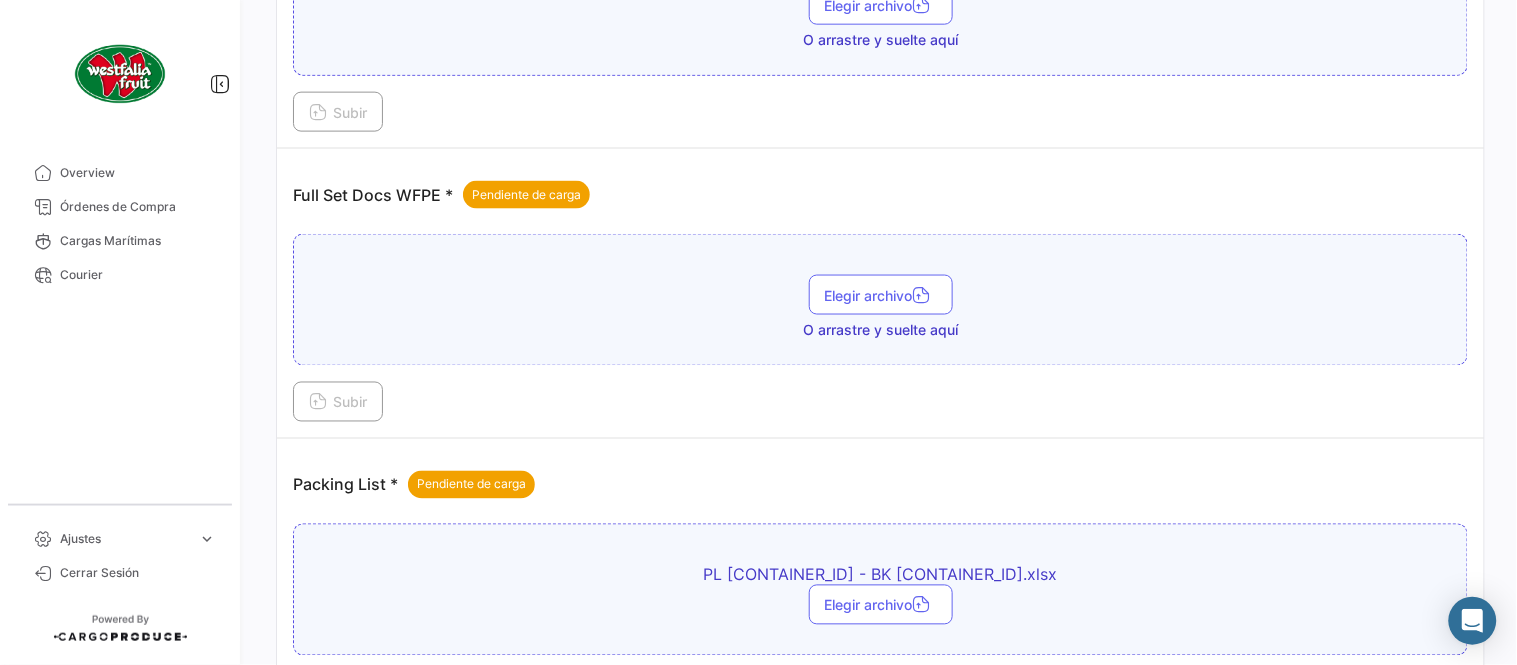 scroll, scrollTop: 584, scrollLeft: 0, axis: vertical 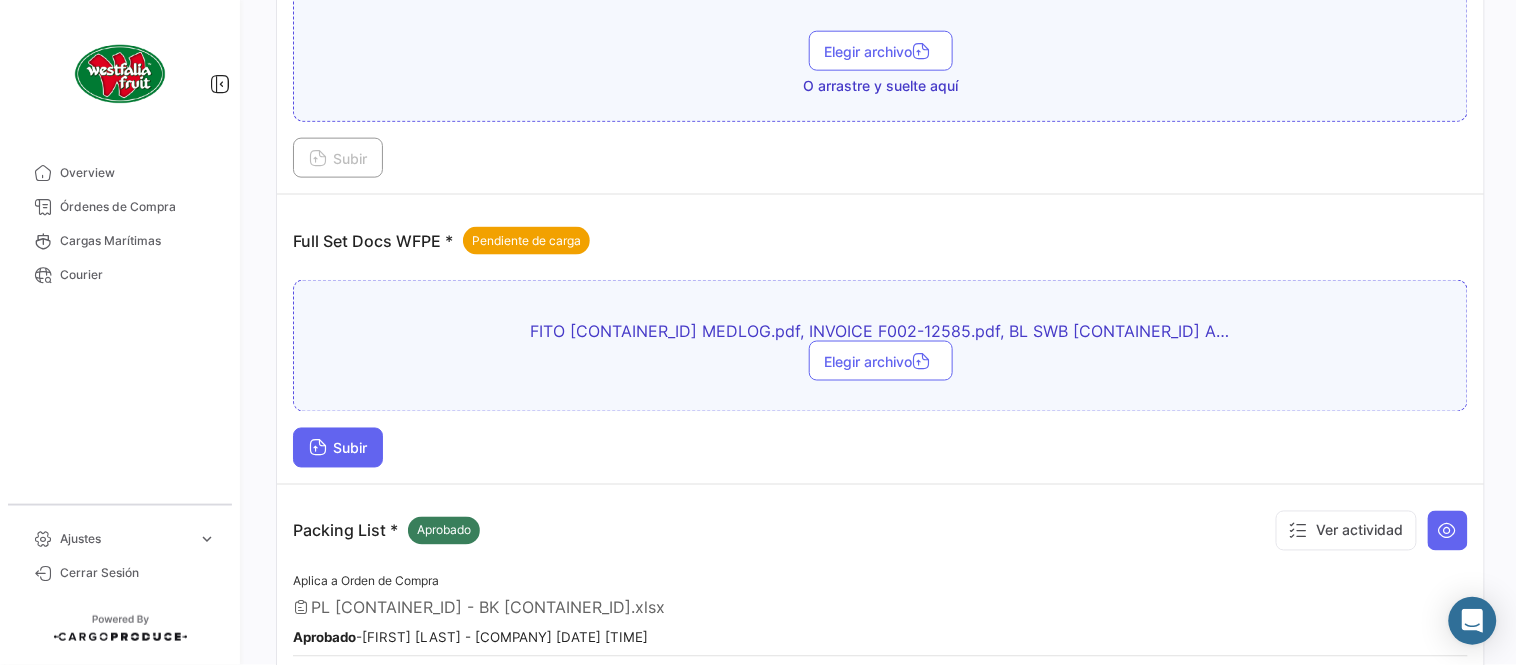 click on "Subir" at bounding box center [338, 448] 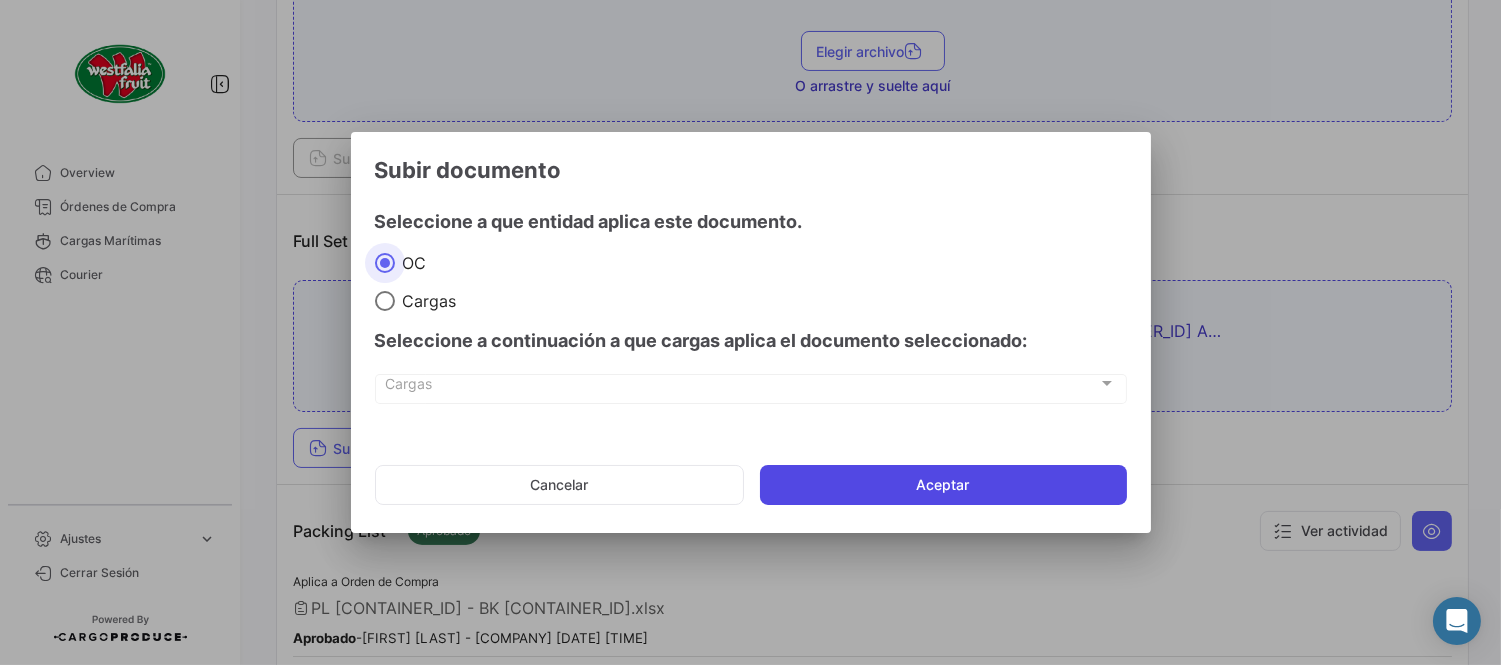 click on "Aceptar" 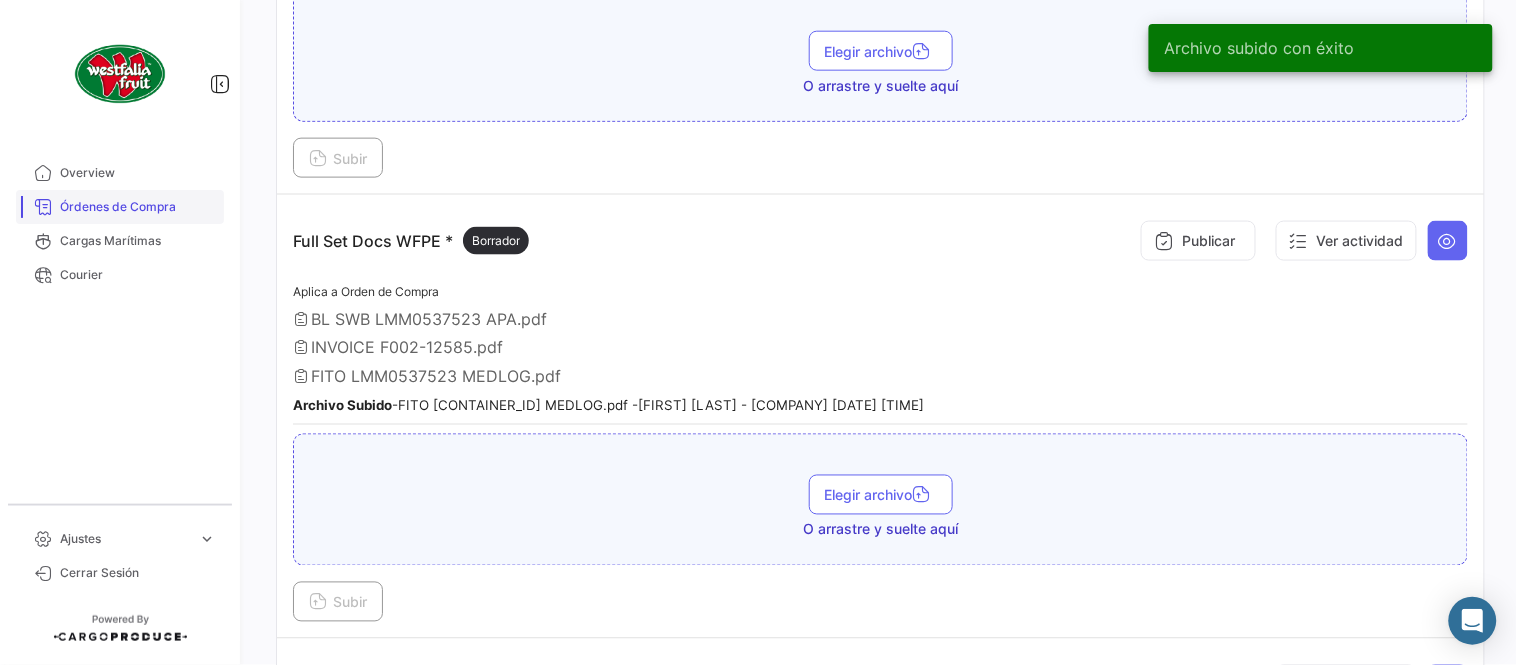click on "Órdenes de Compra" at bounding box center [138, 207] 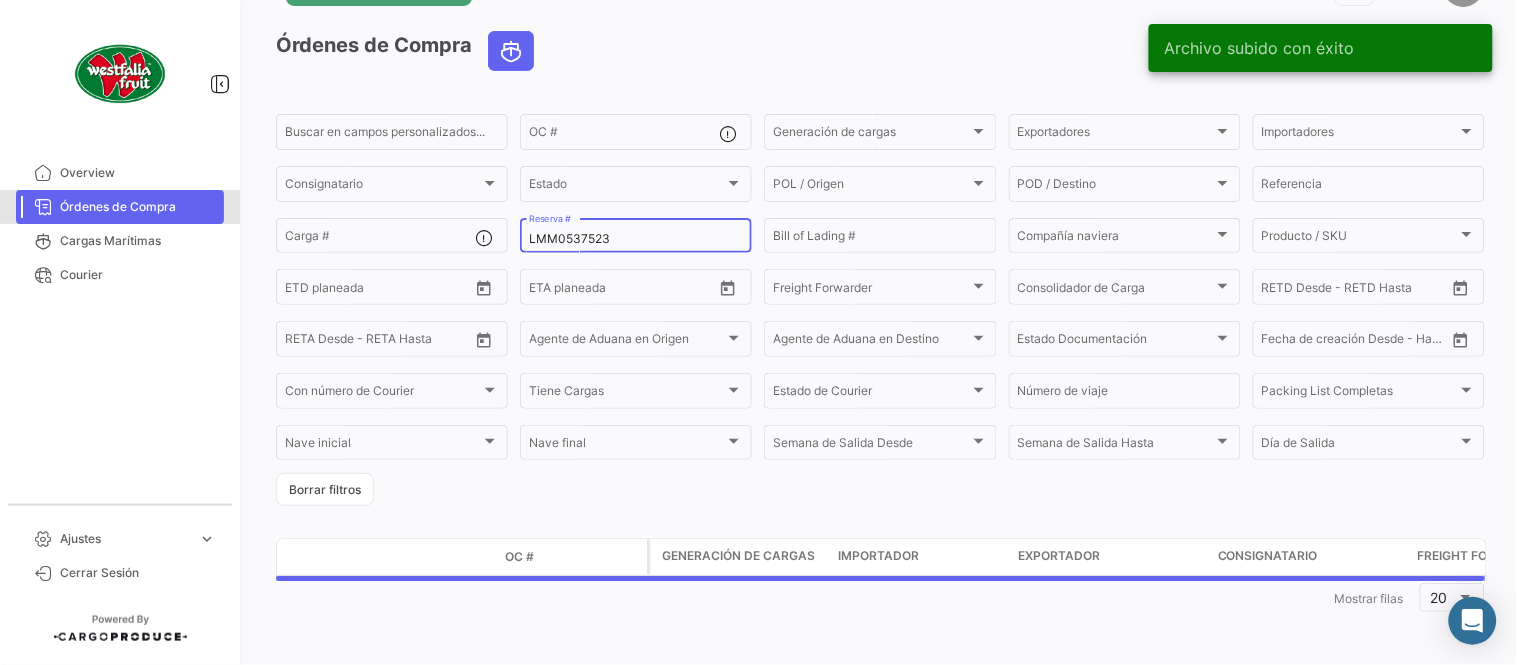 scroll, scrollTop: 0, scrollLeft: 0, axis: both 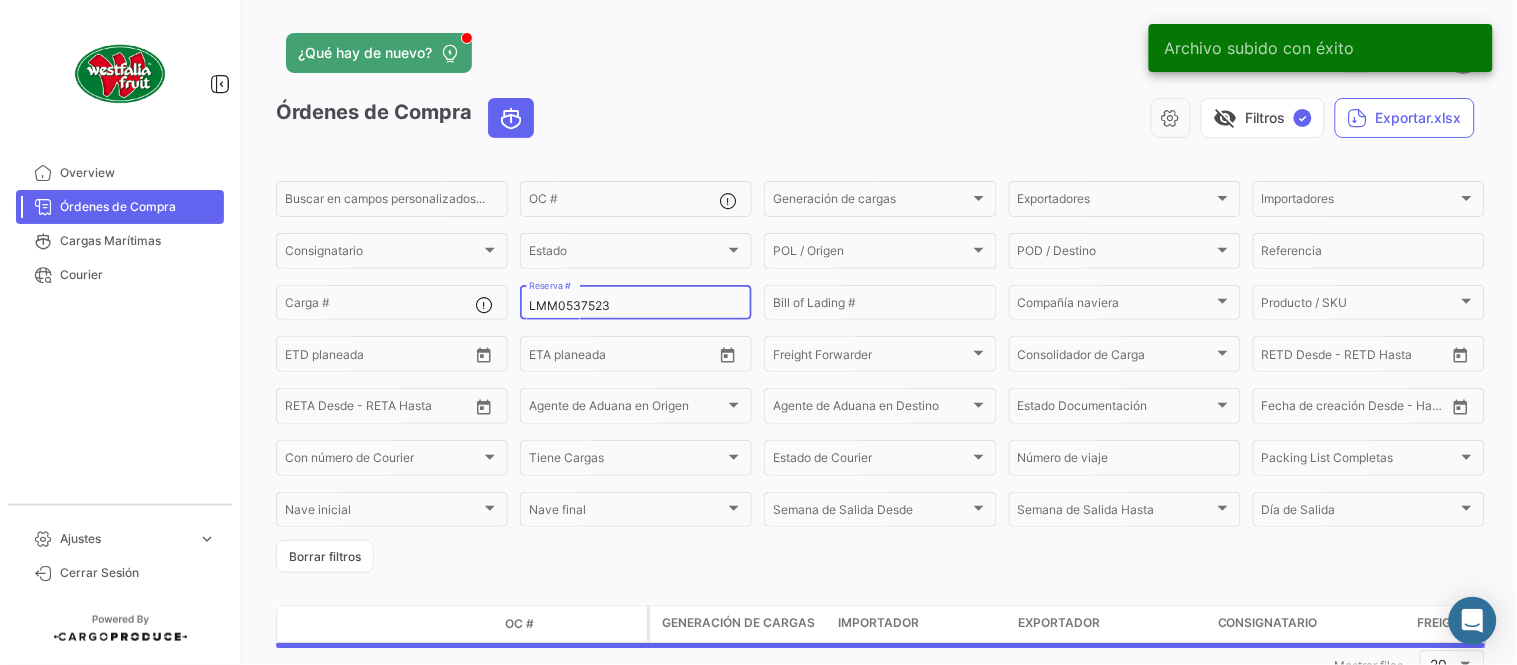 click on "LMM0537523" at bounding box center [636, 306] 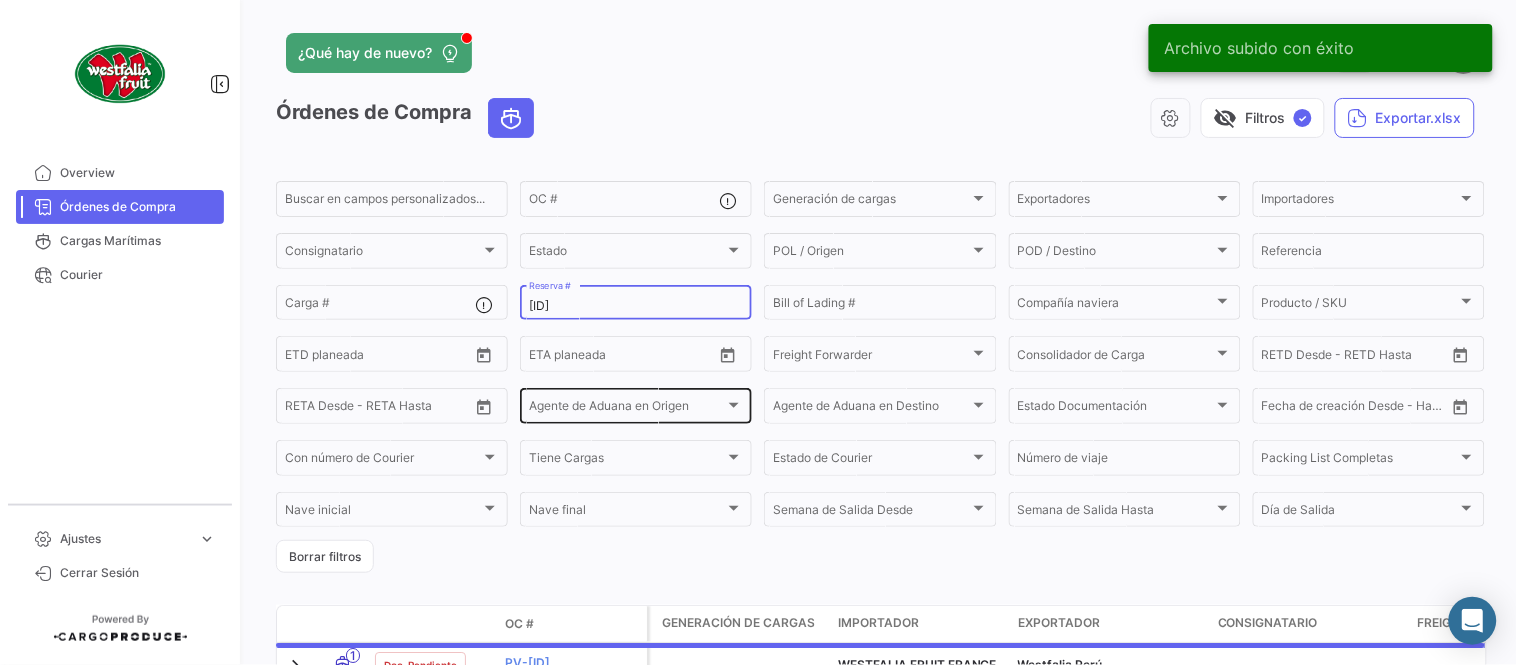 type on "LMM0537542" 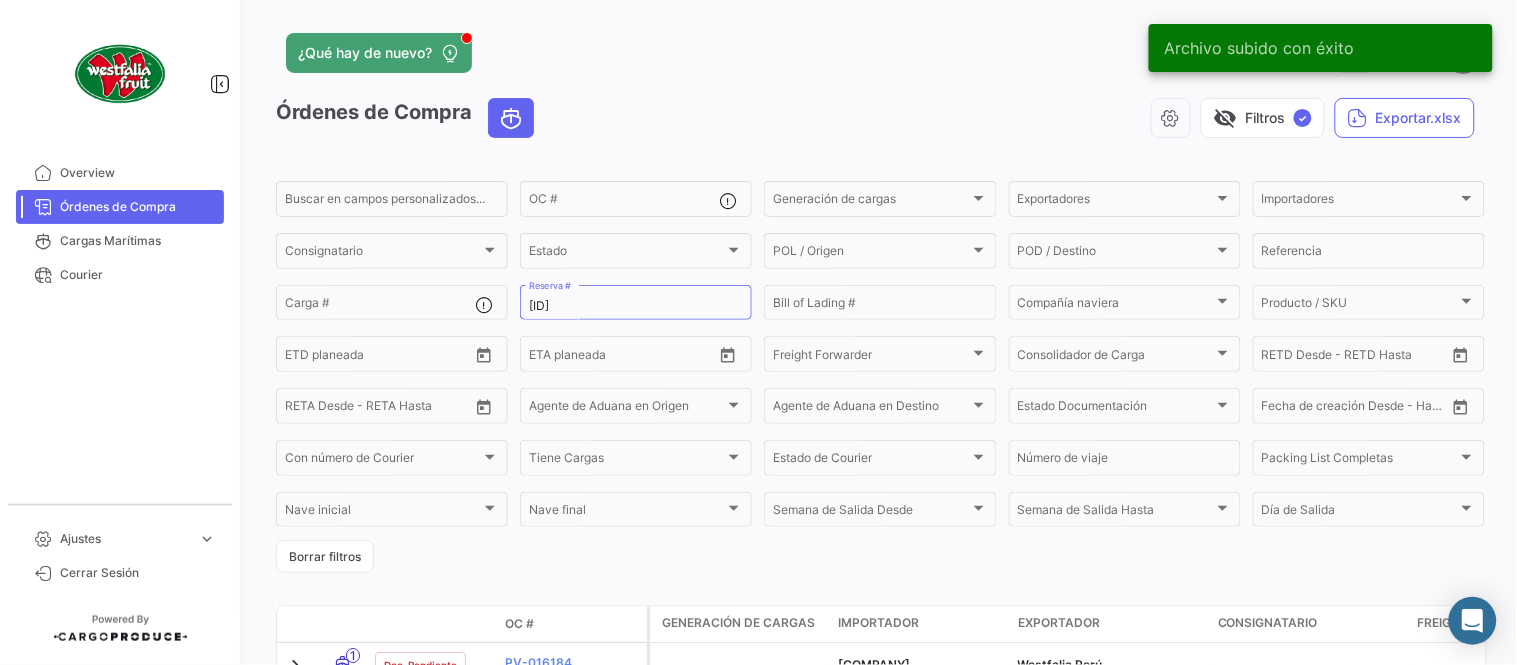 drag, startPoint x: 620, startPoint y: 423, endPoint x: 610, endPoint y: 171, distance: 252.19833 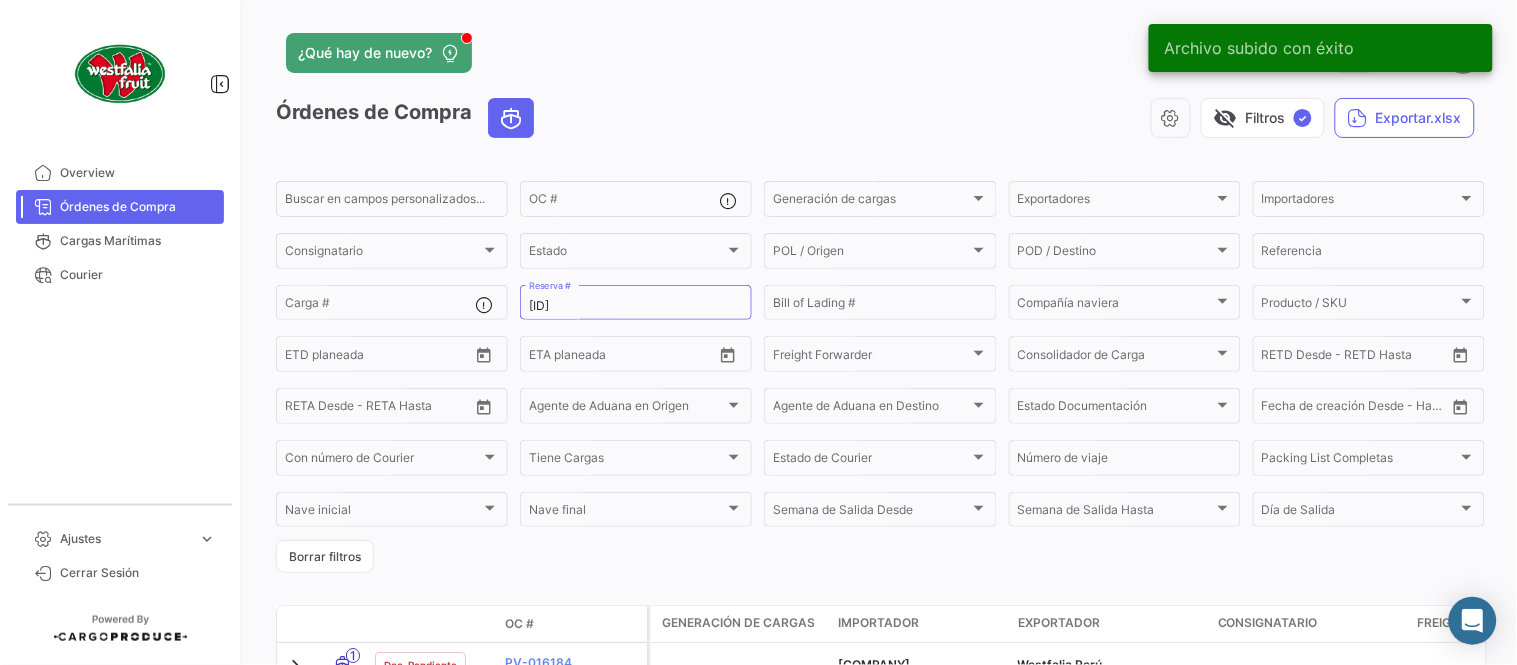 click on "¿Qué hay de nuevo?  0  Maria" 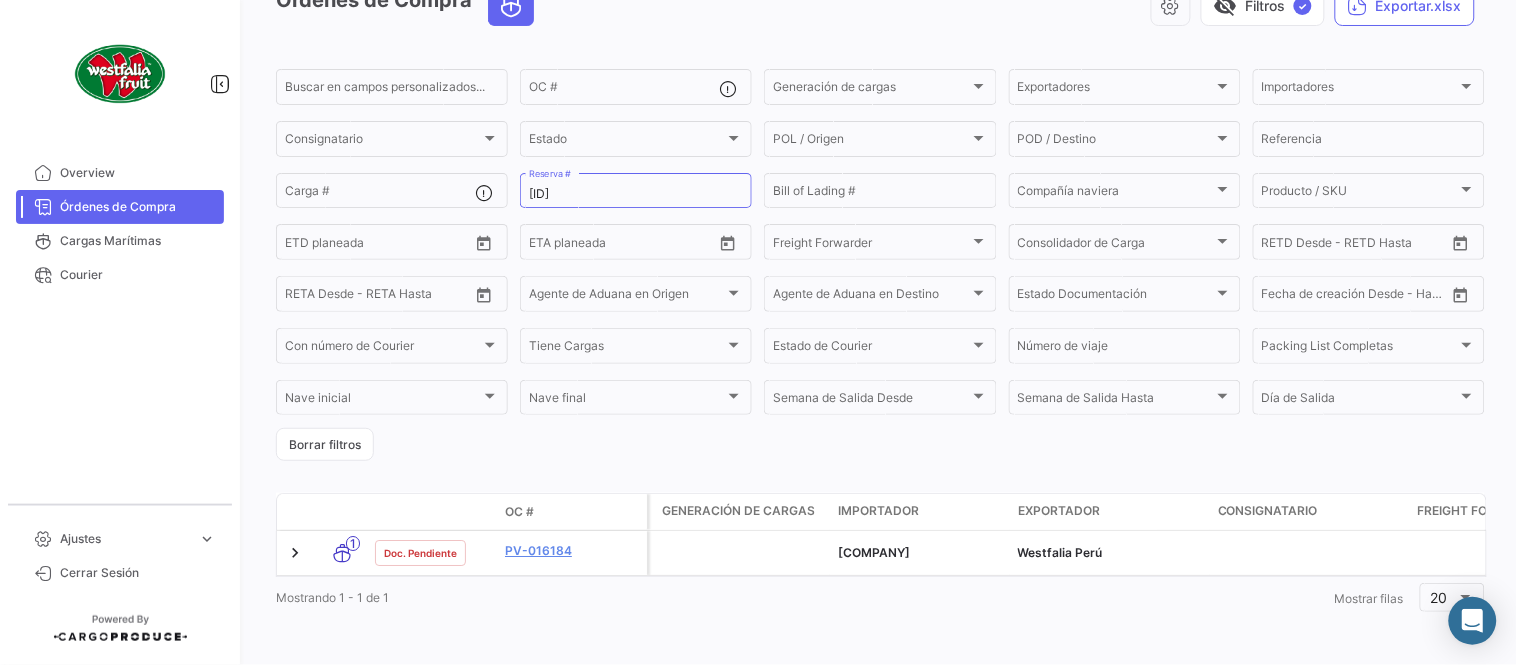 scroll, scrollTop: 128, scrollLeft: 0, axis: vertical 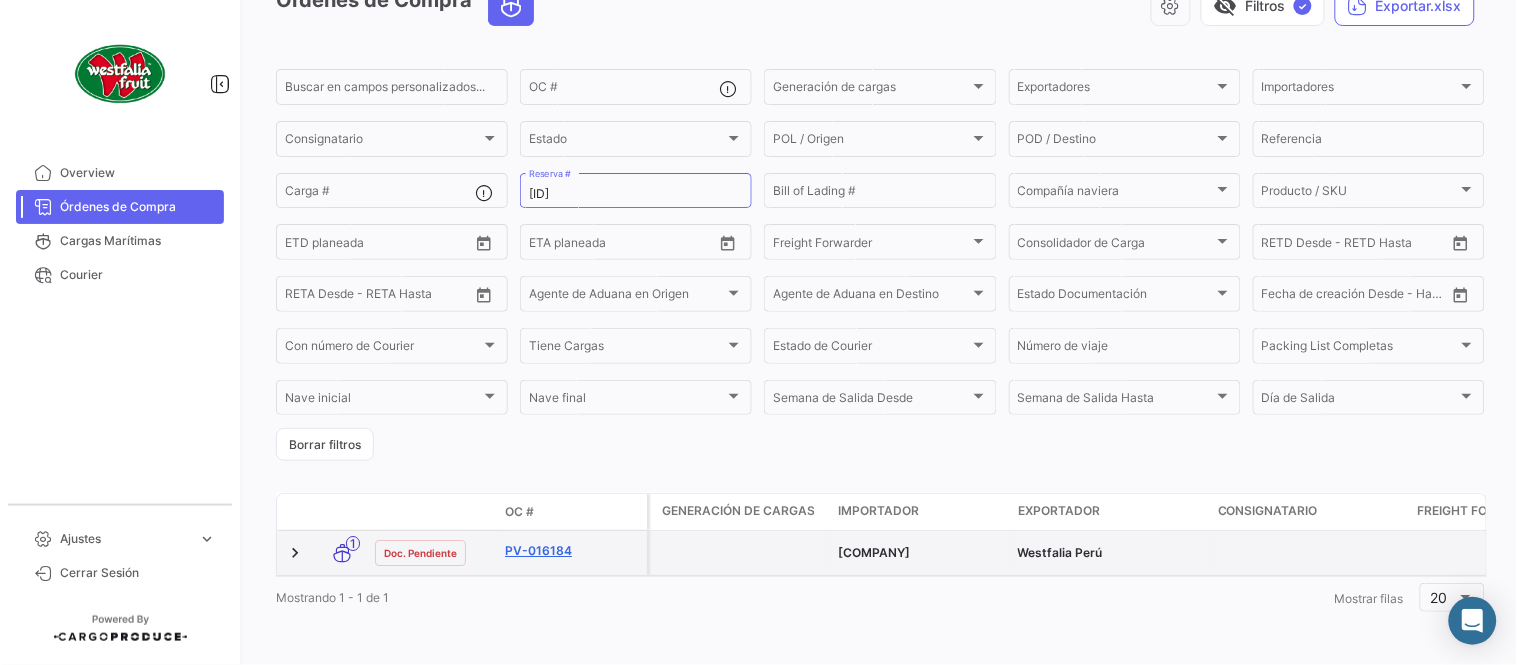 click on "PV-016184" 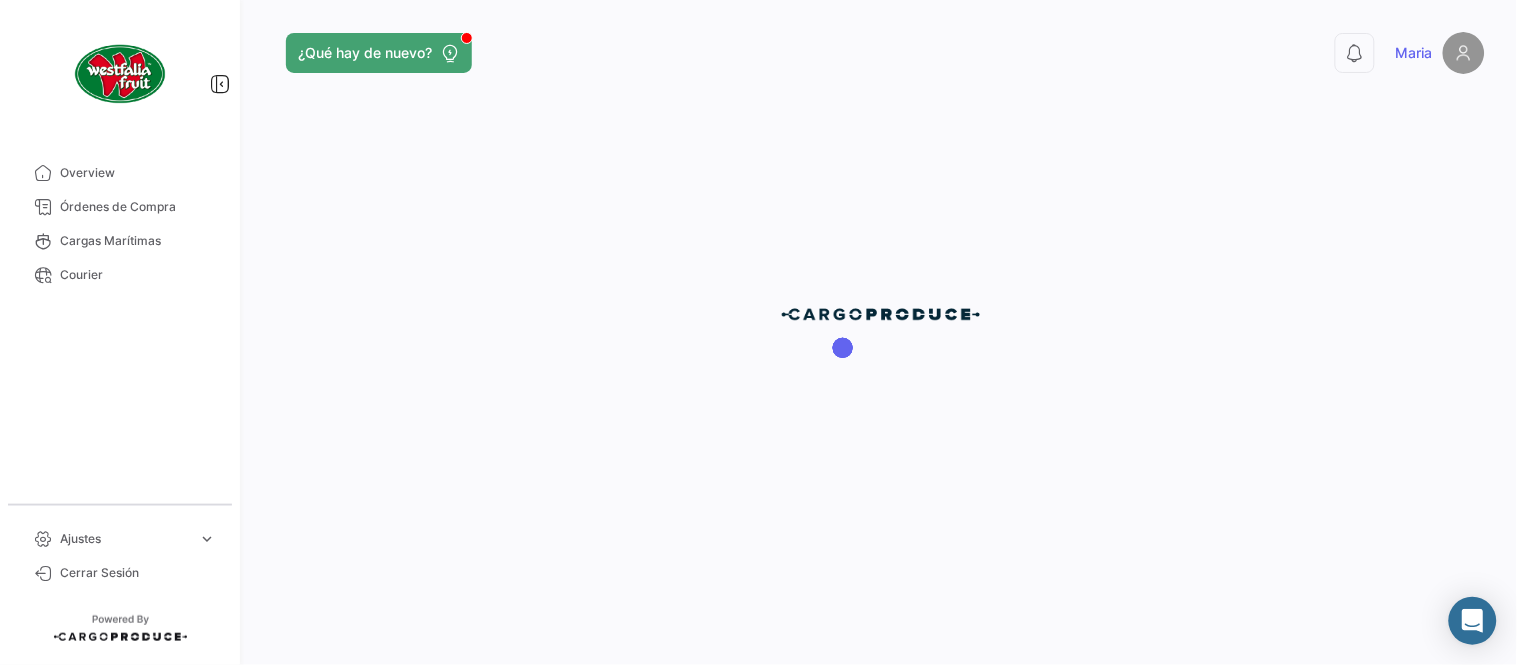 scroll, scrollTop: 0, scrollLeft: 0, axis: both 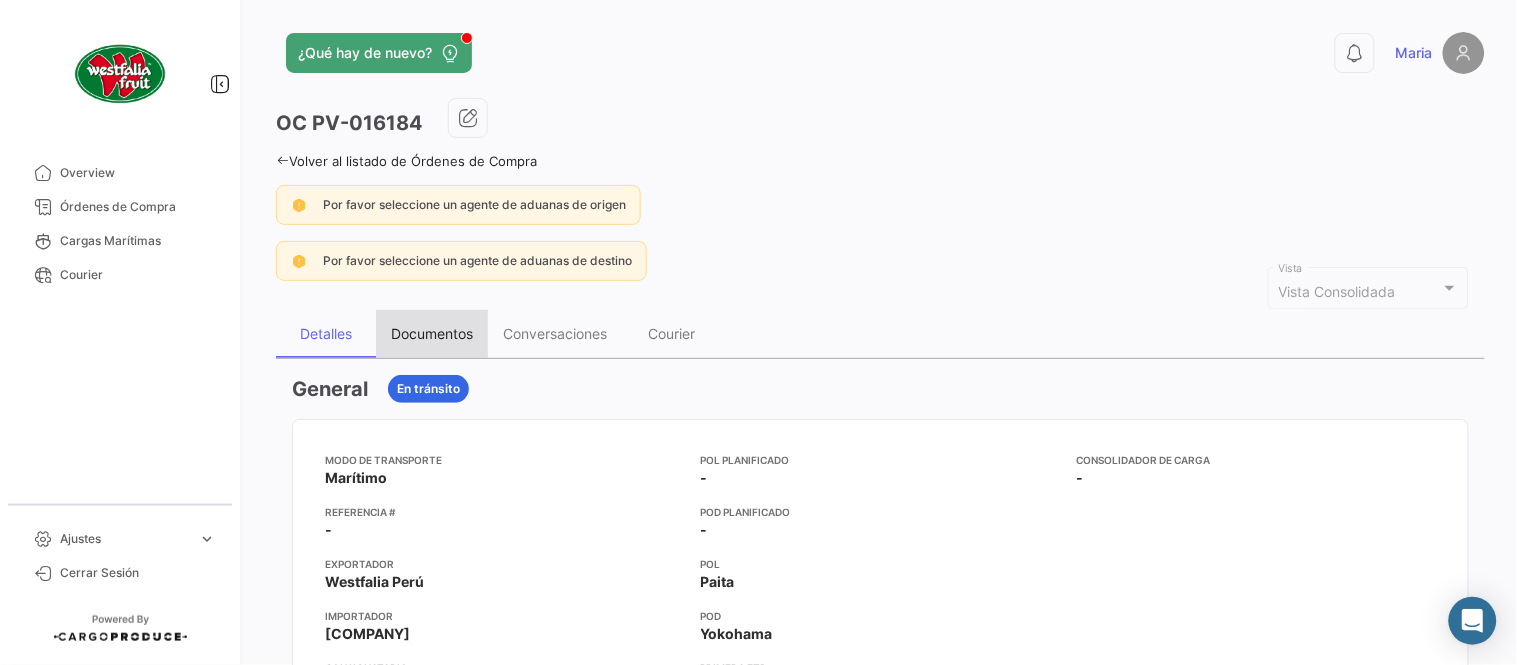 click on "Documentos" at bounding box center [432, 333] 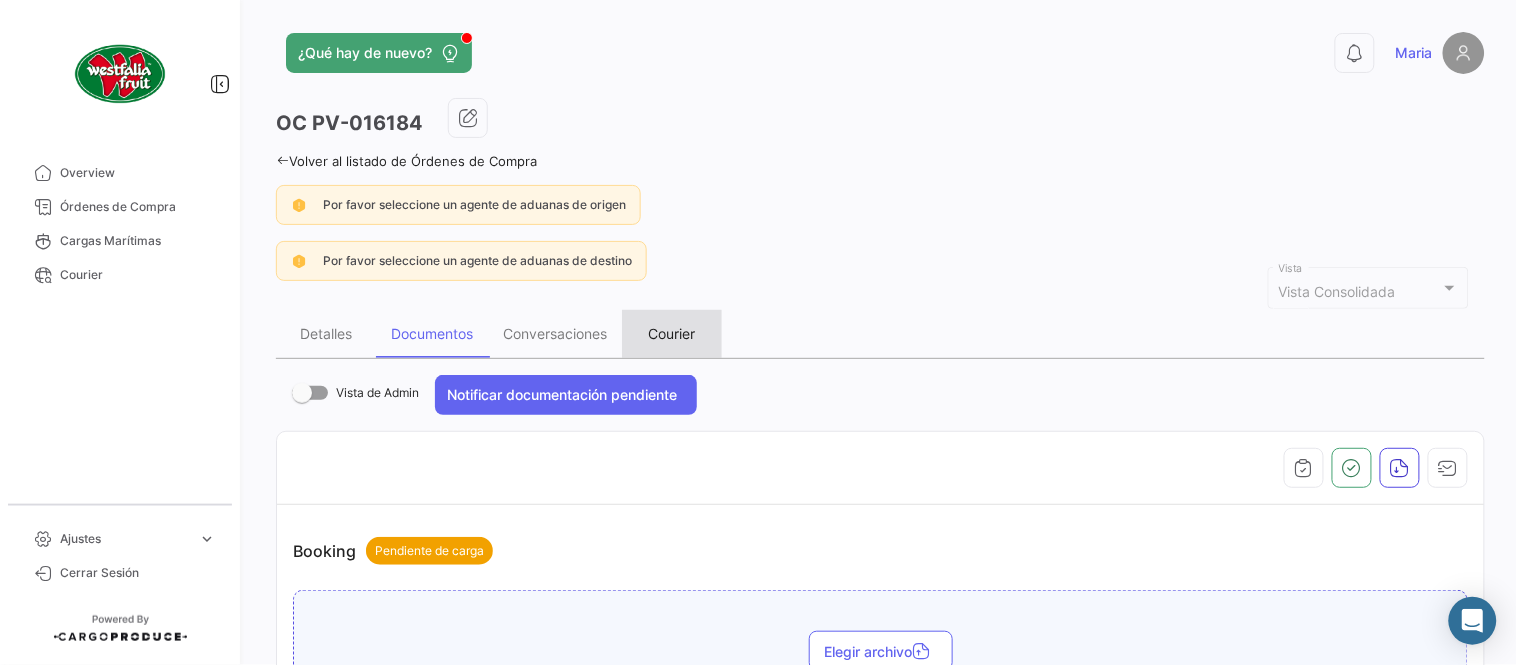 click on "Courier" at bounding box center [672, 334] 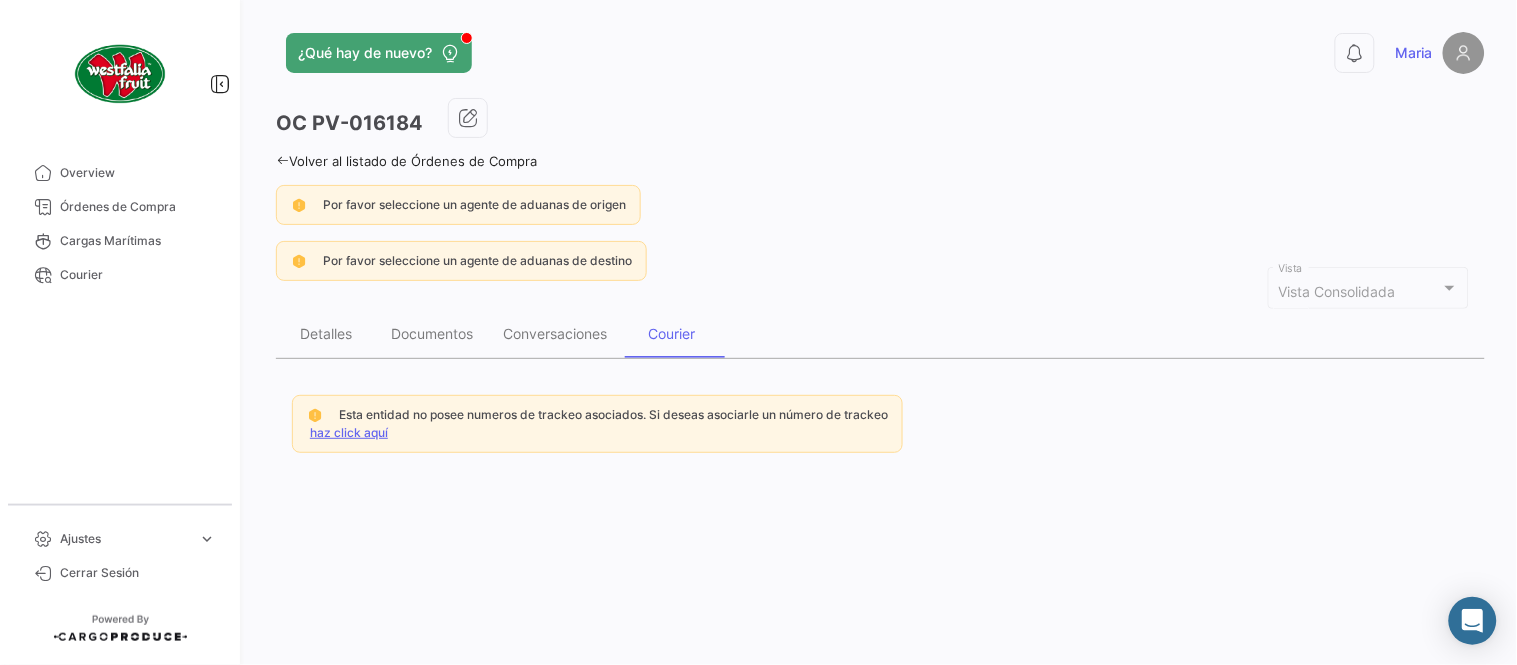 click on "haz click aquí" at bounding box center [349, 432] 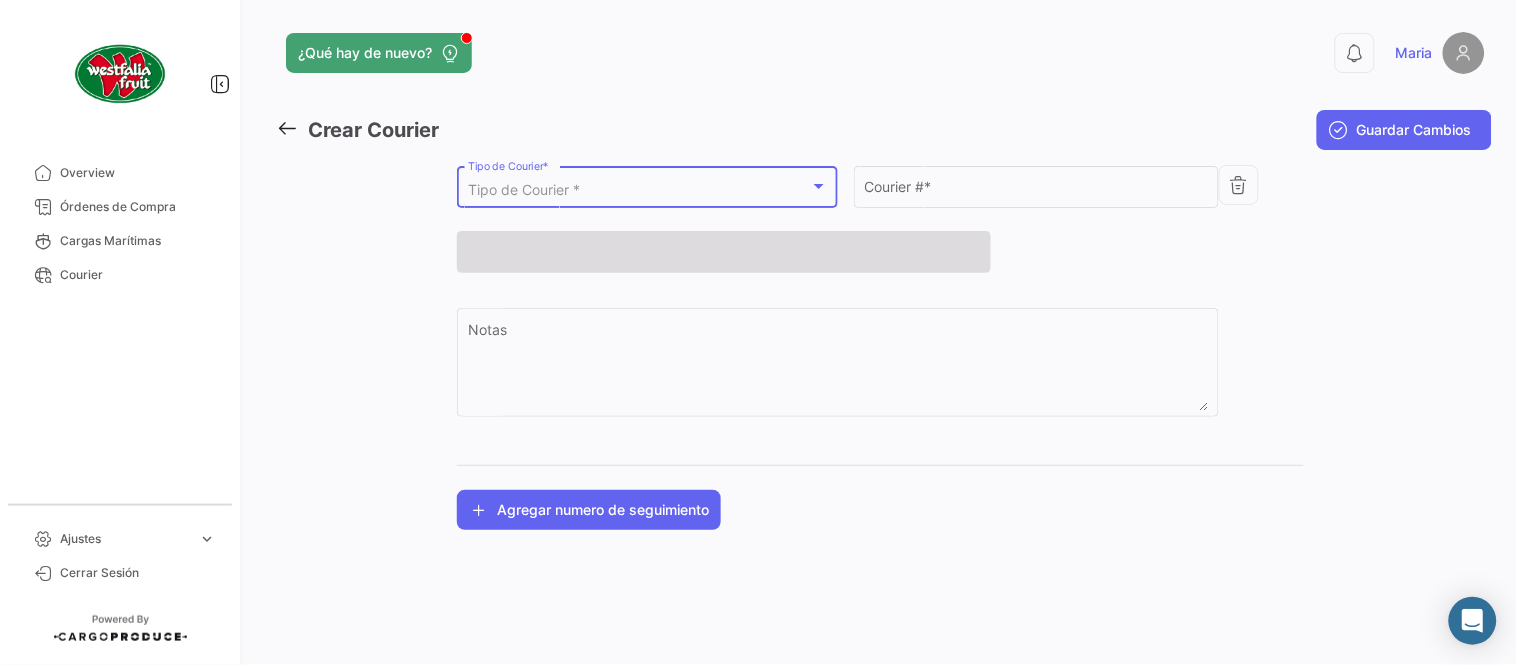 click on "Tipo de Courier *" at bounding box center [524, 189] 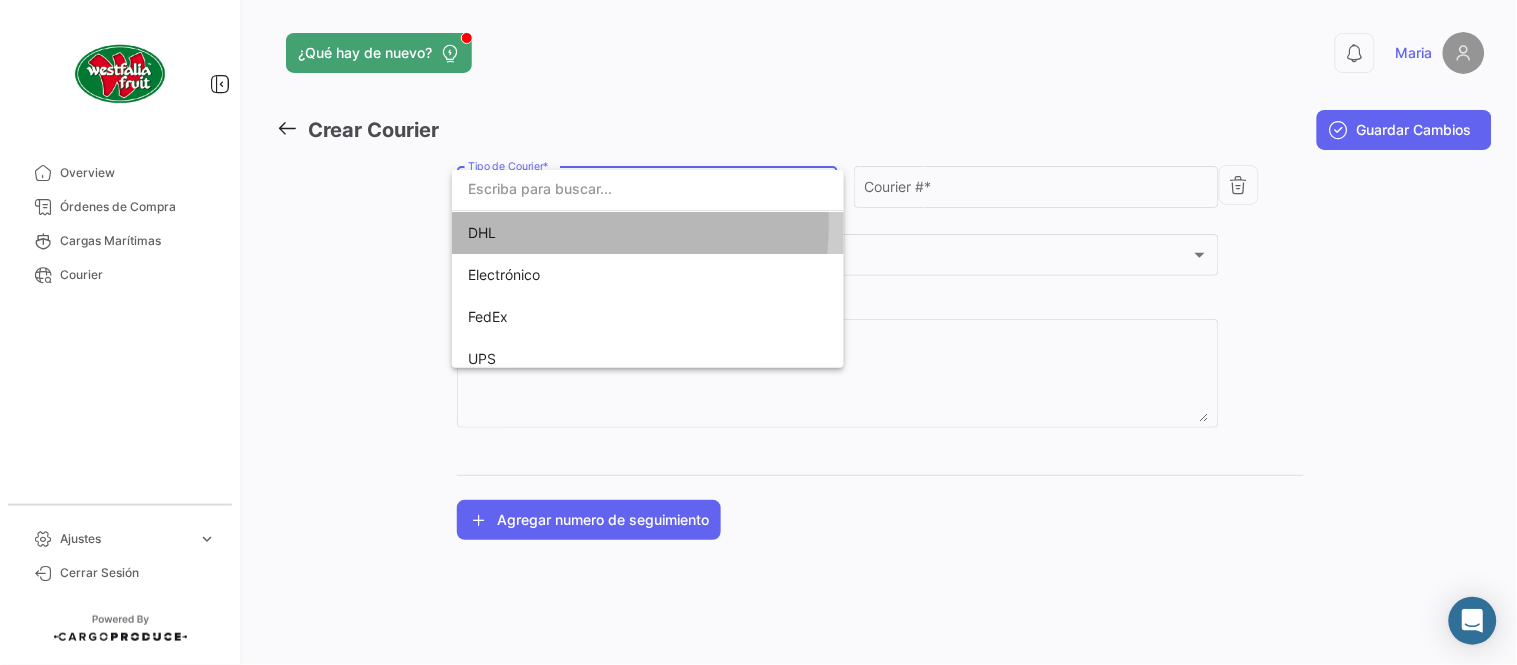 click on "DHL" at bounding box center [608, 233] 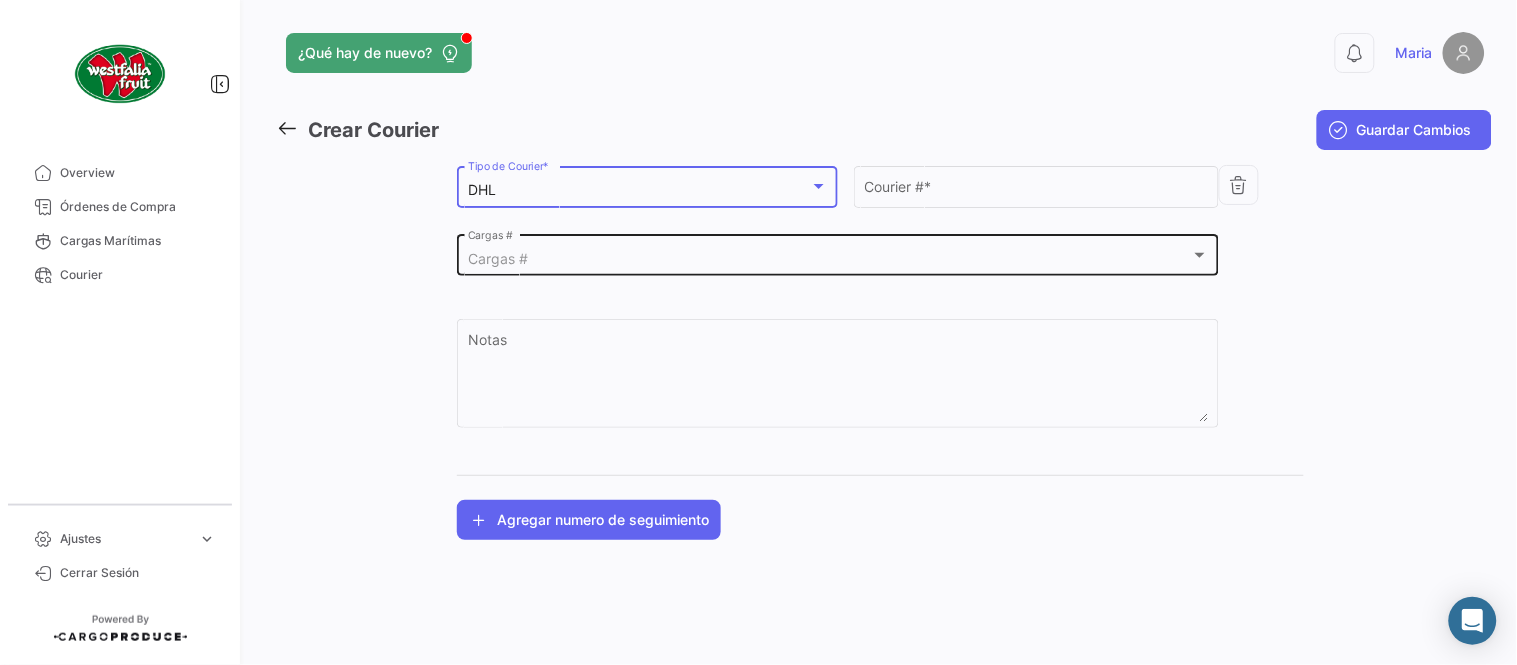 click on "Cargas #" at bounding box center (829, 259) 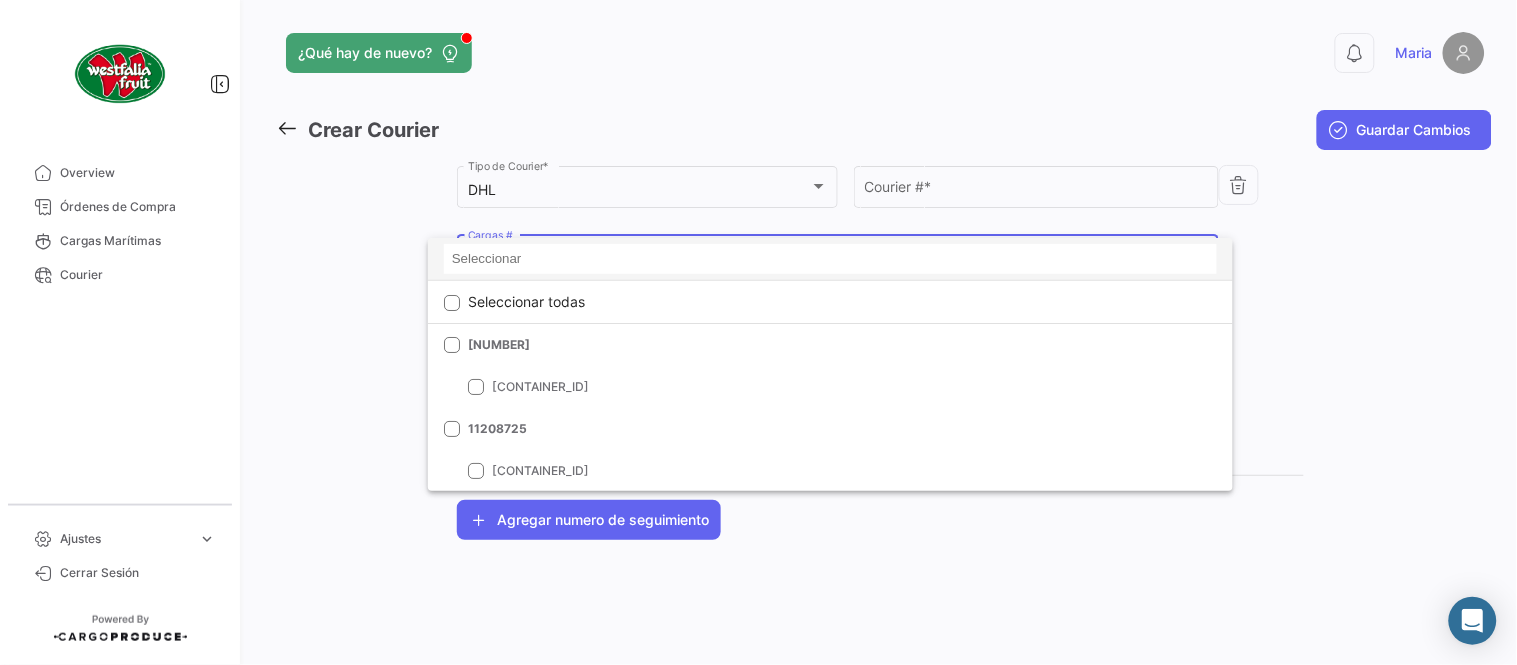 click at bounding box center [830, 259] 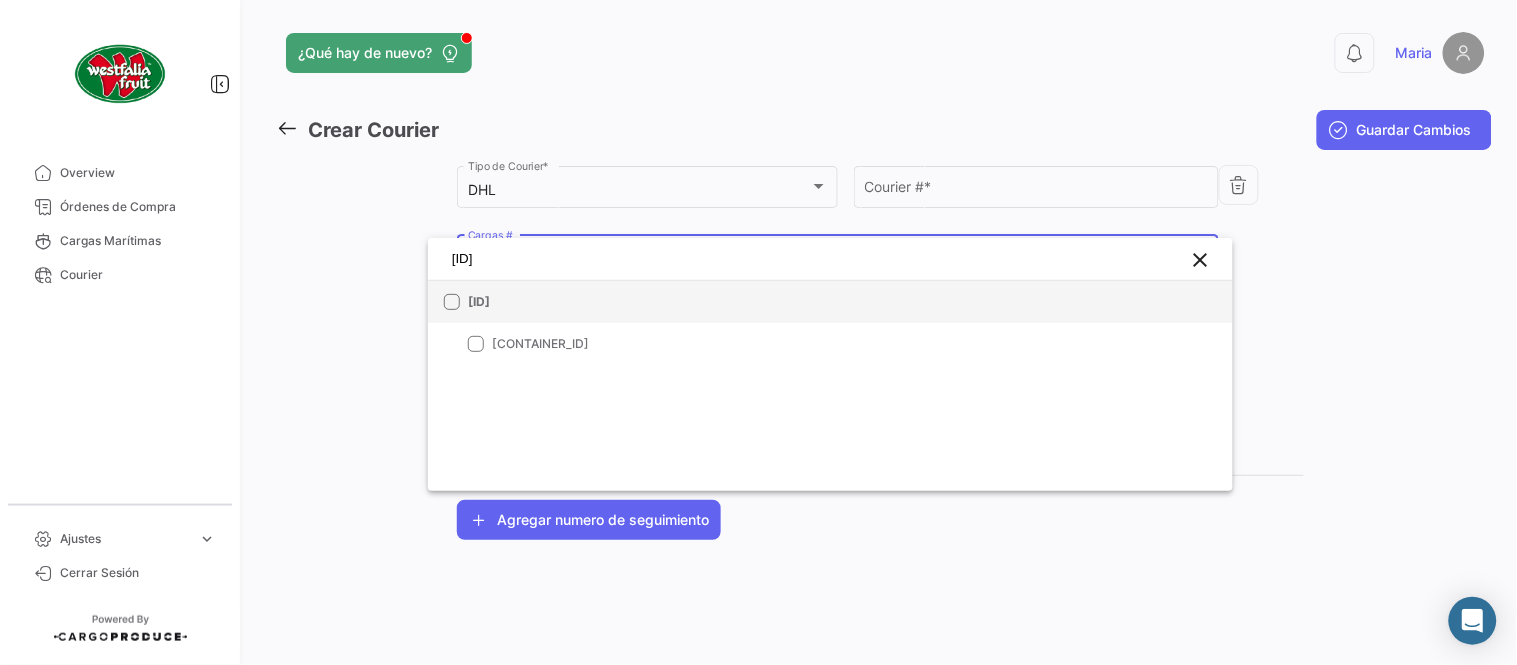 type on "LMM0537542" 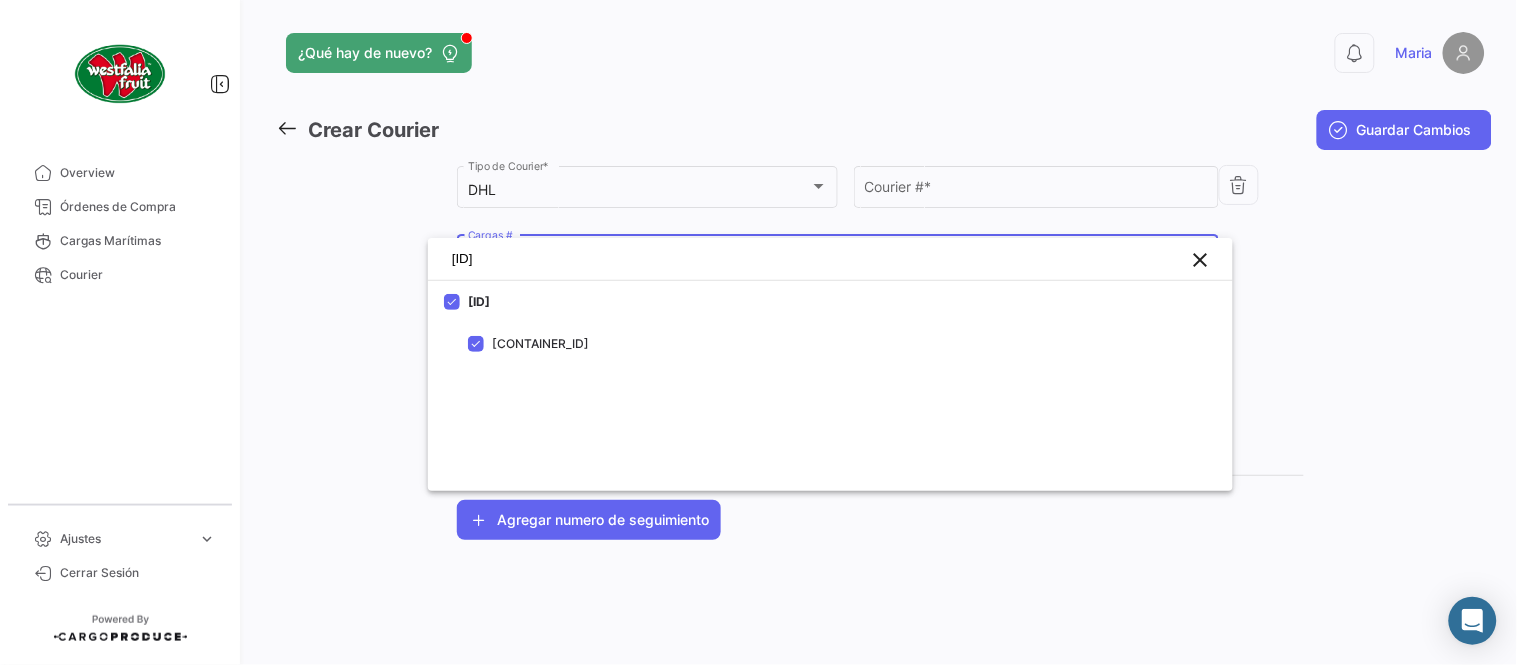 click at bounding box center [758, 332] 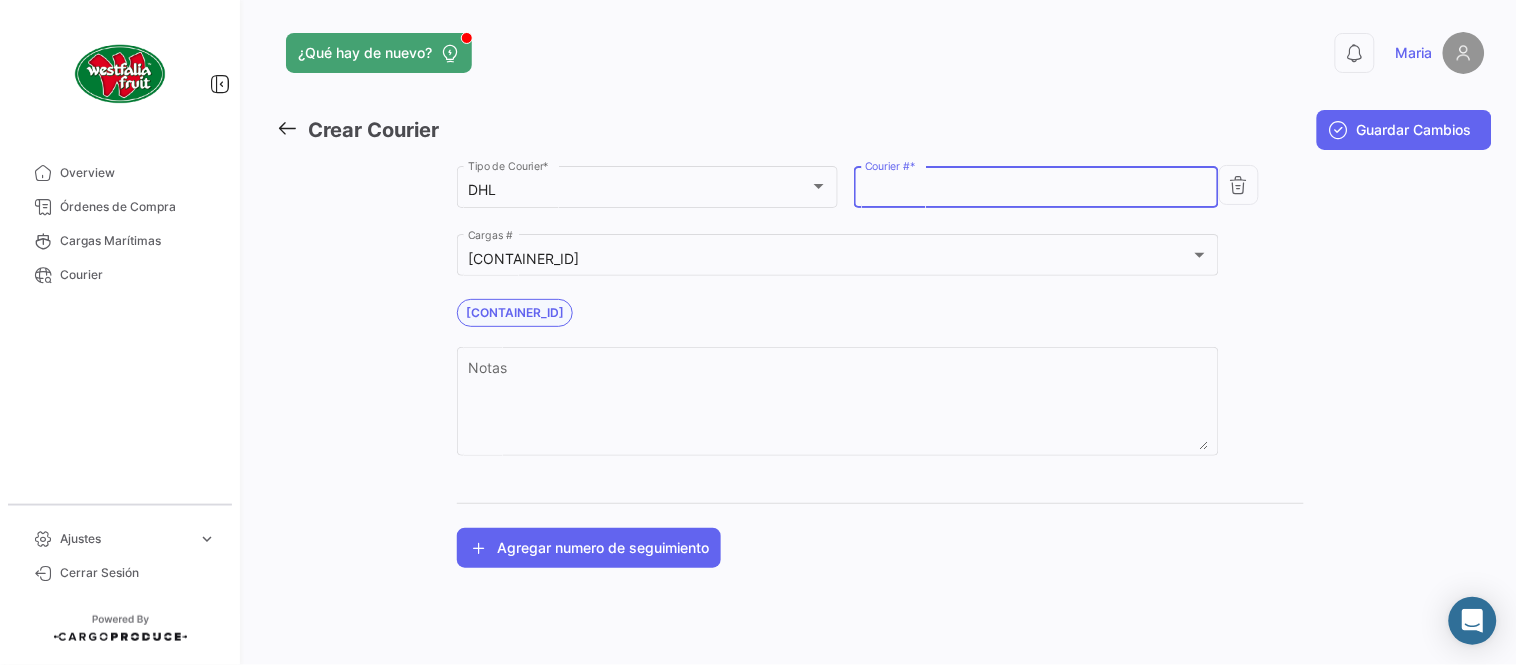 click on "Courier #  *" at bounding box center [1037, 190] 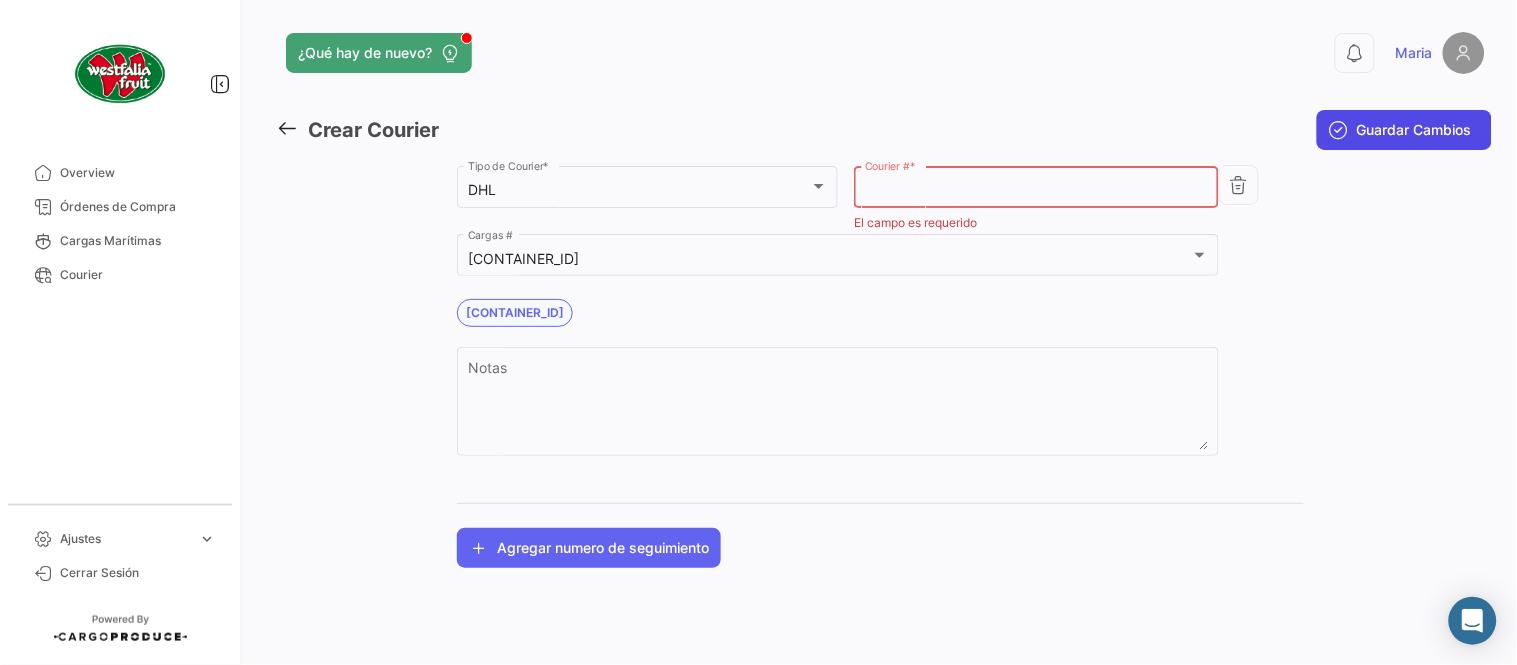 paste on "1659014092" 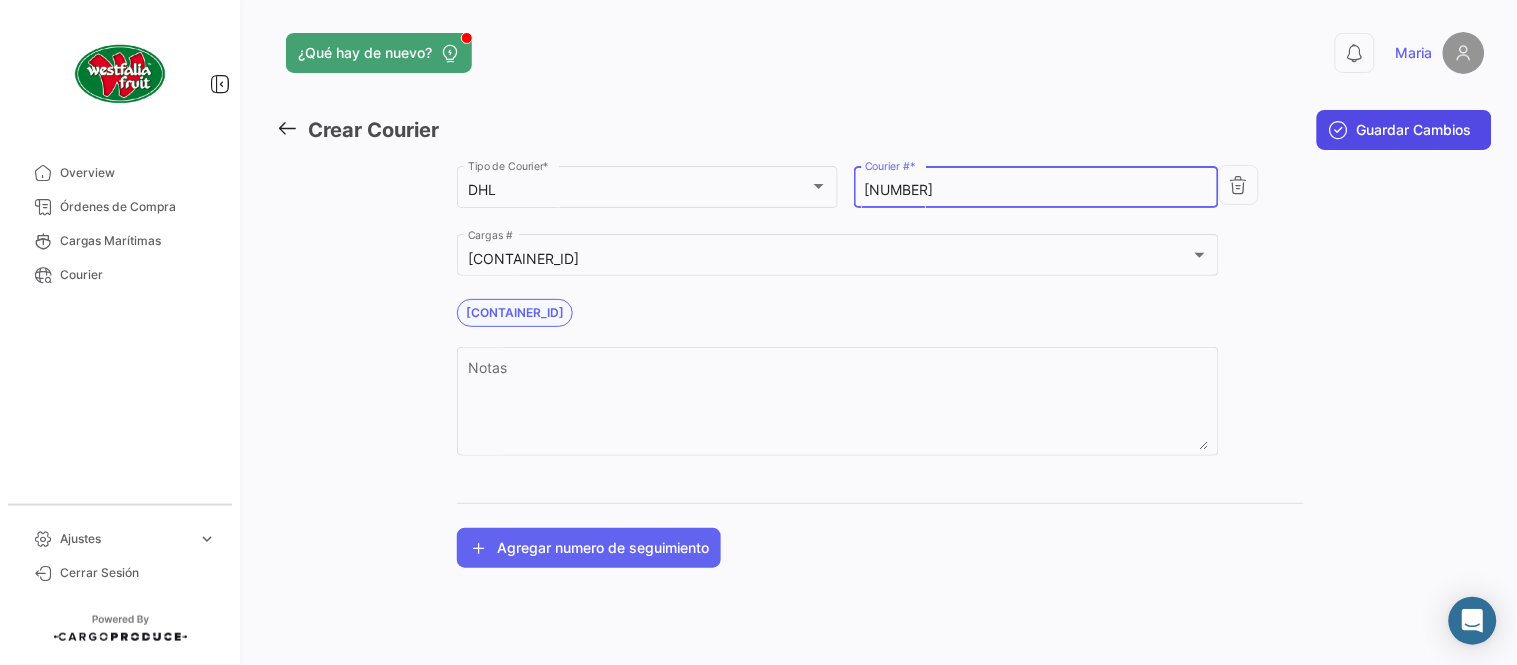type on "1659014092" 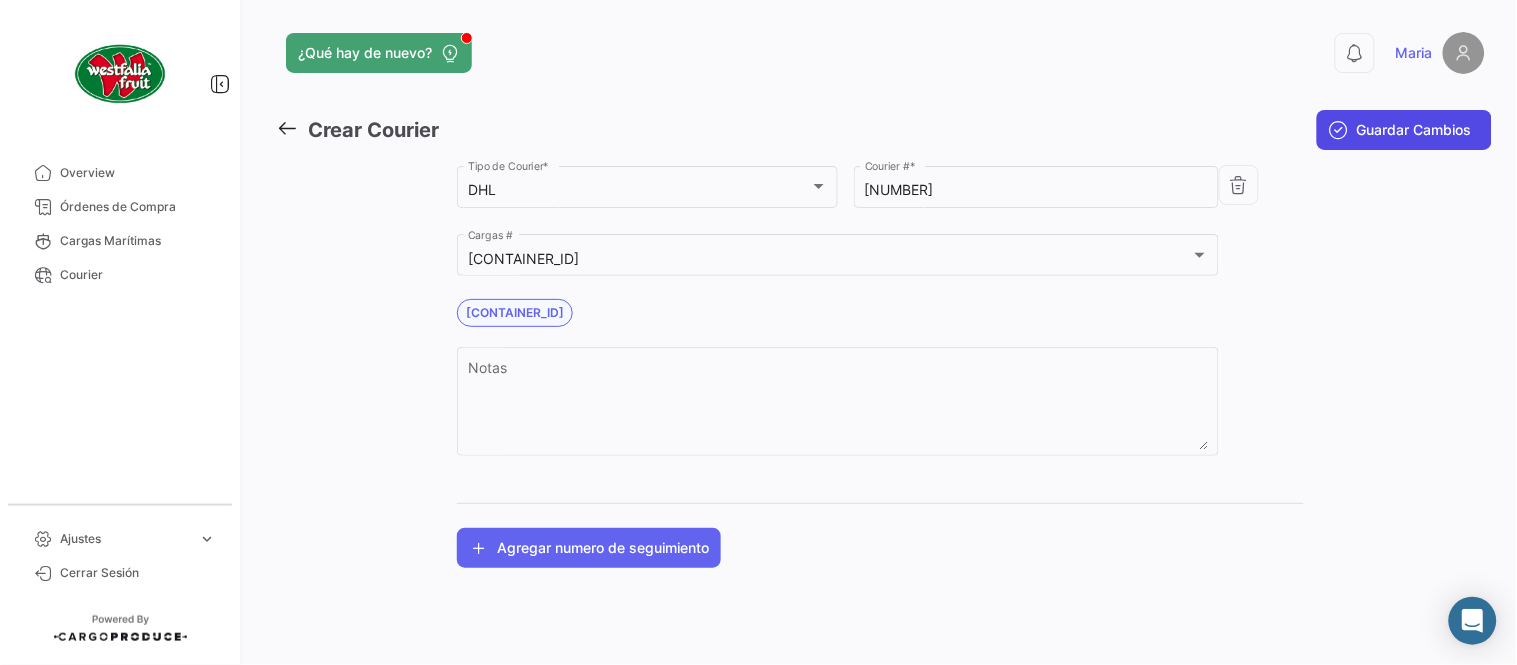 click 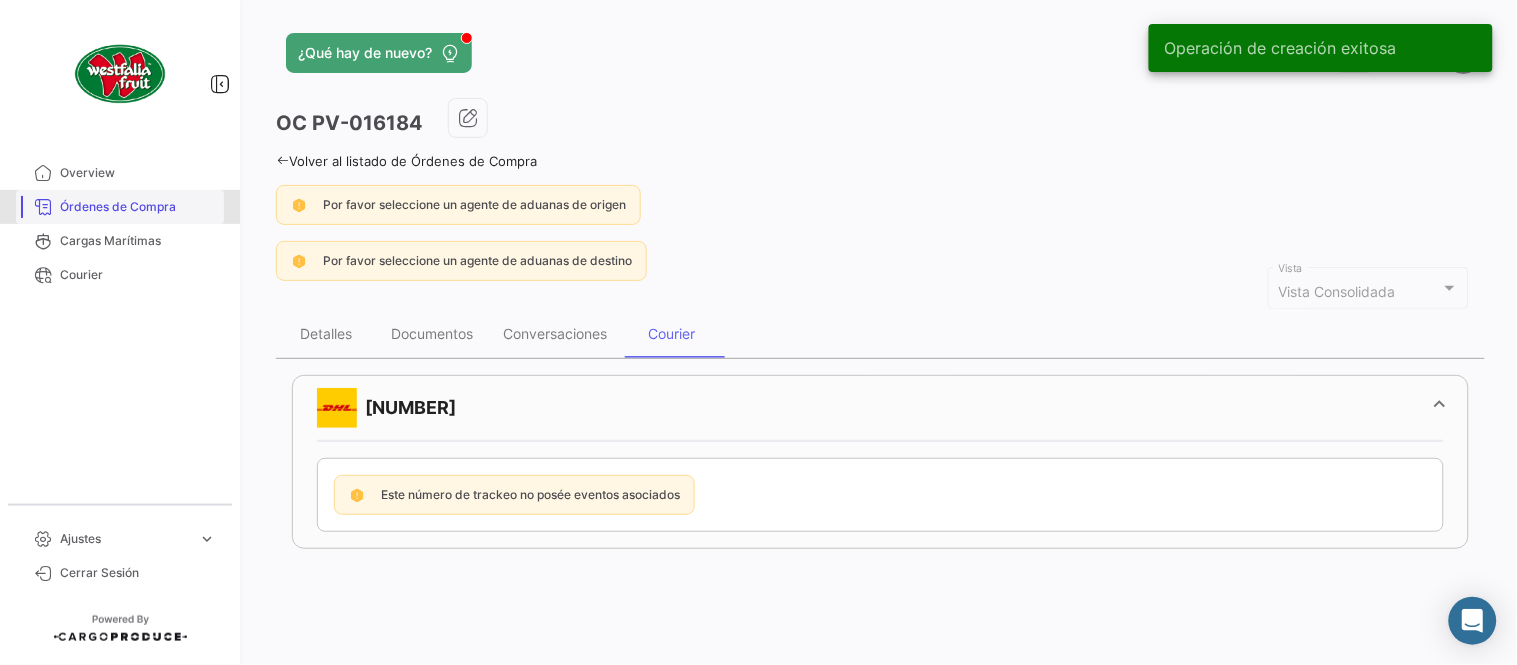click on "Órdenes de Compra" at bounding box center [120, 207] 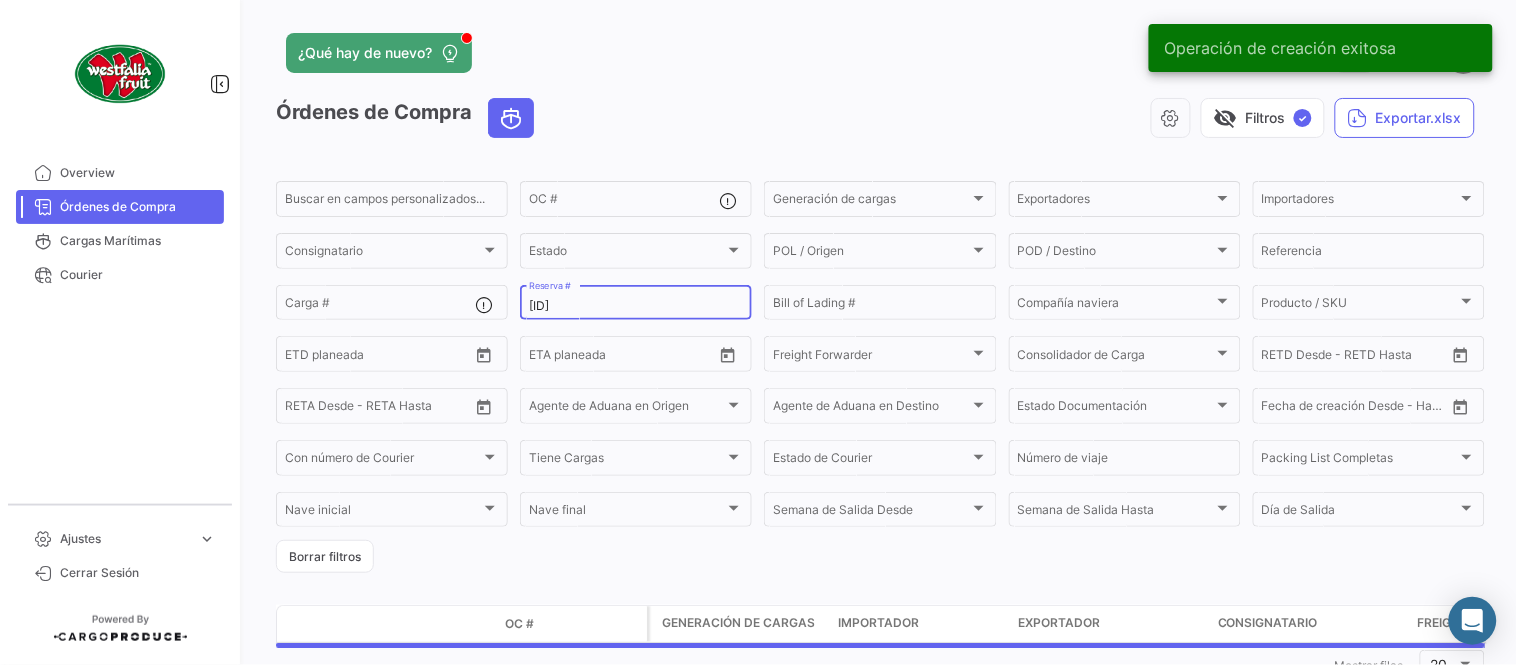 click on "LMM0537542" at bounding box center (636, 306) 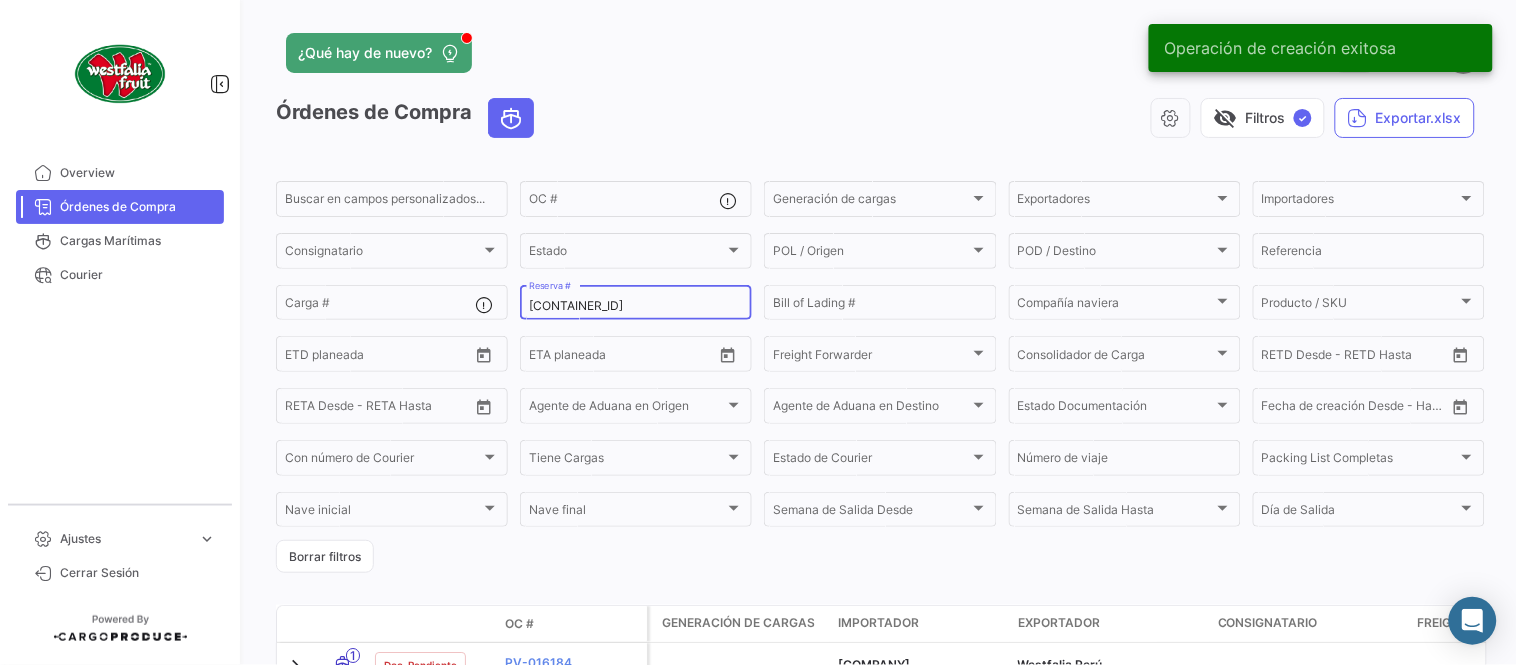 type on "LMM0537544" 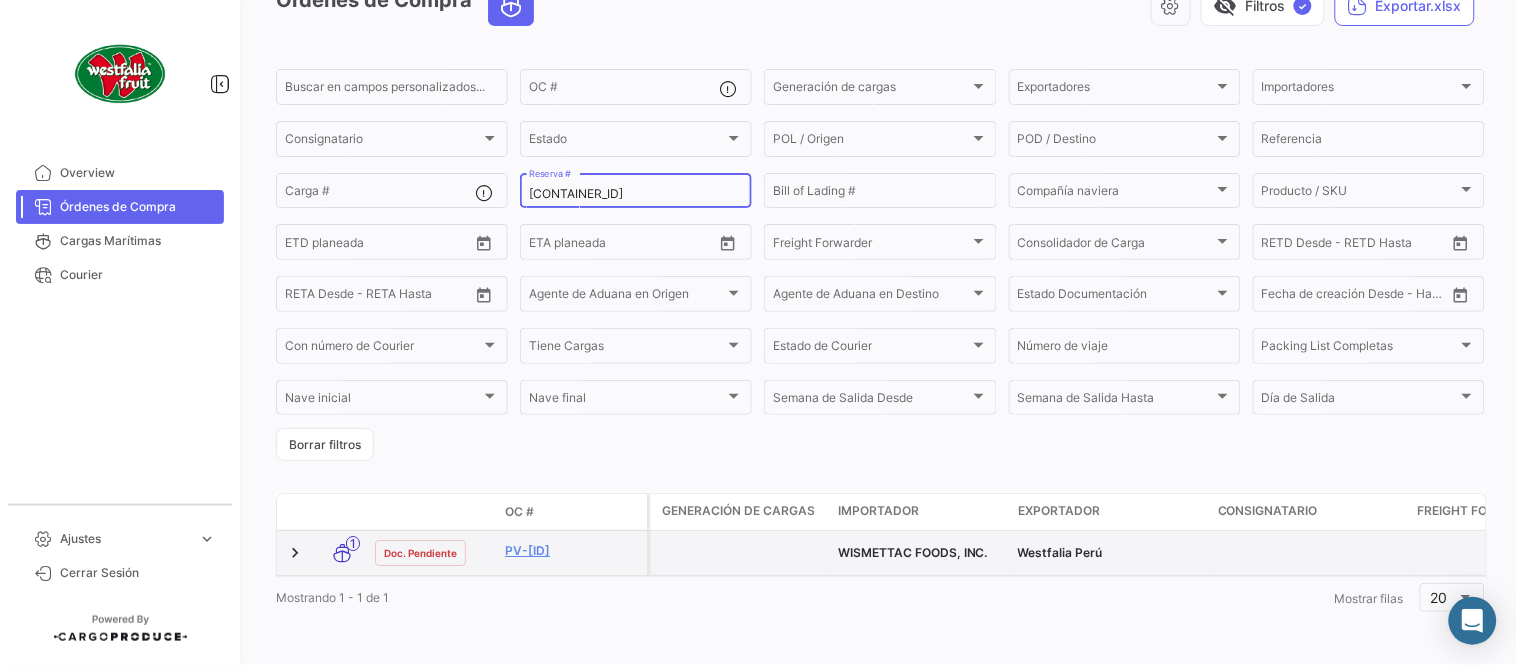 scroll, scrollTop: 128, scrollLeft: 0, axis: vertical 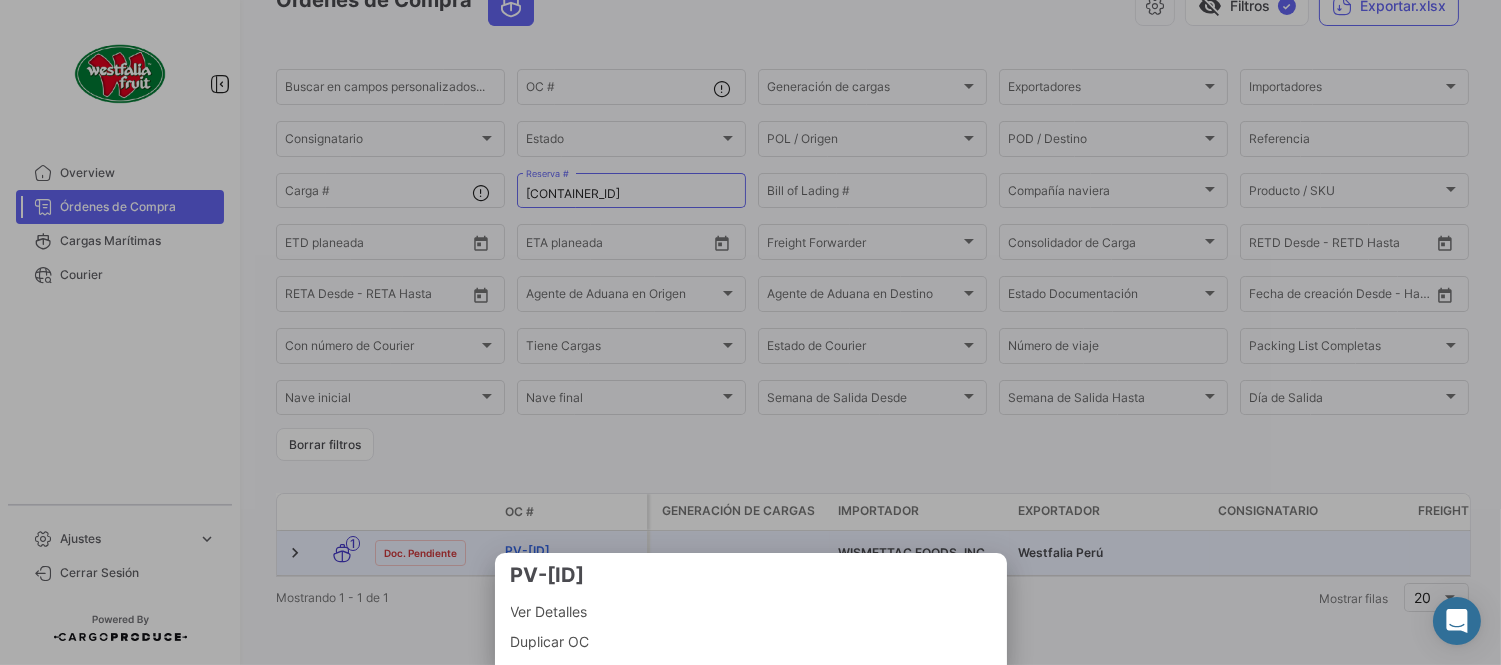 click at bounding box center (750, 332) 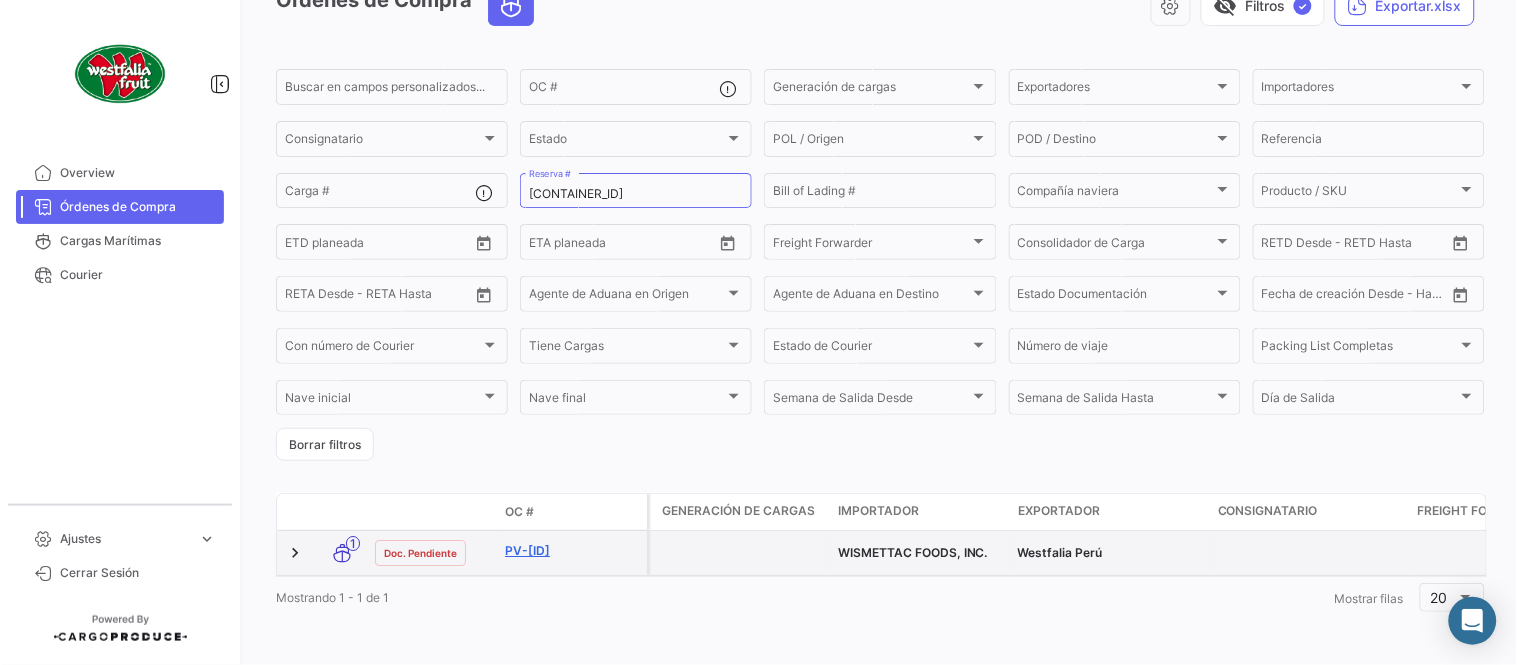 click on "PV-016124" 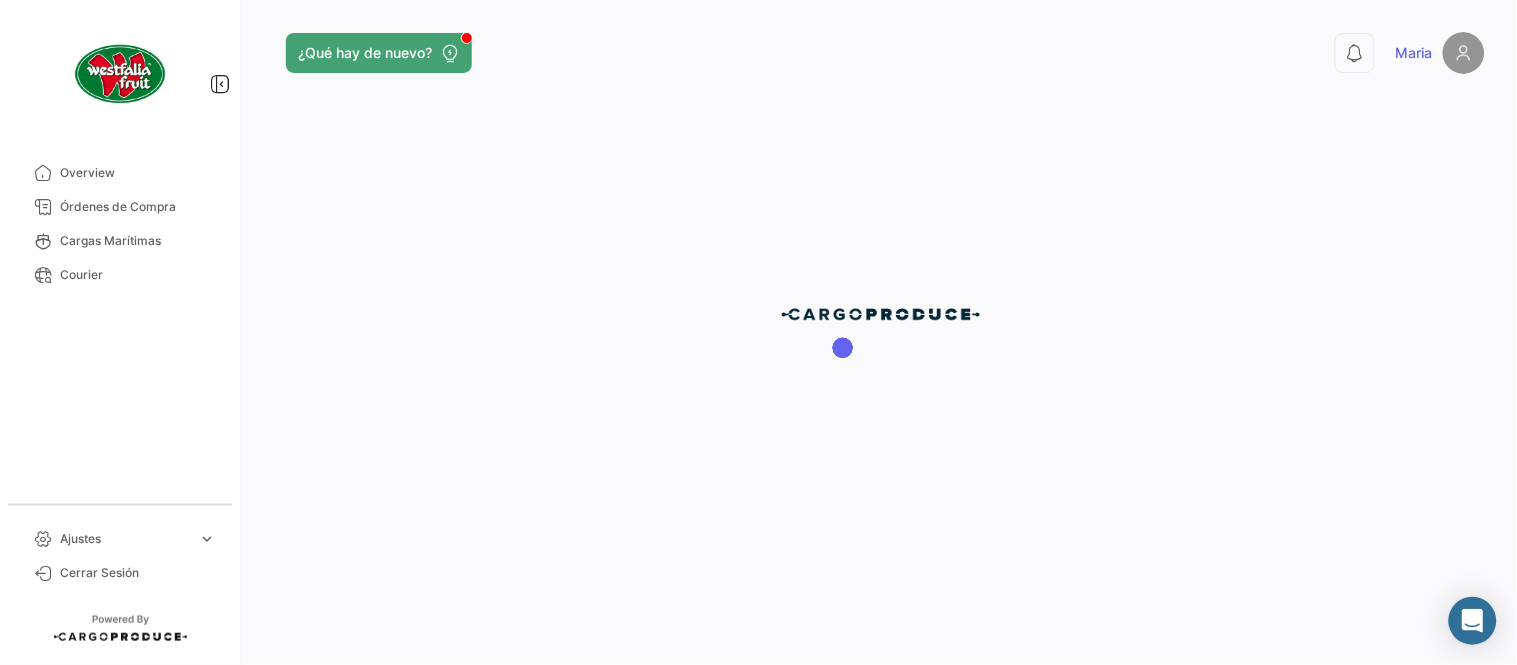 scroll, scrollTop: 0, scrollLeft: 0, axis: both 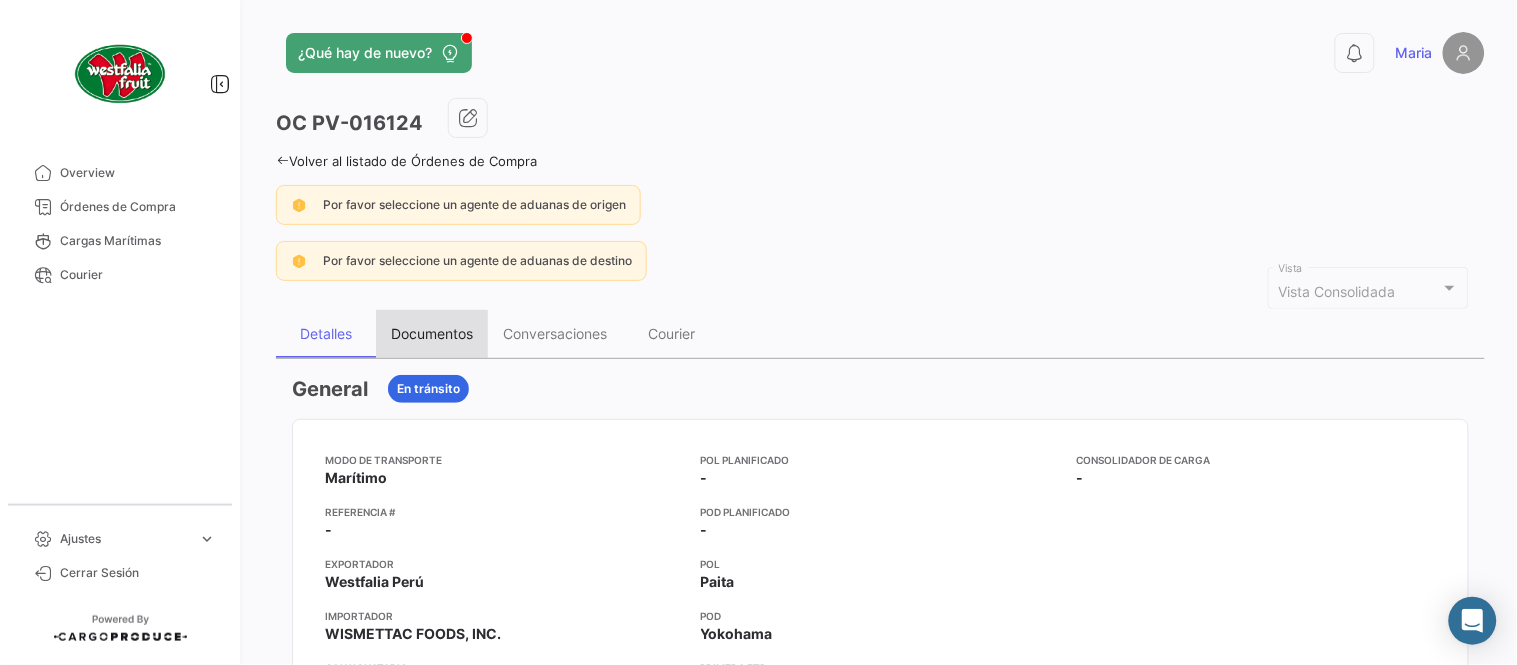 click on "Documentos" at bounding box center (432, 334) 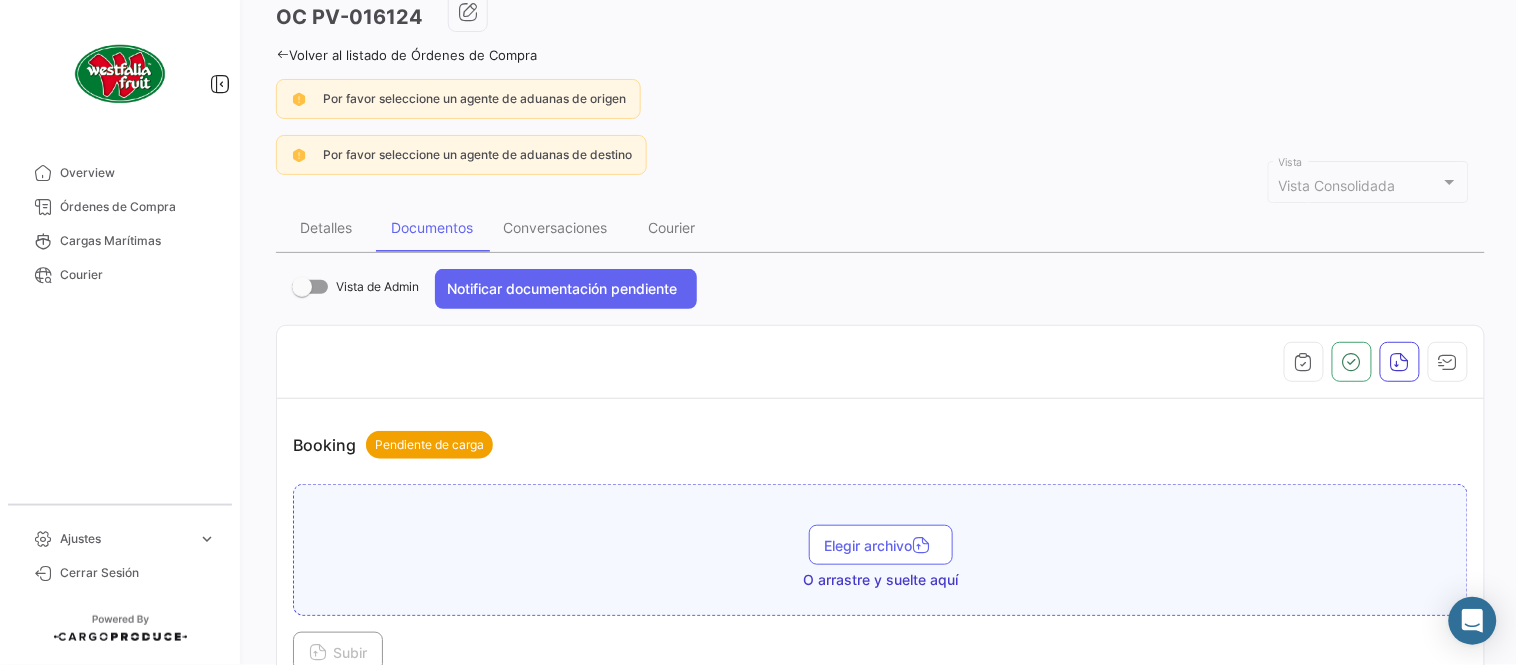 scroll, scrollTop: 0, scrollLeft: 0, axis: both 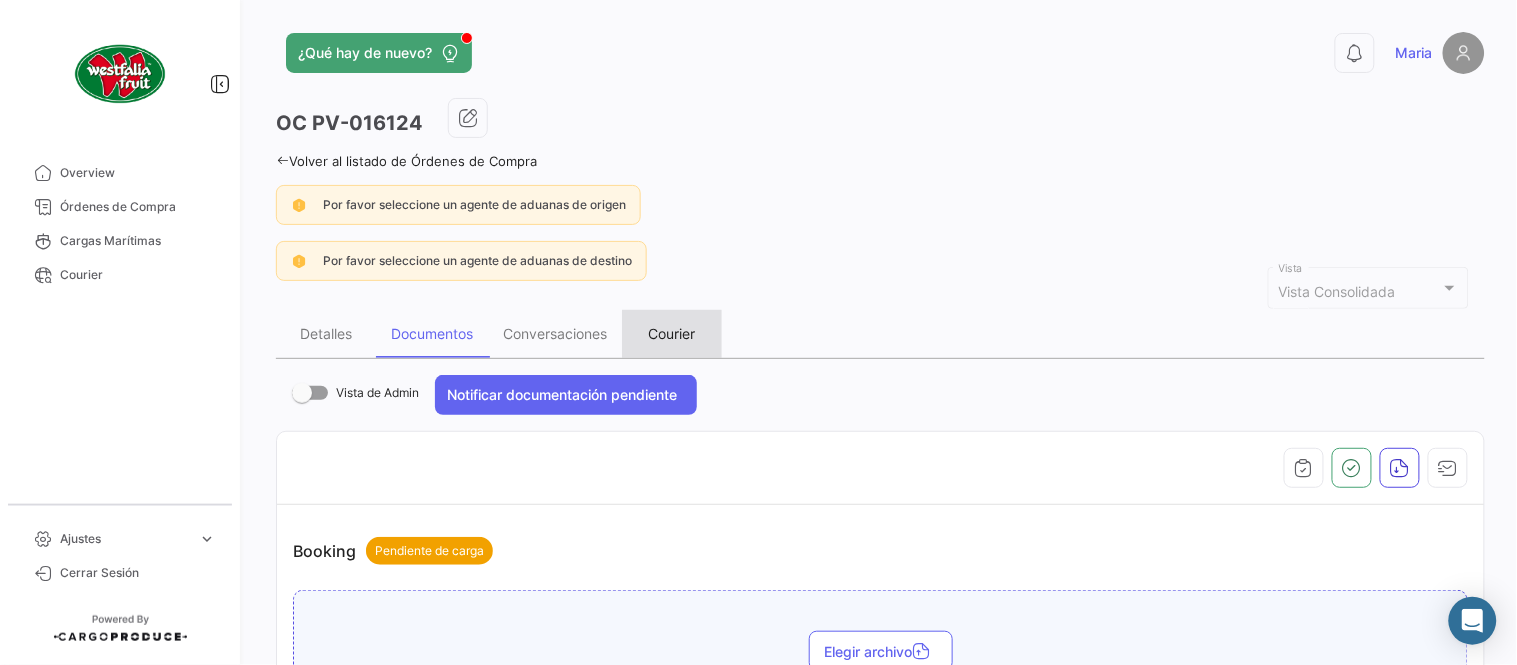 click on "Courier" at bounding box center (672, 334) 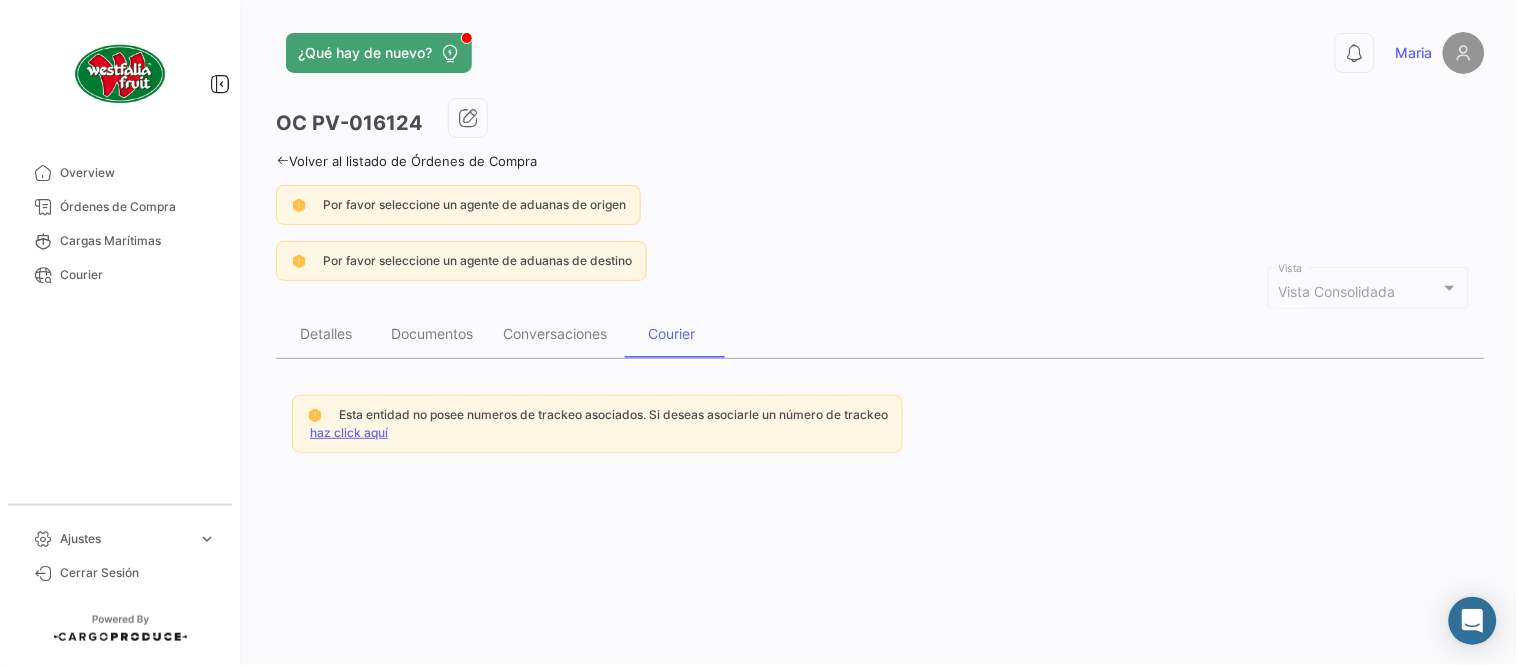 click on "haz click aquí" at bounding box center [349, 432] 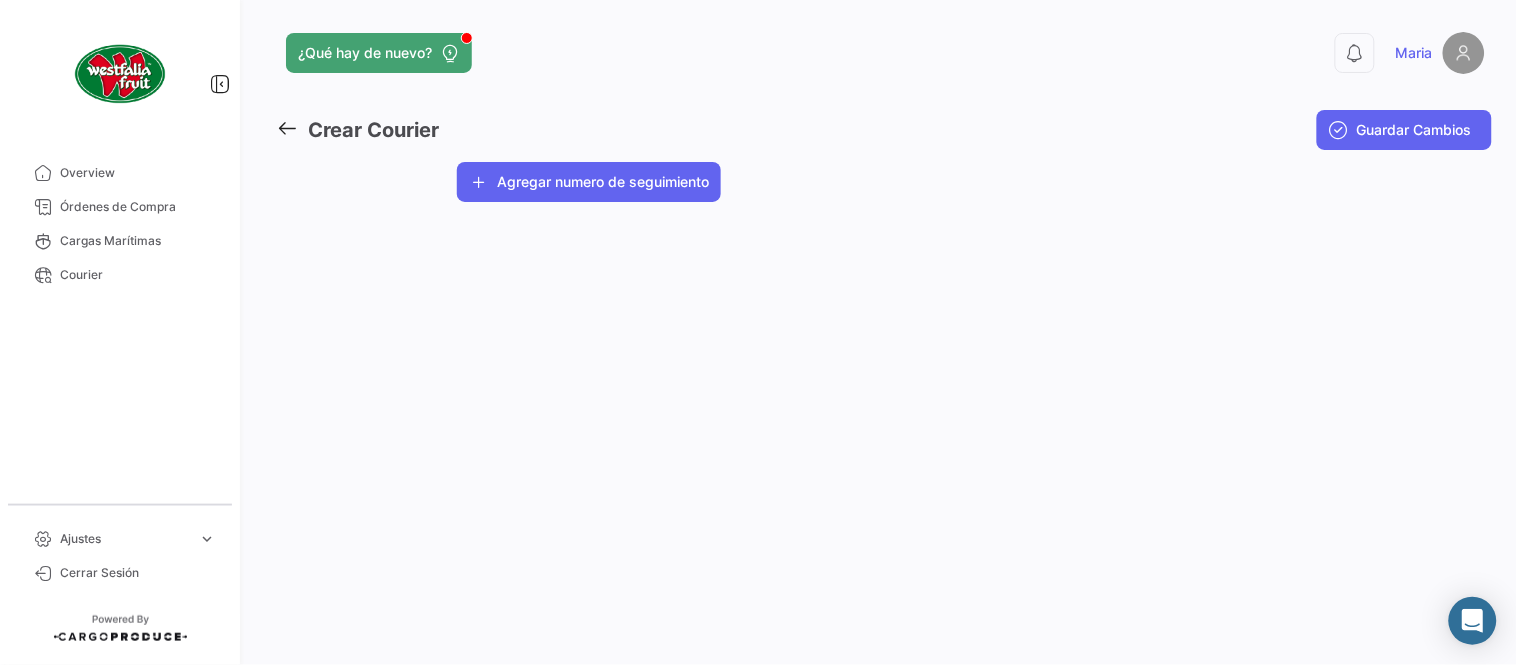 click on "Agregar numero de seguimiento" 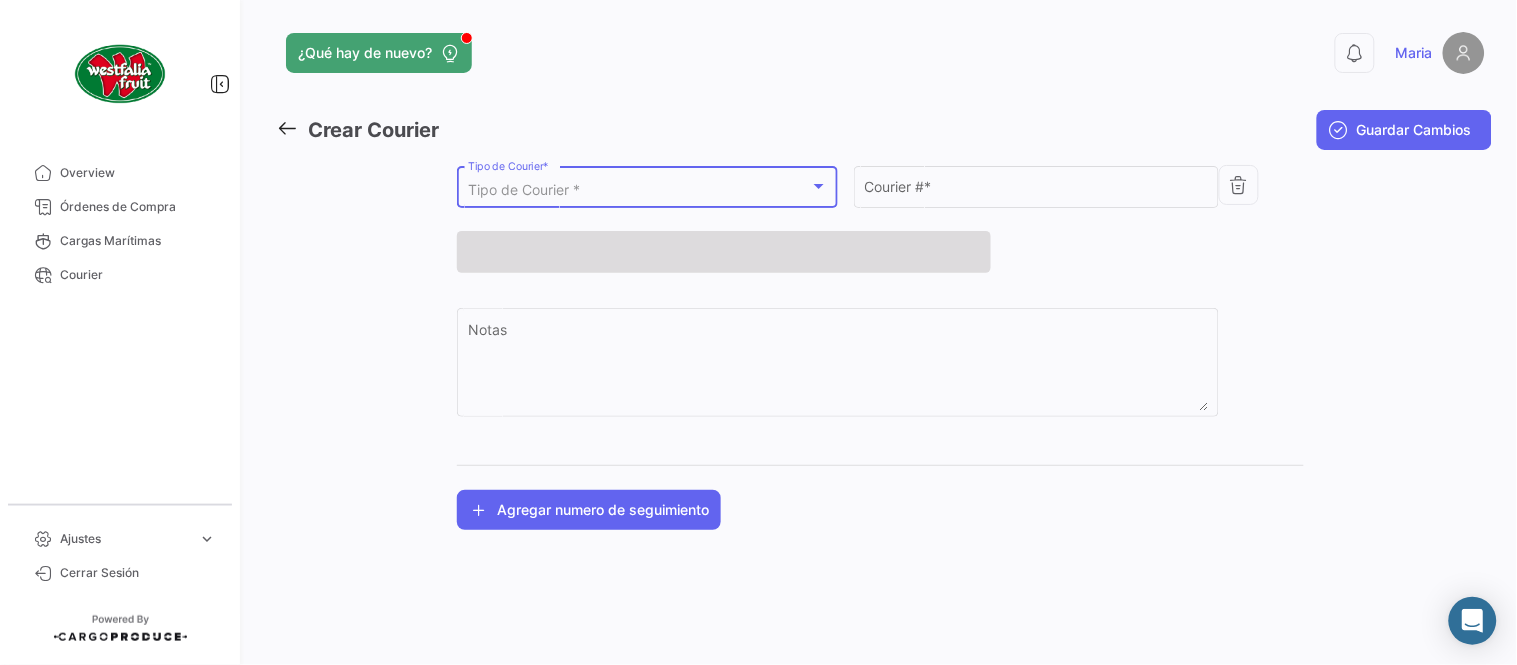 click on "Tipo de Courier *" at bounding box center [524, 189] 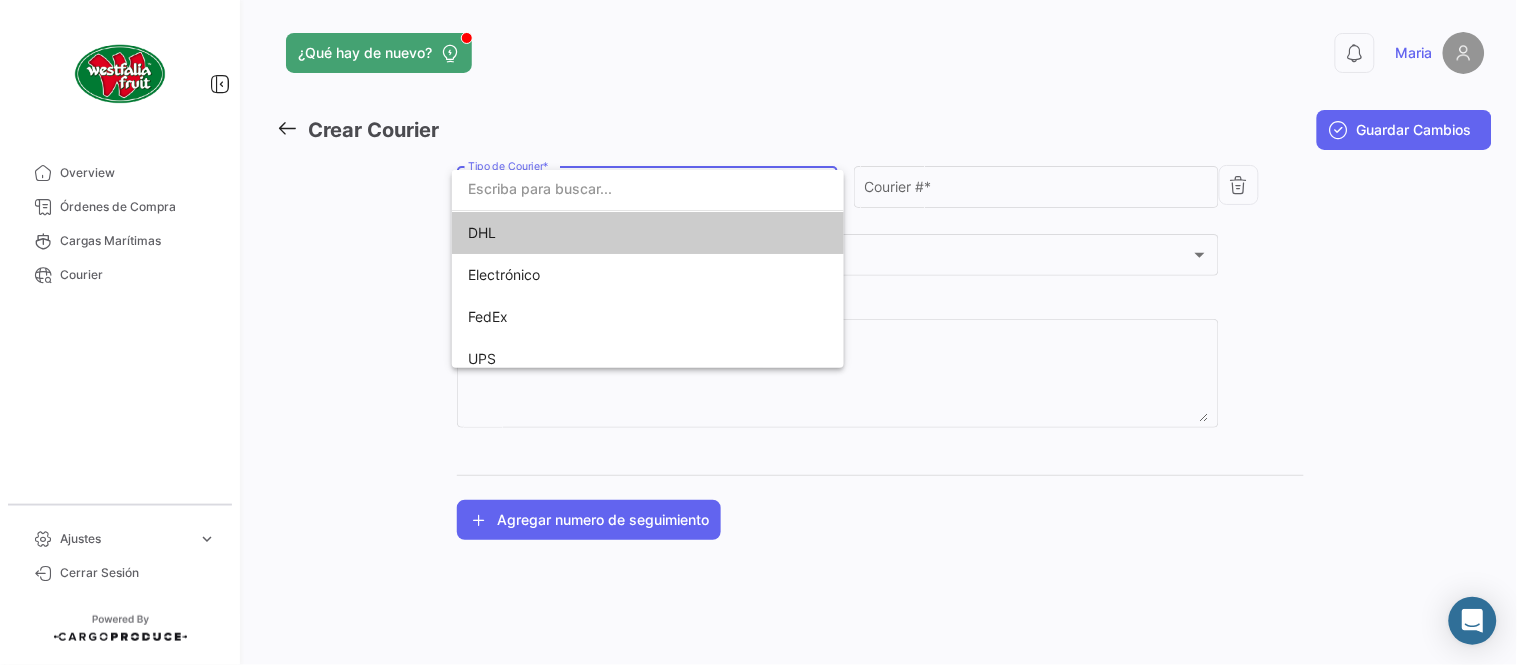 click on "DHL" at bounding box center [608, 233] 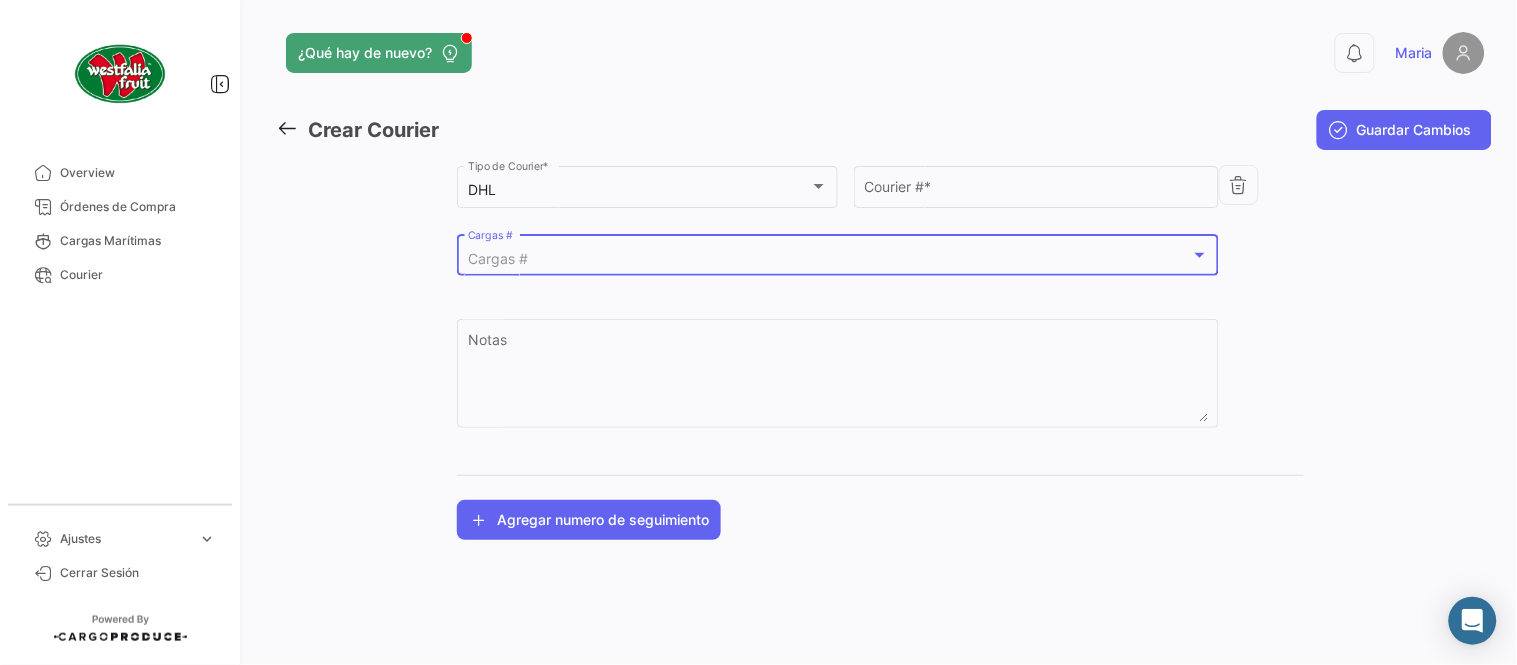 click on "Cargas #" at bounding box center (829, 259) 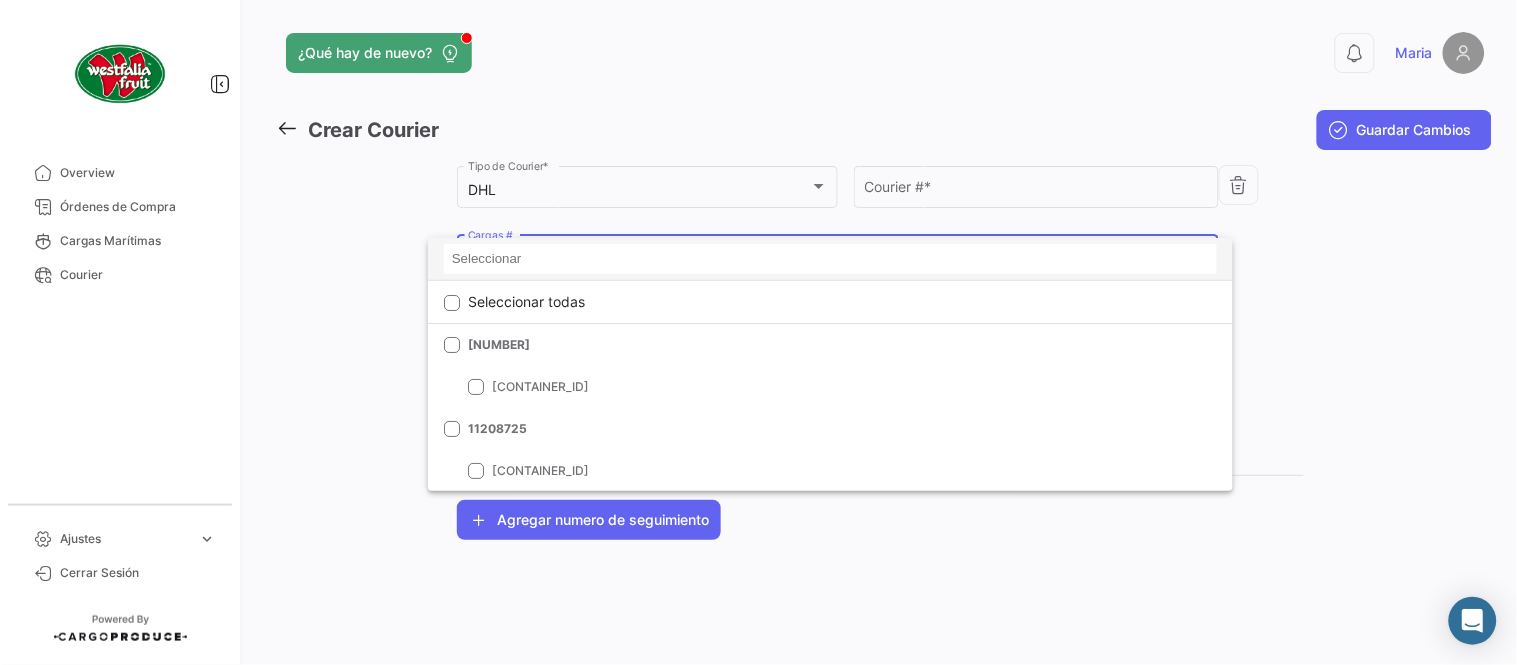 click at bounding box center (830, 259) 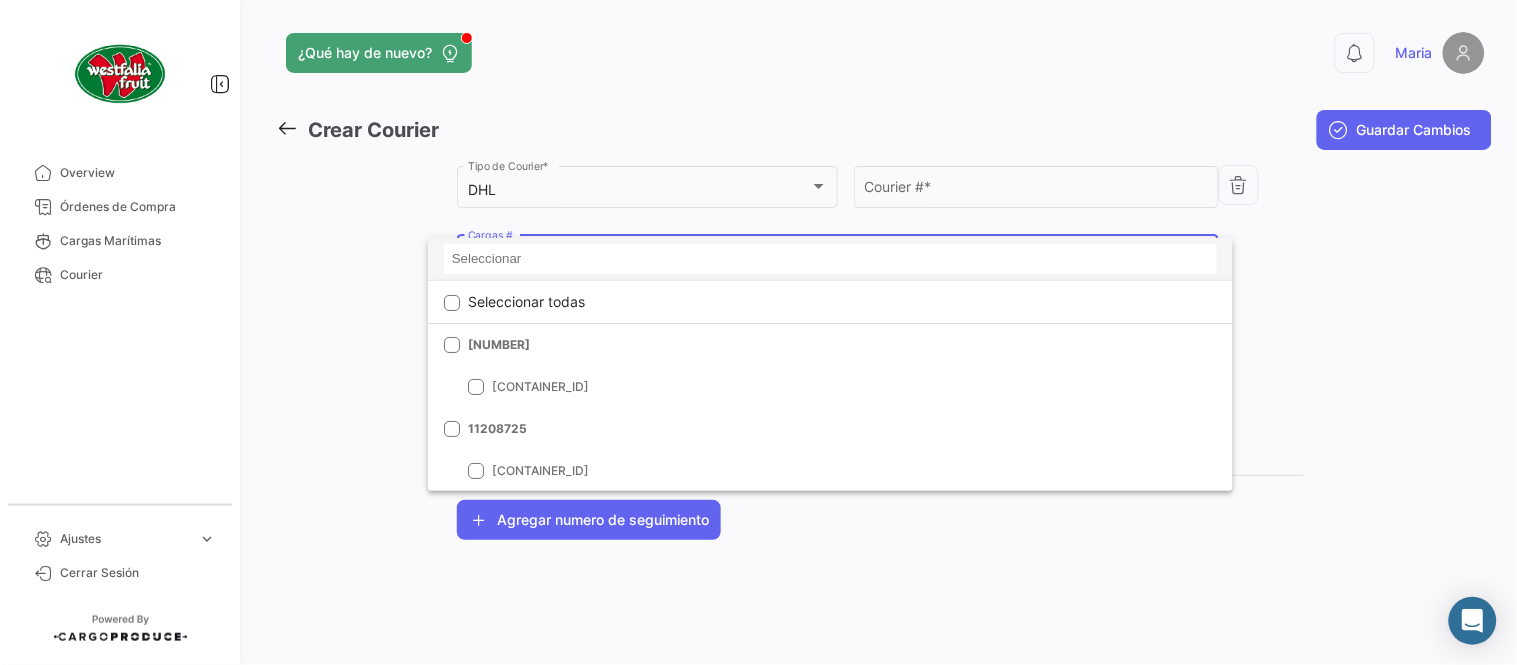 paste on "LMM0537544" 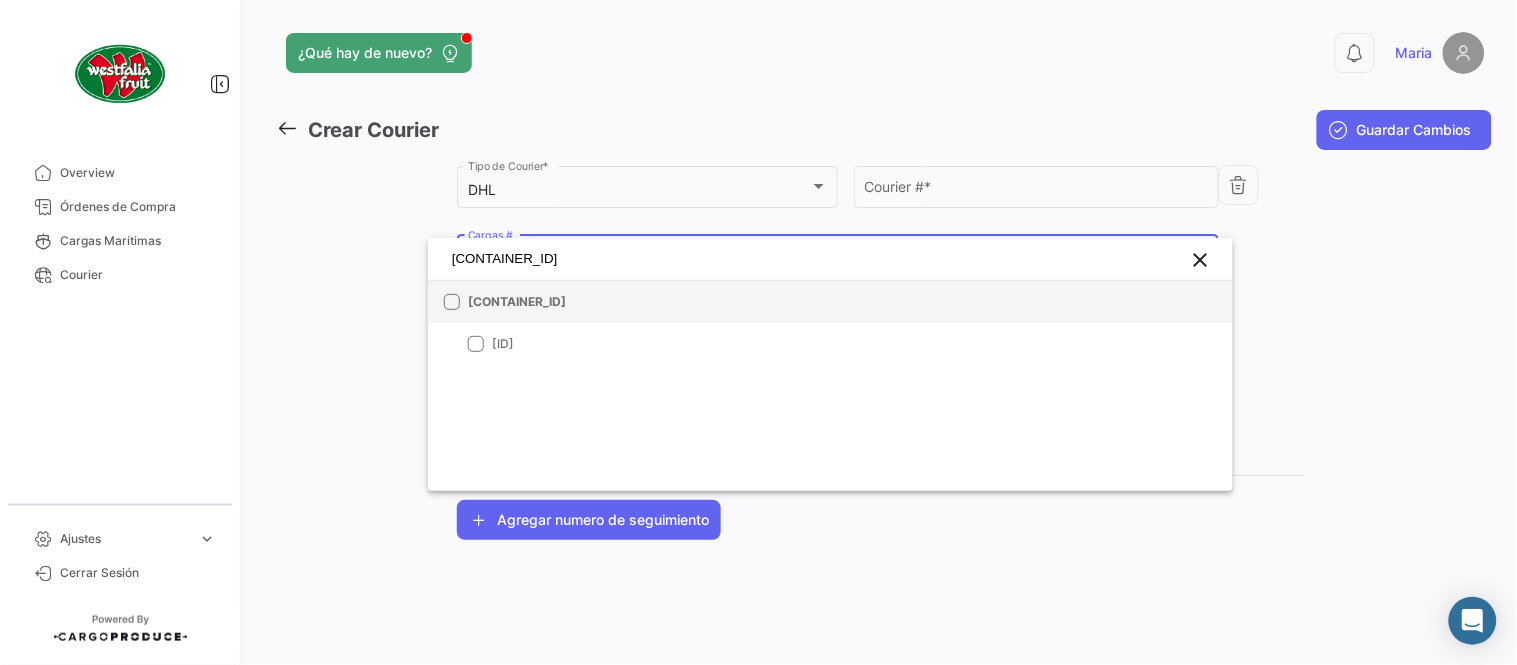type on "LMM0537544" 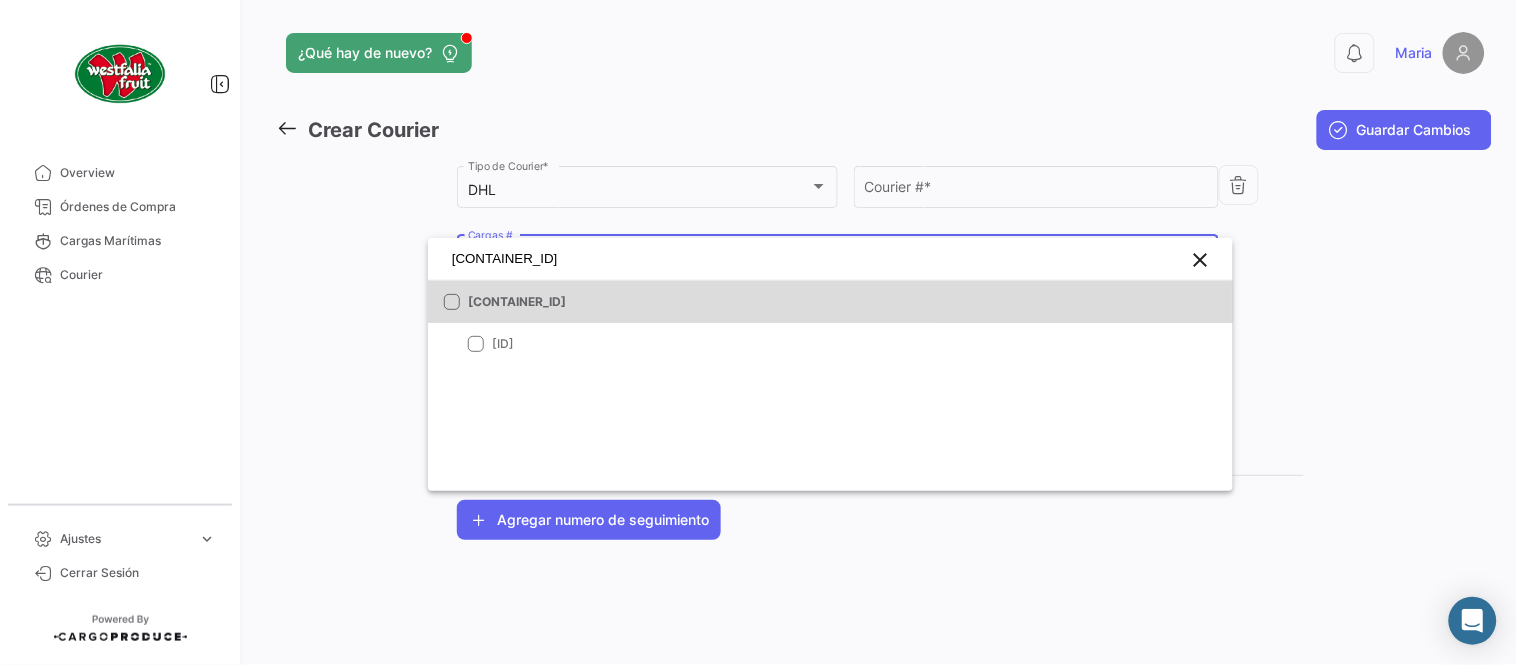 click on "LMM0537544" at bounding box center [608, 302] 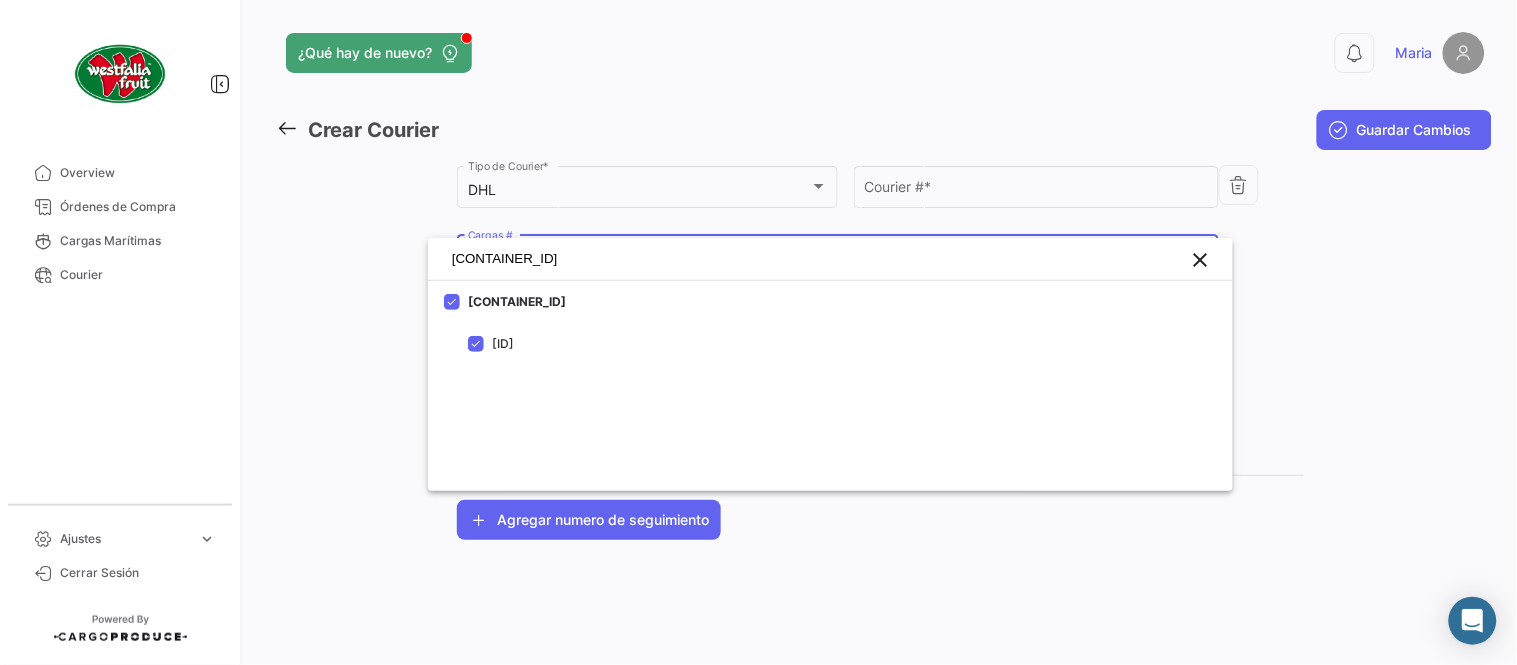 click at bounding box center [758, 332] 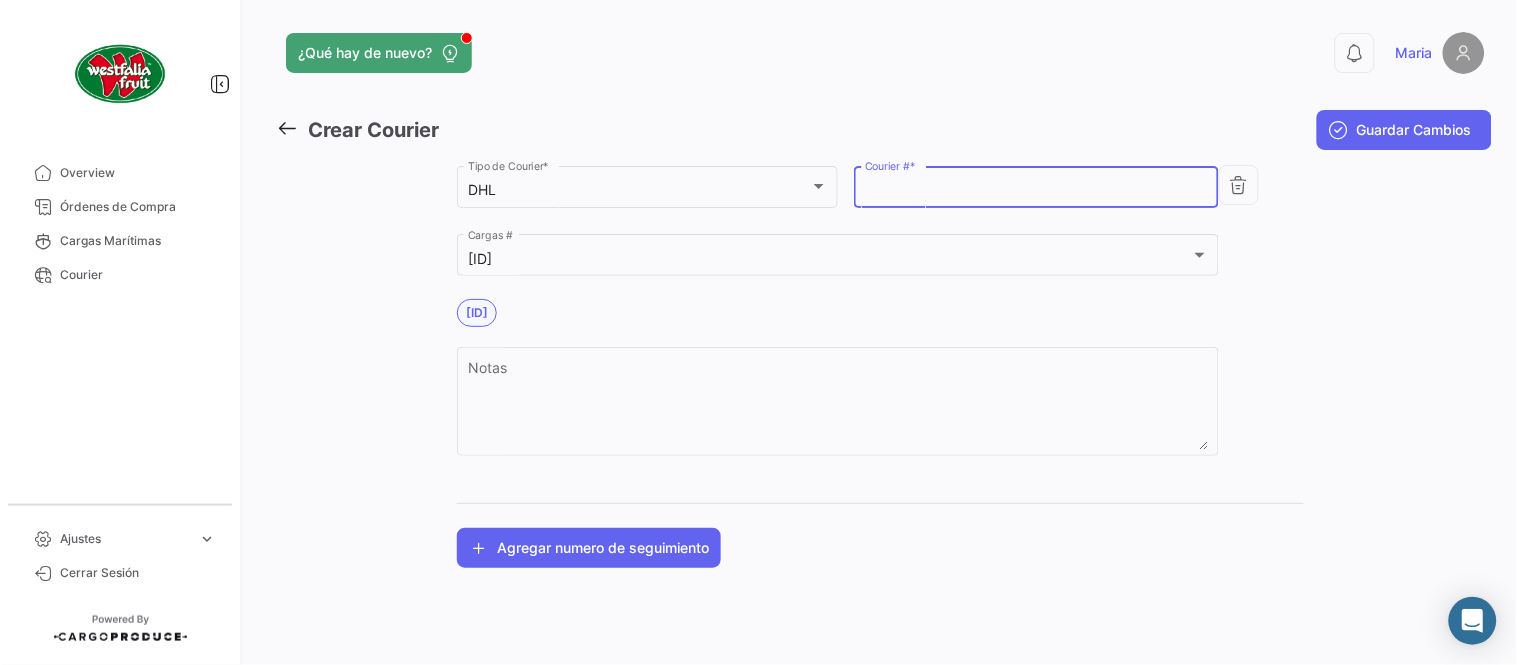 click on "Courier #  *" at bounding box center [1037, 190] 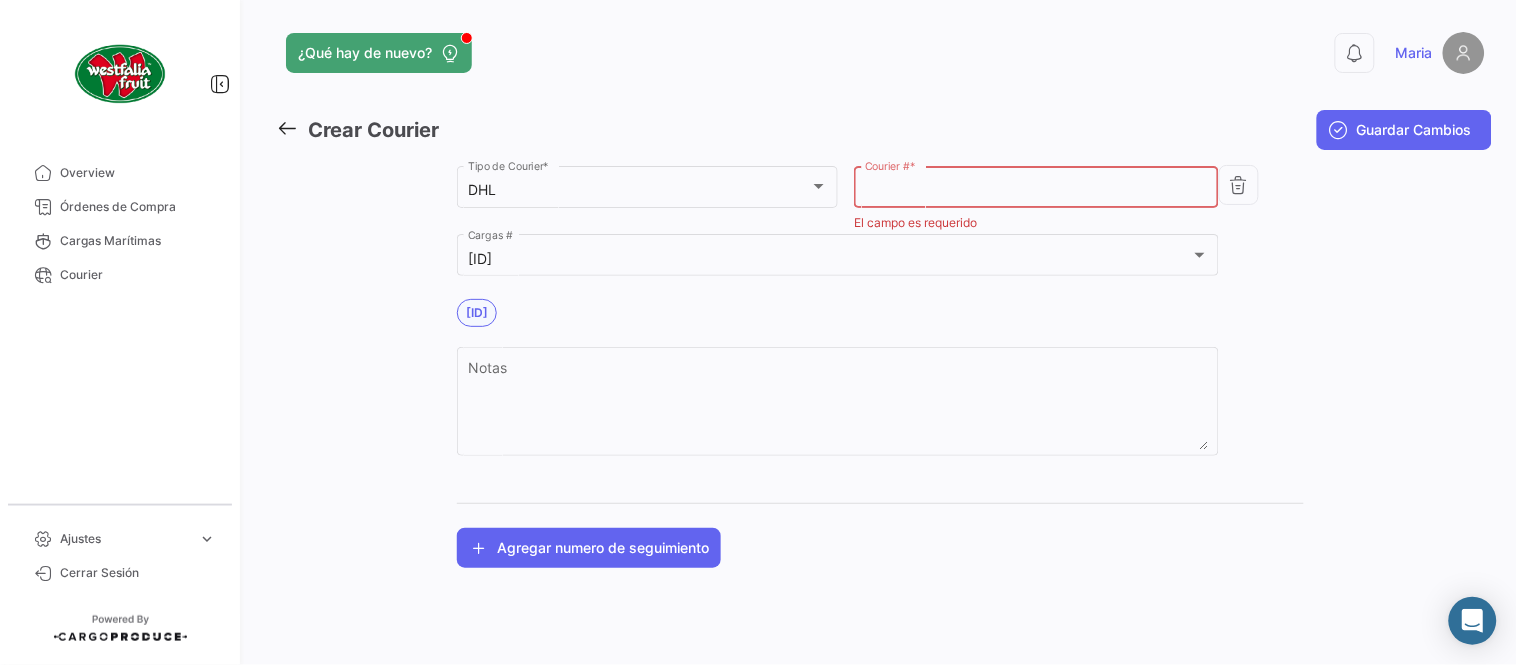 click on "Courier #  *" at bounding box center [1037, 190] 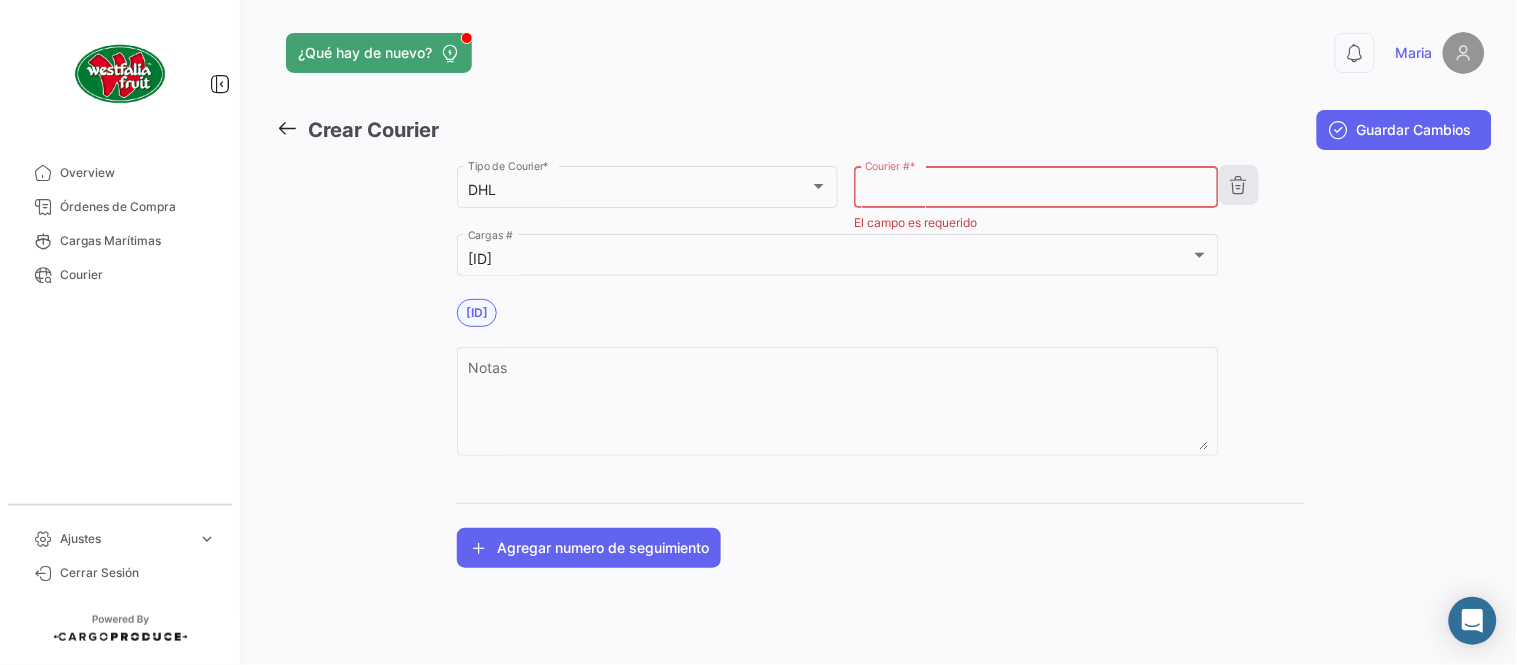 paste on "4736322360" 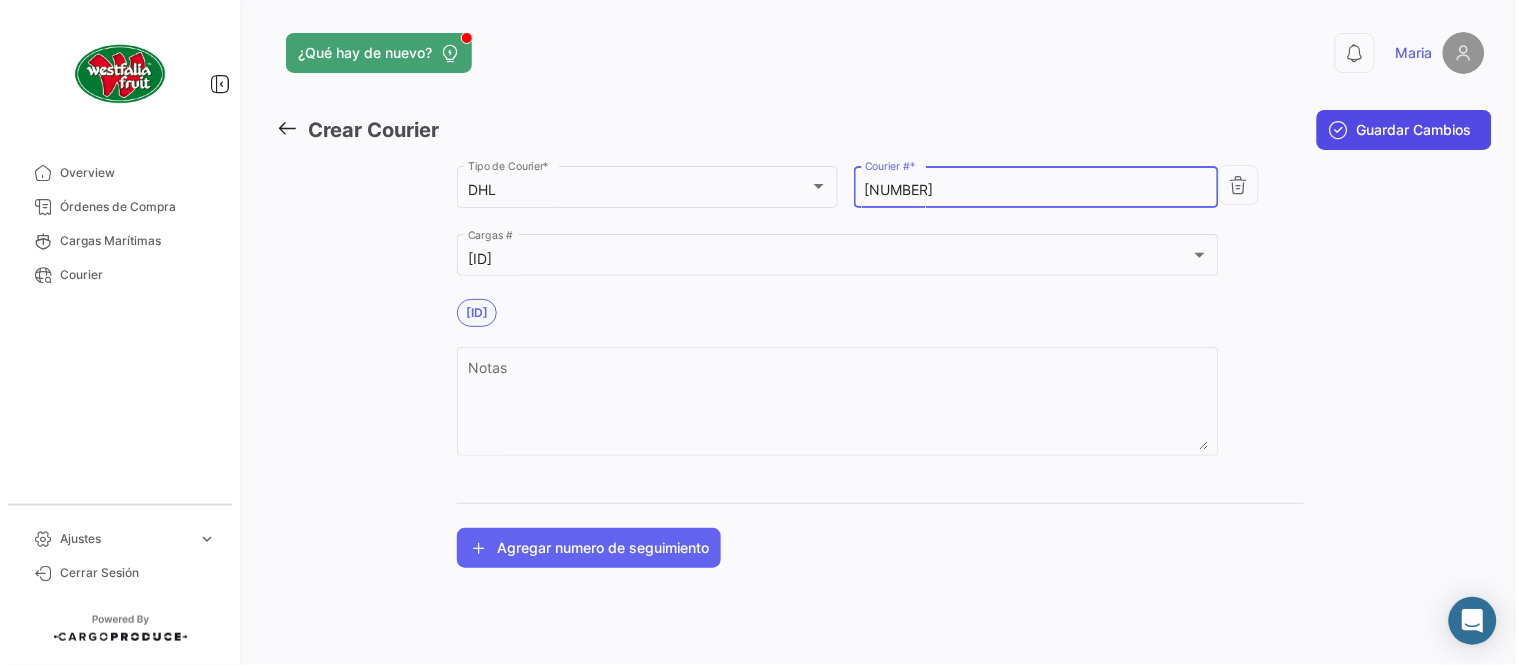 type on "4736322360" 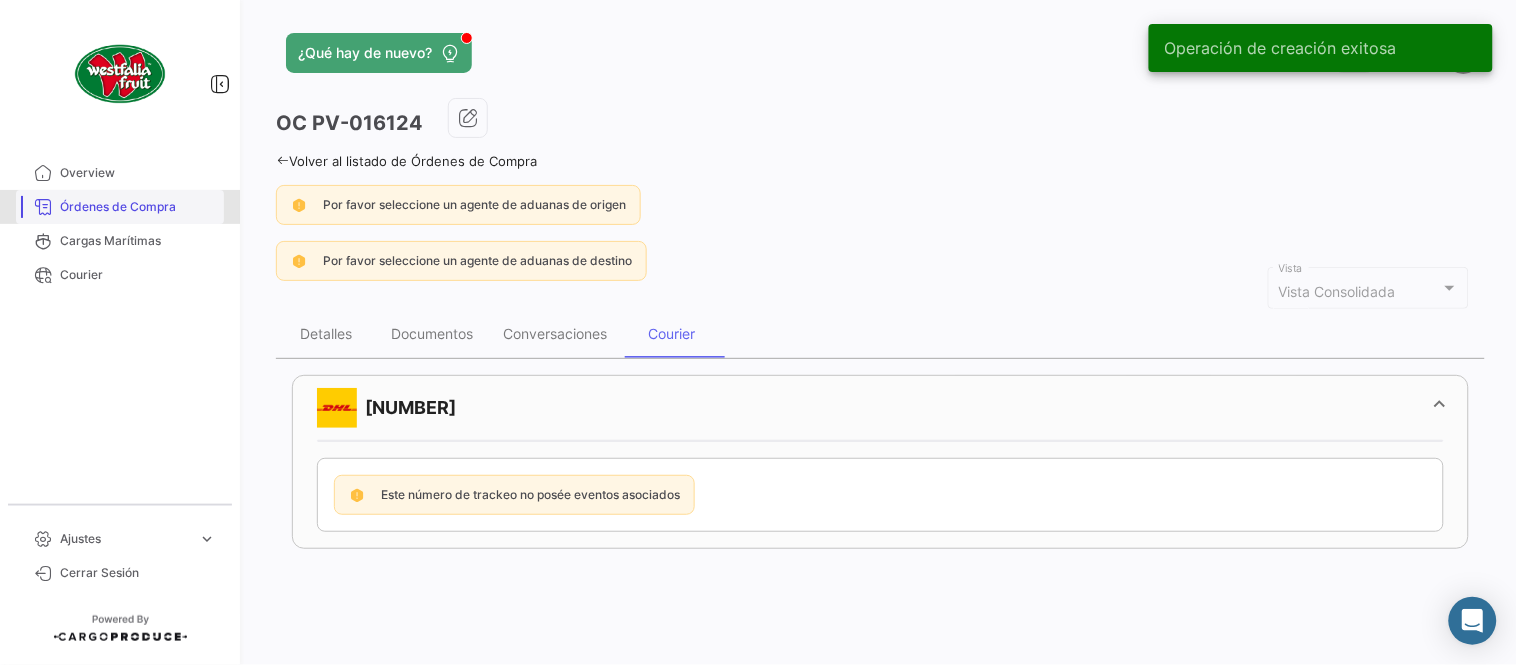 click on "Órdenes de Compra" at bounding box center [138, 207] 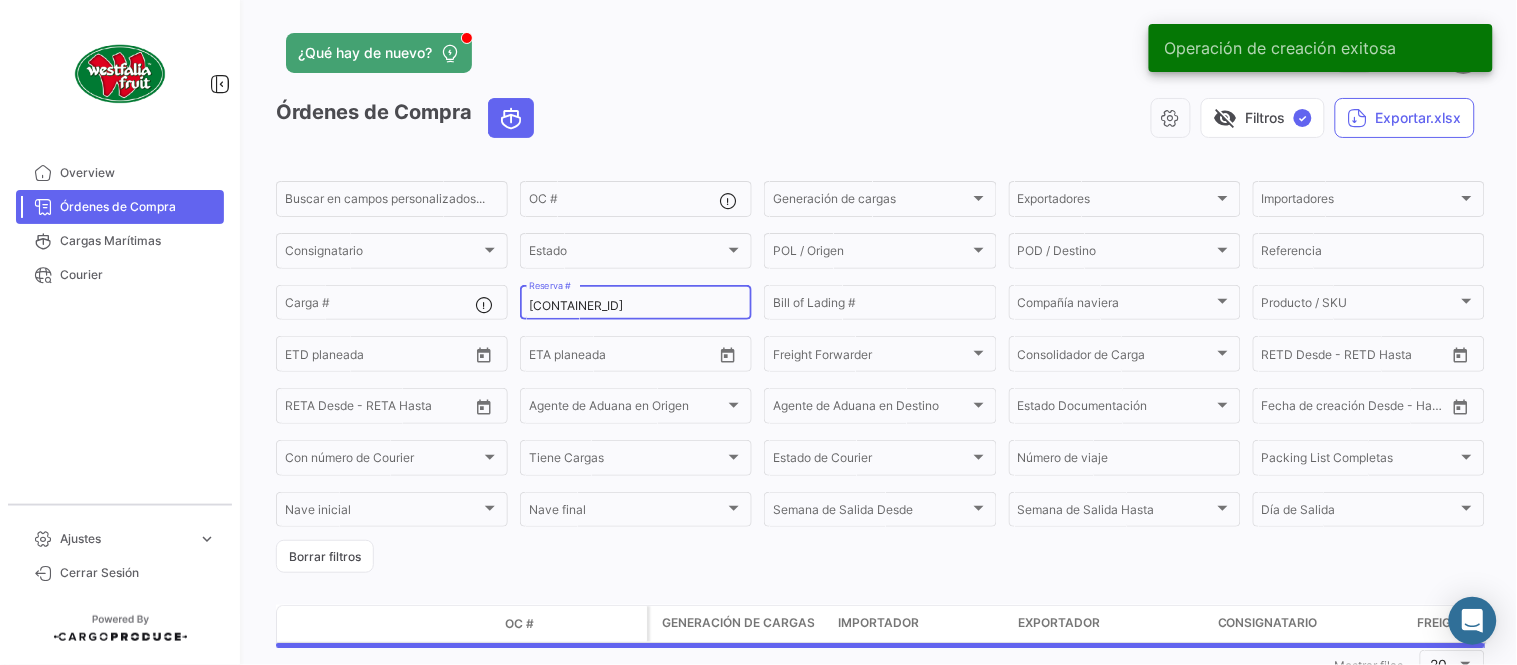 click on "LMM0537544" at bounding box center [636, 306] 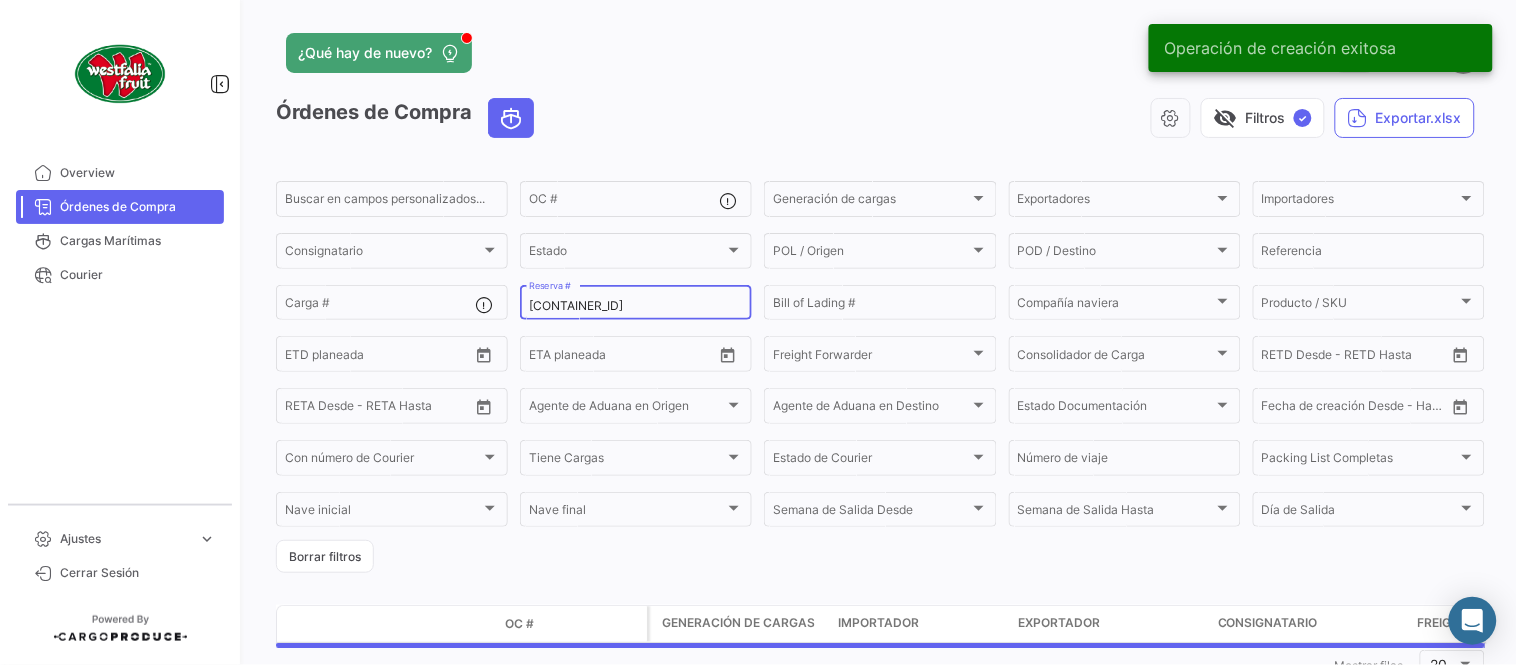 click on "LMM0537544" at bounding box center [636, 306] 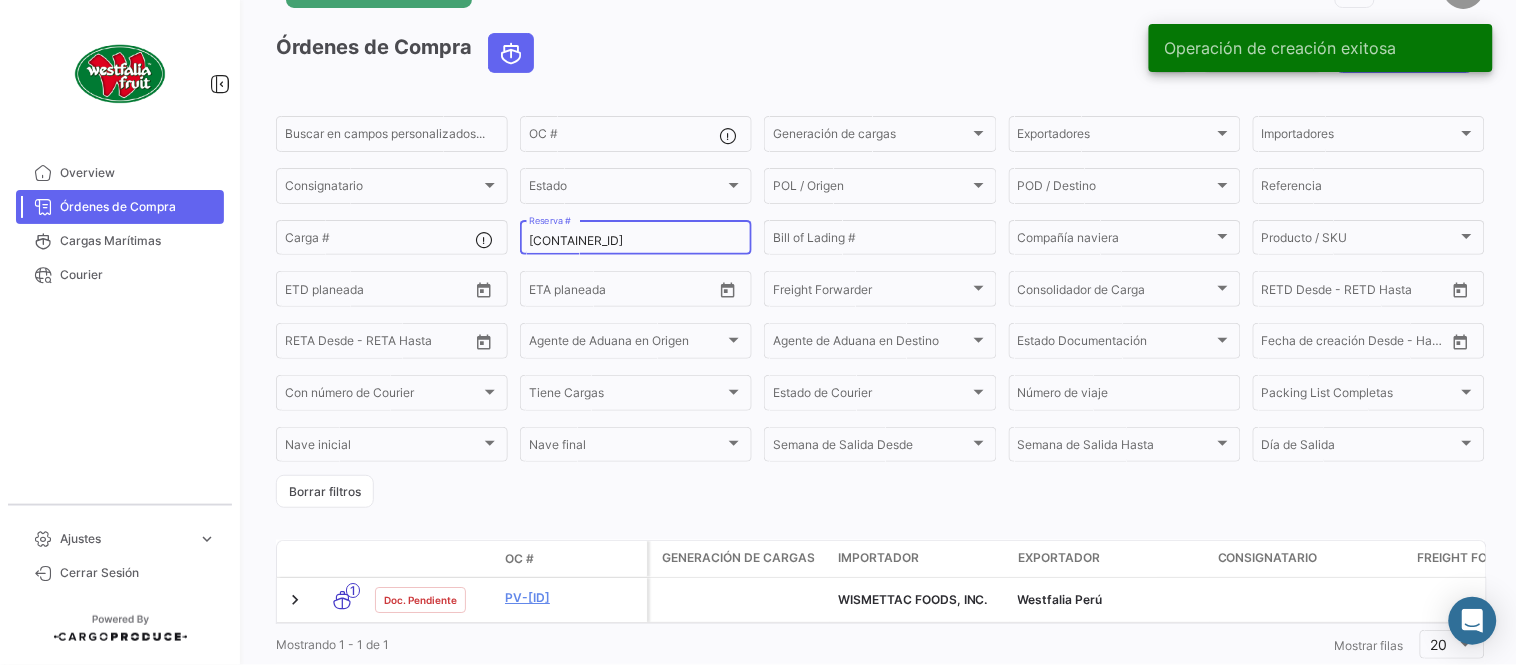 scroll, scrollTop: 128, scrollLeft: 0, axis: vertical 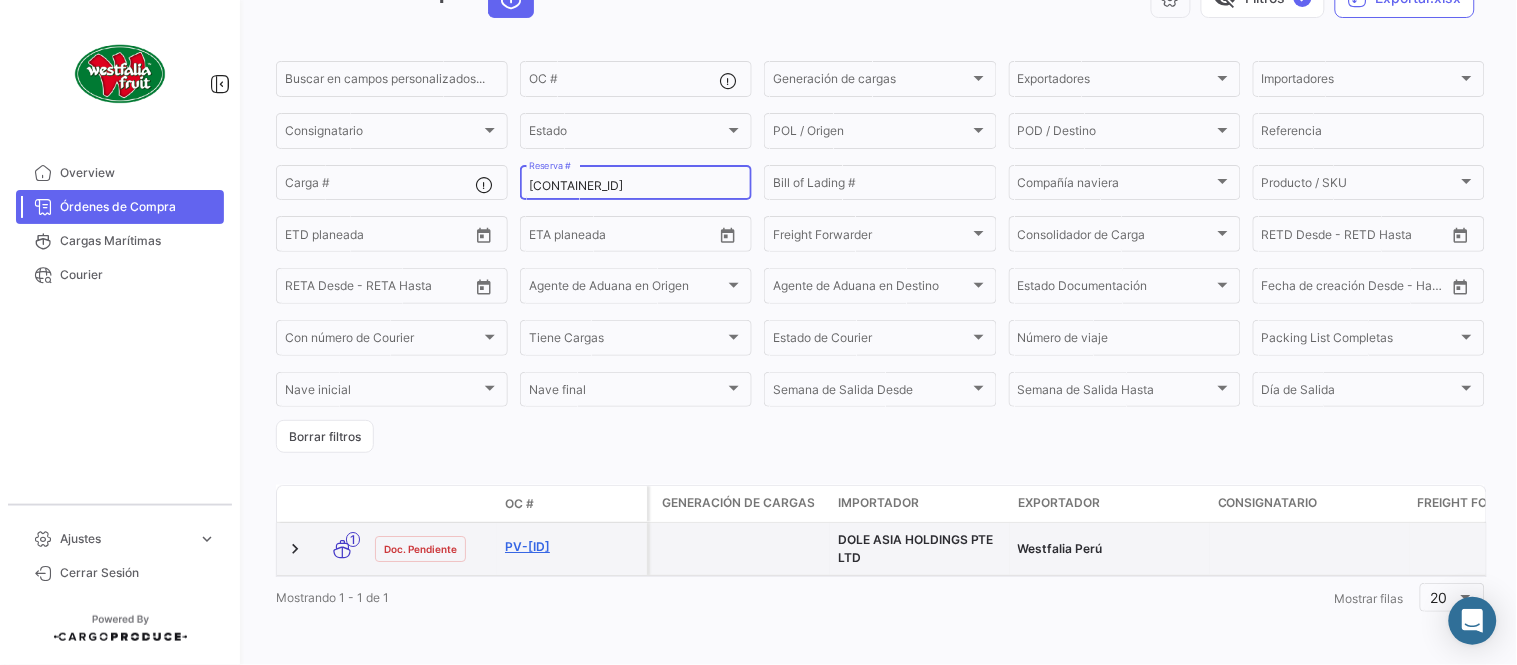 type on "LMM0537543" 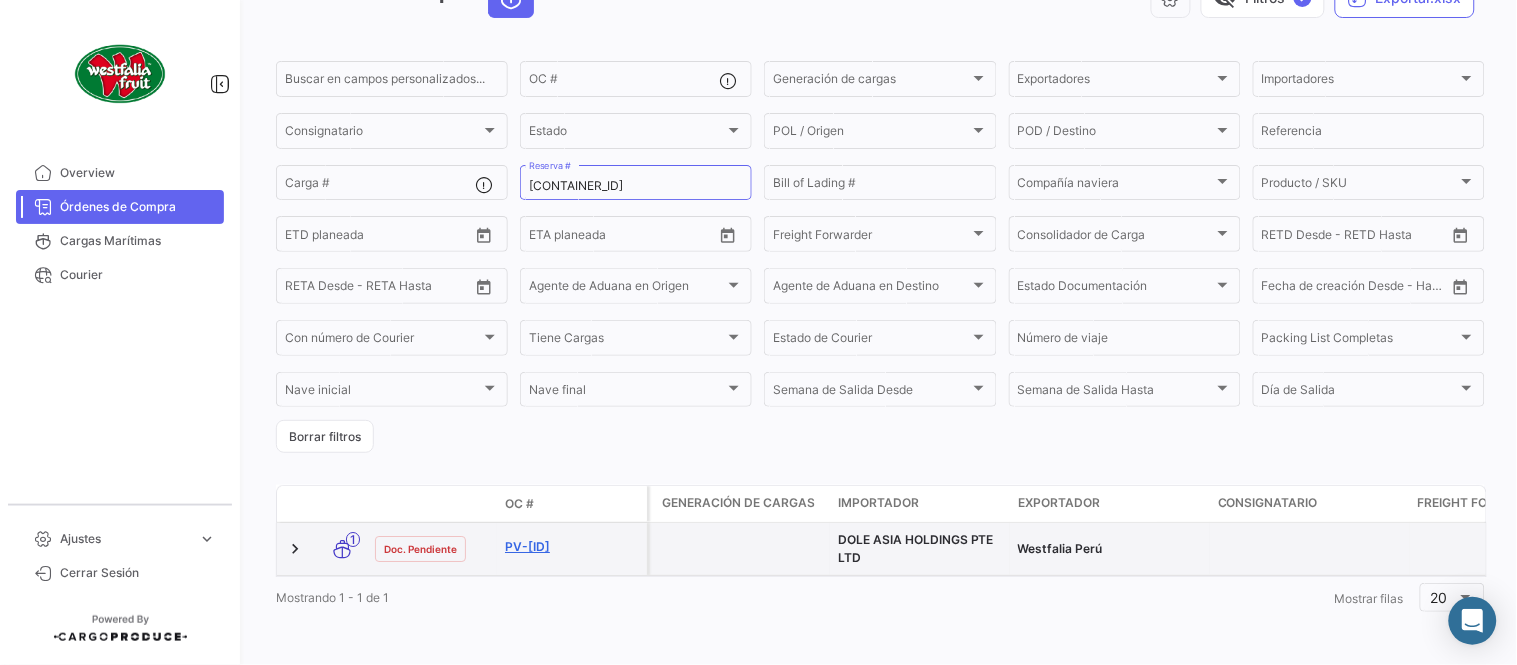 click on "PV-016204" 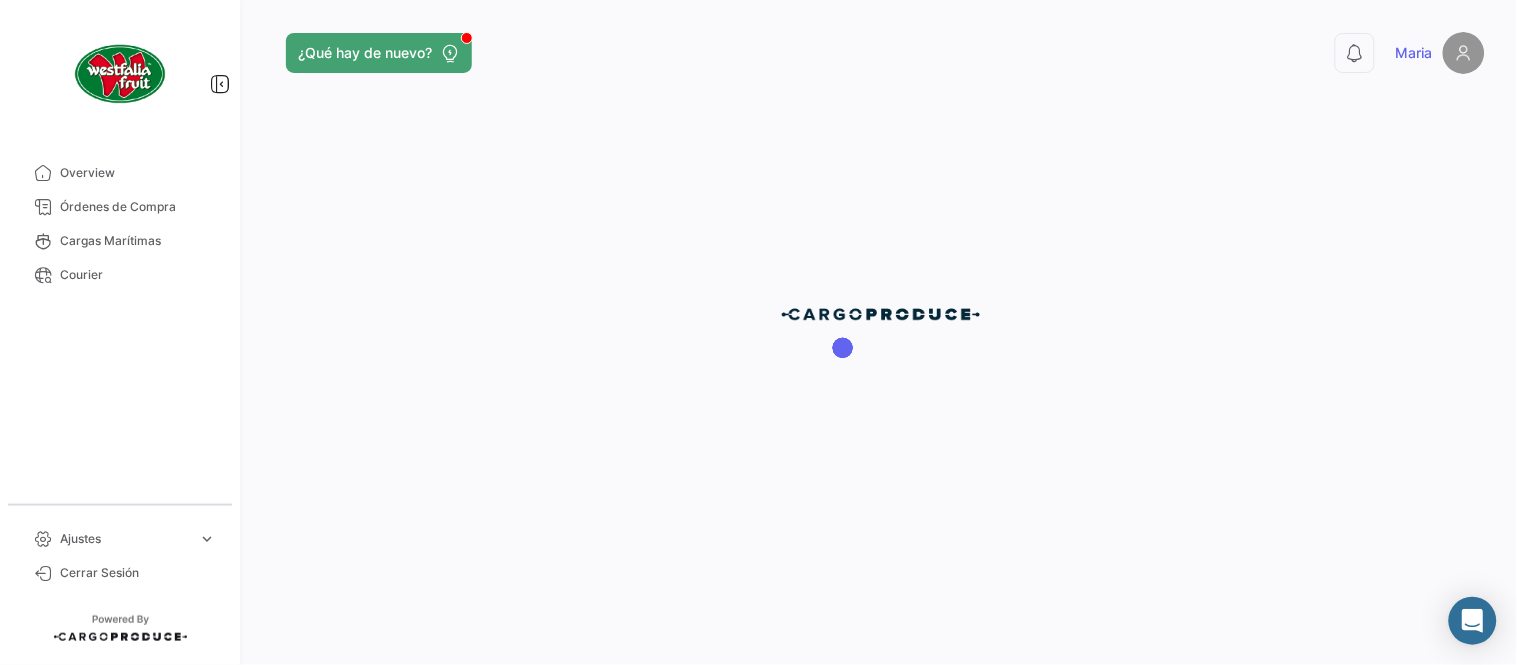 scroll, scrollTop: 0, scrollLeft: 0, axis: both 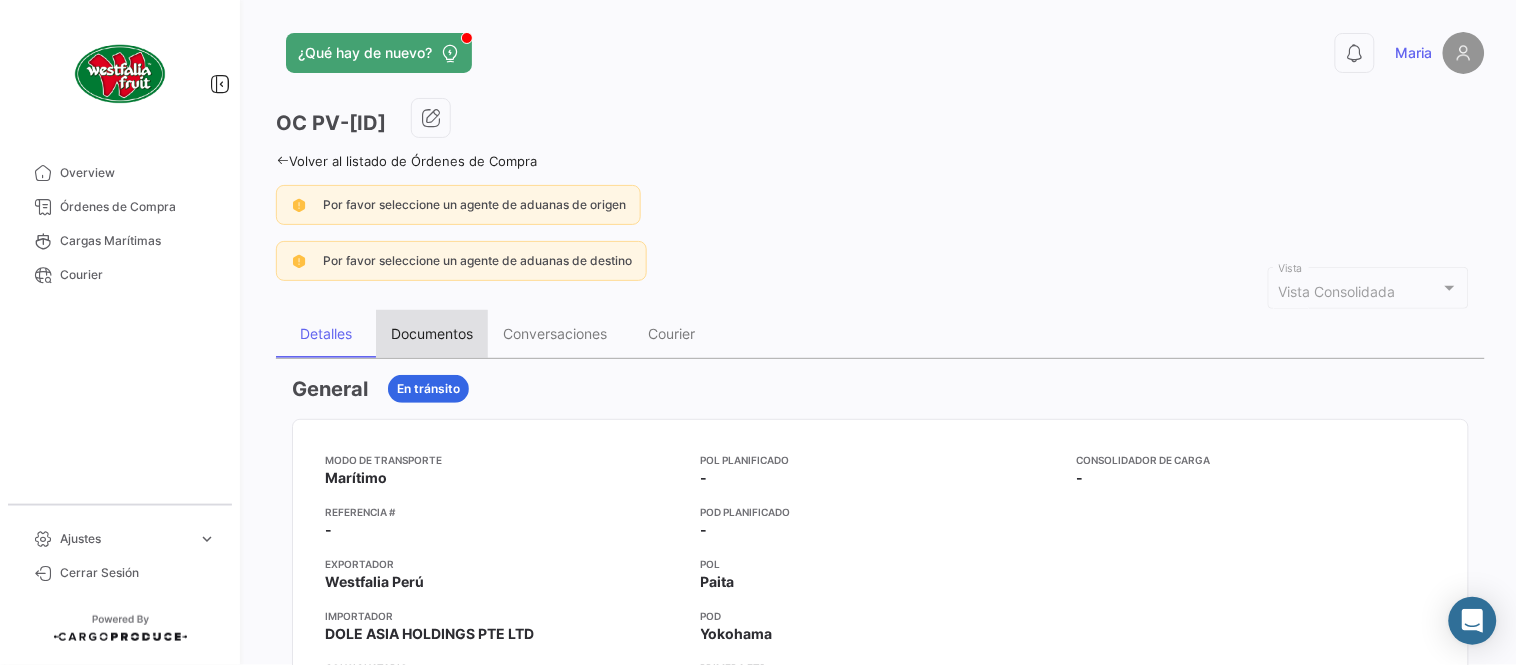 click on "Documentos" at bounding box center [432, 334] 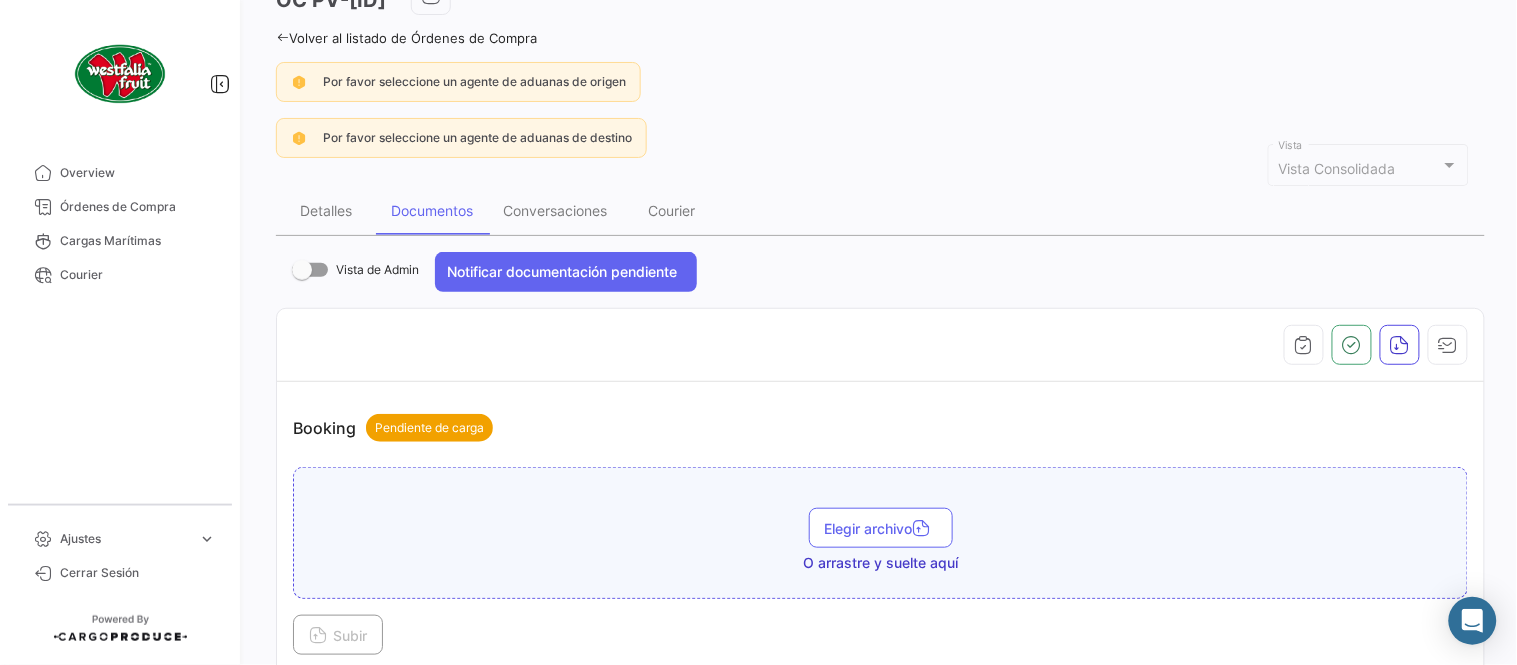 scroll, scrollTop: 111, scrollLeft: 0, axis: vertical 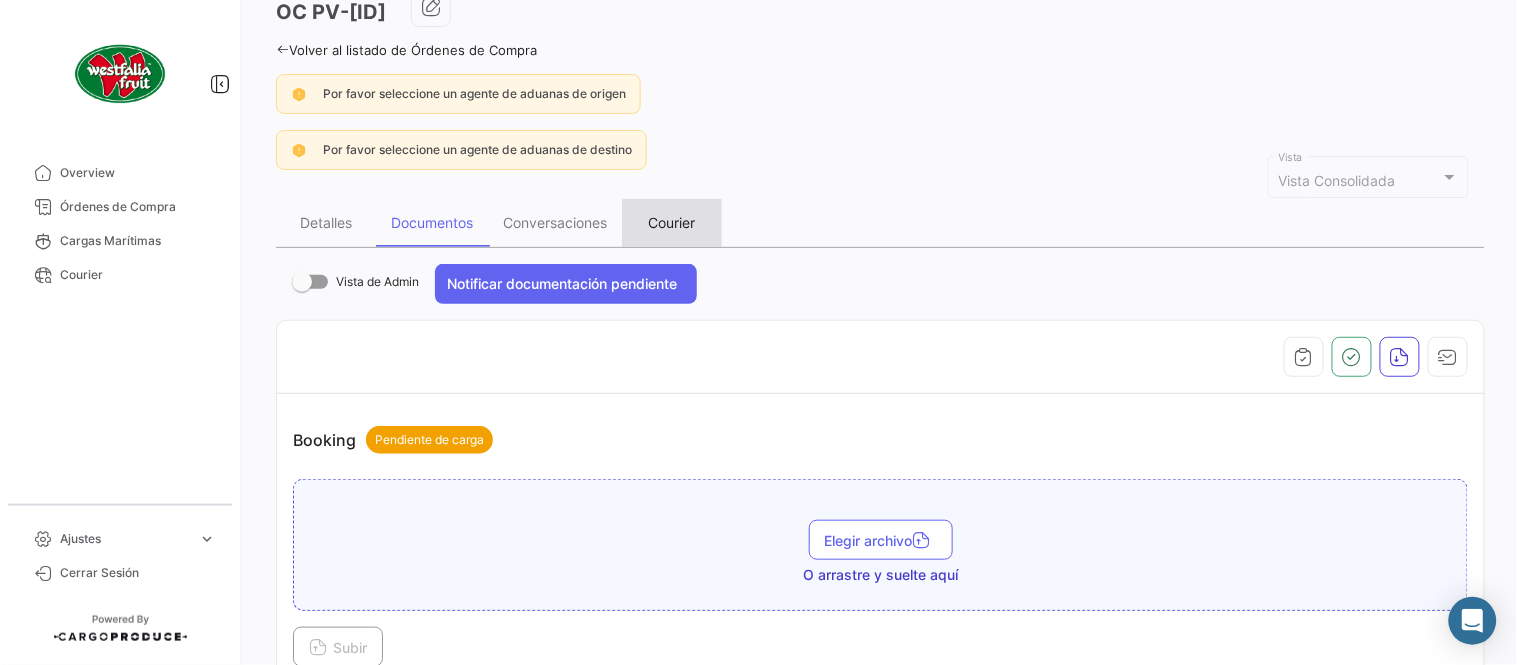 click on "Courier" at bounding box center [672, 222] 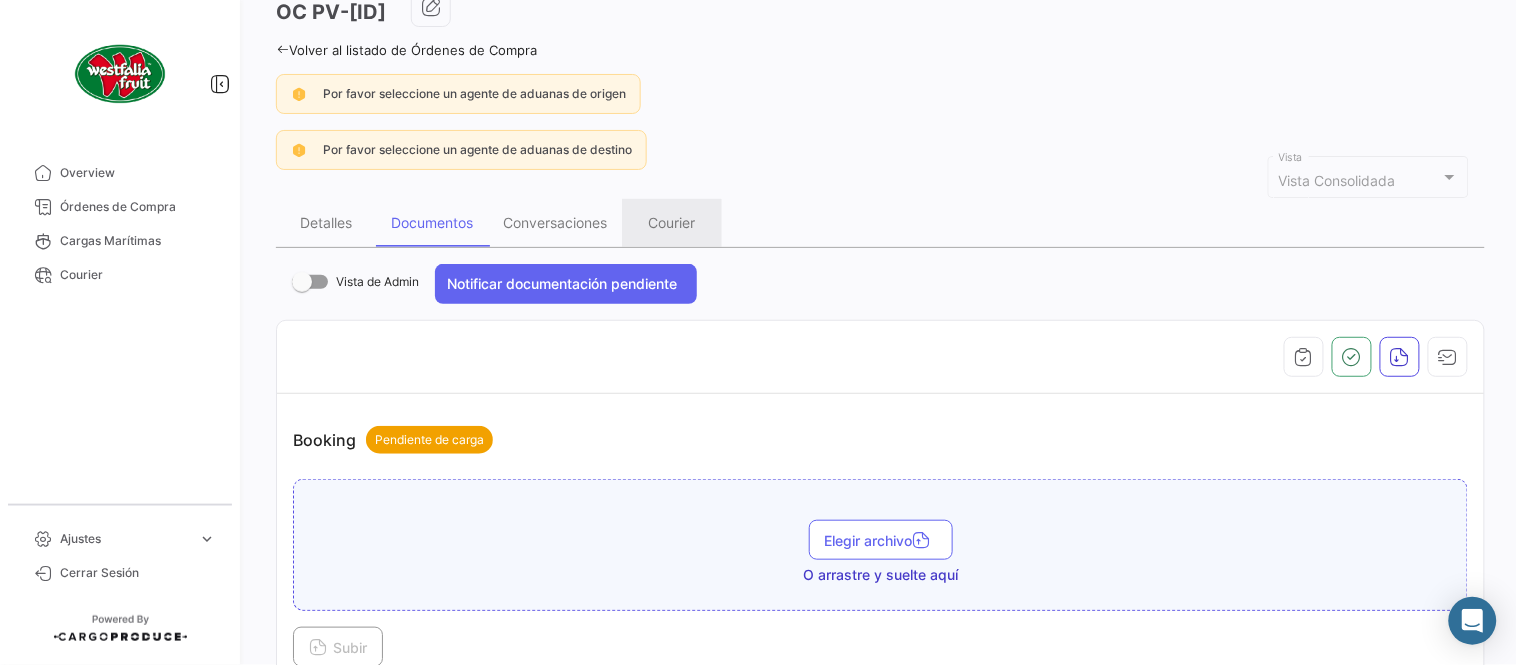 scroll, scrollTop: 0, scrollLeft: 0, axis: both 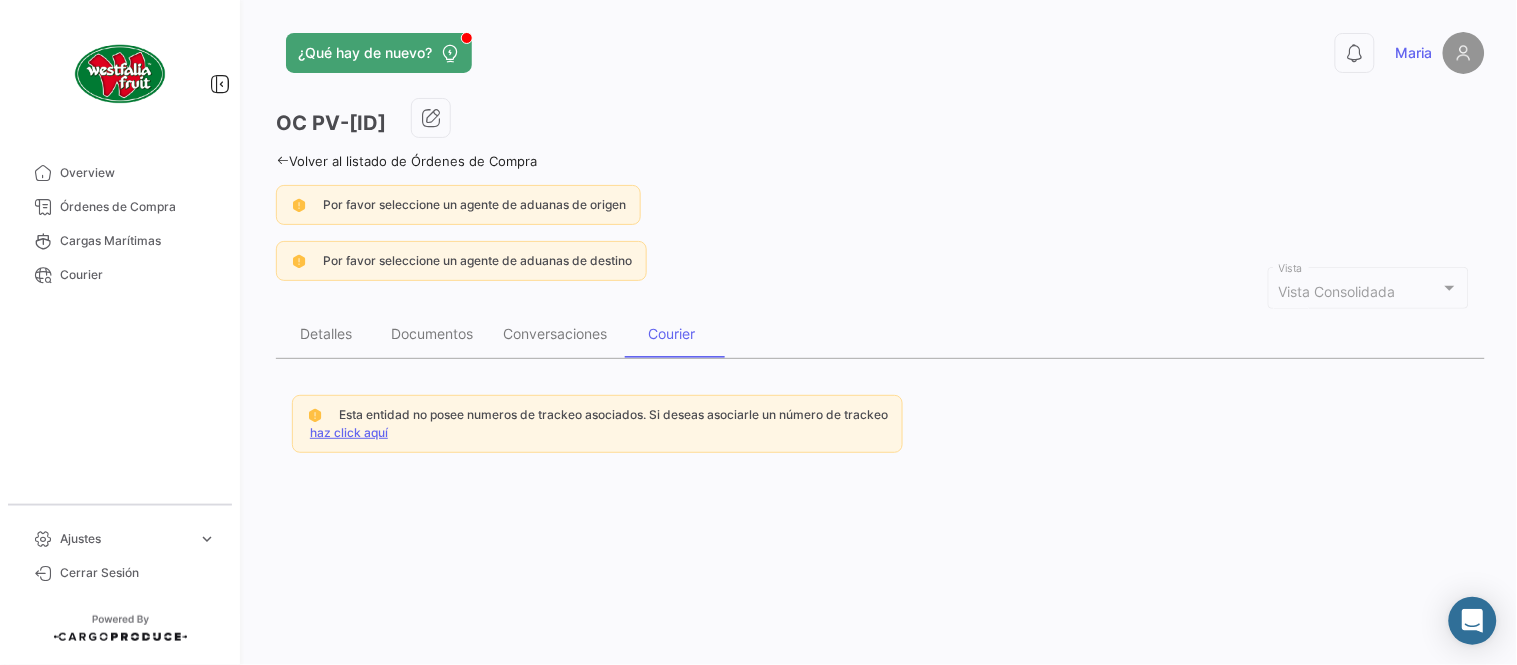 click on "haz click aquí" at bounding box center [349, 432] 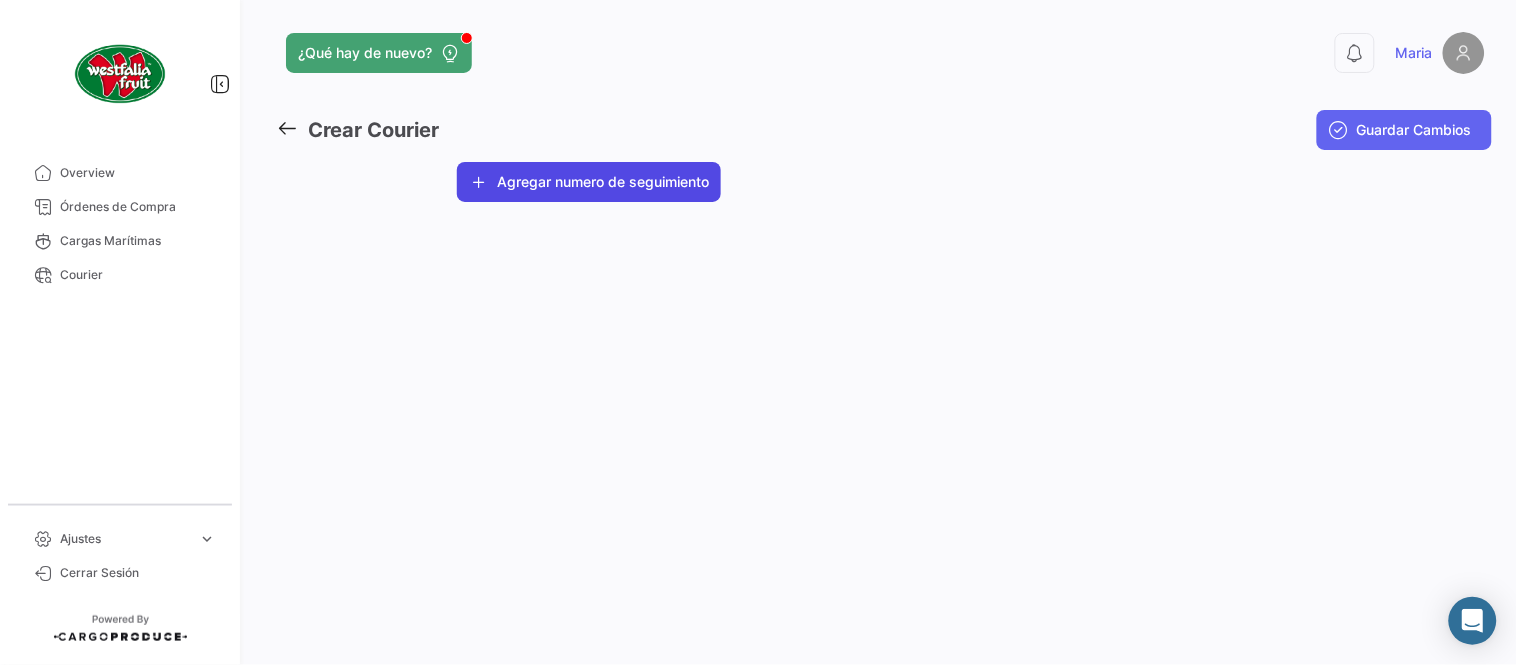 click on "Agregar numero de seguimiento" 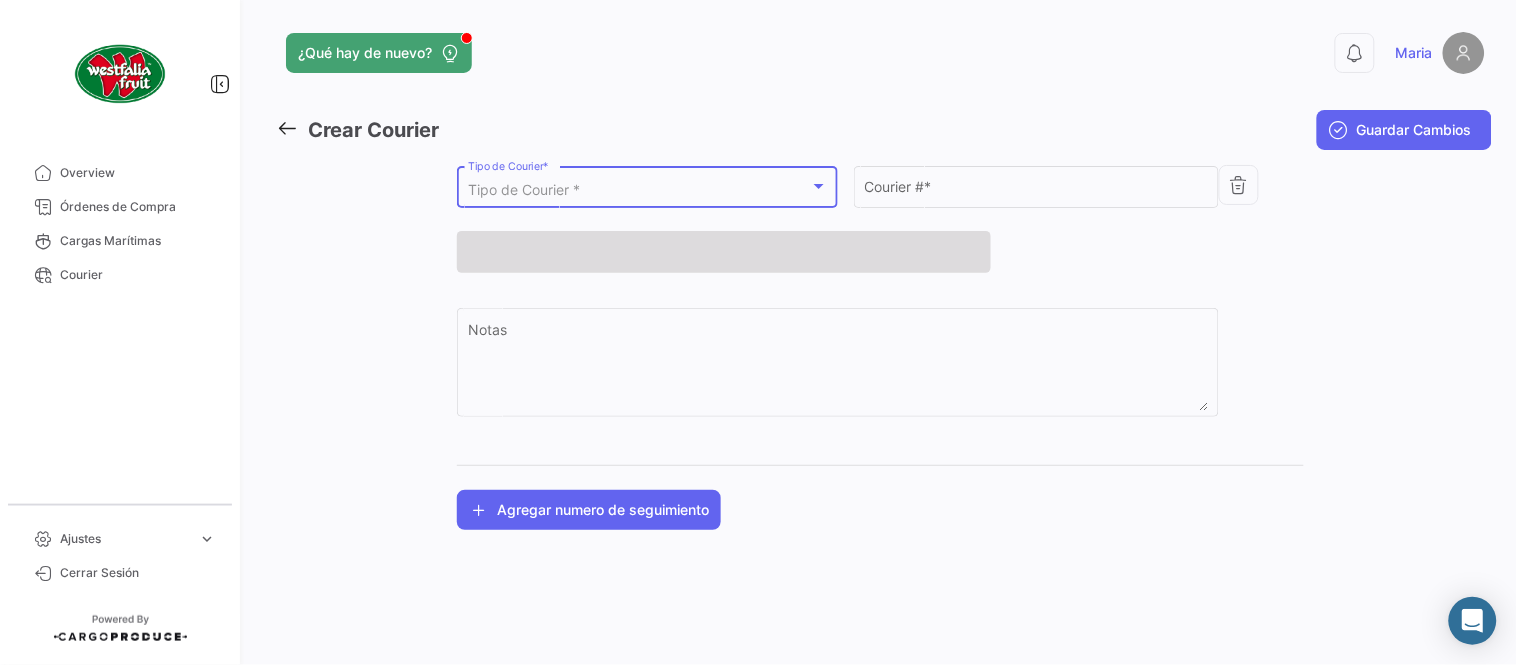 click on "Tipo de Courier *" at bounding box center [524, 189] 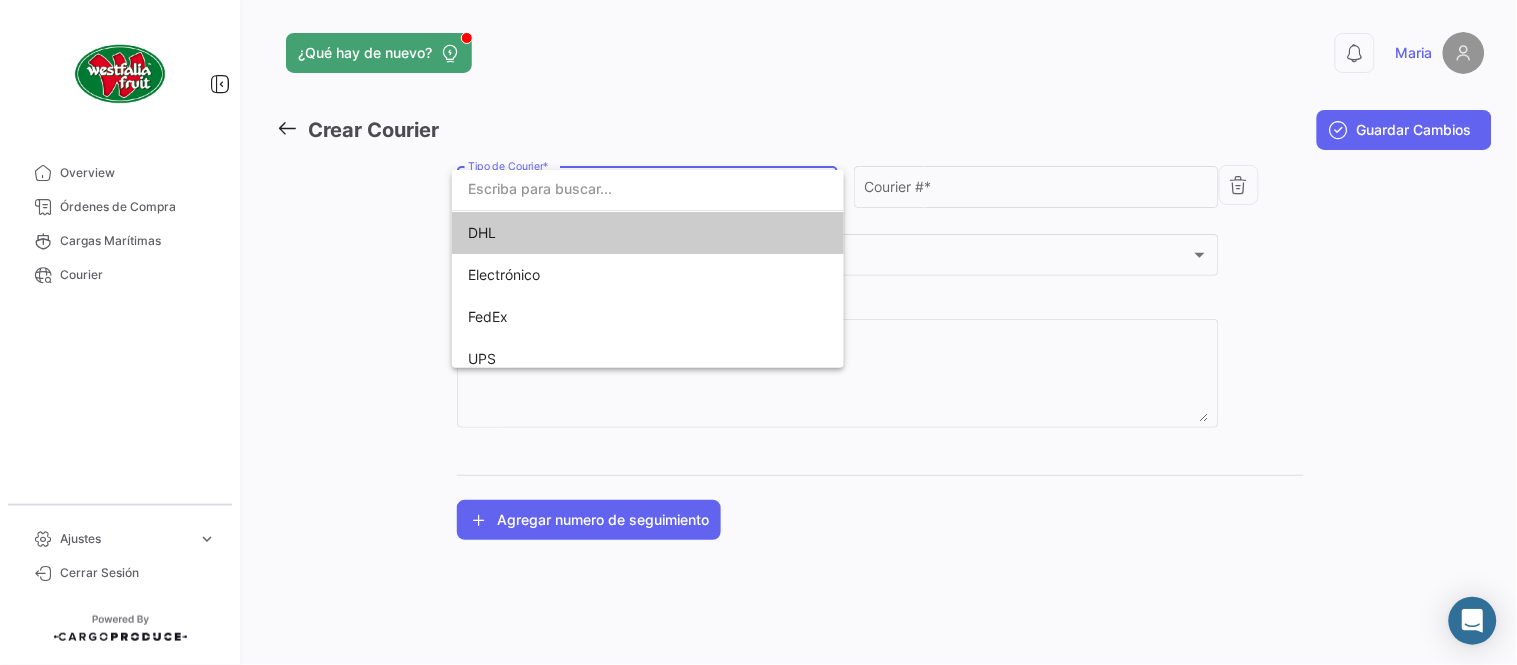 click on "DHL" at bounding box center (608, 233) 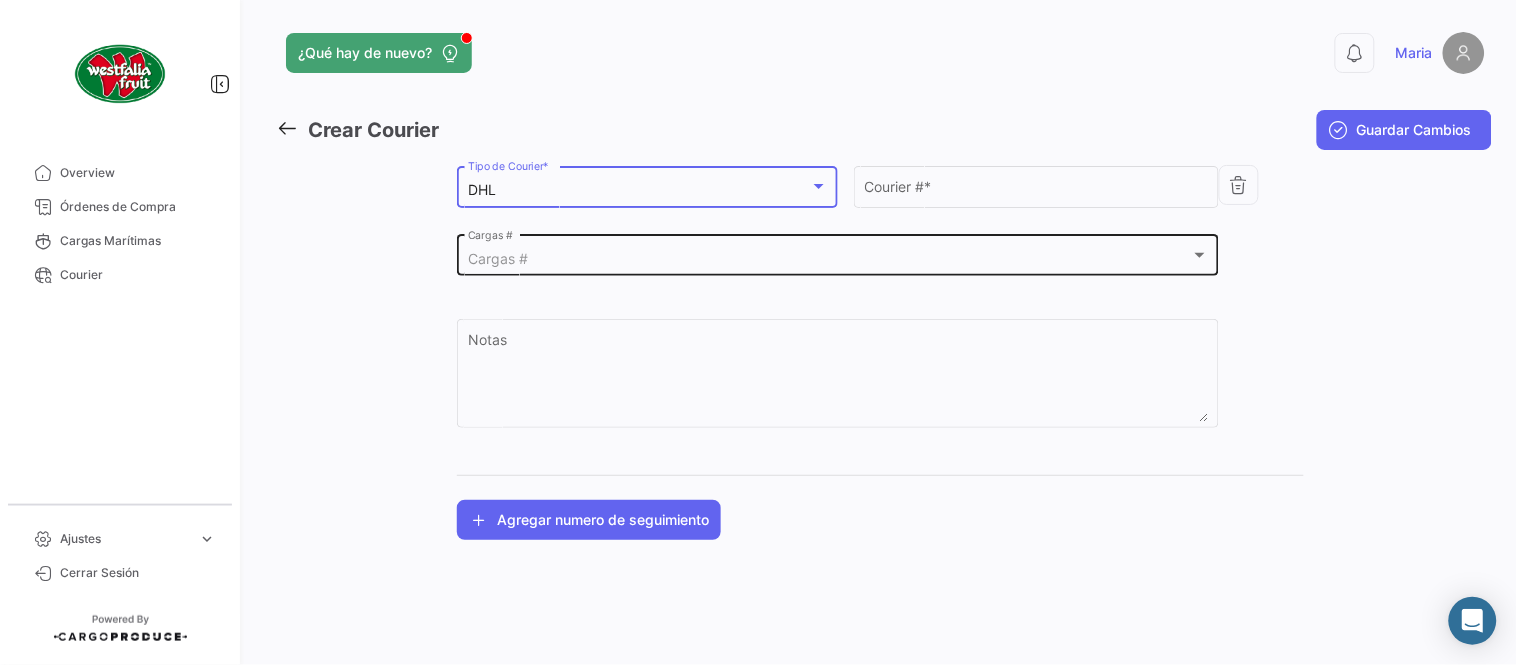 click on "Cargas #  Cargas #" 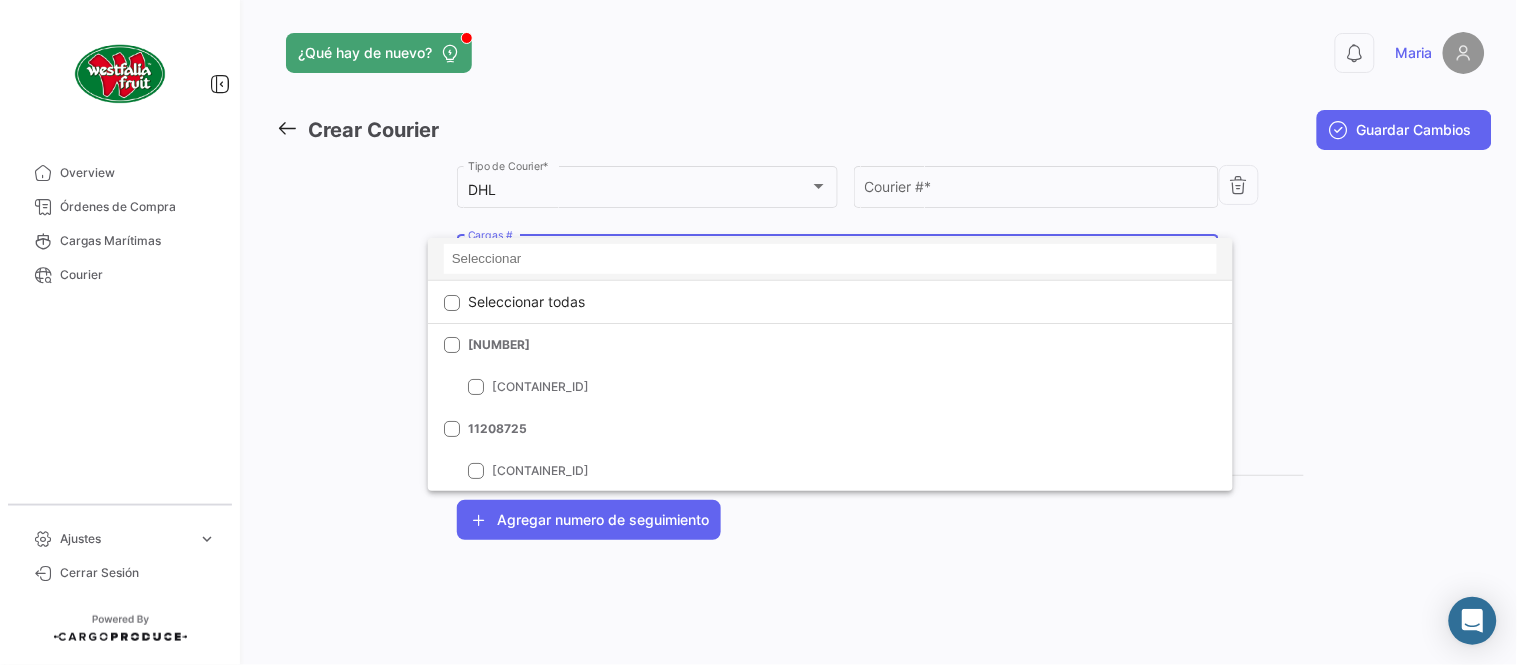 click at bounding box center [830, 259] 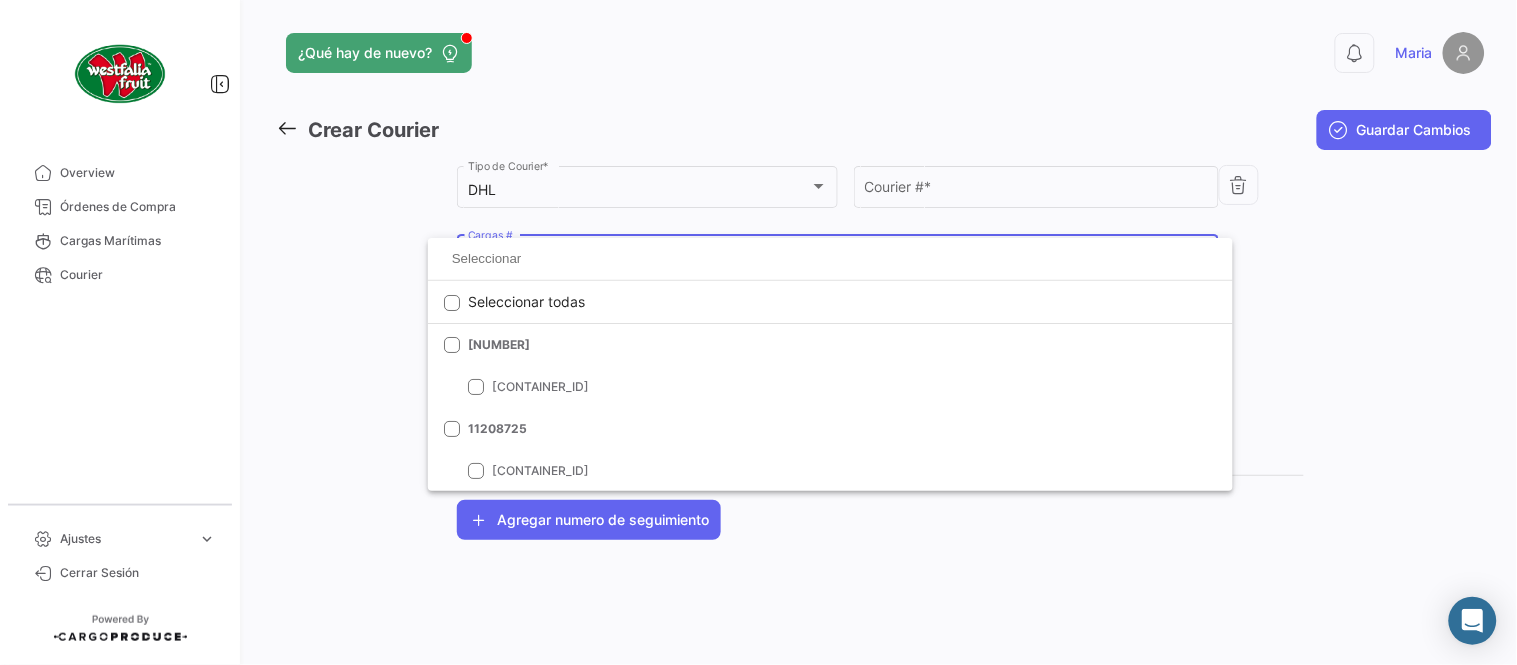 paste on "LMM0537543" 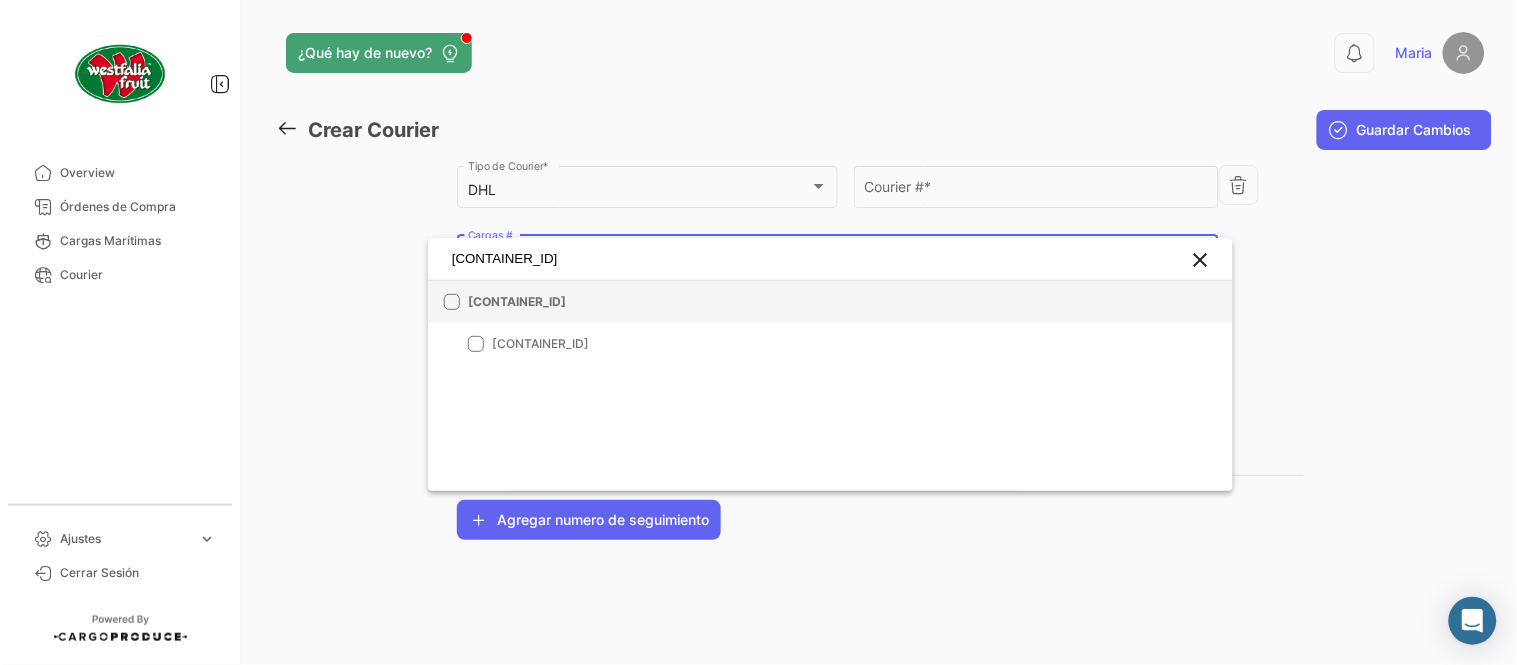 type on "LMM0537543" 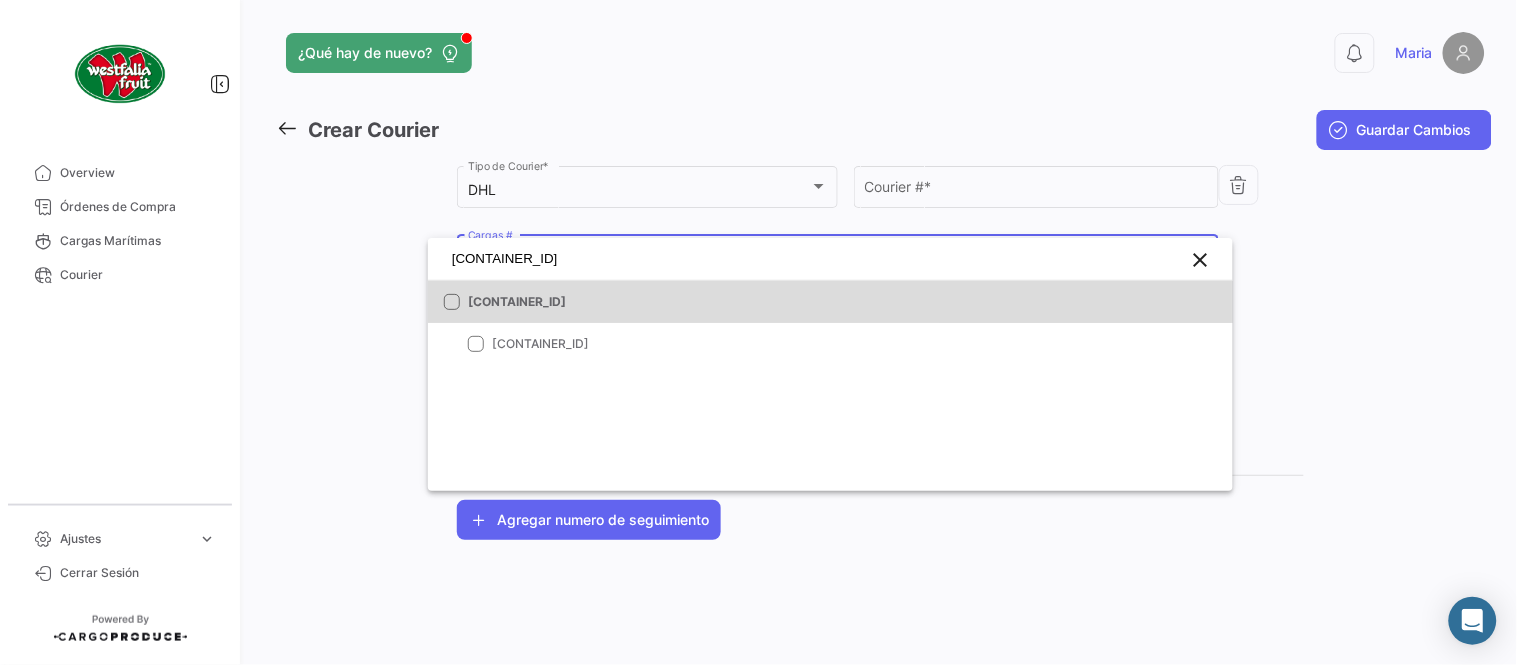 click on "LMM0537543" at bounding box center [608, 302] 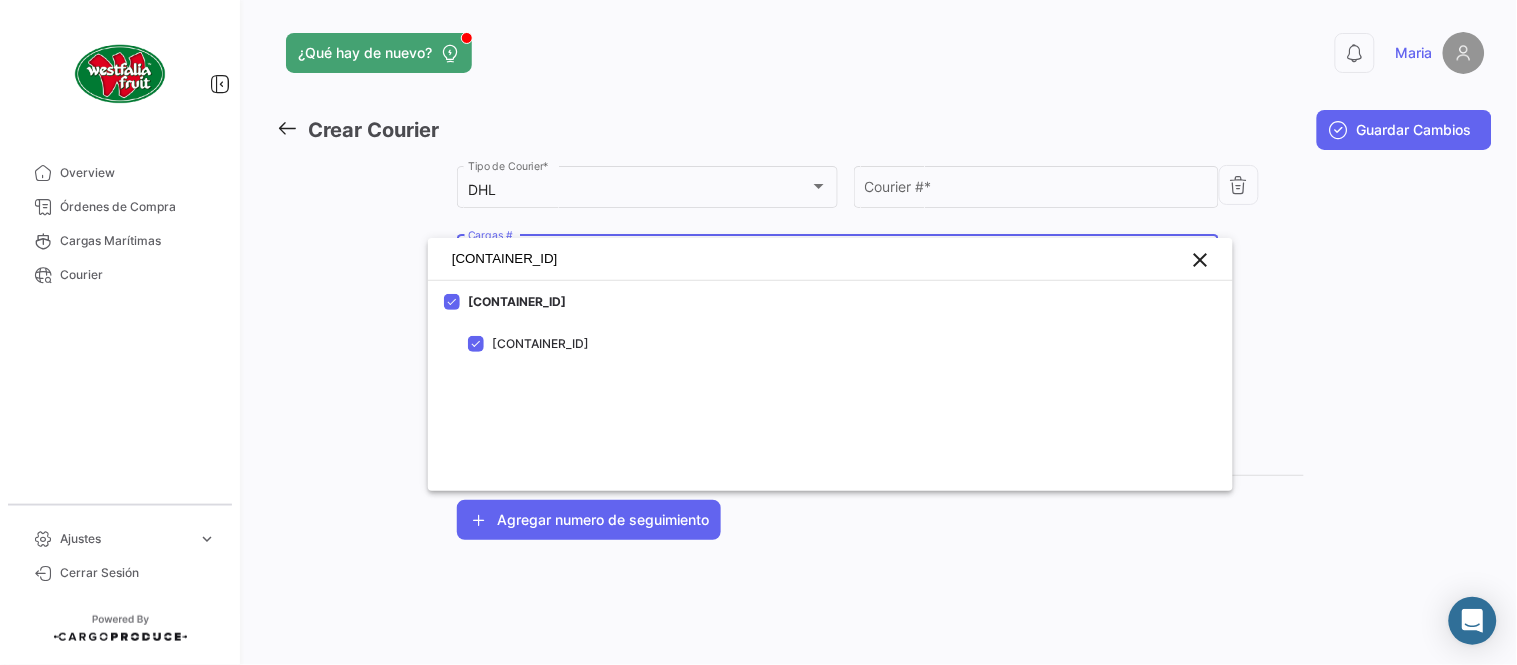 click at bounding box center [758, 332] 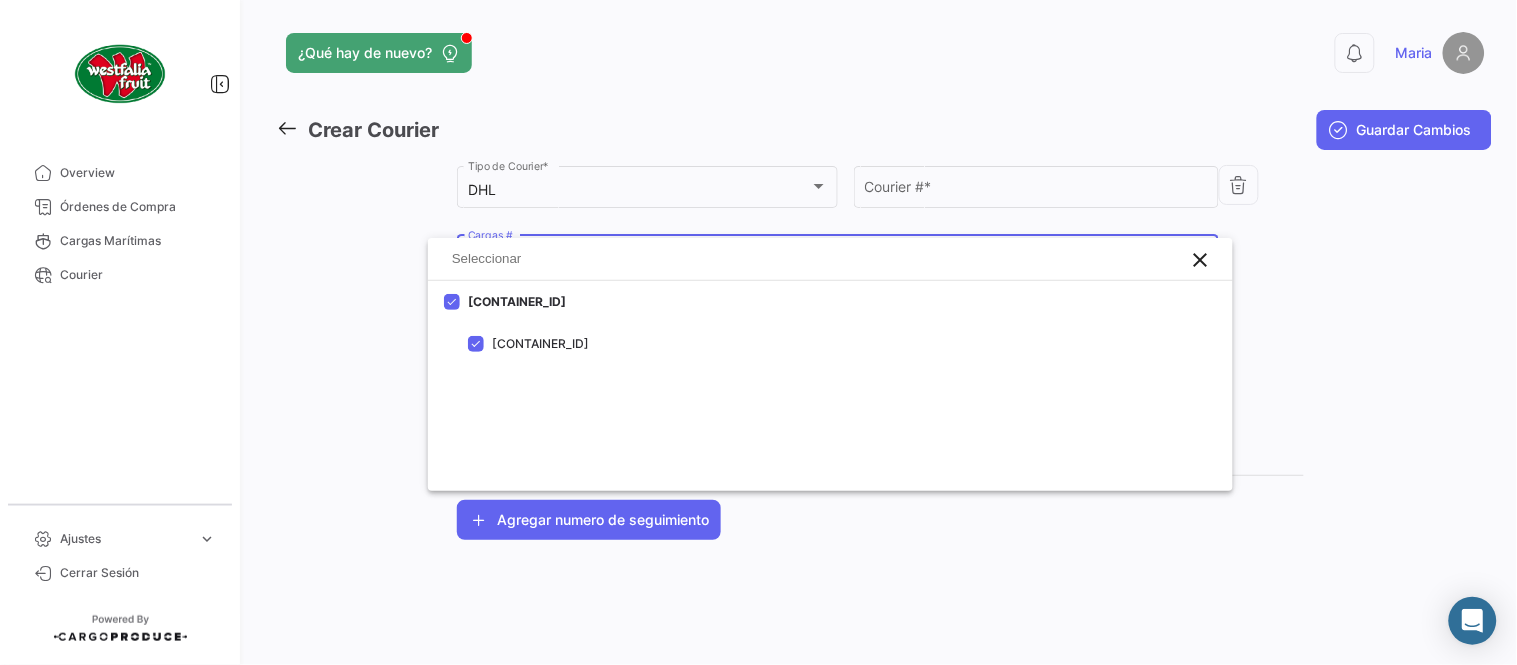 click on "Courier #  *" 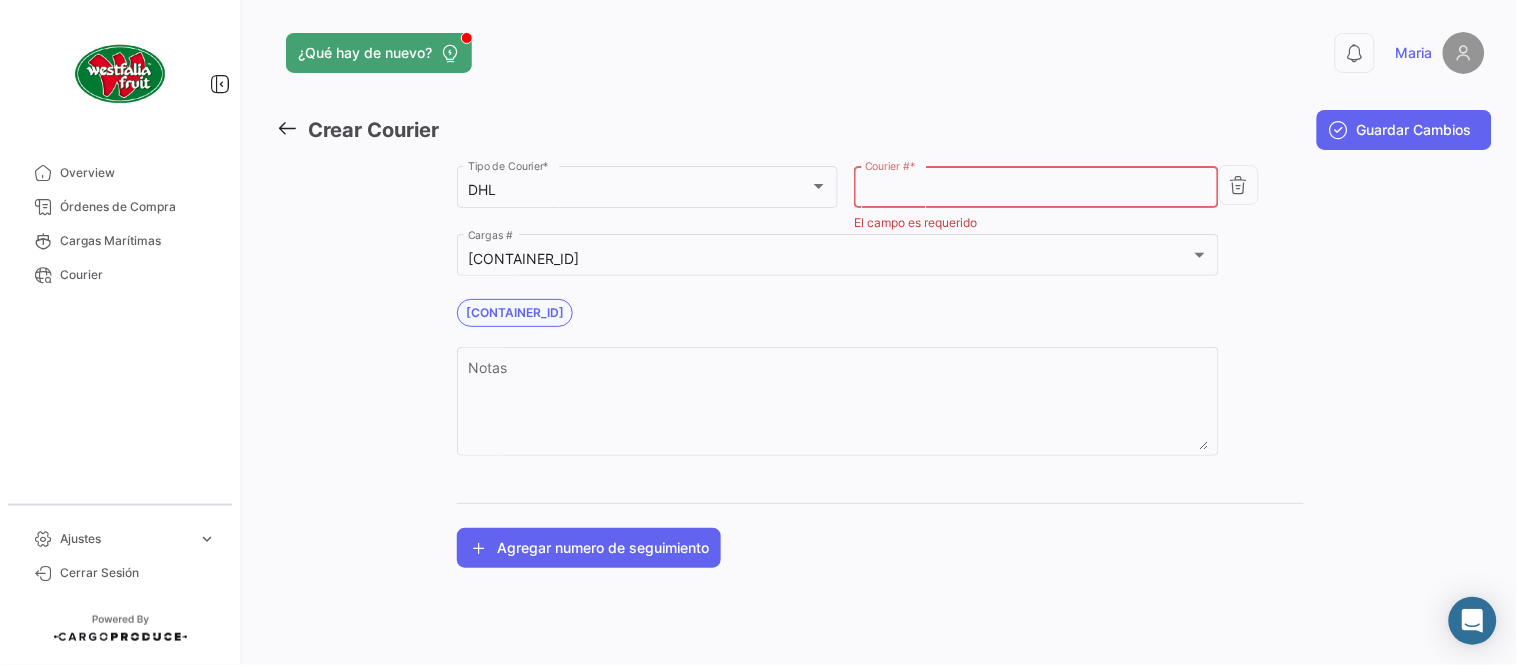 paste on "4736317434" 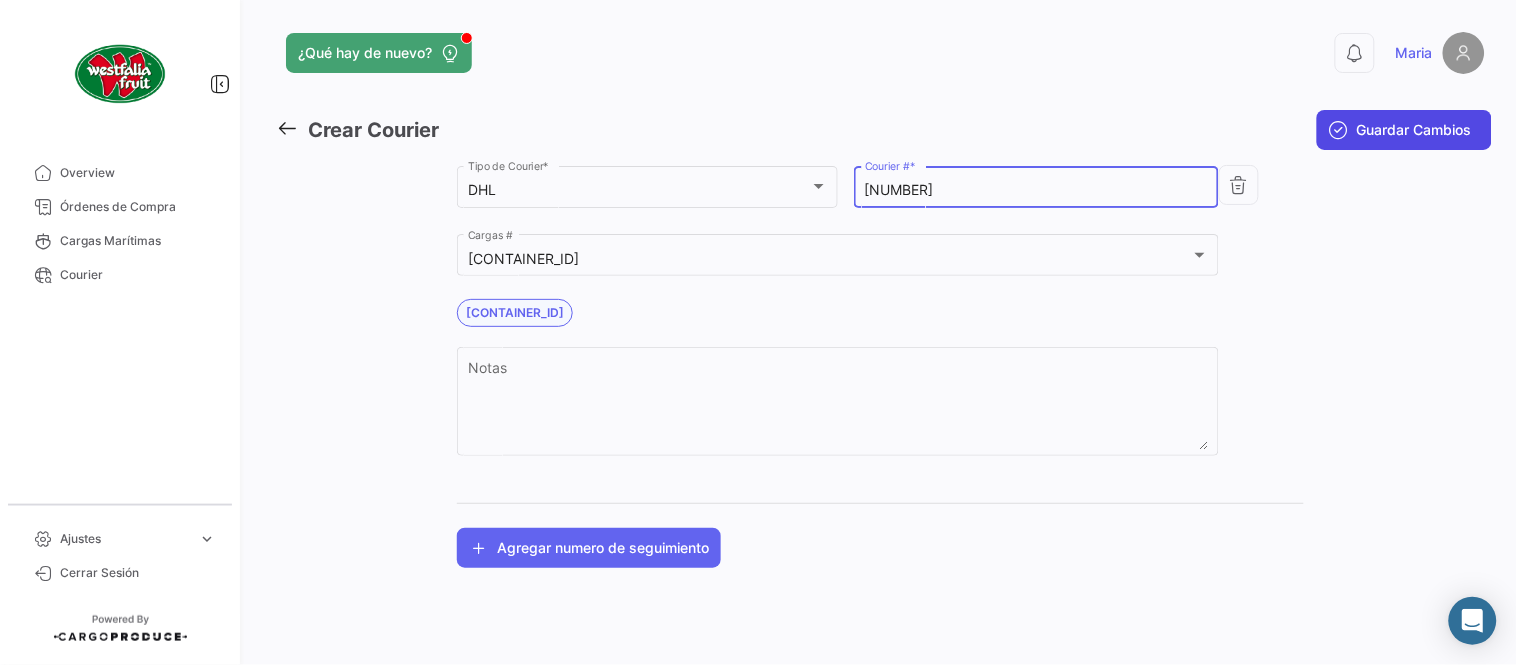 type on "4736317434" 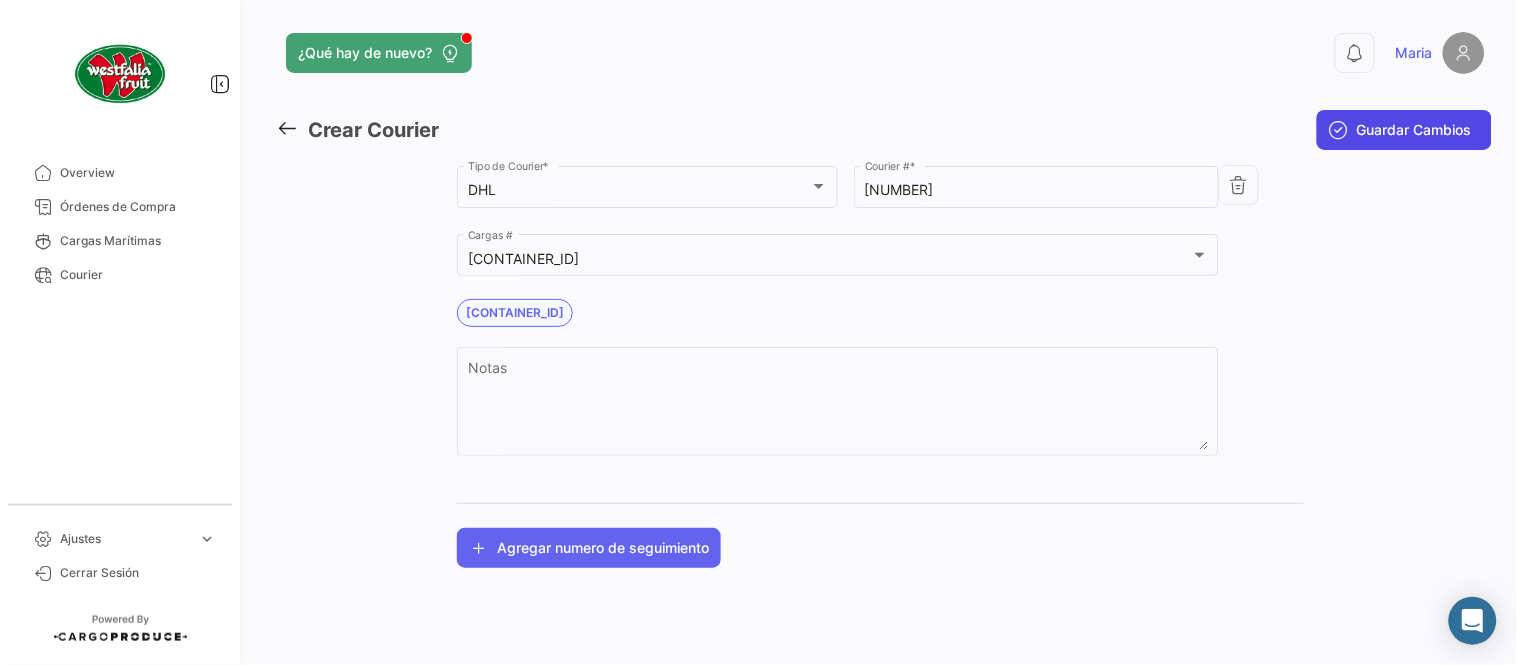 click on "Guardar Cambios" 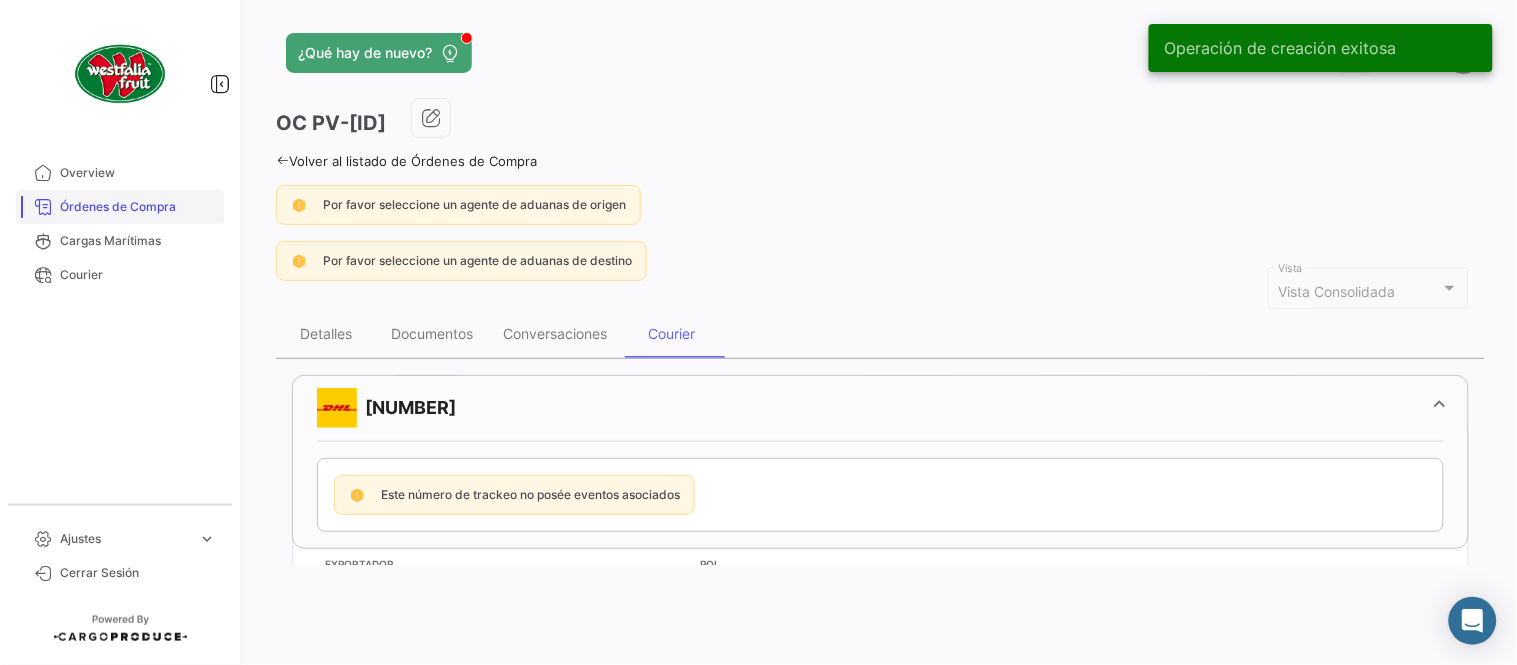 click on "Órdenes de Compra" at bounding box center (138, 207) 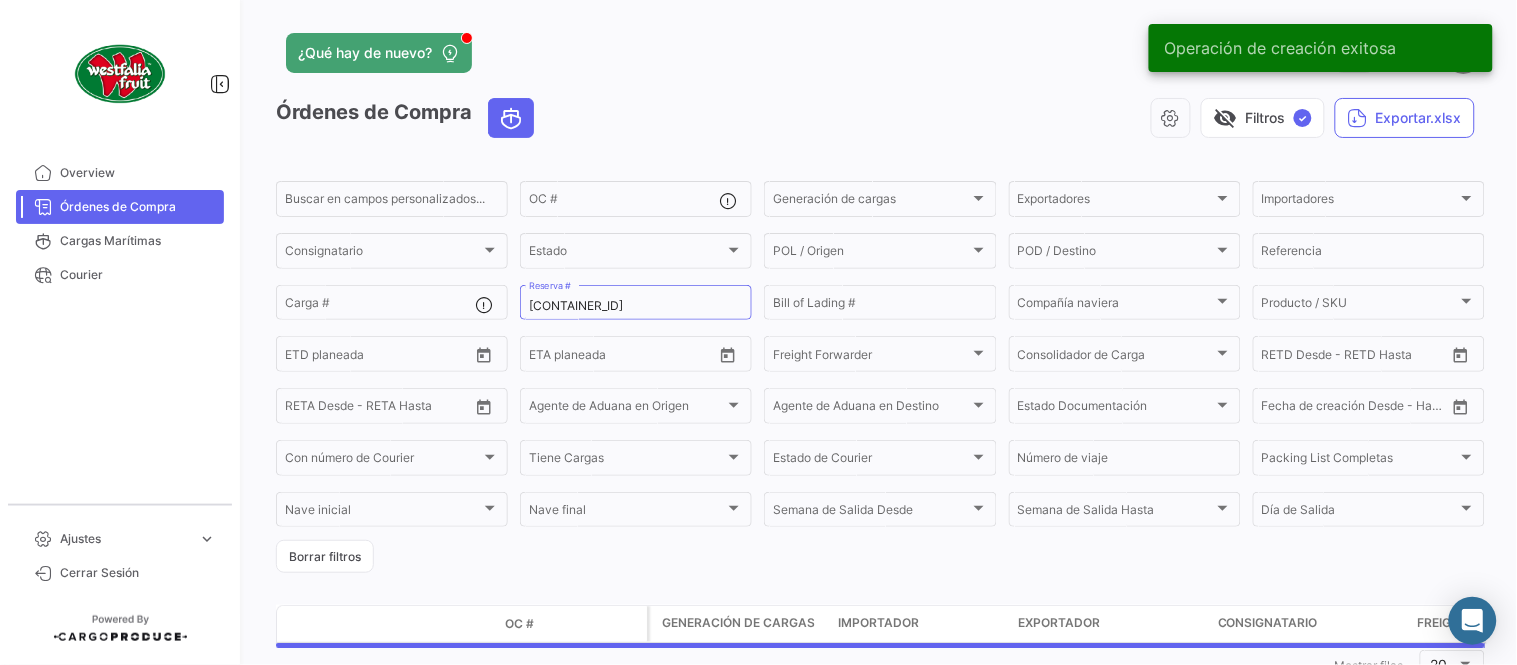 click on "LMM0537543 Reserva #" 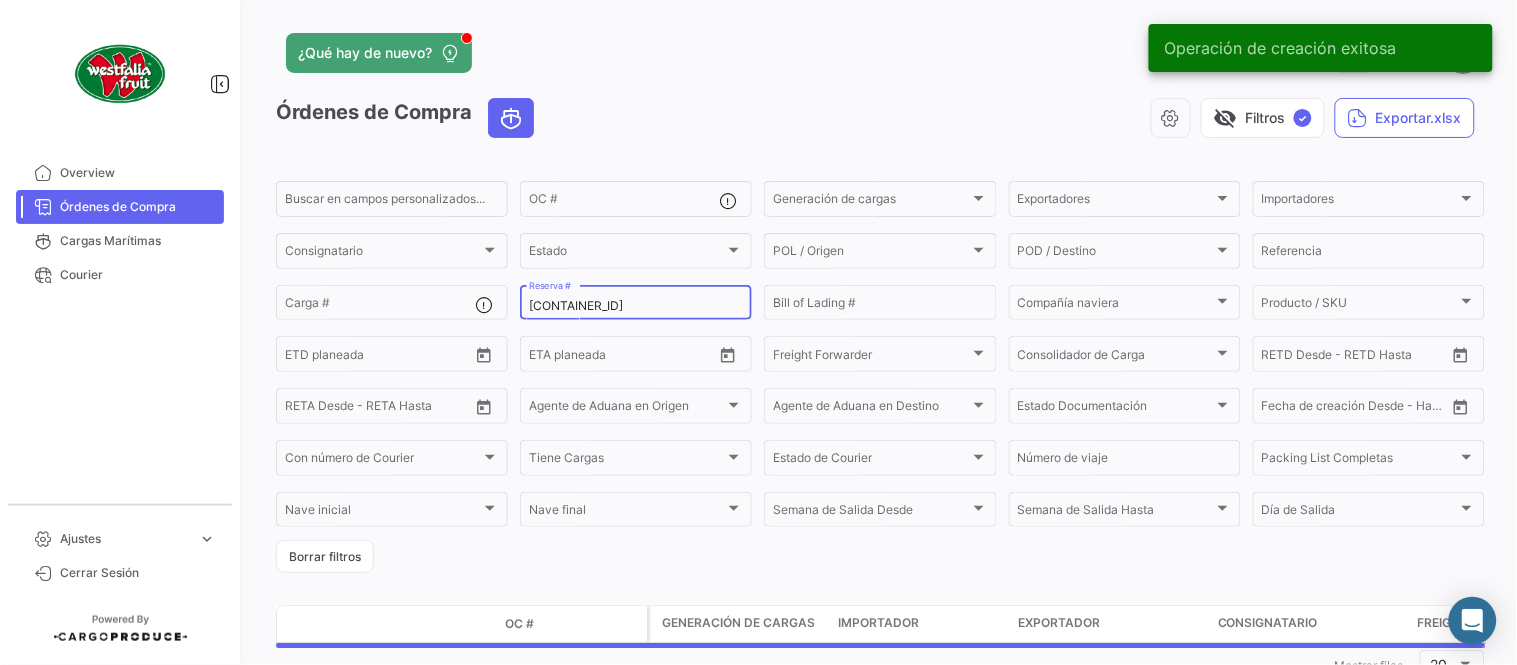 click on "LMM0537543 Reserva #" 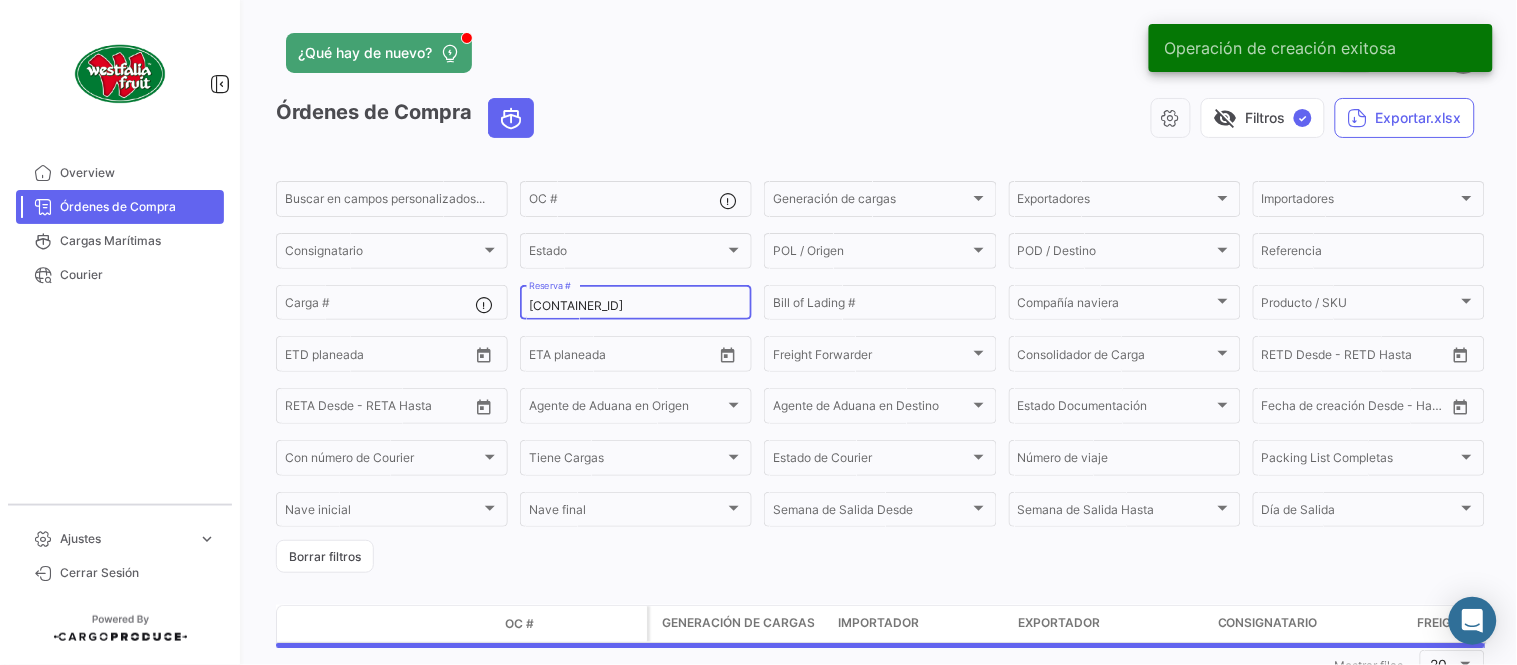 click on "LMM0537543 Reserva #" 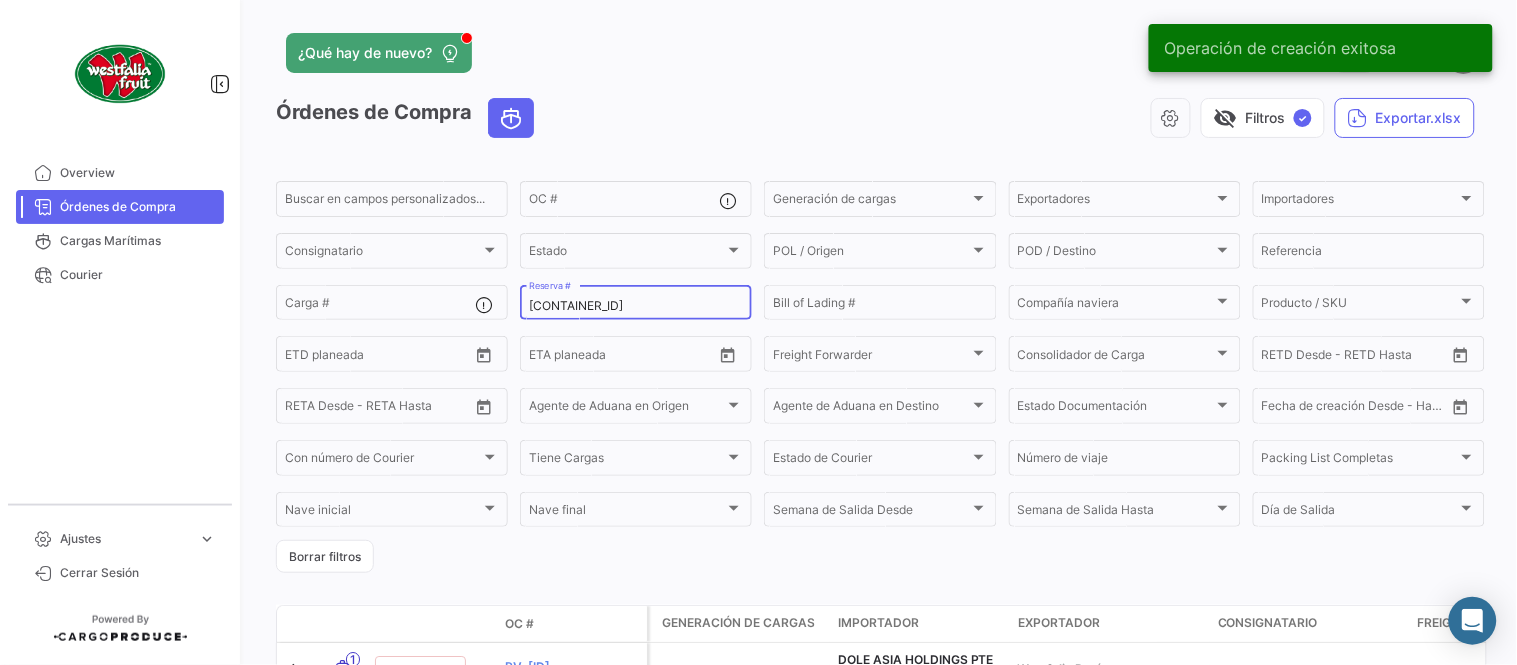 click on "LMM0537543" at bounding box center [636, 306] 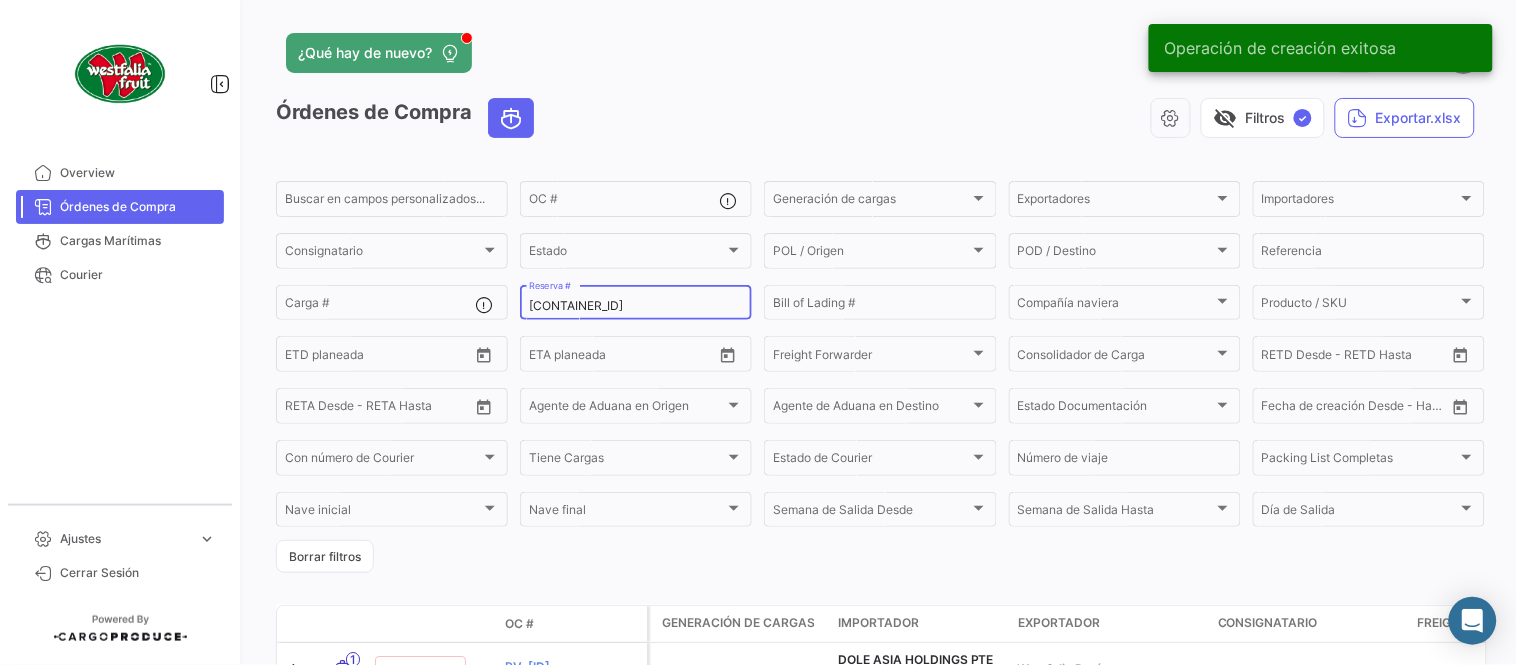 click on "LMM0537543" at bounding box center (636, 306) 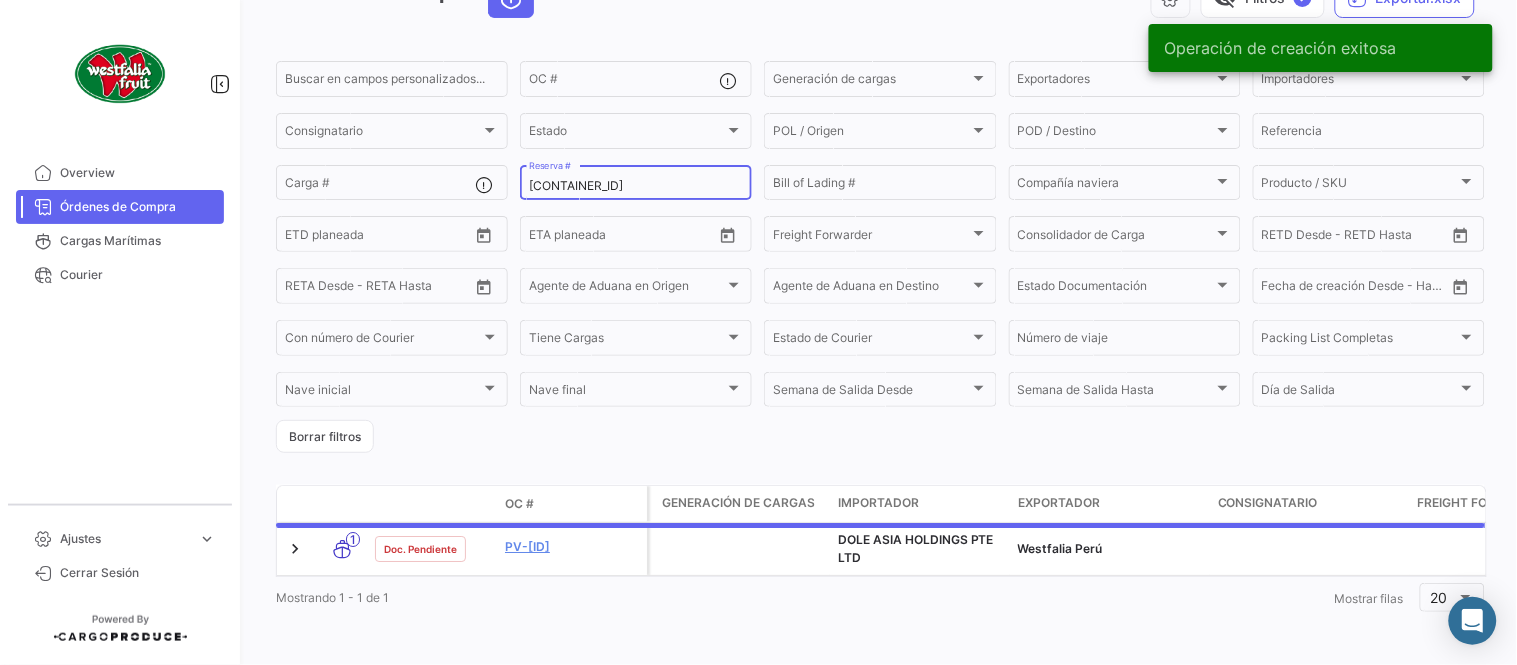 scroll, scrollTop: 136, scrollLeft: 0, axis: vertical 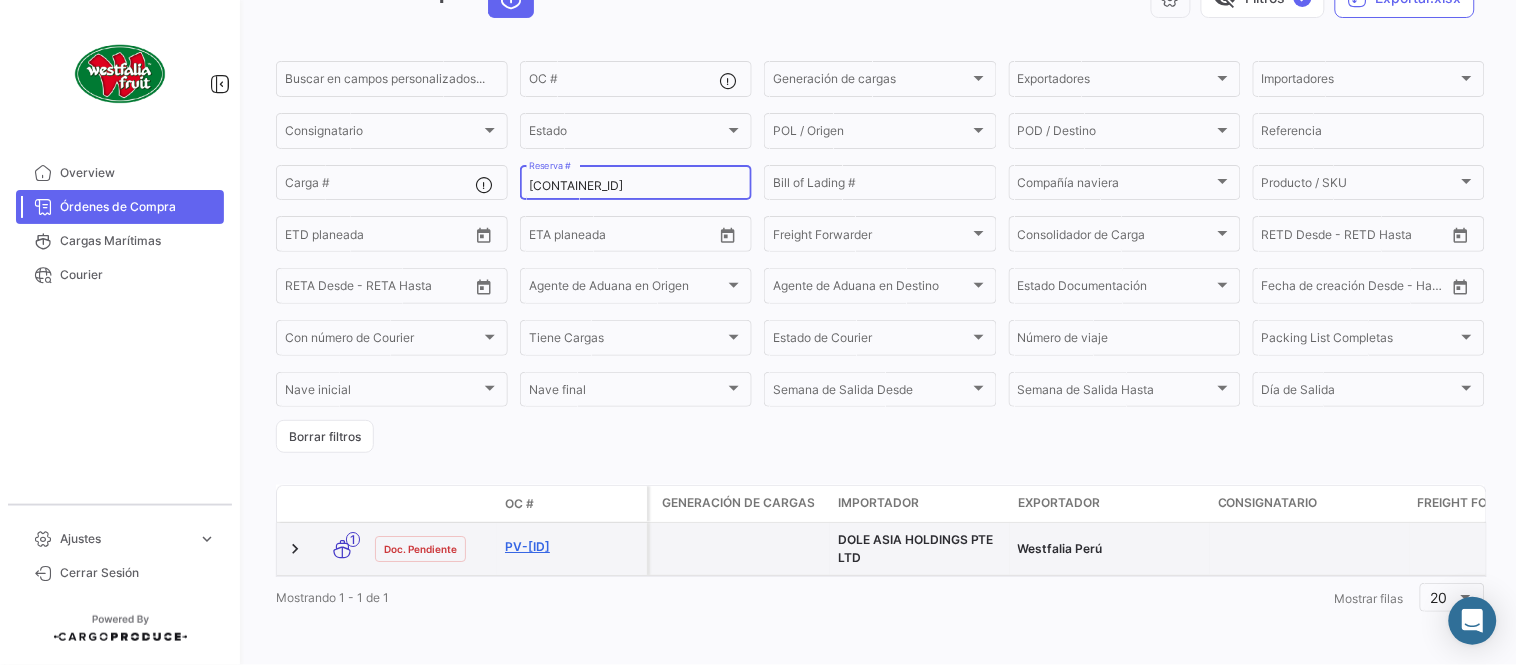 type on "LMM0537477" 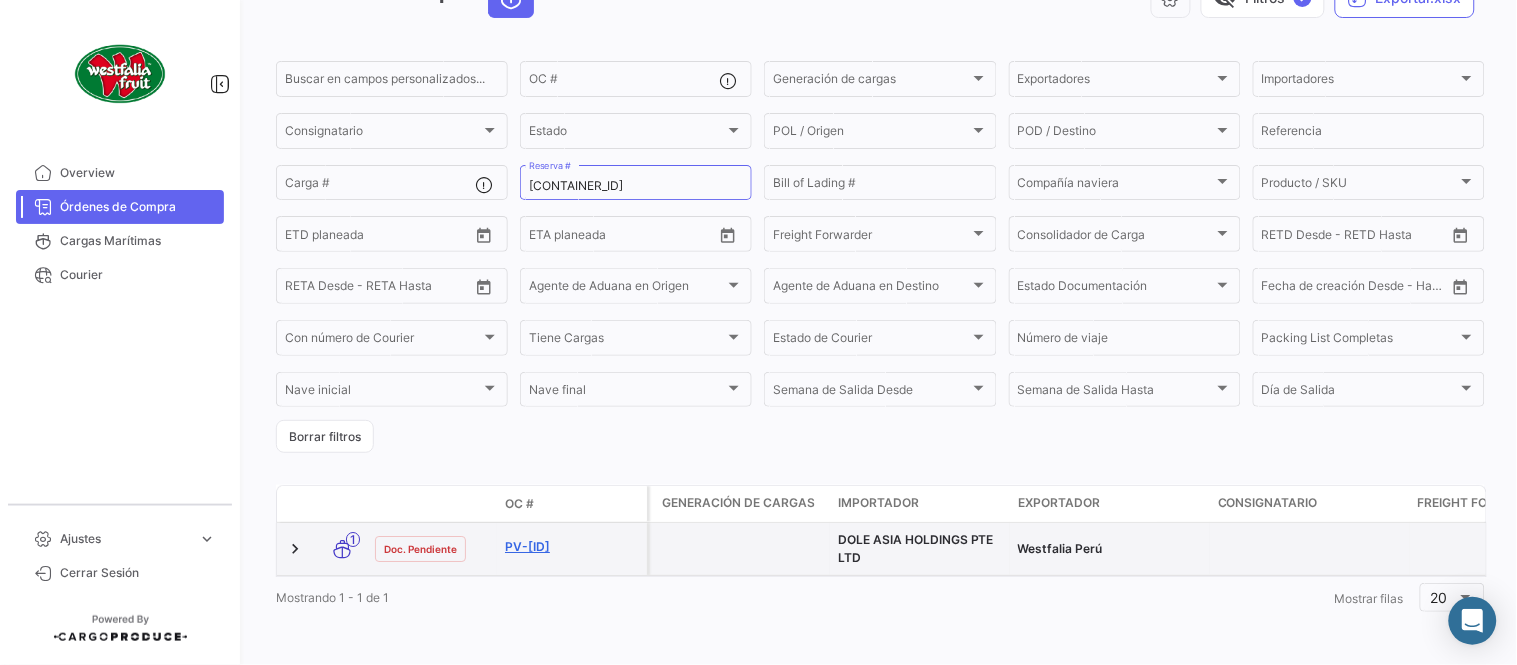 click on "PV-016128" 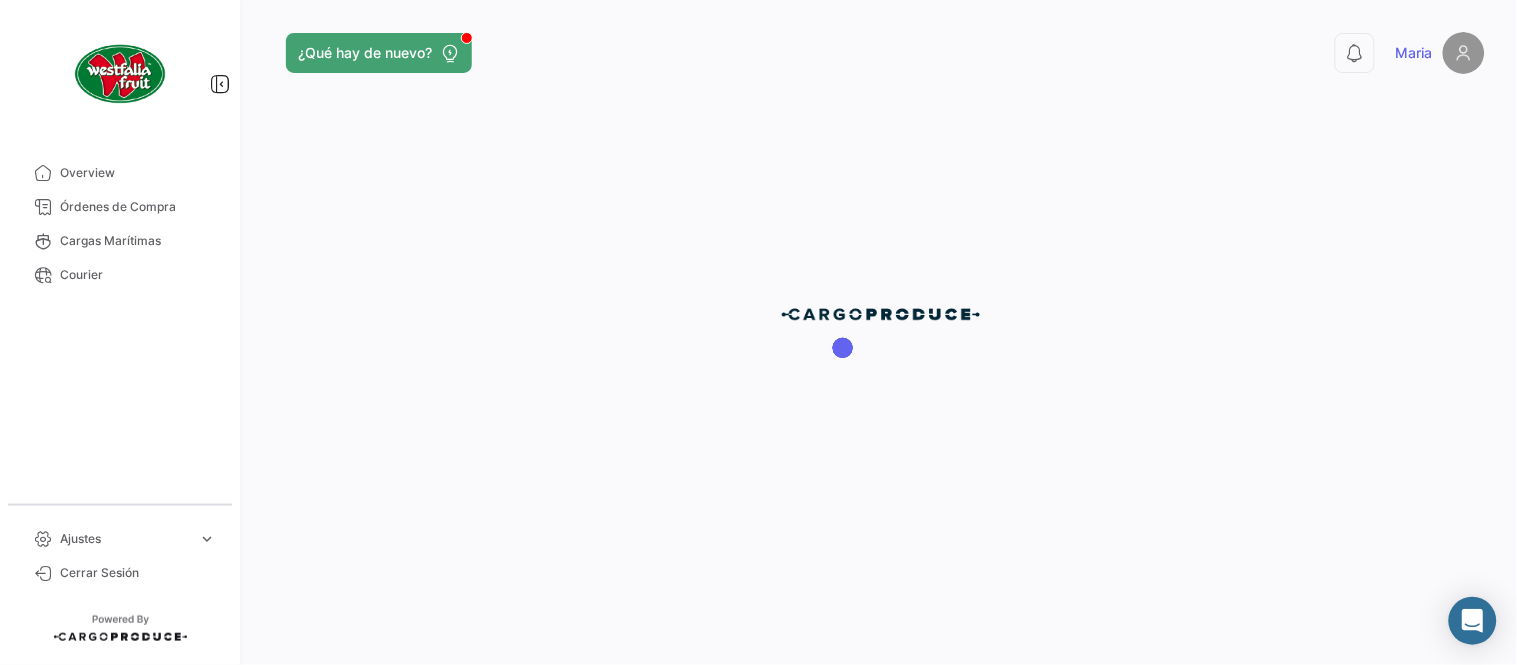 scroll, scrollTop: 0, scrollLeft: 0, axis: both 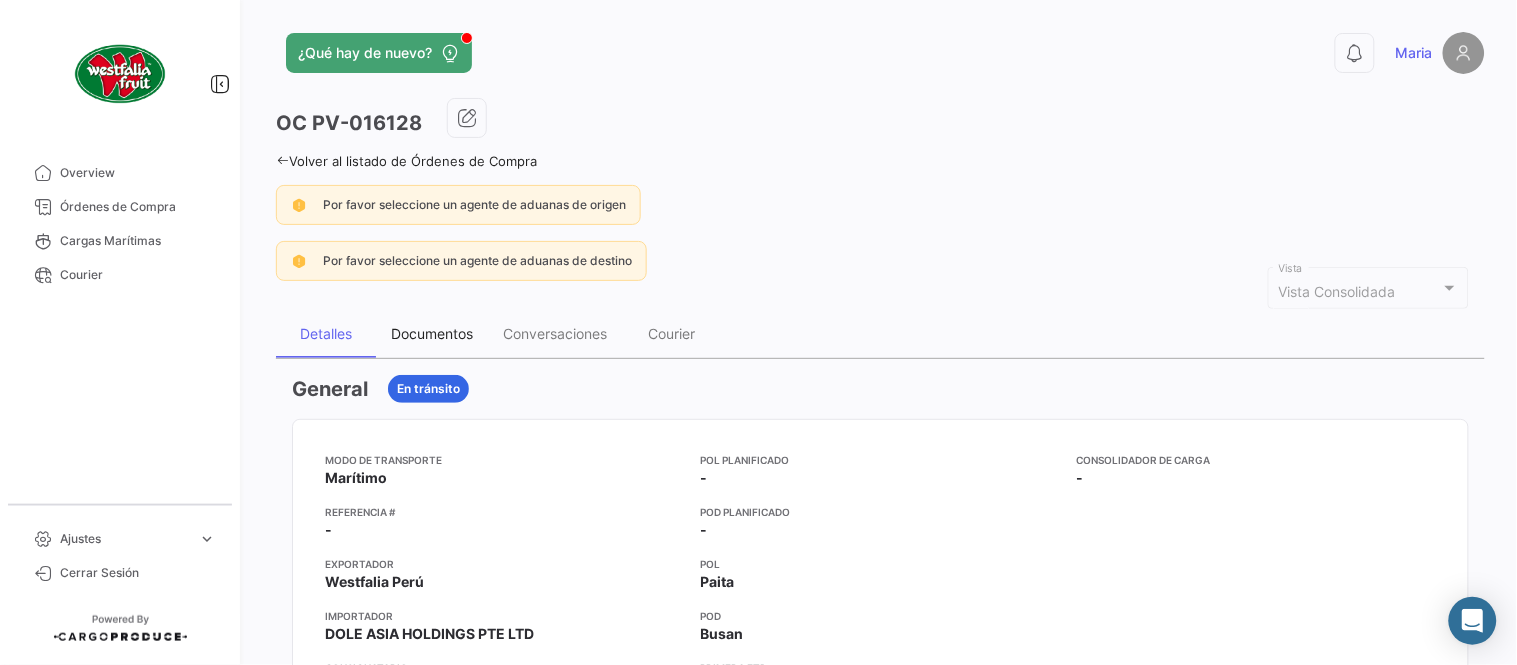 click on "Documentos" at bounding box center (432, 334) 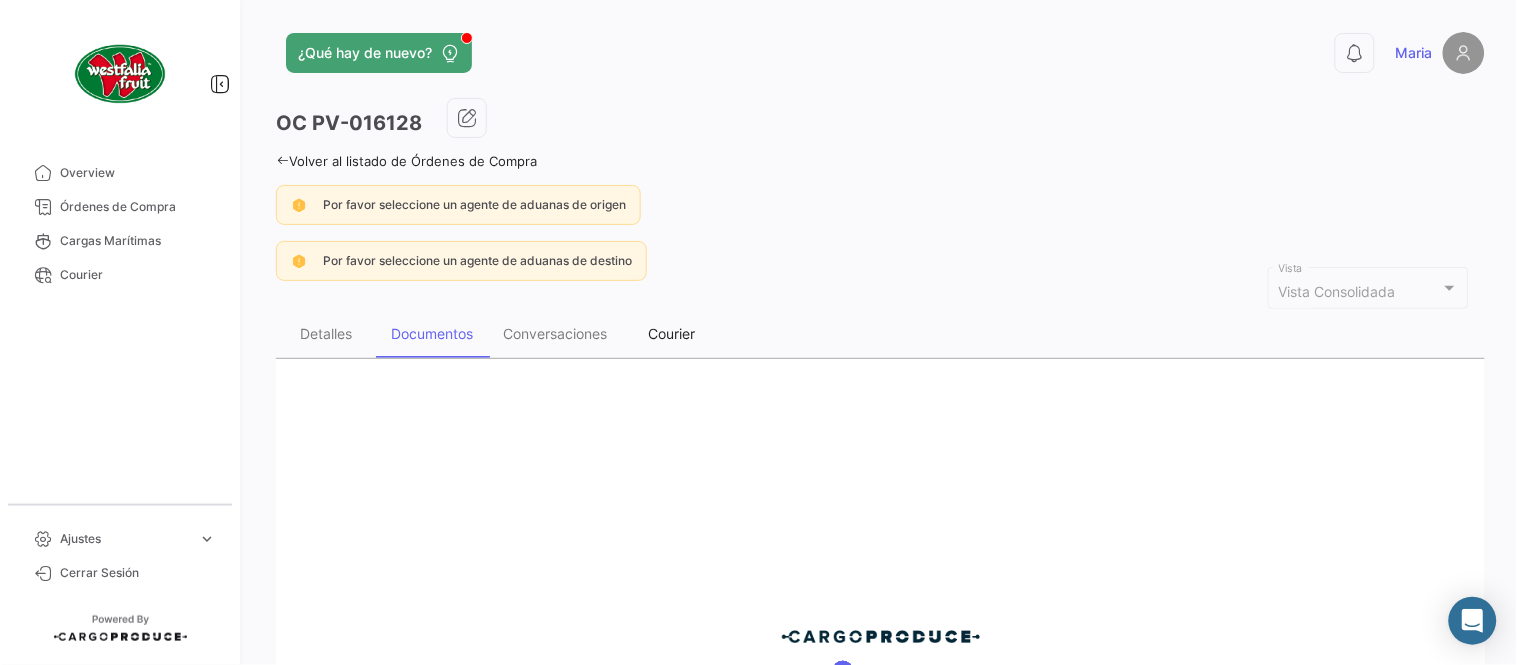 click on "Courier" at bounding box center (672, 333) 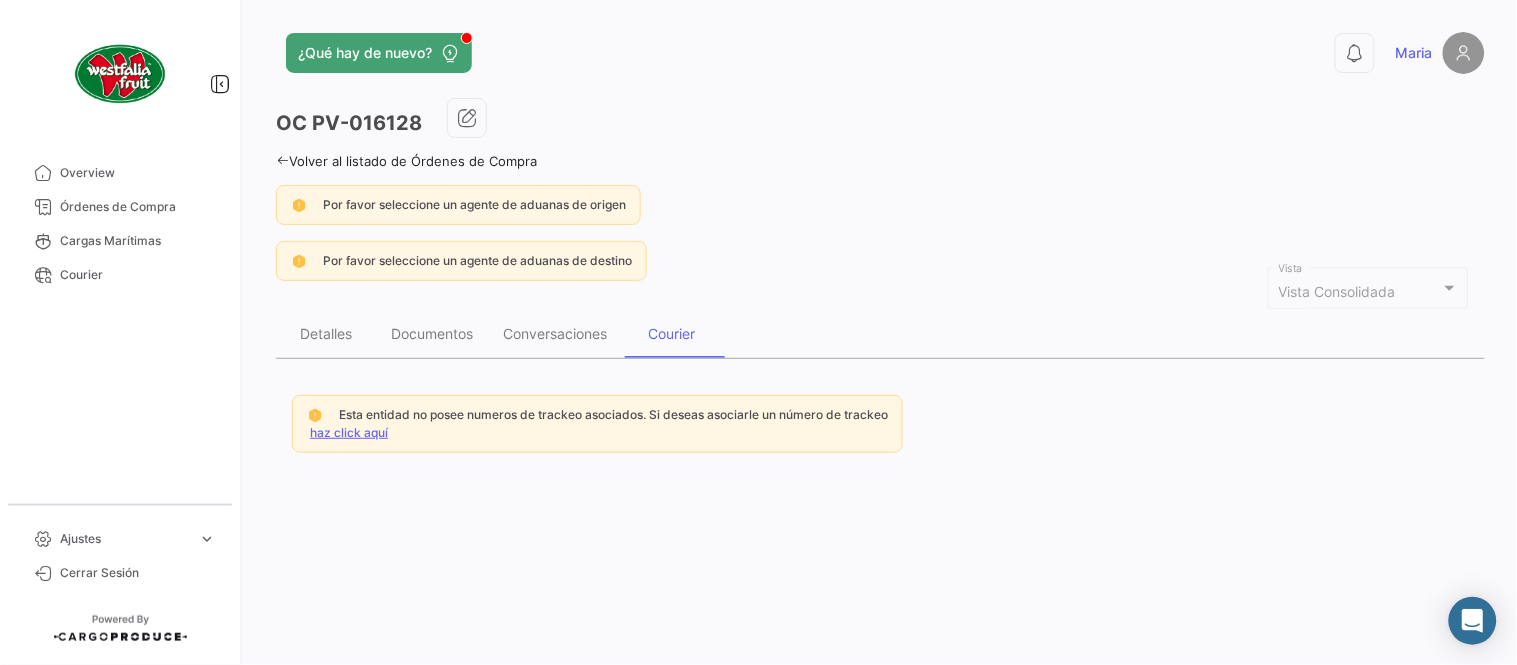 click on "haz click aquí" at bounding box center [349, 432] 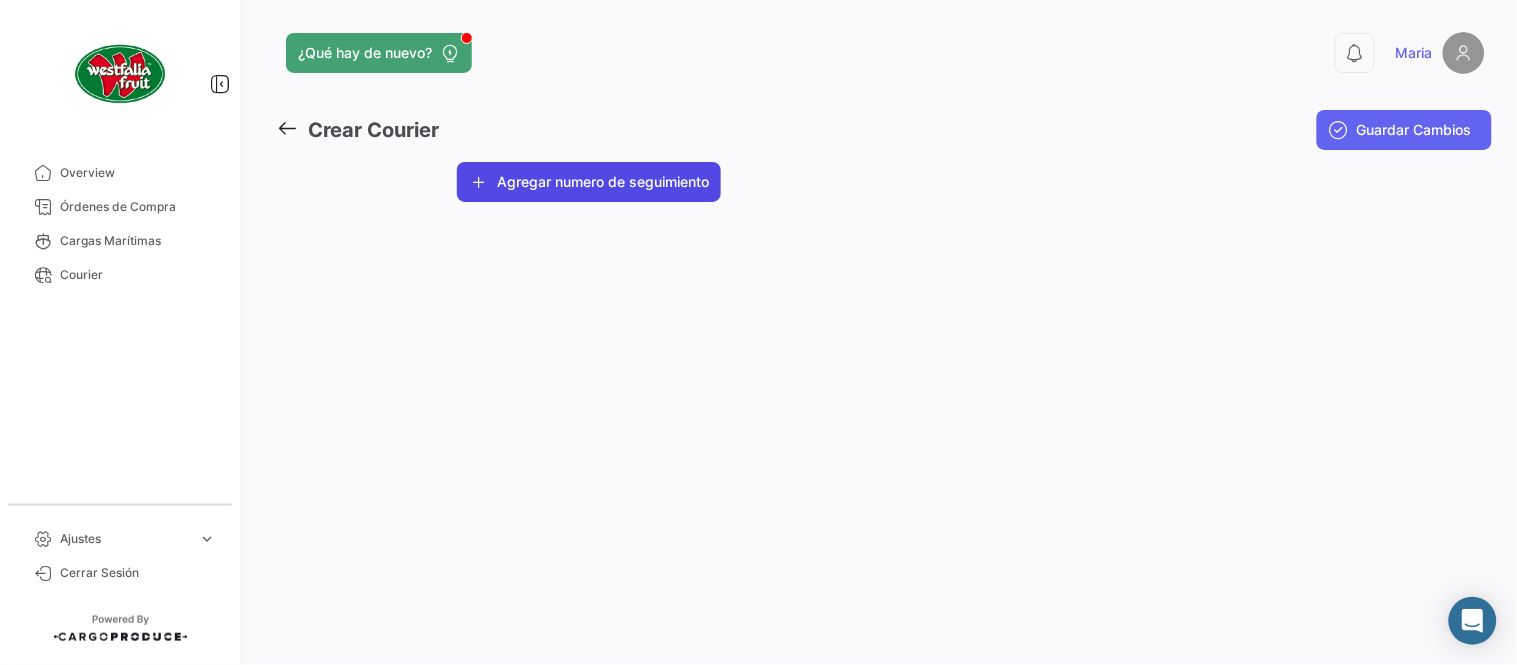 click on "Agregar numero de seguimiento" 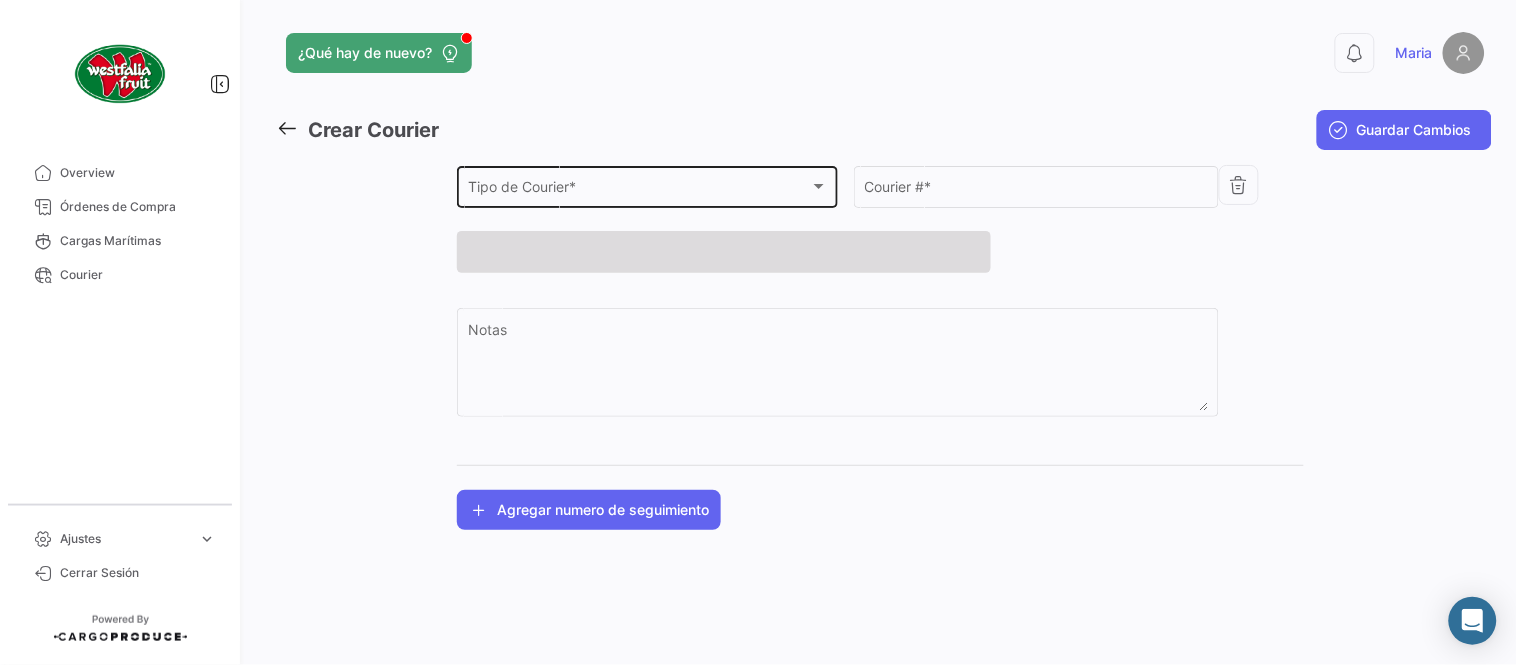 click on "Tipo de Courier * Tipo de Courier  *" 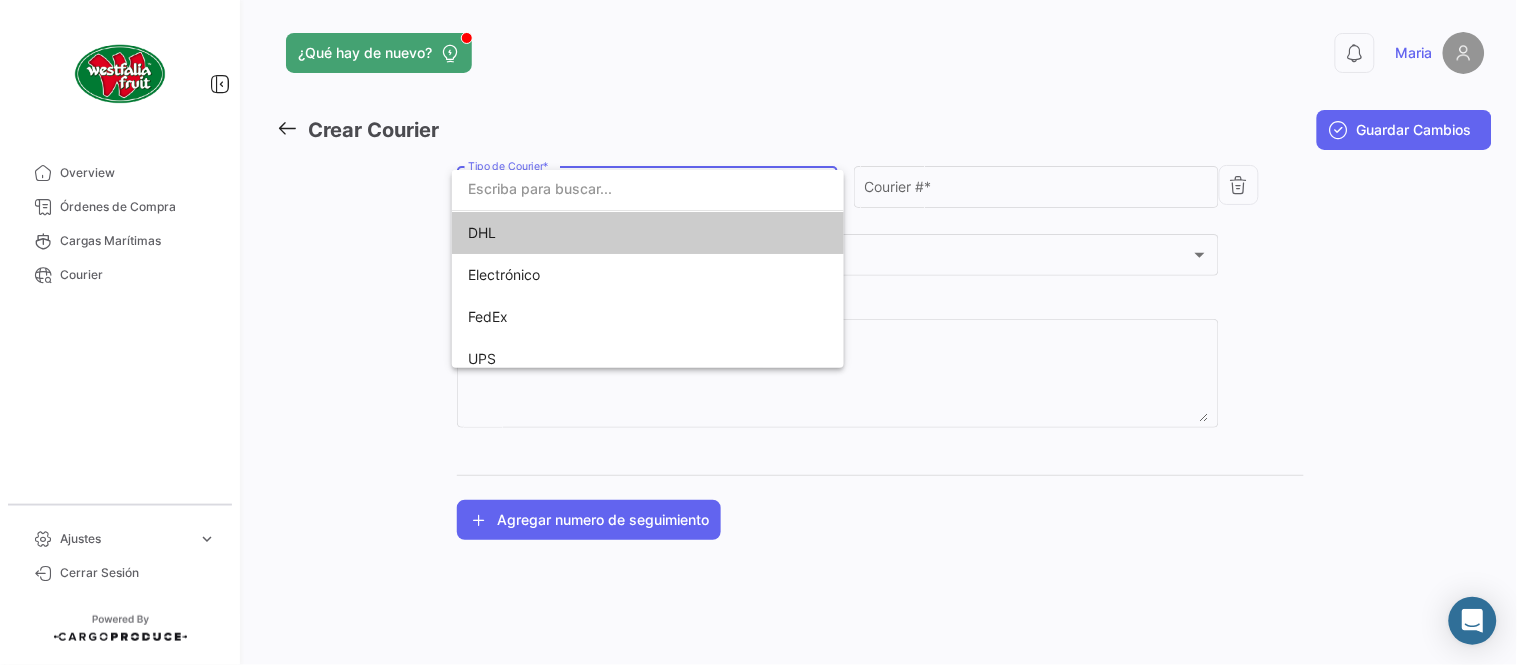 click on "DHL" at bounding box center [608, 233] 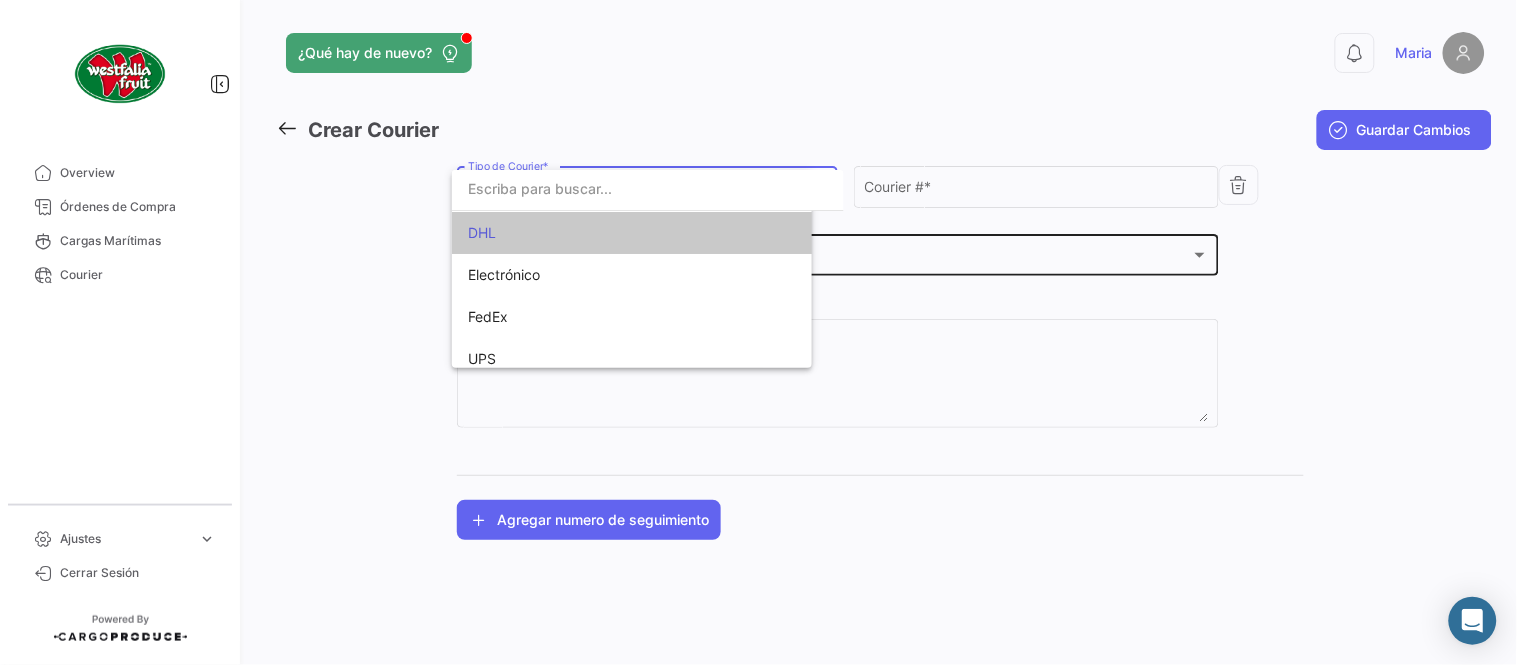 click on "Cargas #  Cargas #" 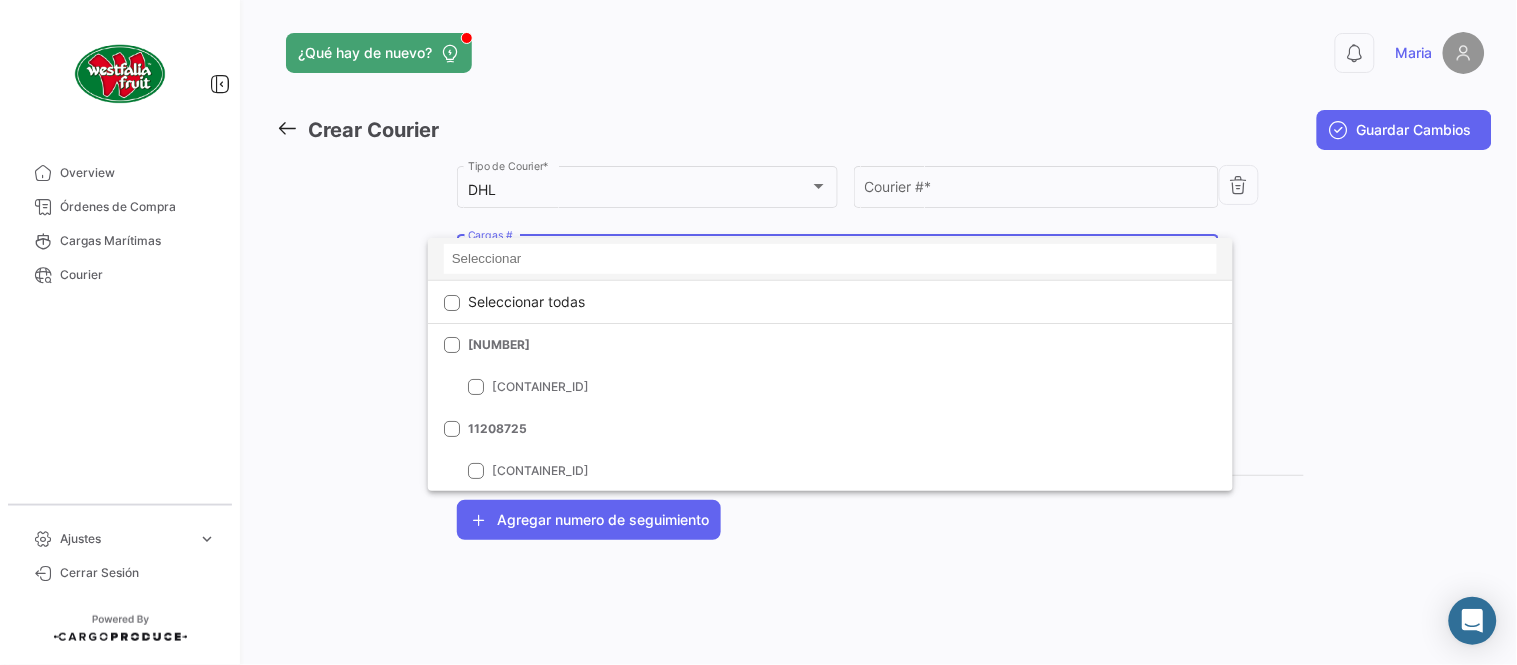 click at bounding box center (830, 259) 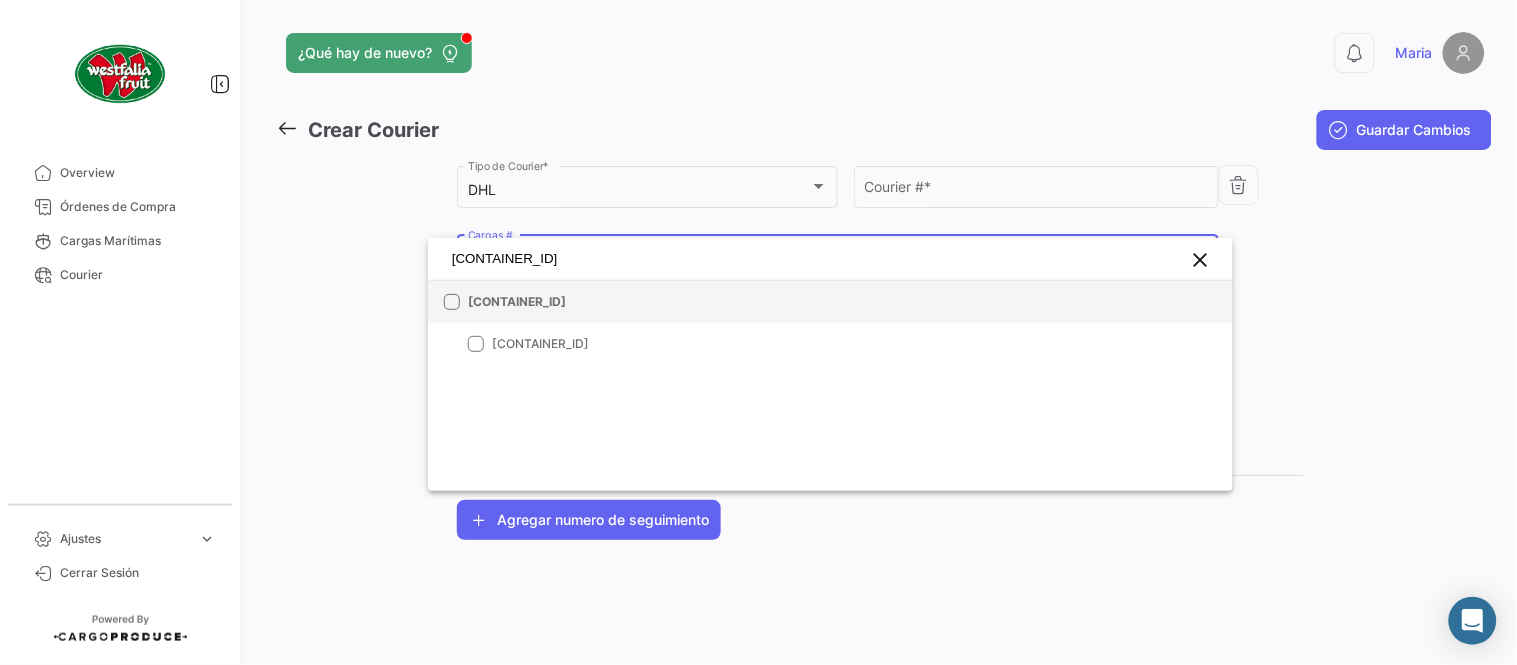type on "LMM0537477" 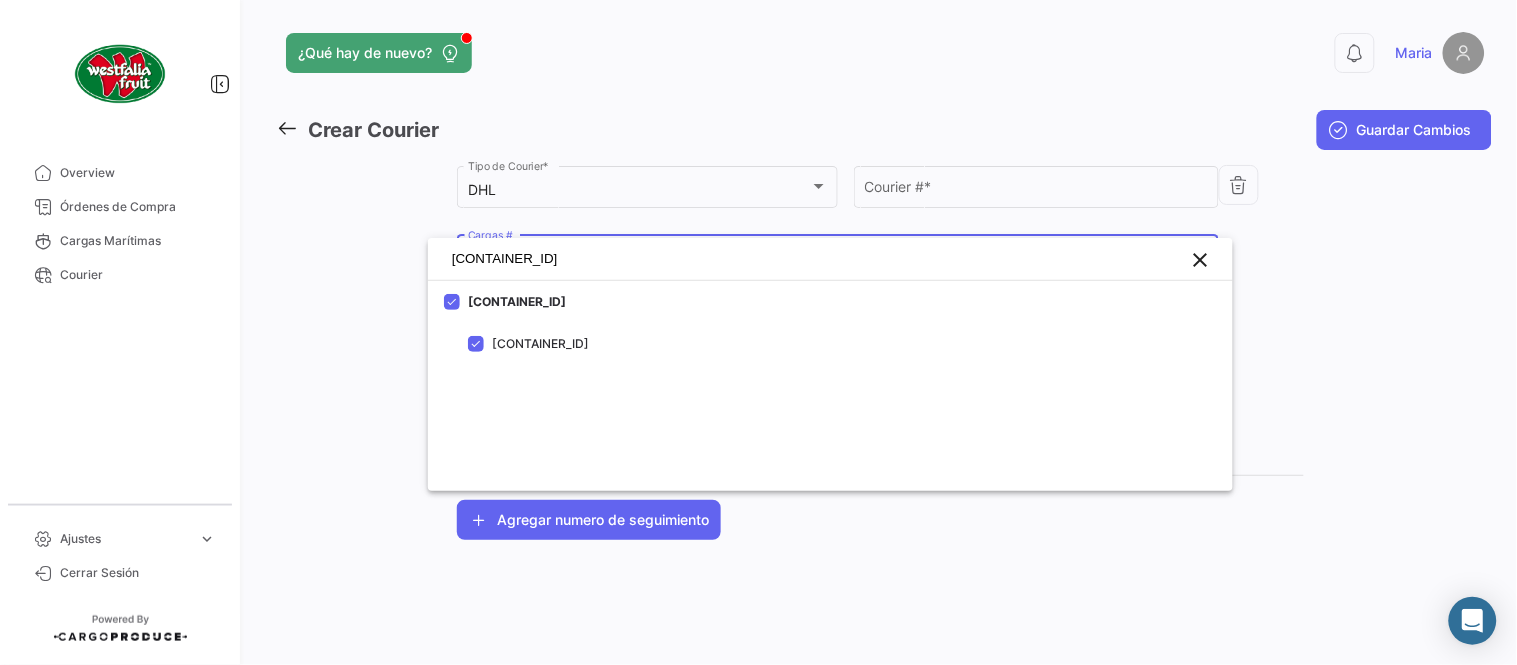 click at bounding box center (758, 332) 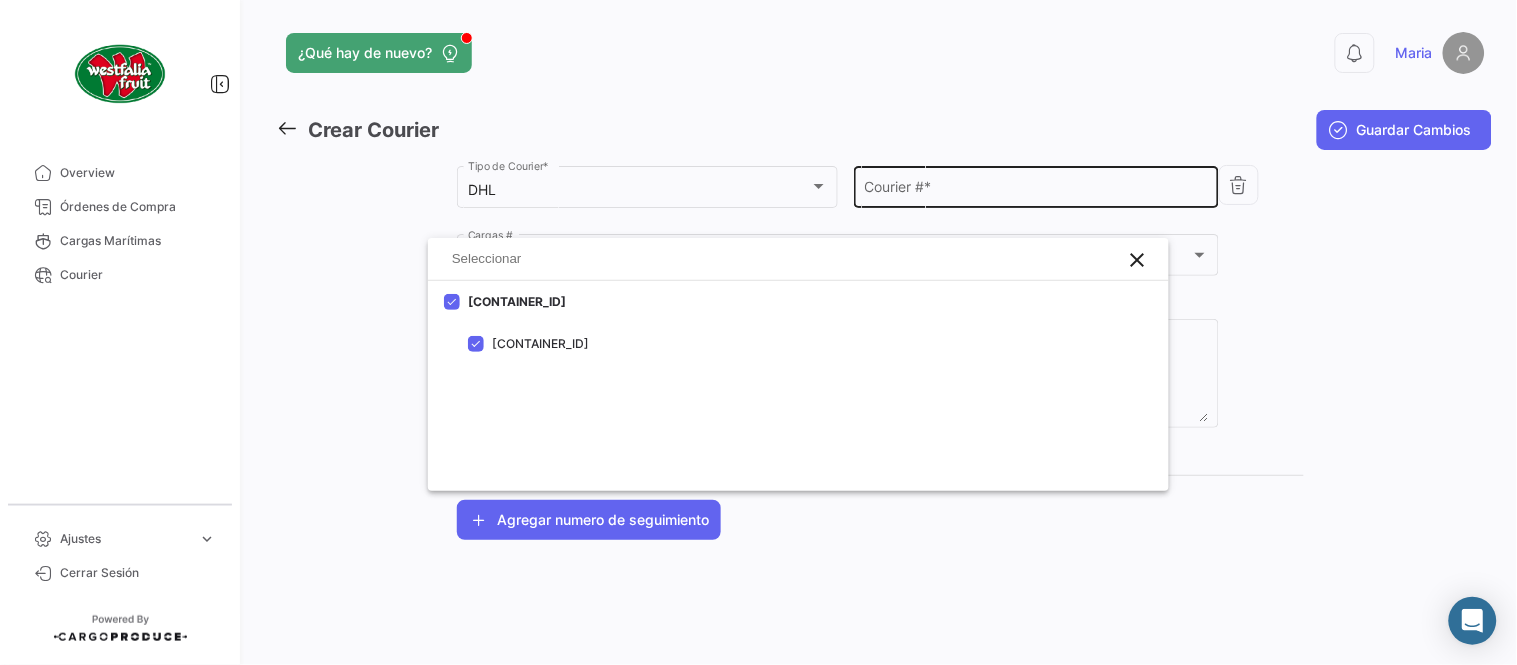 click on "Courier #  *" at bounding box center (1037, 190) 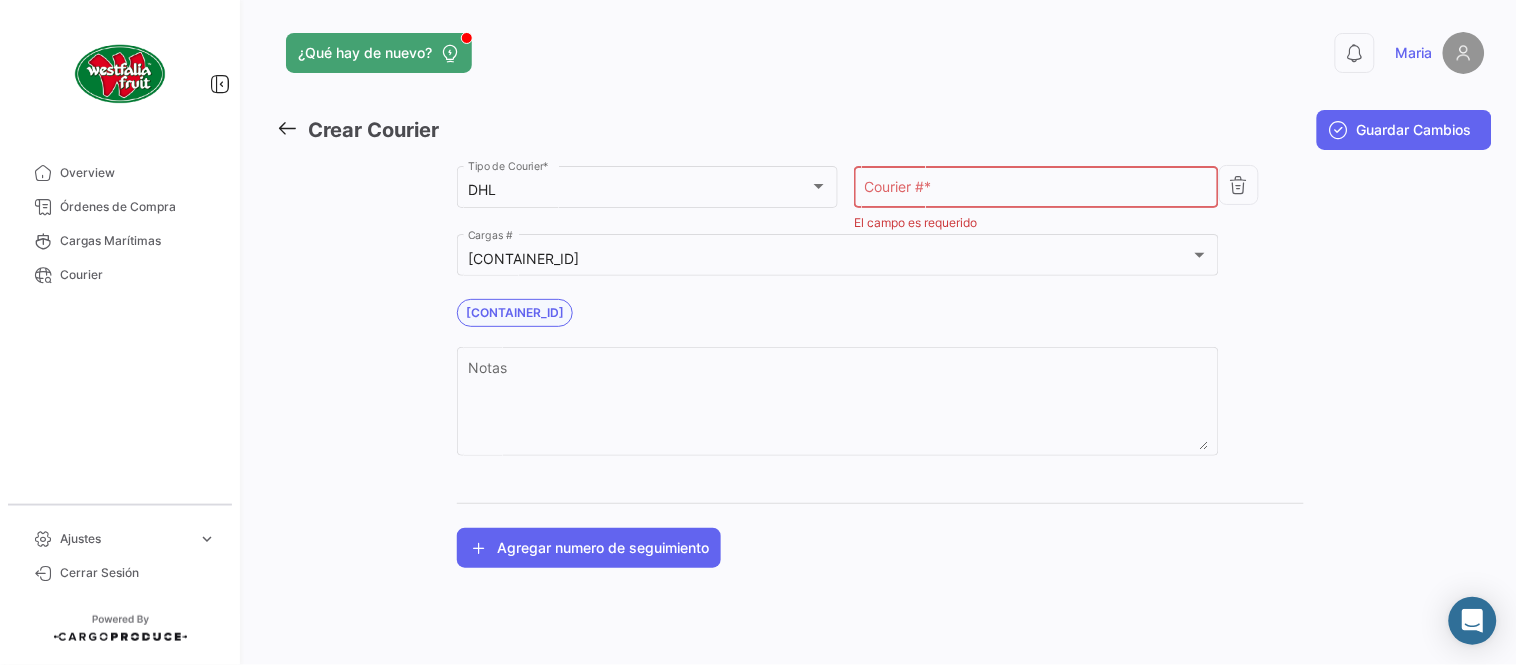 click on "Courier #  *" 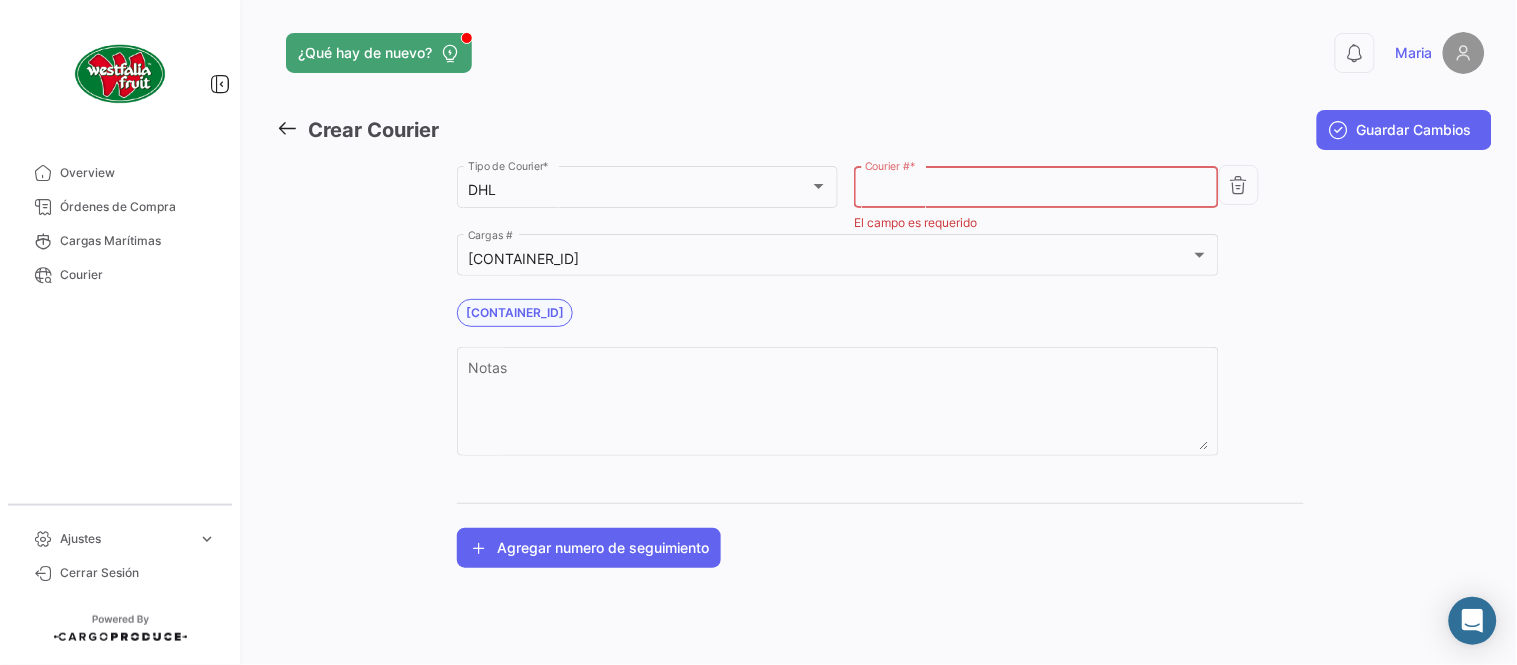 paste on "2128054456" 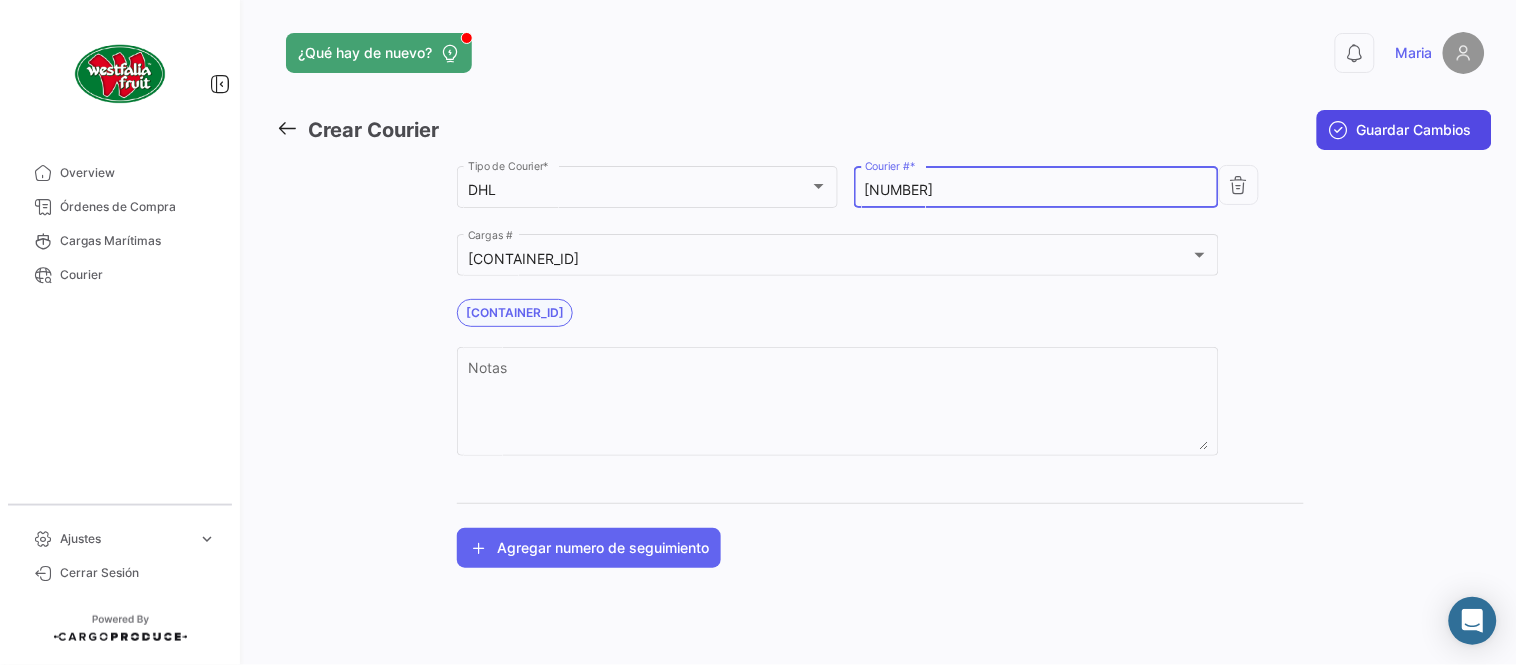 type on "2128054456" 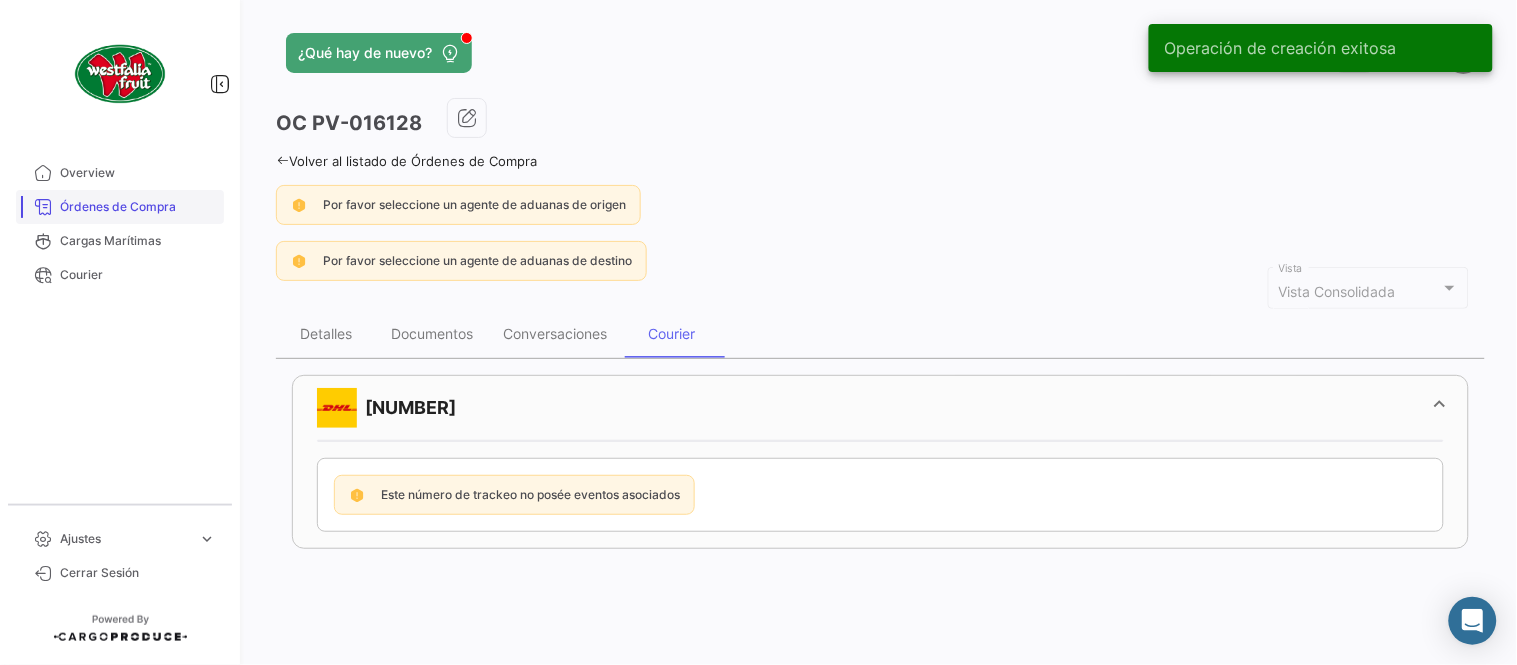 click on "Órdenes de Compra" at bounding box center (138, 207) 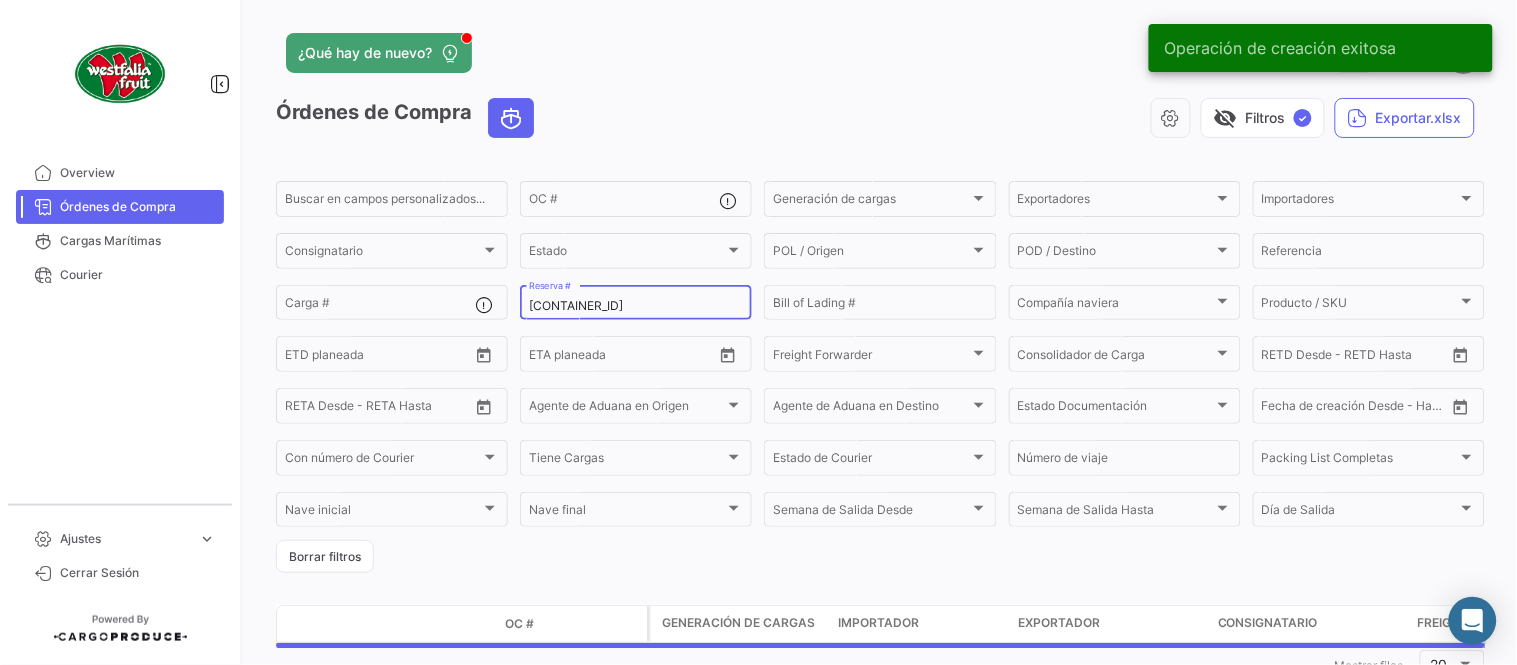click on "LMM0537477" at bounding box center (636, 306) 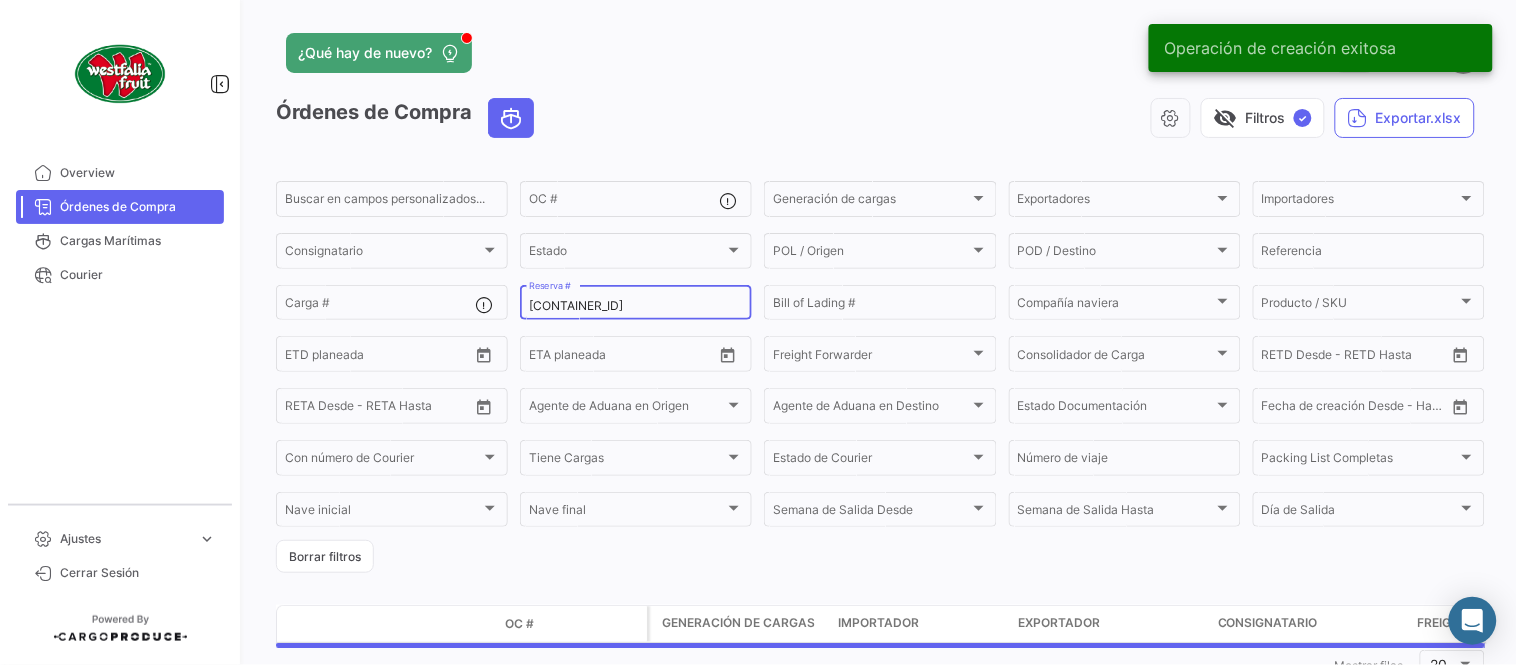 click on "LMM0537477" at bounding box center [636, 306] 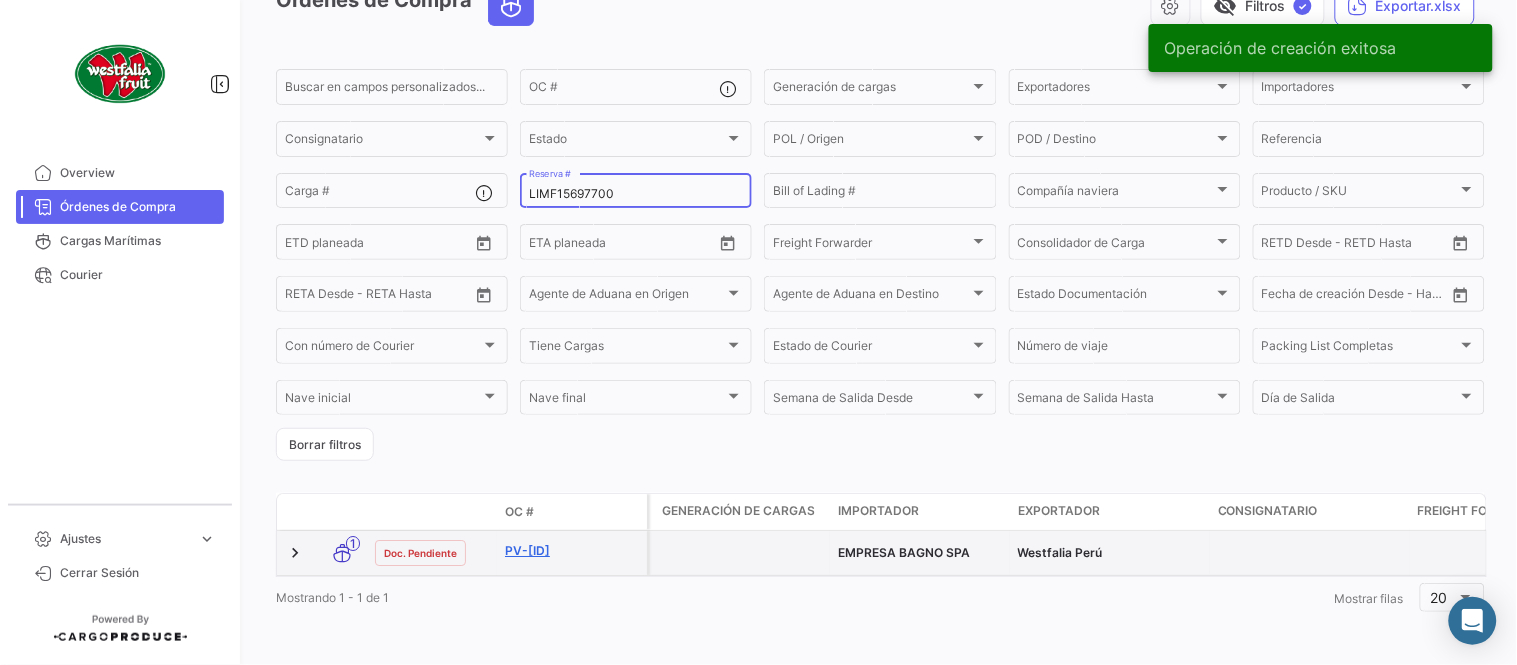 scroll, scrollTop: 128, scrollLeft: 0, axis: vertical 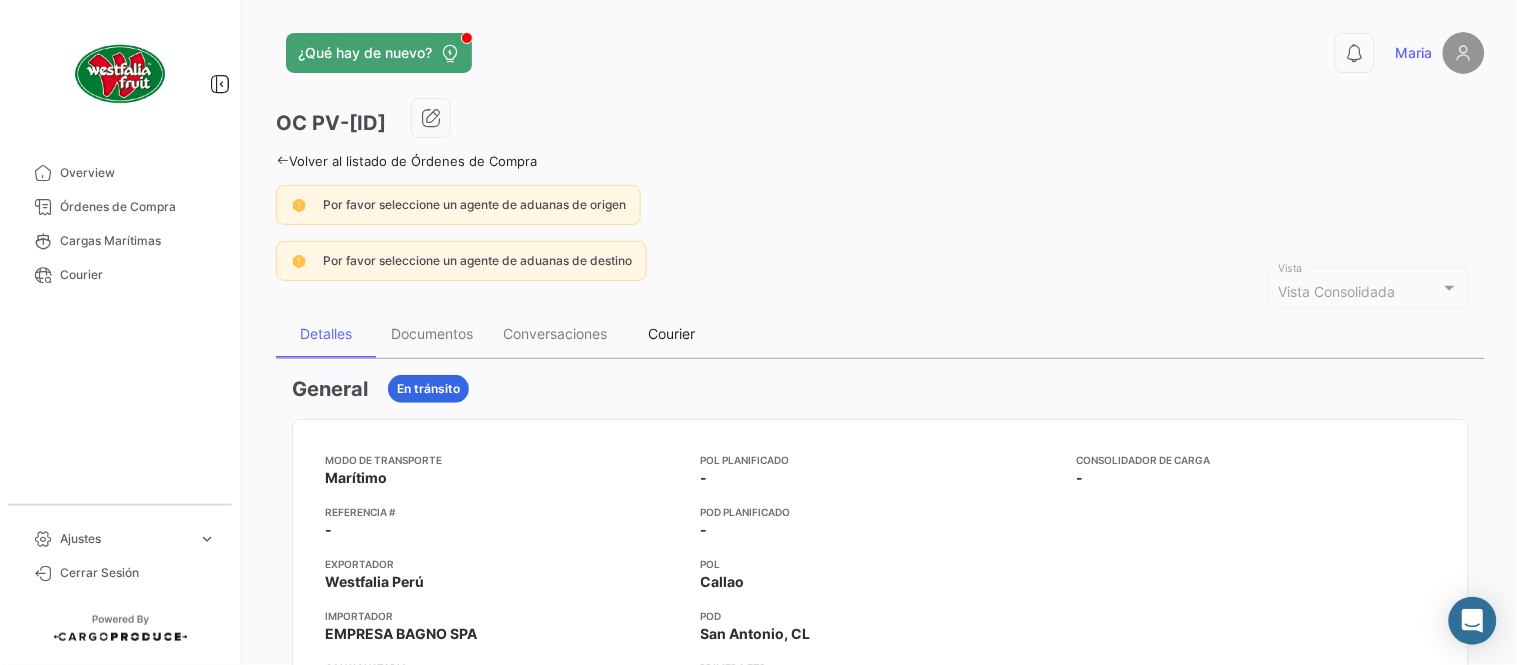 click on "Courier" at bounding box center (672, 333) 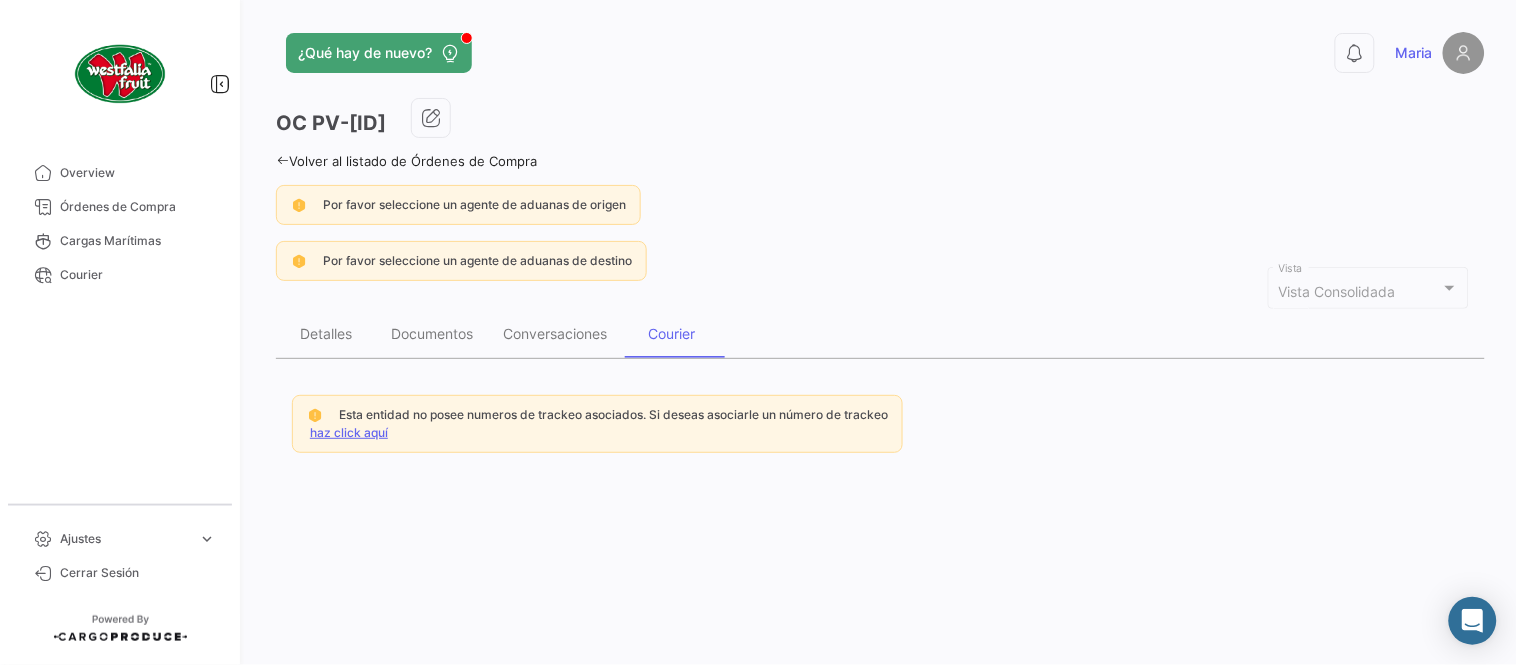 click on "haz click aquí" at bounding box center [349, 432] 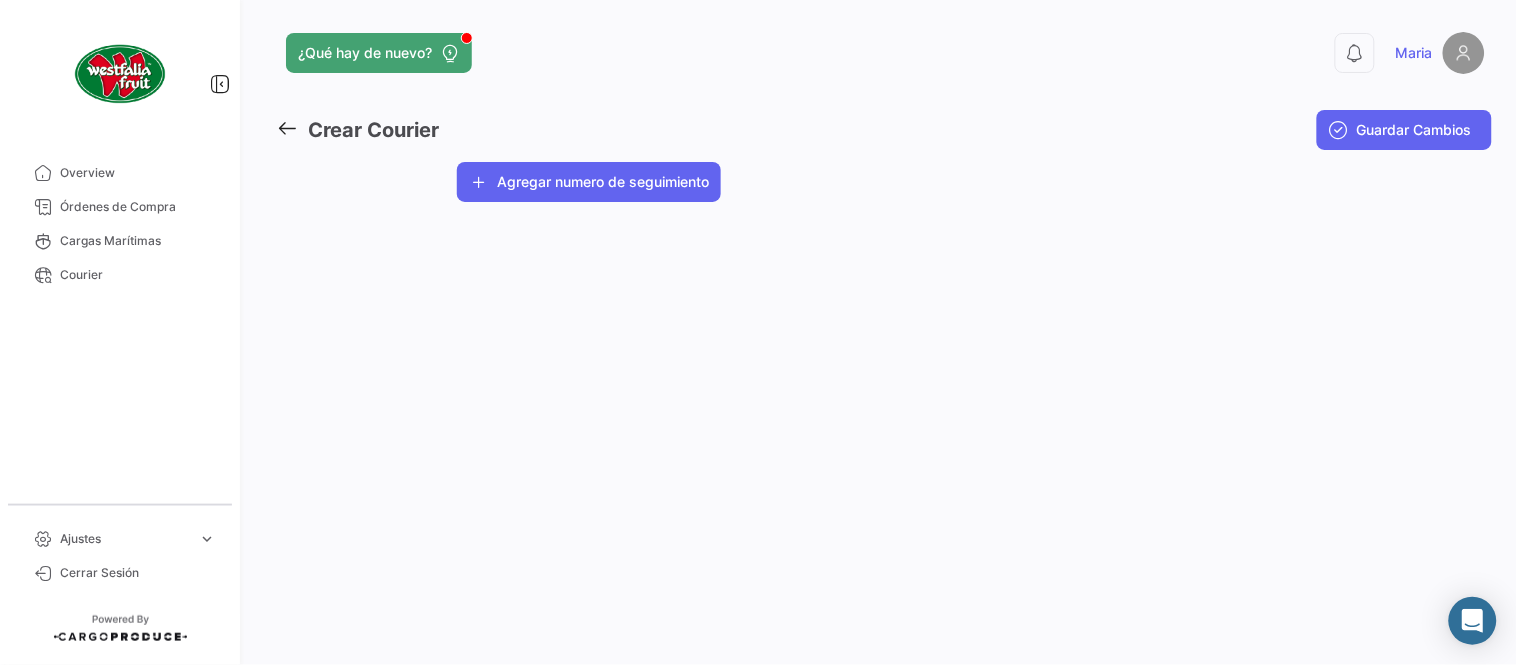 click on "Agregar numero de seguimiento" 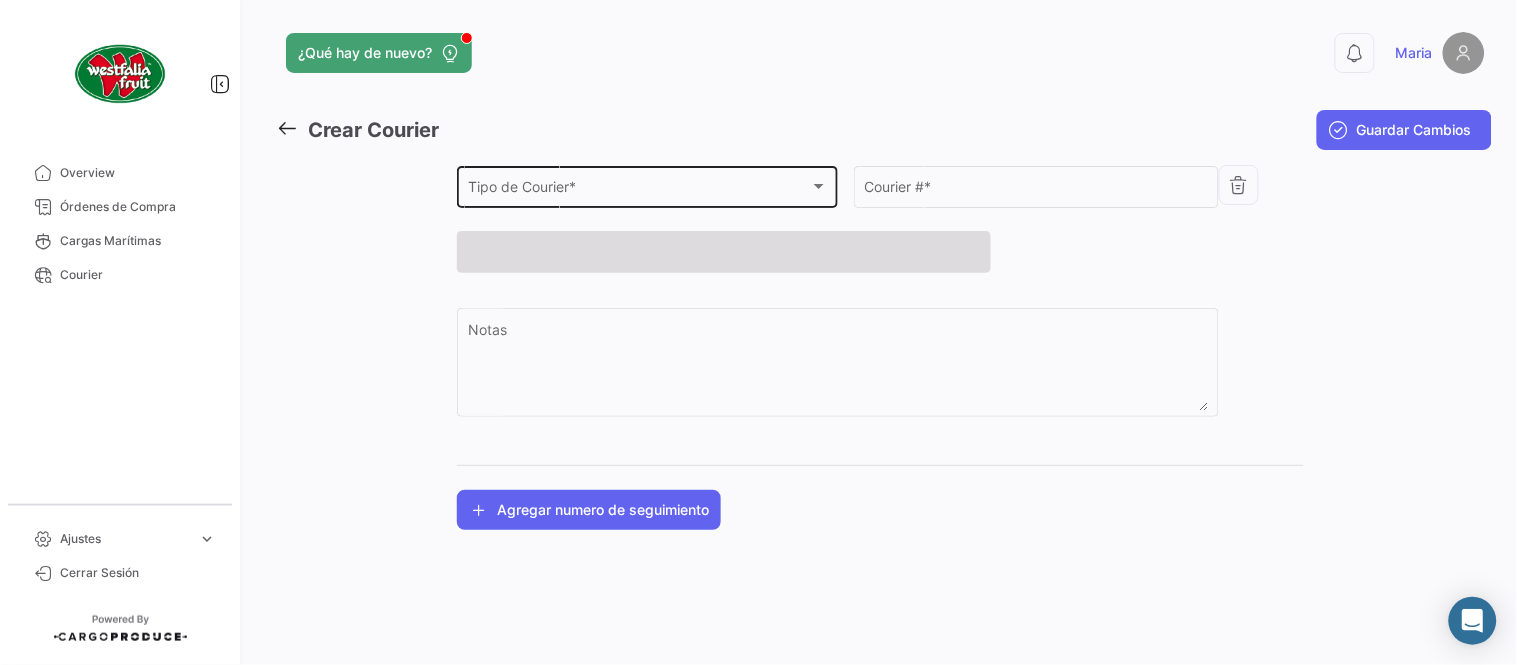 click on "Tipo de Courier *" at bounding box center [639, 190] 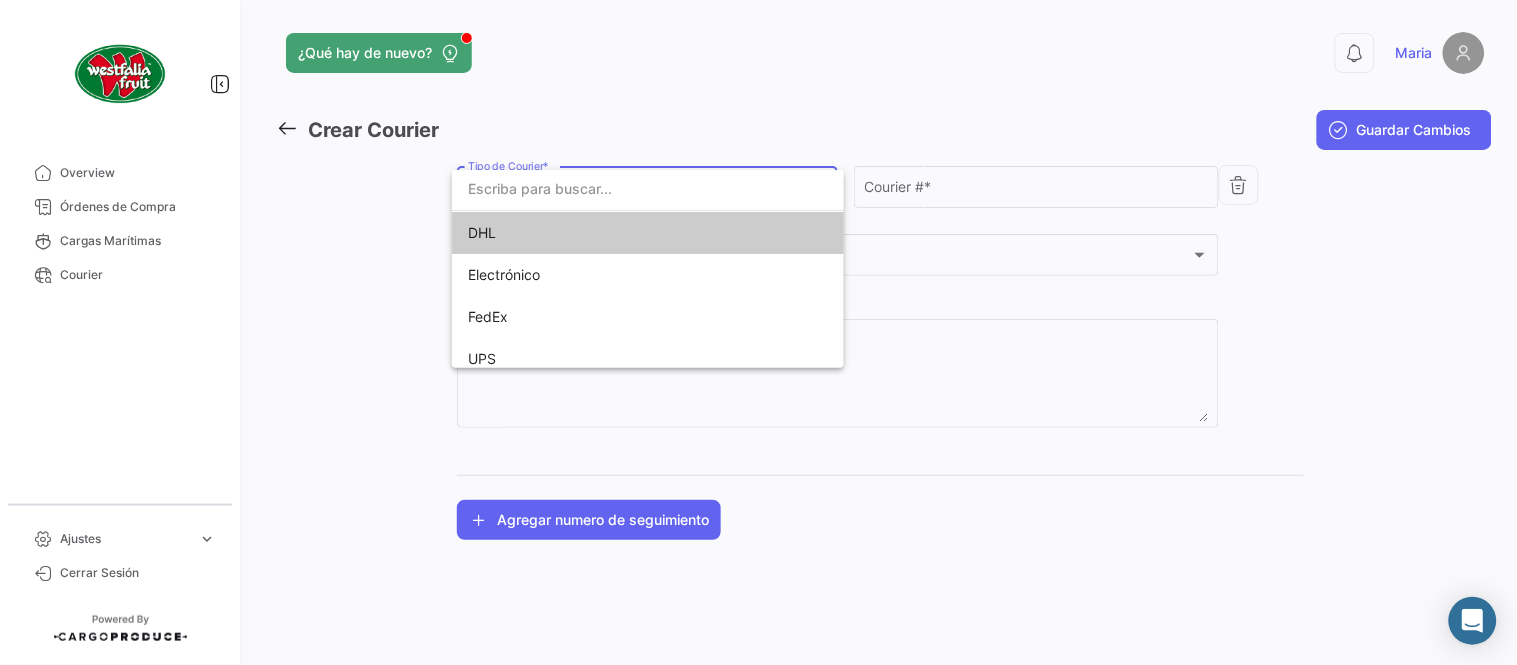 click on "DHL" at bounding box center (608, 233) 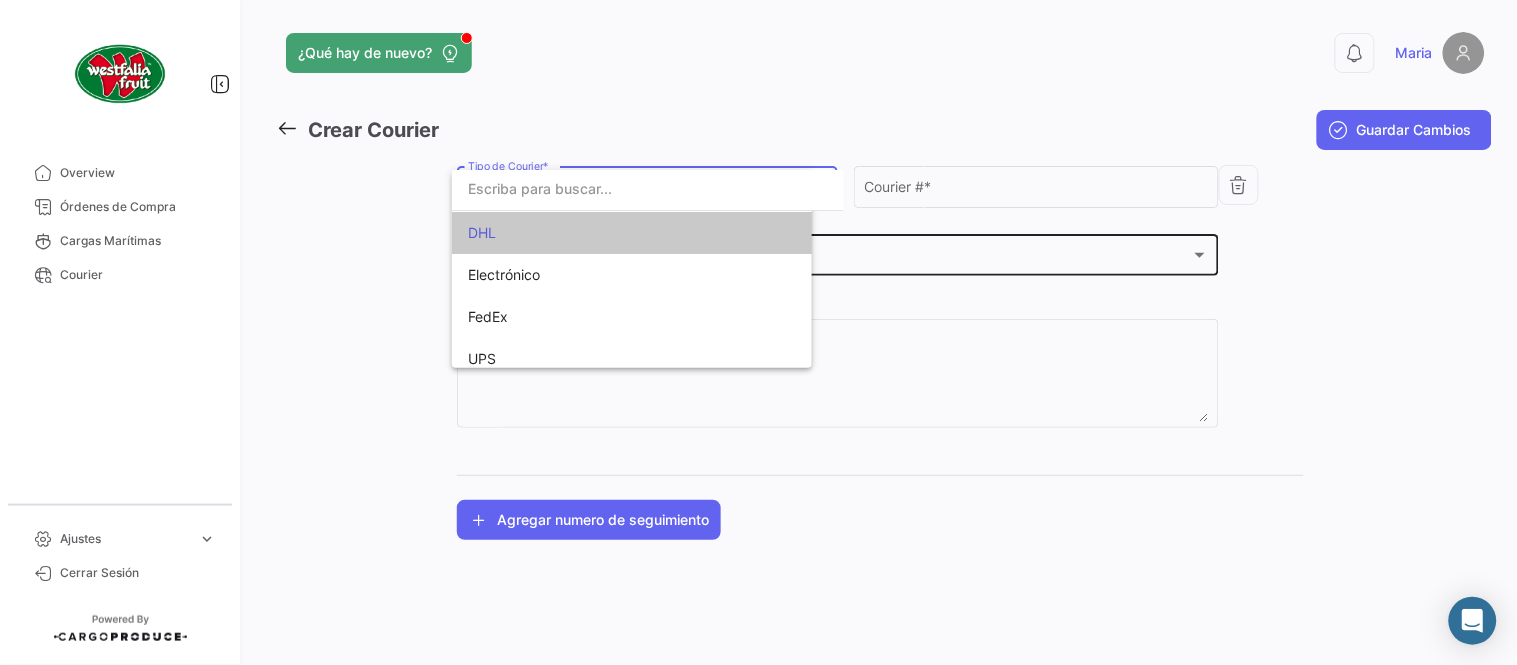 click on "Cargas #  Cargas #" 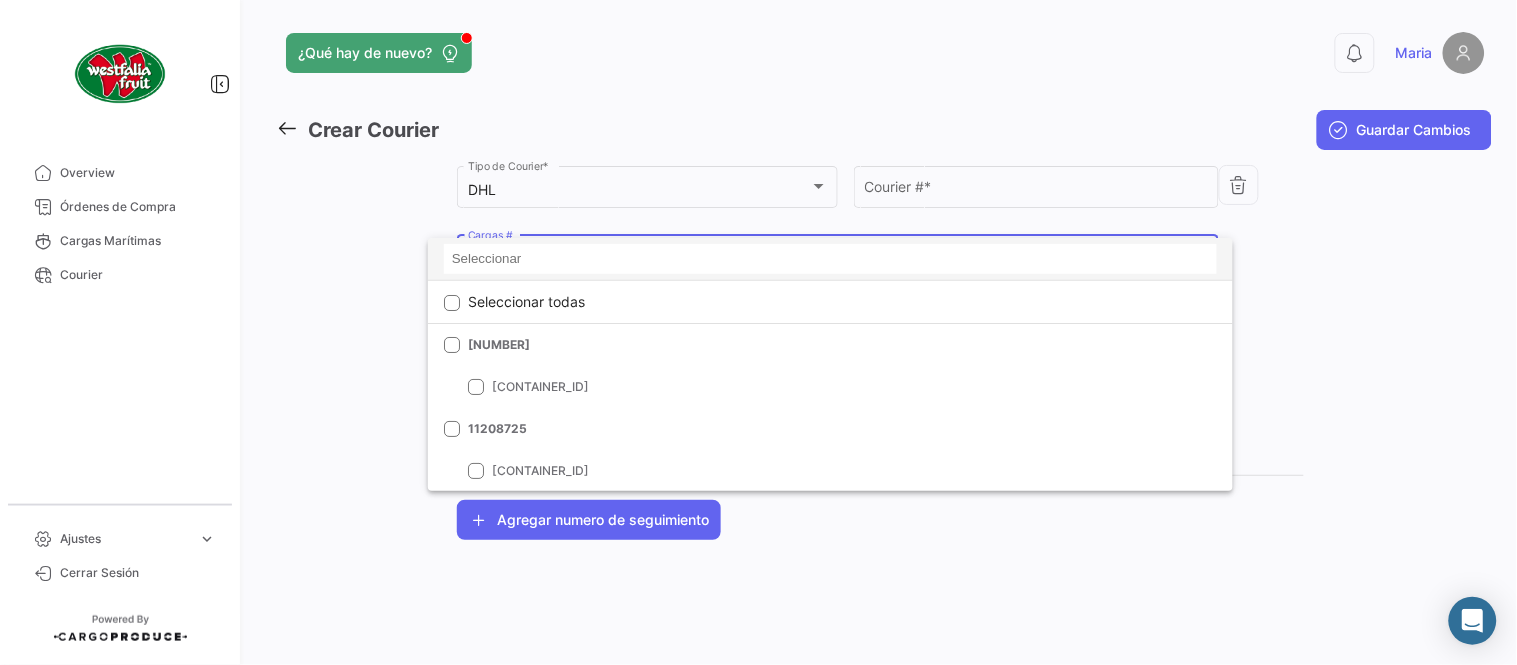 click at bounding box center (830, 259) 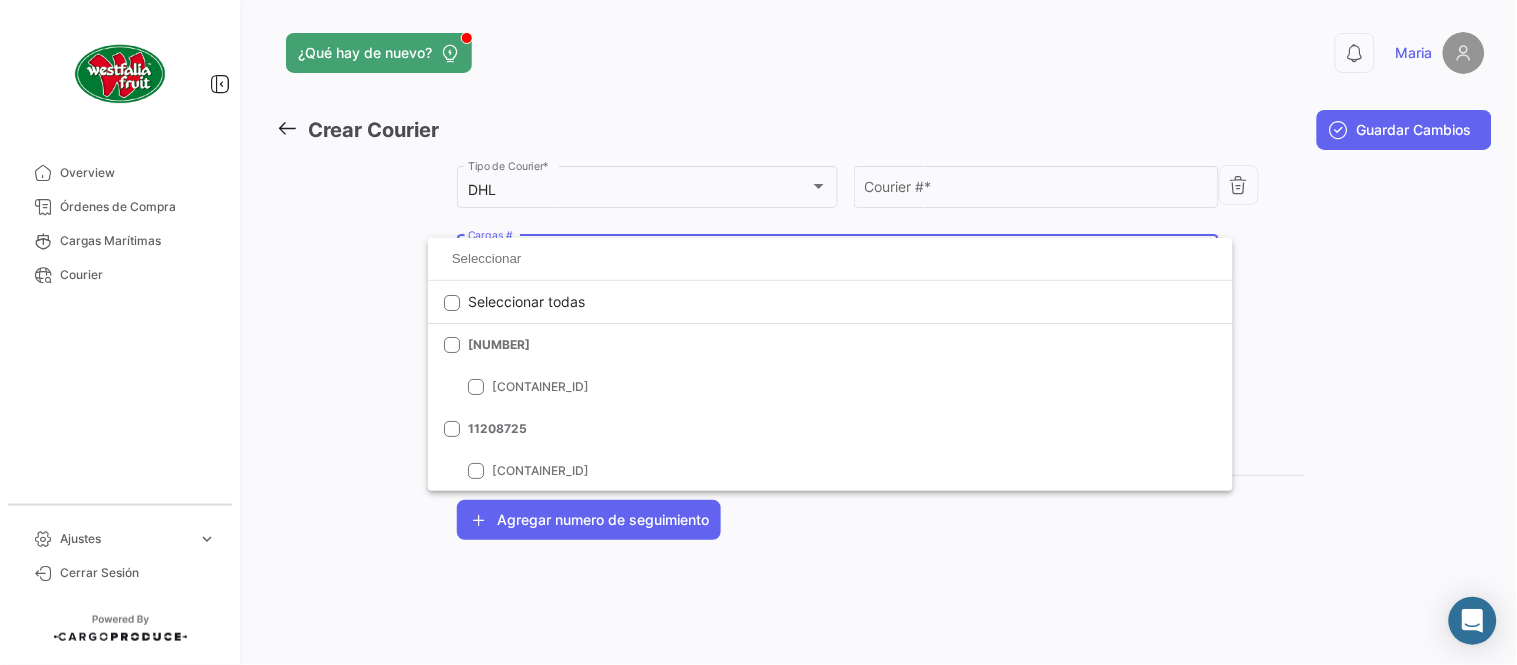 paste on "LIMF15697700" 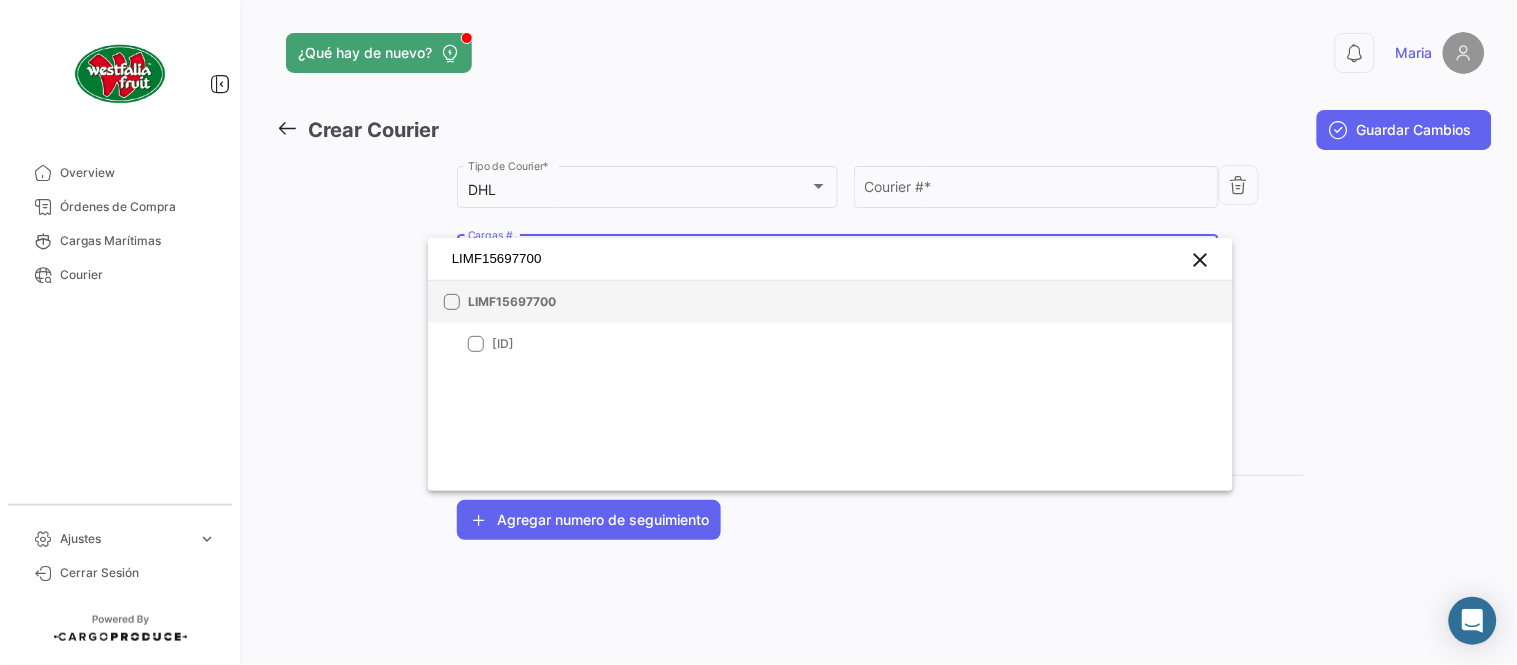 type on "LIMF15697700" 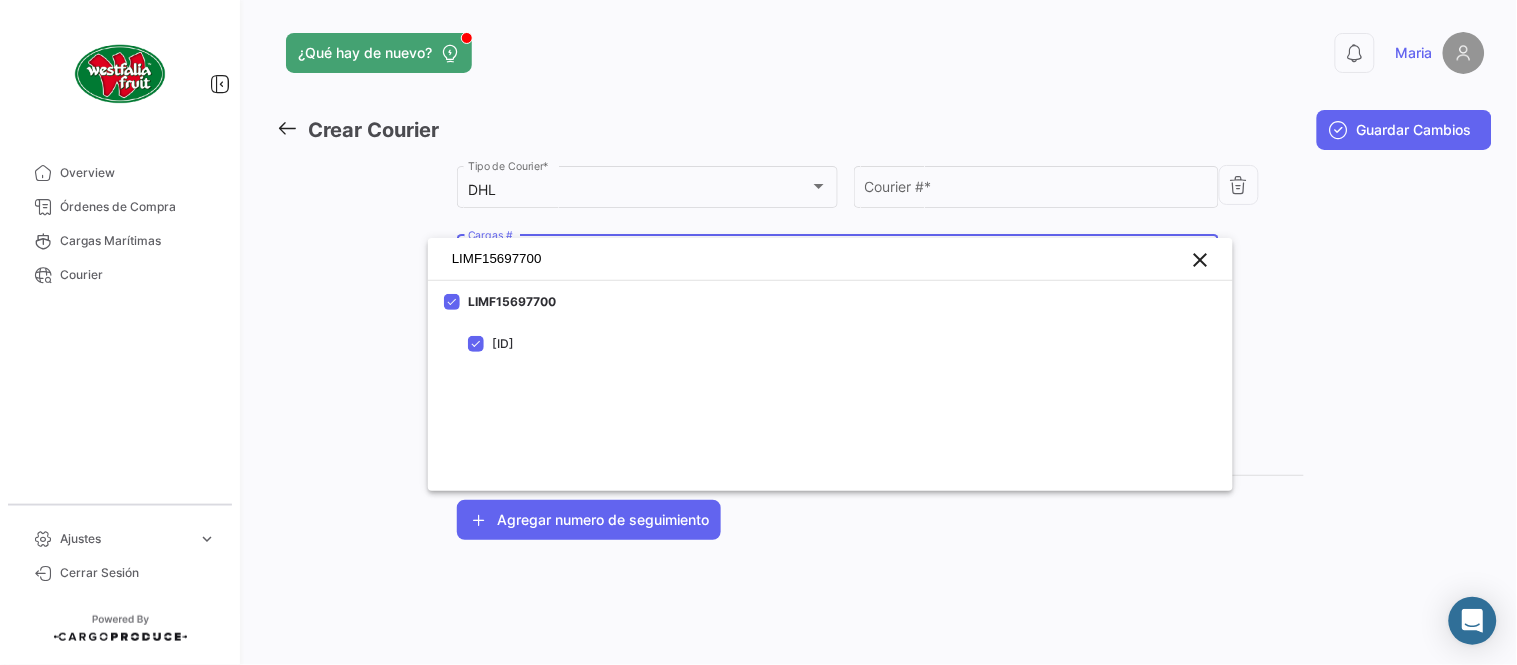 click at bounding box center (758, 332) 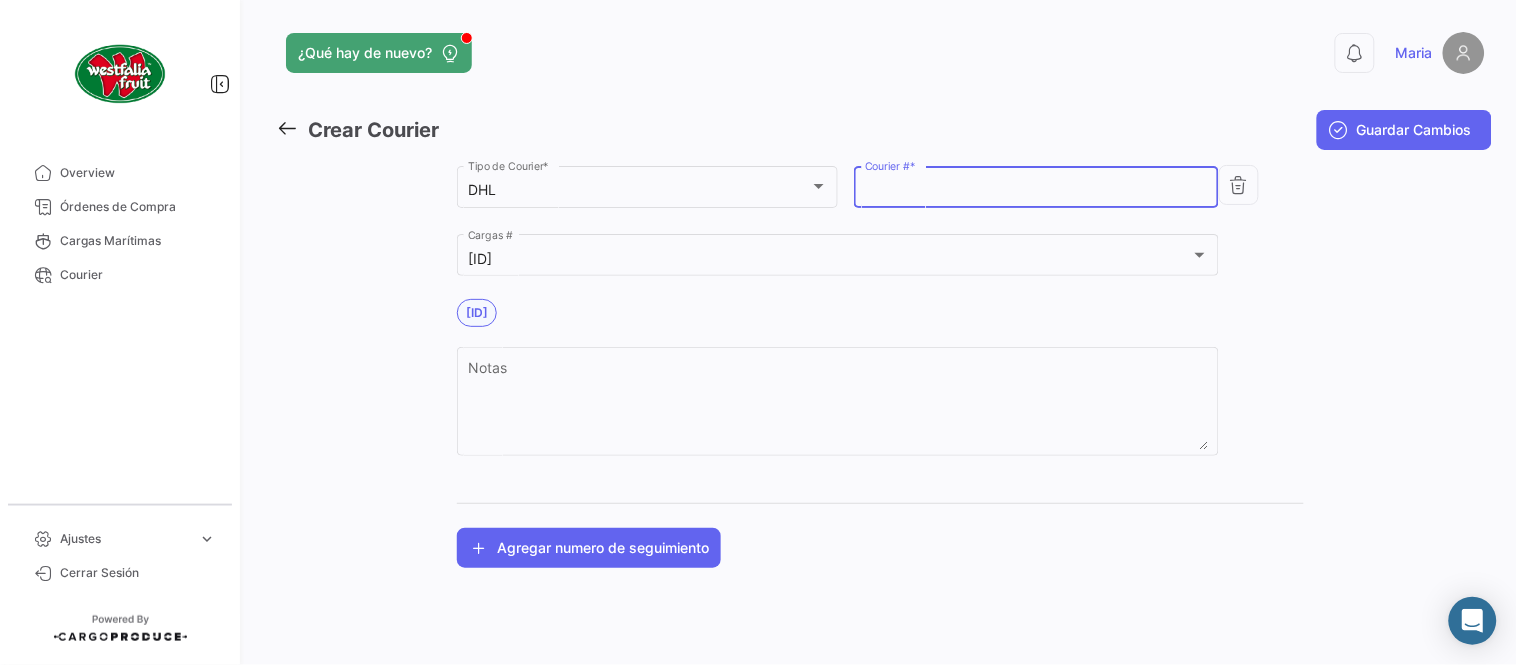 click on "Courier #  *" at bounding box center [1037, 190] 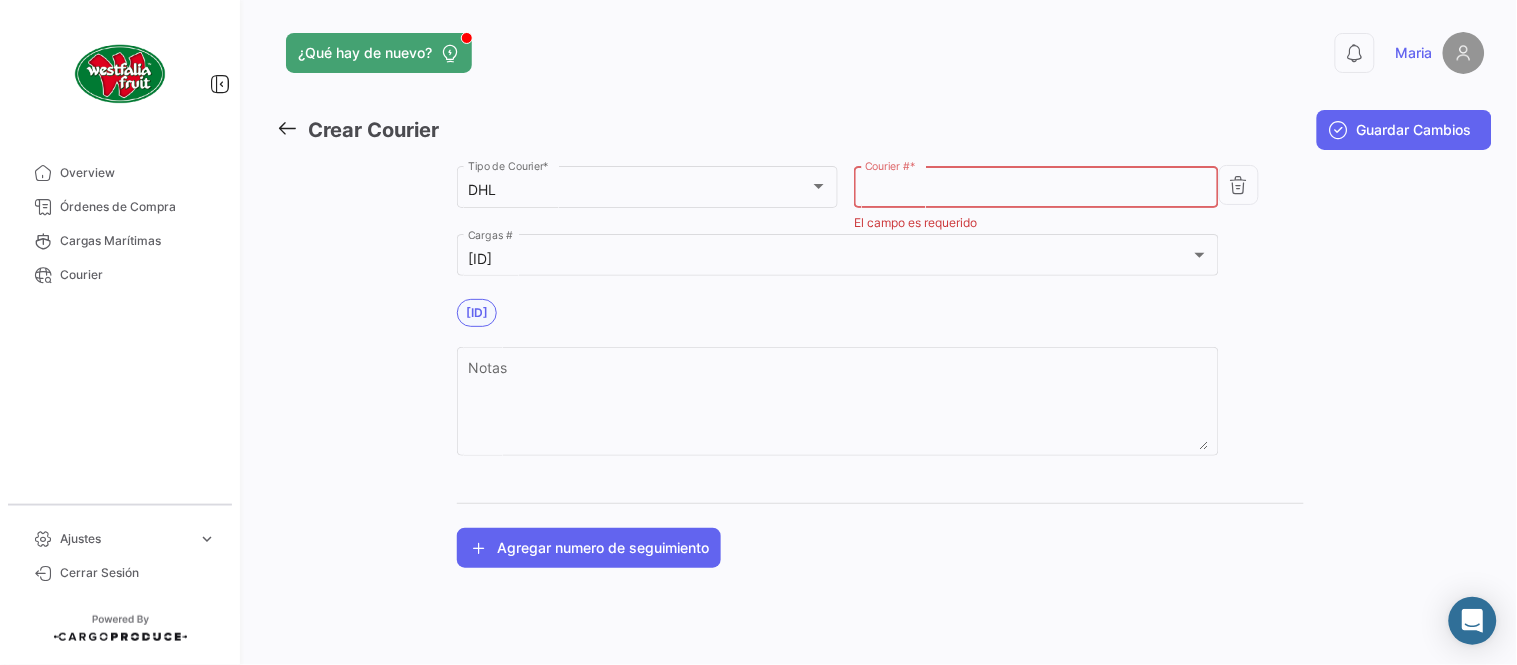 paste on "2237105065" 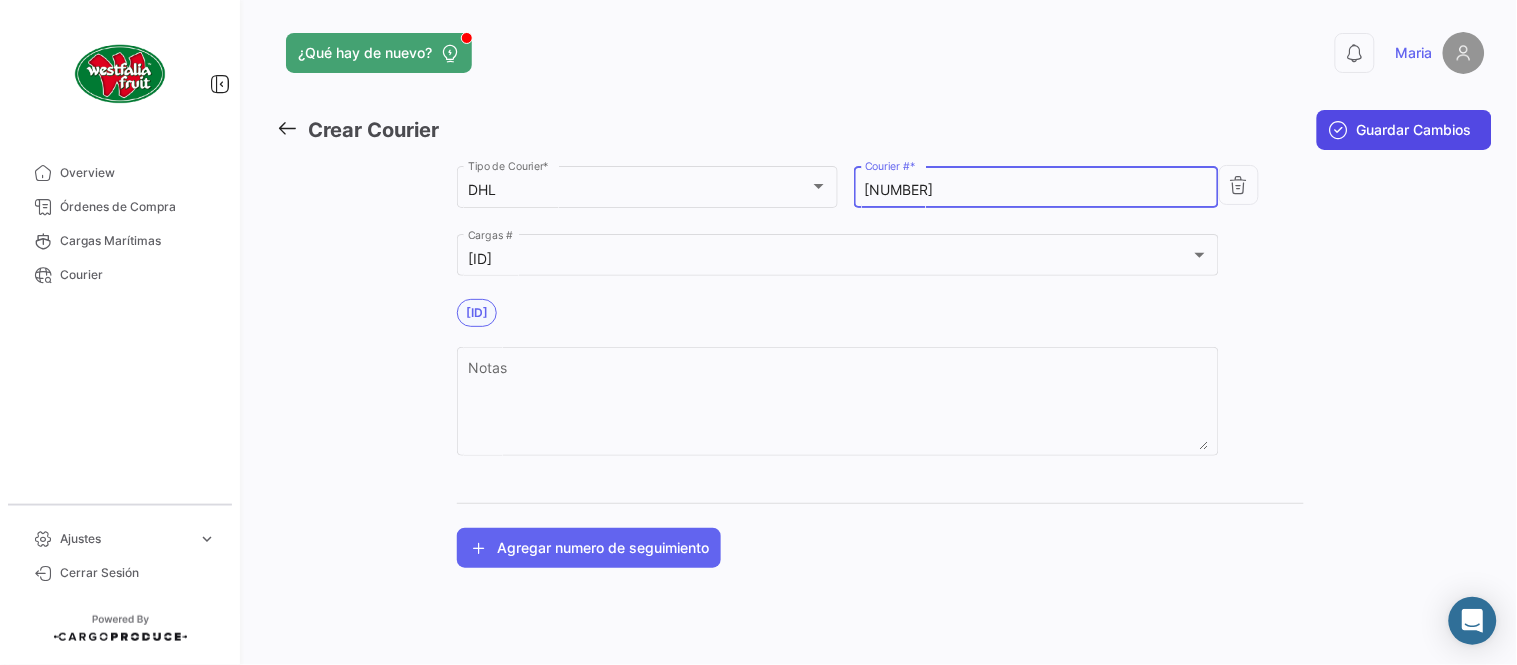 type on "2237105065" 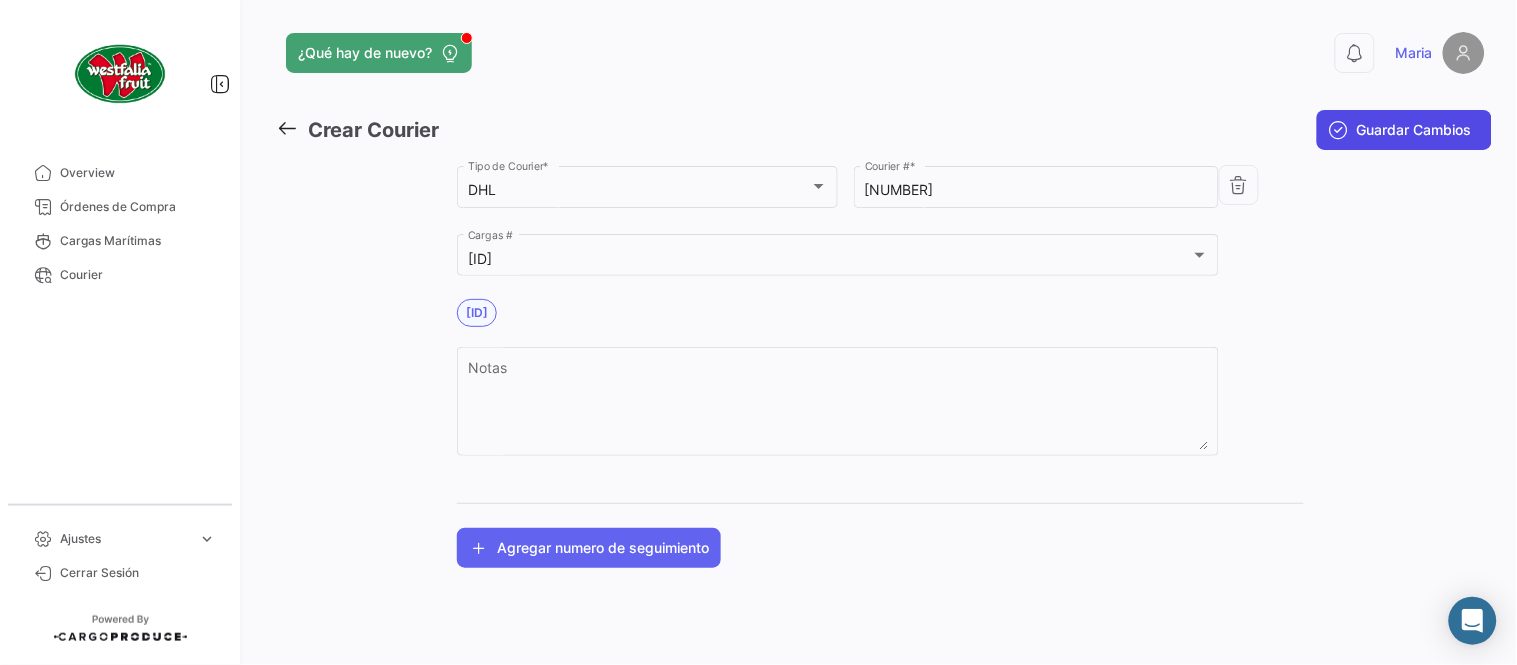 click on "Guardar Cambios" 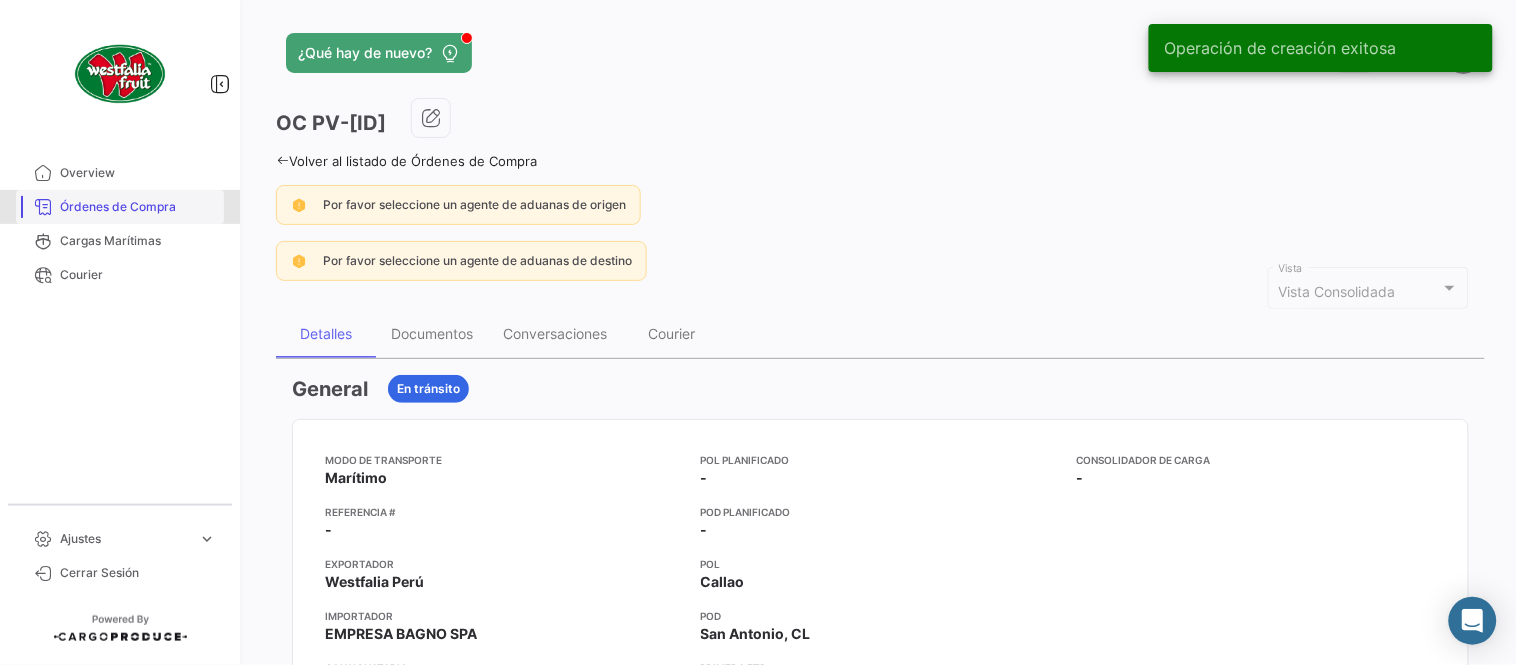 click on "Órdenes de Compra" at bounding box center (138, 207) 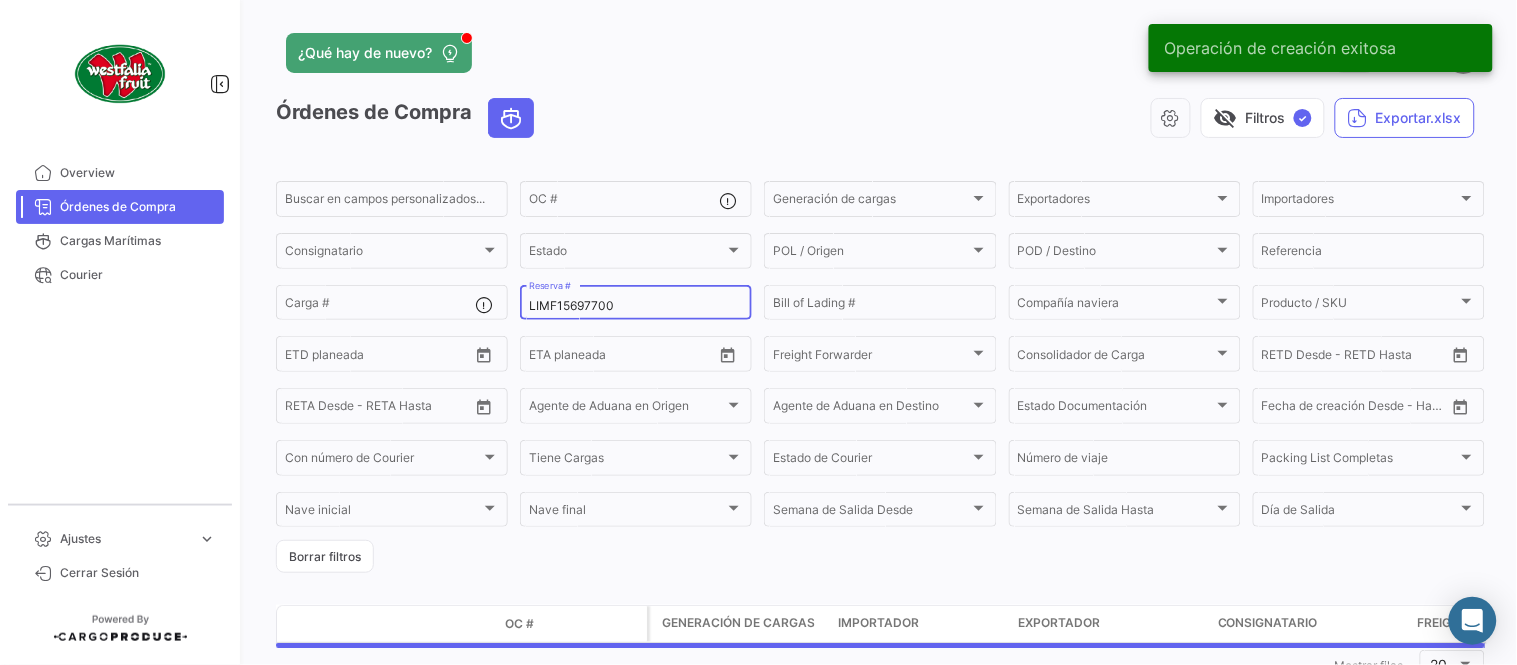 click on "LIMF15697700" at bounding box center (636, 306) 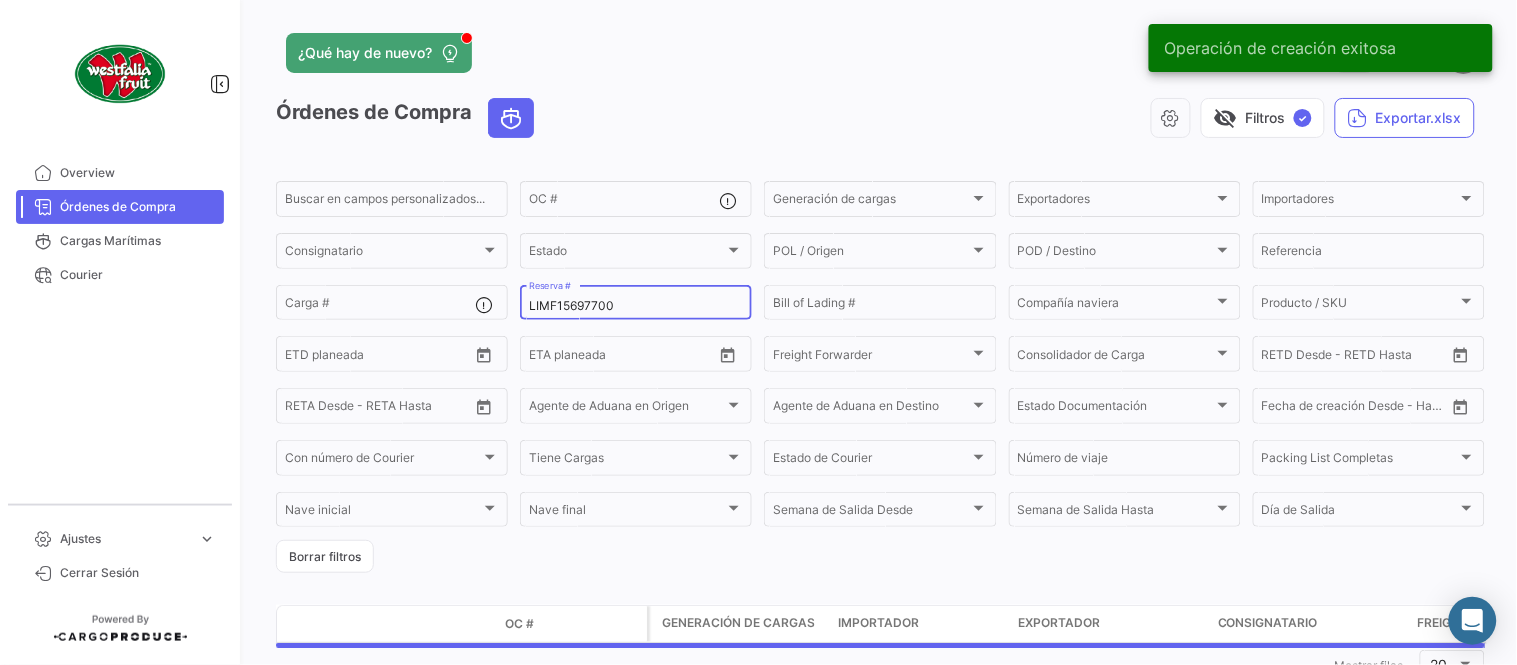 click on "LIMF15697700" at bounding box center [636, 306] 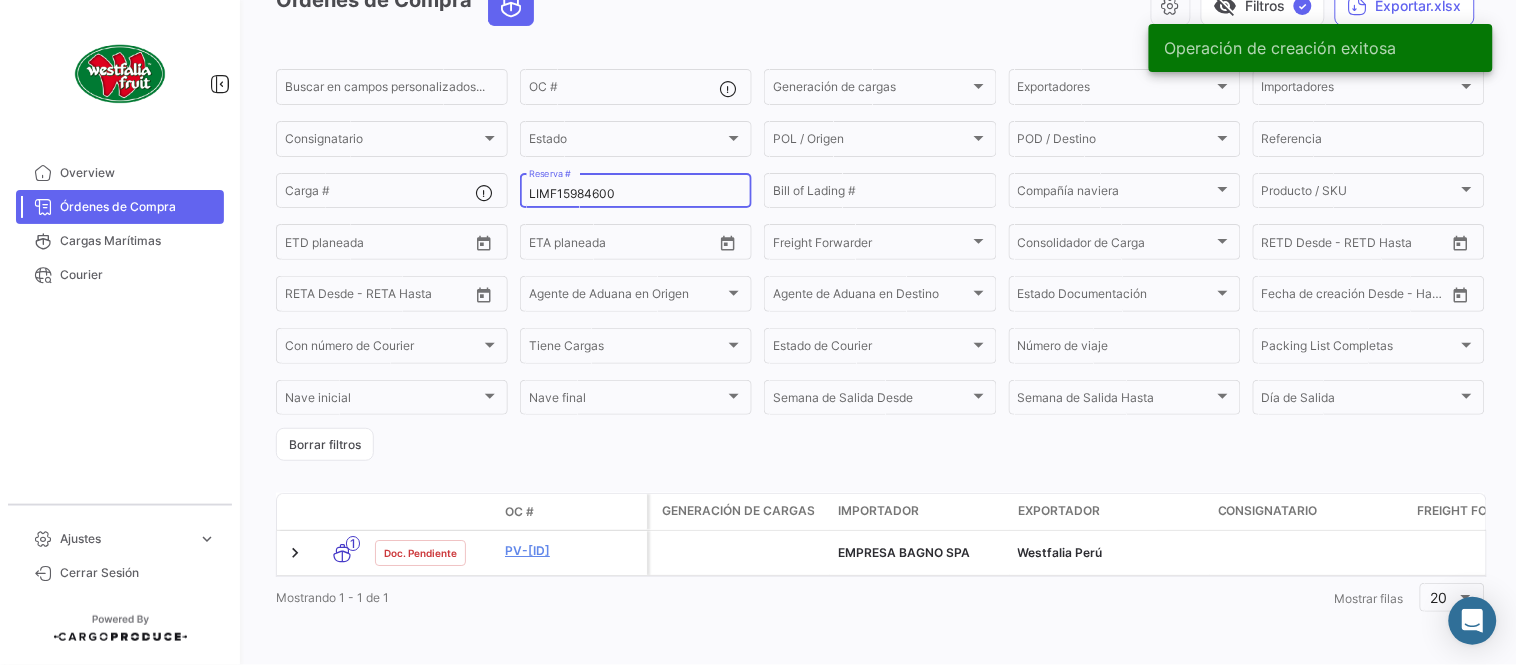 scroll, scrollTop: 128, scrollLeft: 0, axis: vertical 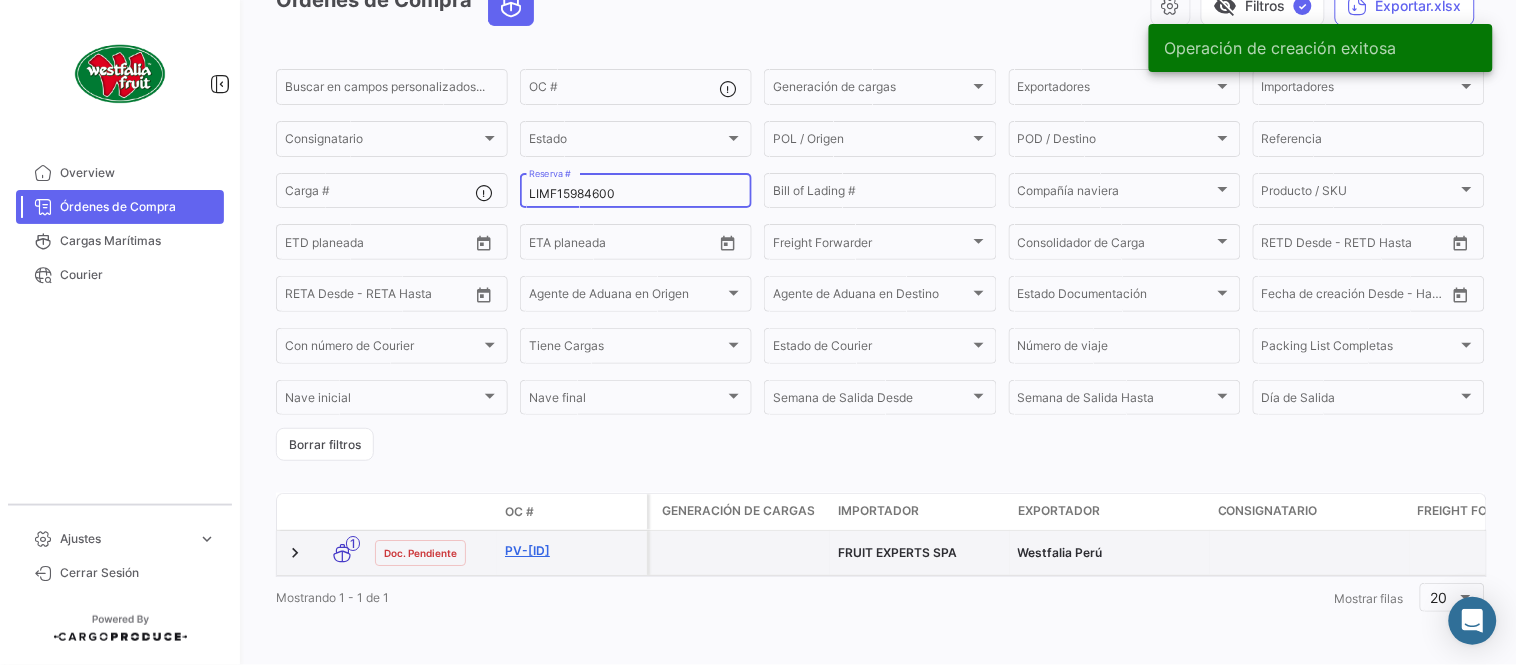 type on "LIMF15984600" 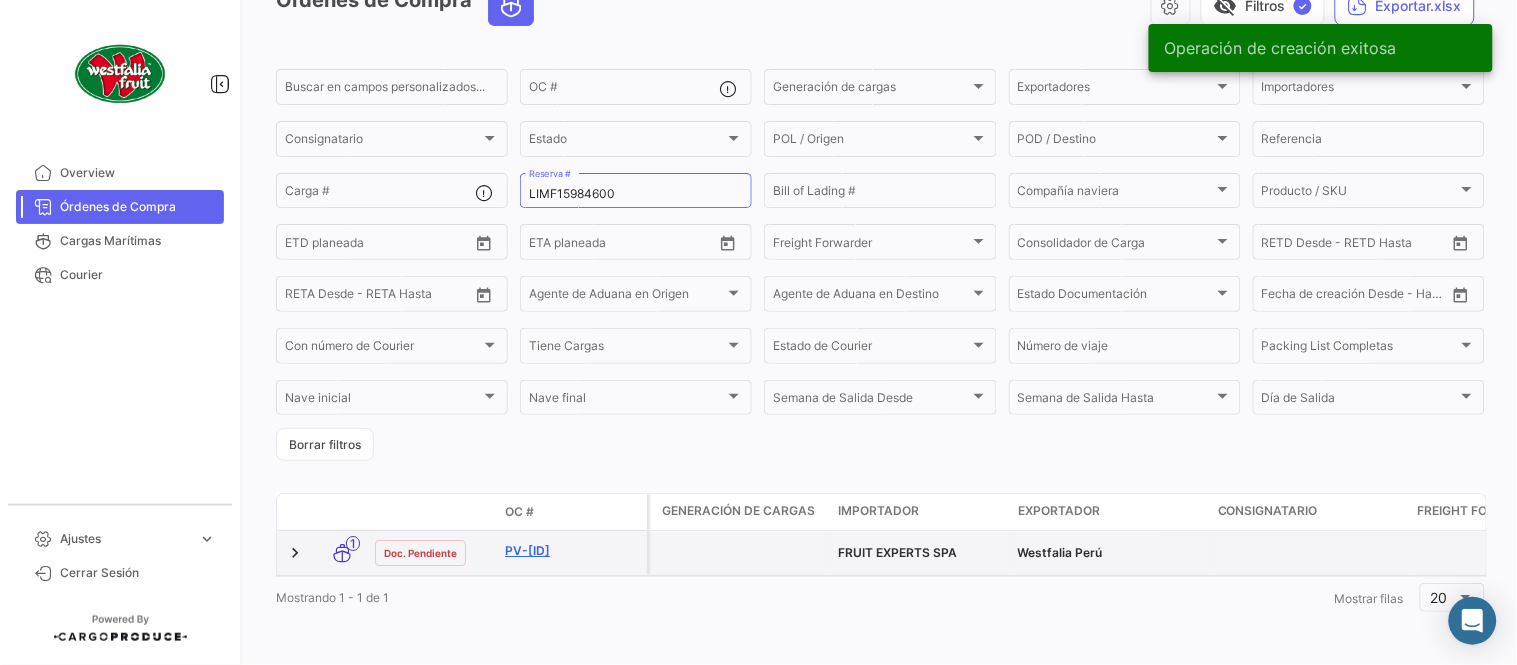 click on "PV-016200" 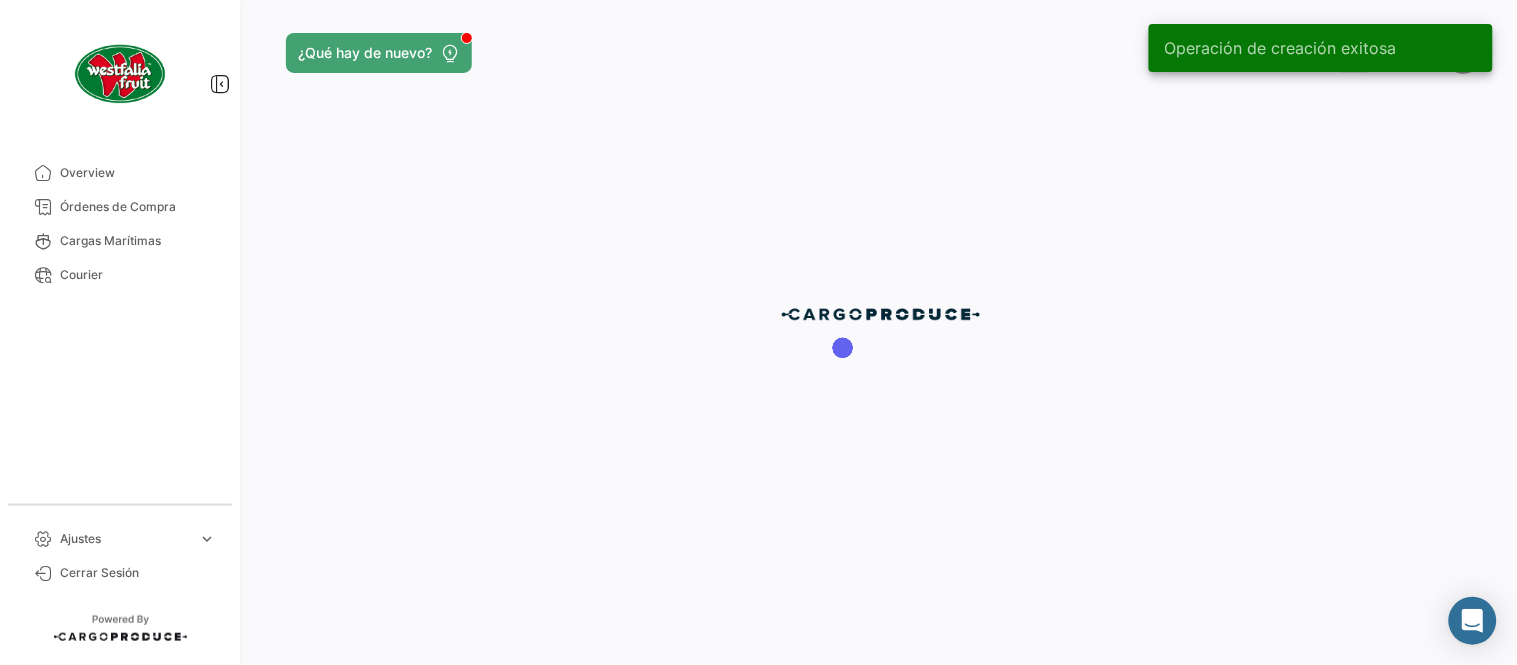 scroll, scrollTop: 0, scrollLeft: 0, axis: both 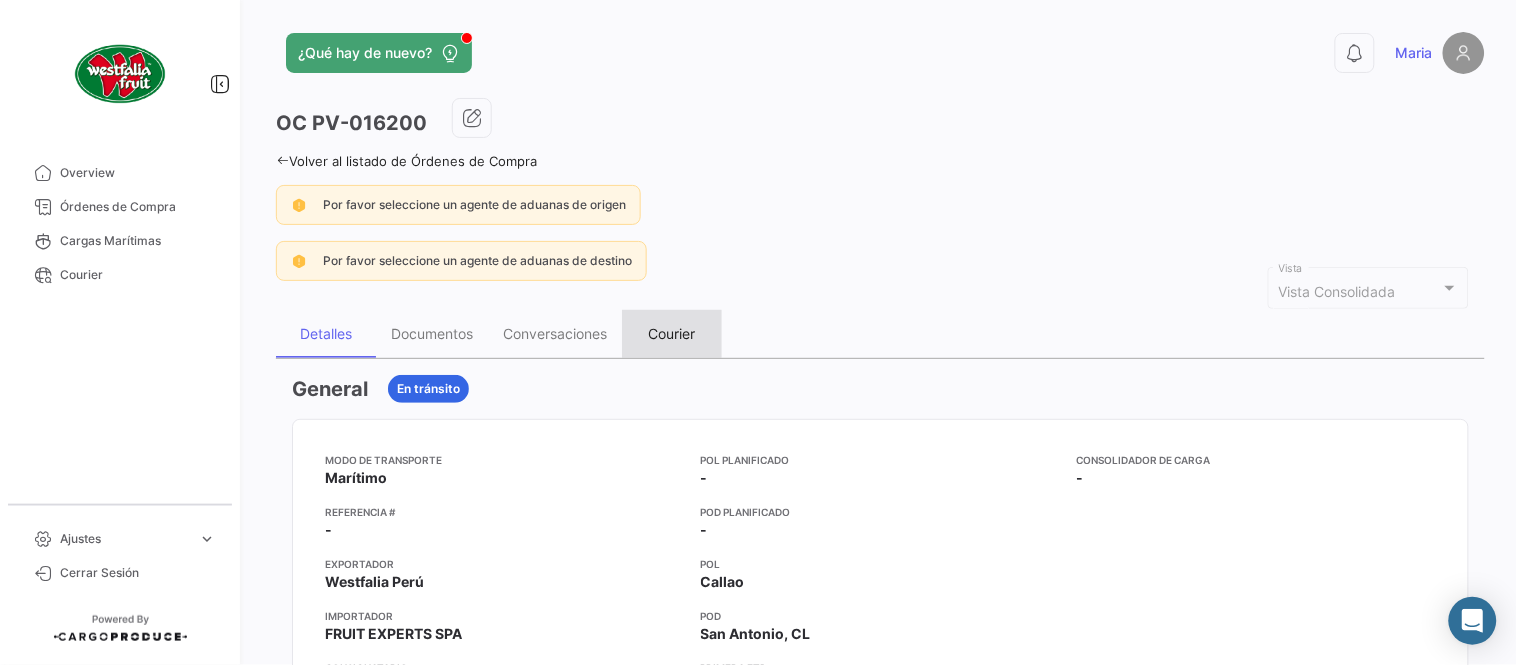 click on "Courier" at bounding box center [672, 333] 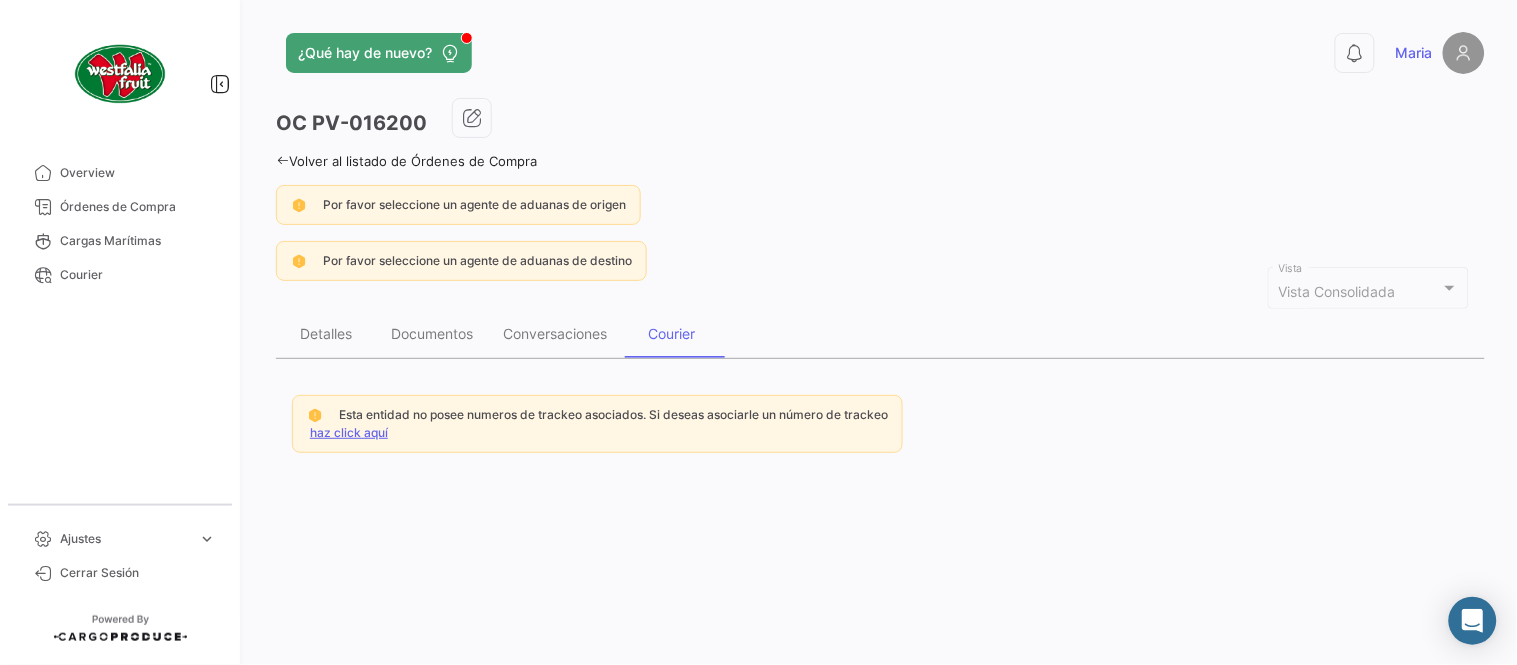 click on "haz click aquí" at bounding box center (349, 432) 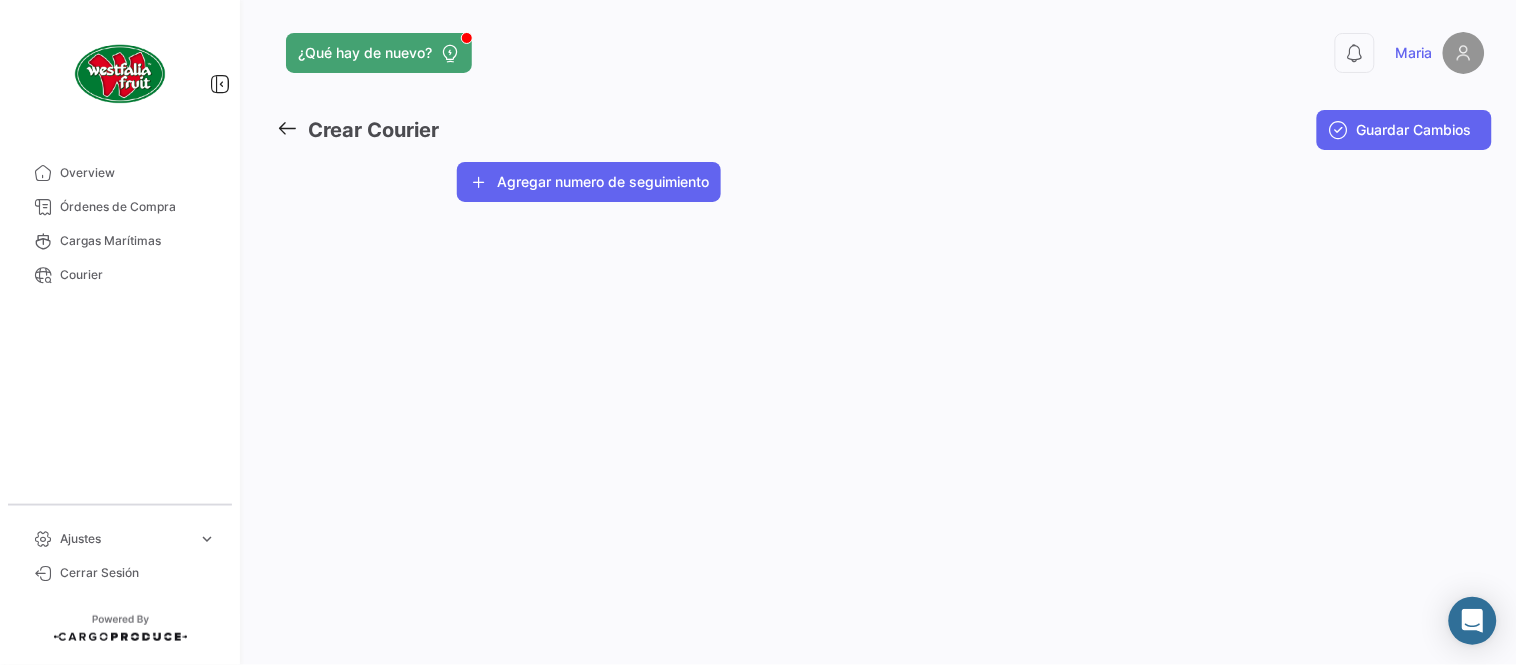 click on "Agregar numero de seguimiento" 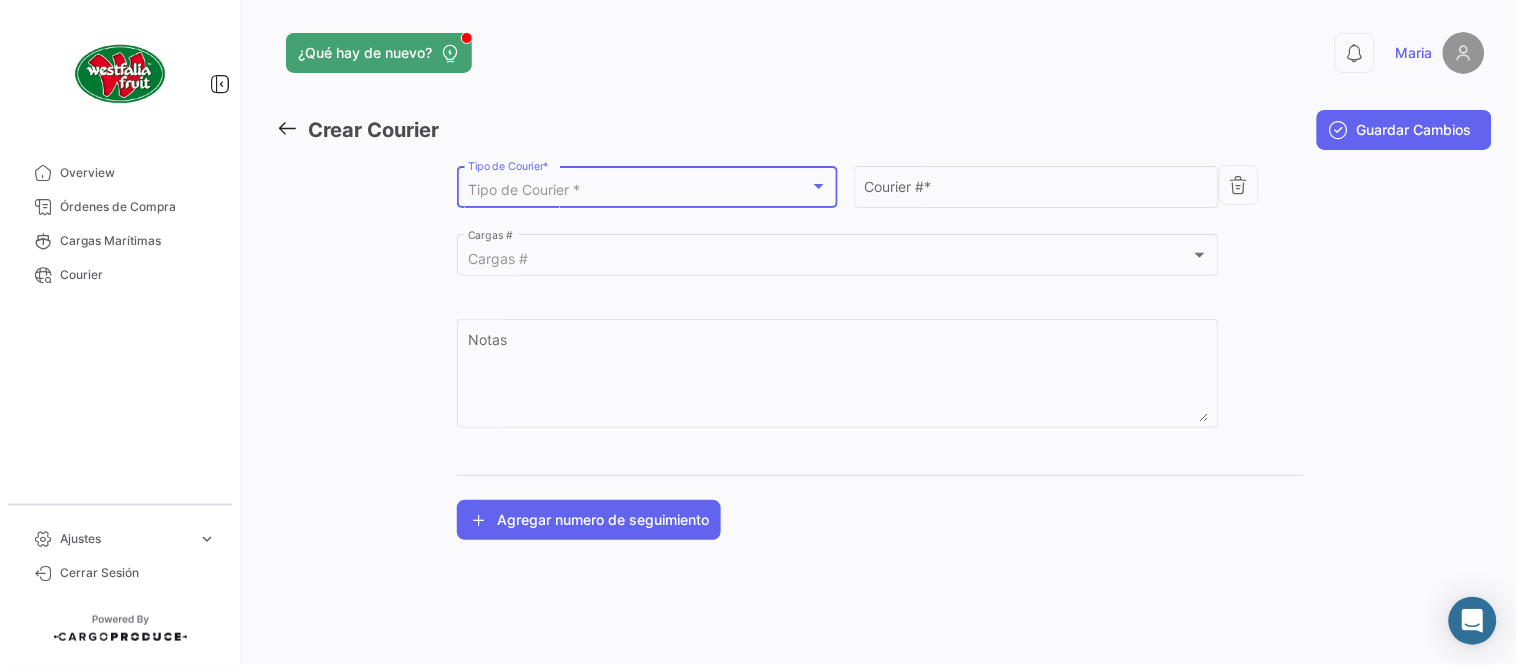 click on "Tipo de Courier *" at bounding box center (639, 190) 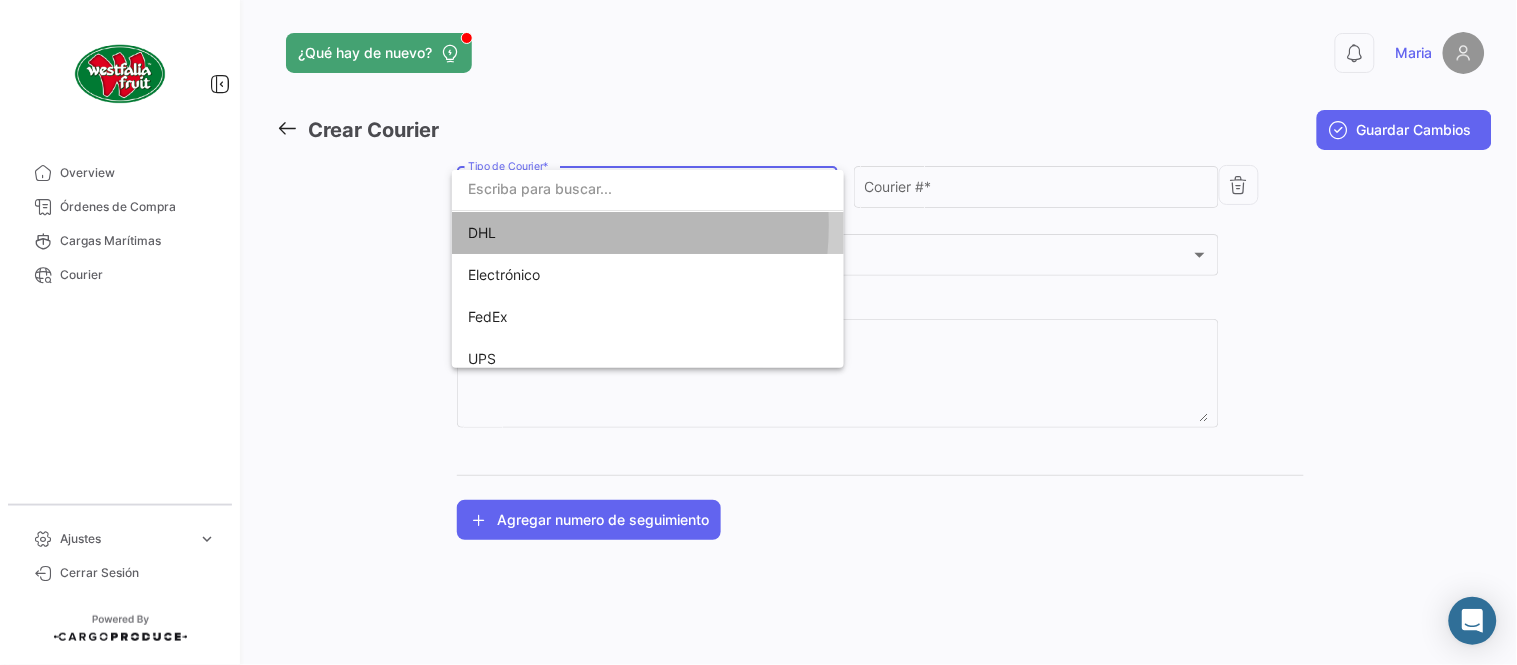 click on "DHL" at bounding box center (608, 233) 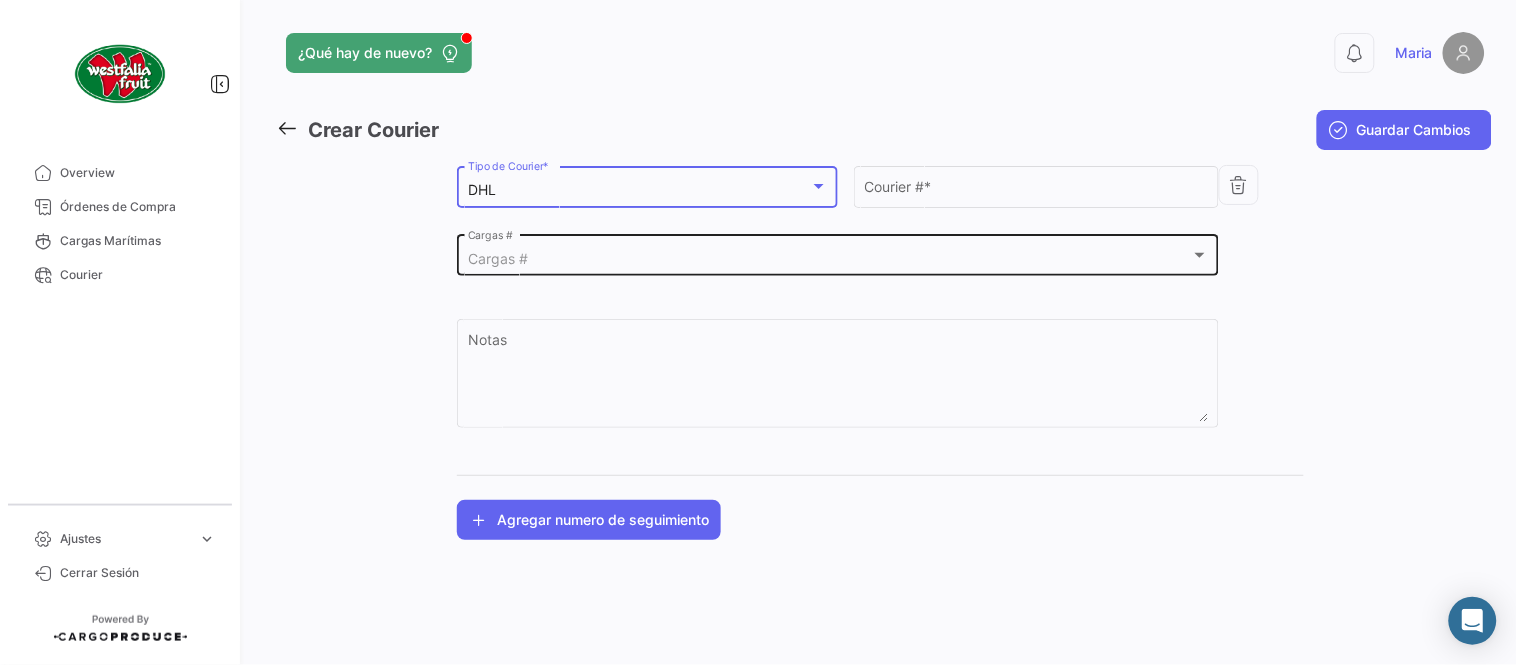 click on "Cargas #" at bounding box center [829, 259] 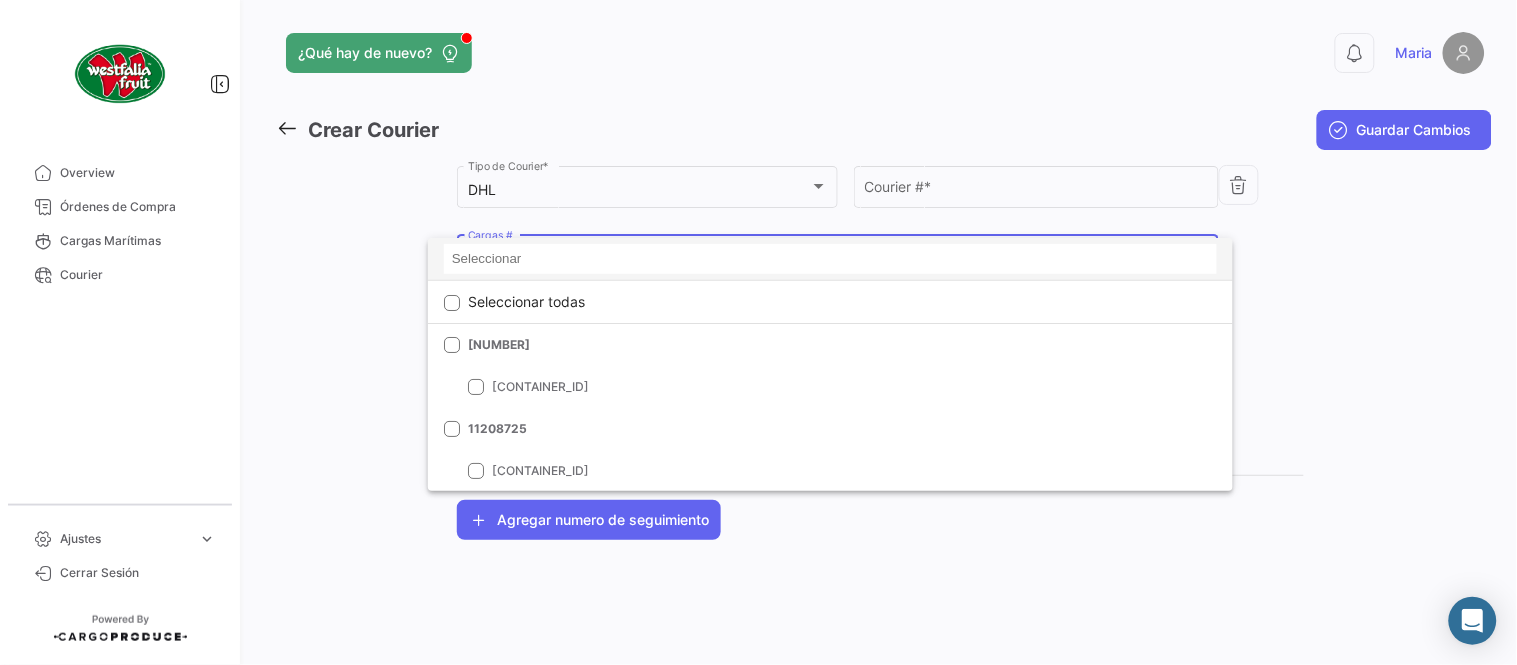 click at bounding box center [830, 259] 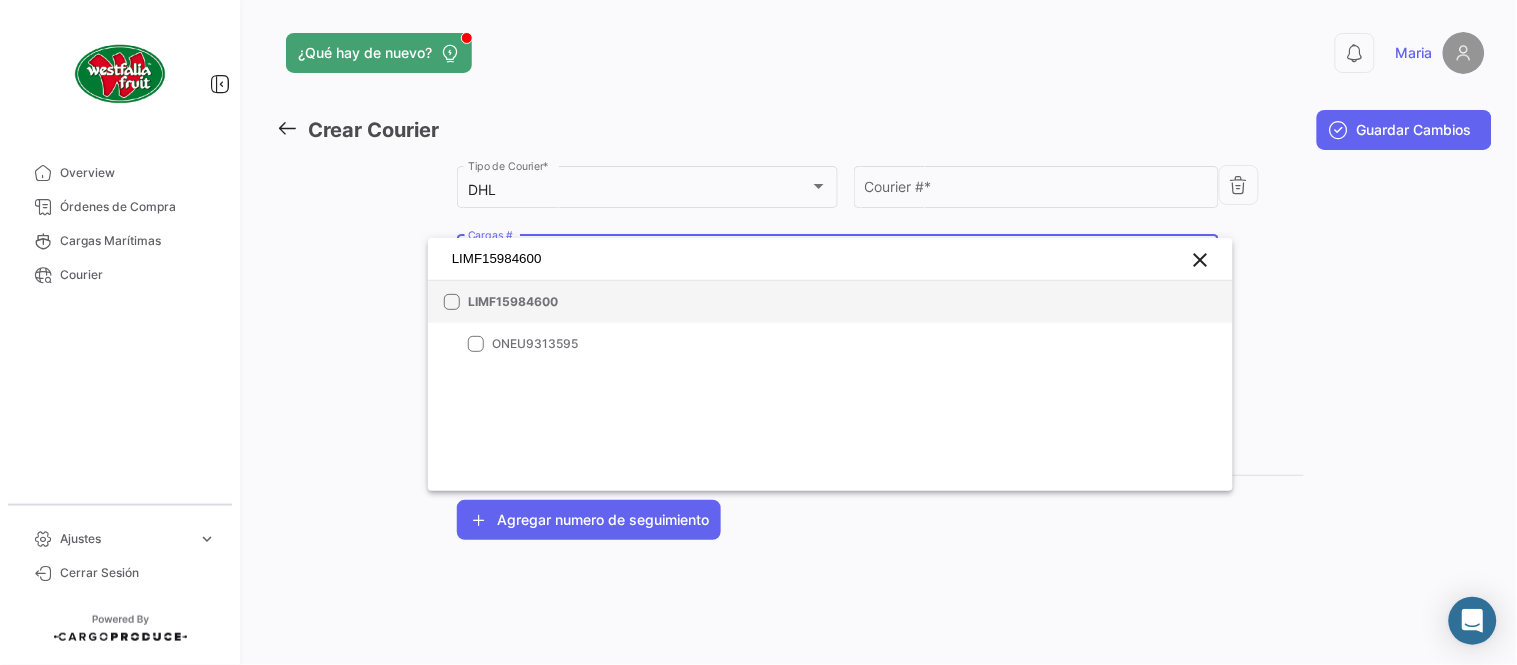 type on "LIMF15984600" 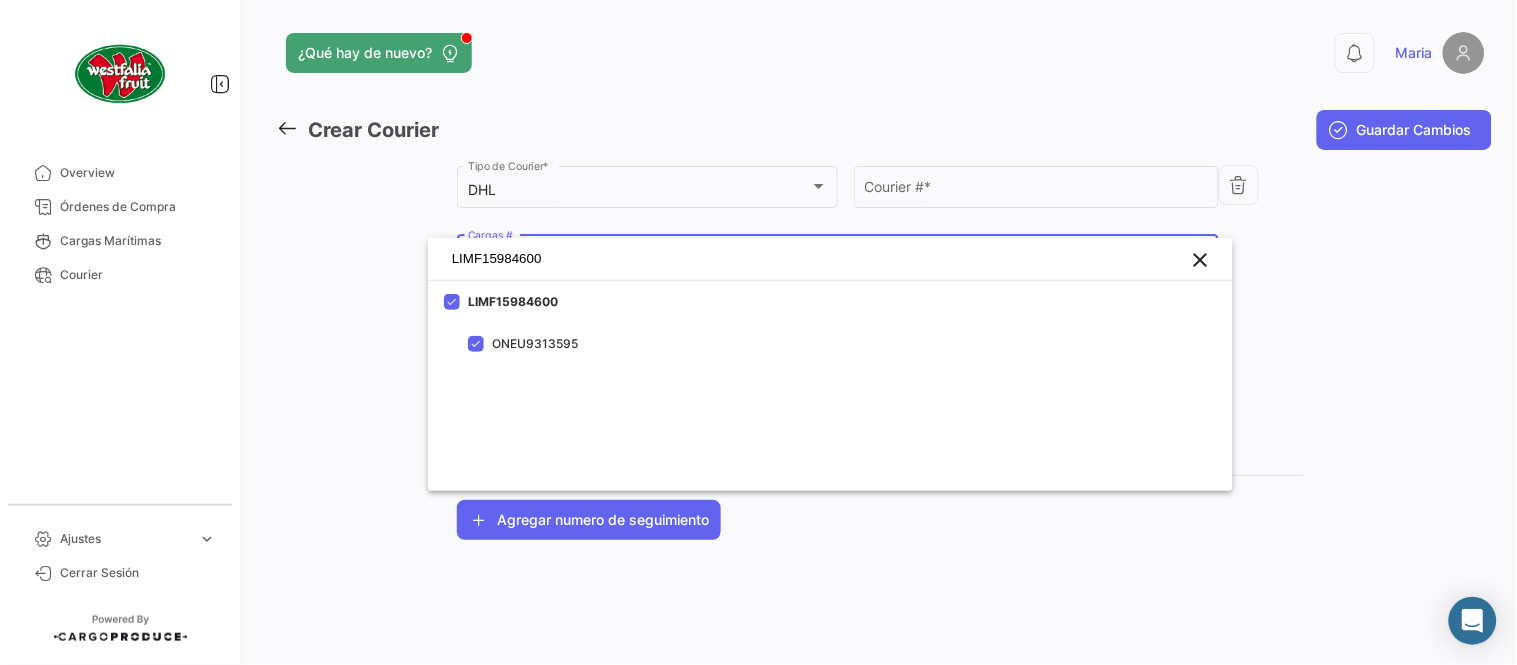 click at bounding box center (758, 332) 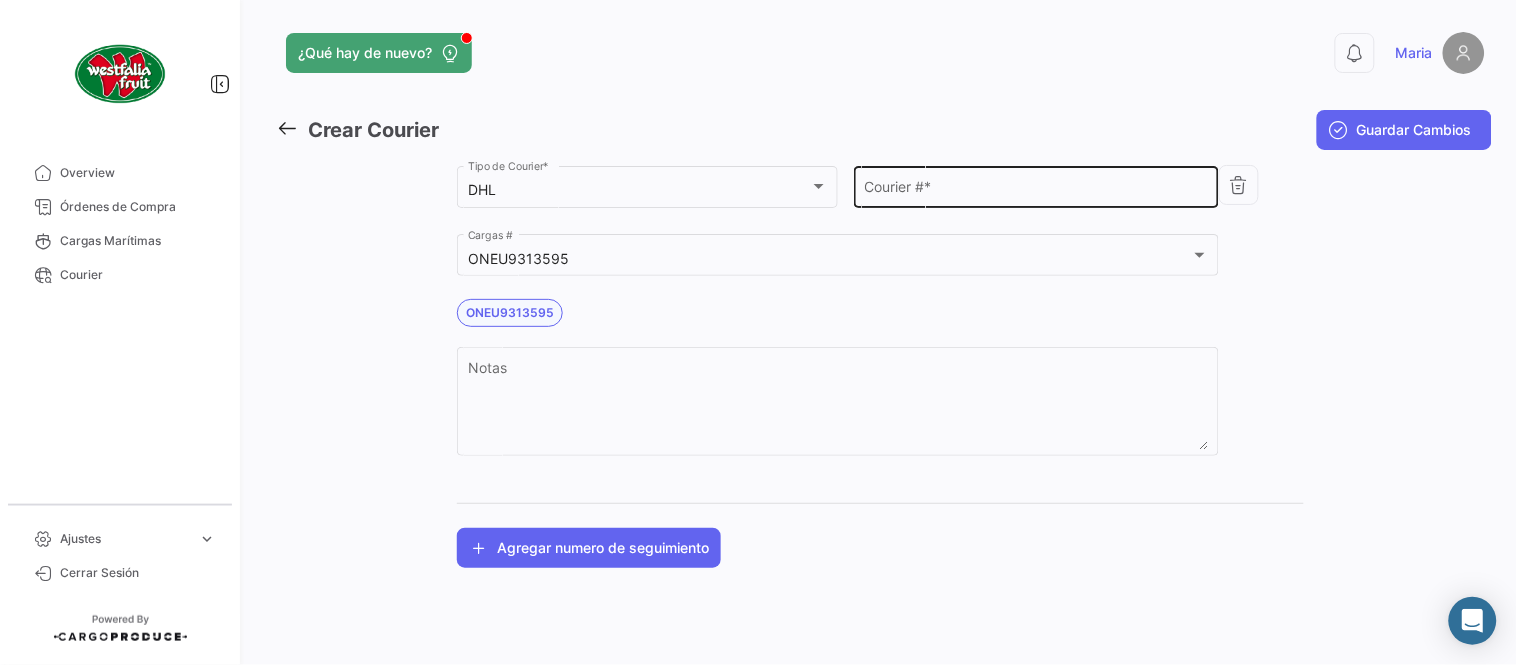 click on "Courier #  *" at bounding box center [1037, 190] 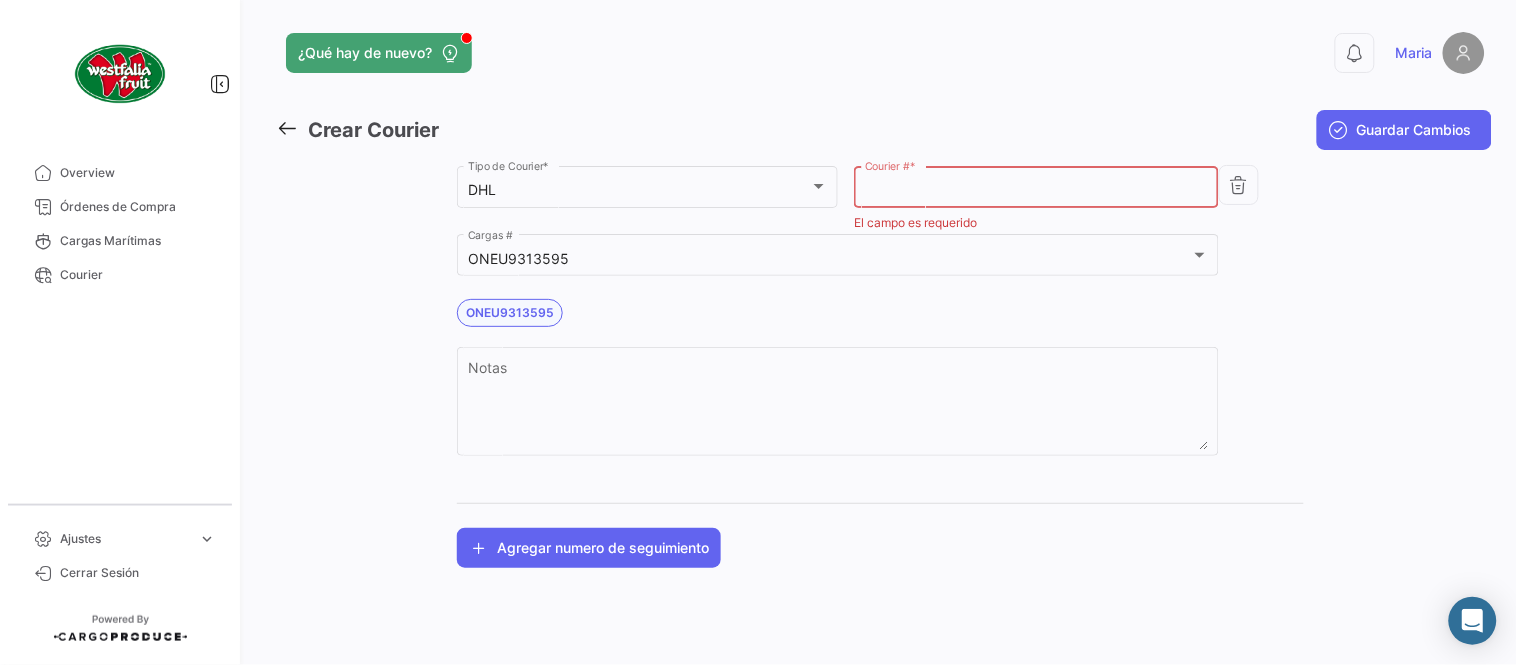paste on "8163061045" 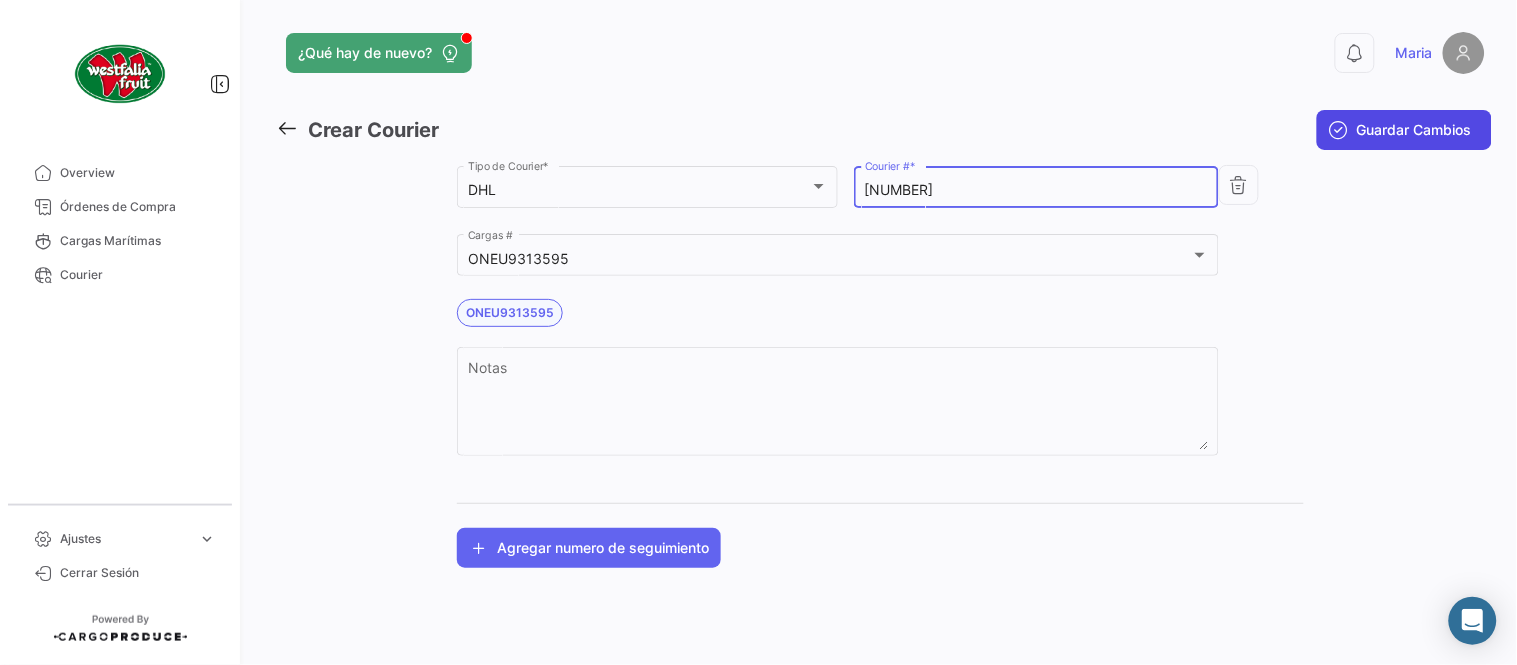 type on "8163061045" 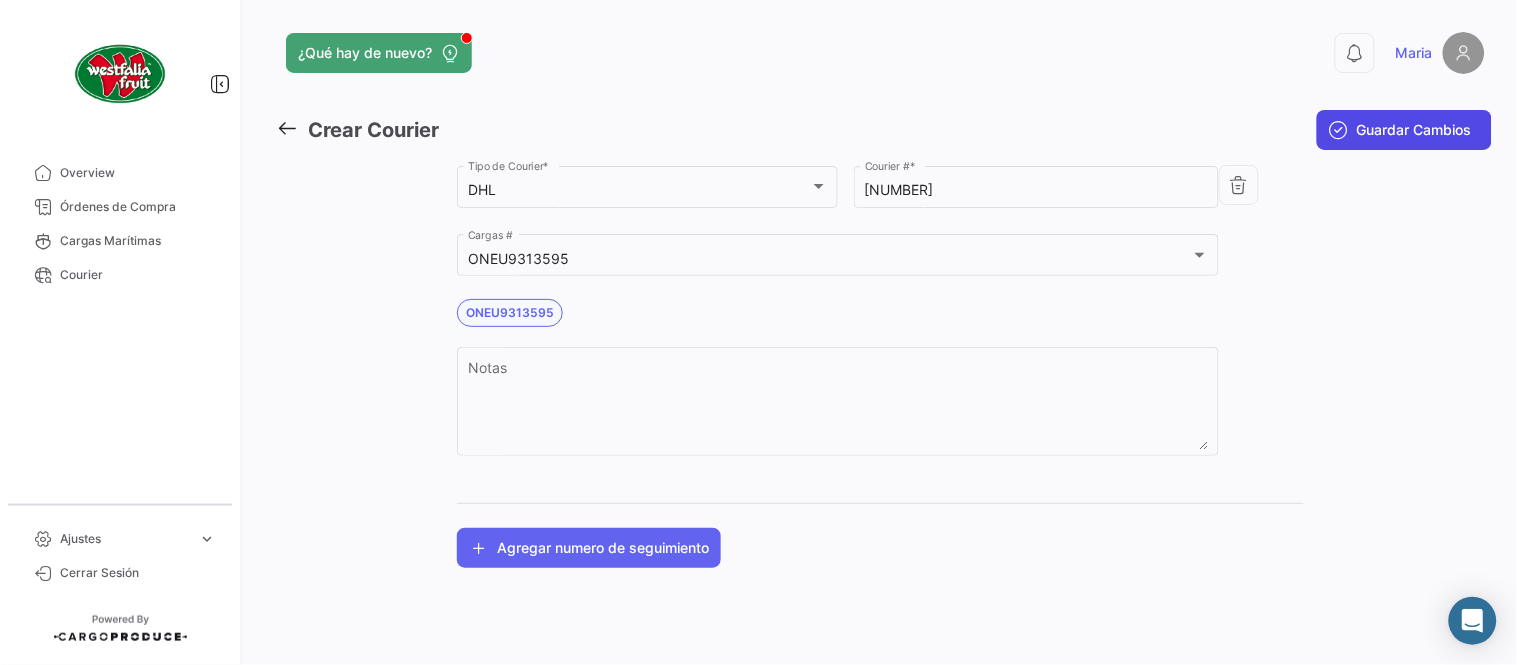 click on "Guardar Cambios" 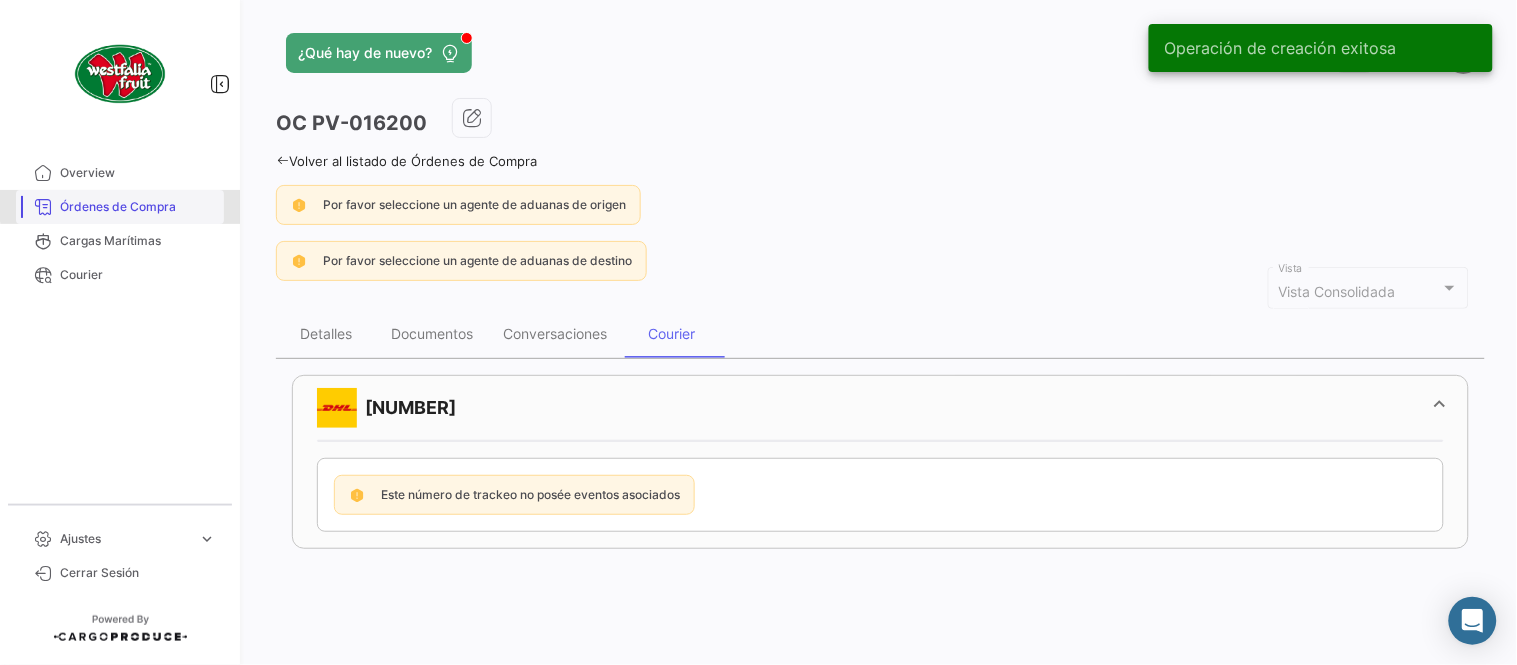 click on "Órdenes de Compra" at bounding box center (138, 207) 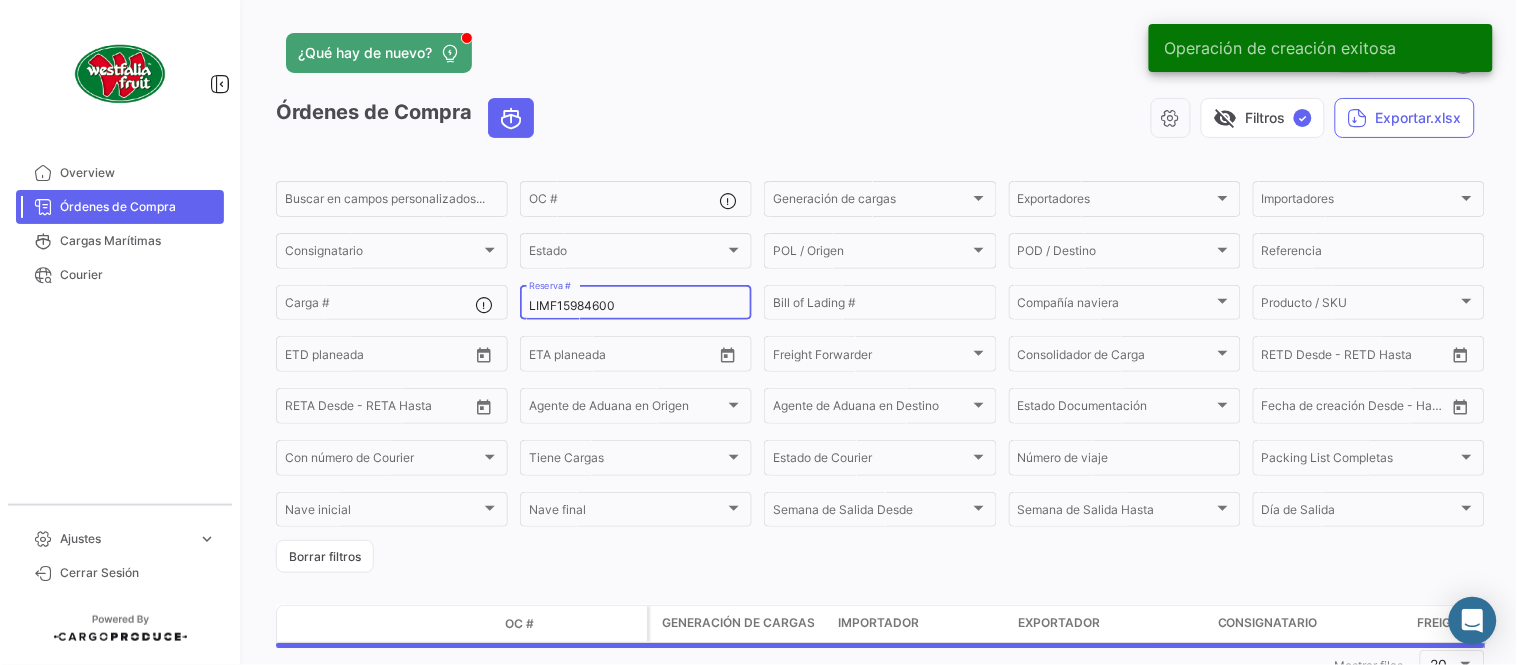 click on "LIMF15984600" at bounding box center [636, 306] 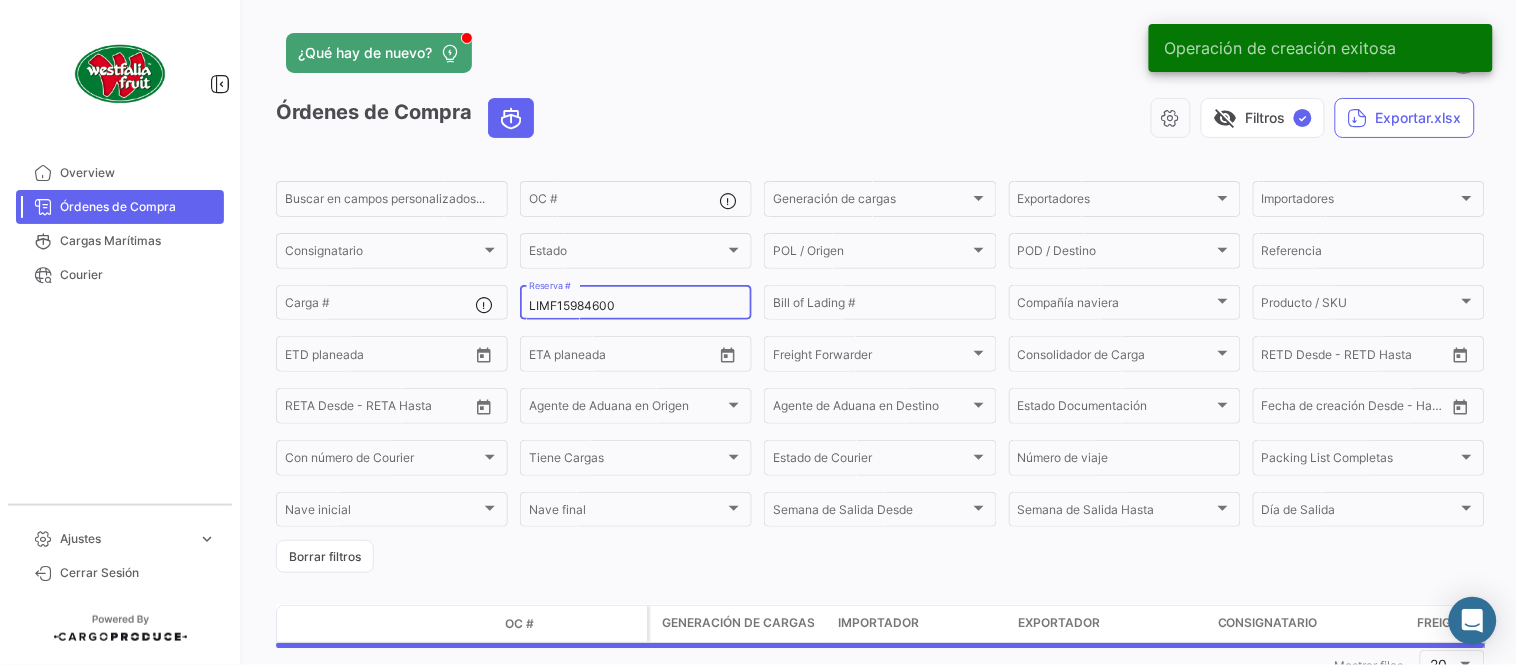 click on "LIMF15984600" at bounding box center [636, 306] 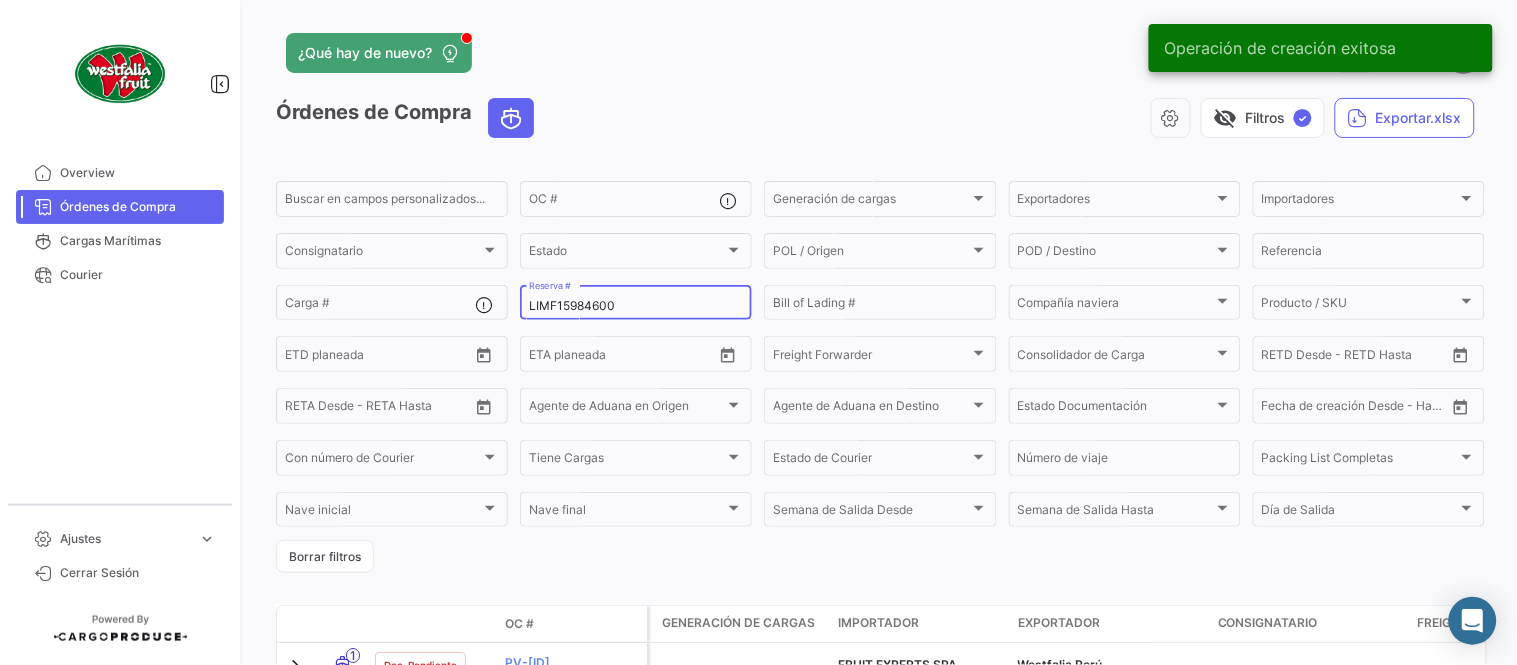 paste on "27457884" 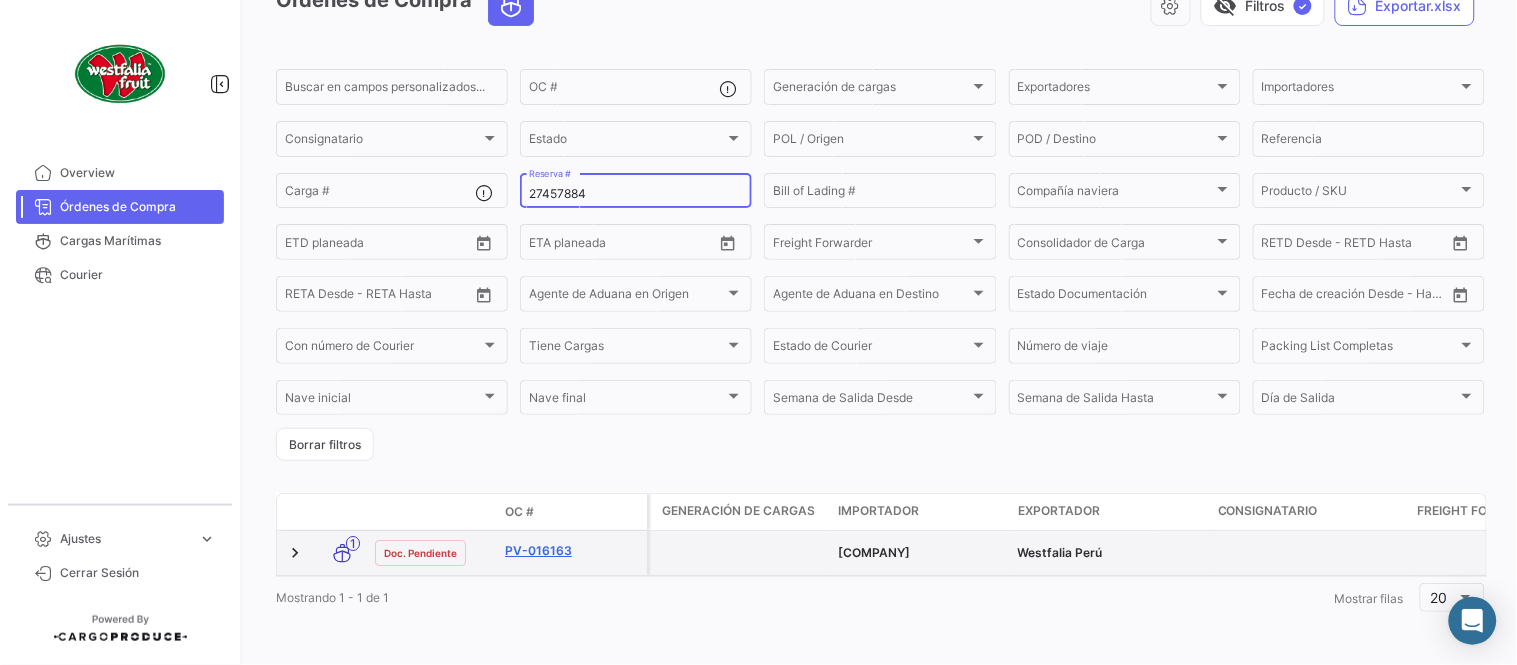 scroll, scrollTop: 128, scrollLeft: 0, axis: vertical 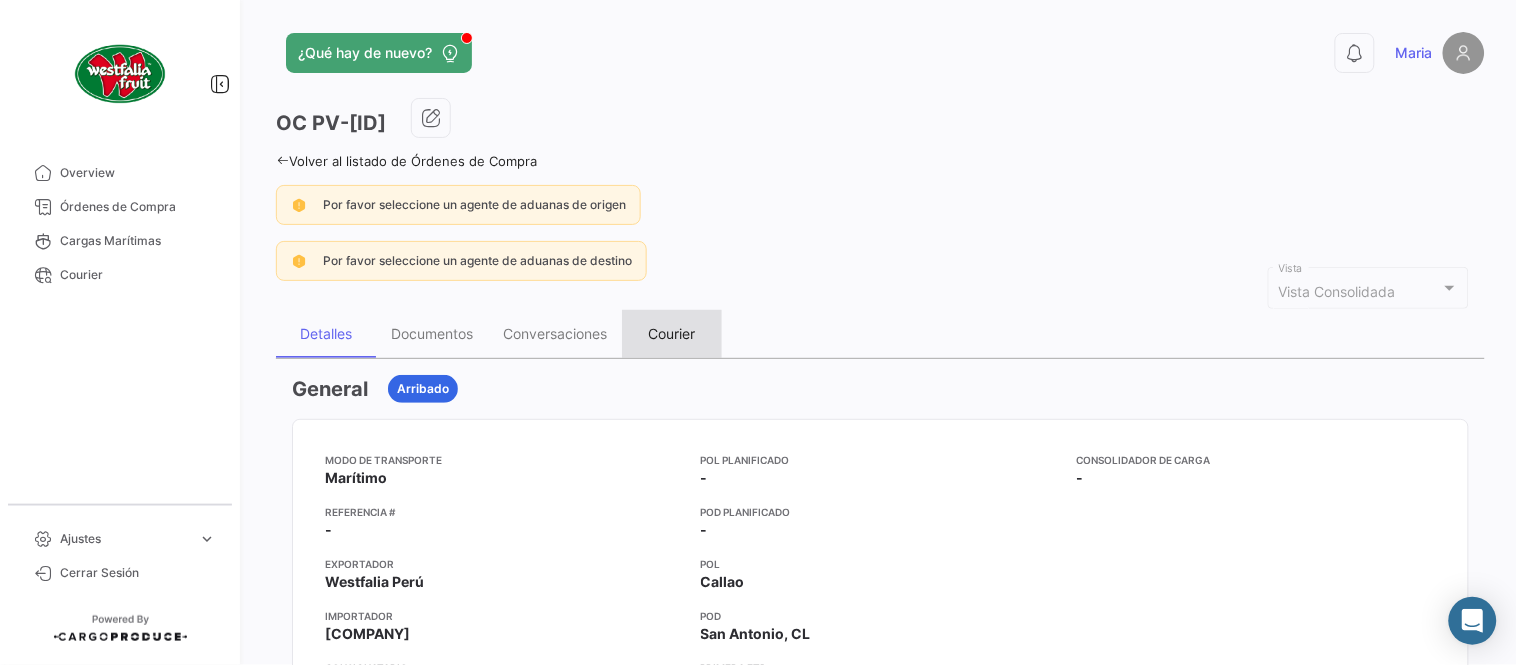click on "Courier" at bounding box center (672, 333) 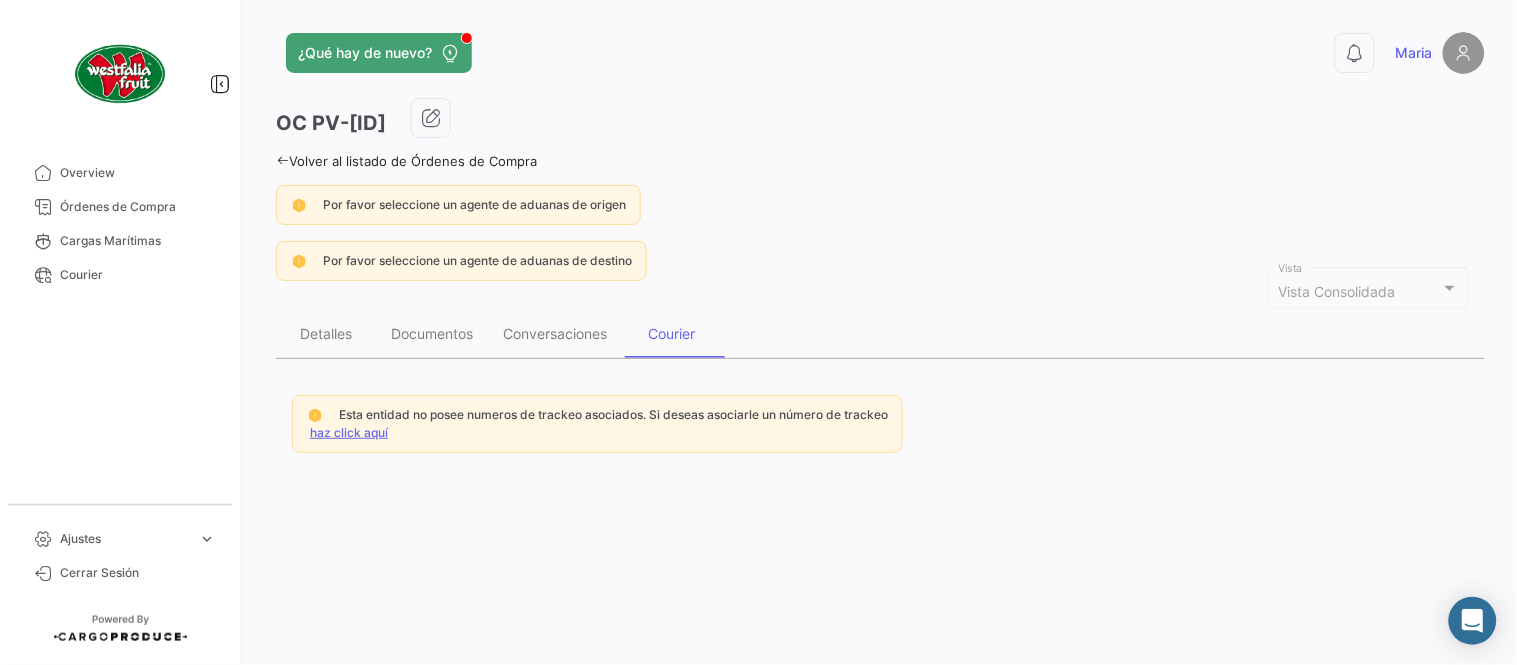 click on "haz click aquí" at bounding box center [349, 432] 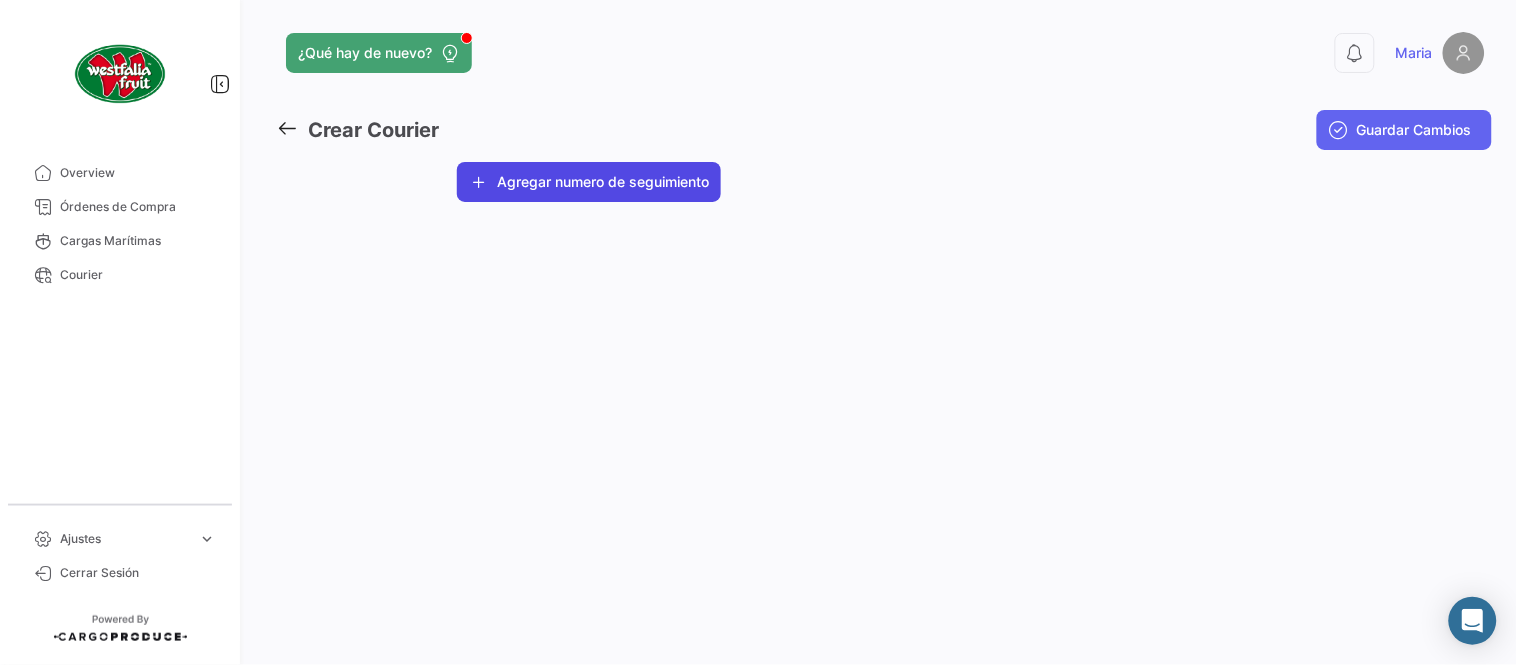 click on "Agregar numero de seguimiento" 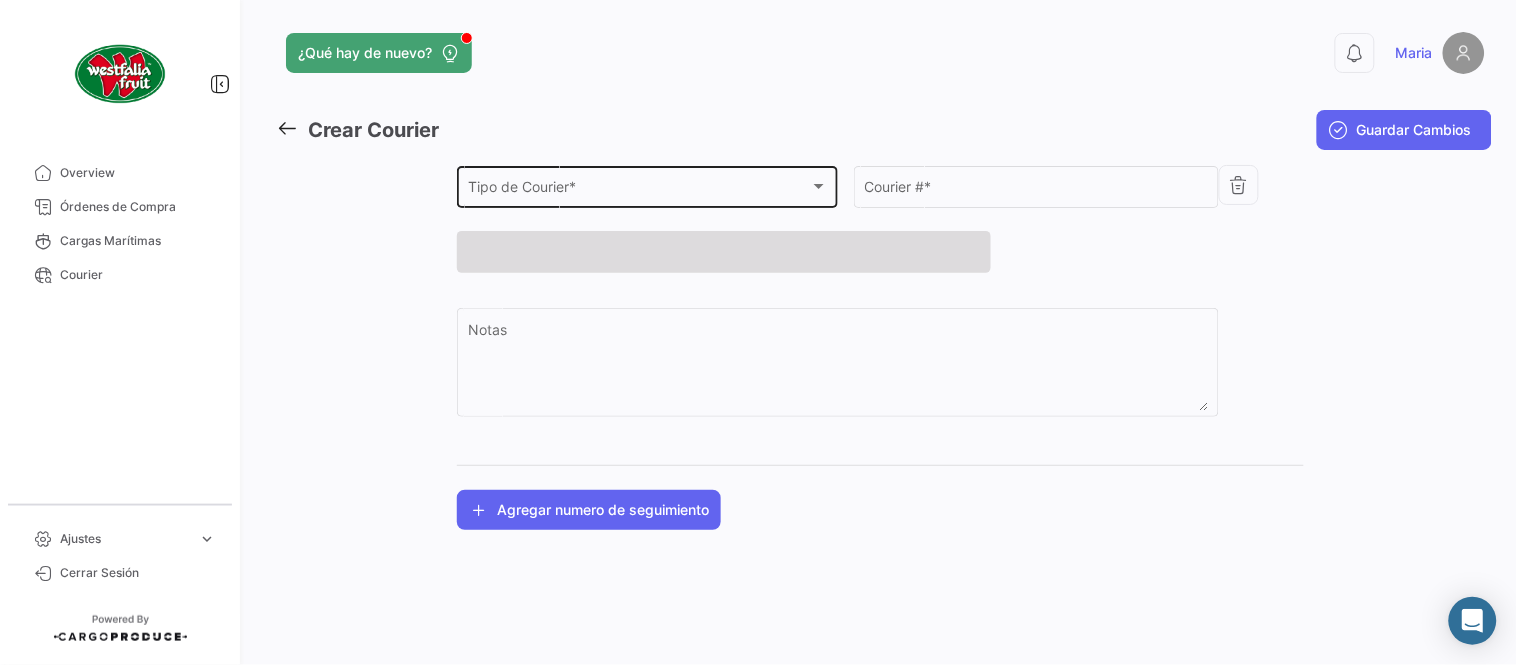 click on "Tipo de Courier *" at bounding box center (639, 190) 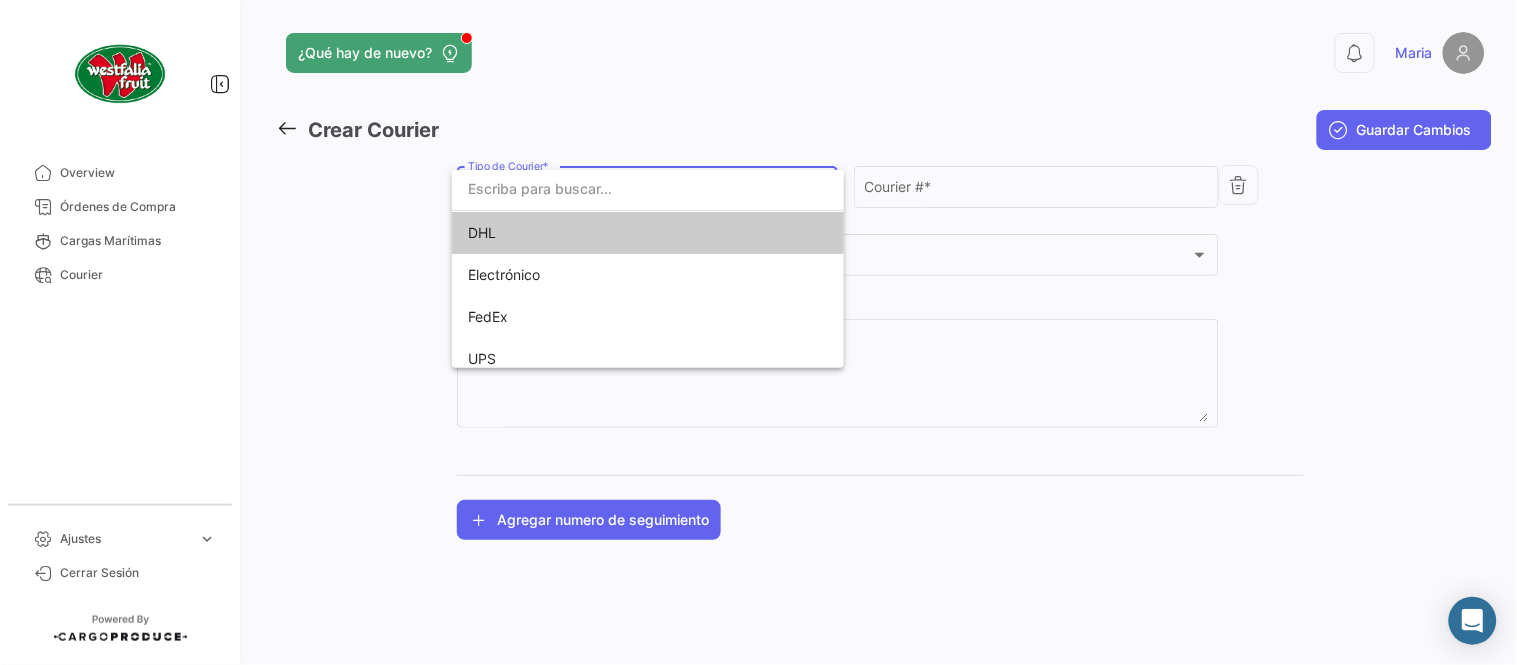 drag, startPoint x: 552, startPoint y: 201, endPoint x: 551, endPoint y: 222, distance: 21.023796 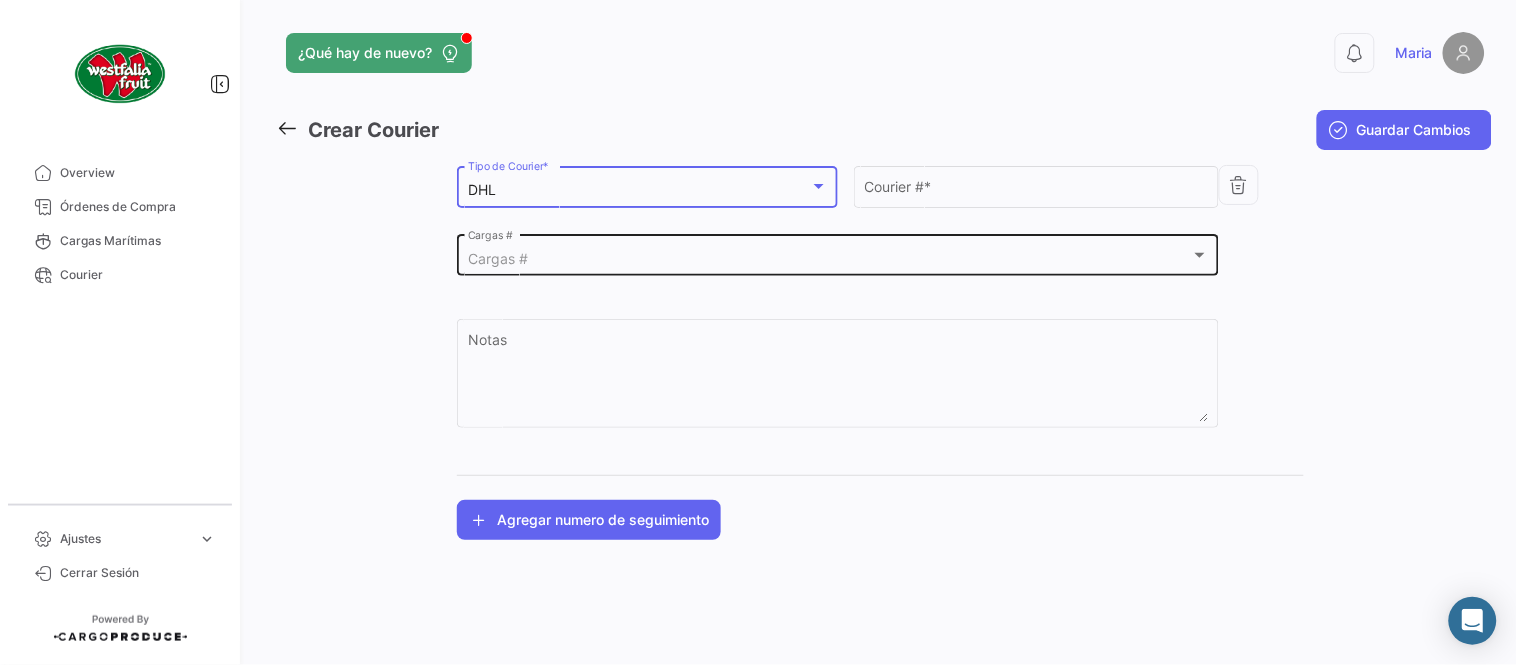 click on "Cargas #  Cargas #" 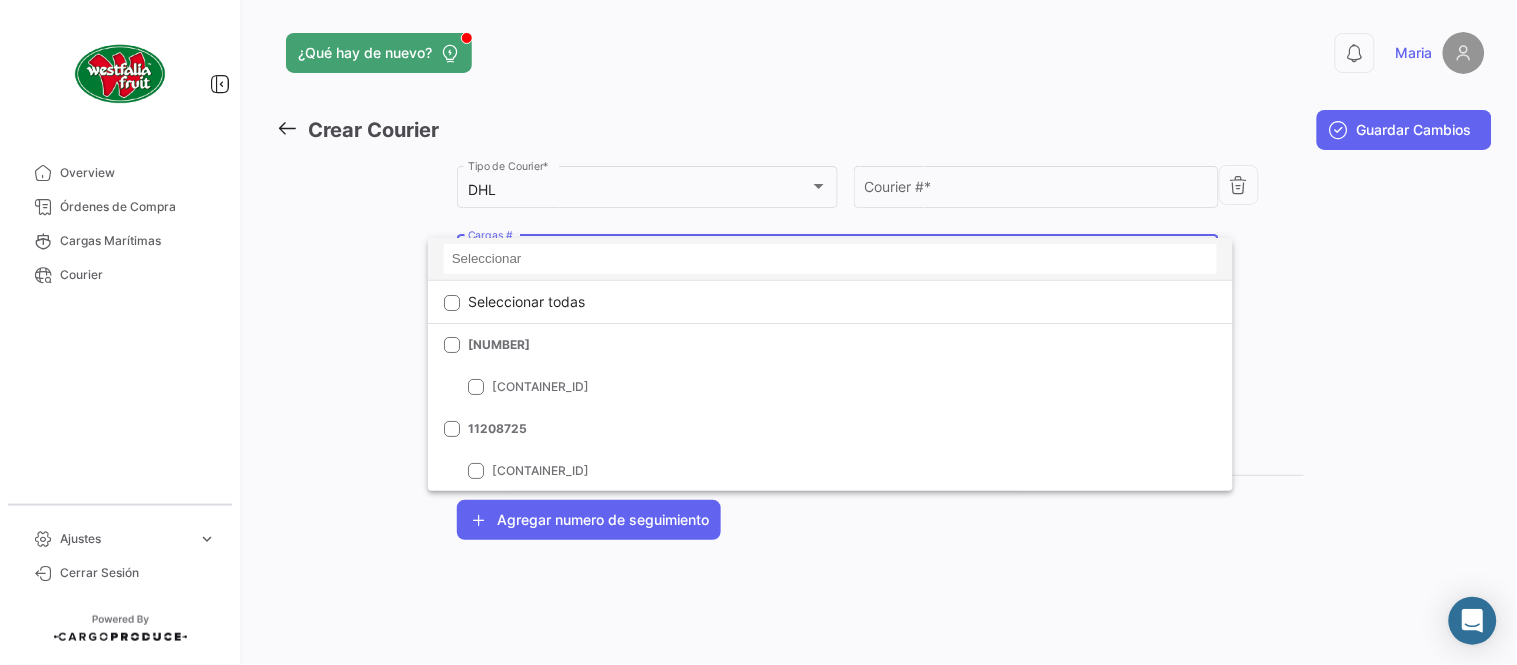 click at bounding box center [830, 259] 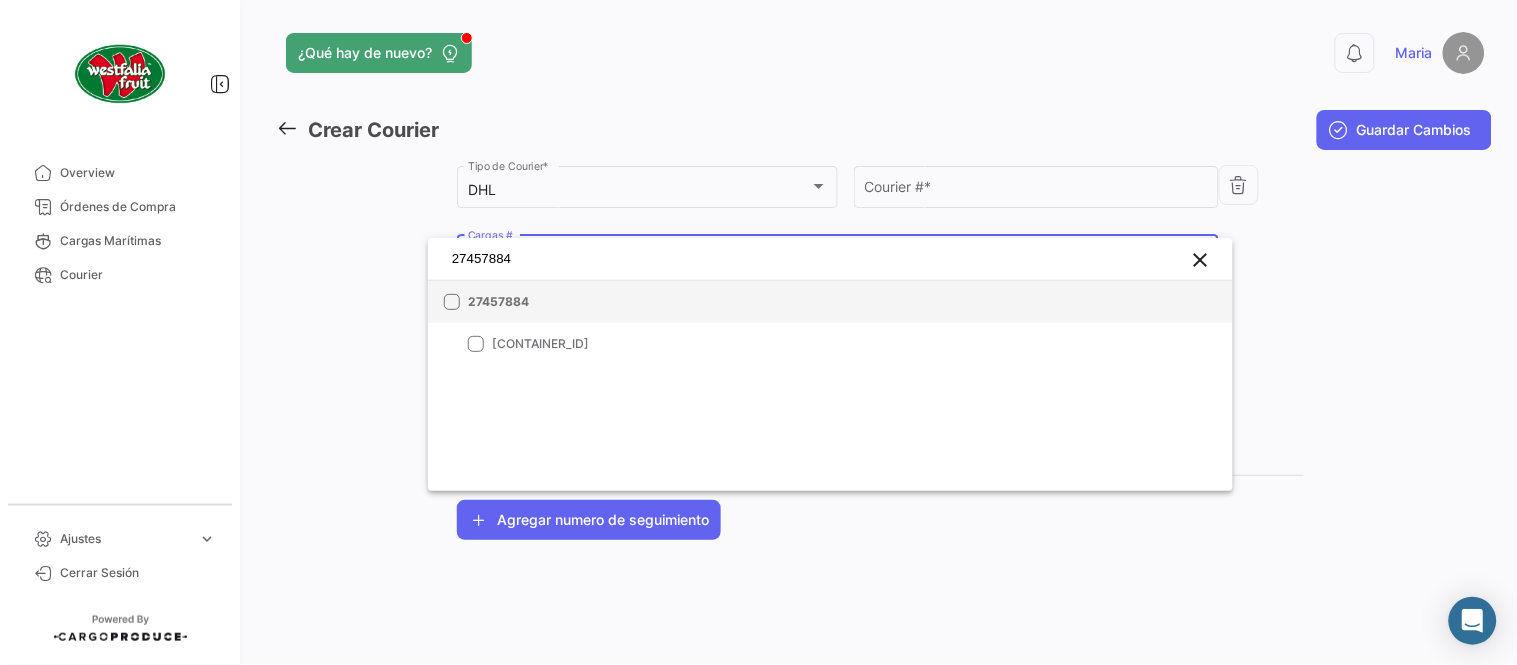 type on "27457884" 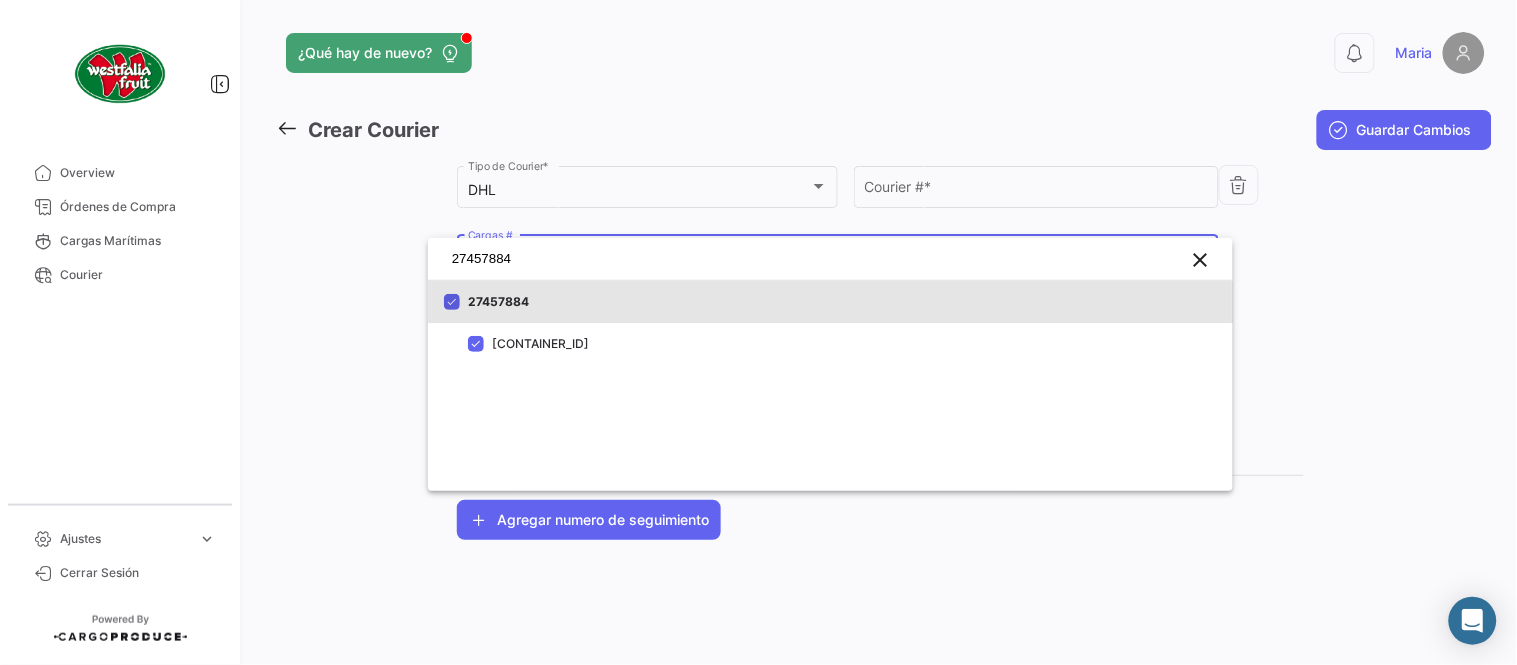 click at bounding box center [758, 332] 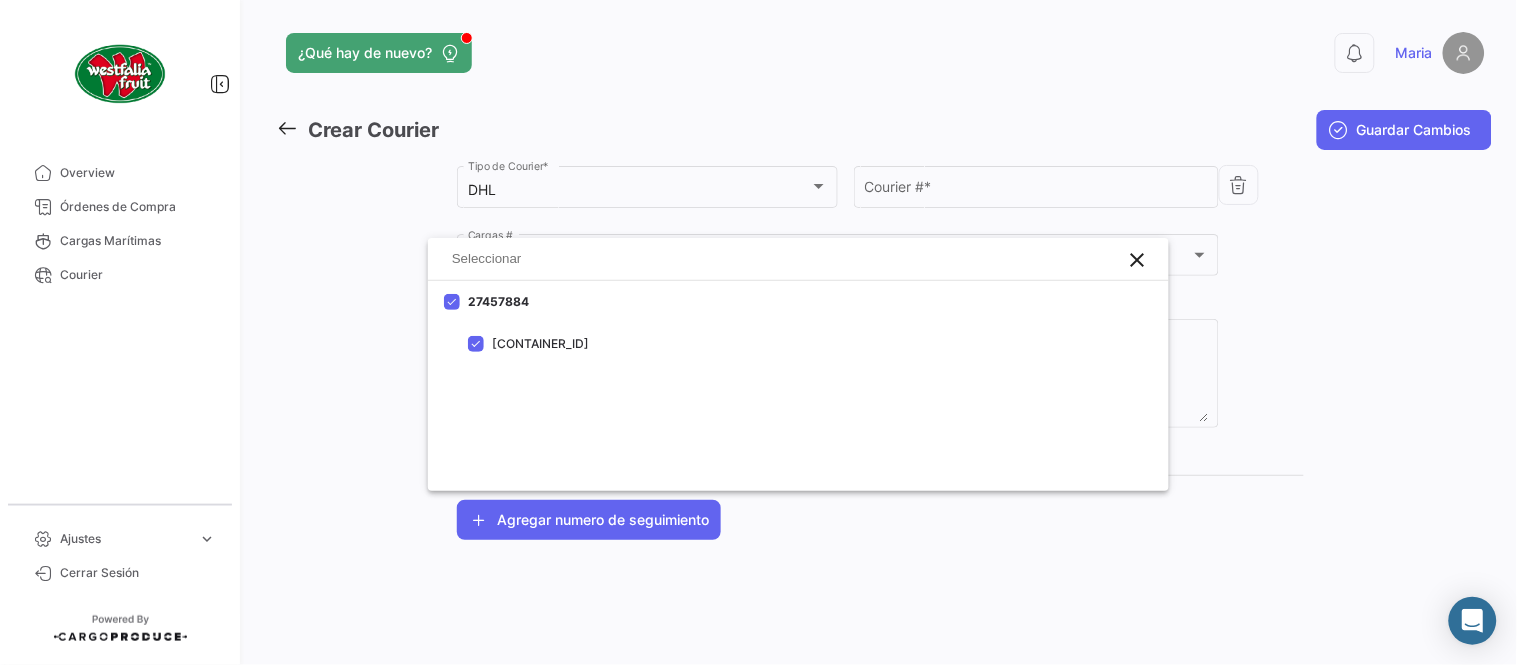 click on "Courier #  *" at bounding box center [1037, 190] 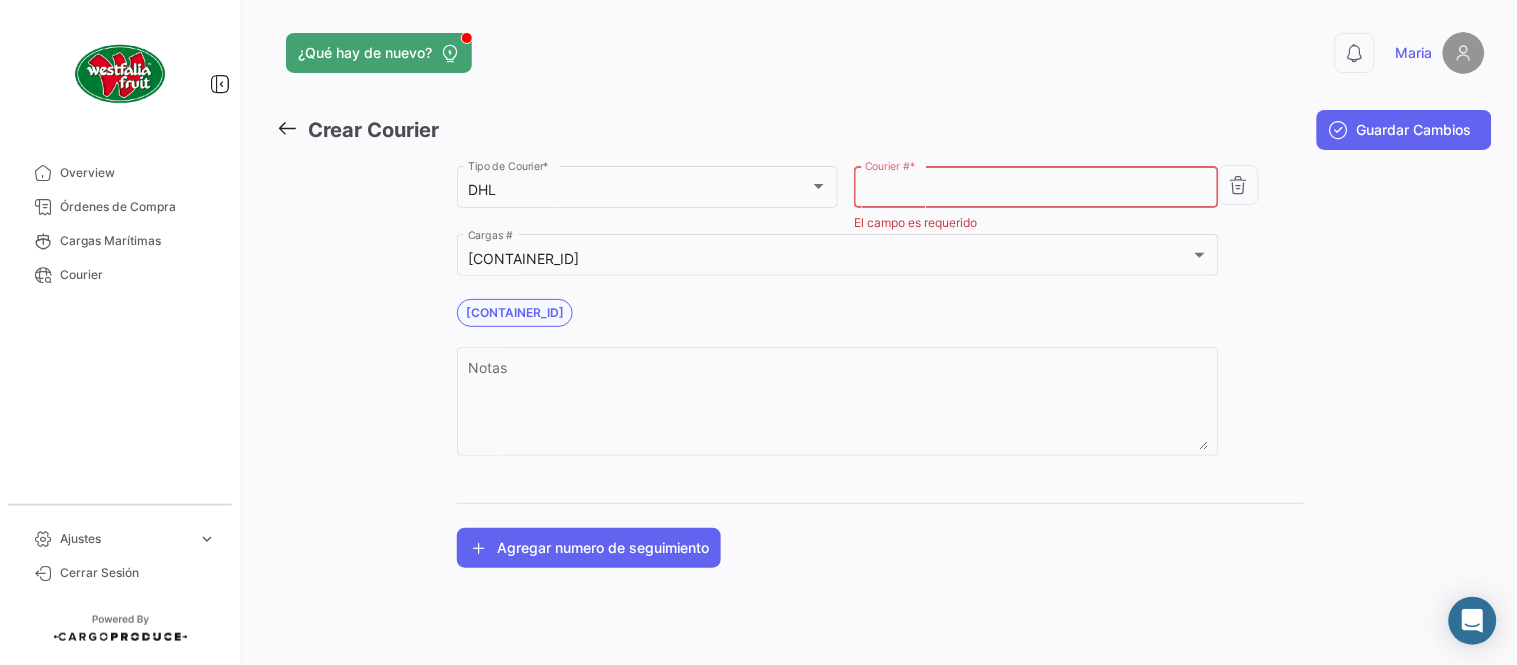 paste on "4866819893" 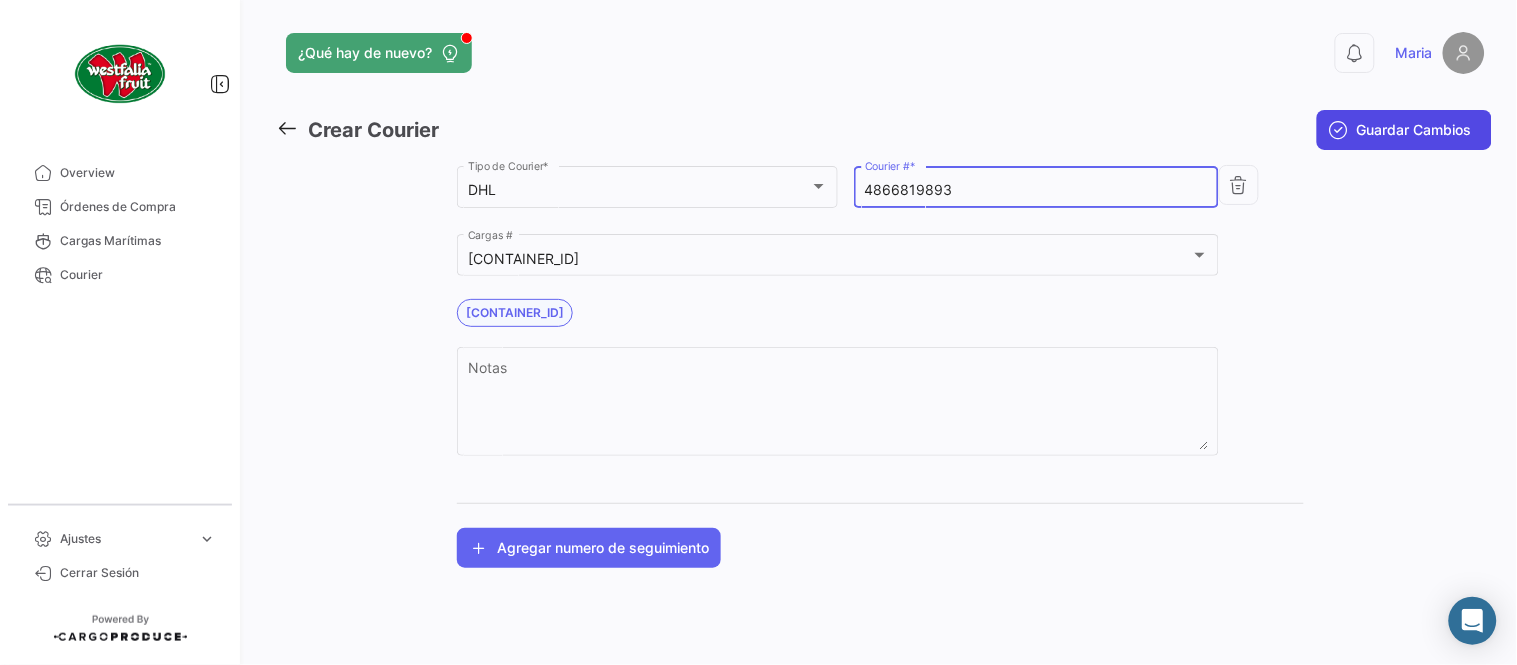 type on "4866819893" 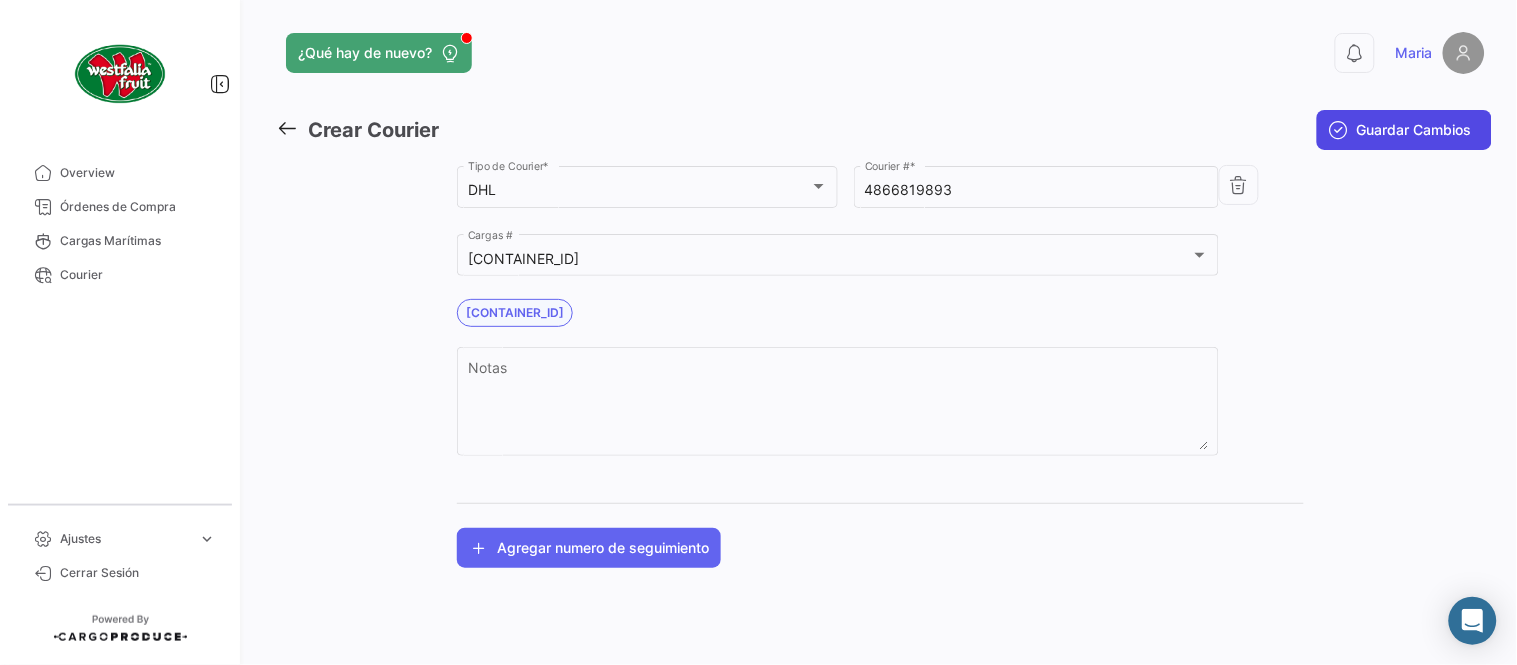 click on "Guardar Cambios" 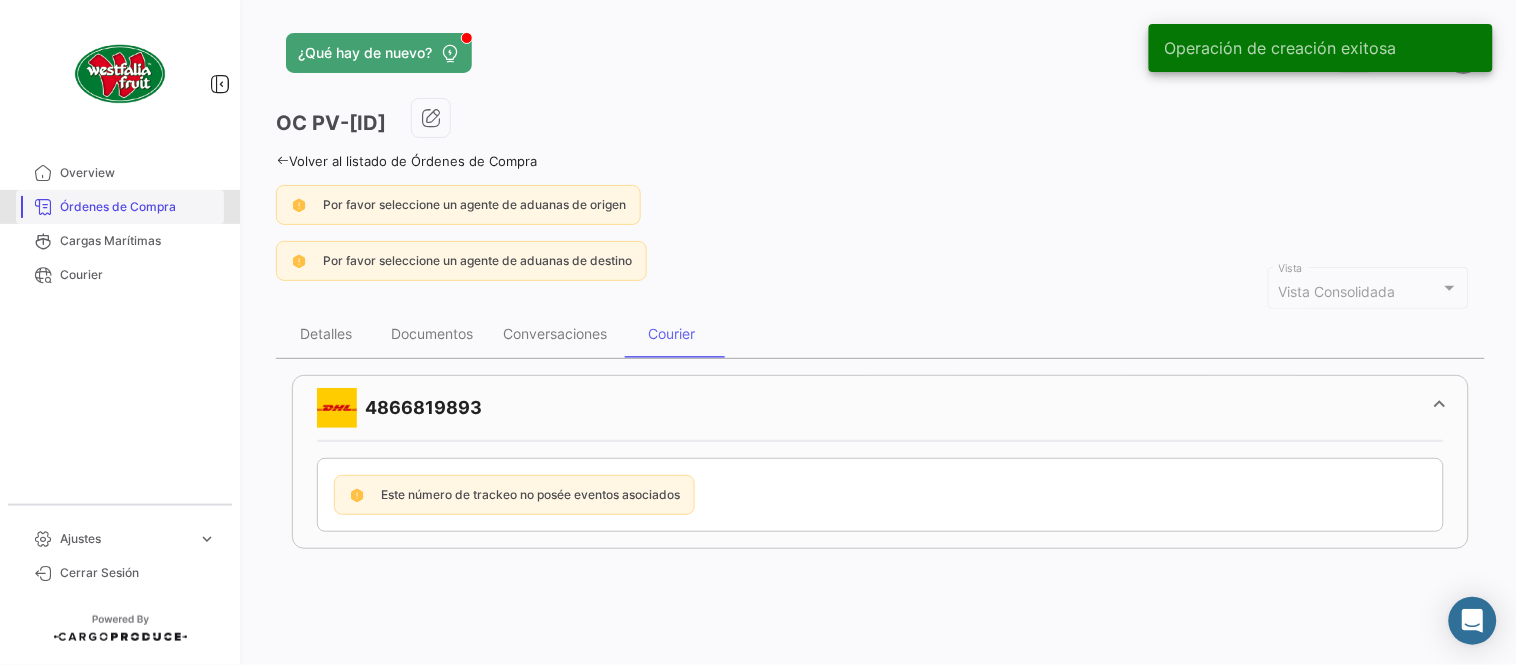 click on "Órdenes de Compra" at bounding box center [120, 207] 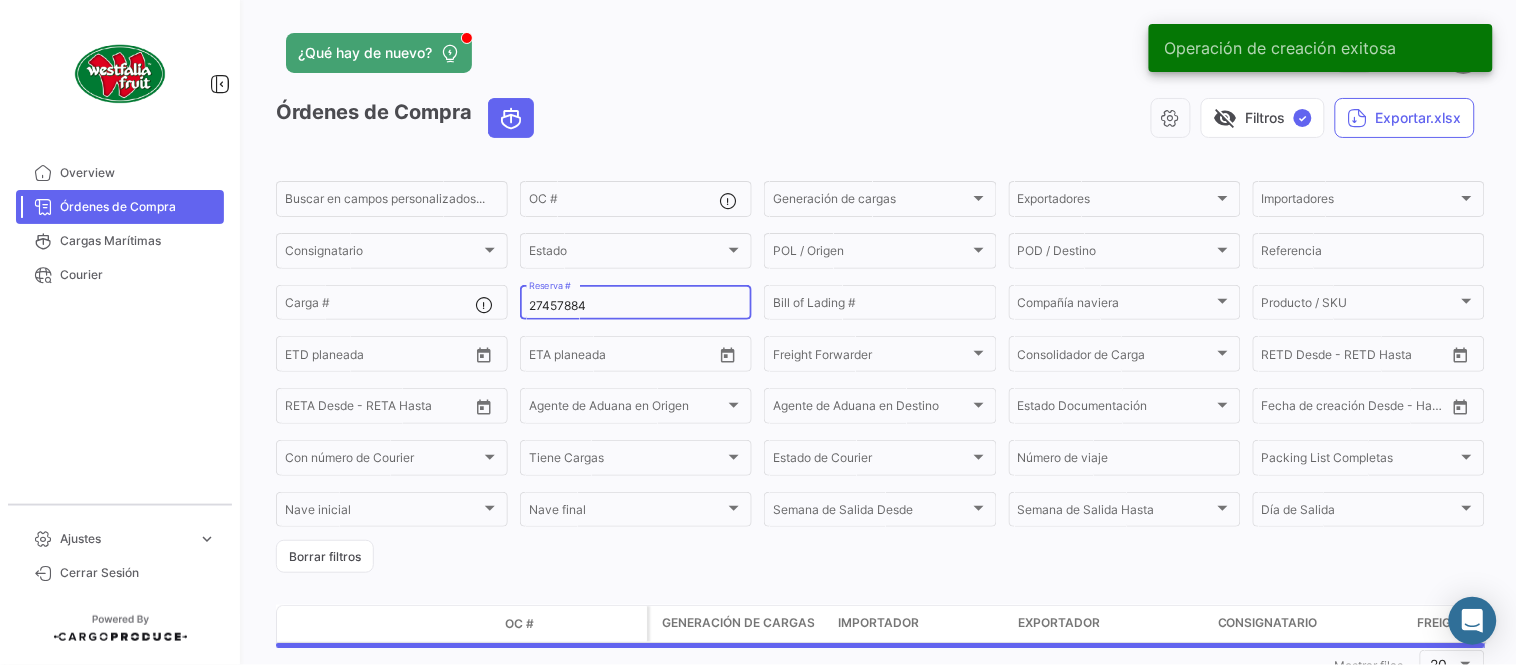 click on "27457884" at bounding box center [636, 306] 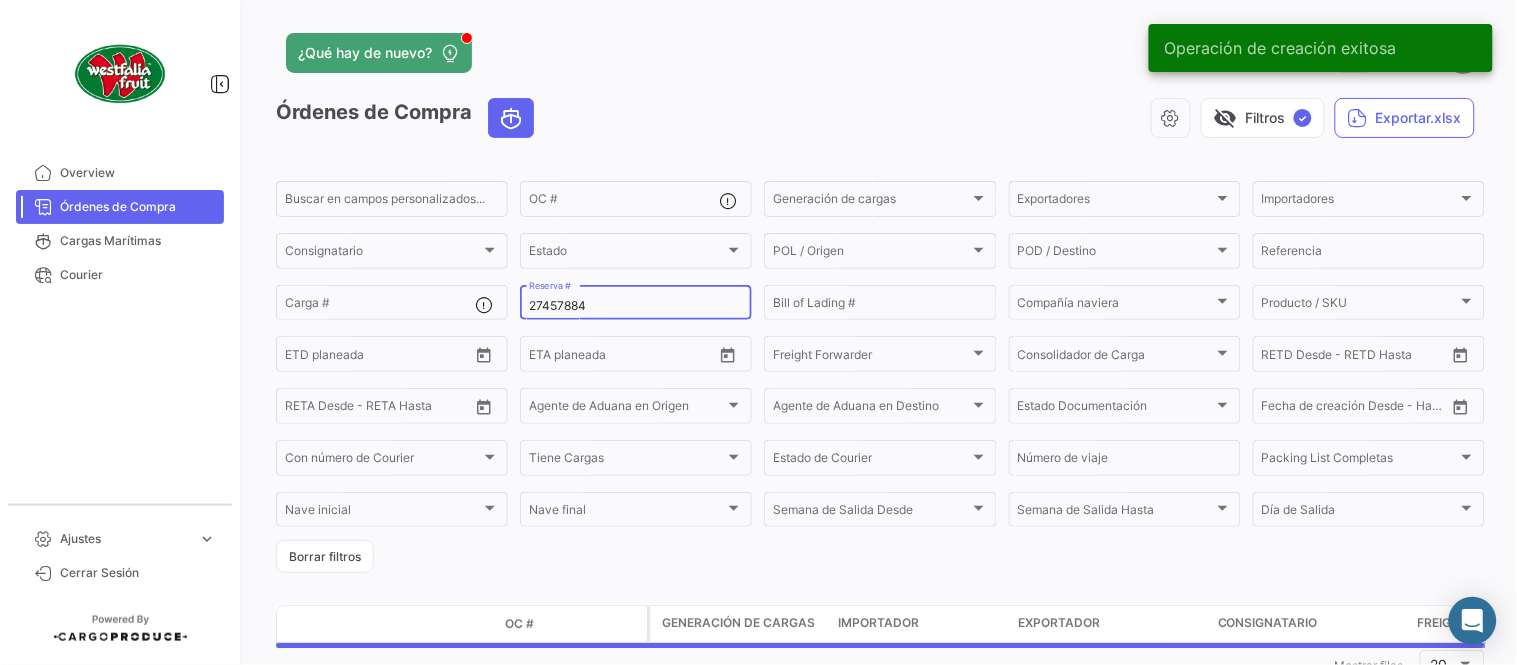 click on "27457884" at bounding box center (636, 306) 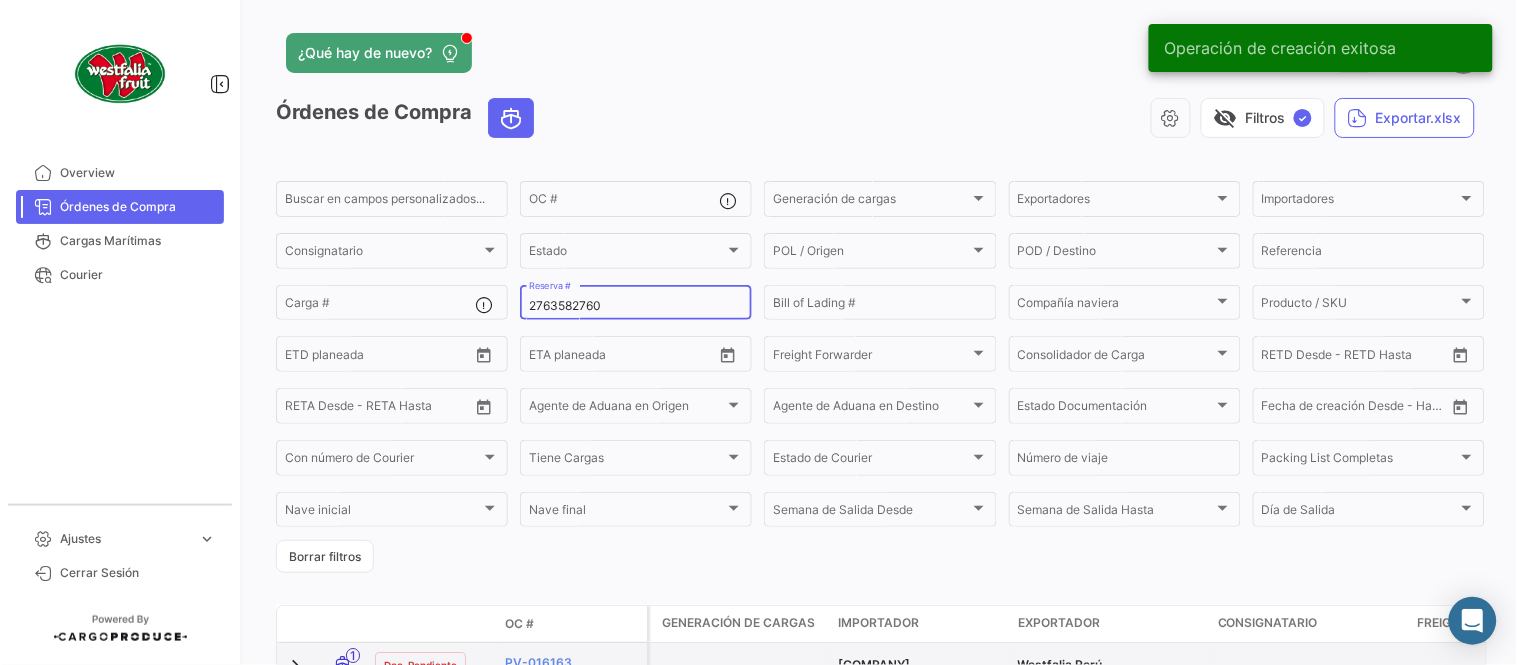 type on "2763582760" 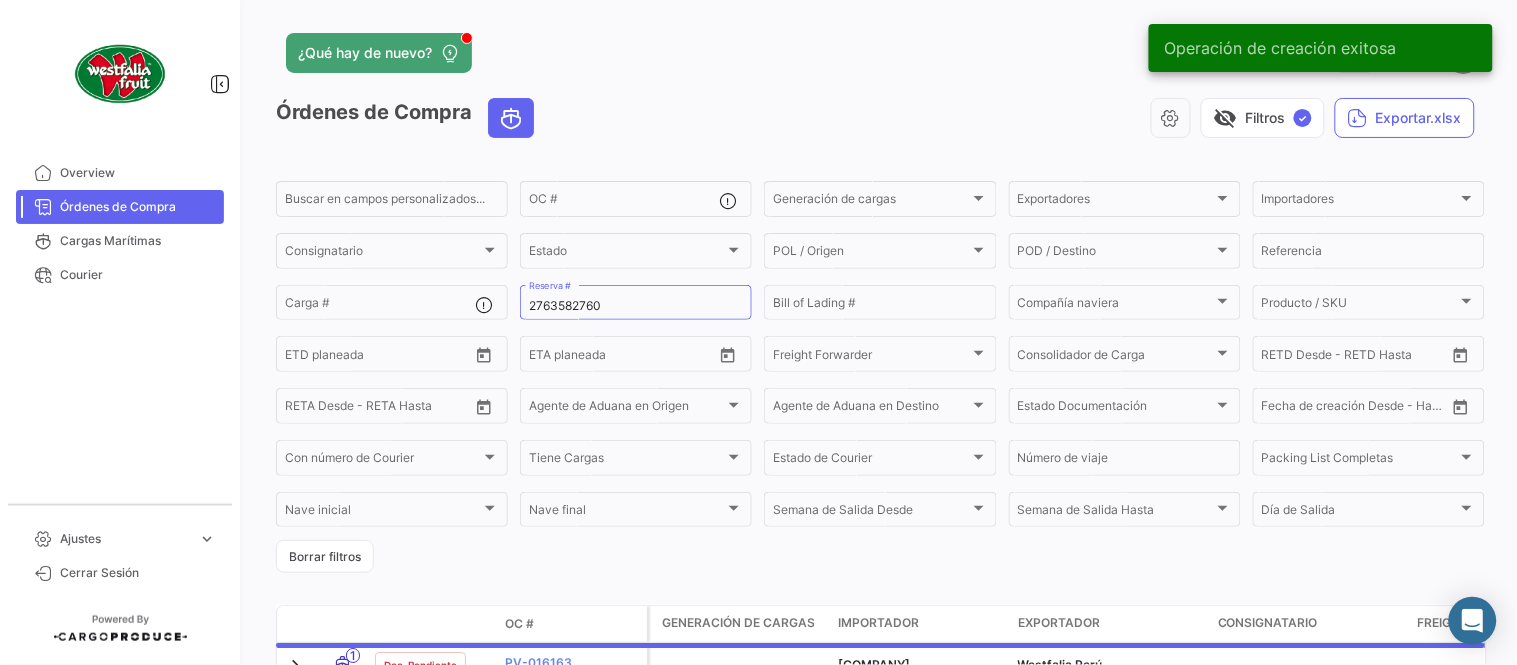 click on "¿Qué hay de nuevo?  0  Maria" 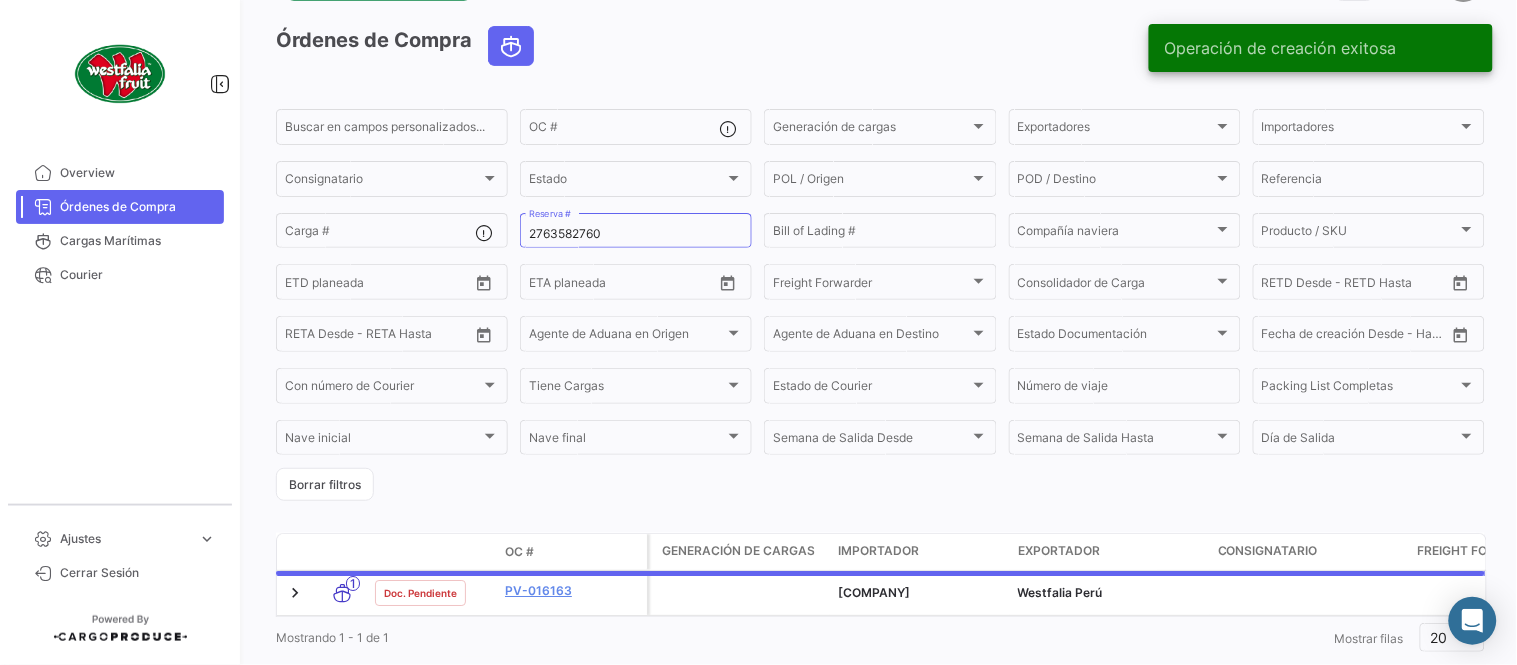 scroll, scrollTop: 128, scrollLeft: 0, axis: vertical 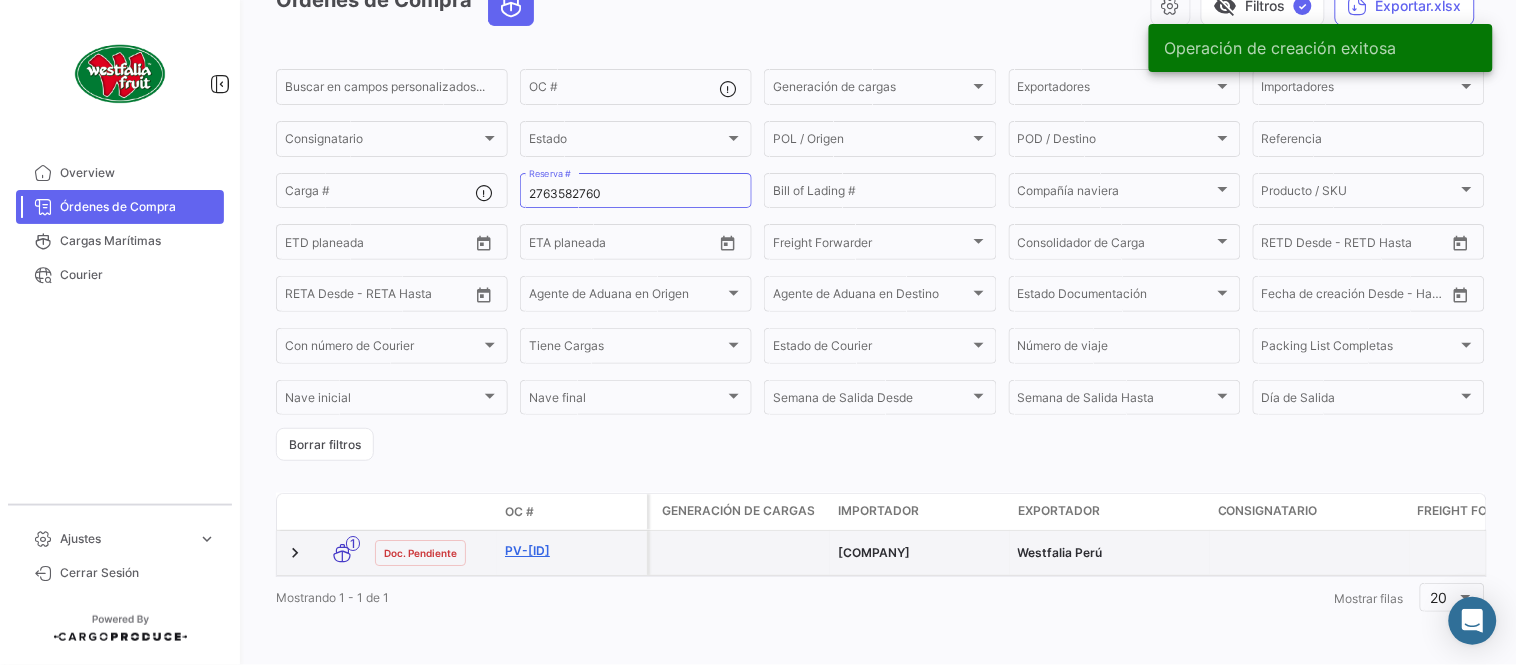 click on "PV-016227" 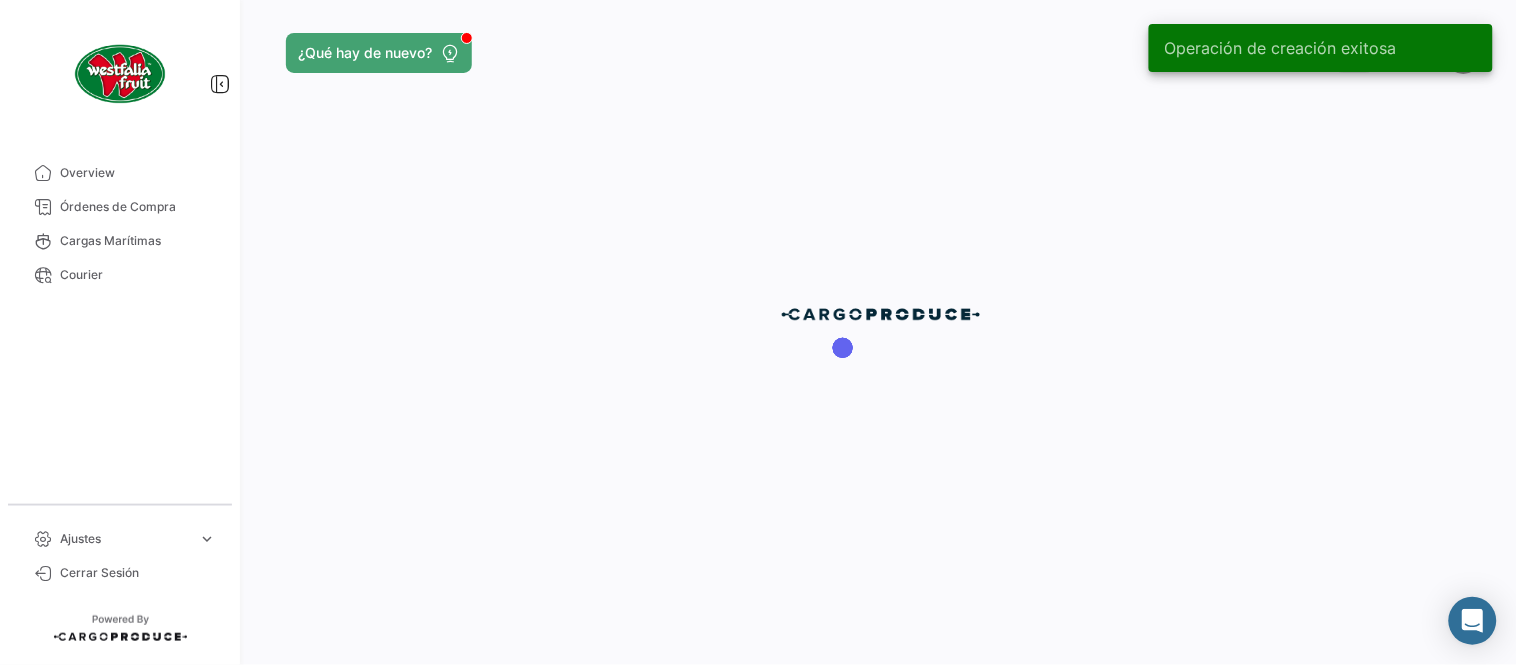 scroll, scrollTop: 0, scrollLeft: 0, axis: both 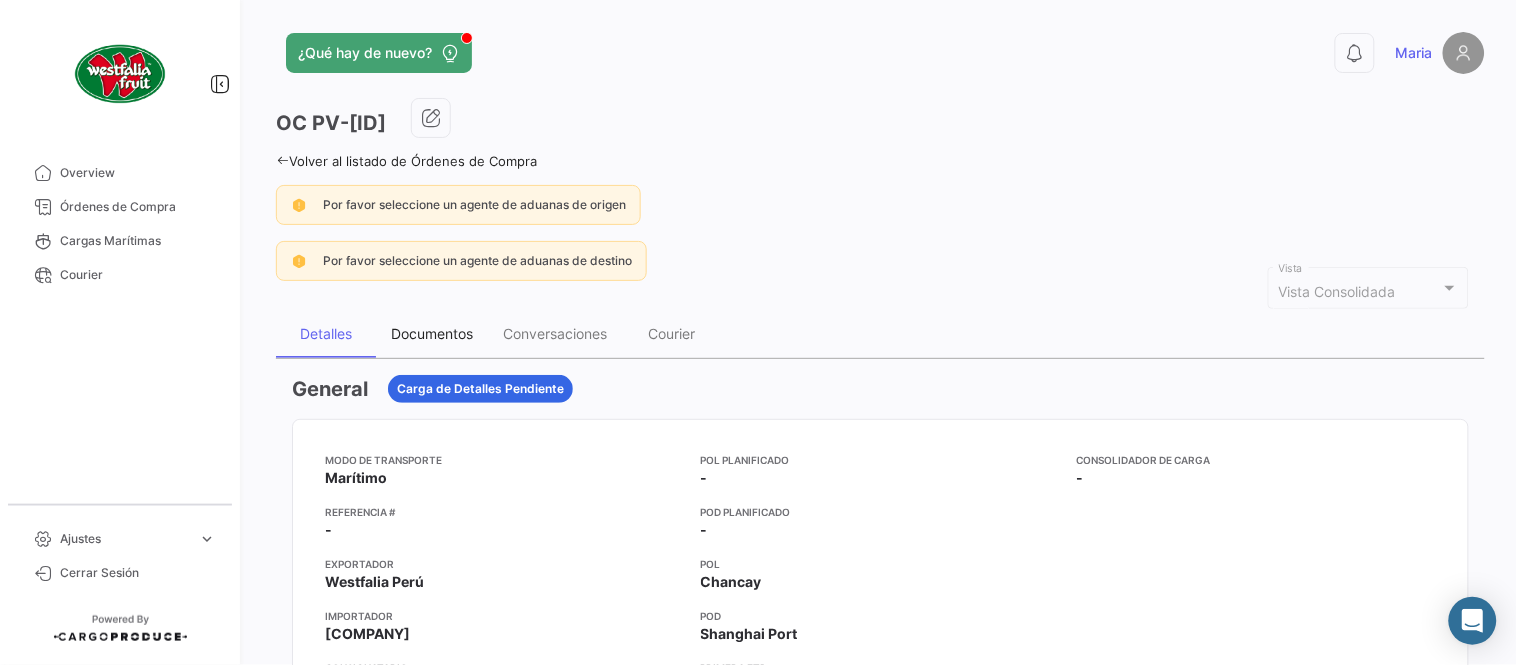 click on "Documentos" at bounding box center [432, 333] 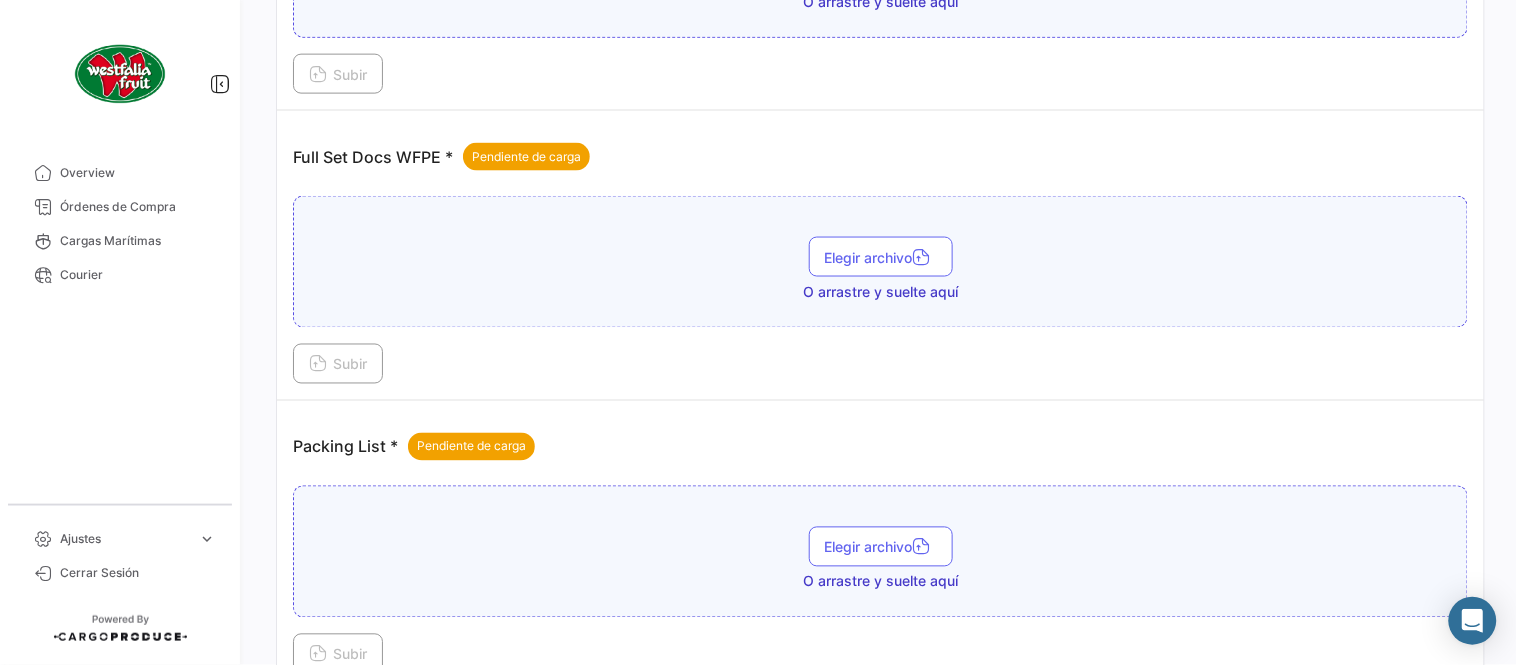 scroll, scrollTop: 806, scrollLeft: 0, axis: vertical 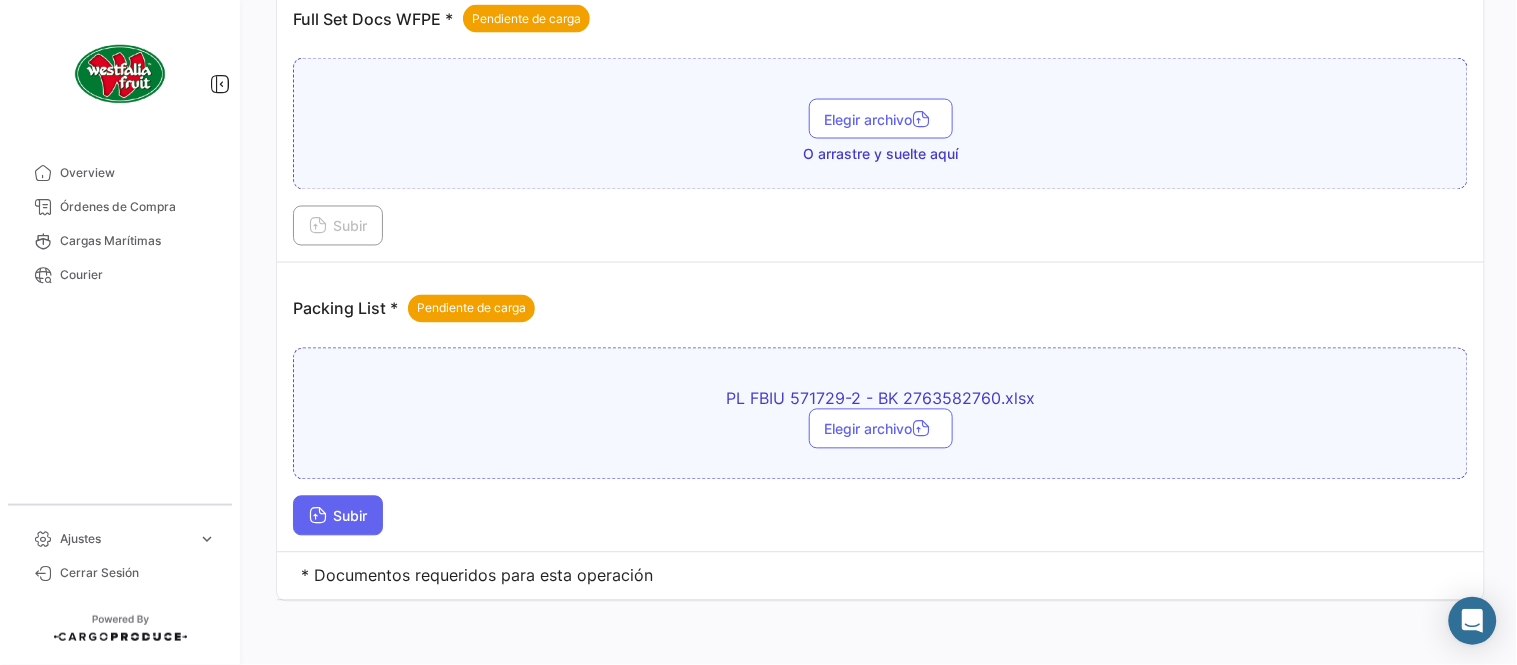 click on "Subir" at bounding box center [338, 516] 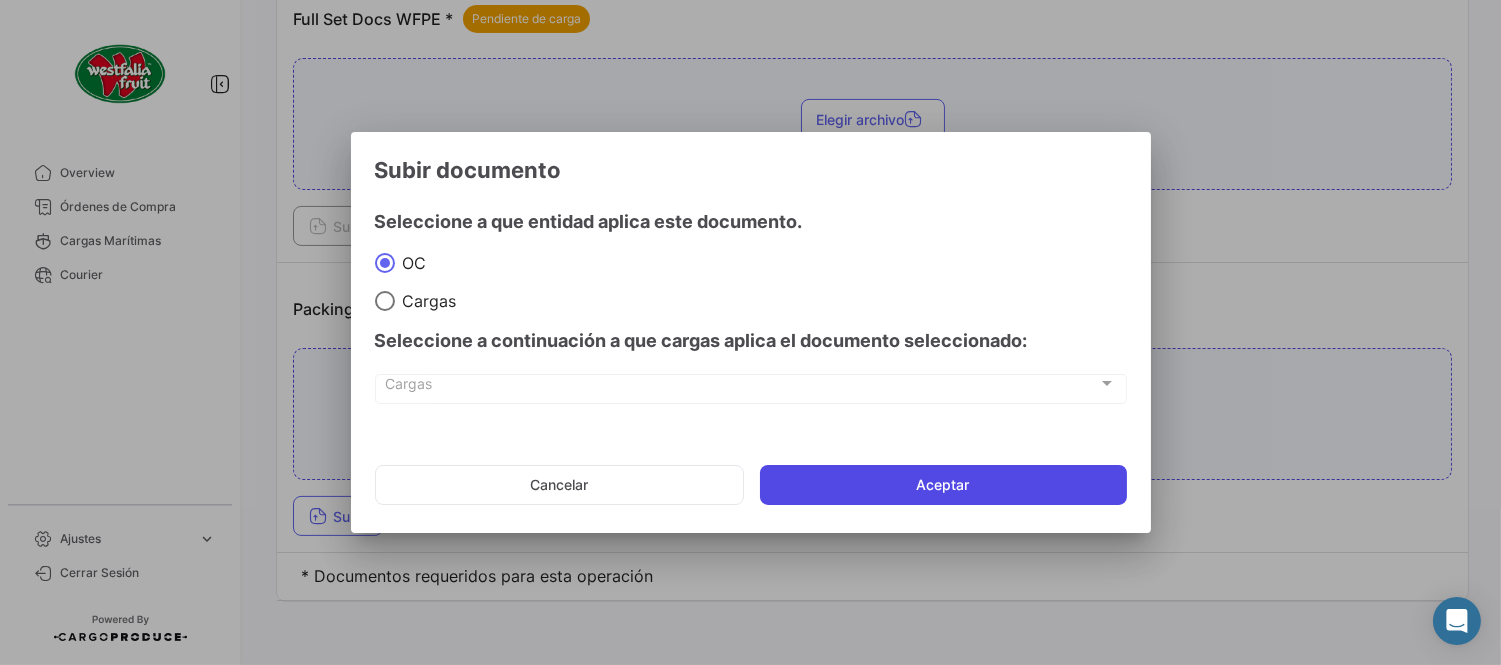 click on "Aceptar" 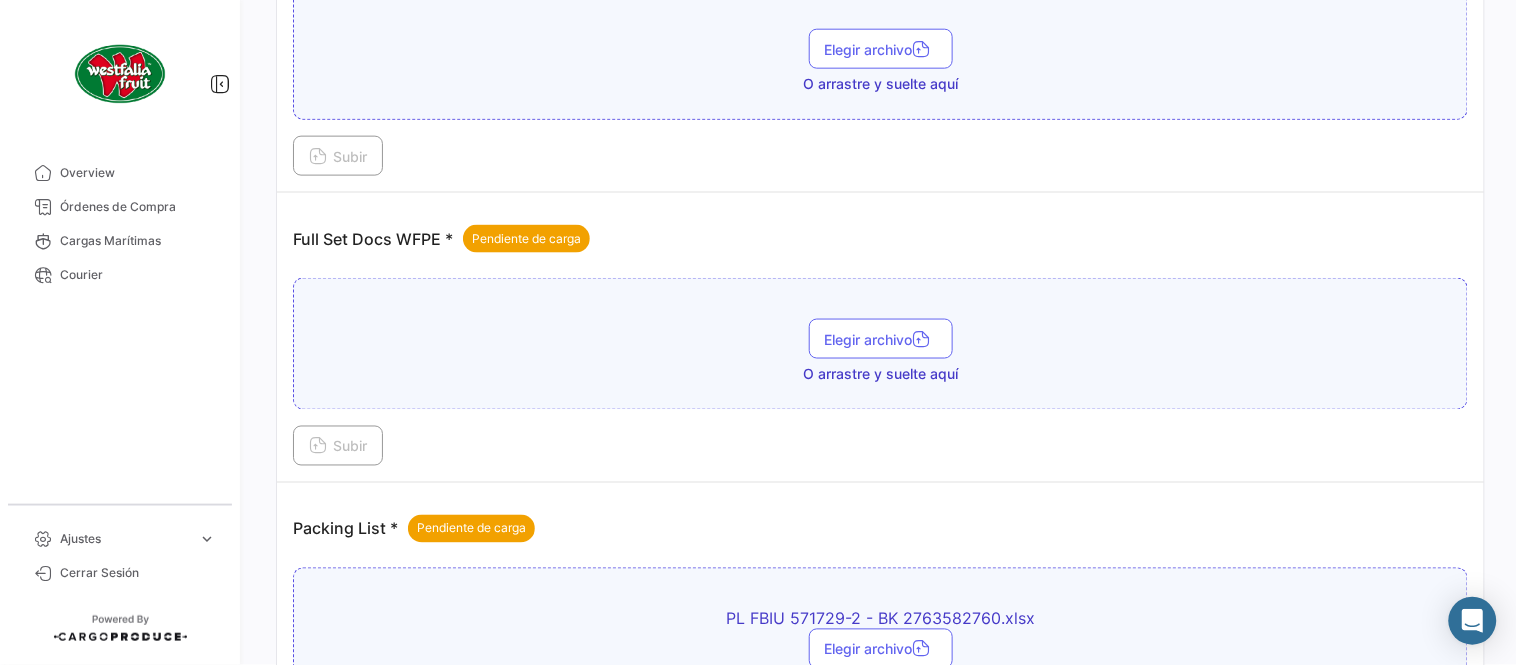 scroll, scrollTop: 584, scrollLeft: 0, axis: vertical 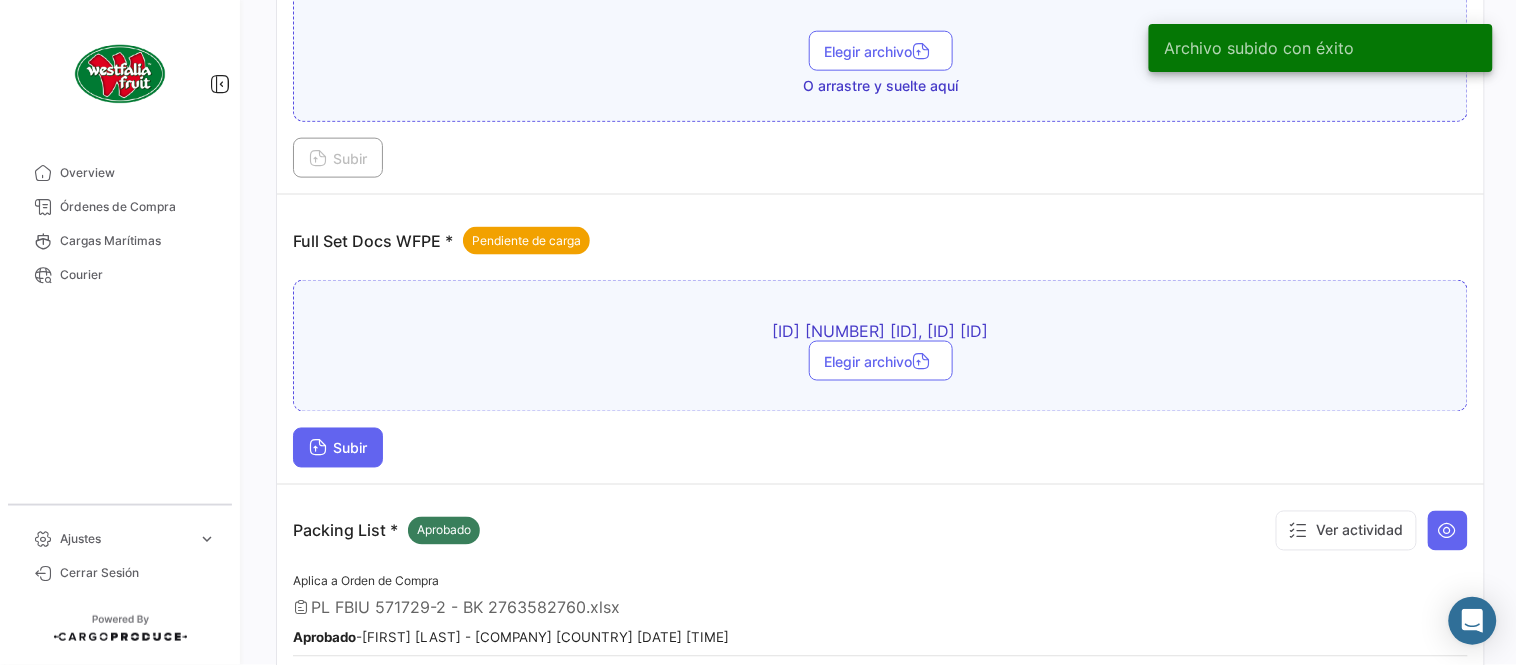 click on "Subir" at bounding box center (338, 448) 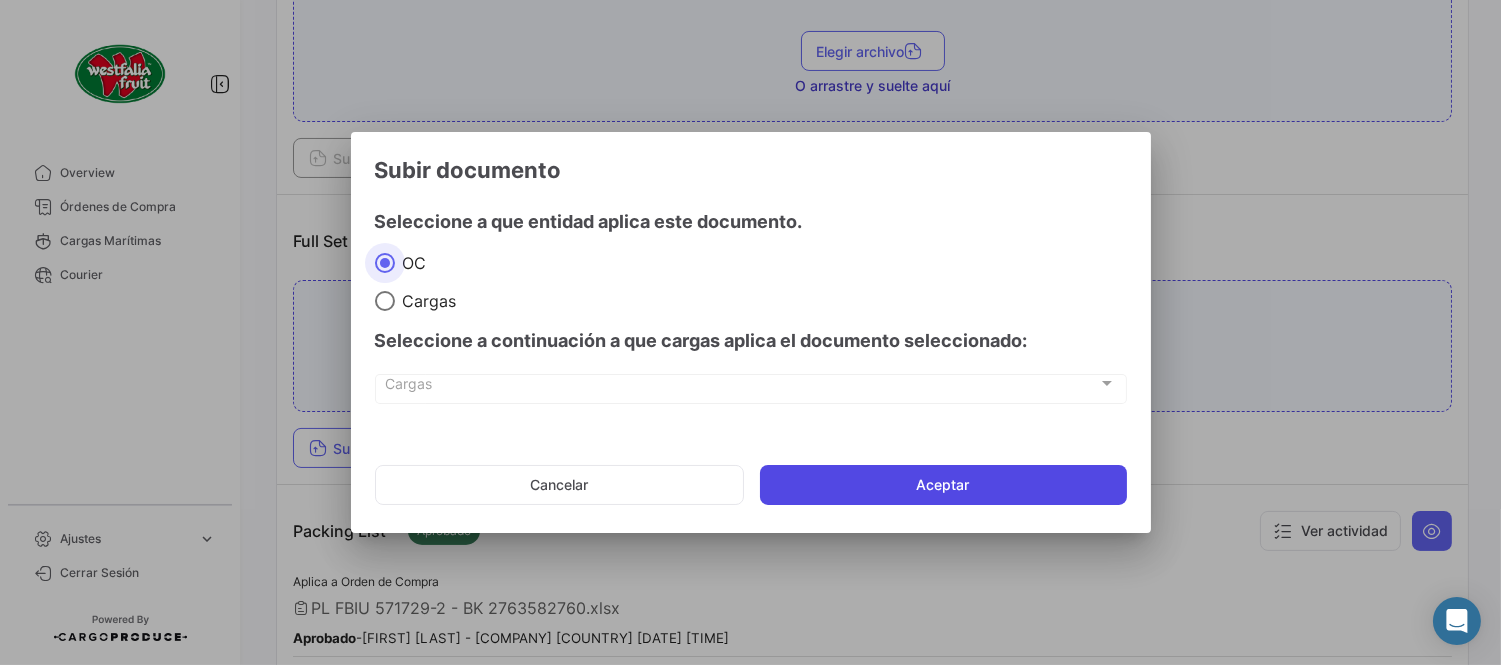 click on "Aceptar" 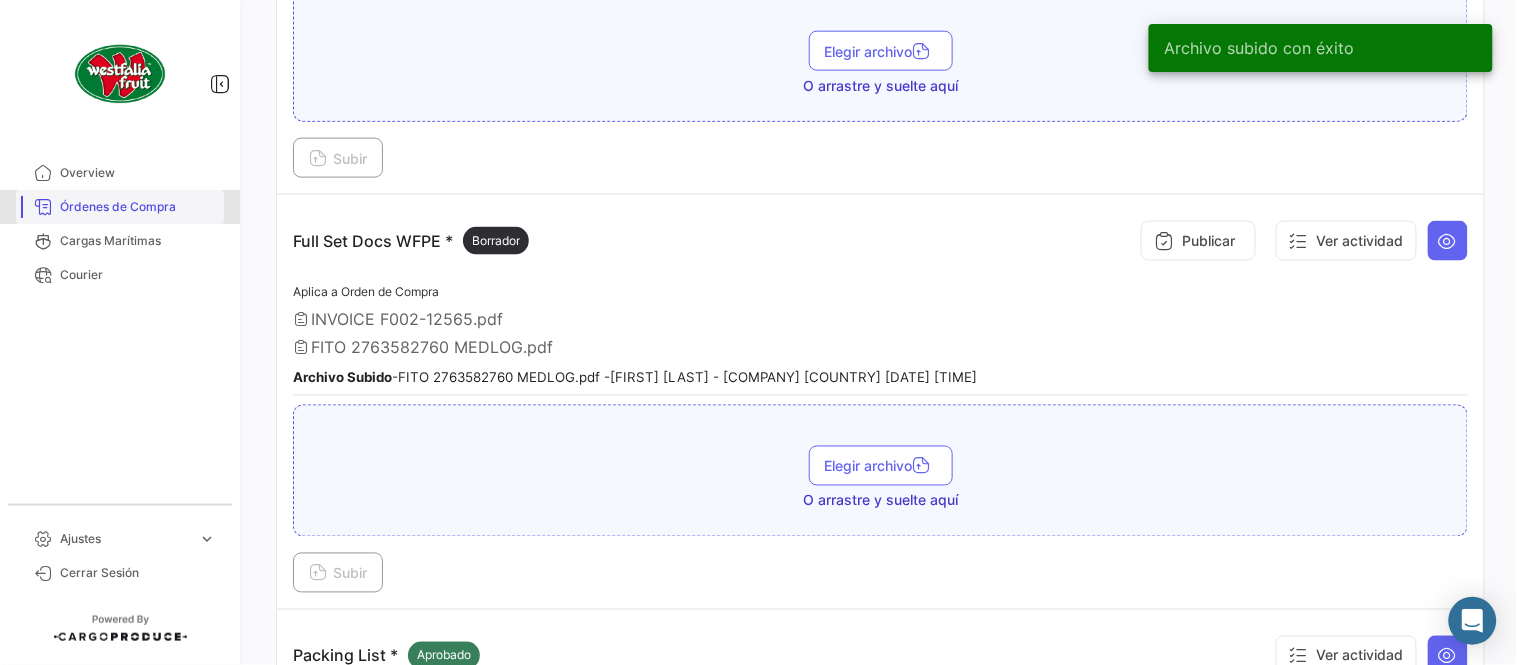 click on "Órdenes de Compra" at bounding box center [138, 207] 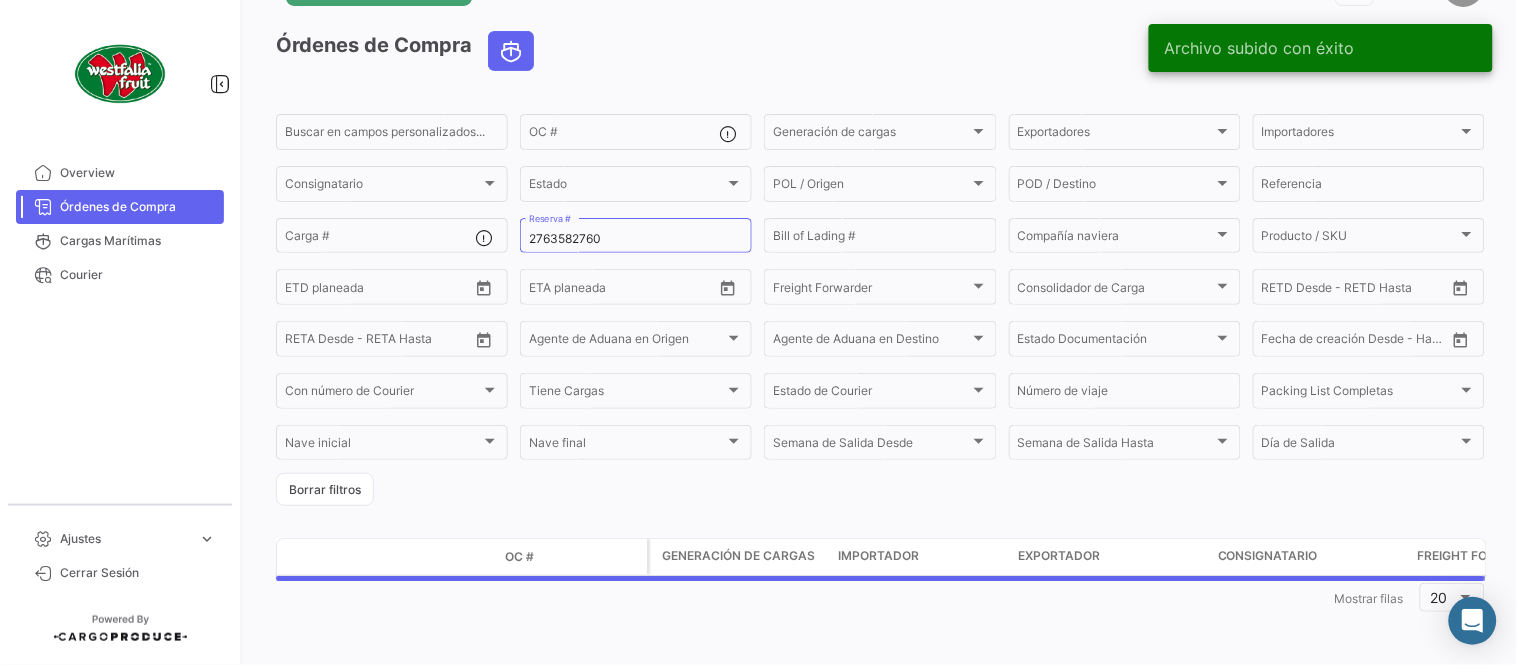 scroll, scrollTop: 0, scrollLeft: 0, axis: both 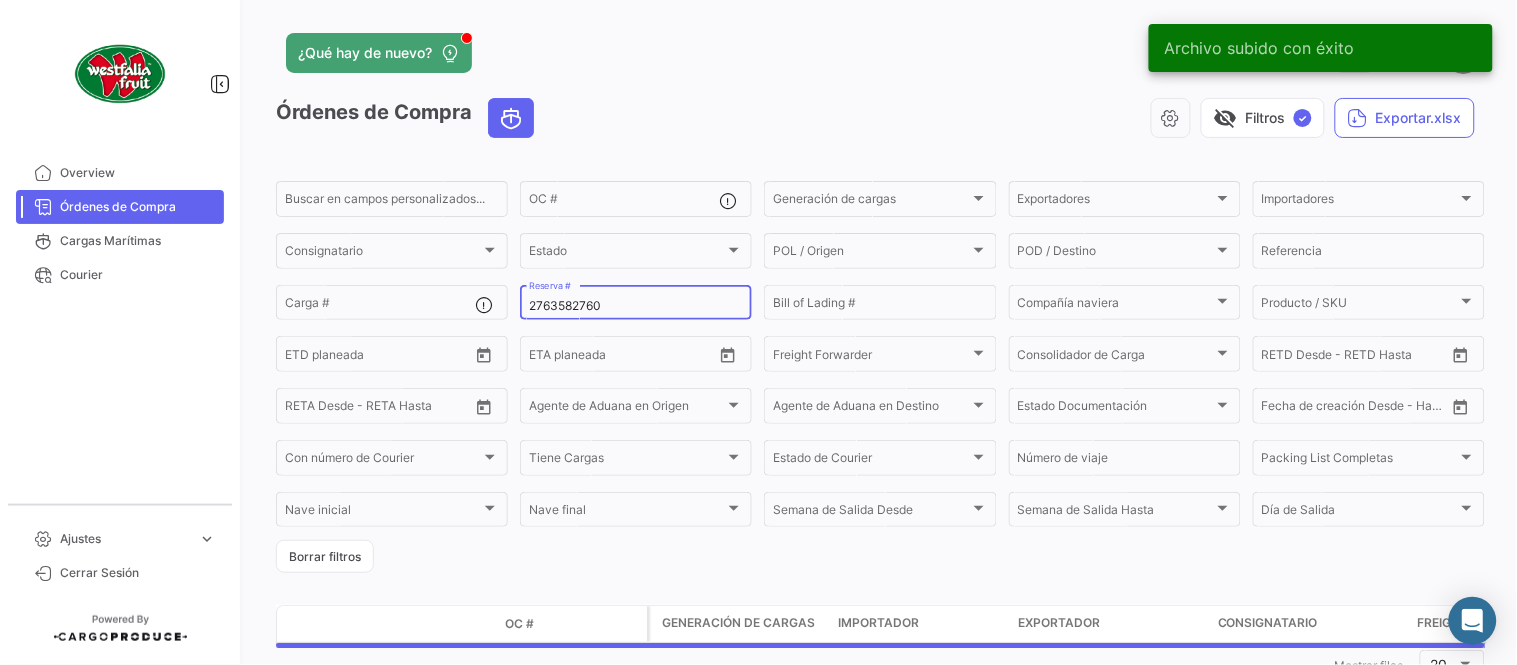 click on "2763582760" at bounding box center (636, 306) 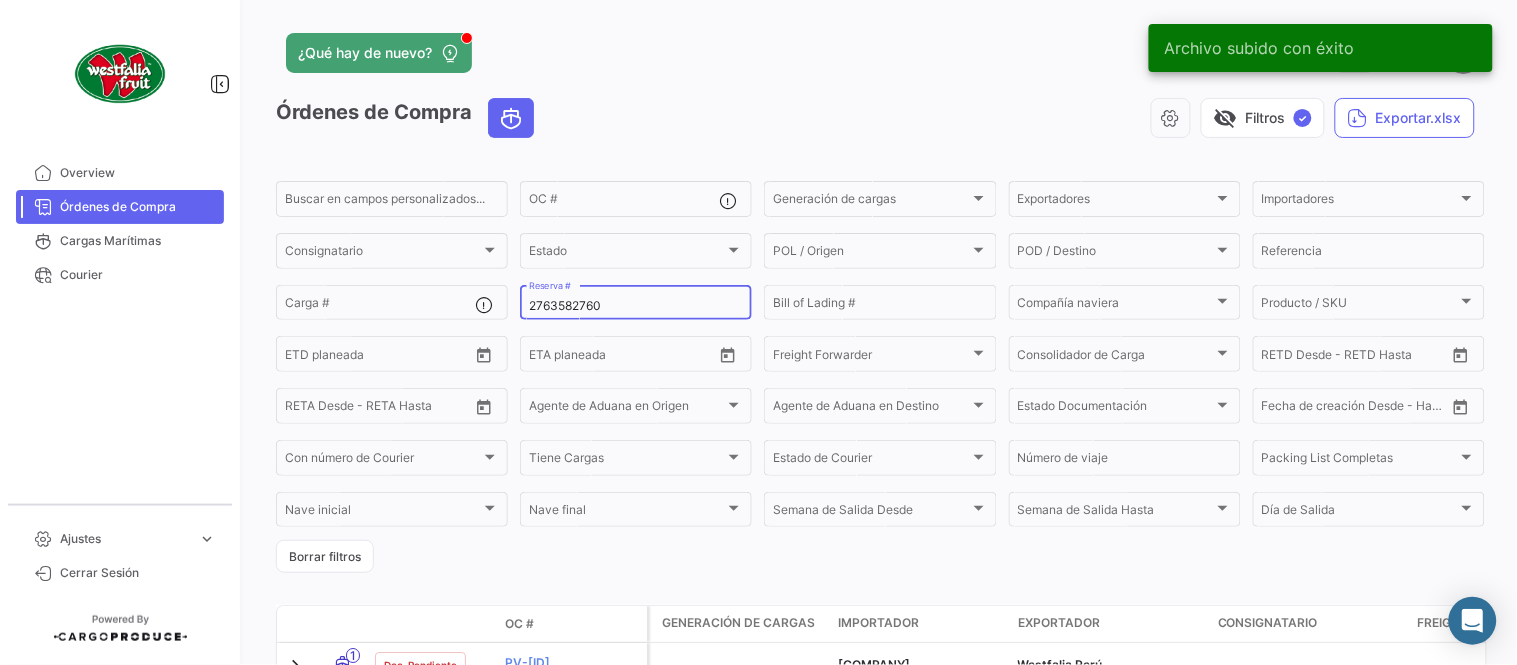 paste on "31035705" 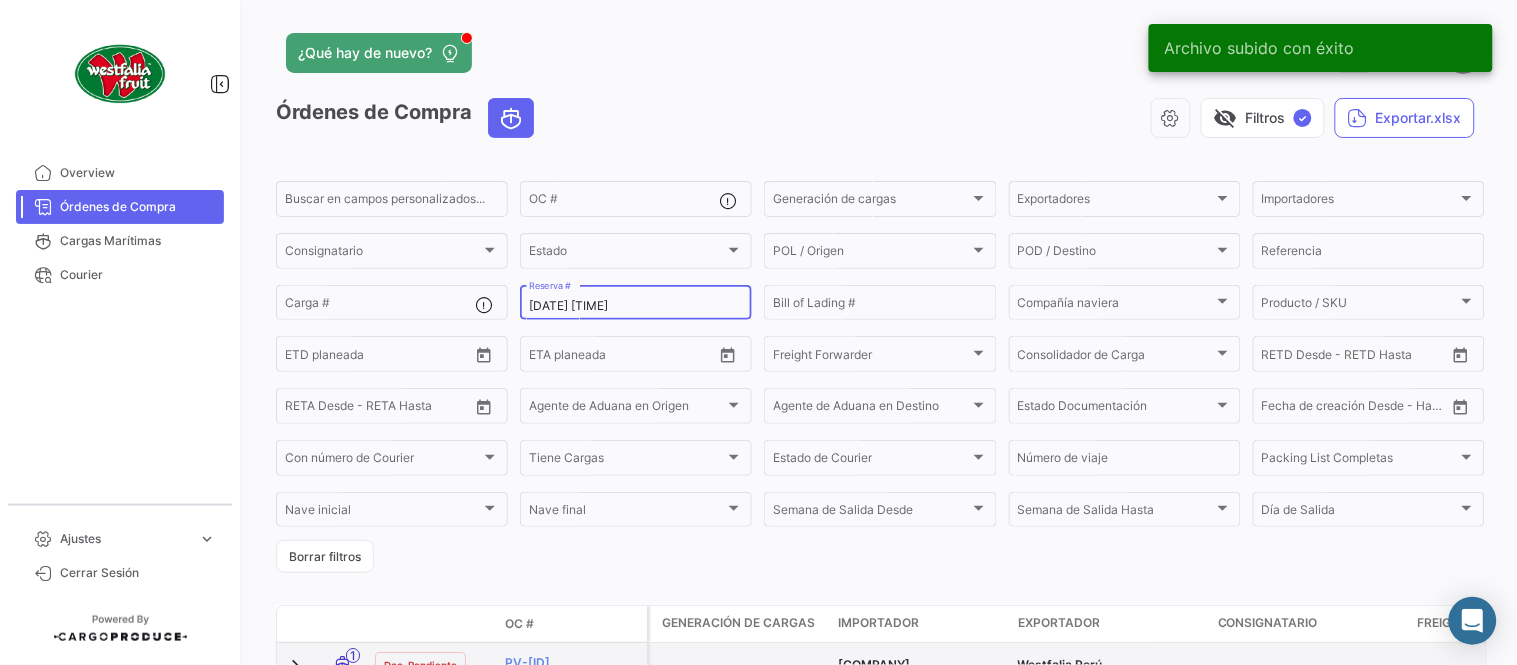 type on "2310357050" 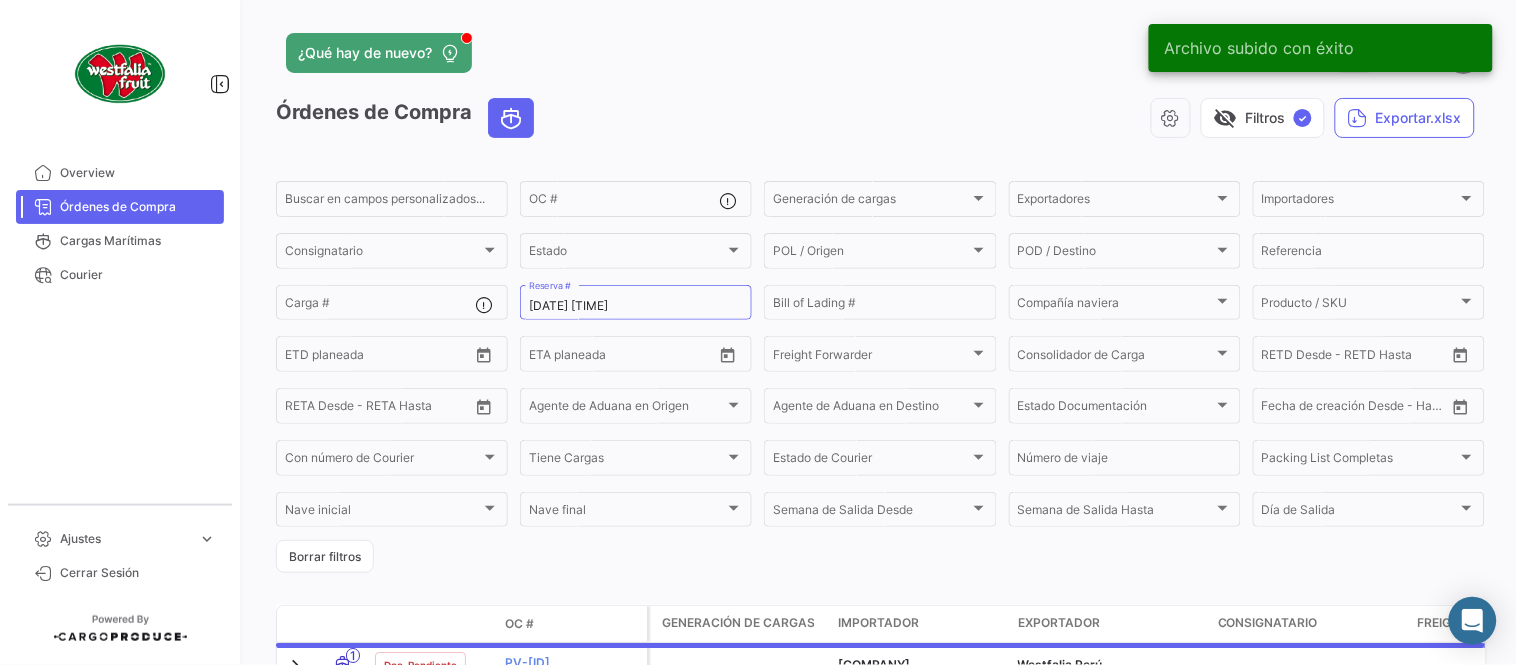 click on "¿Qué hay de nuevo?" 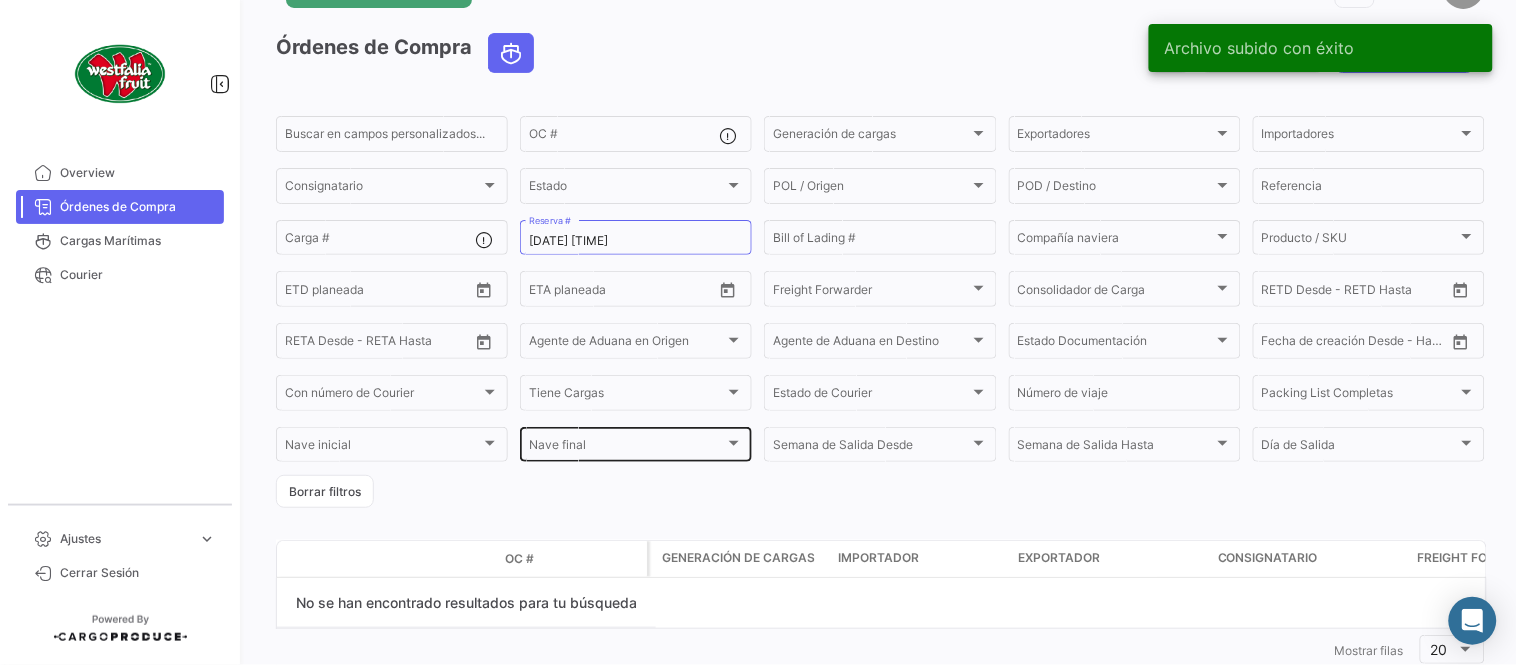 scroll, scrollTop: 116, scrollLeft: 0, axis: vertical 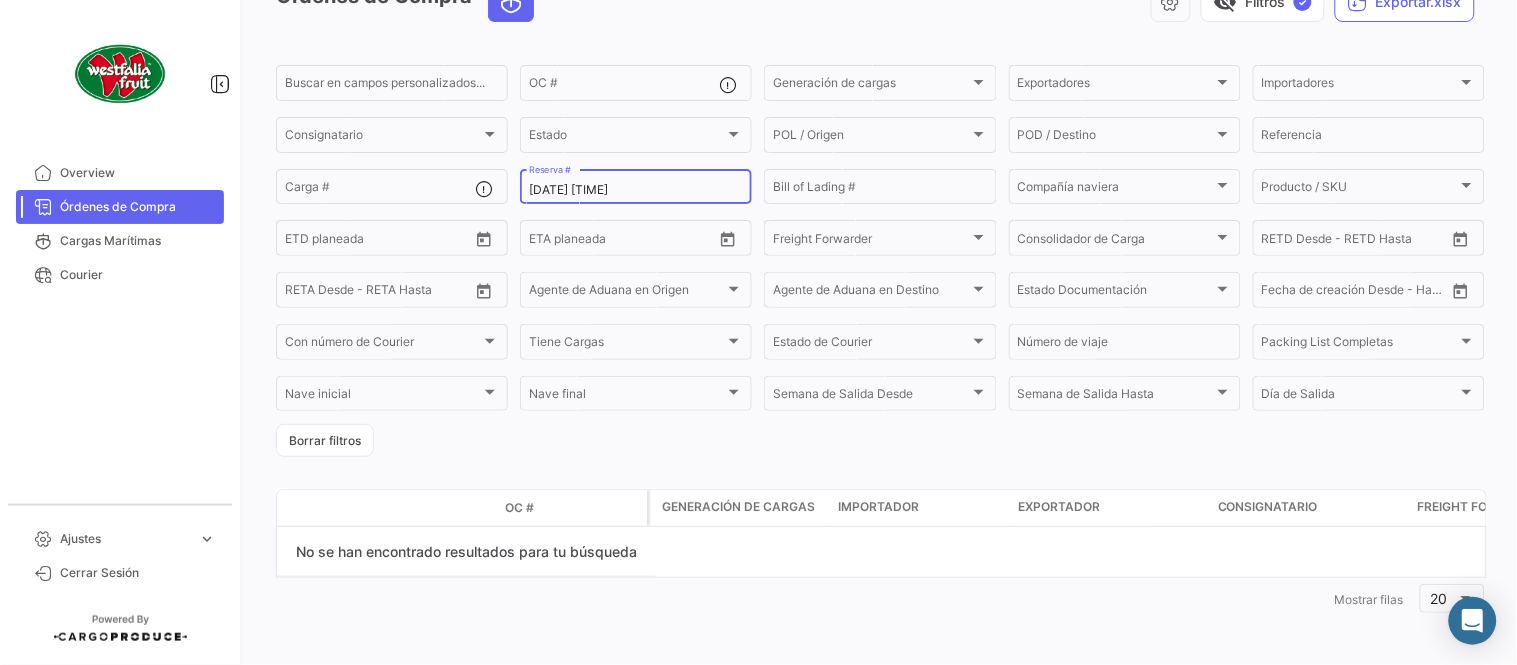 click on "2310357050" at bounding box center (636, 190) 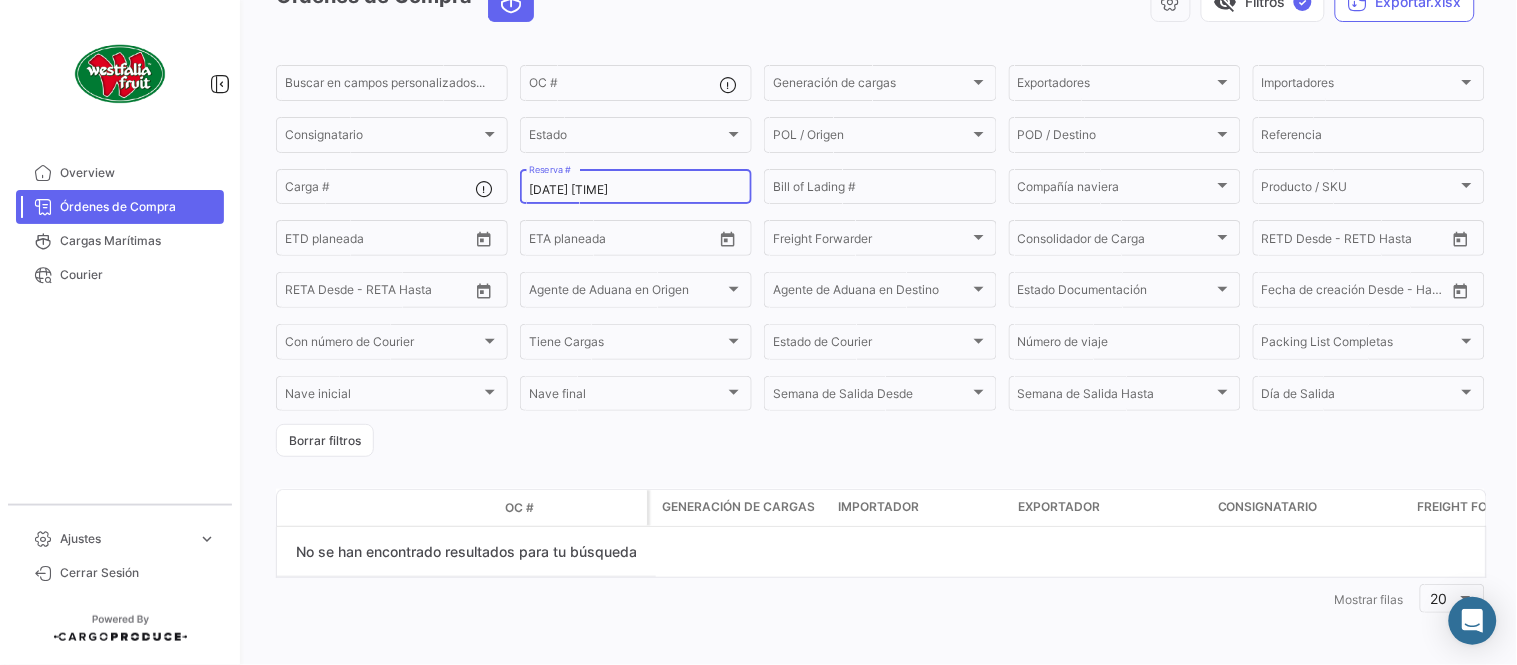 click on "2310357050" at bounding box center (636, 190) 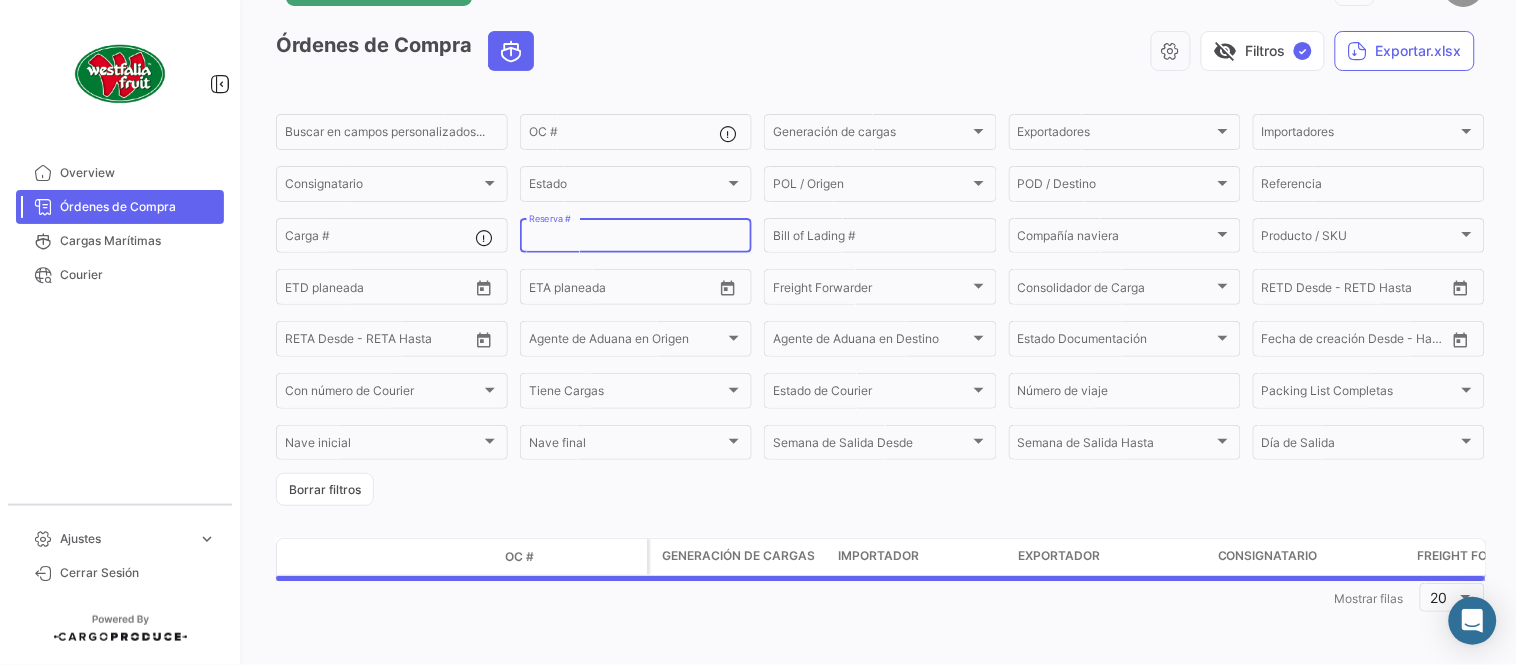 scroll, scrollTop: 66, scrollLeft: 0, axis: vertical 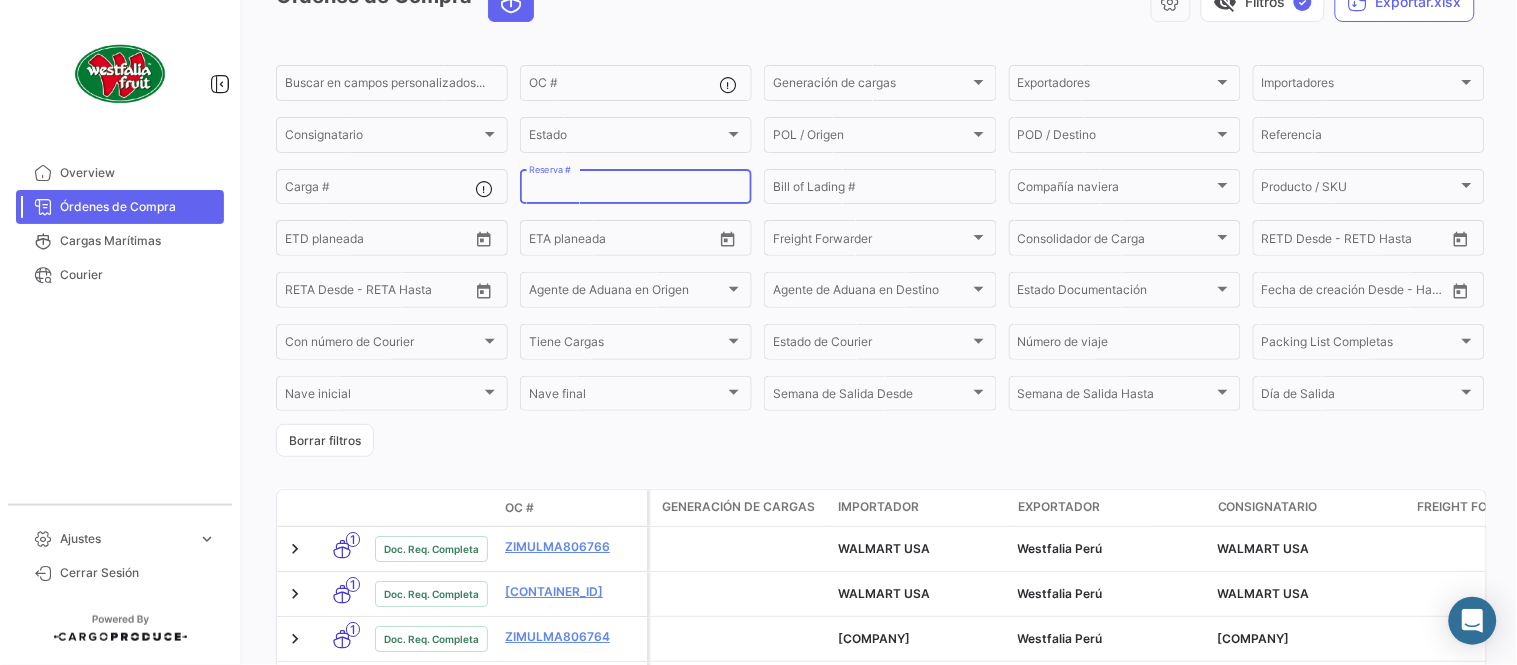 paste on "2310357050" 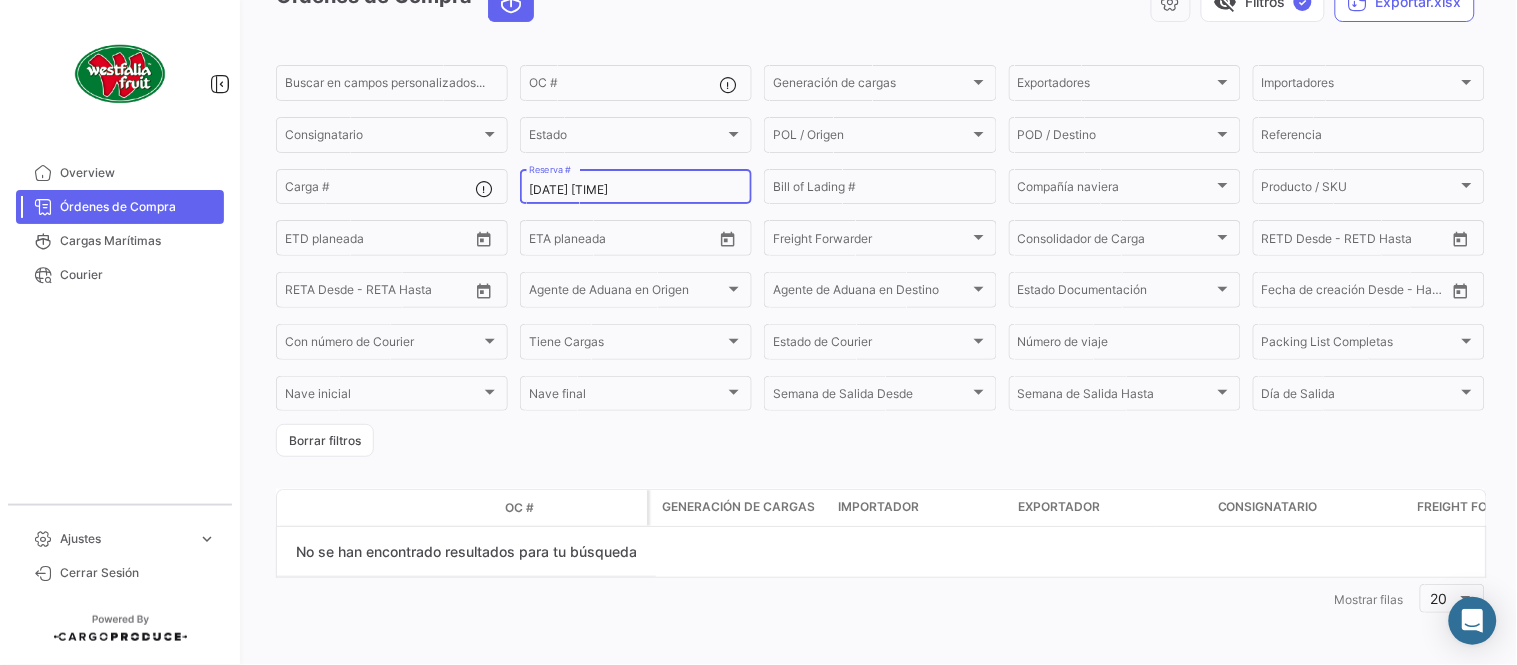 type on "2310357050" 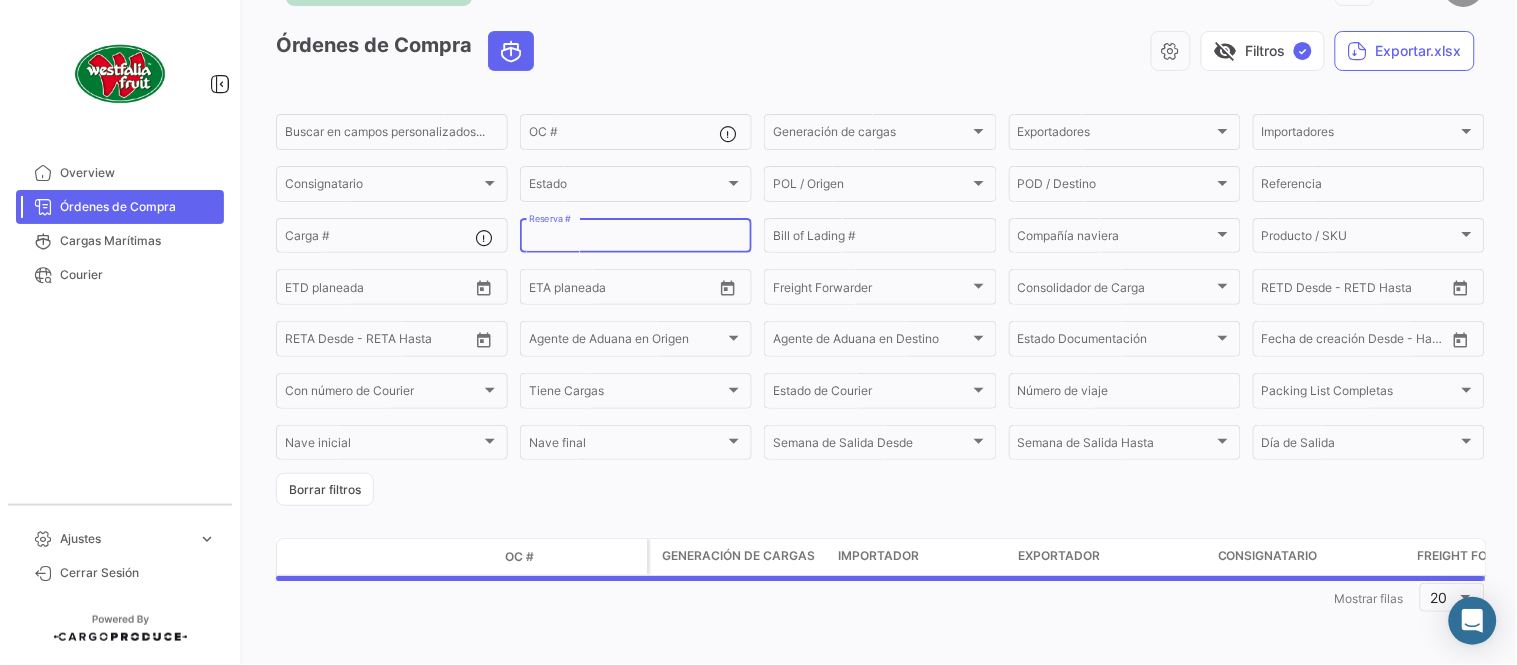 scroll, scrollTop: 66, scrollLeft: 0, axis: vertical 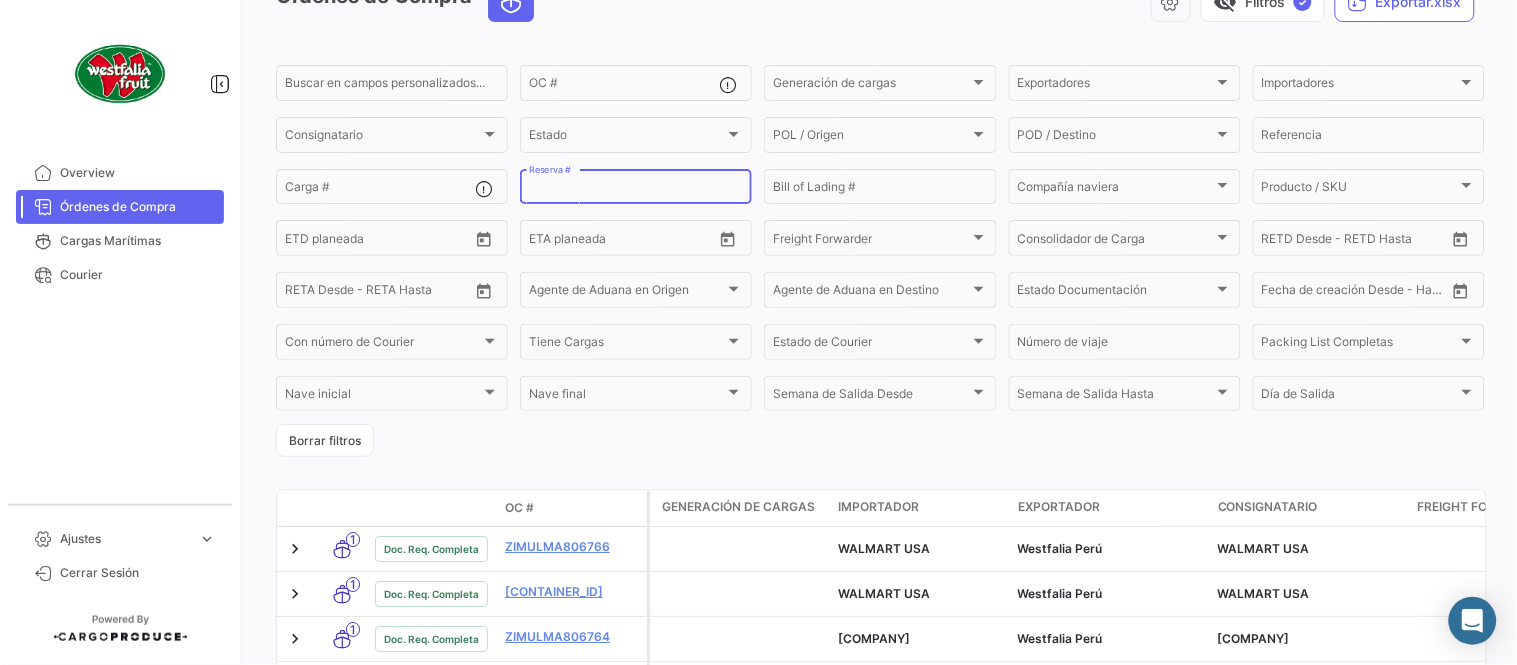 click on "Reserva #" at bounding box center [636, 190] 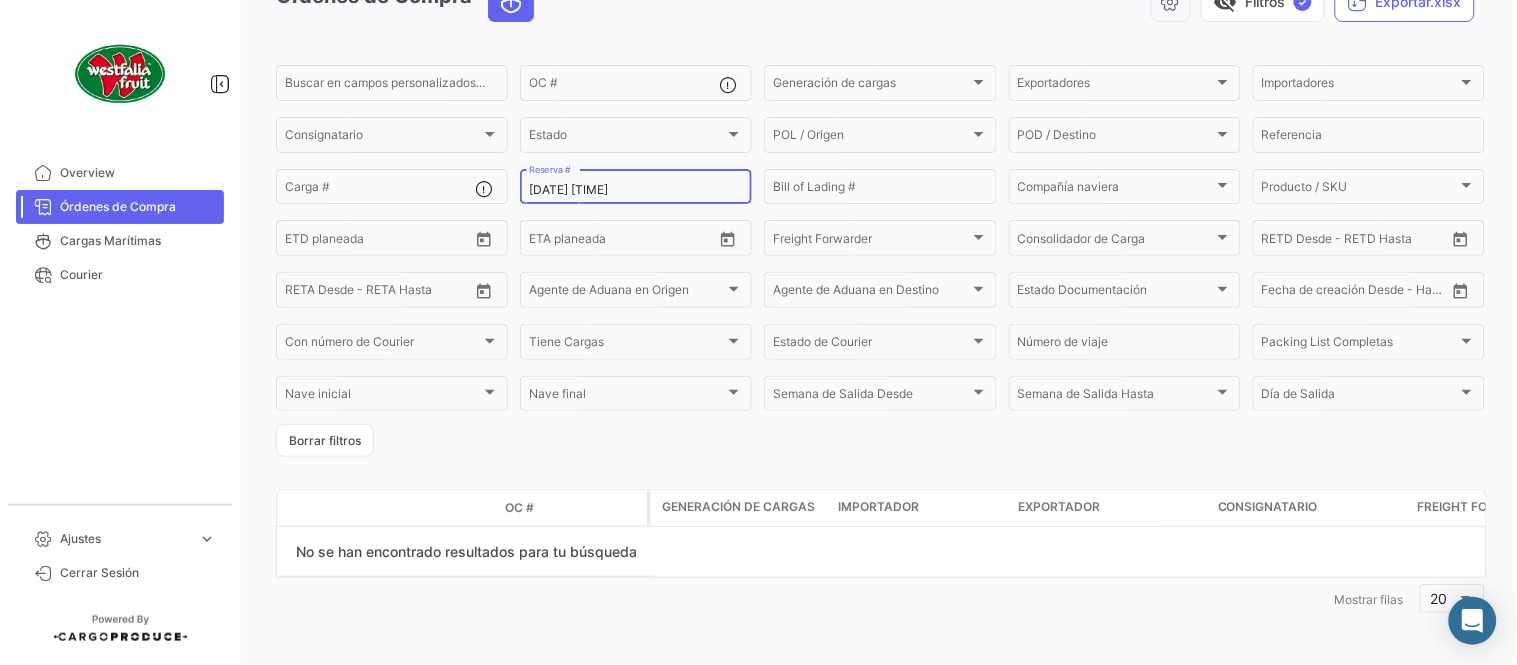 type on "2310357050" 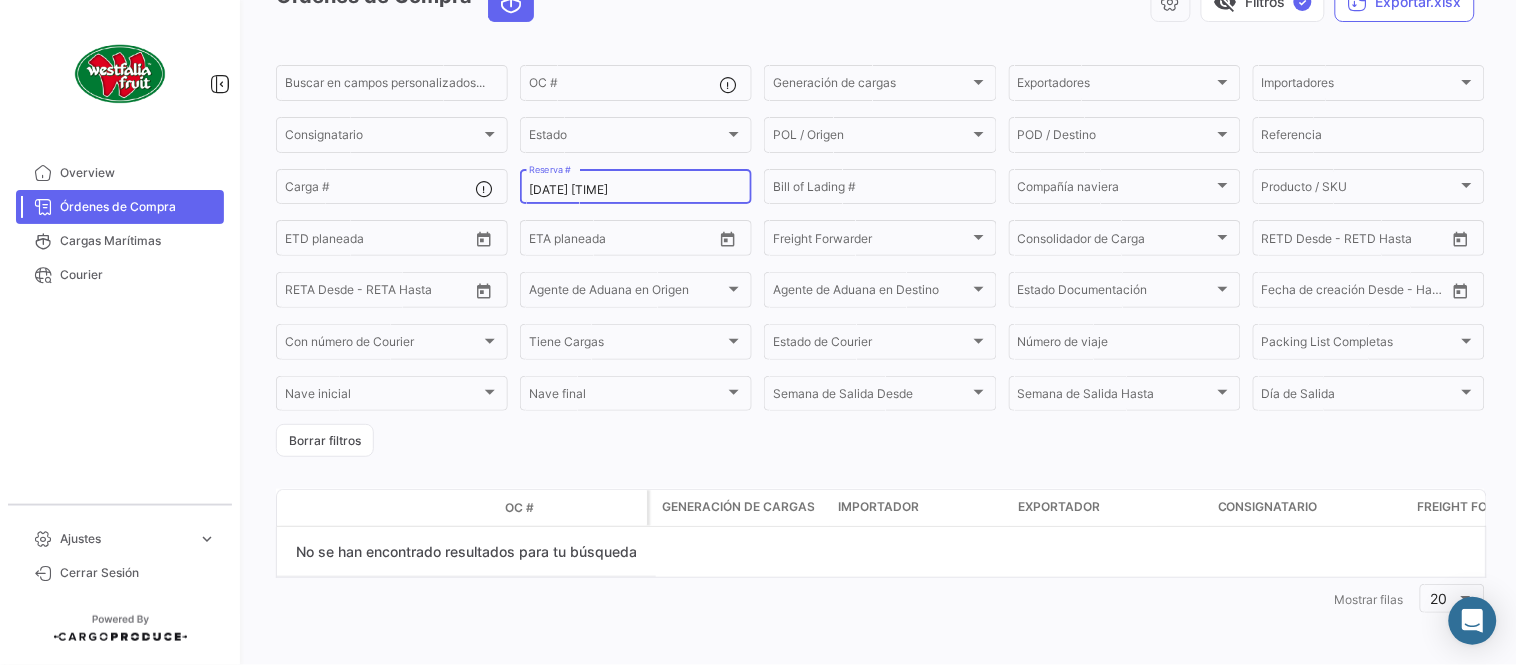 click on "2310357050 Reserva #" 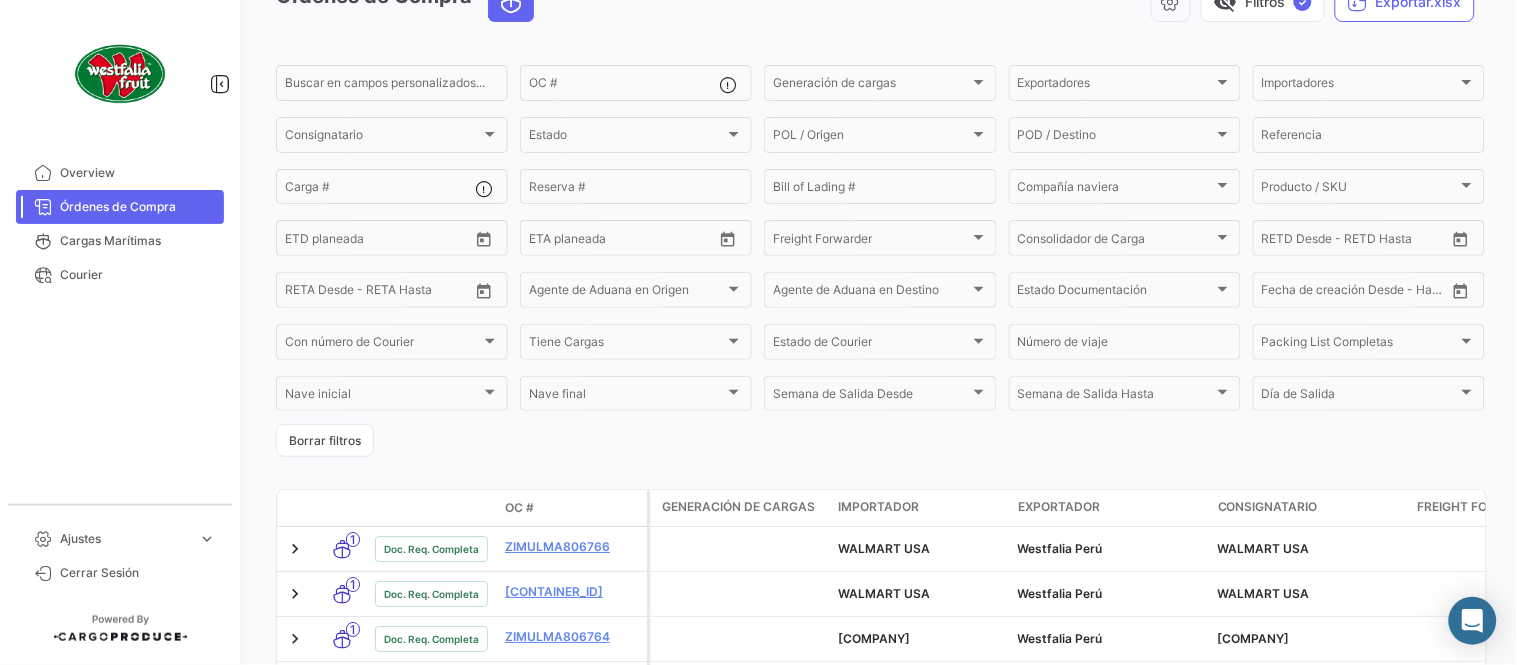 scroll, scrollTop: 116, scrollLeft: 0, axis: vertical 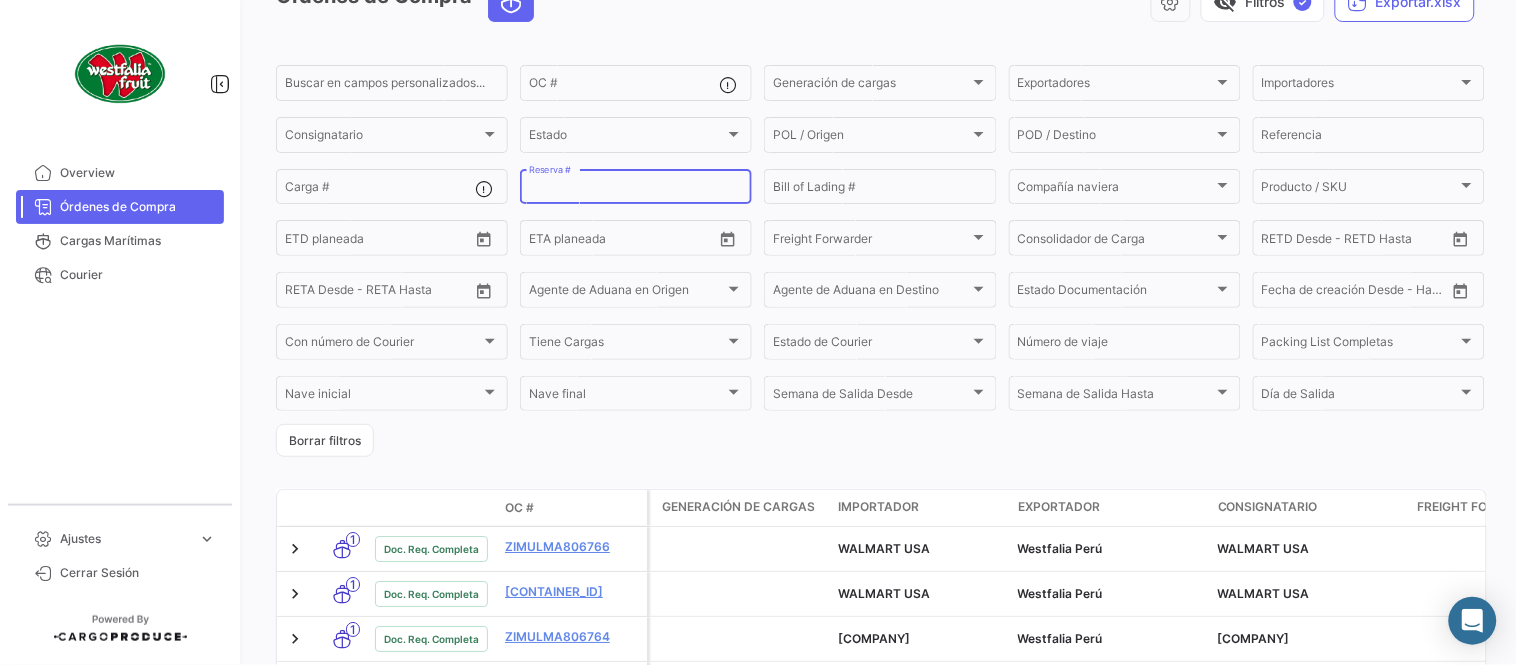 paste on "2310357050" 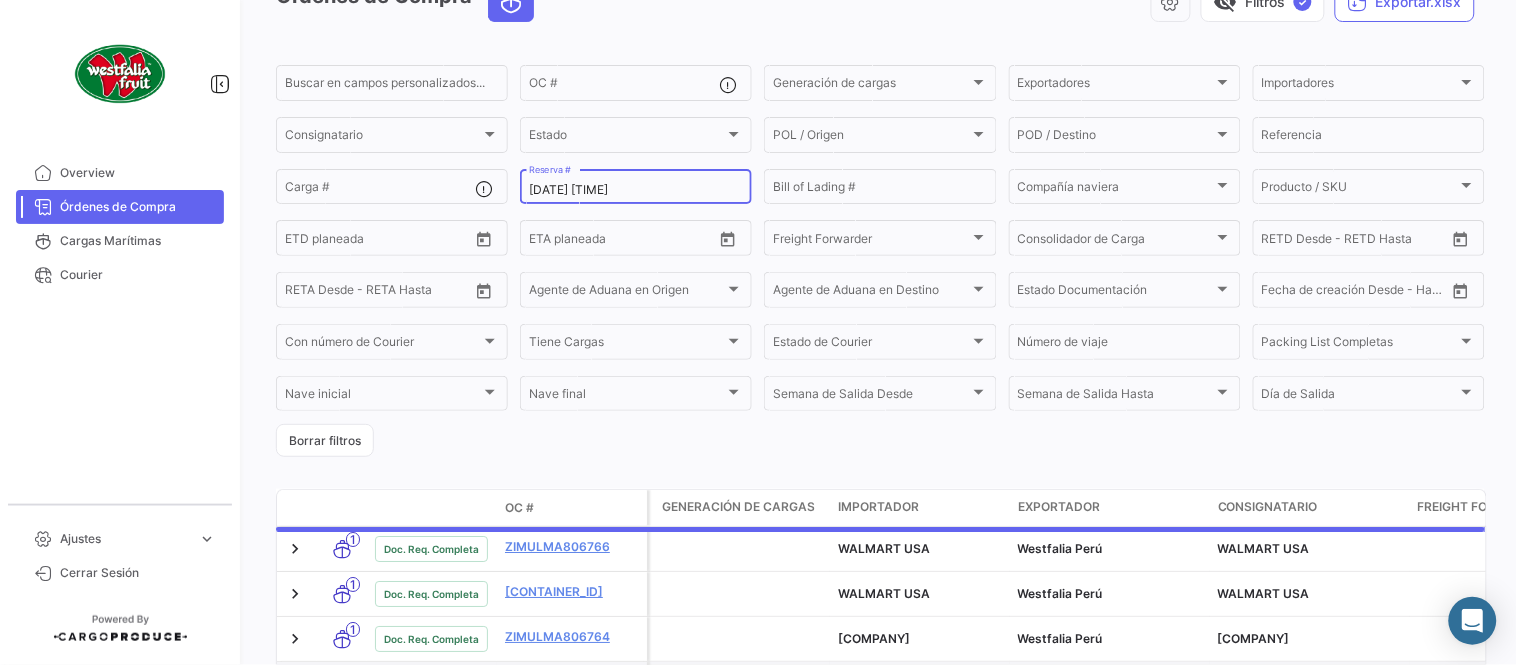 type on "2310357050" 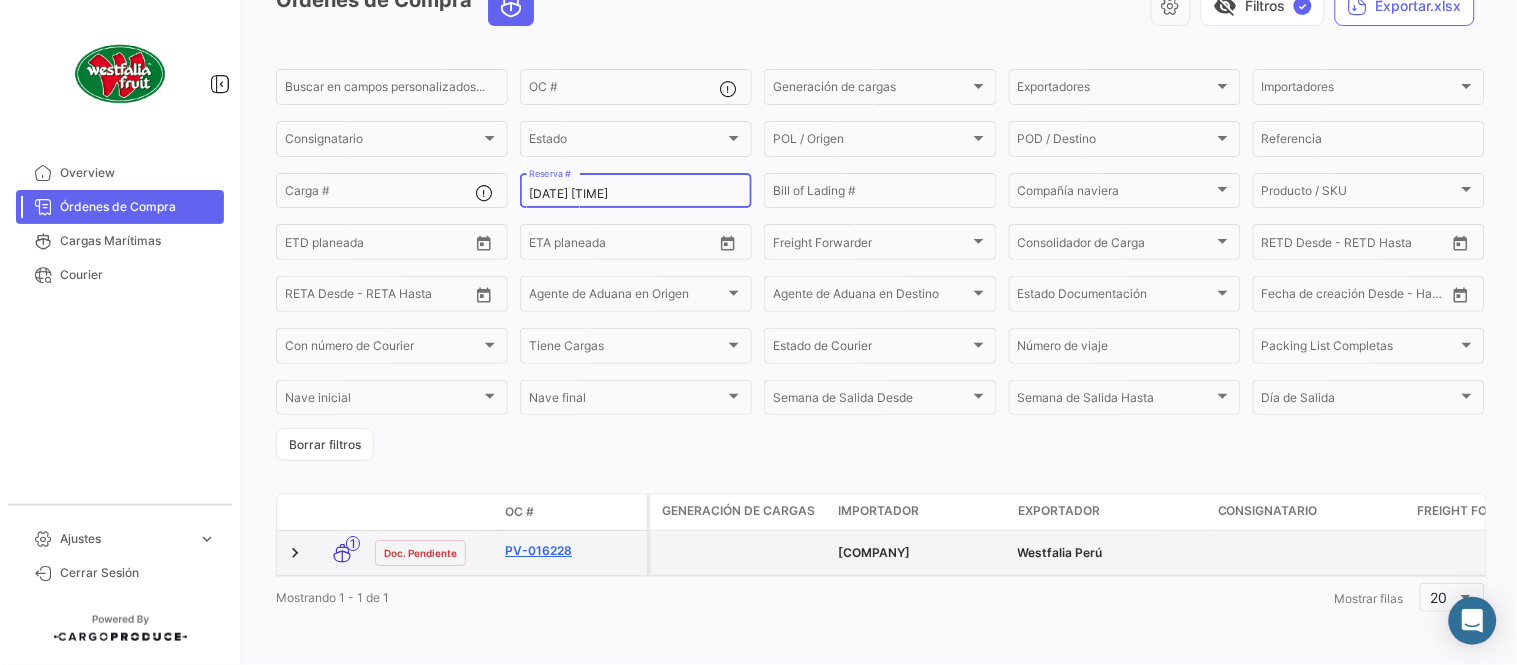 click on "PV-016228" 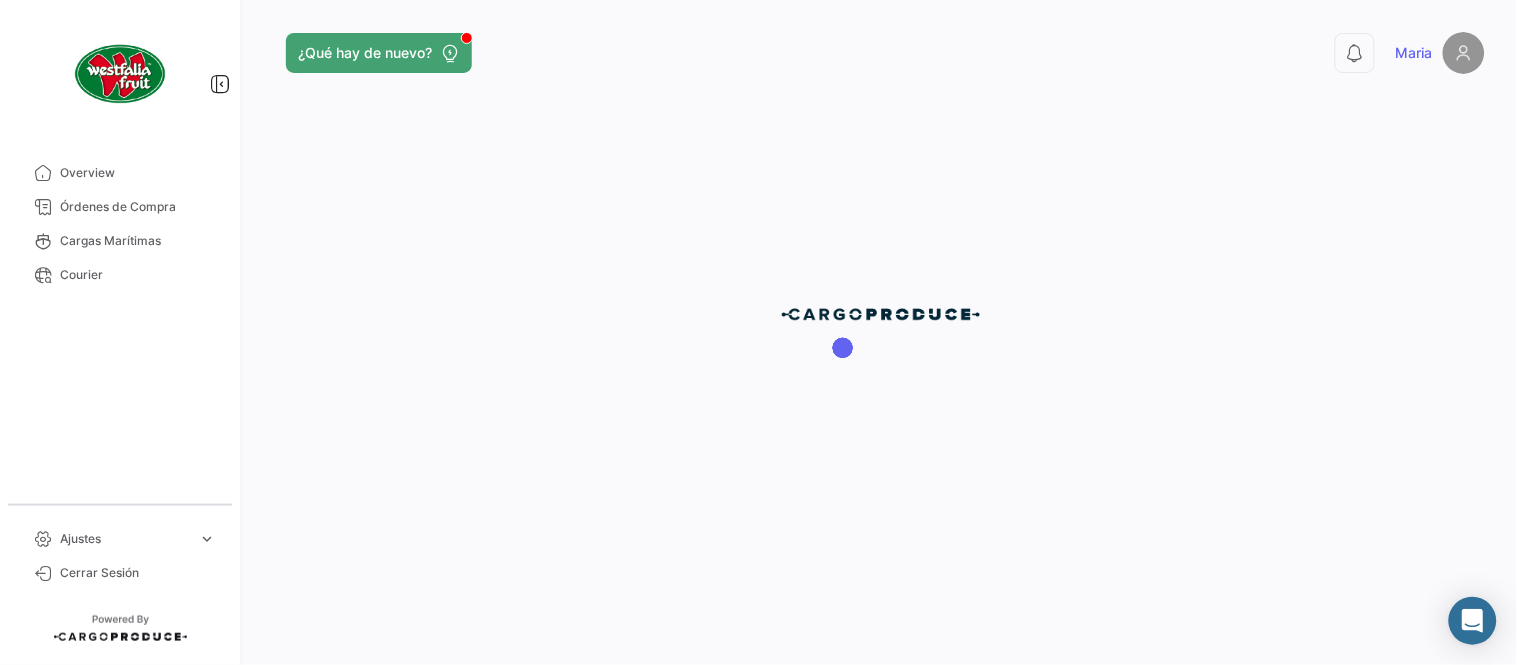 scroll, scrollTop: 0, scrollLeft: 0, axis: both 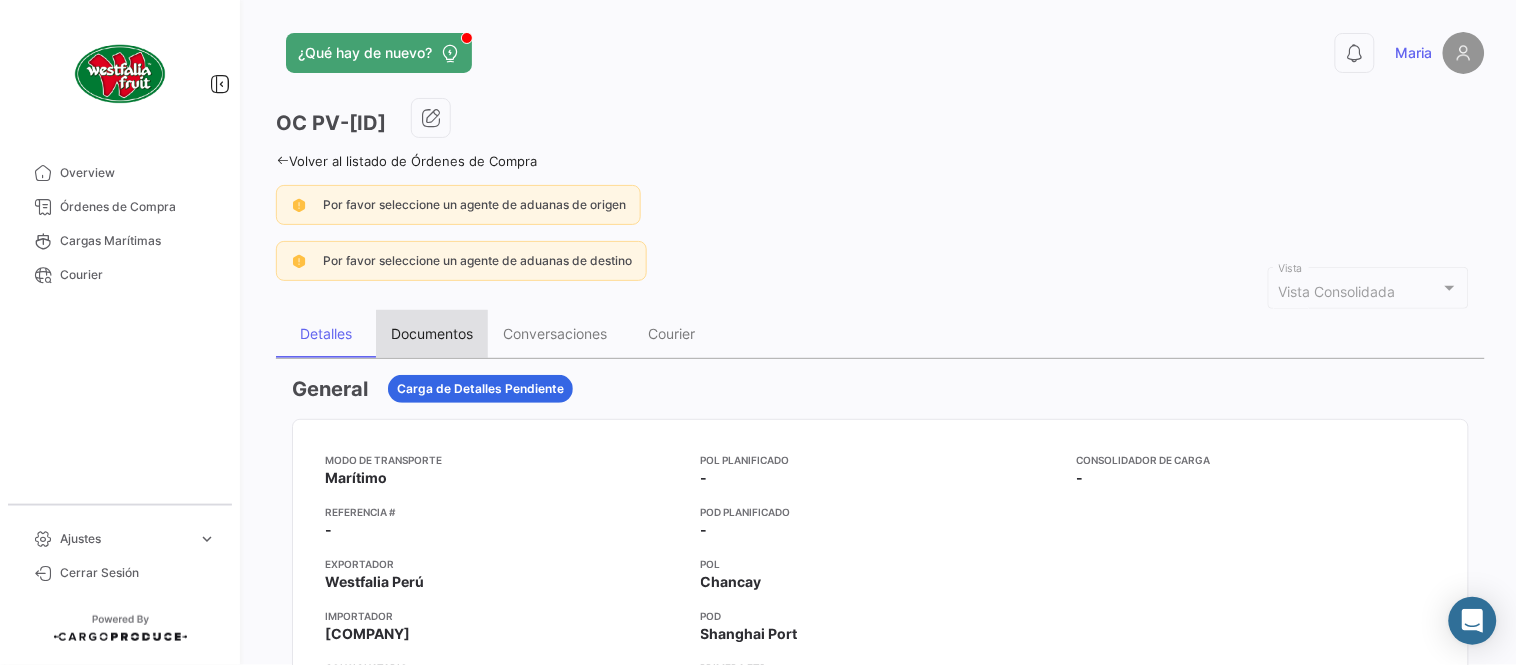 click on "Documentos" at bounding box center [432, 334] 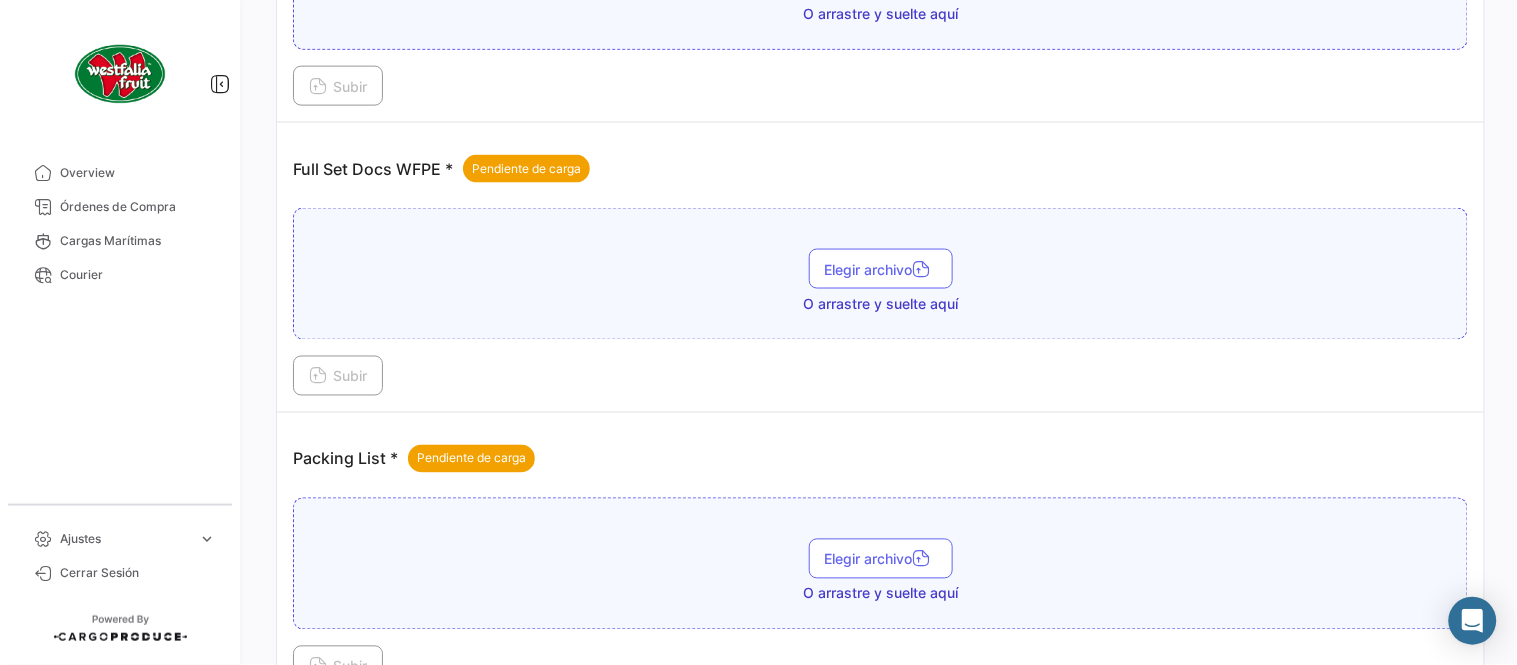 scroll, scrollTop: 806, scrollLeft: 0, axis: vertical 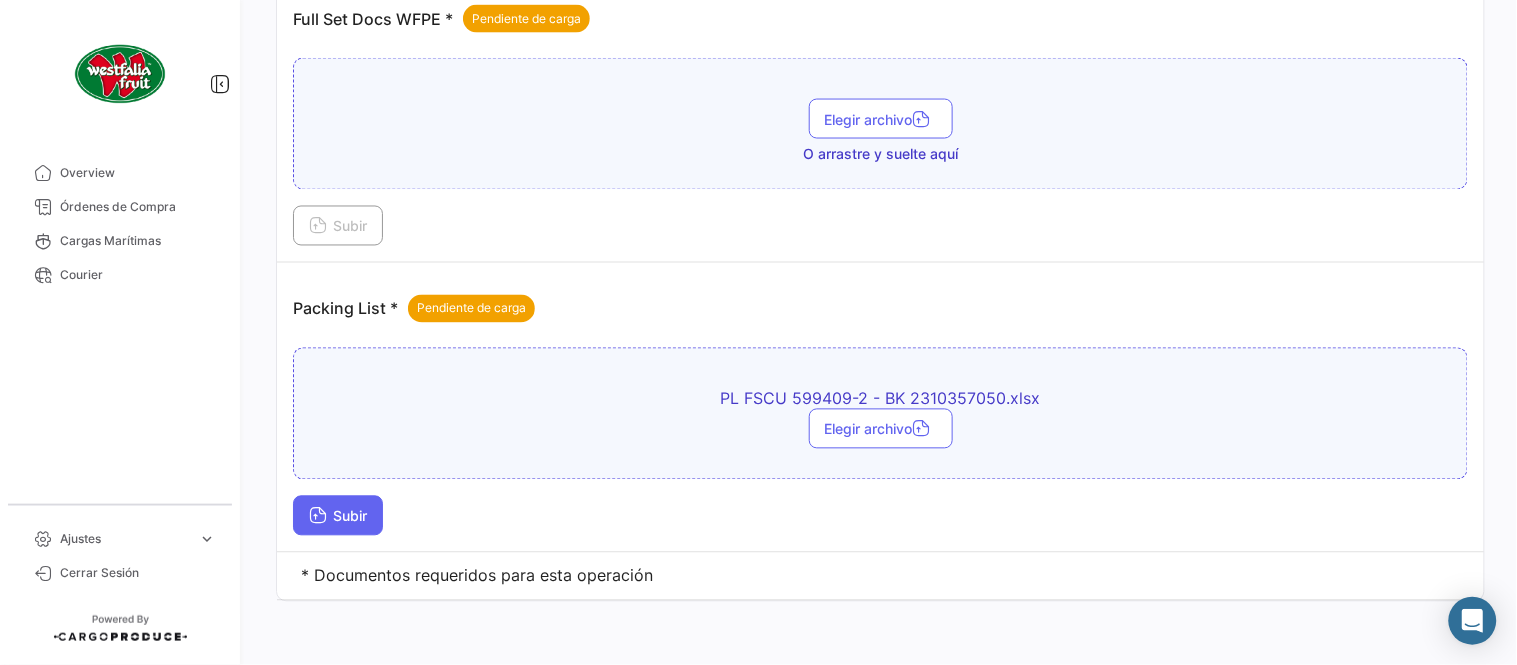 click on "Subir" at bounding box center (338, 516) 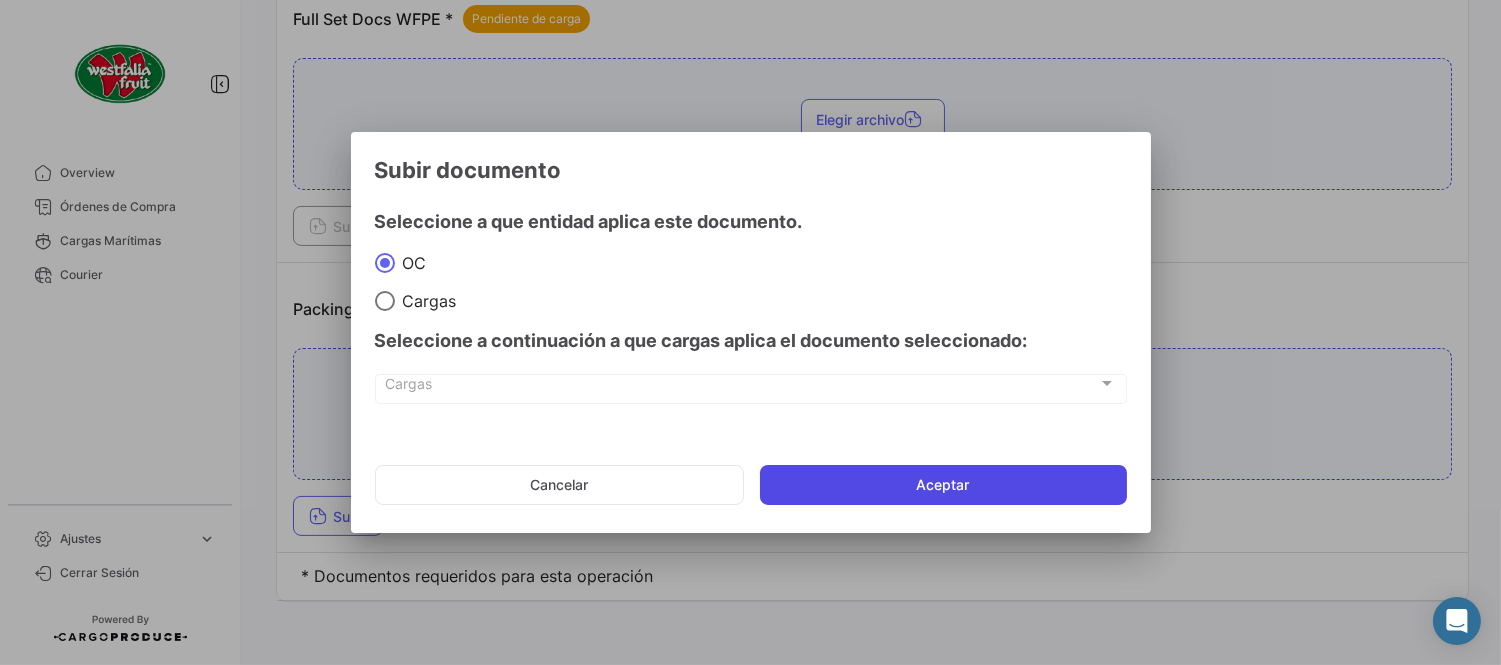click on "Aceptar" 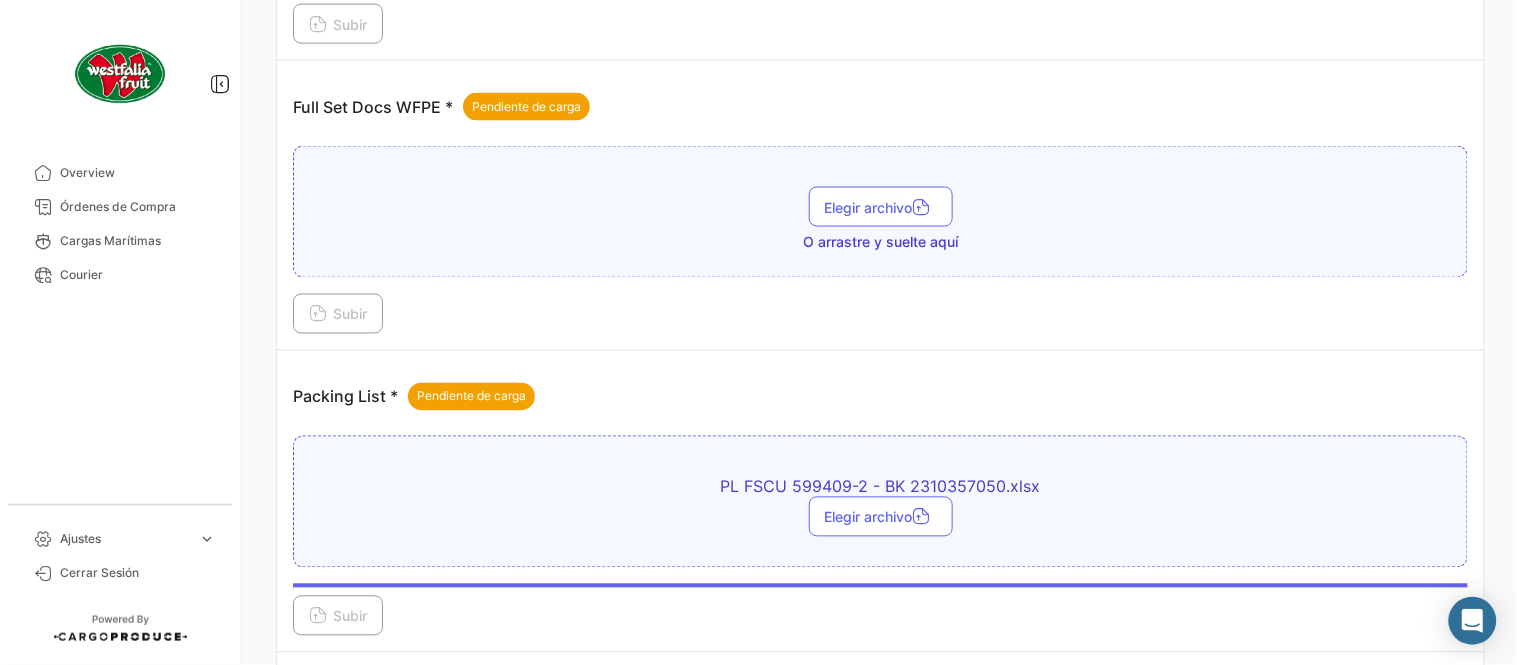 scroll, scrollTop: 584, scrollLeft: 0, axis: vertical 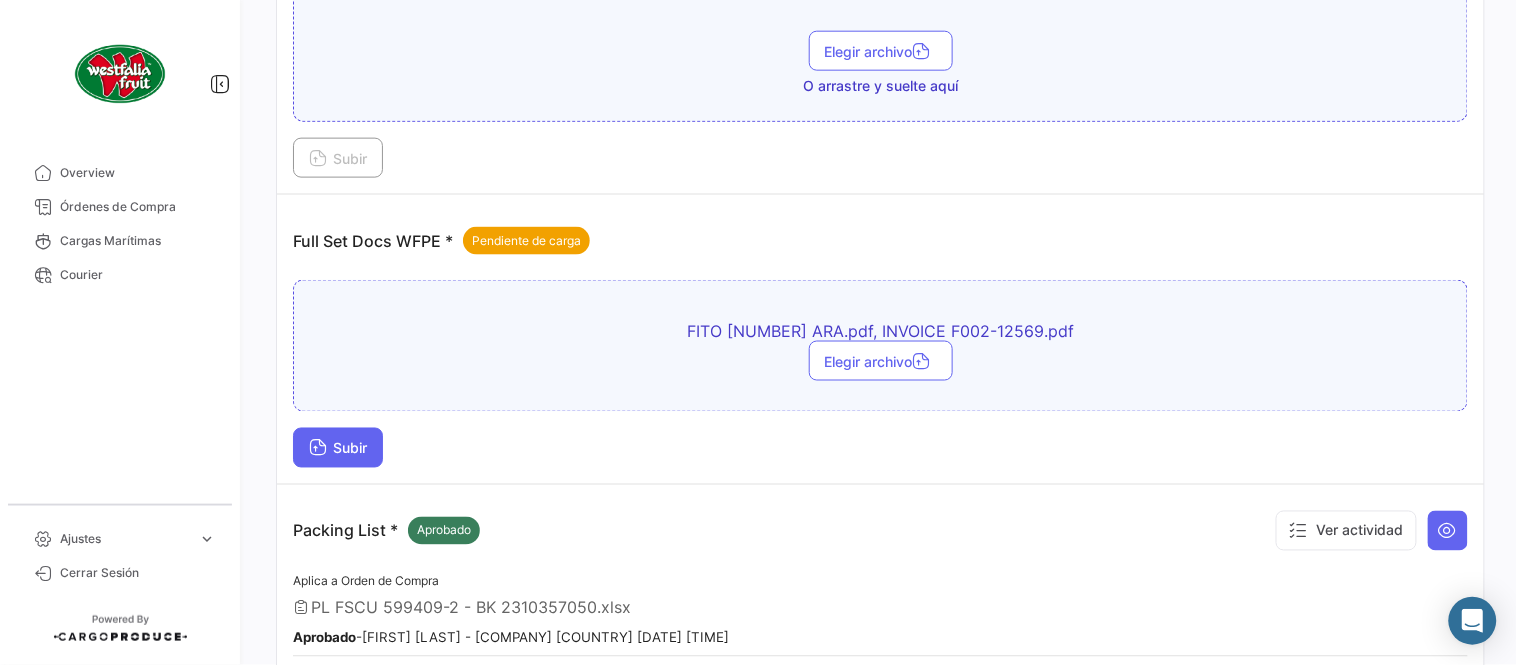 click on "Subir" at bounding box center (338, 448) 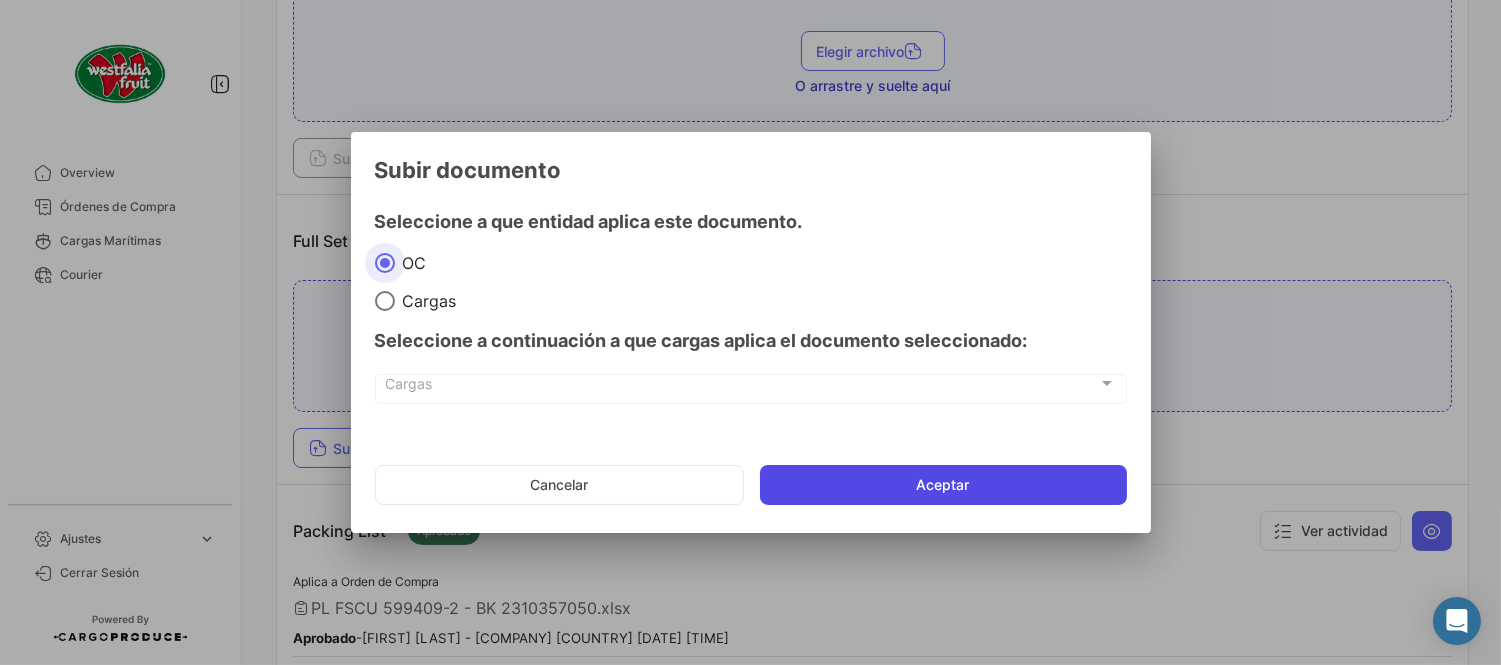 click on "Aceptar" 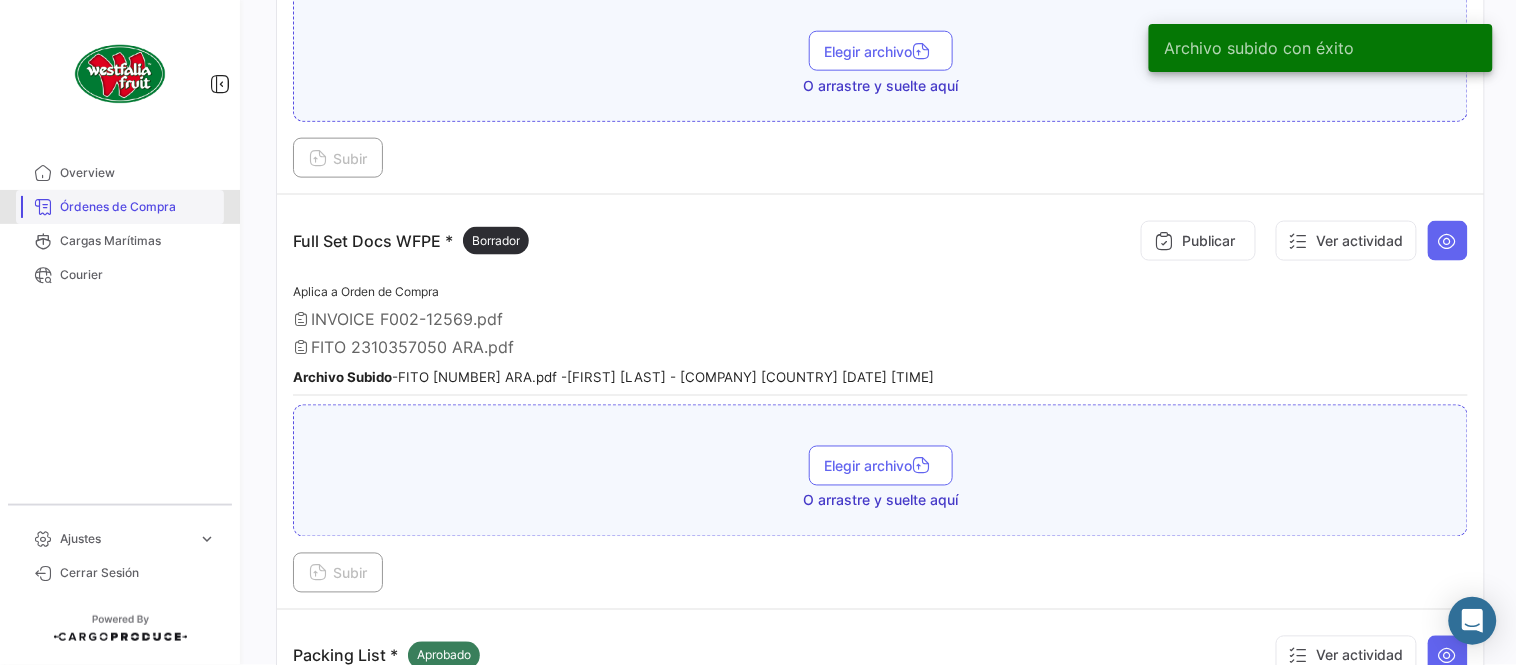 click on "Órdenes de Compra" at bounding box center (138, 207) 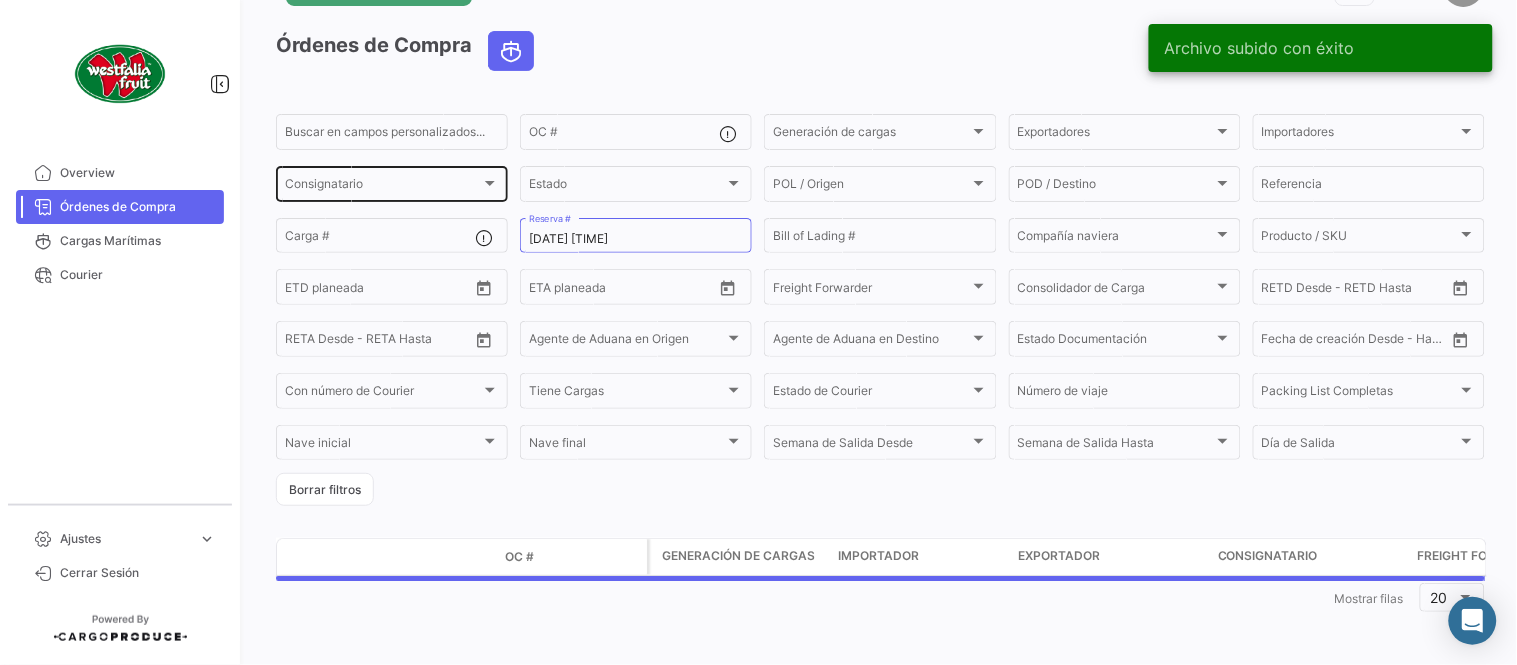 scroll, scrollTop: 0, scrollLeft: 0, axis: both 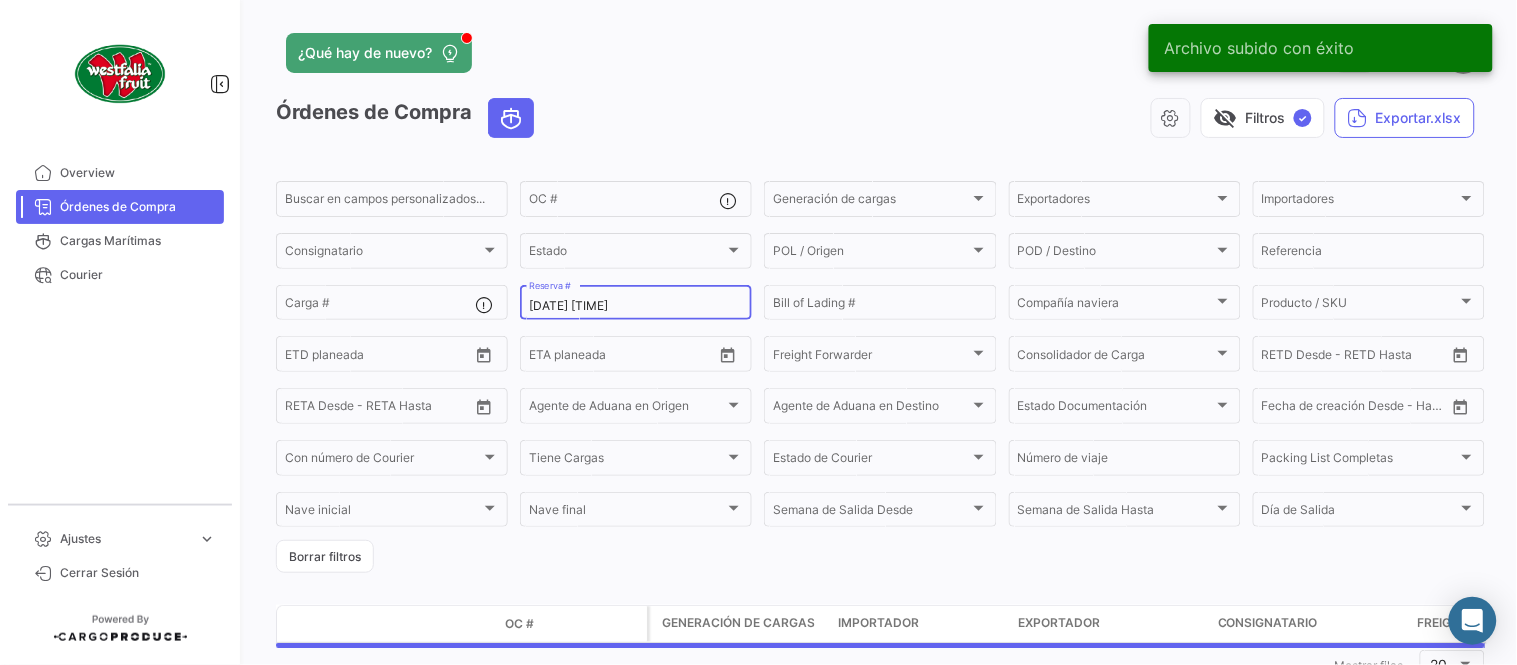 click on "2310357050 Reserva #" 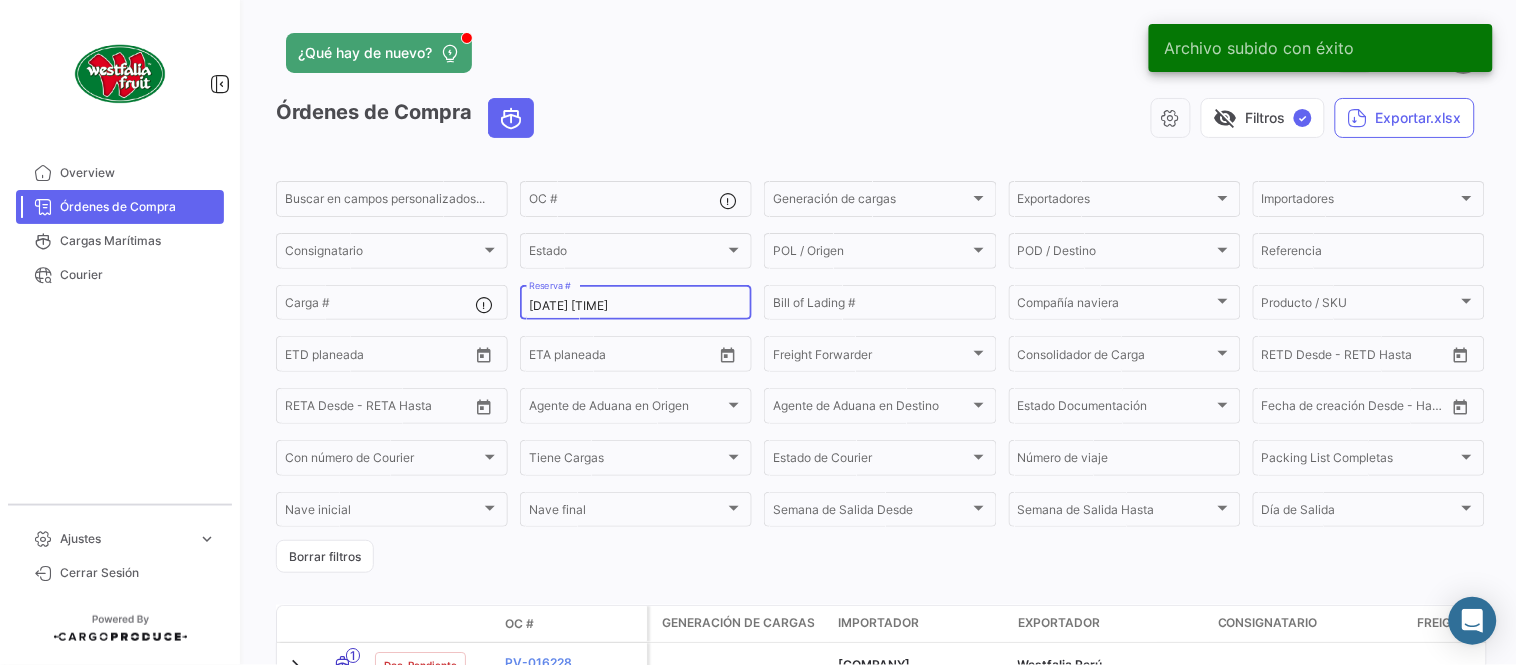 click on "2310357050" at bounding box center (636, 306) 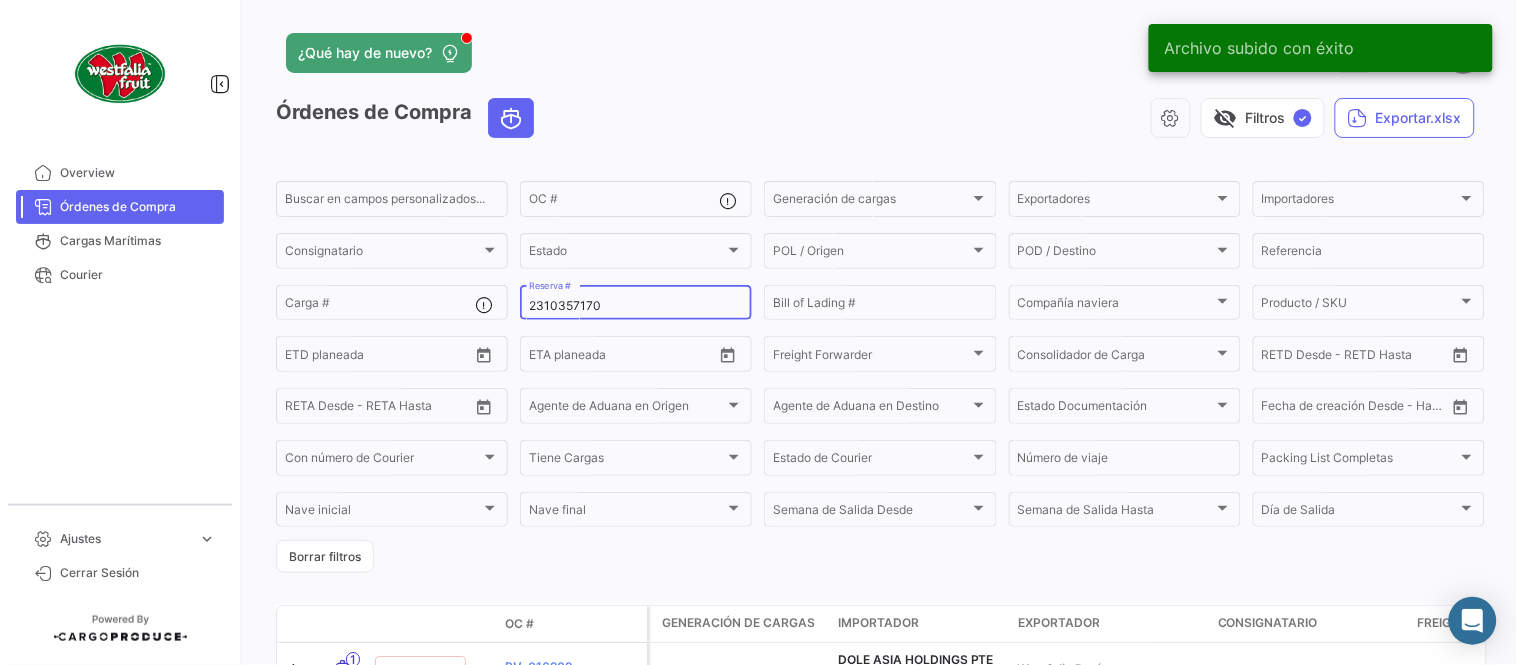 scroll, scrollTop: 136, scrollLeft: 0, axis: vertical 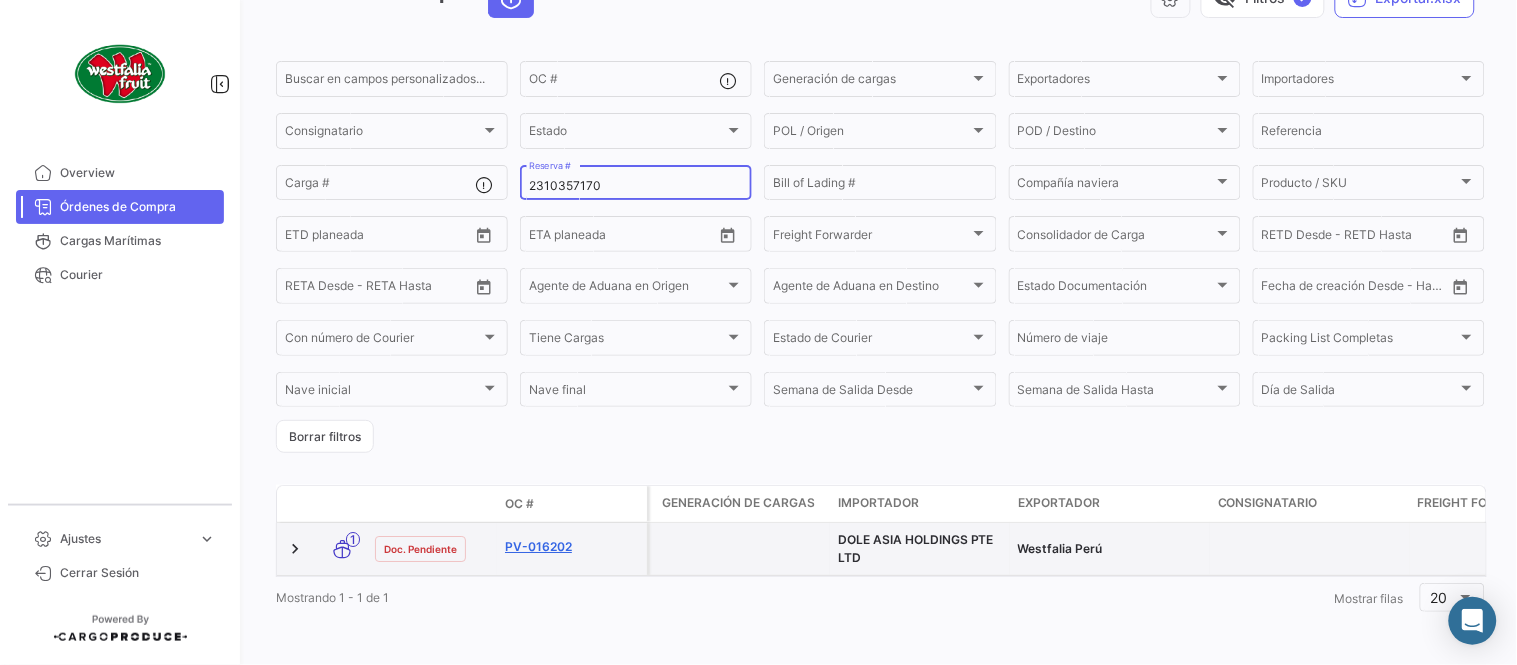 type on "2310357170" 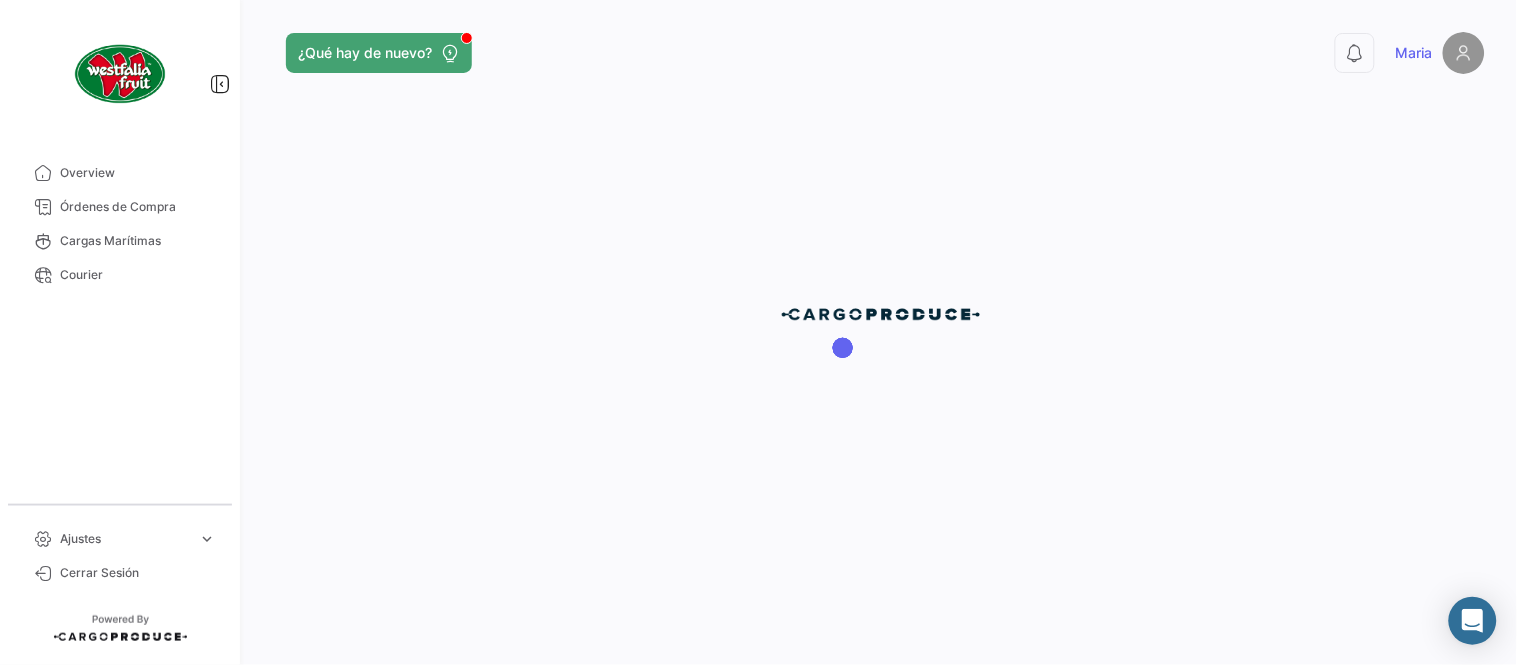 scroll, scrollTop: 0, scrollLeft: 0, axis: both 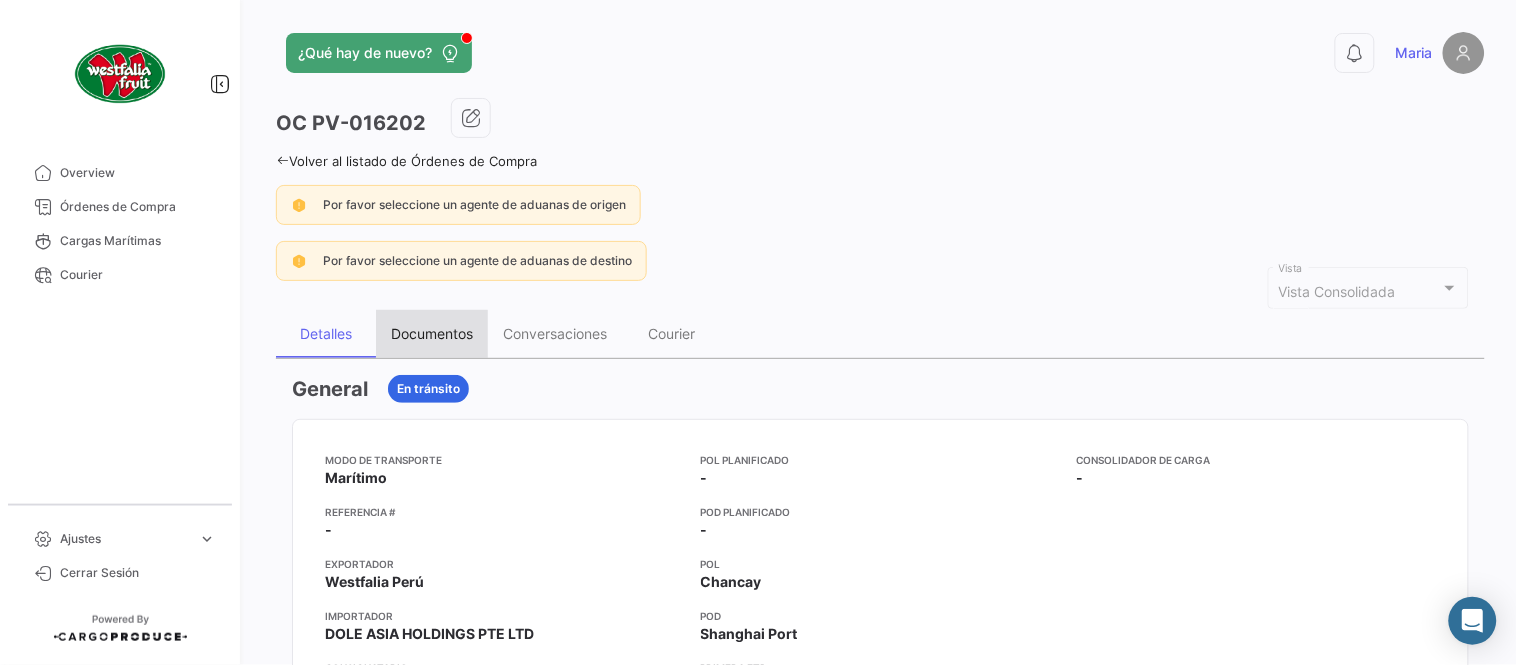 click on "Documentos" at bounding box center [432, 333] 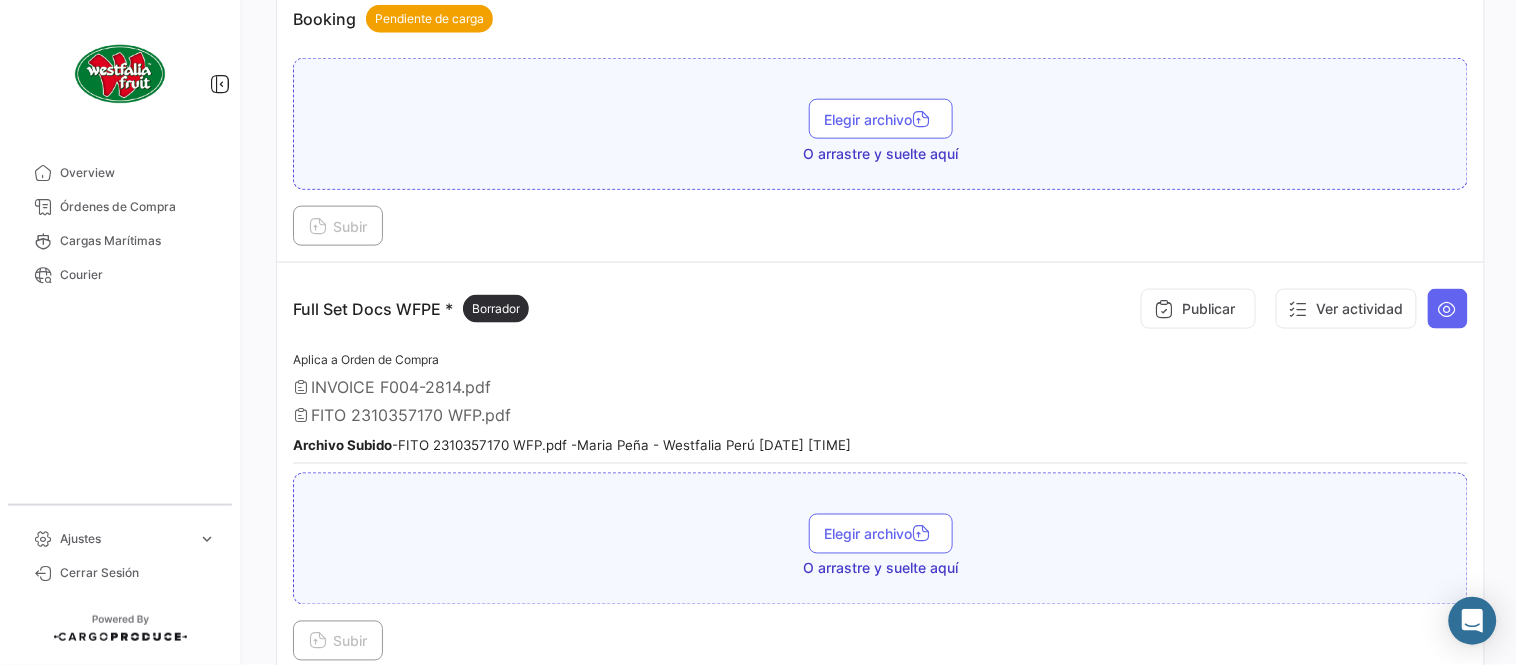 scroll, scrollTop: 555, scrollLeft: 0, axis: vertical 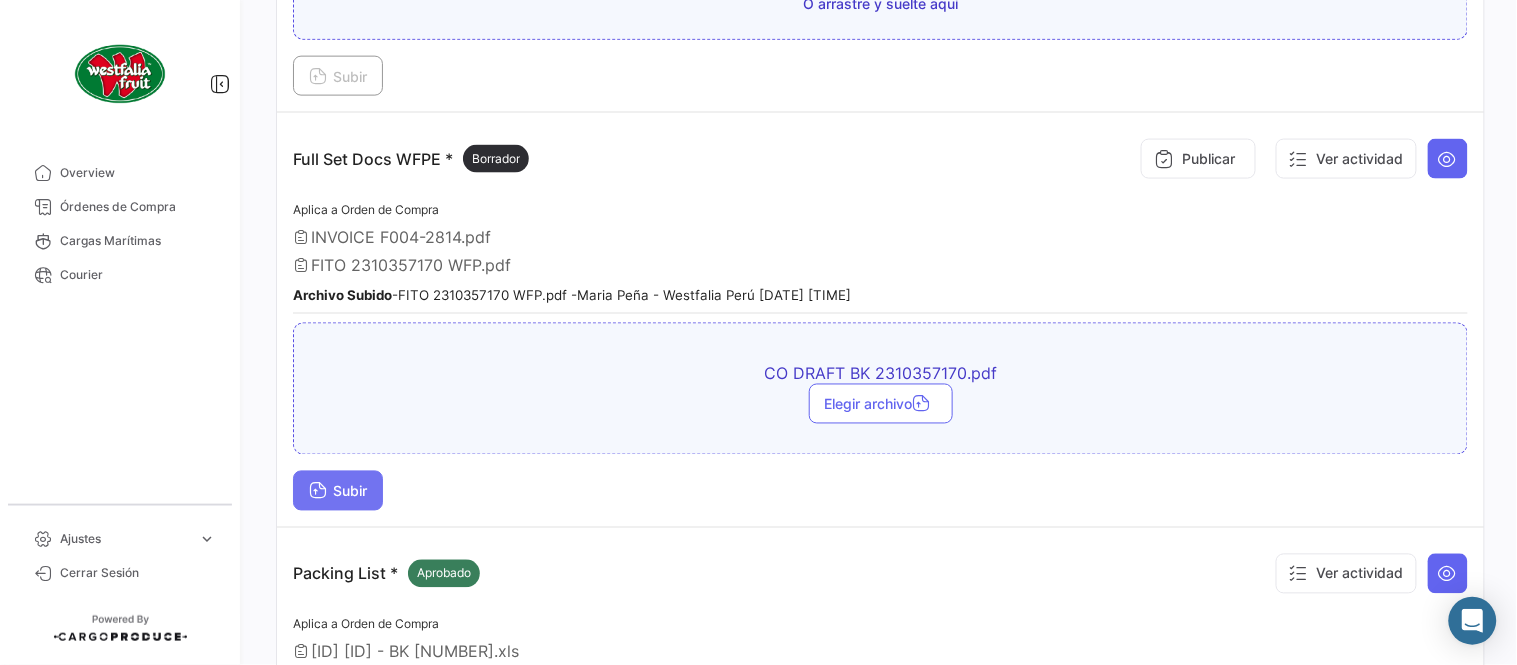 click on "Subir" at bounding box center (338, 491) 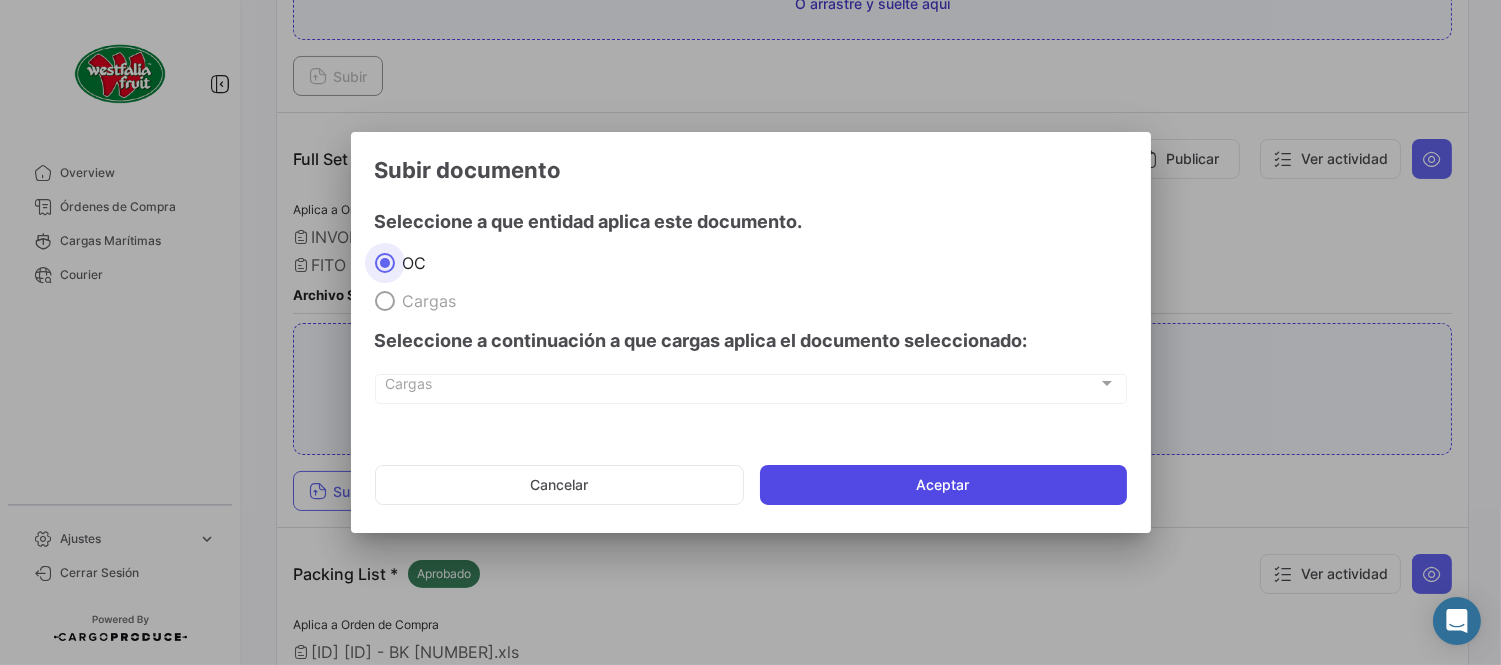 click on "Aceptar" 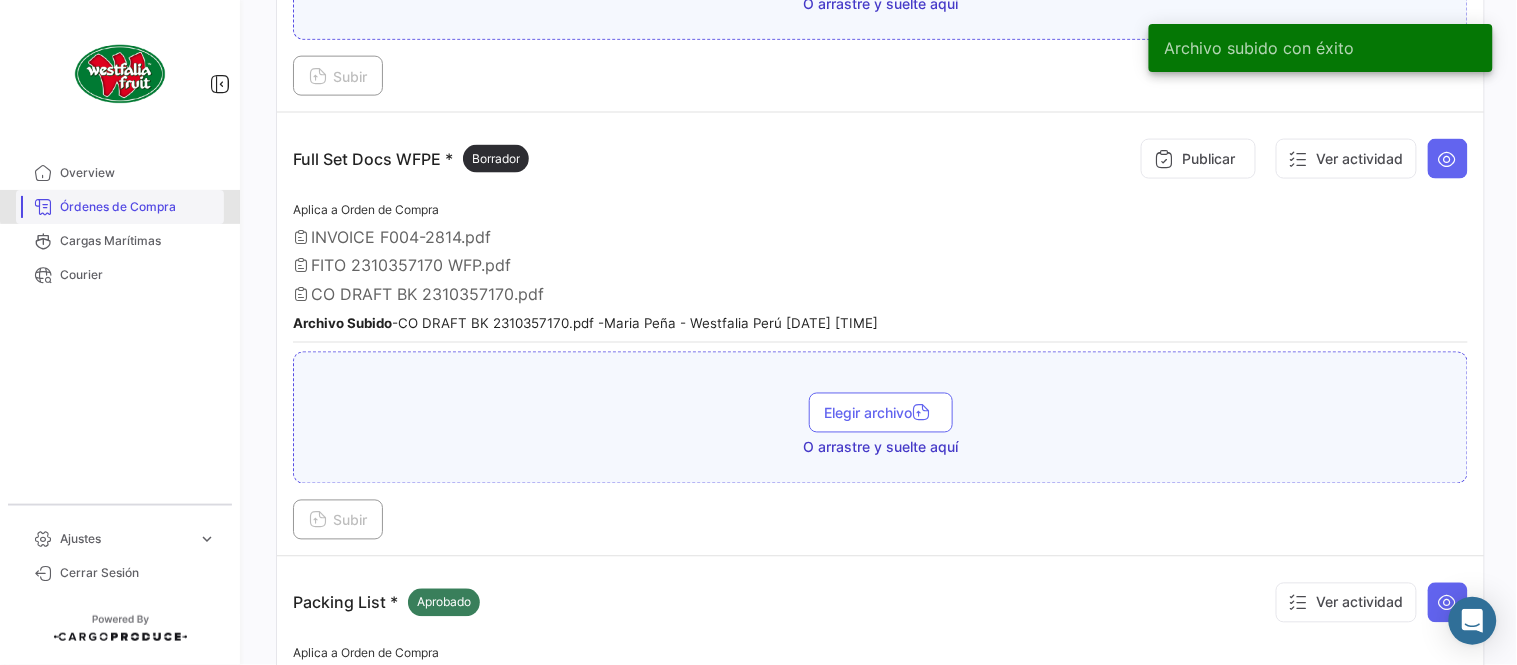 click on "Órdenes de Compra" at bounding box center [138, 207] 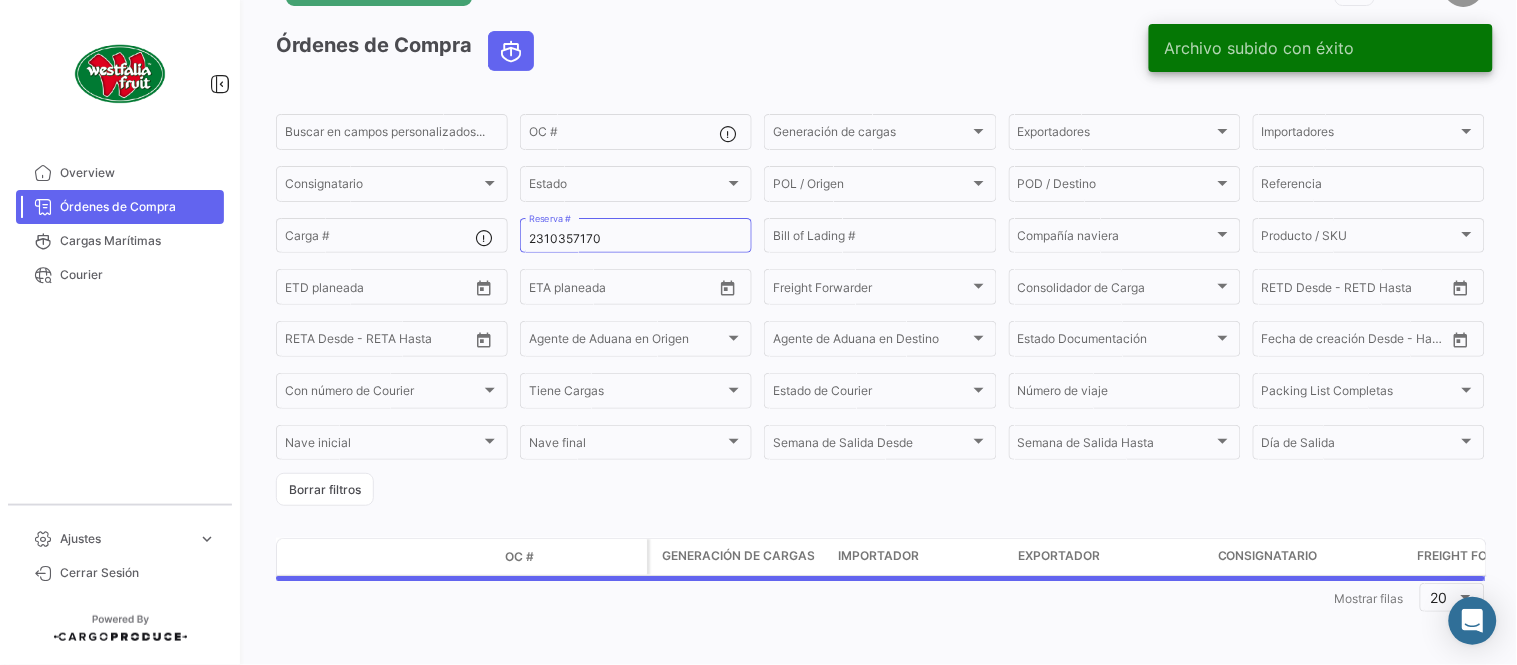 scroll, scrollTop: 0, scrollLeft: 0, axis: both 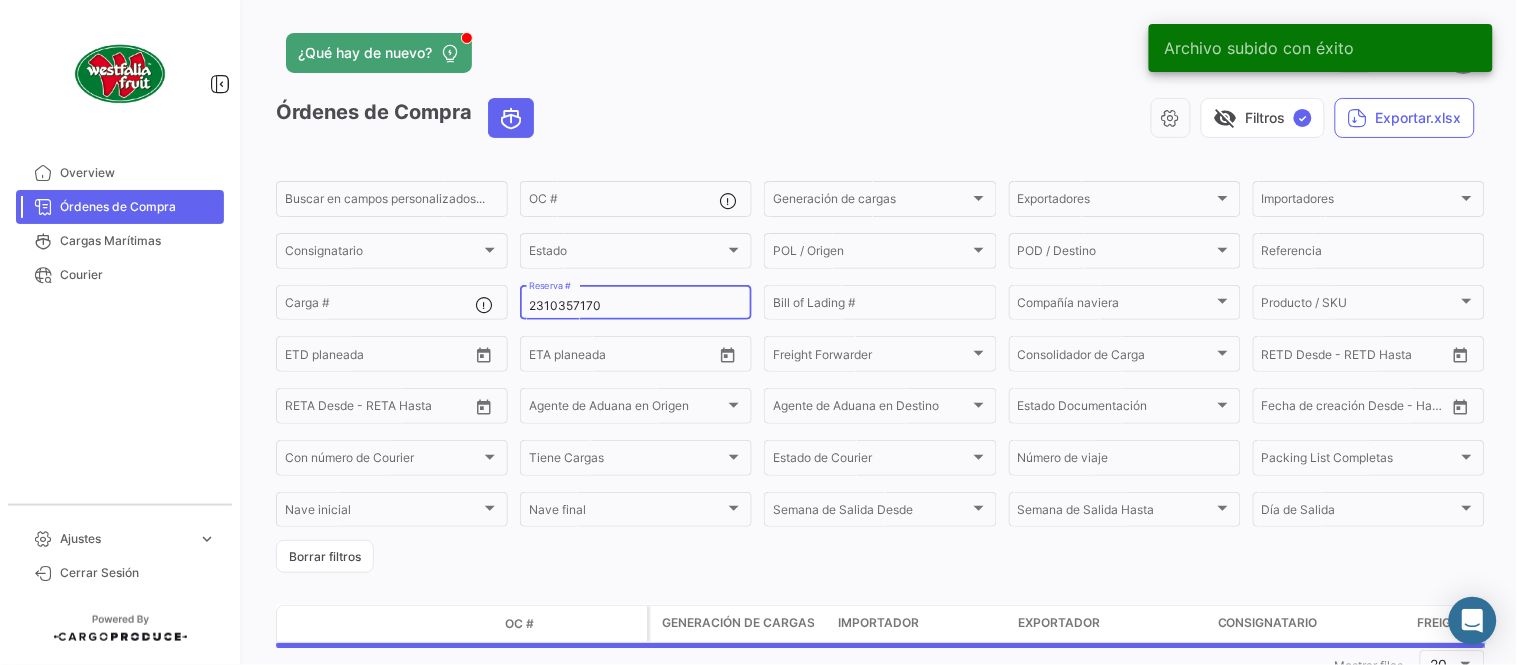 click on "2310357170" at bounding box center (636, 306) 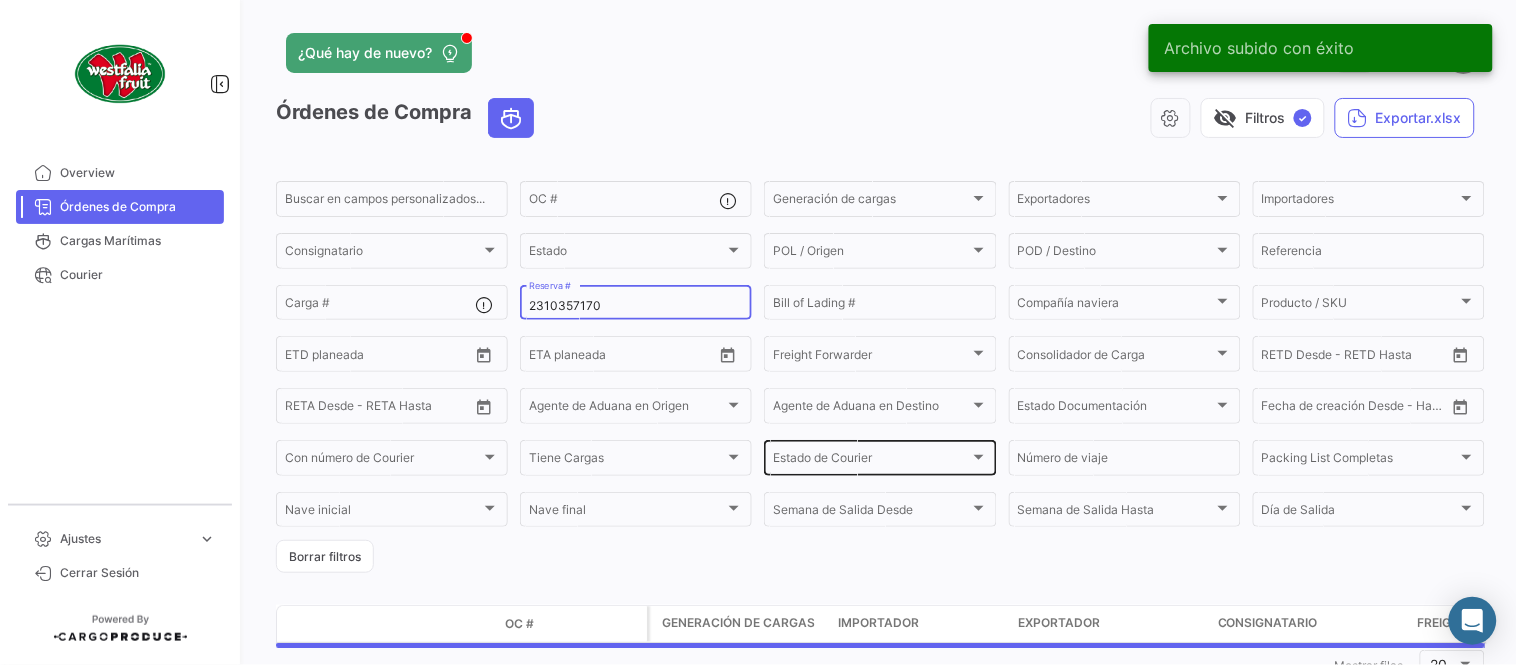 paste on "57480487" 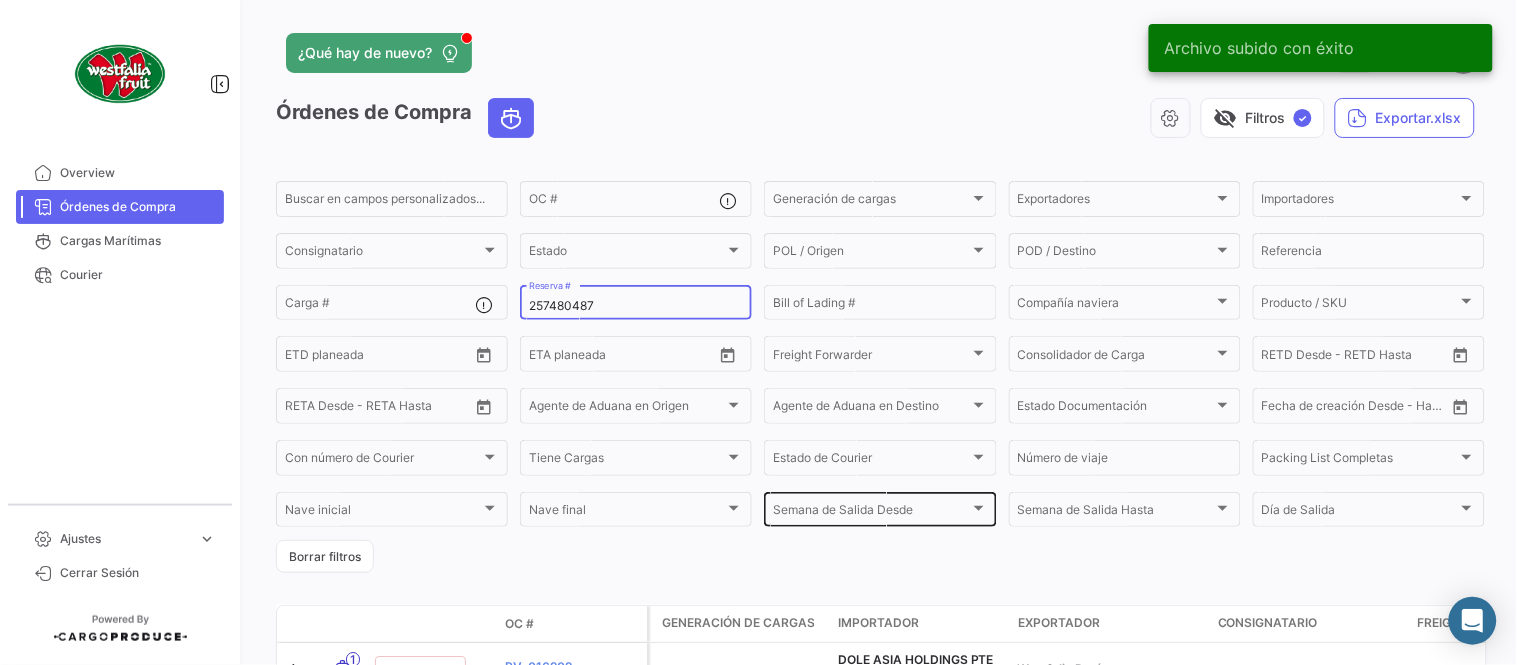 type on "[NUMBER]" 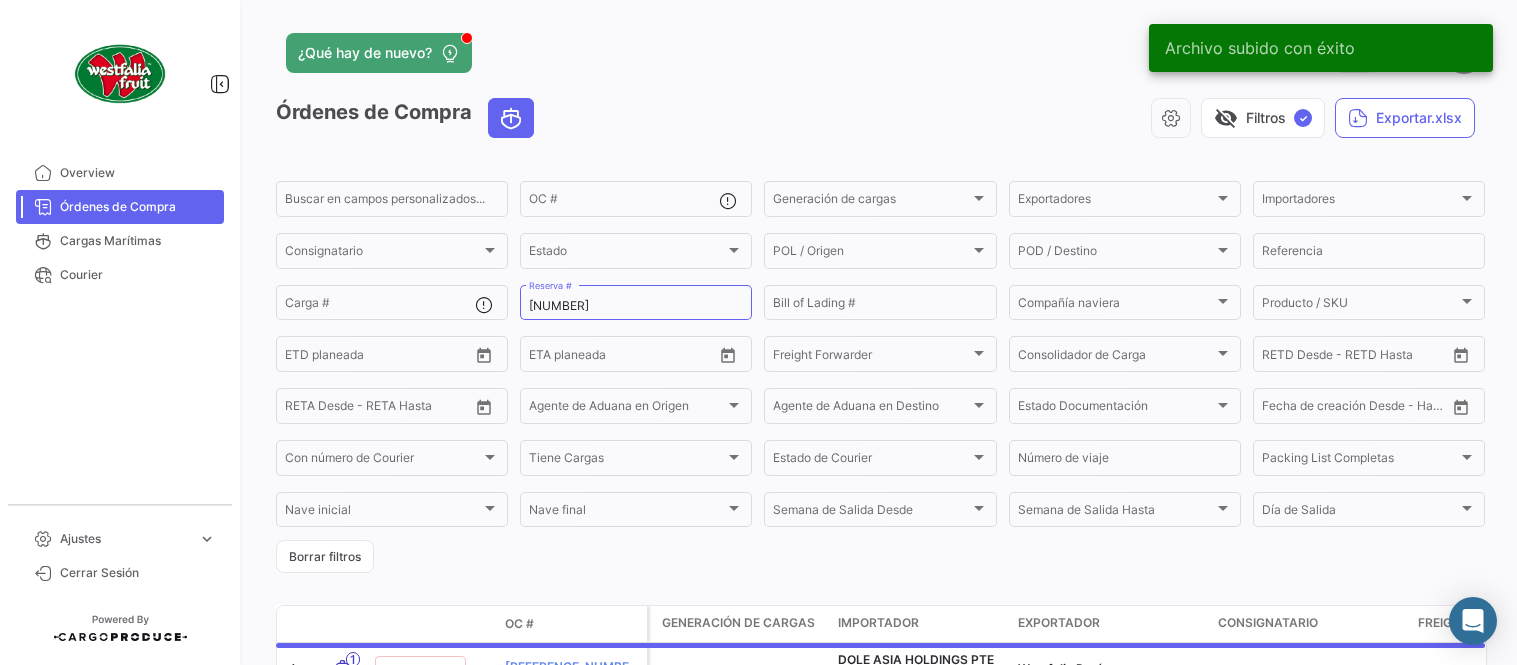 scroll, scrollTop: 0, scrollLeft: 0, axis: both 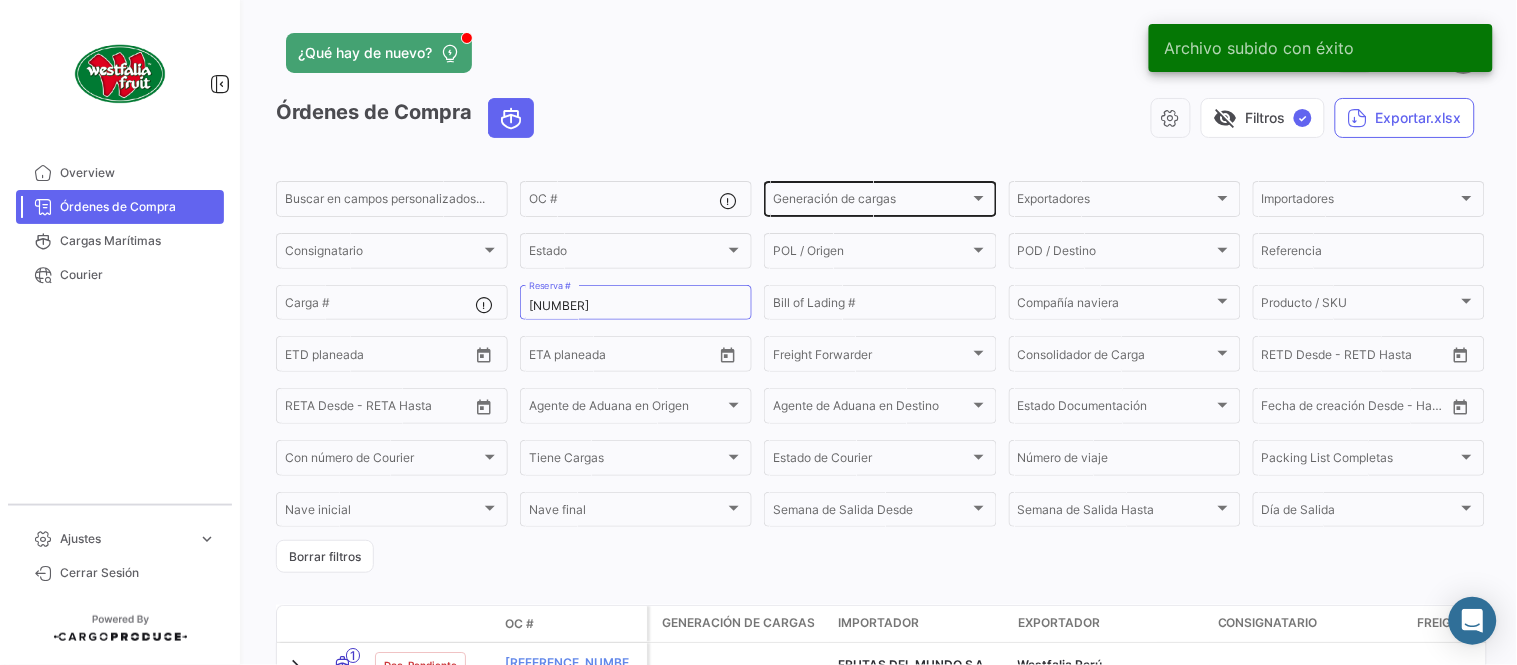 click on "Generación de cargas Generación de cargas" 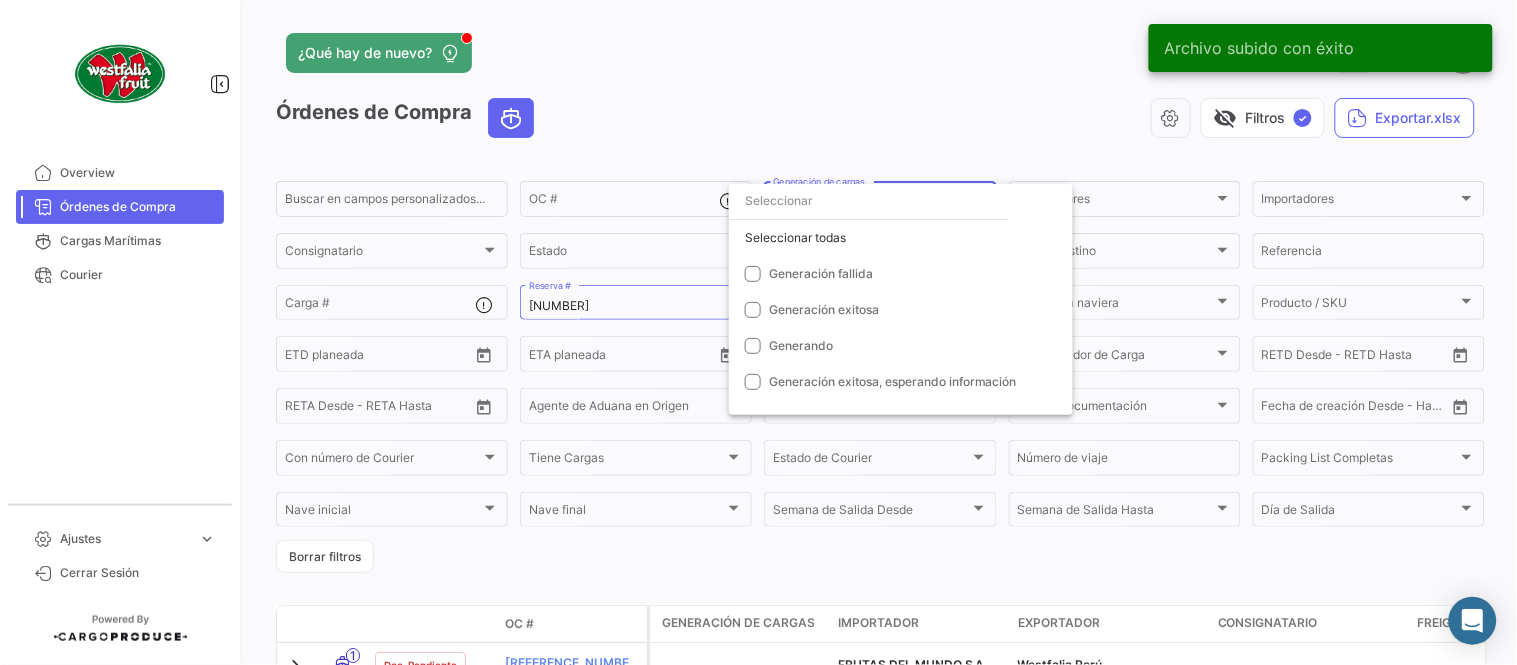 click at bounding box center [758, 332] 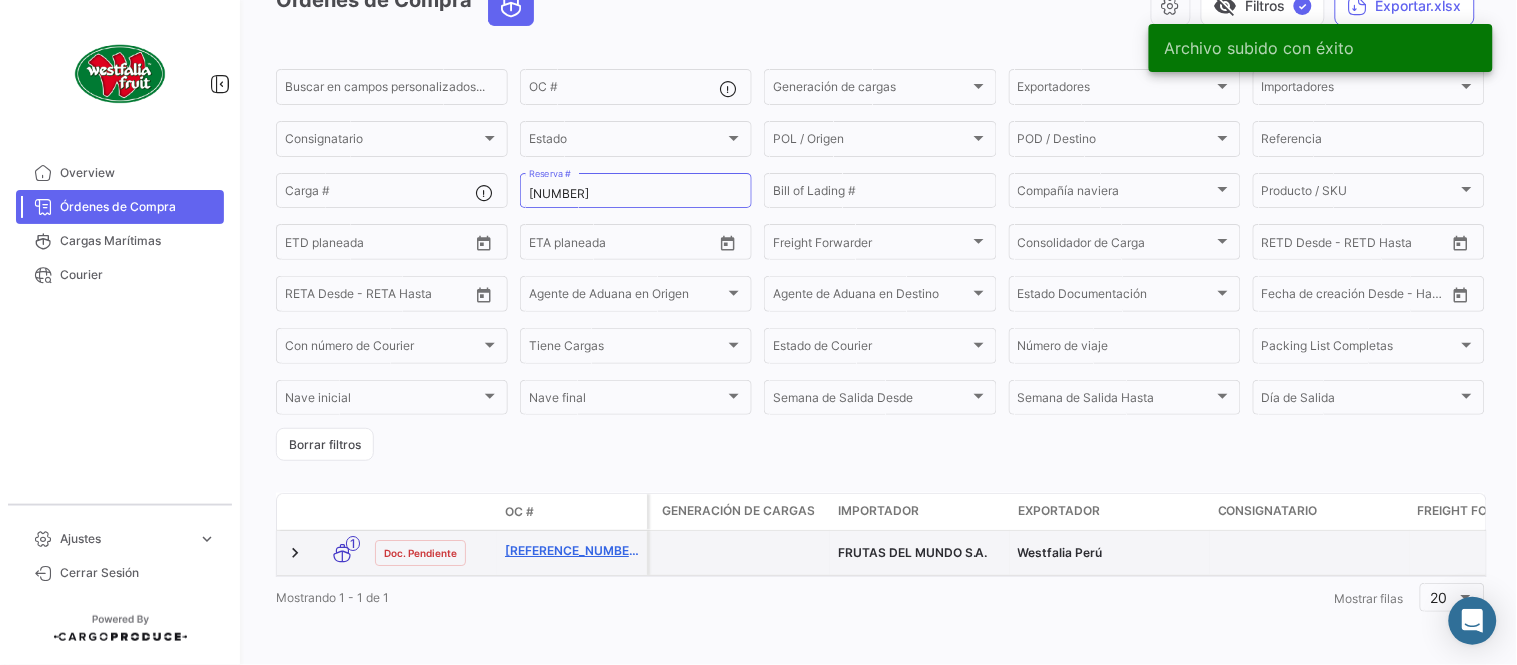scroll, scrollTop: 128, scrollLeft: 0, axis: vertical 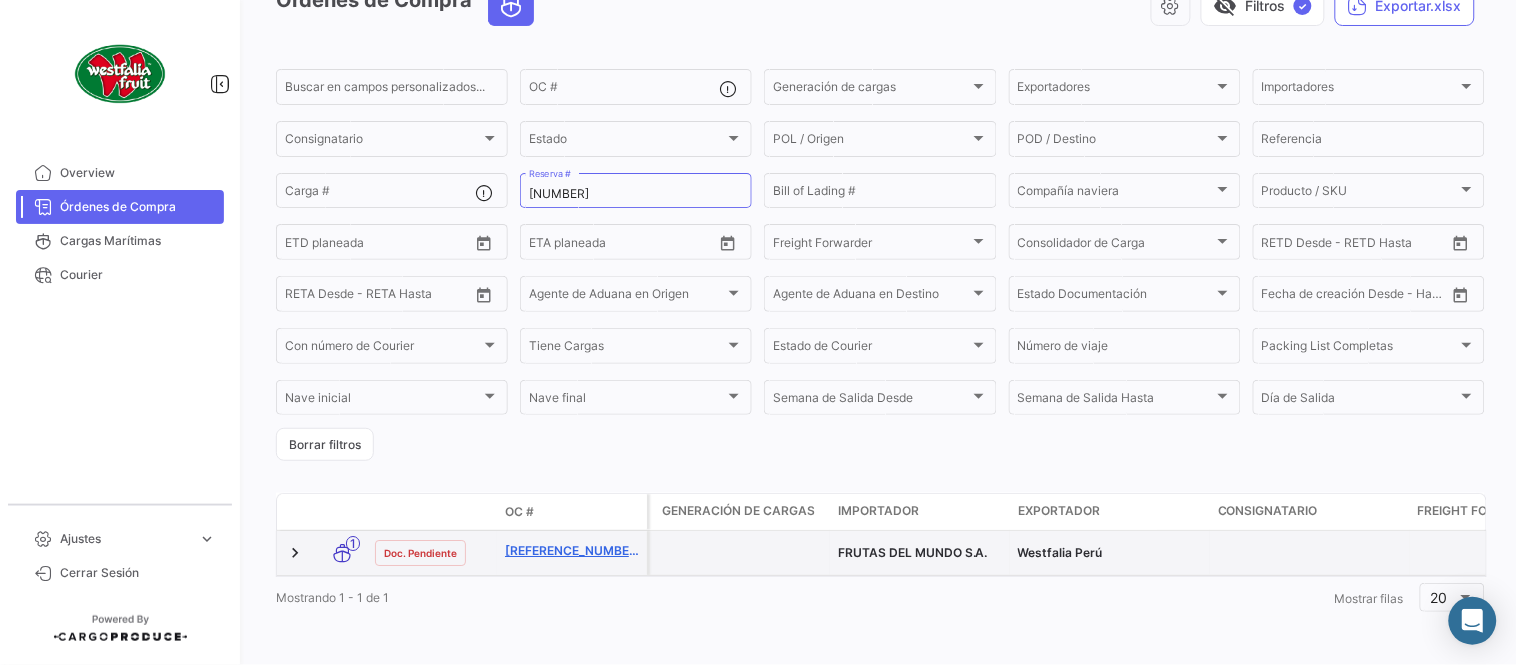 click on "[REFERENCE_NUMBER]" 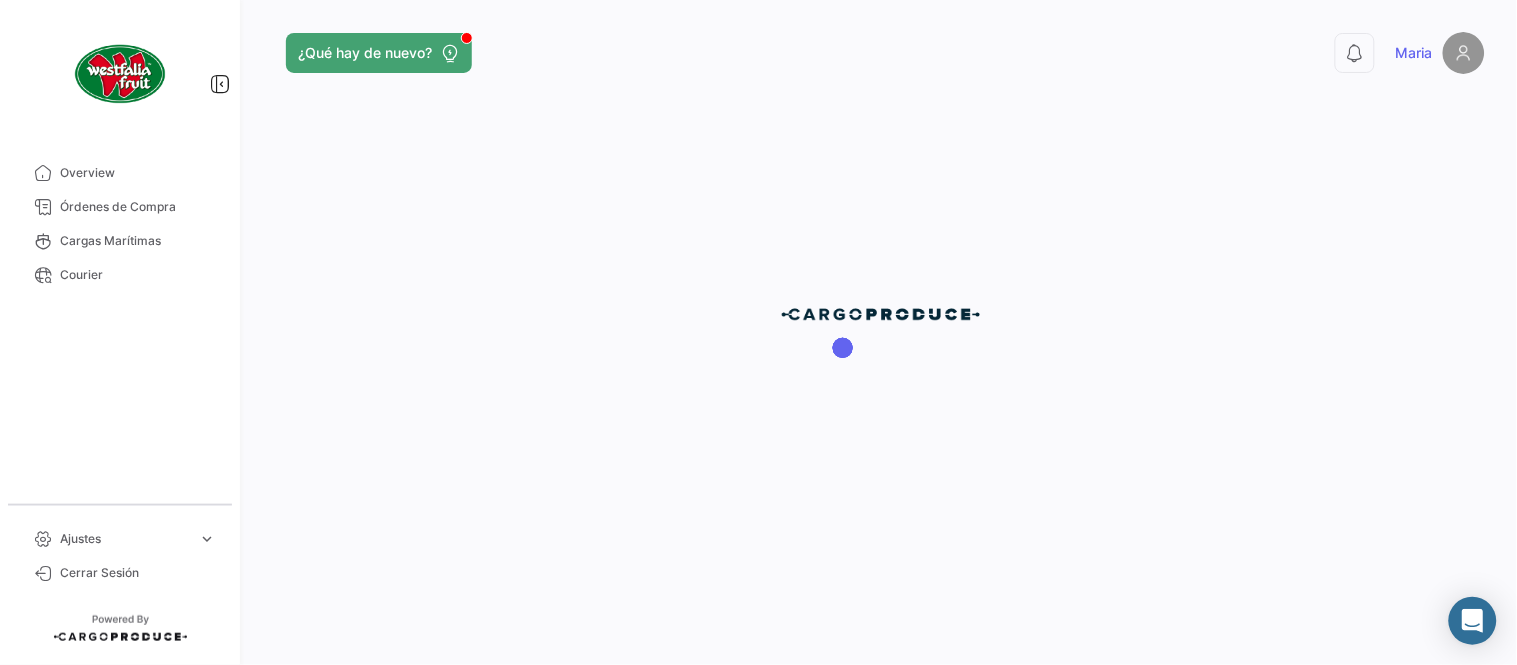 scroll, scrollTop: 0, scrollLeft: 0, axis: both 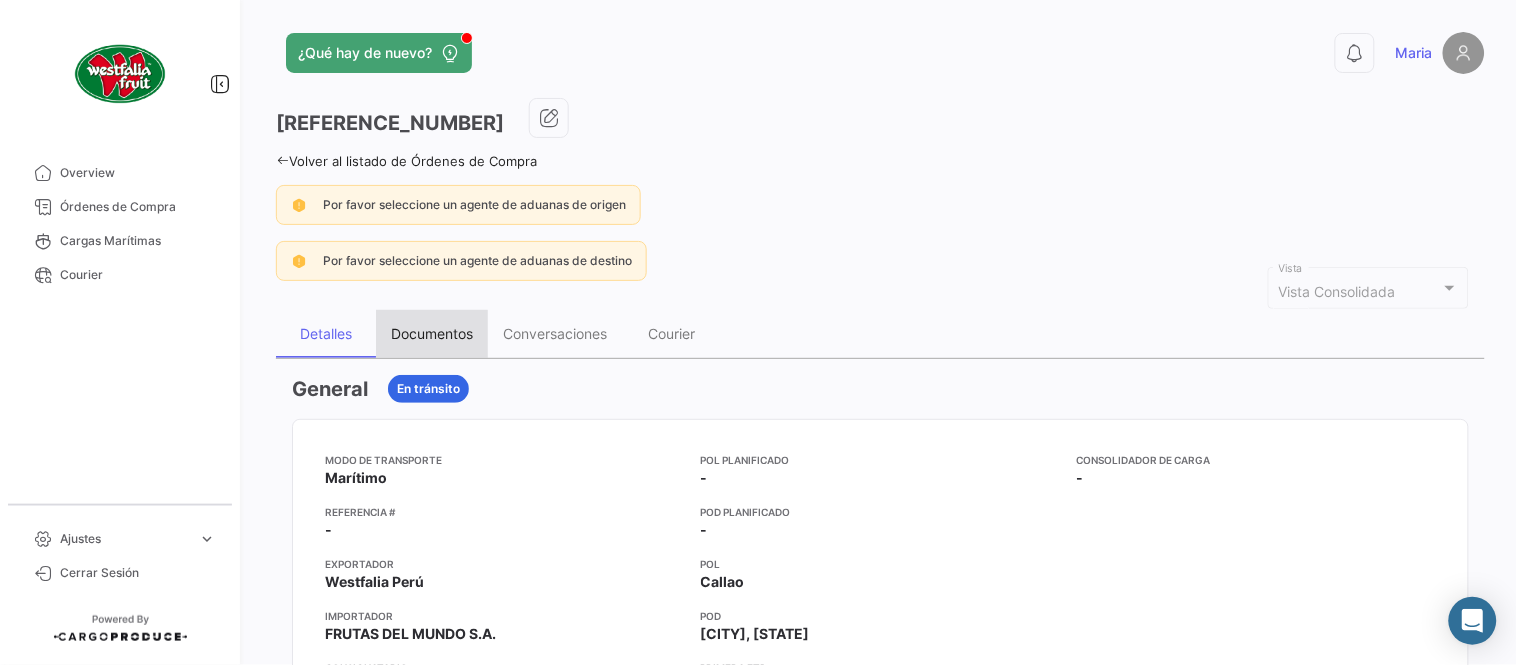click on "Documentos" at bounding box center [432, 333] 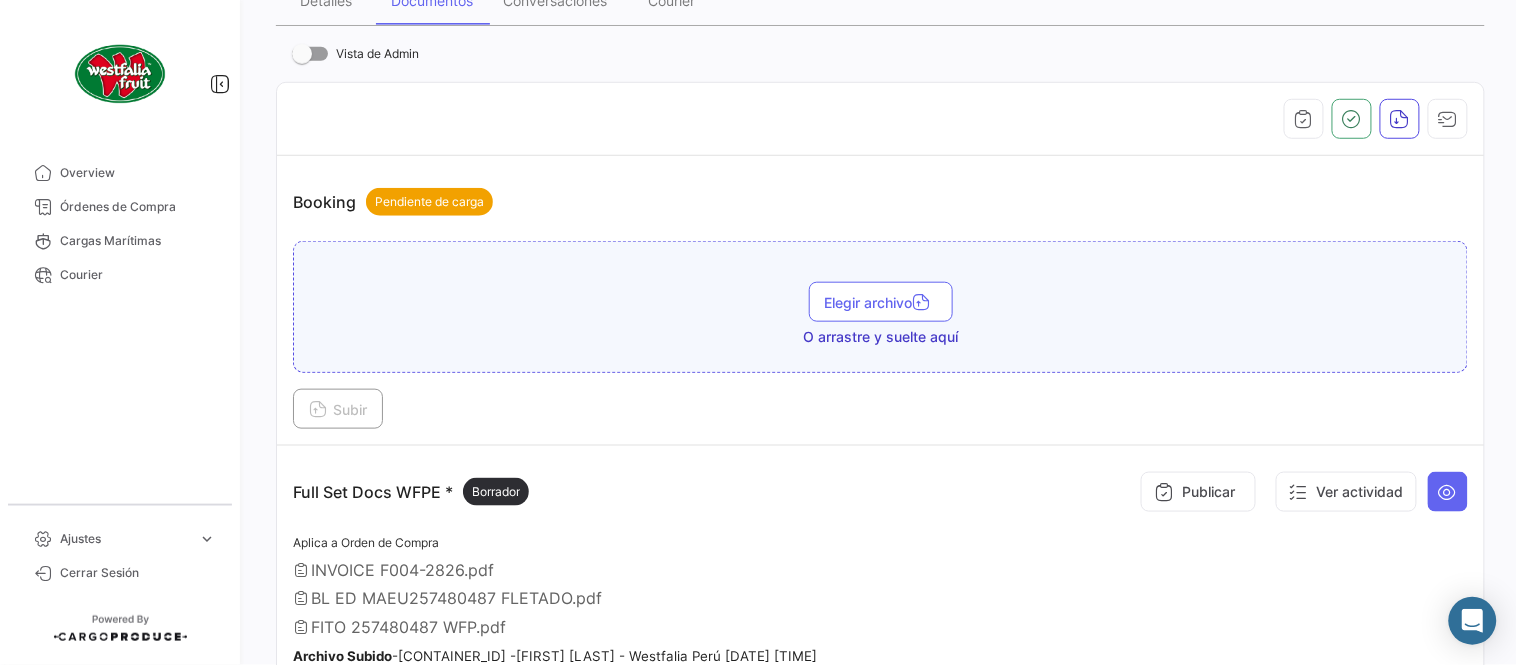 scroll, scrollTop: 444, scrollLeft: 0, axis: vertical 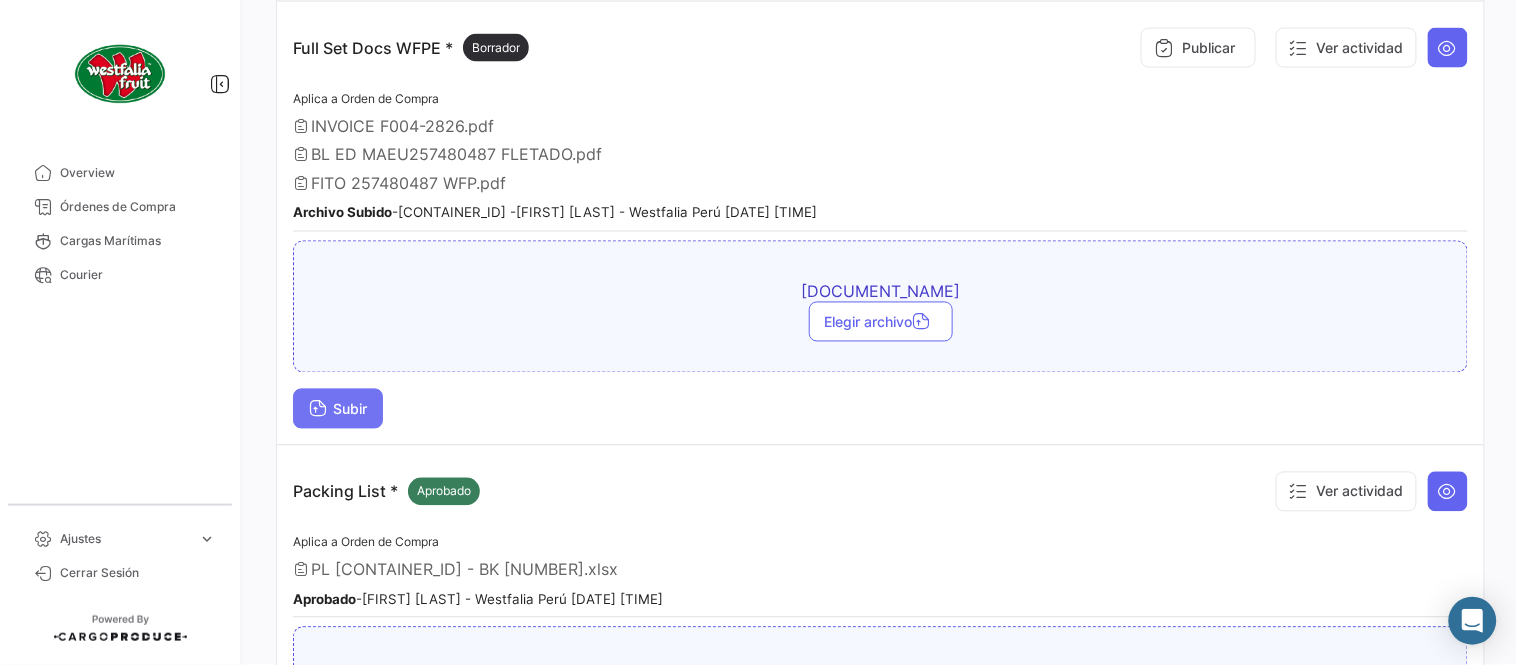 click on "Subir" at bounding box center [338, 409] 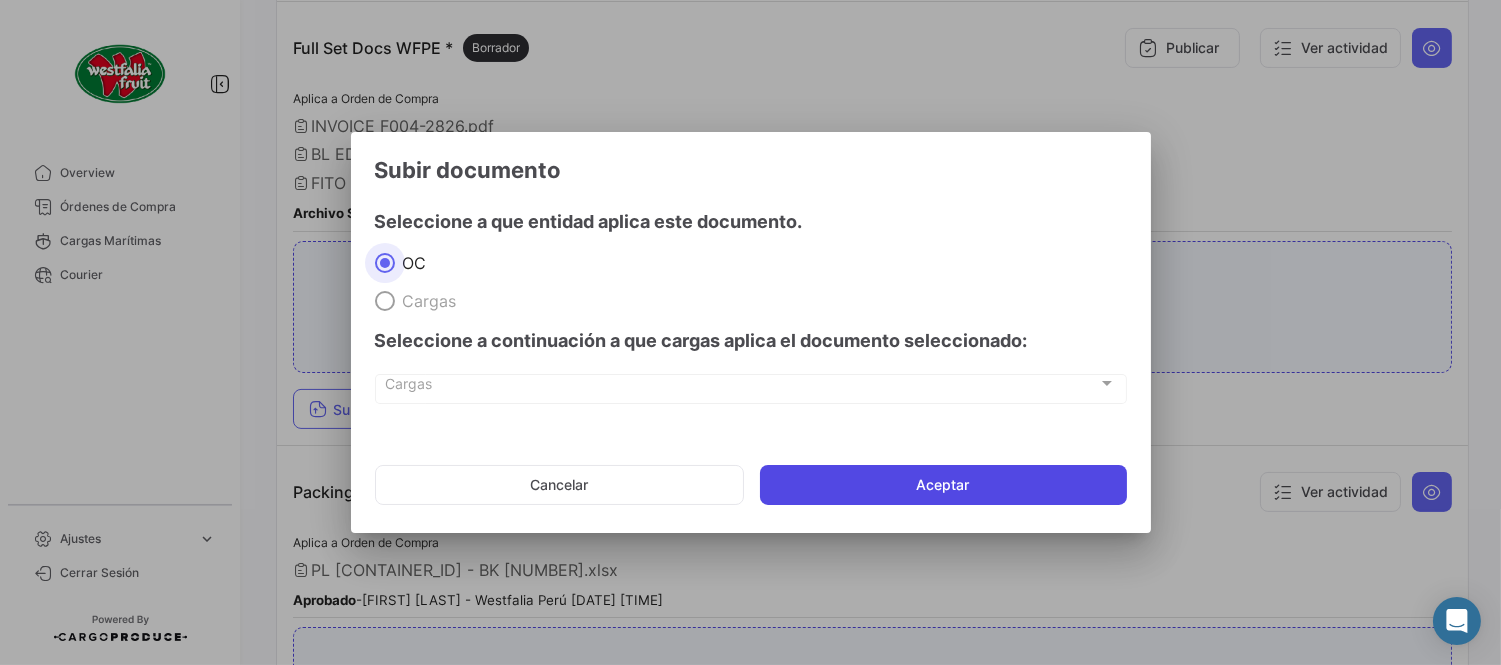 click on "Aceptar" 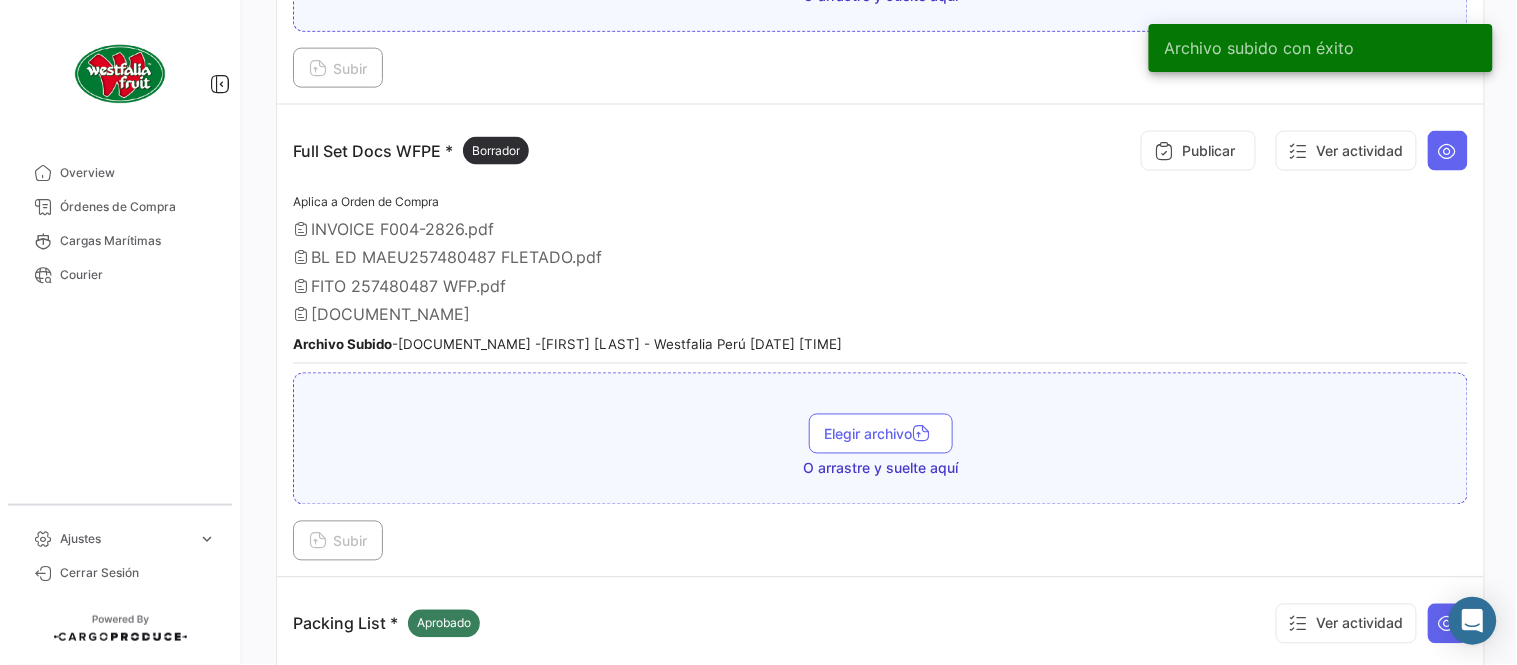 scroll, scrollTop: 555, scrollLeft: 0, axis: vertical 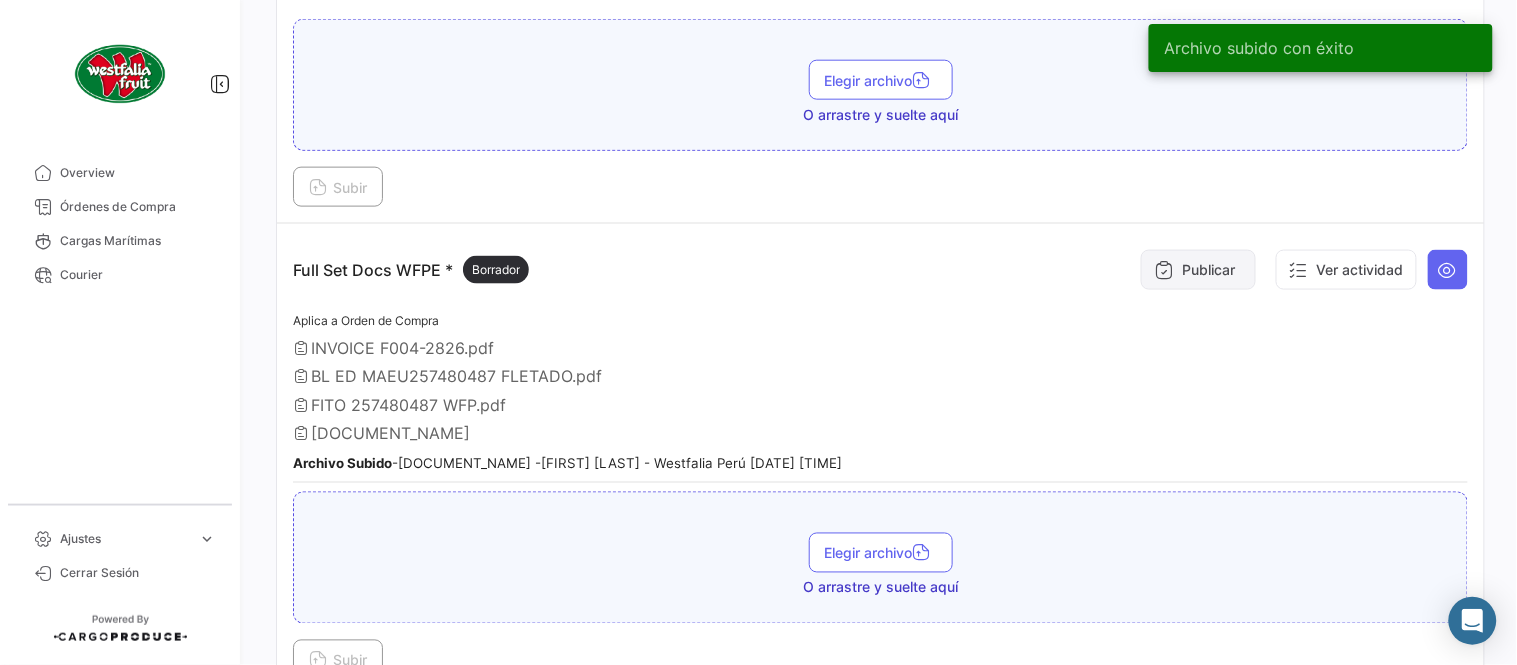 click on "Publicar" at bounding box center (1198, 270) 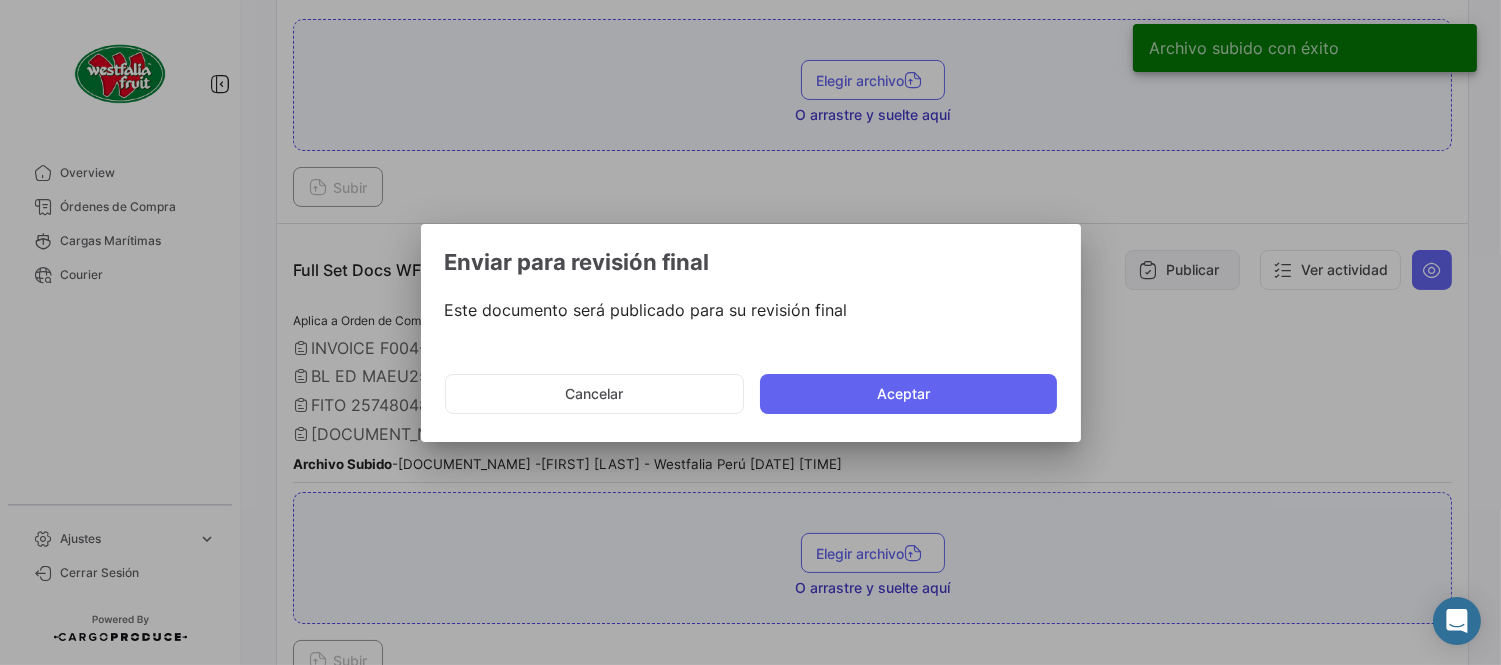 click on "Aceptar" 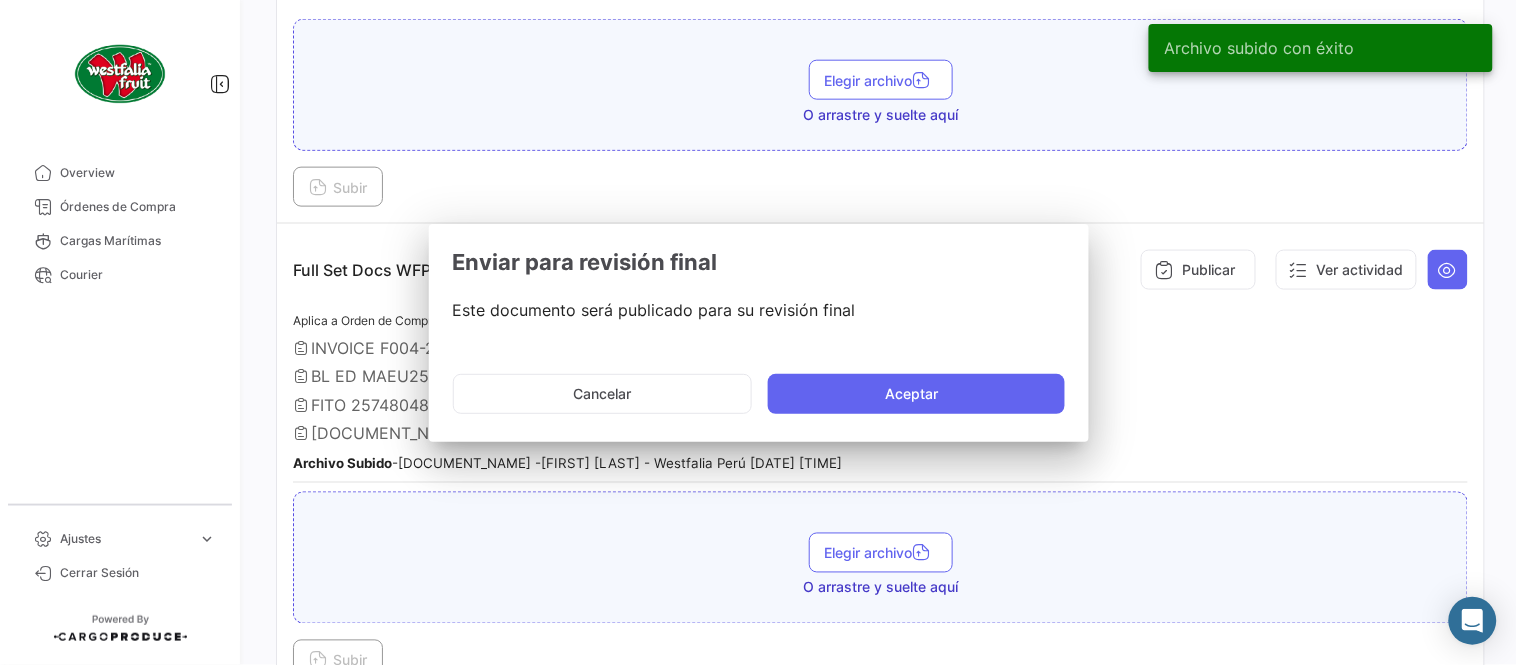 type 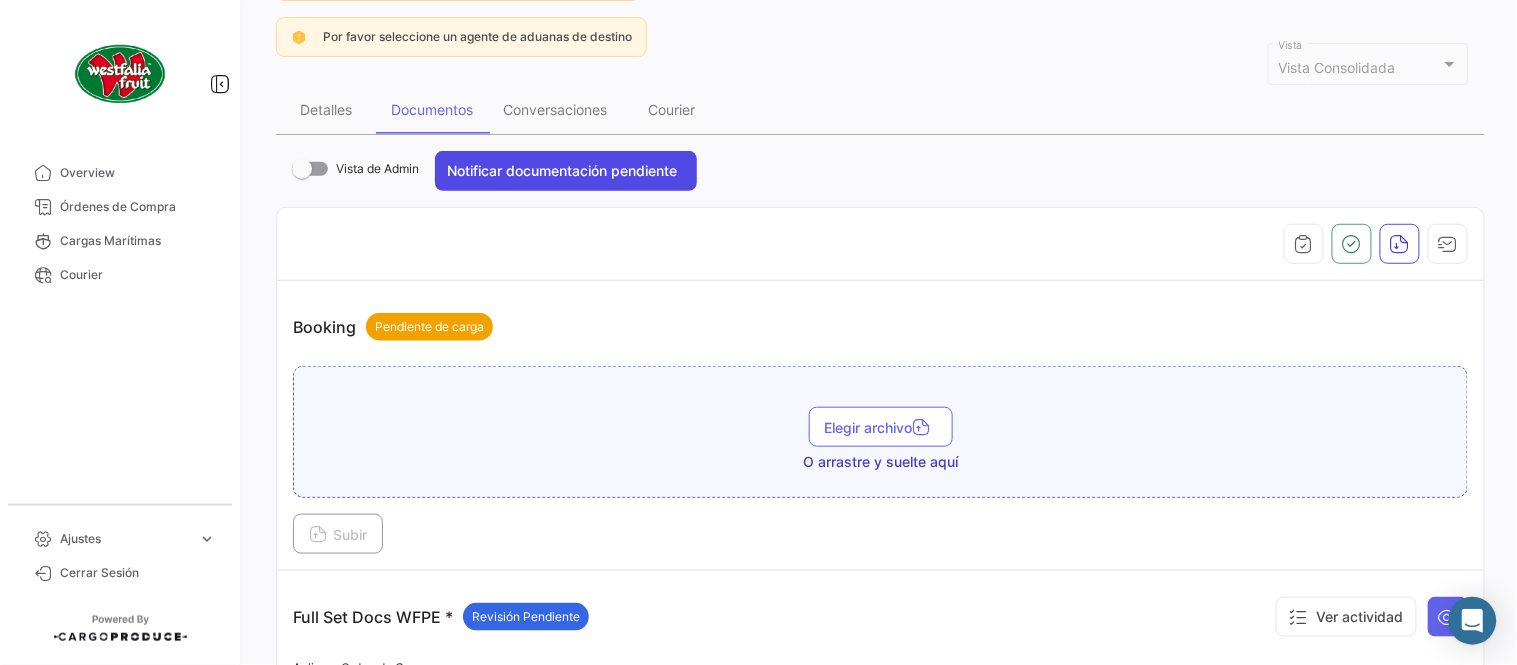 scroll, scrollTop: 222, scrollLeft: 0, axis: vertical 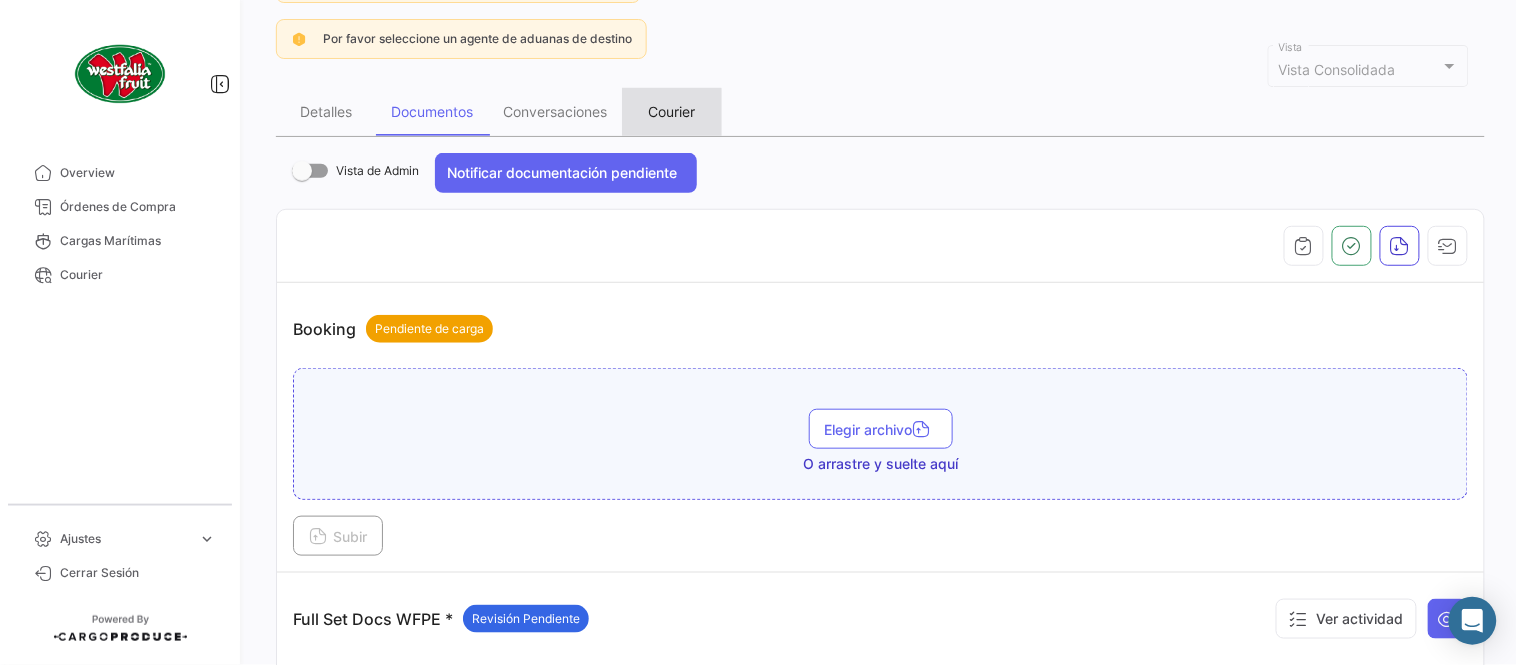 click on "Courier" at bounding box center (672, 111) 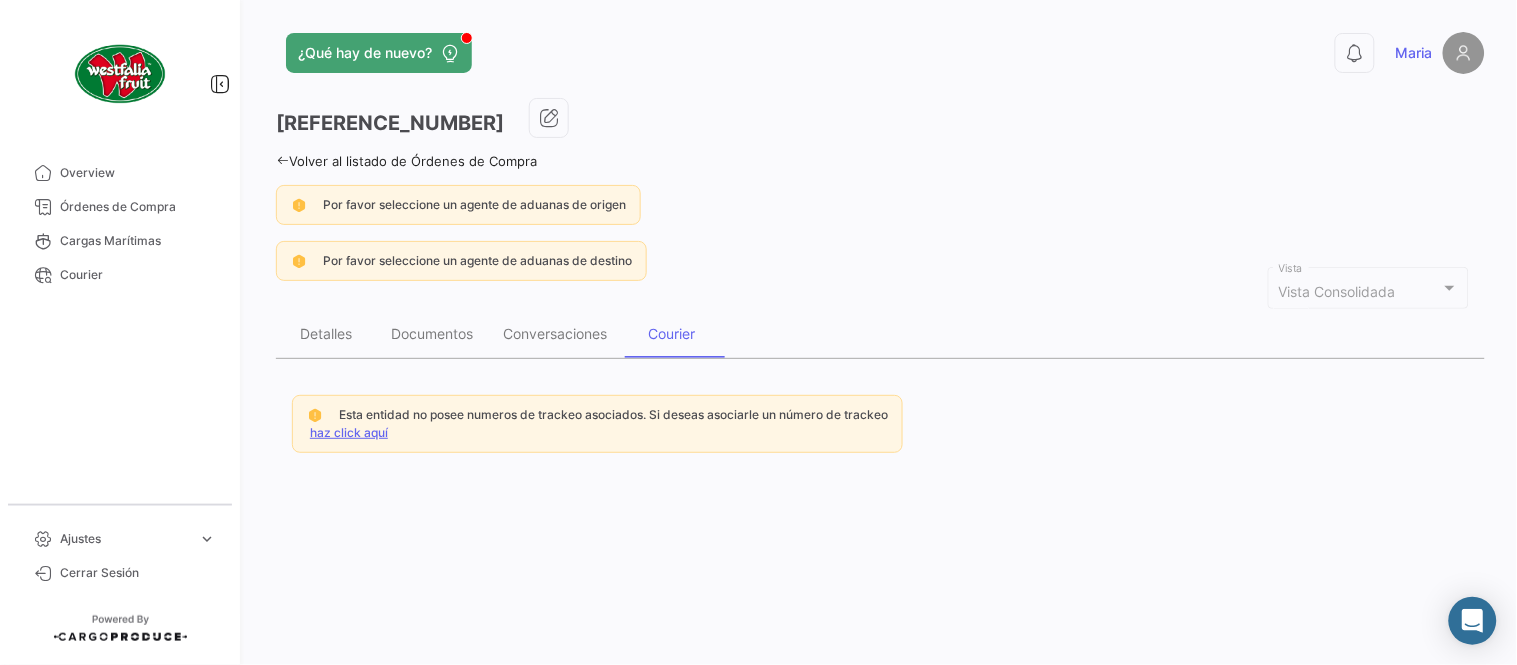 click on "haz click aquí" at bounding box center (349, 432) 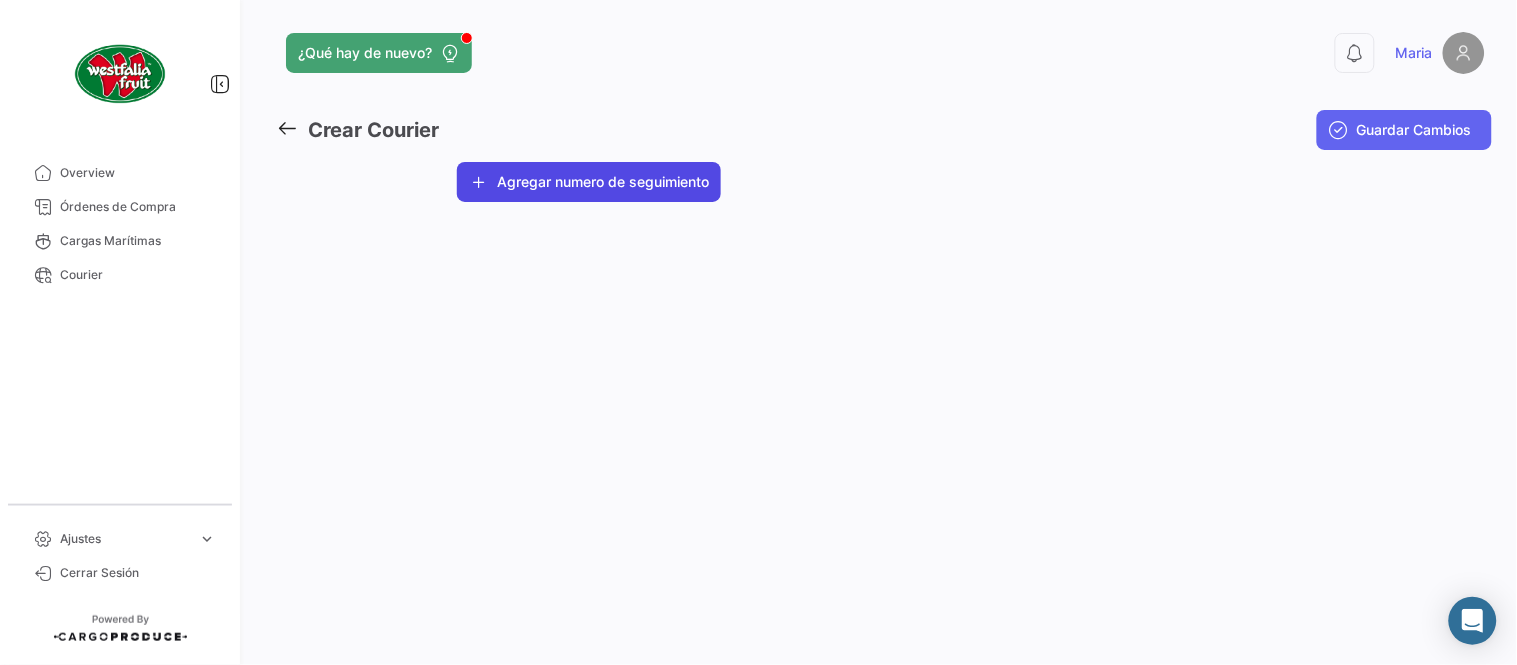 click on "Agregar numero de seguimiento" 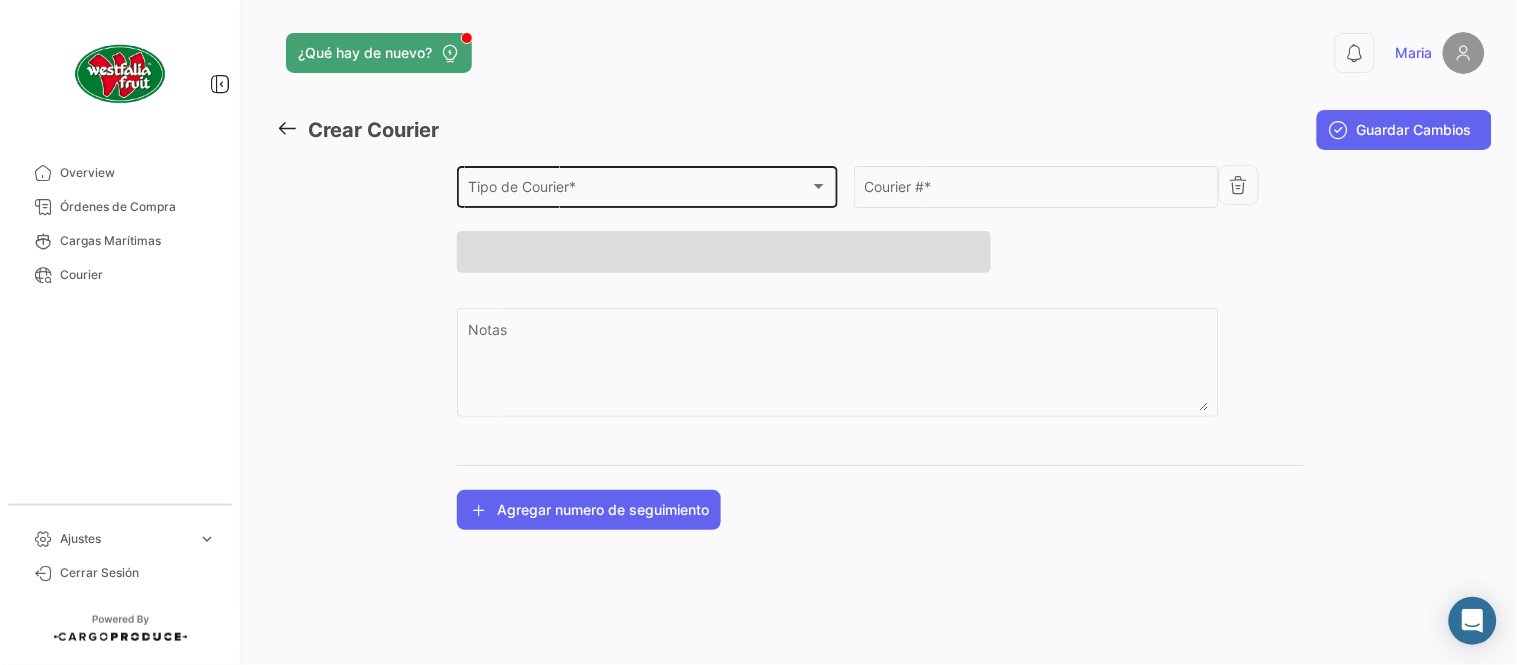 click on "Tipo de Courier * Tipo de Courier  *" 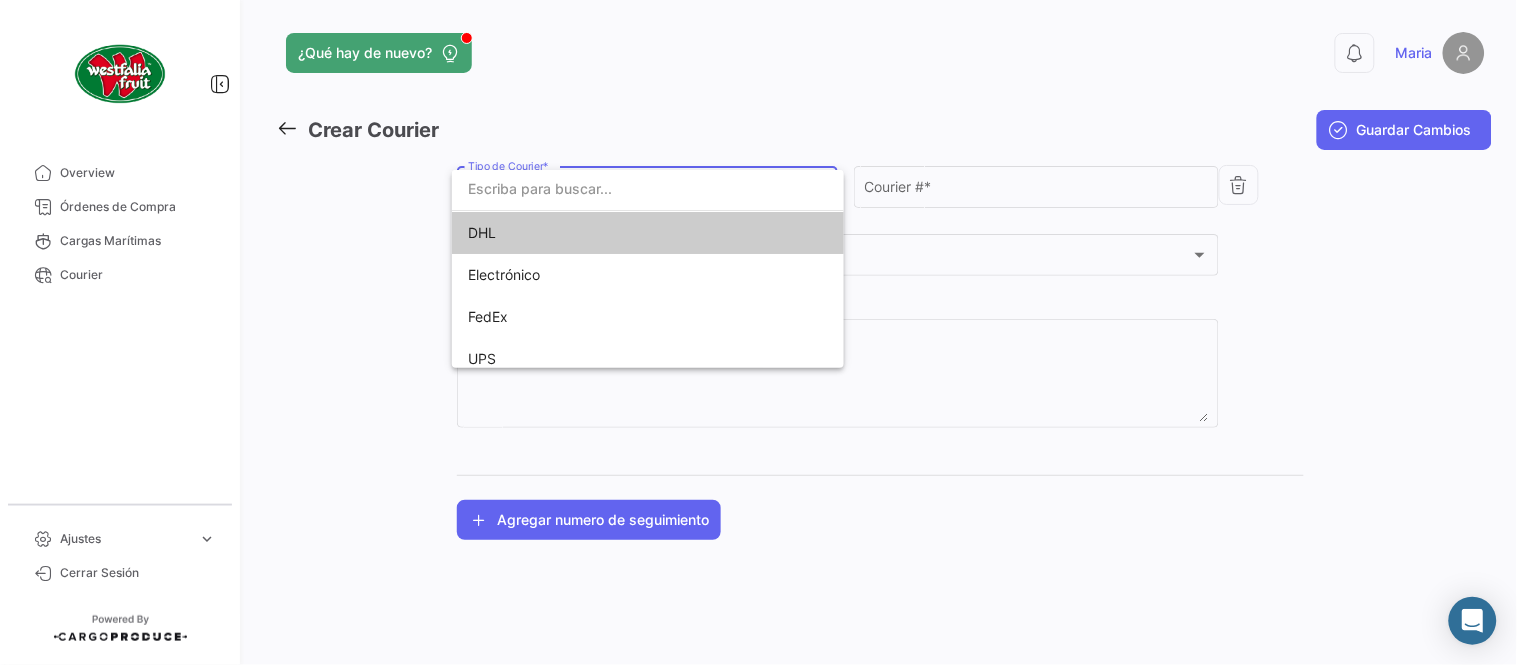 click on "DHL" at bounding box center [608, 233] 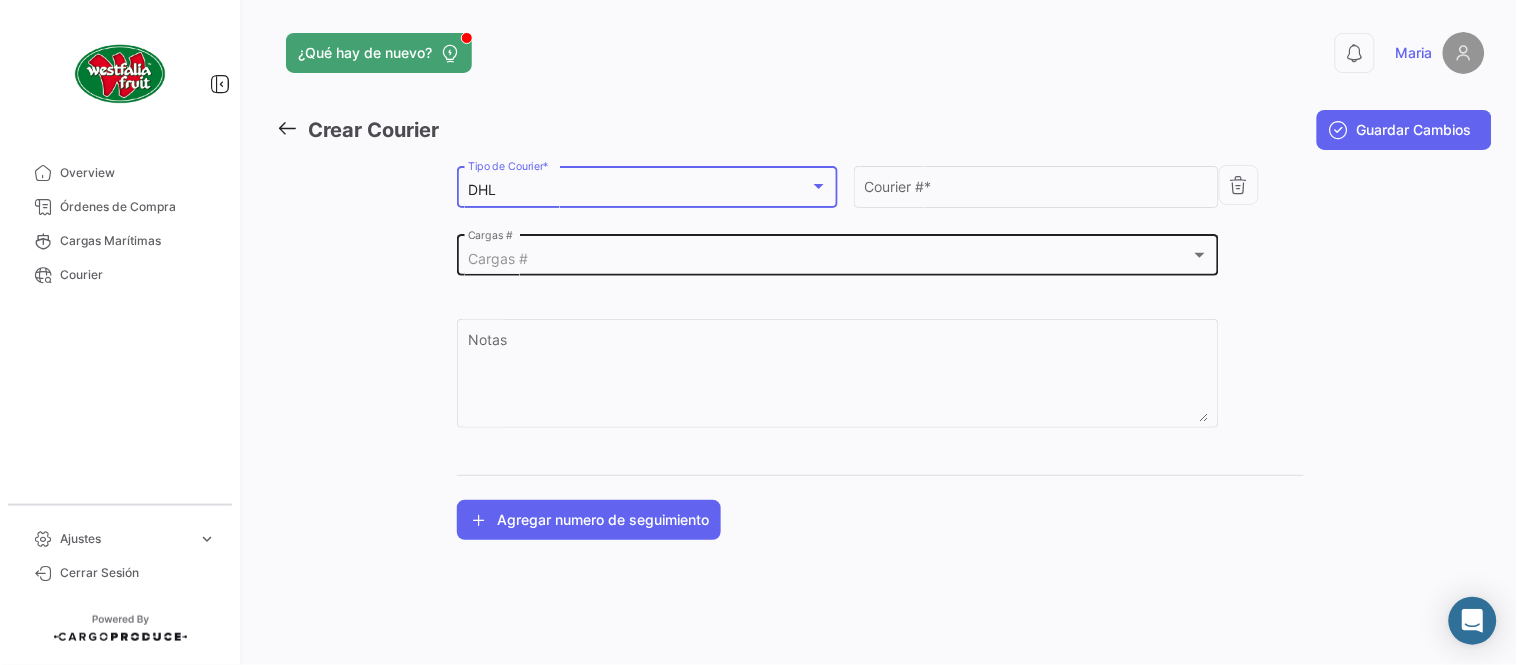 click on "Cargas #" at bounding box center (829, 259) 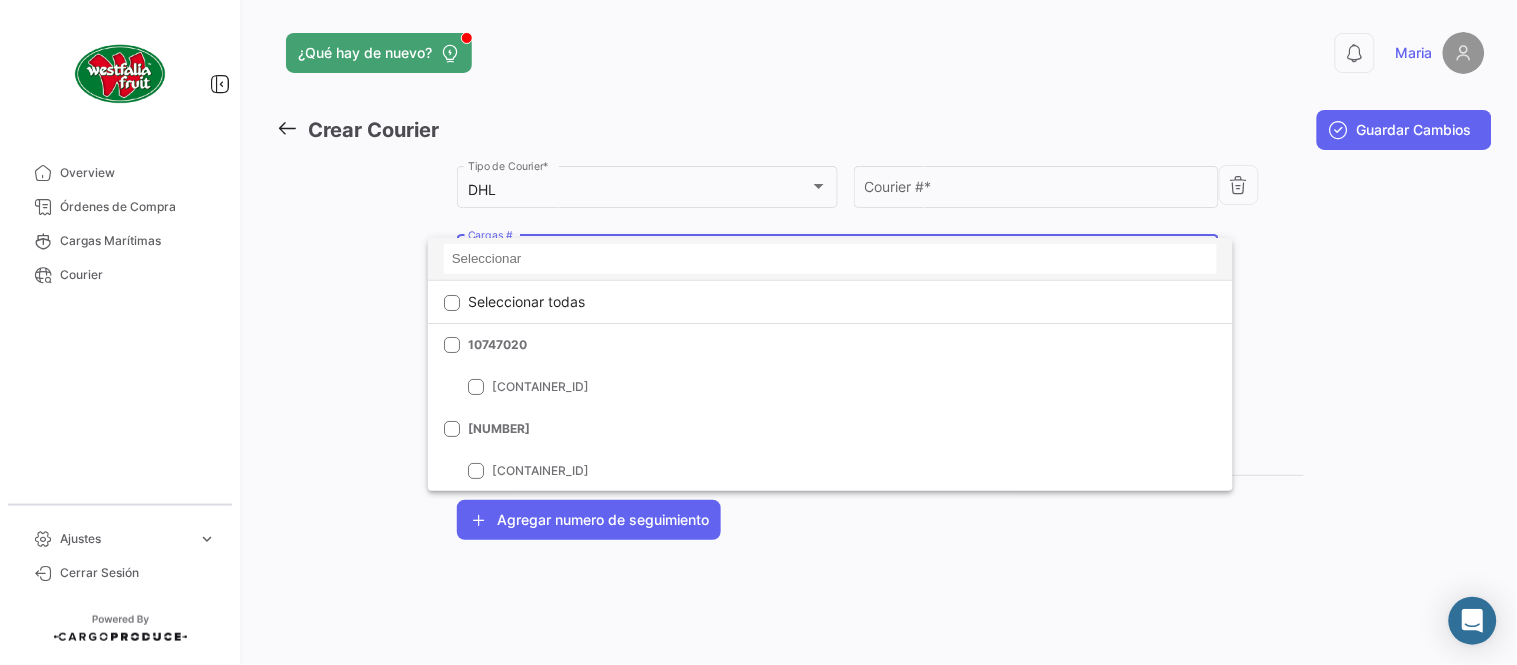 click at bounding box center (830, 259) 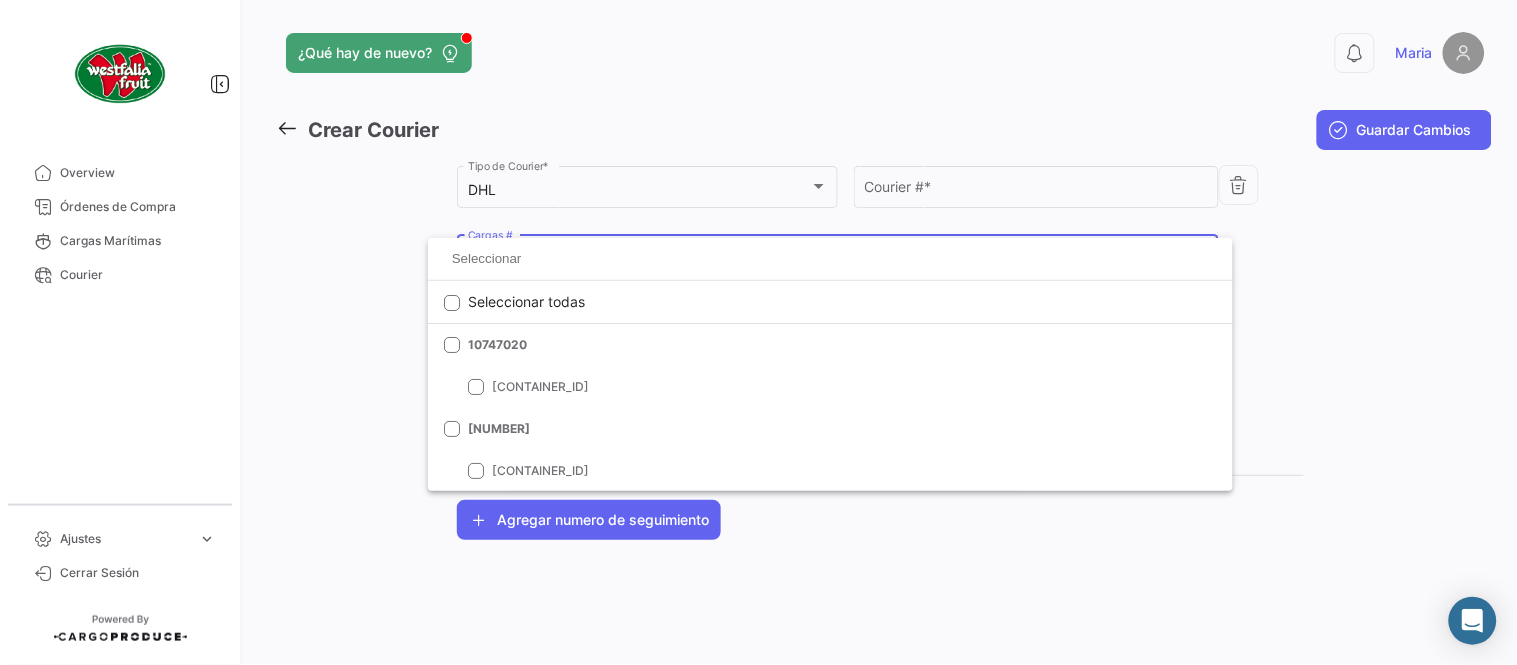 paste on "[NUMBER]" 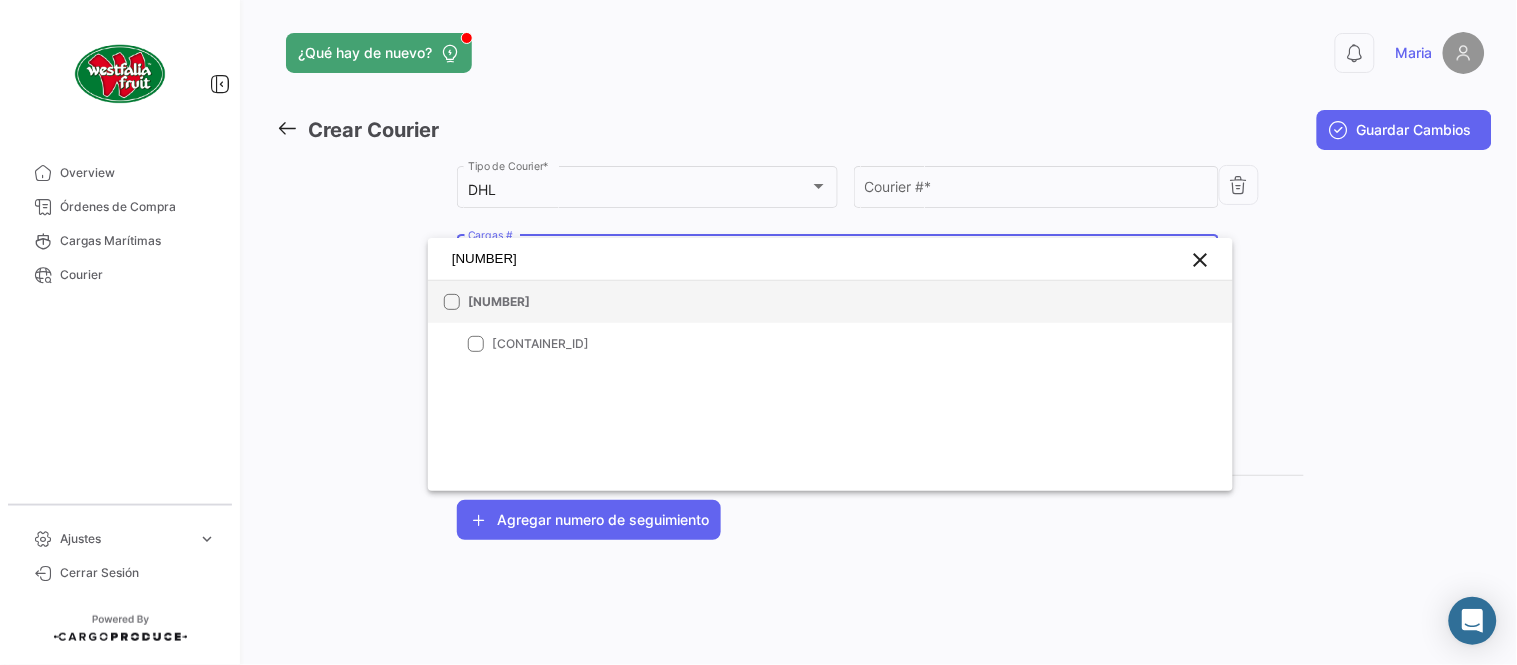 type on "[NUMBER]" 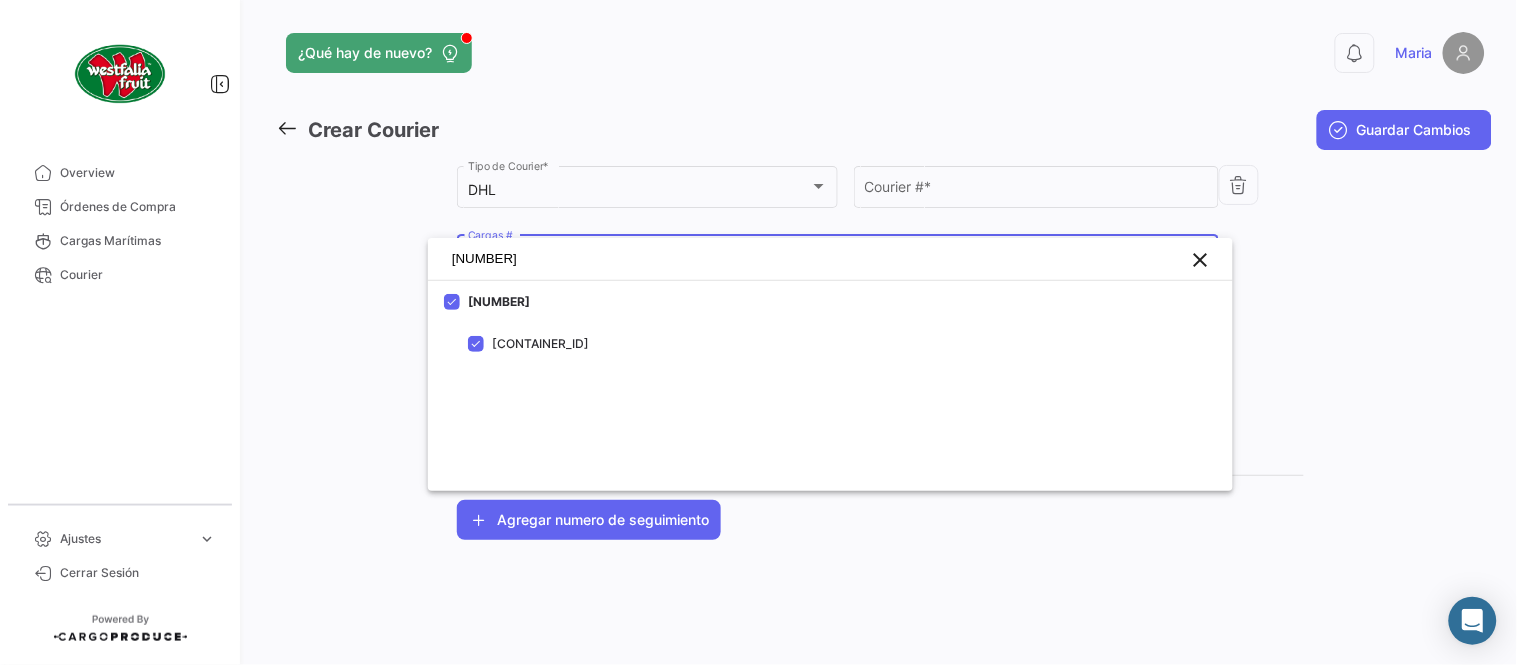 click at bounding box center (758, 332) 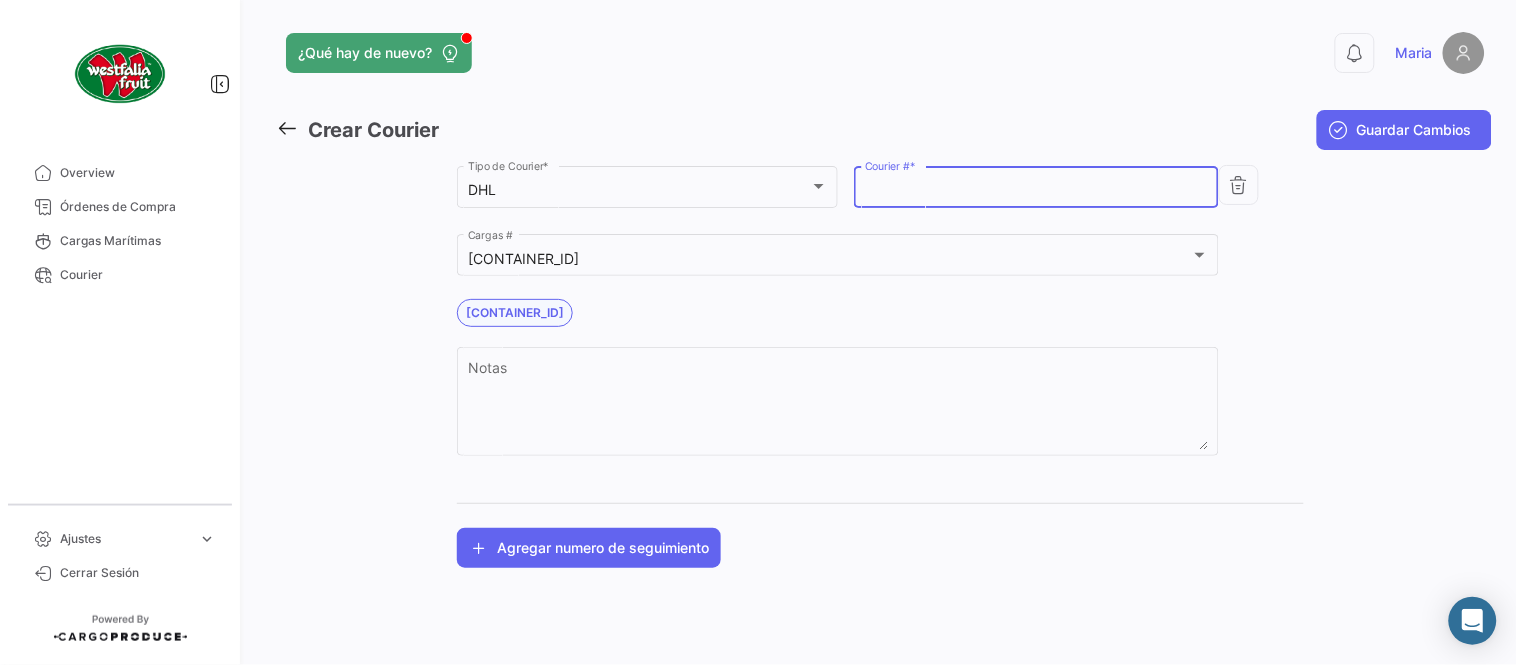 click on "Courier #  *" at bounding box center [1037, 190] 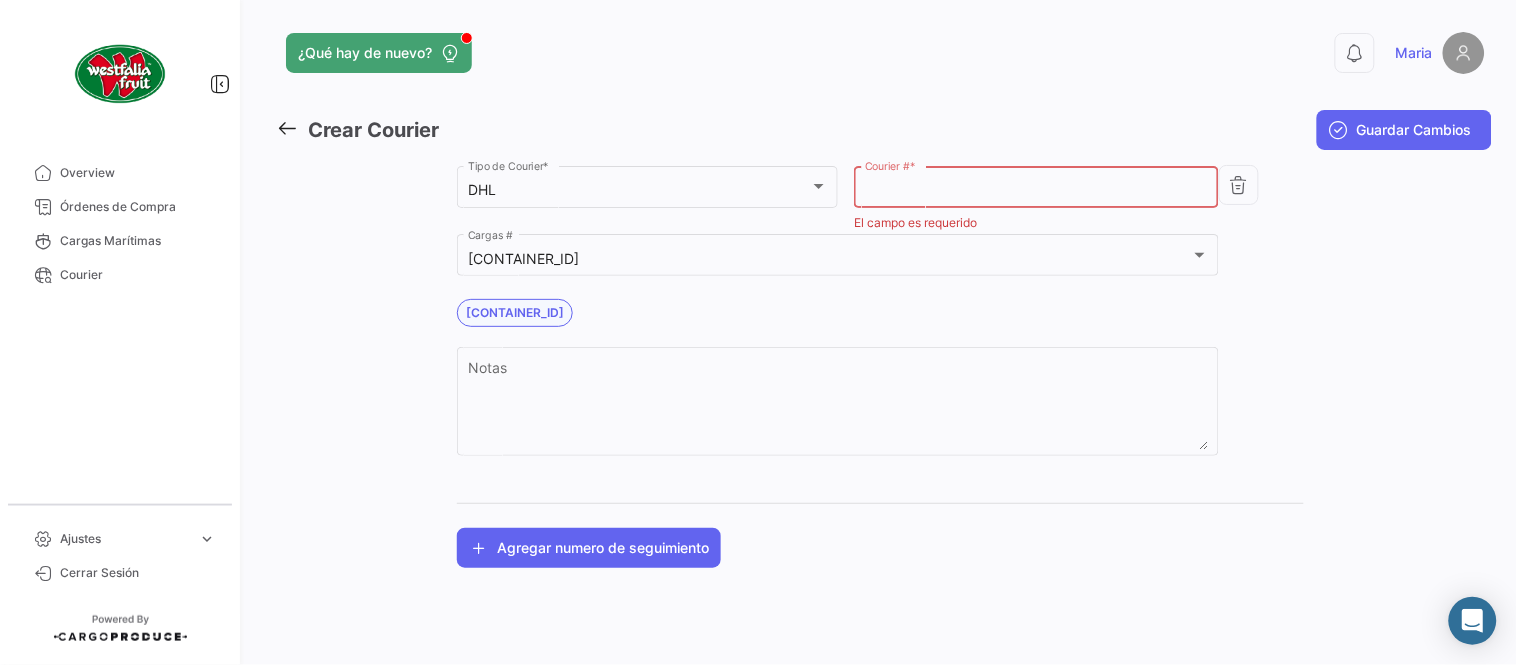 paste on "[NUMBER]" 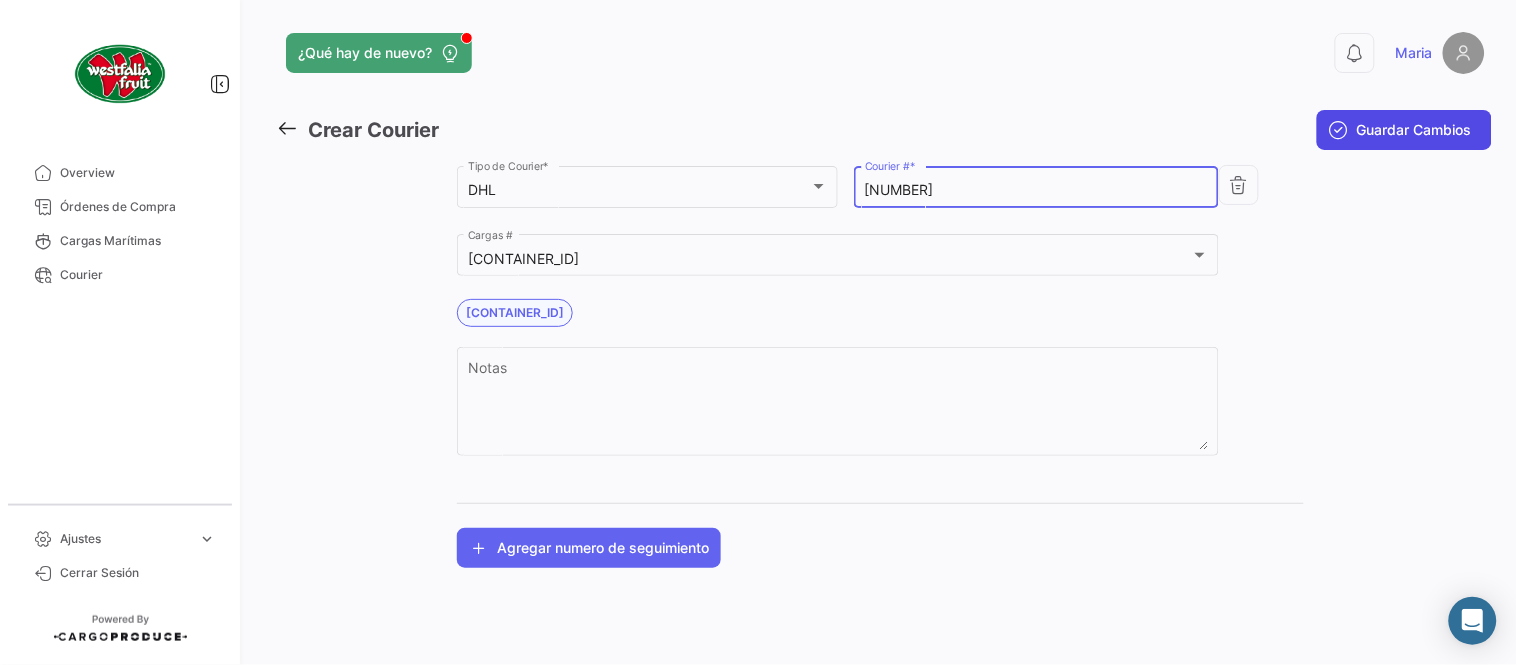 type on "[NUMBER]" 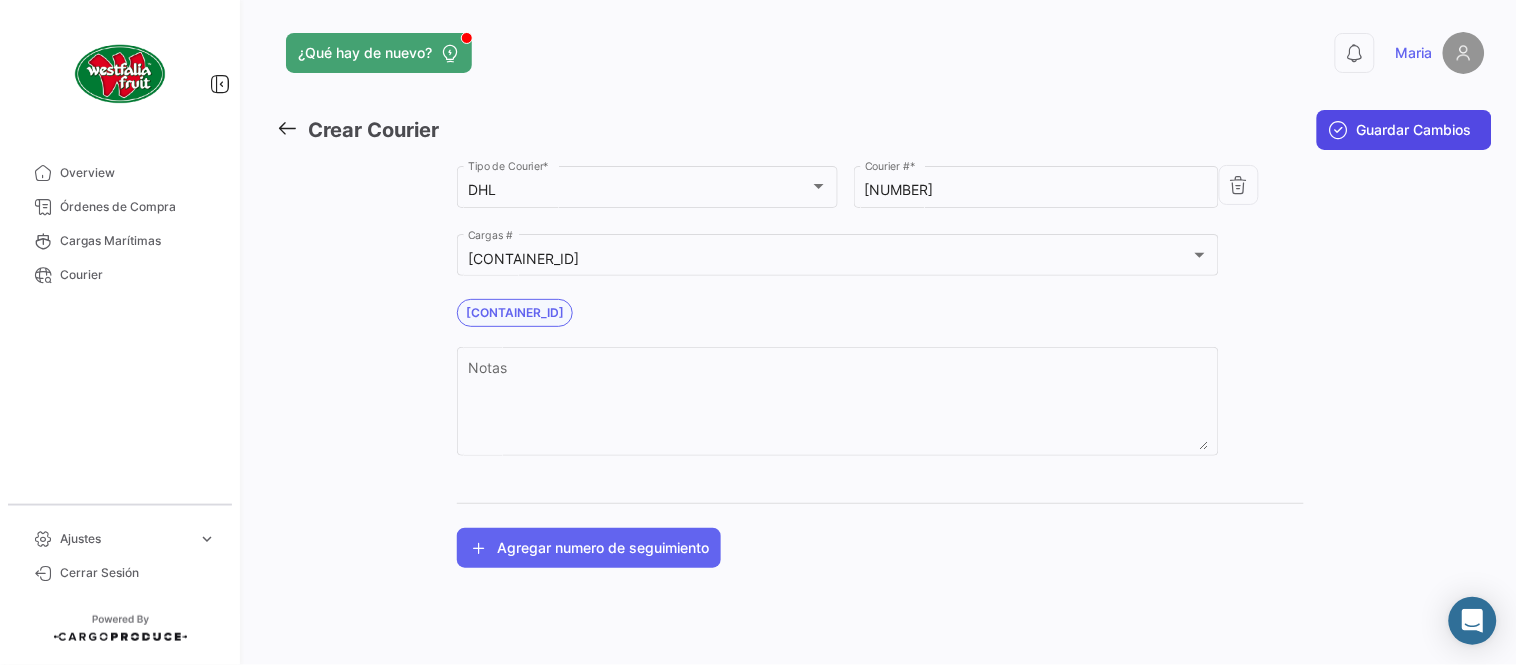 click on "Guardar Cambios" 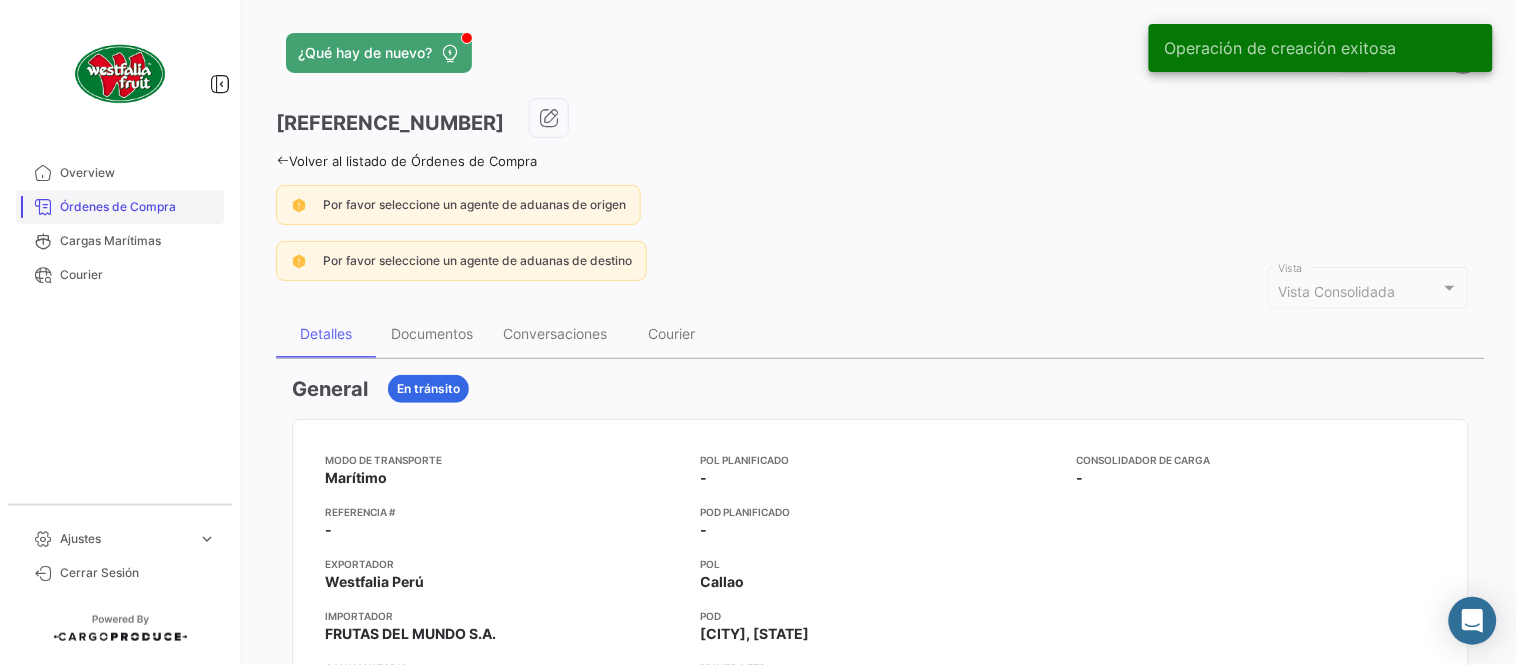 click on "Órdenes de Compra" at bounding box center (138, 207) 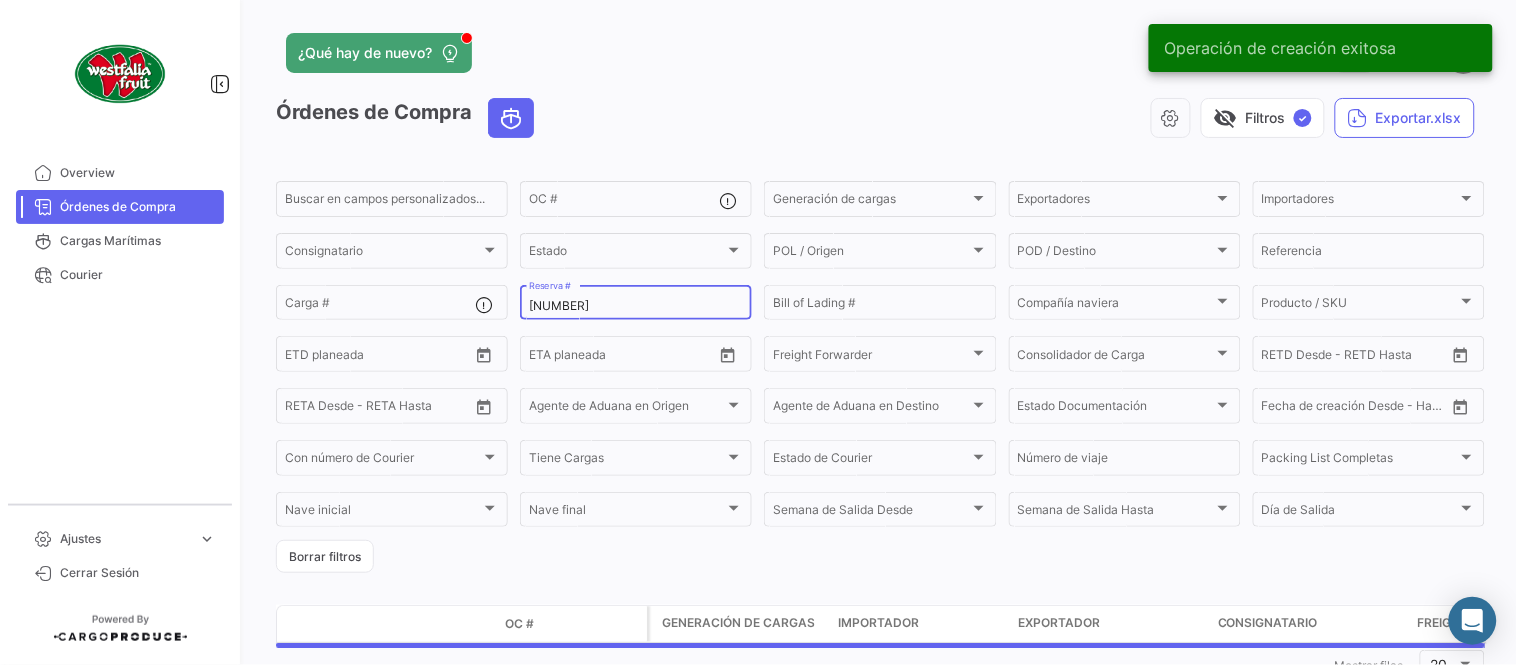 click on "[NUMBER]" at bounding box center [636, 306] 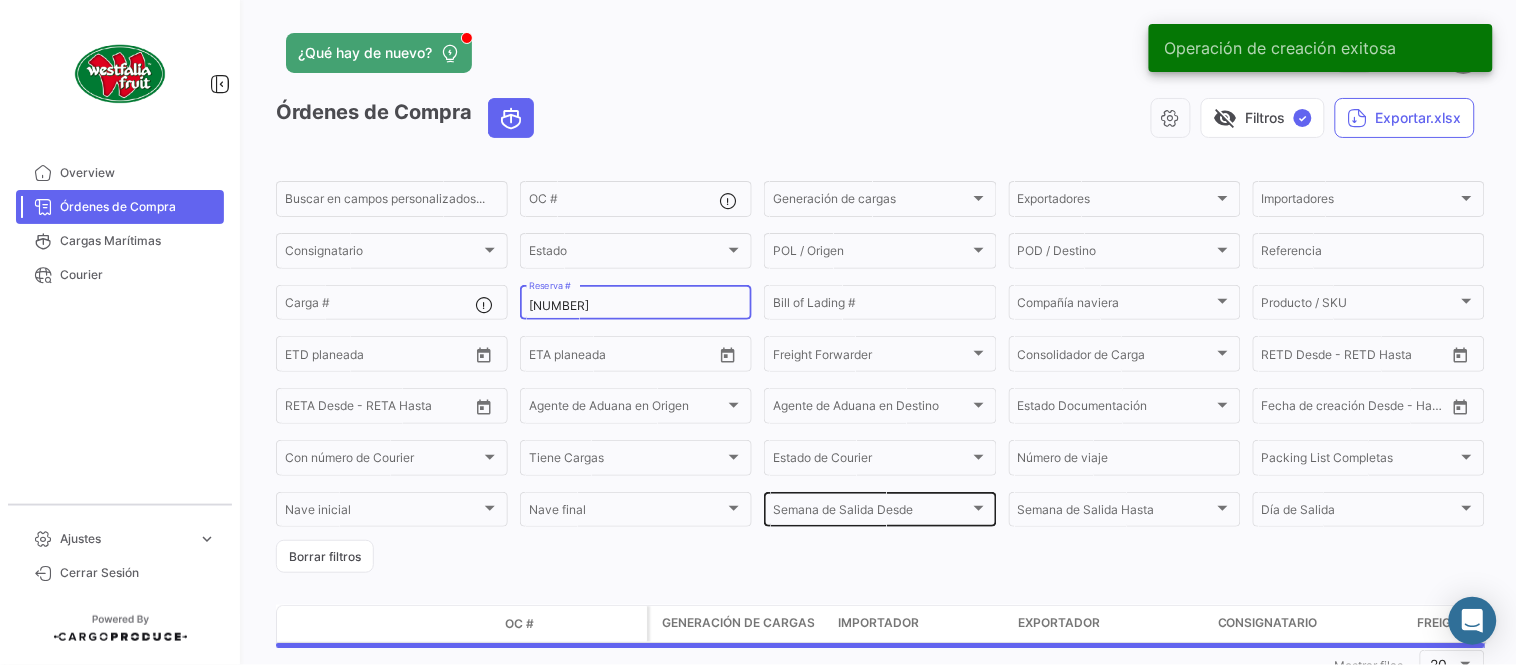 paste on "[NUMBER]" 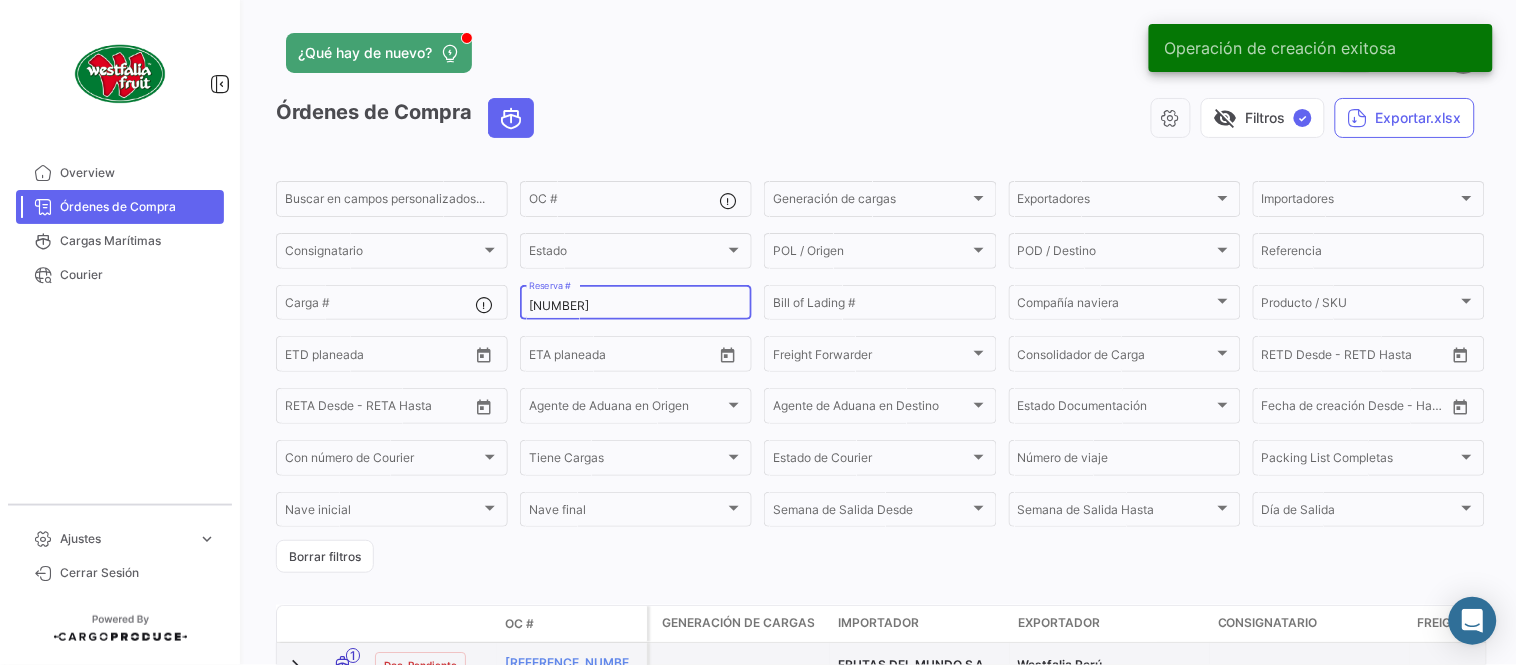 type on "[NUMBER]" 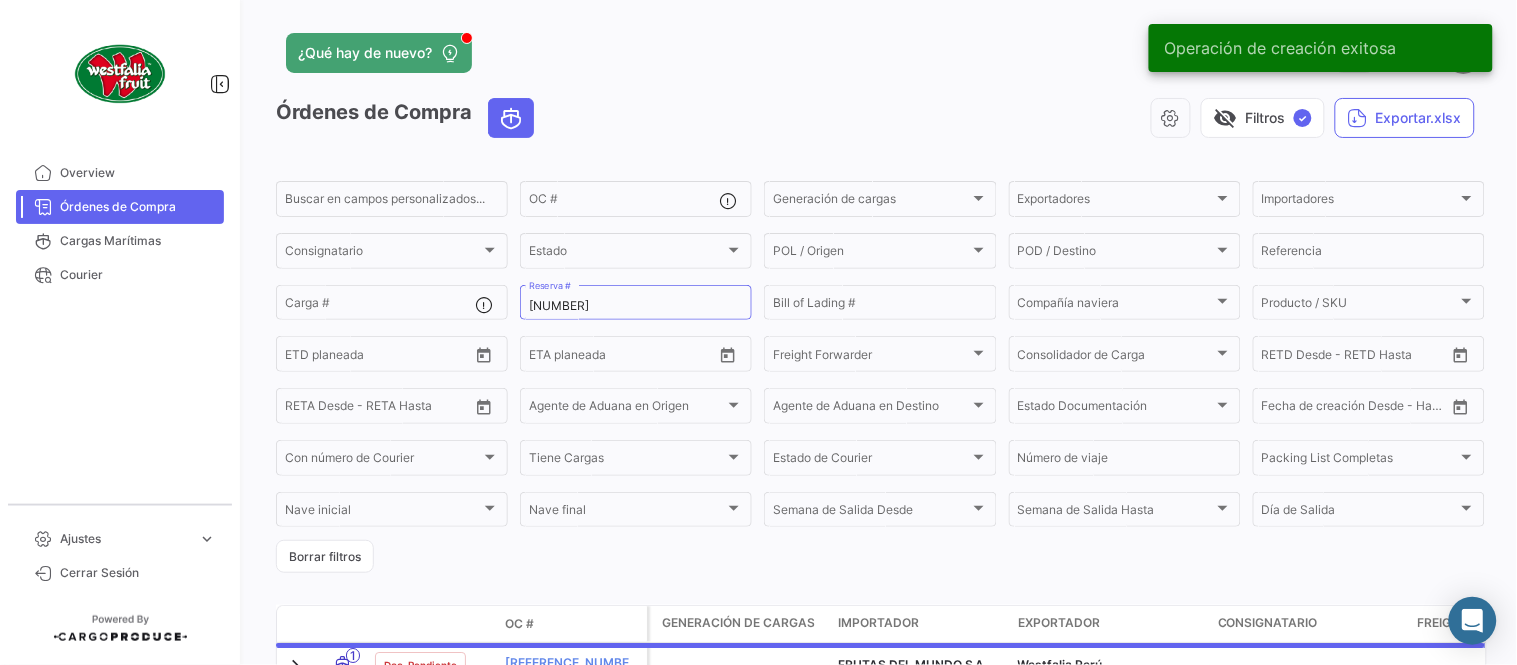 click on "¿Qué hay de nuevo?" 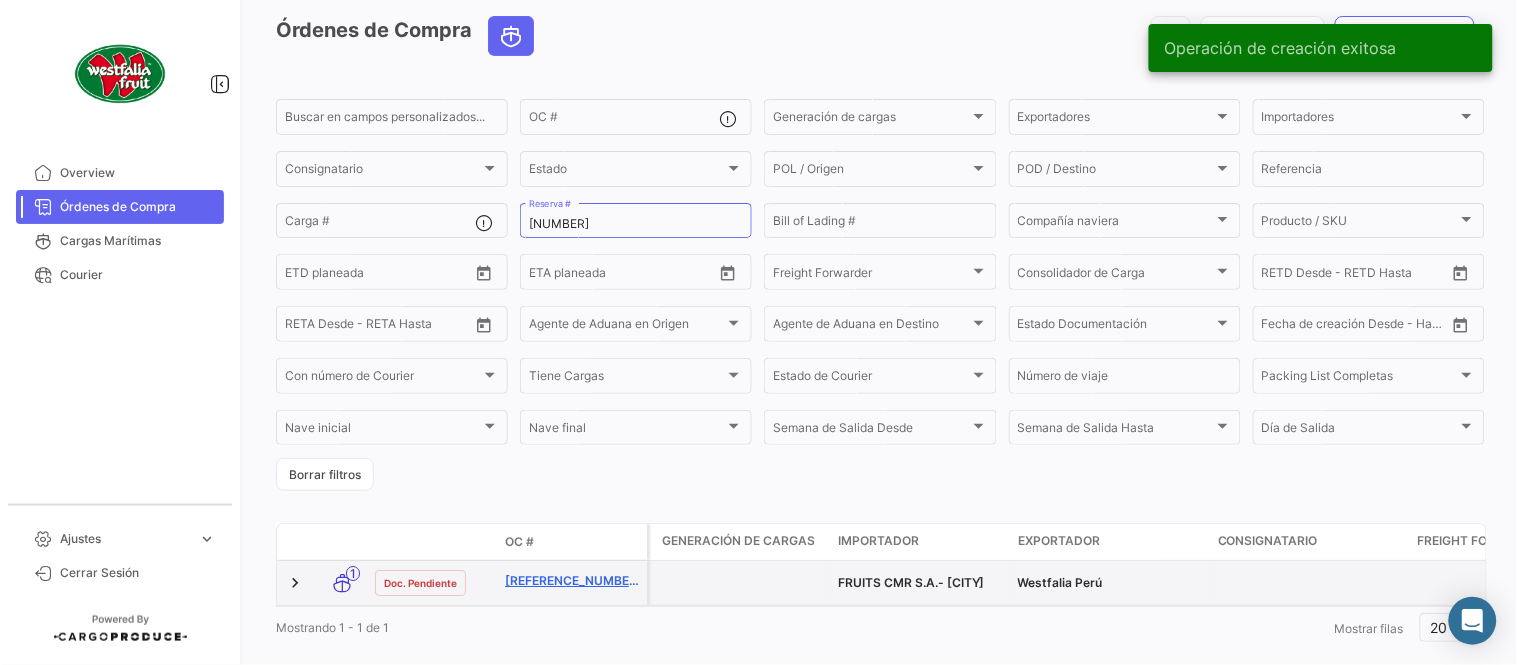 scroll, scrollTop: 128, scrollLeft: 0, axis: vertical 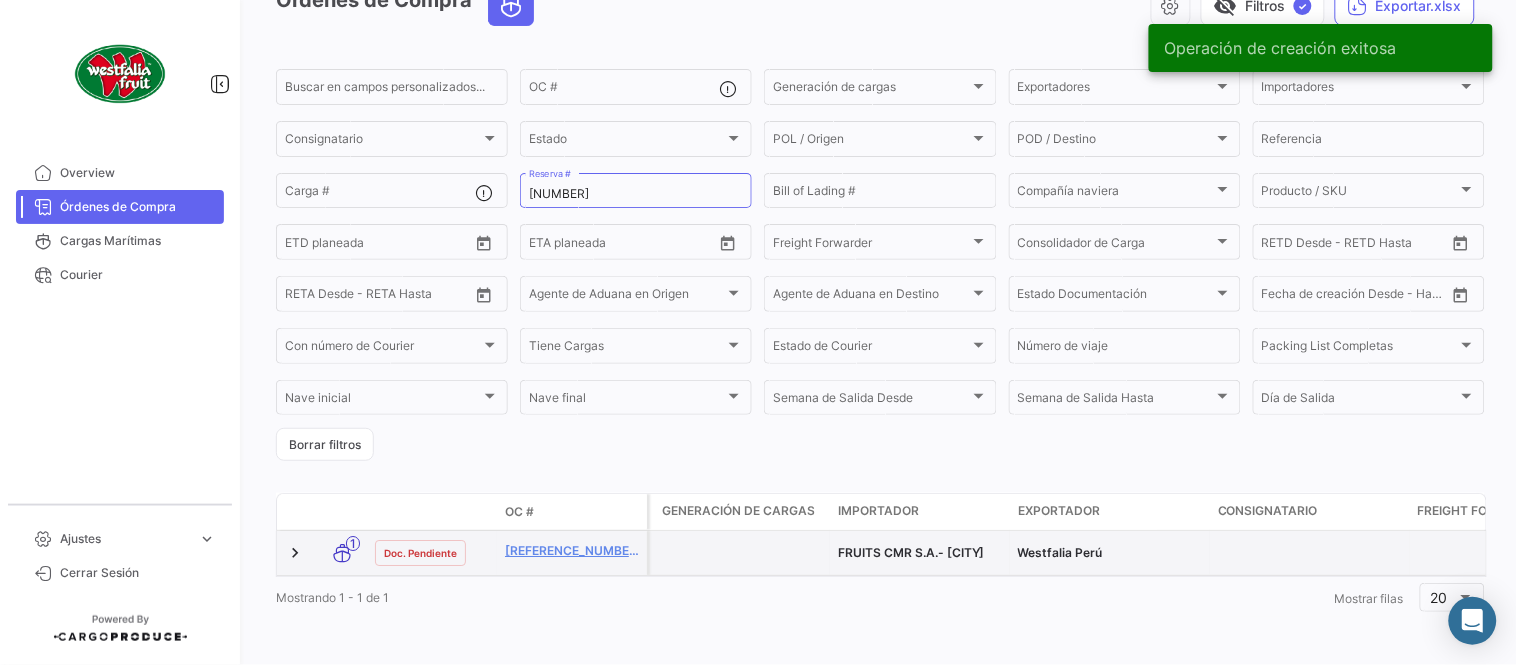 click on "[REFERENCE_NUMBER]" 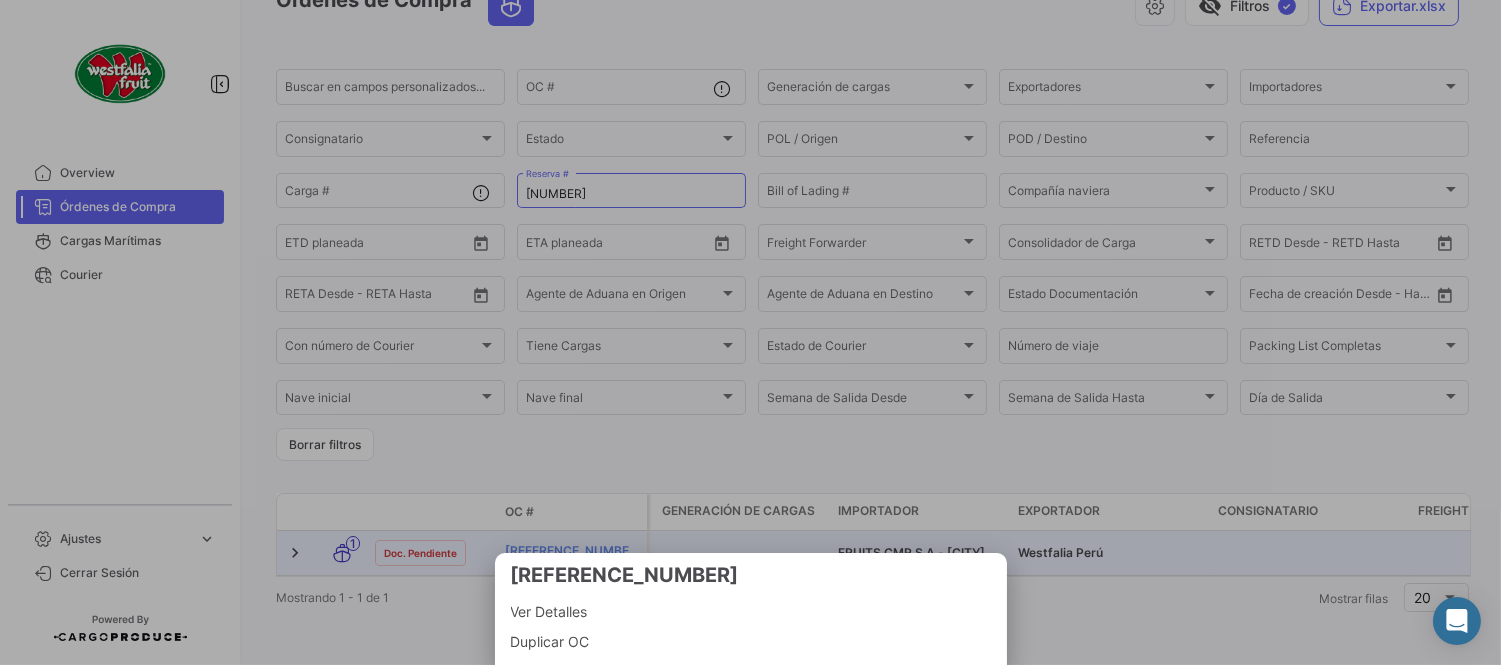 click at bounding box center (750, 332) 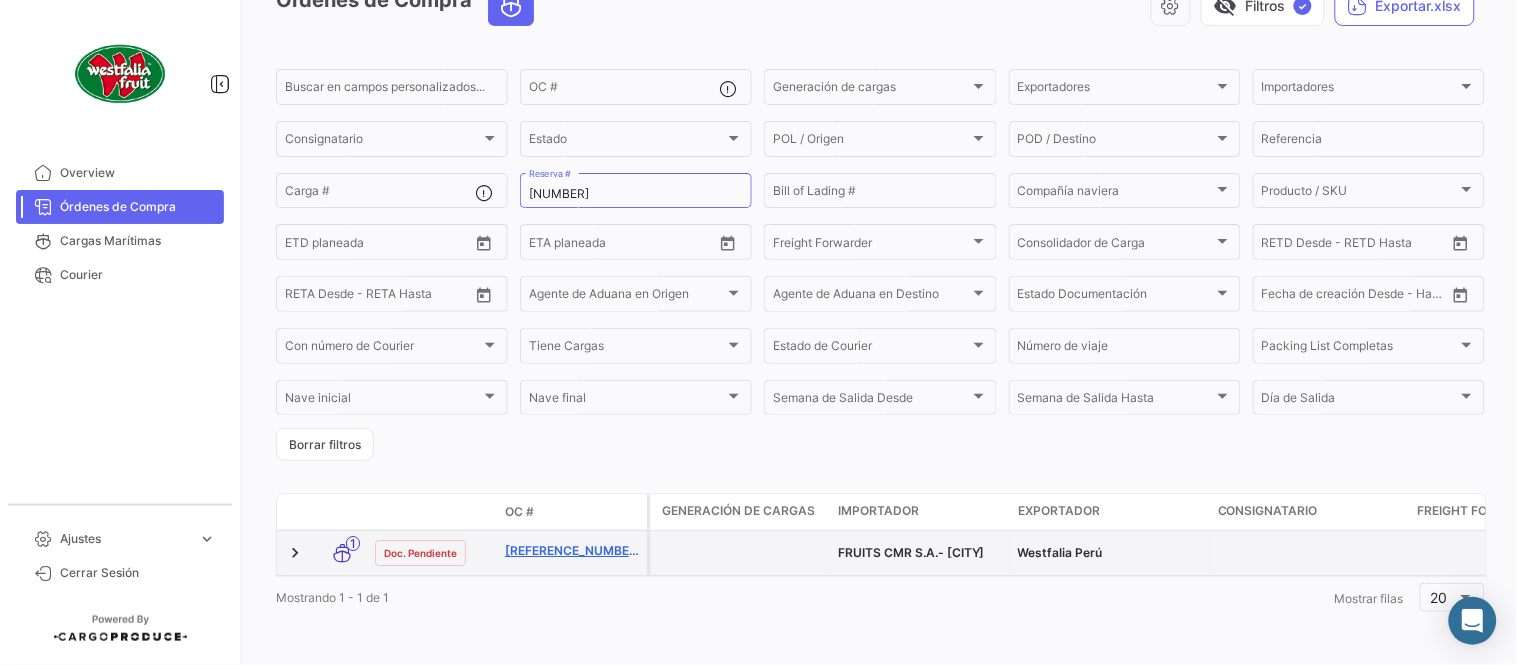click on "[REFERENCE_NUMBER]" 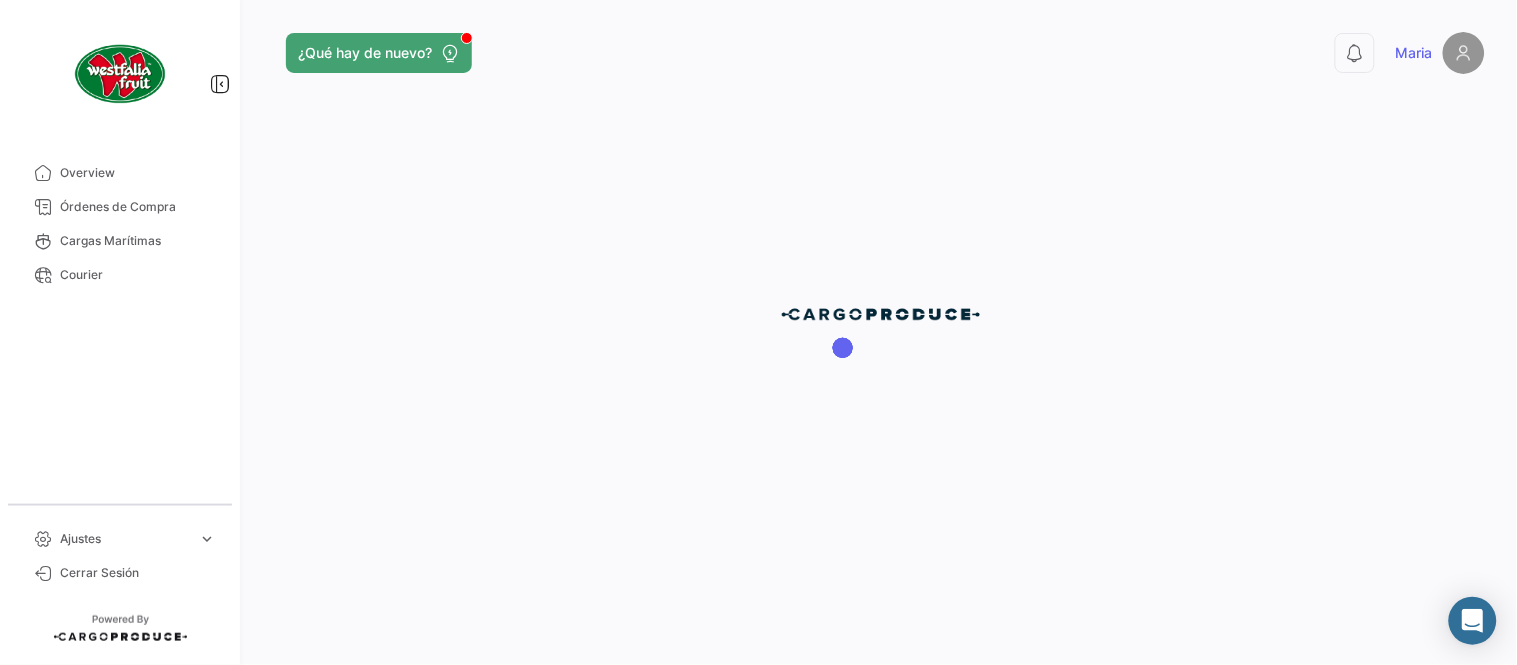 scroll, scrollTop: 0, scrollLeft: 0, axis: both 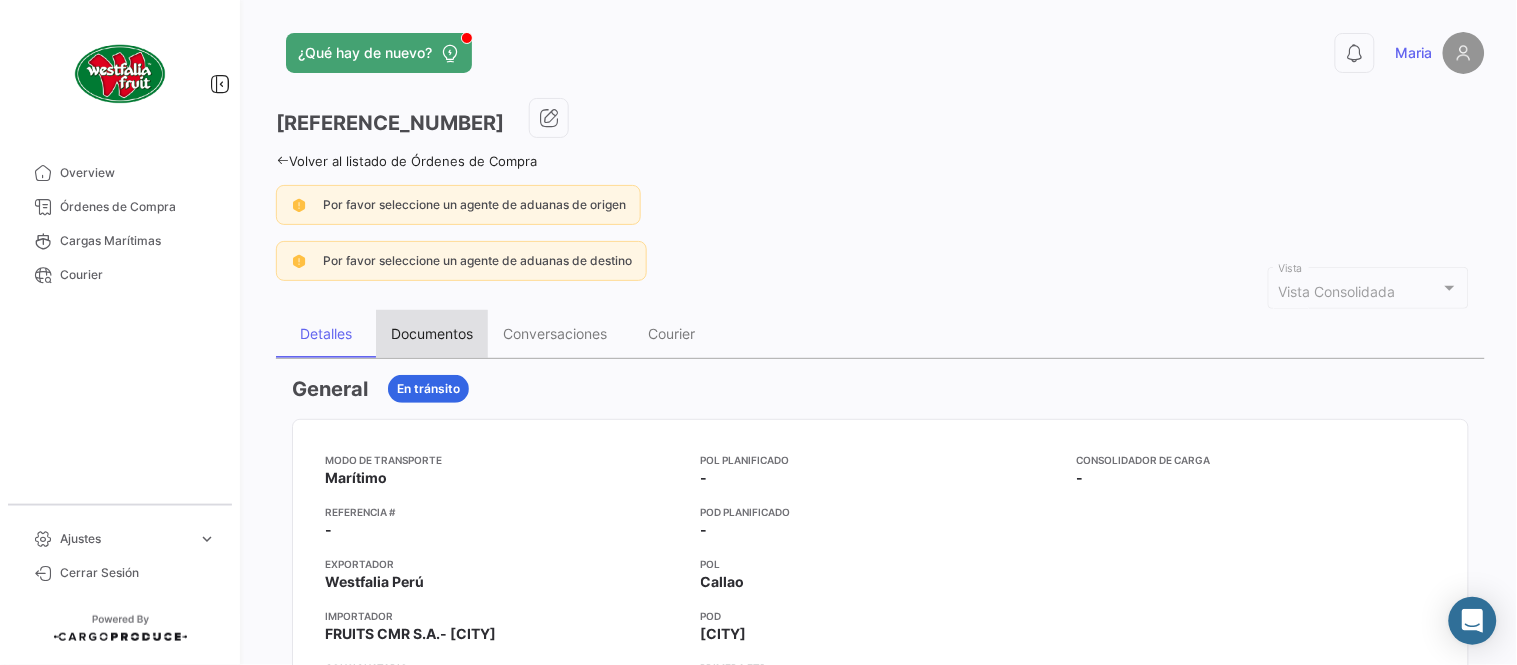 click on "Documentos" at bounding box center (432, 333) 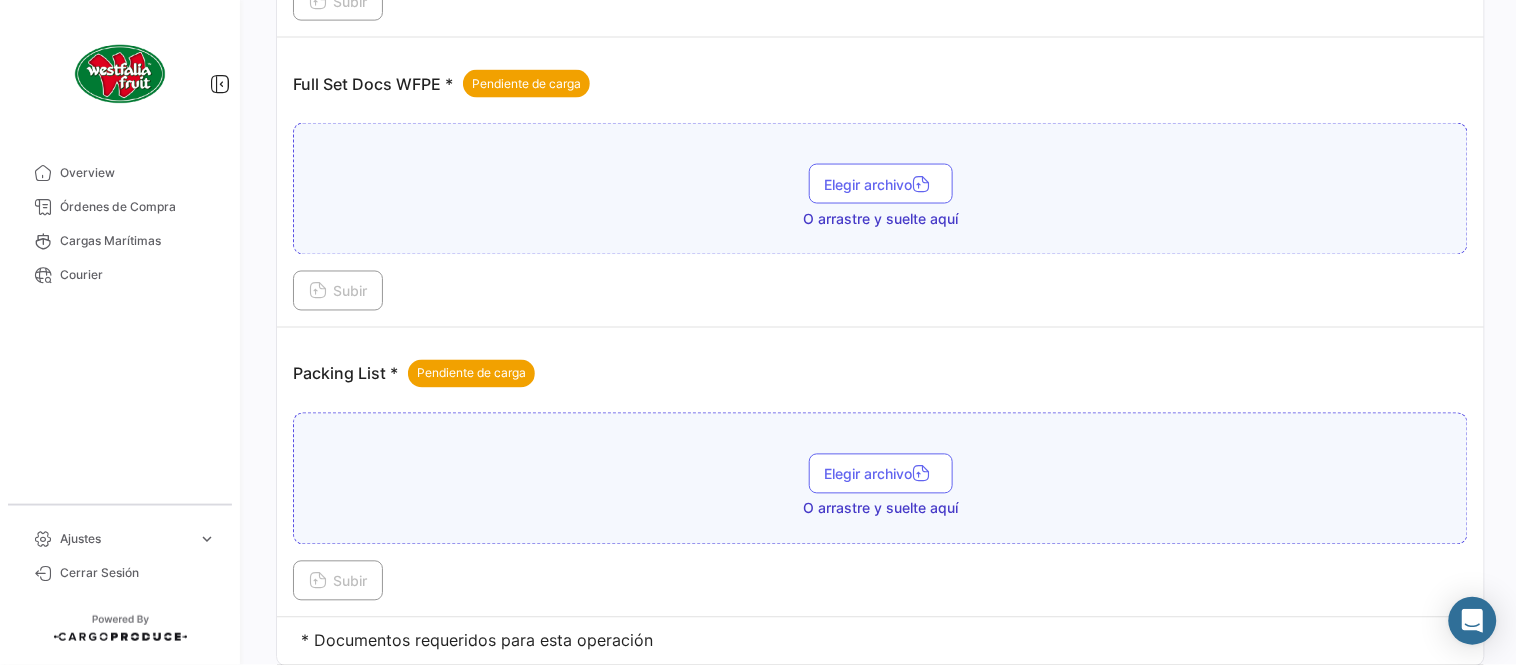 scroll, scrollTop: 806, scrollLeft: 0, axis: vertical 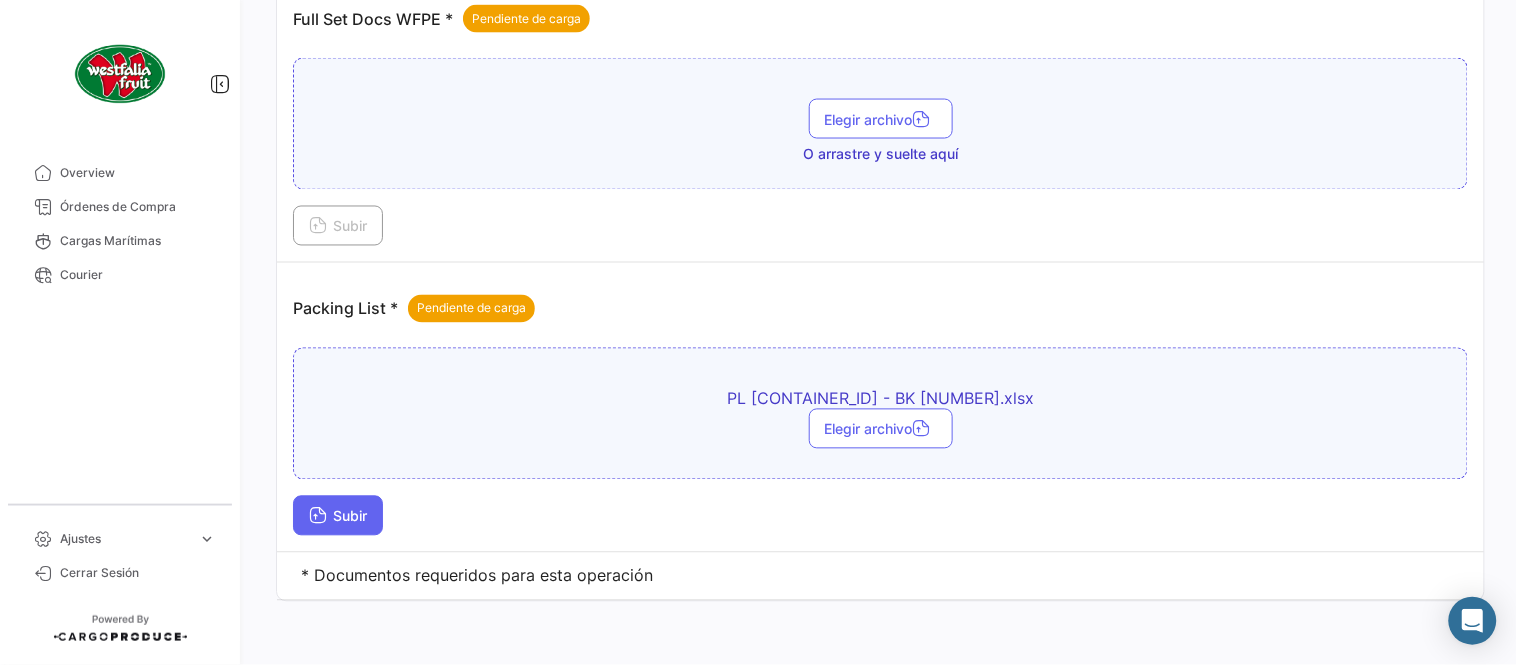 click on "Subir" at bounding box center [338, 516] 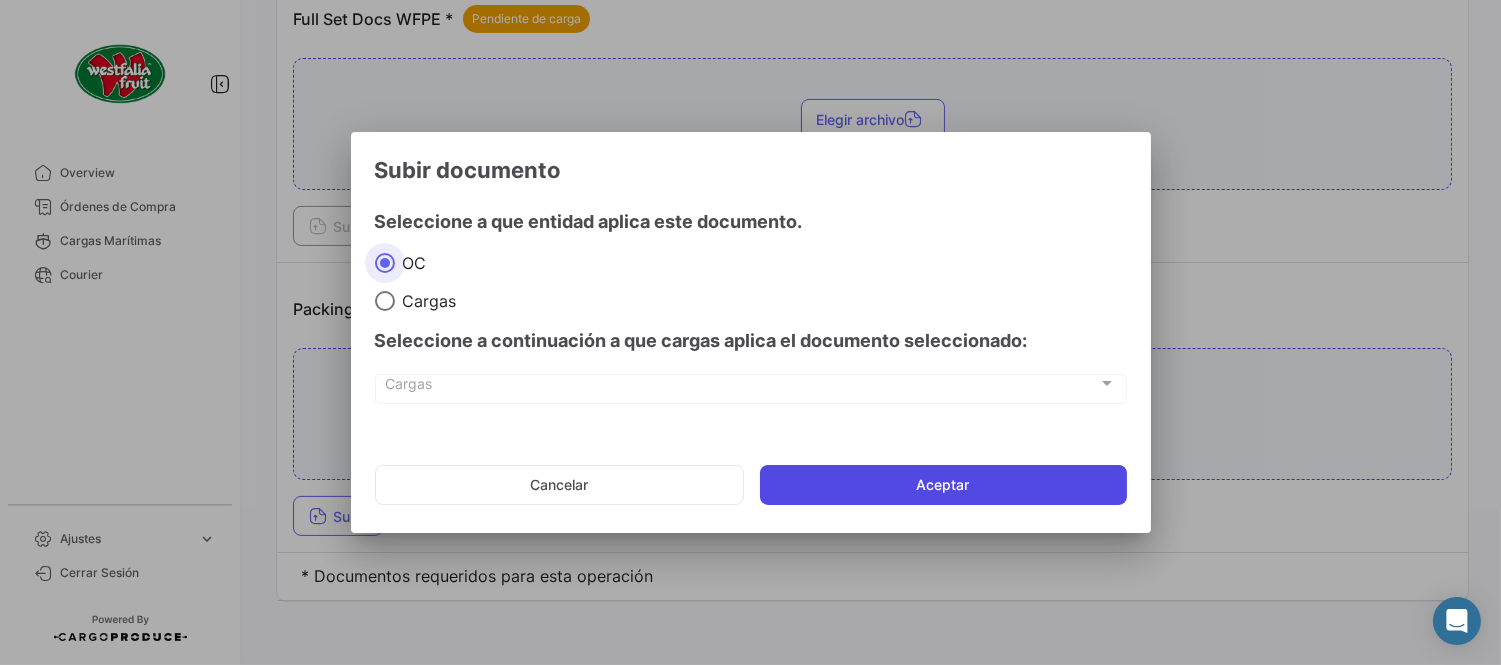 click on "Aceptar" 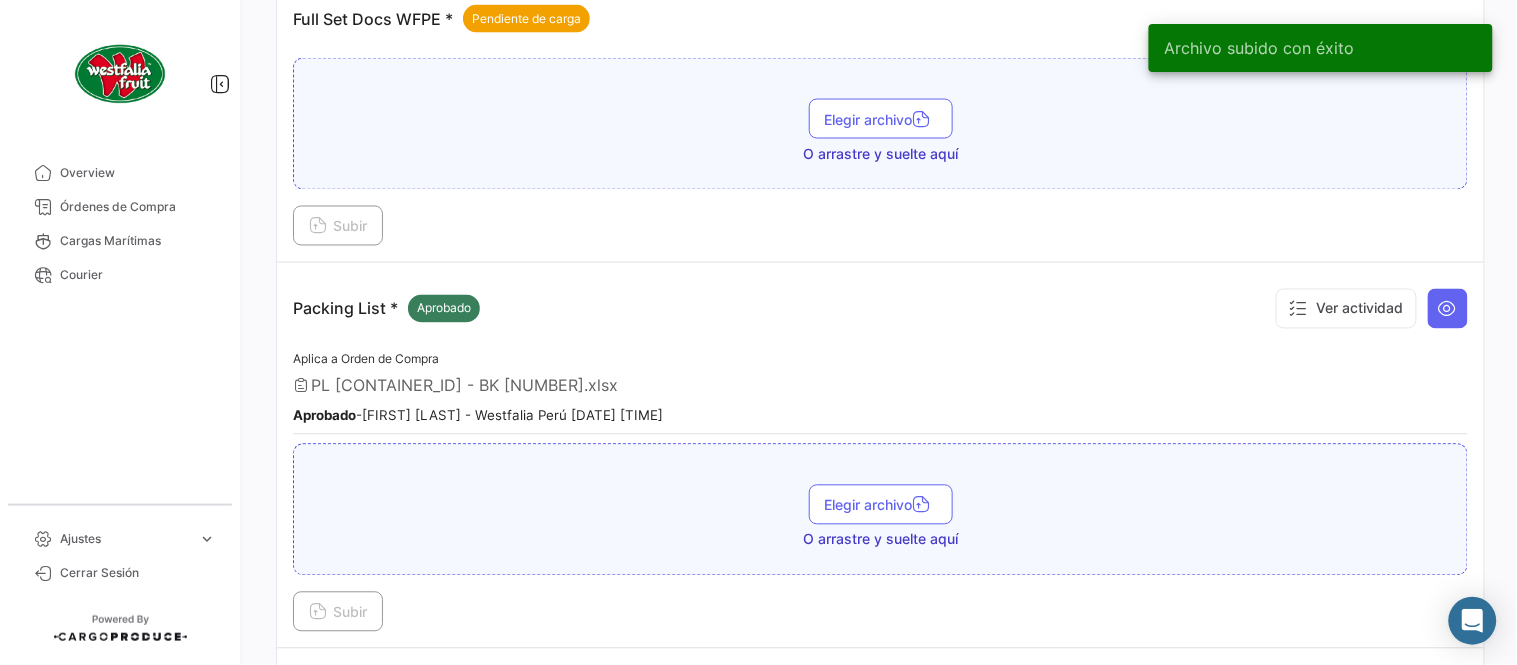 click on "Packing List *   Aprobado   Ver actividad" at bounding box center [880, 309] 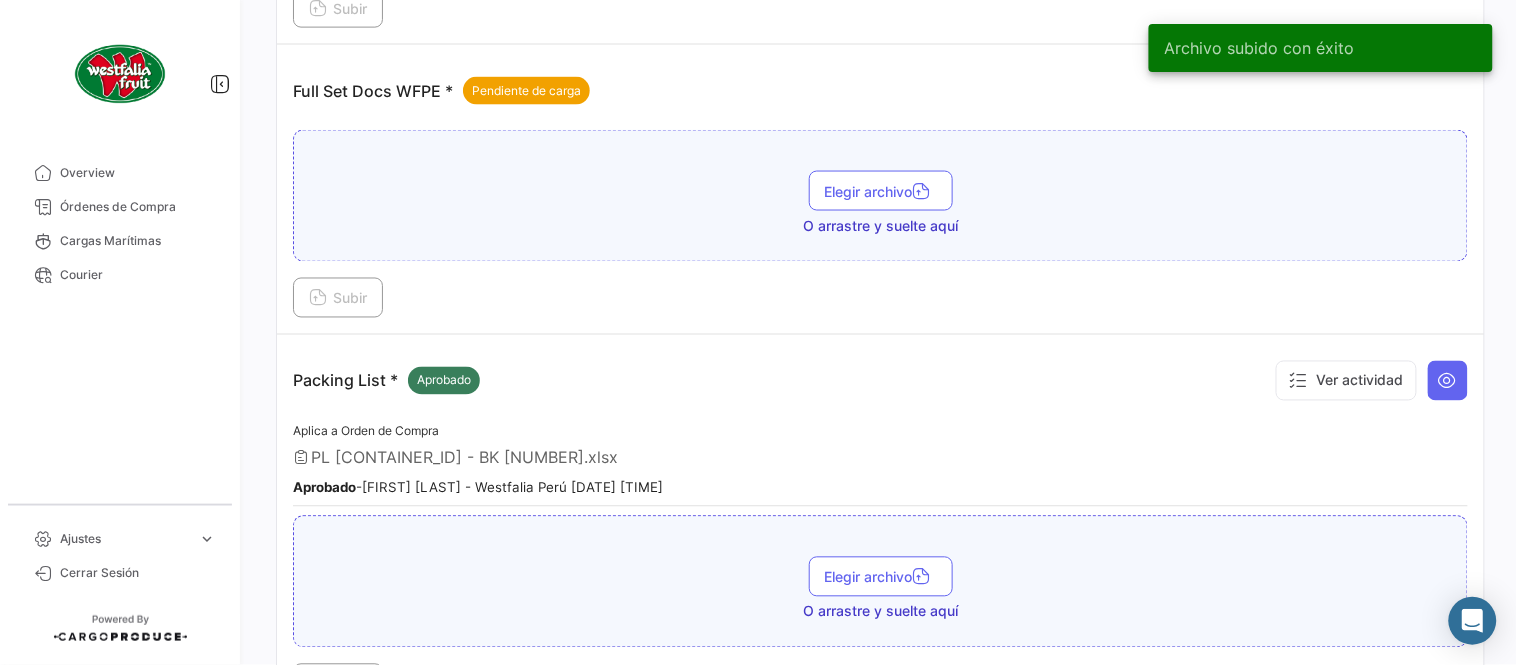 scroll, scrollTop: 695, scrollLeft: 0, axis: vertical 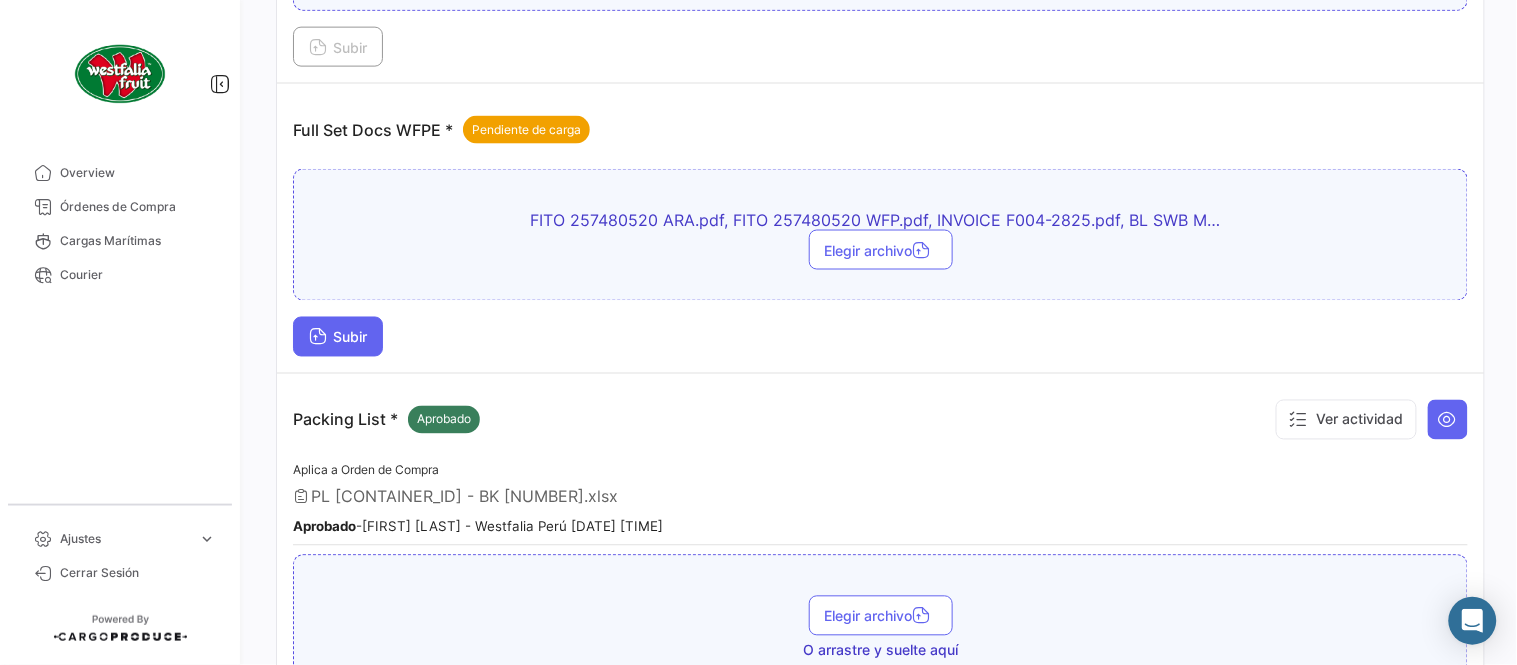 click on "Subir" at bounding box center [338, 337] 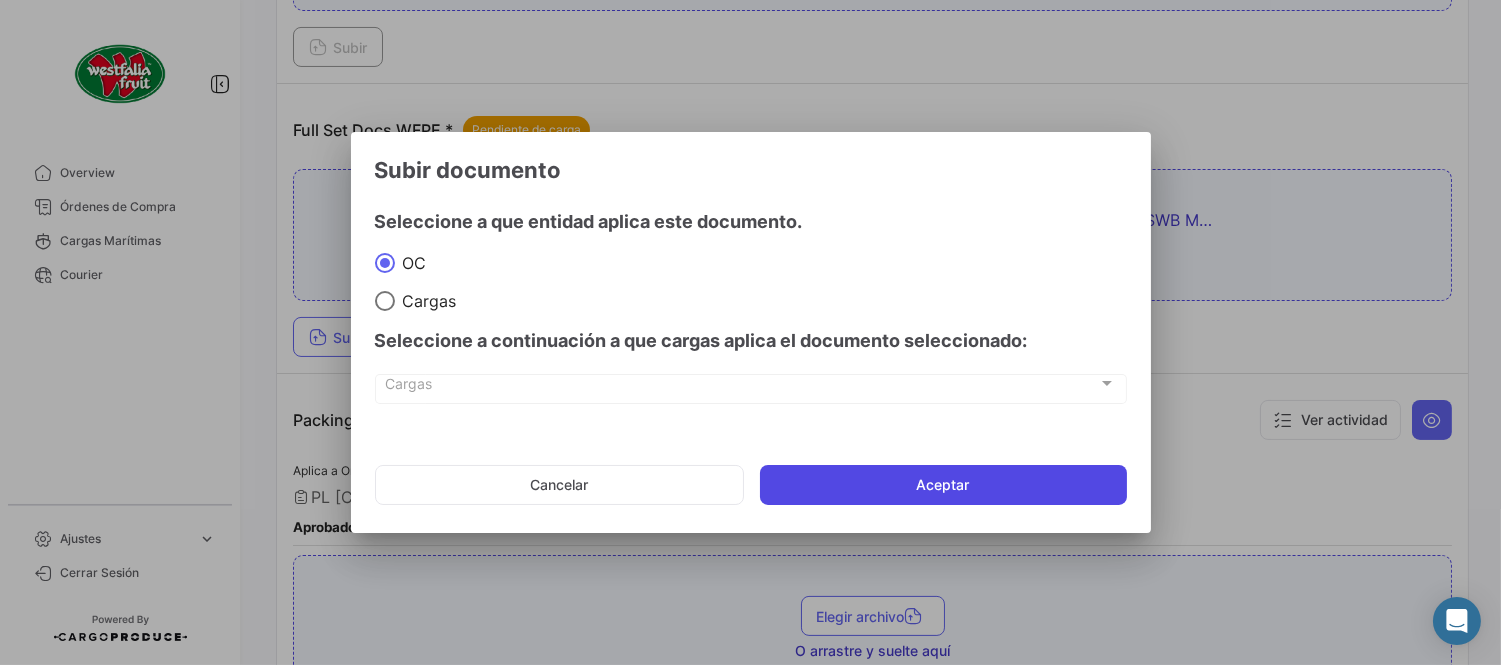 click on "Aceptar" 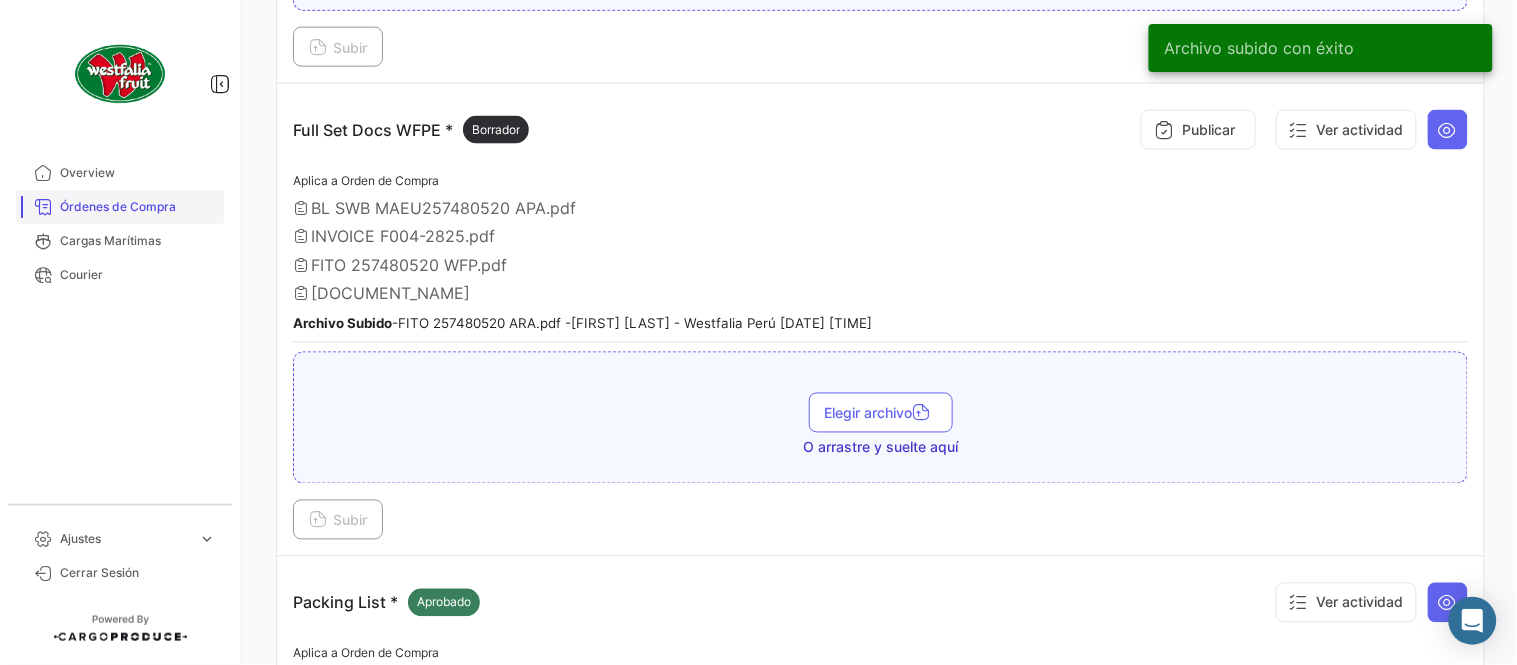 click on "Órdenes de Compra" at bounding box center [138, 207] 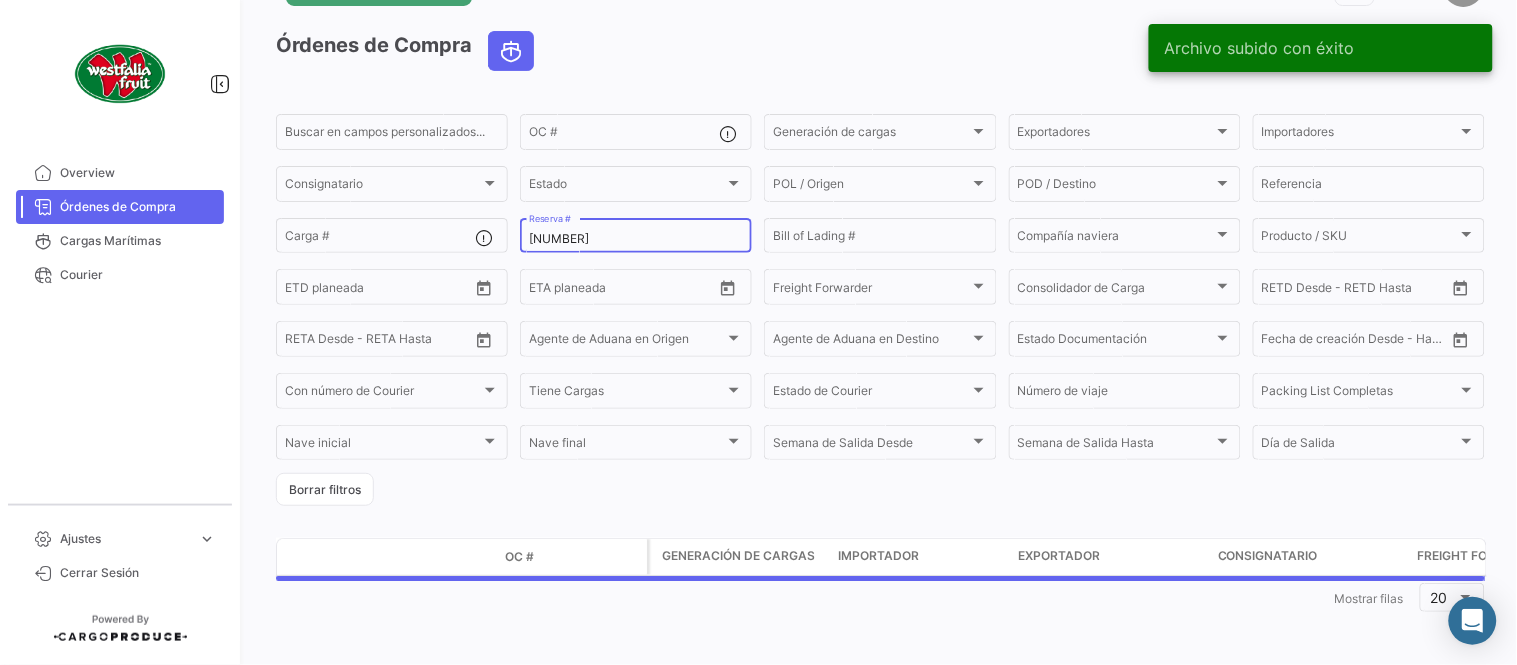 scroll, scrollTop: 0, scrollLeft: 0, axis: both 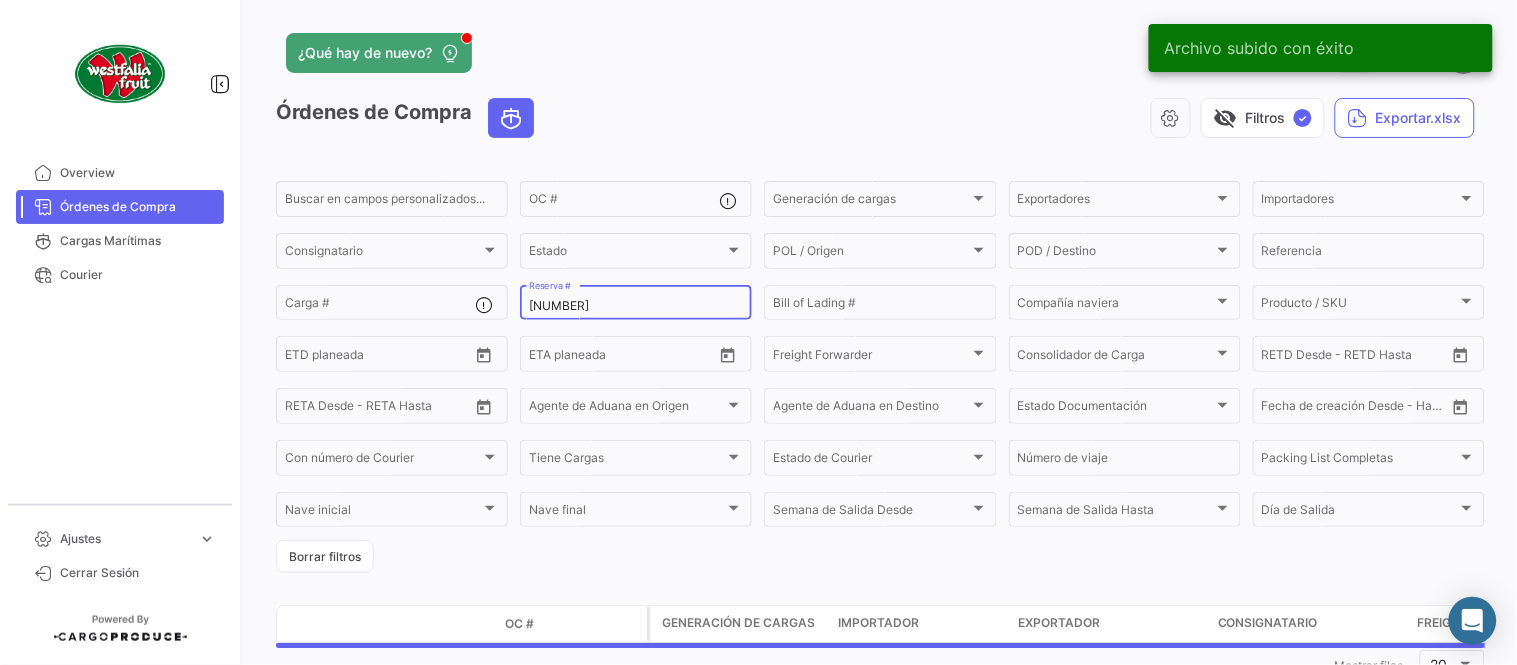 click on "[NUMBER]" at bounding box center [636, 306] 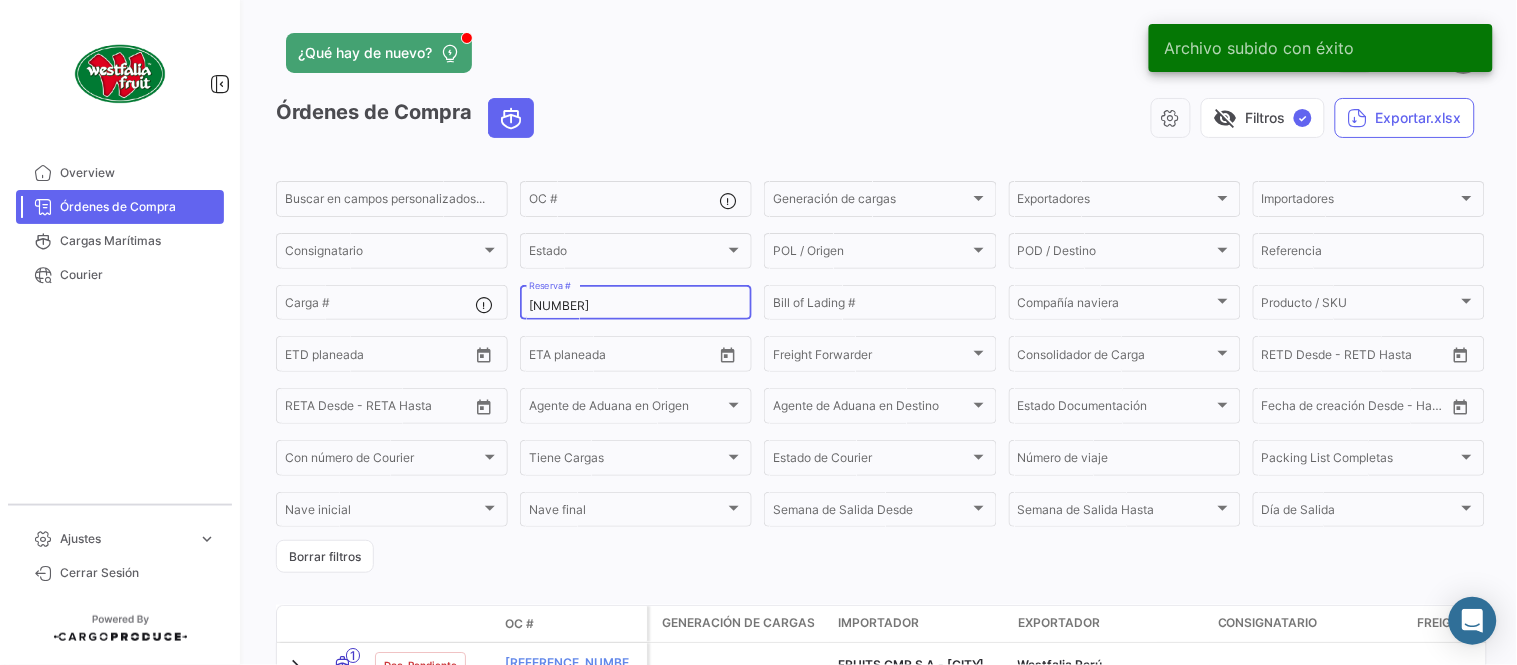 type on "[NUMBER]" 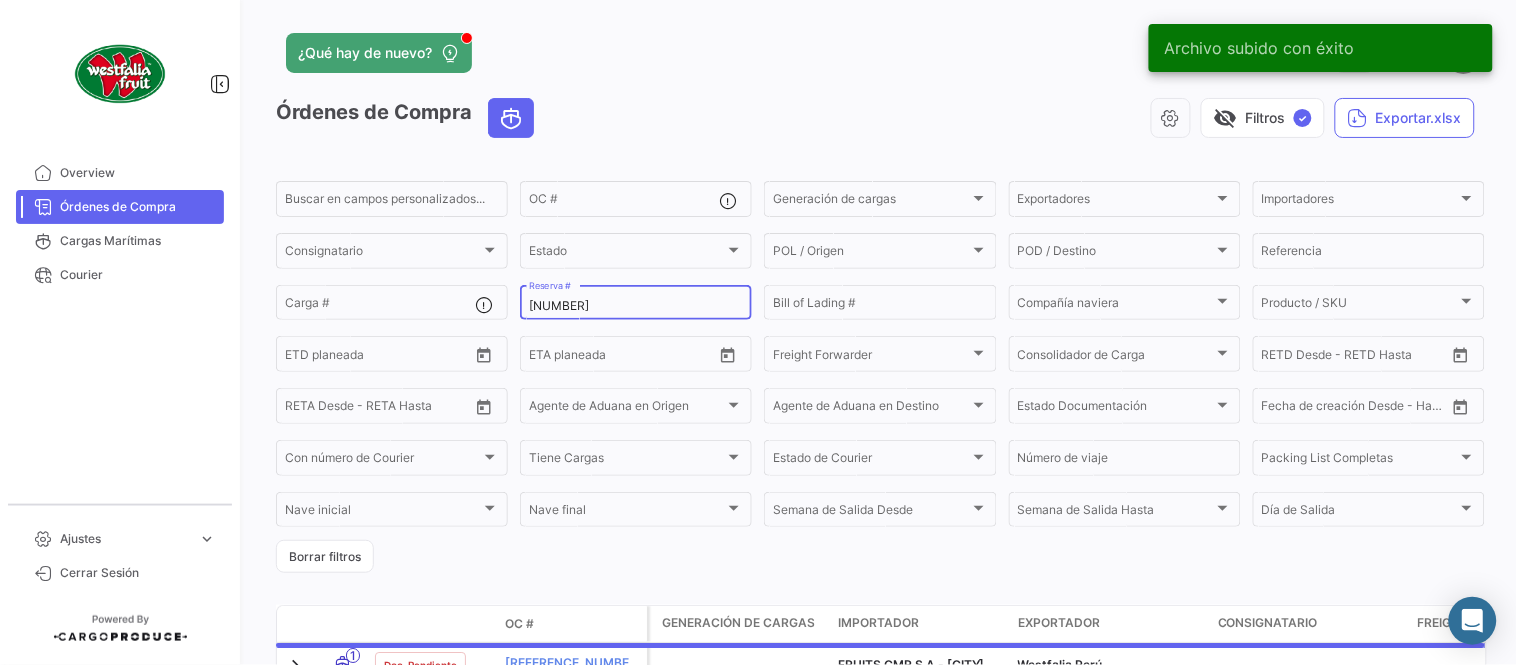 drag, startPoint x: 844, startPoint y: 56, endPoint x: 841, endPoint y: 73, distance: 17.262676 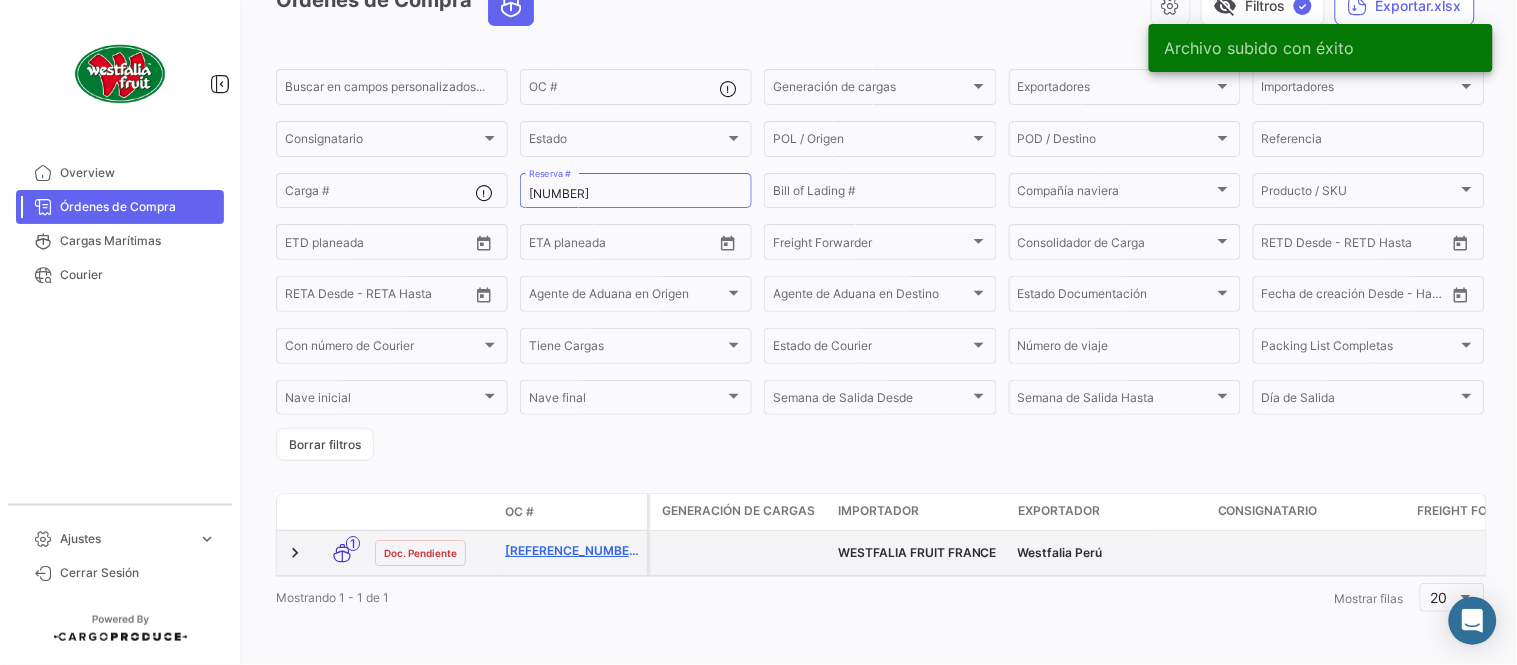 scroll, scrollTop: 128, scrollLeft: 0, axis: vertical 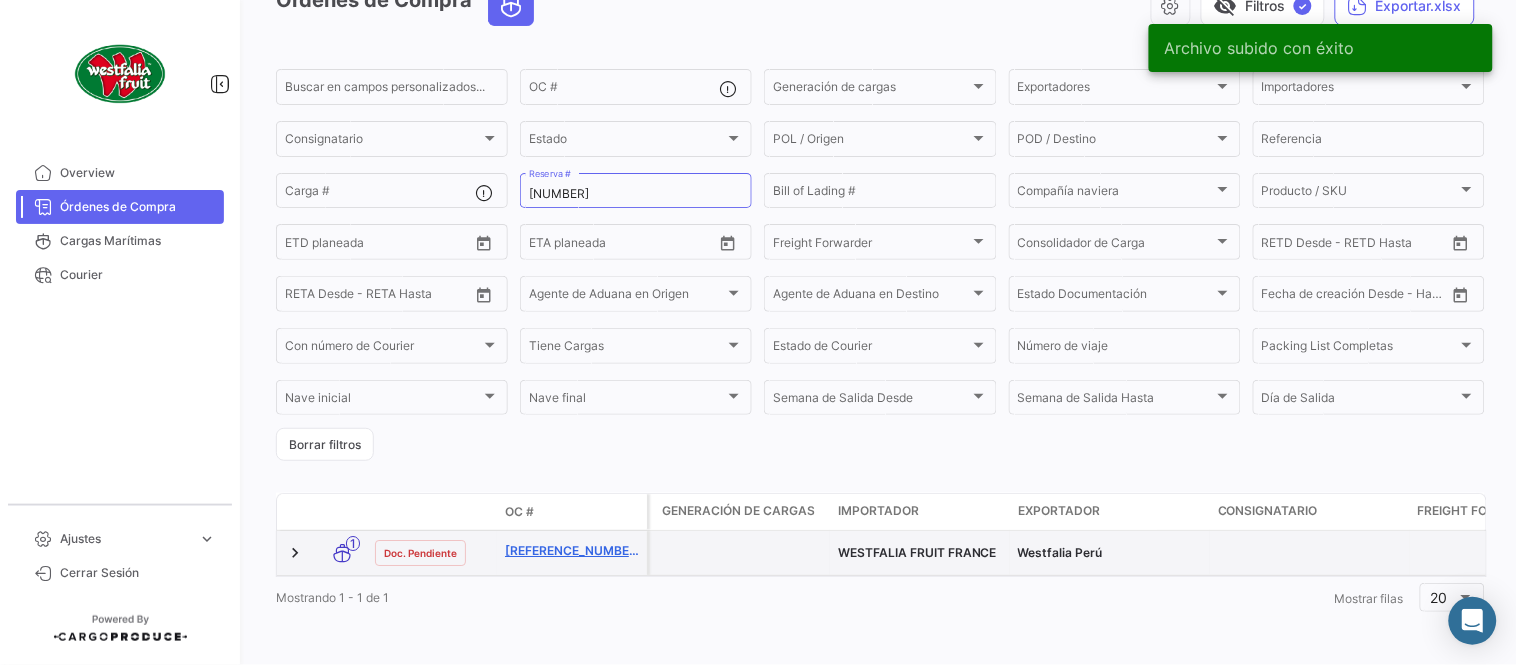 click on "[REFERENCE_NUMBER]" 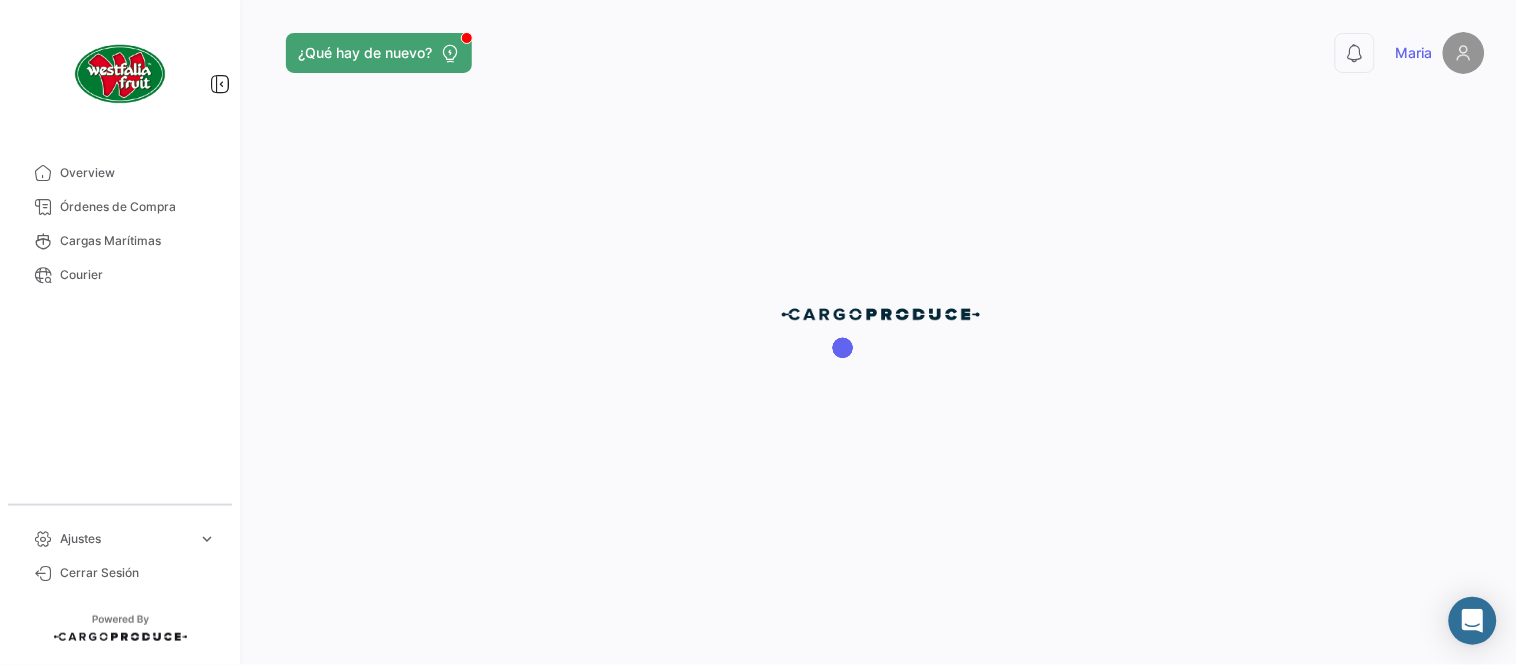 scroll, scrollTop: 0, scrollLeft: 0, axis: both 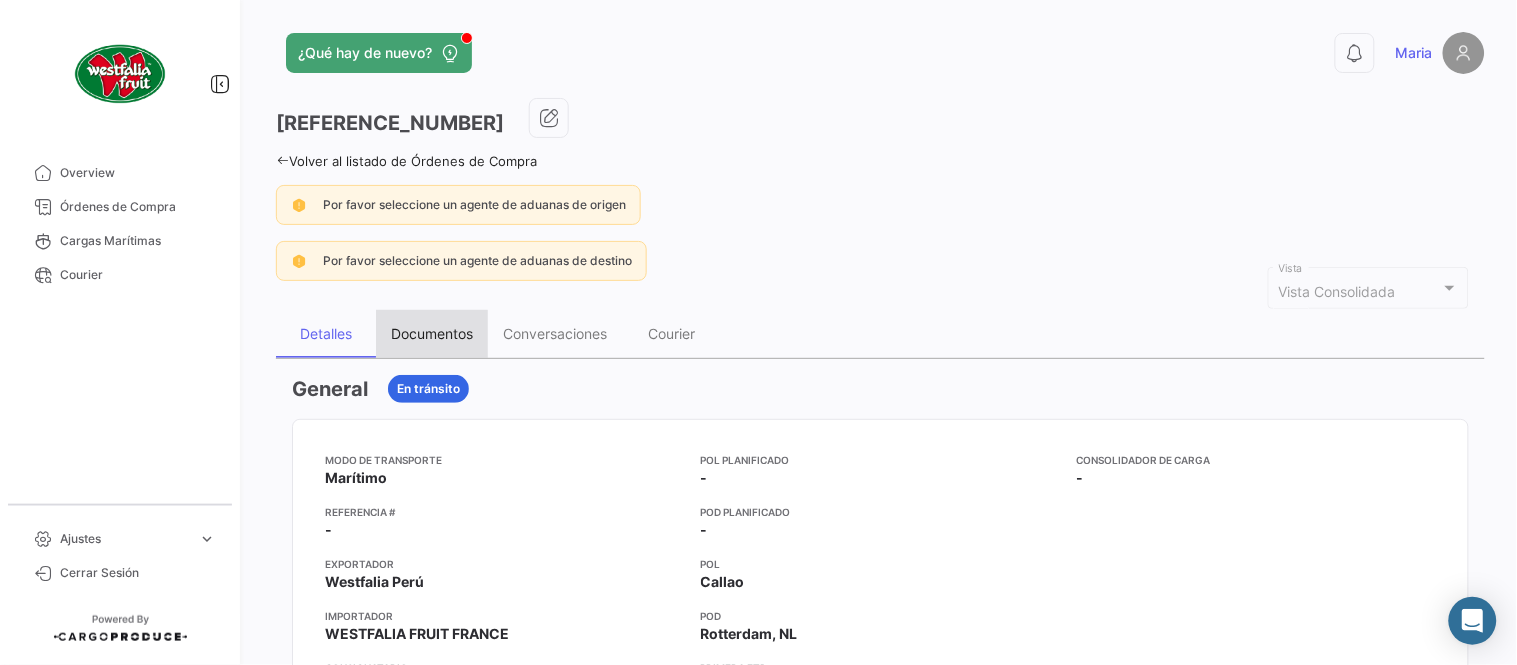 click on "Documentos" at bounding box center [432, 334] 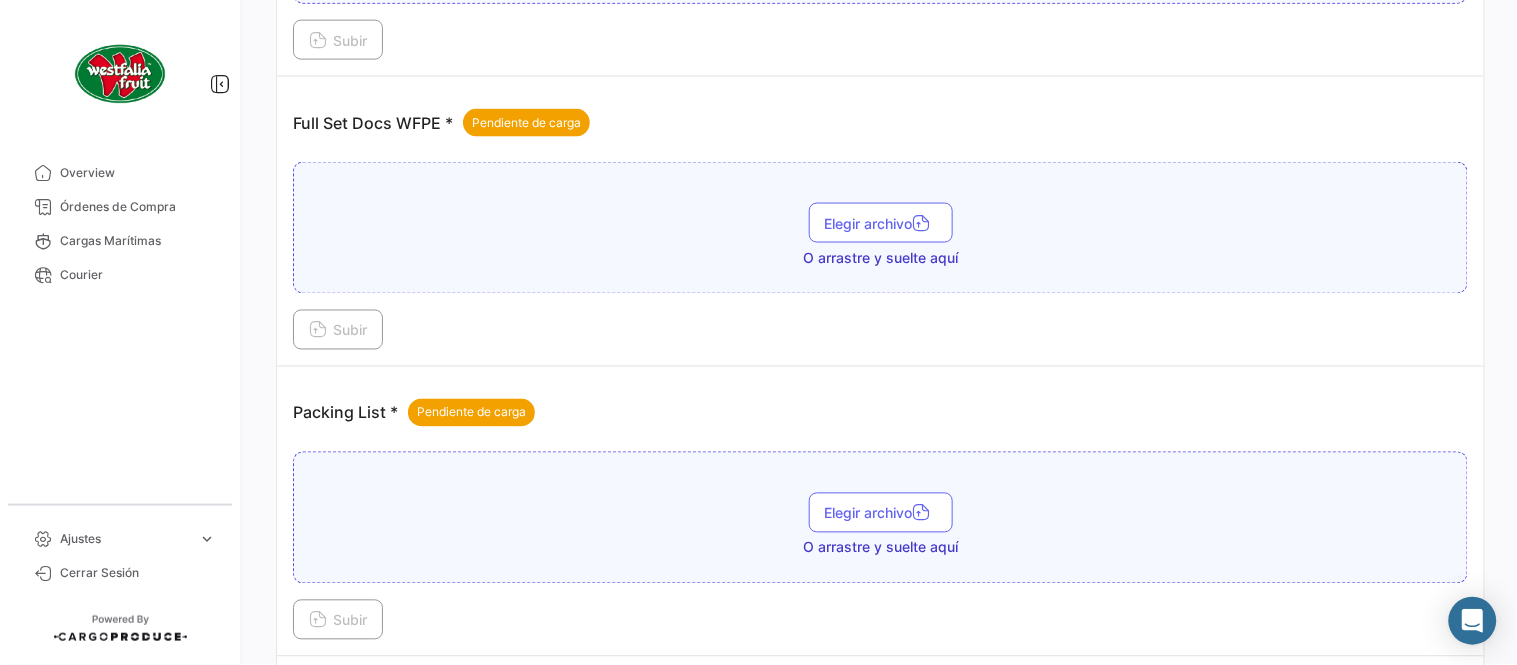 scroll, scrollTop: 806, scrollLeft: 0, axis: vertical 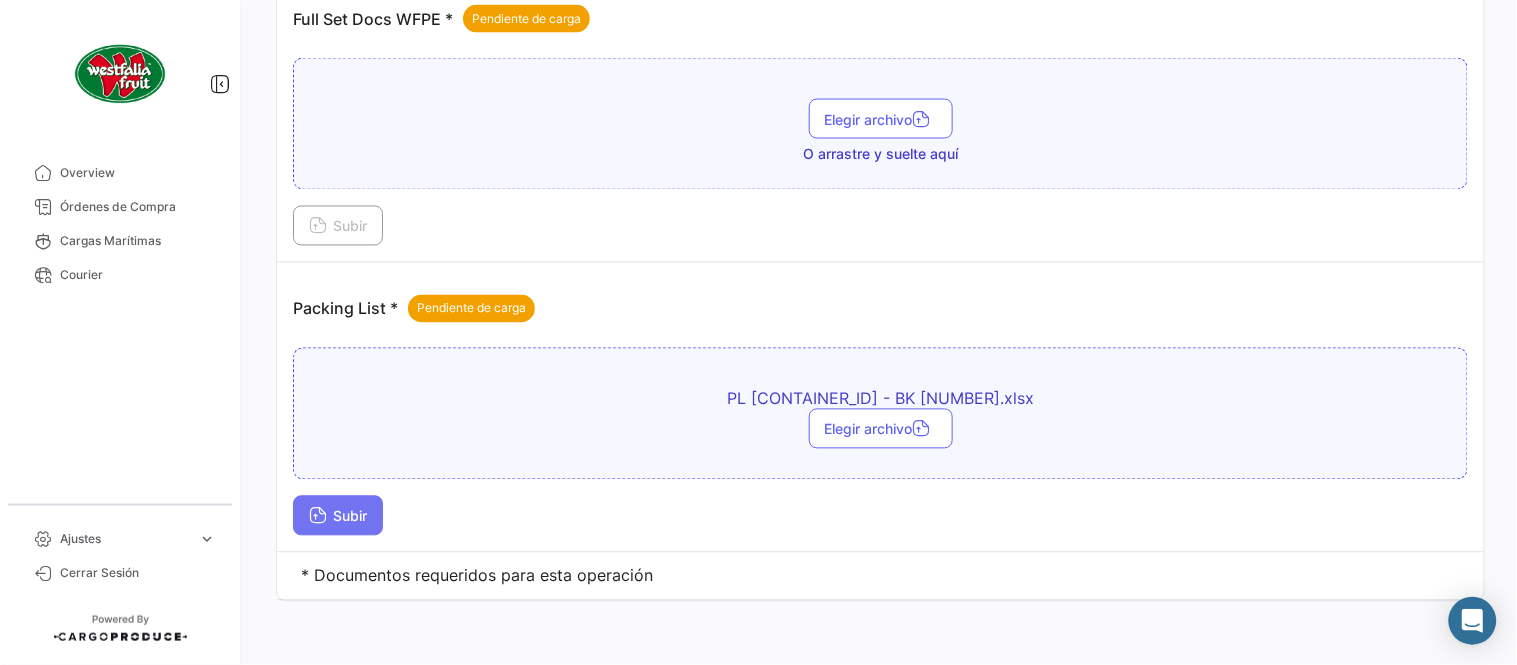 click on "Subir" at bounding box center (338, 516) 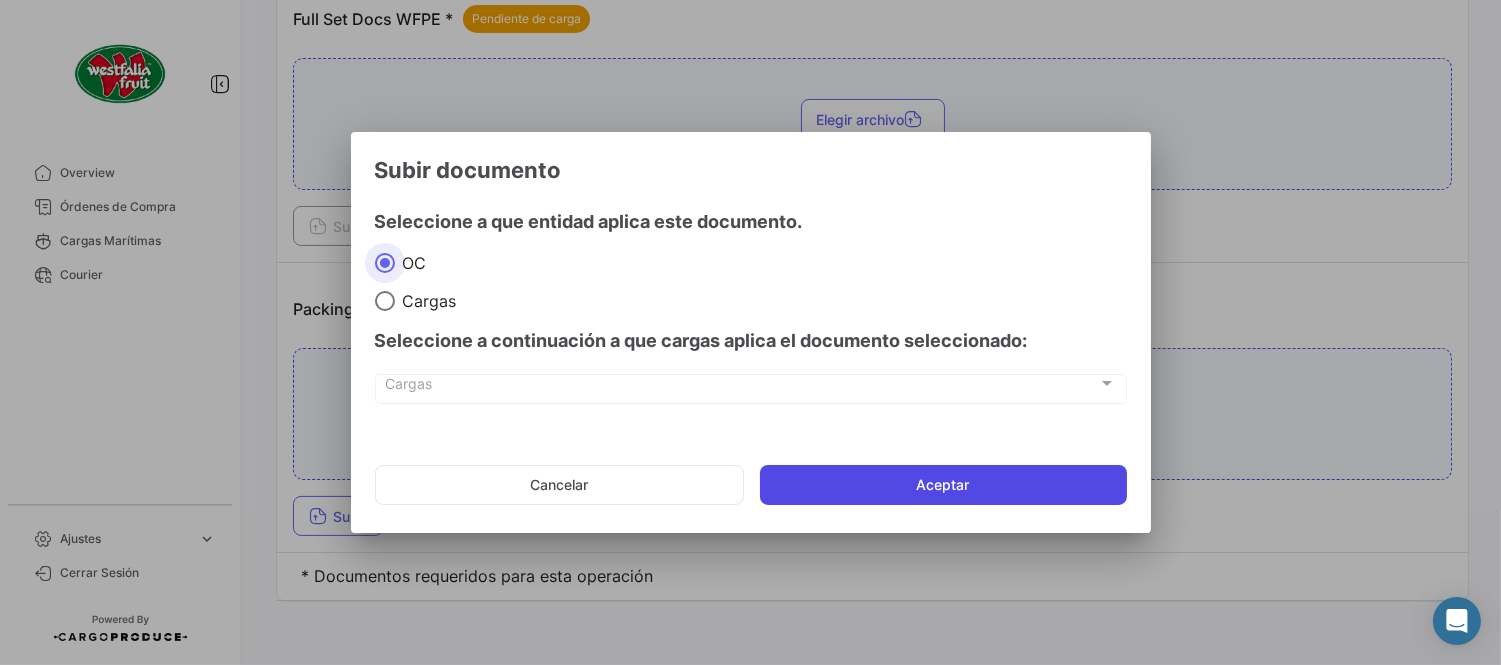 click on "Aceptar" 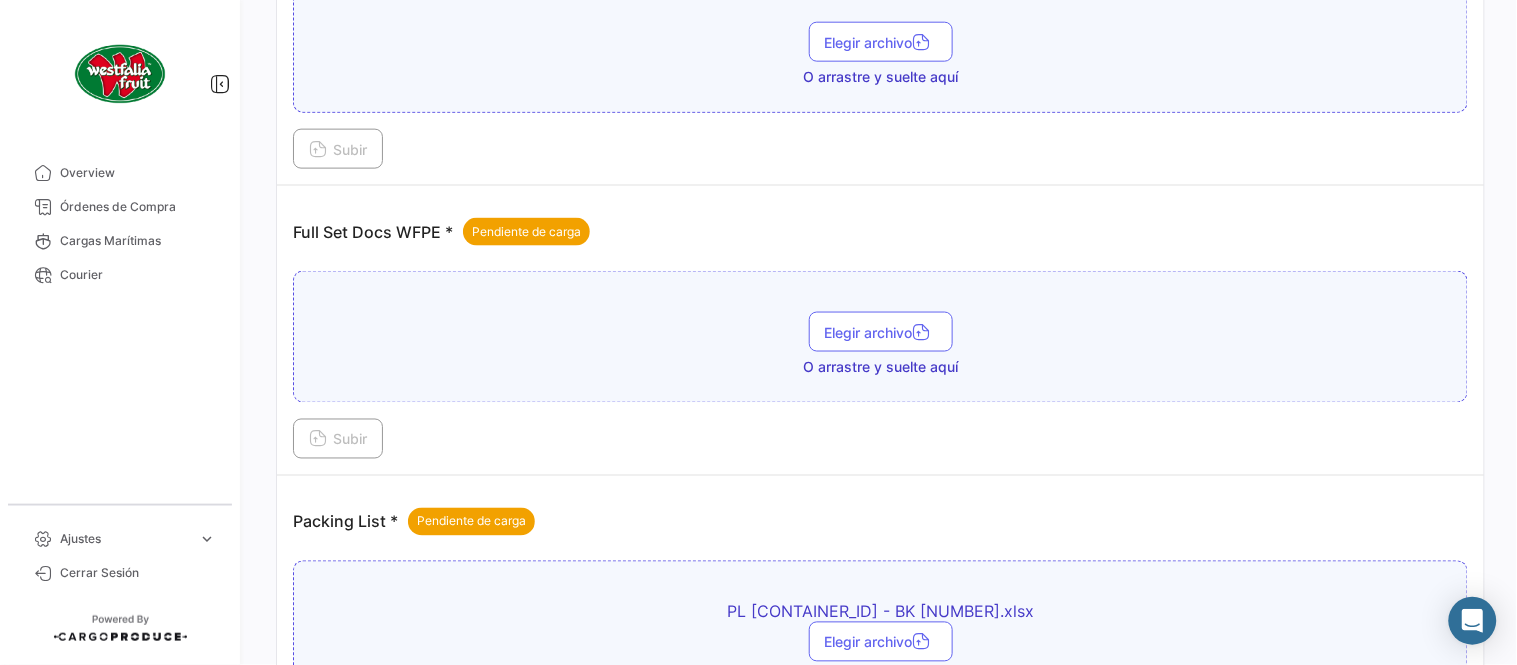 scroll, scrollTop: 584, scrollLeft: 0, axis: vertical 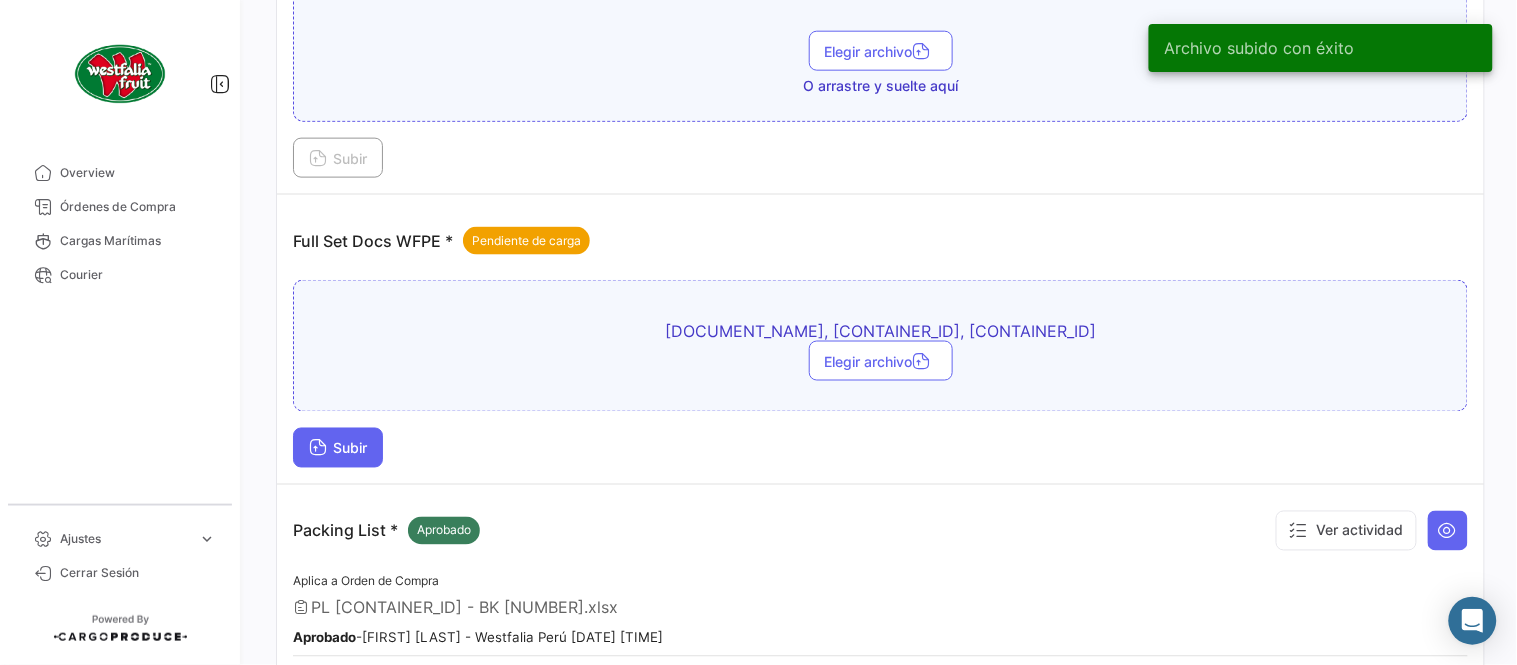 click on "Subir" at bounding box center [338, 448] 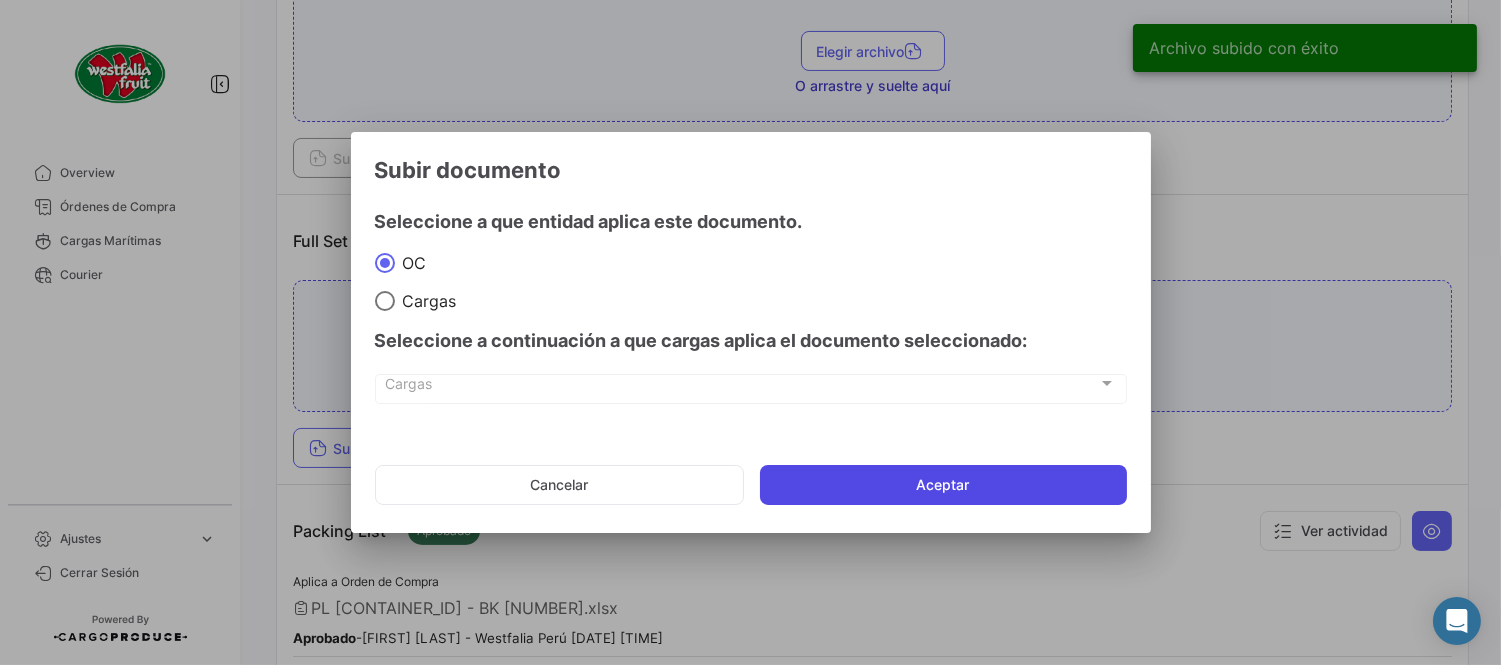 click on "Aceptar" 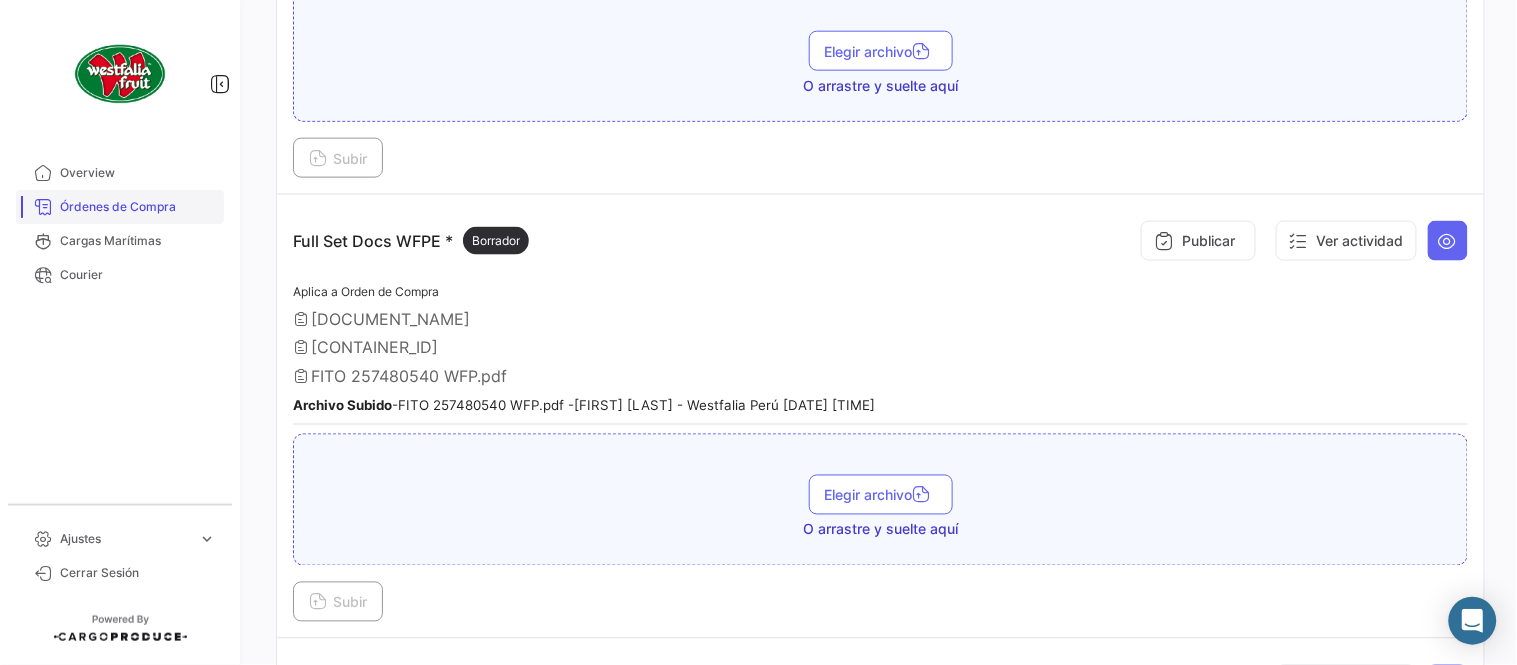 click on "Órdenes de Compra" at bounding box center [138, 207] 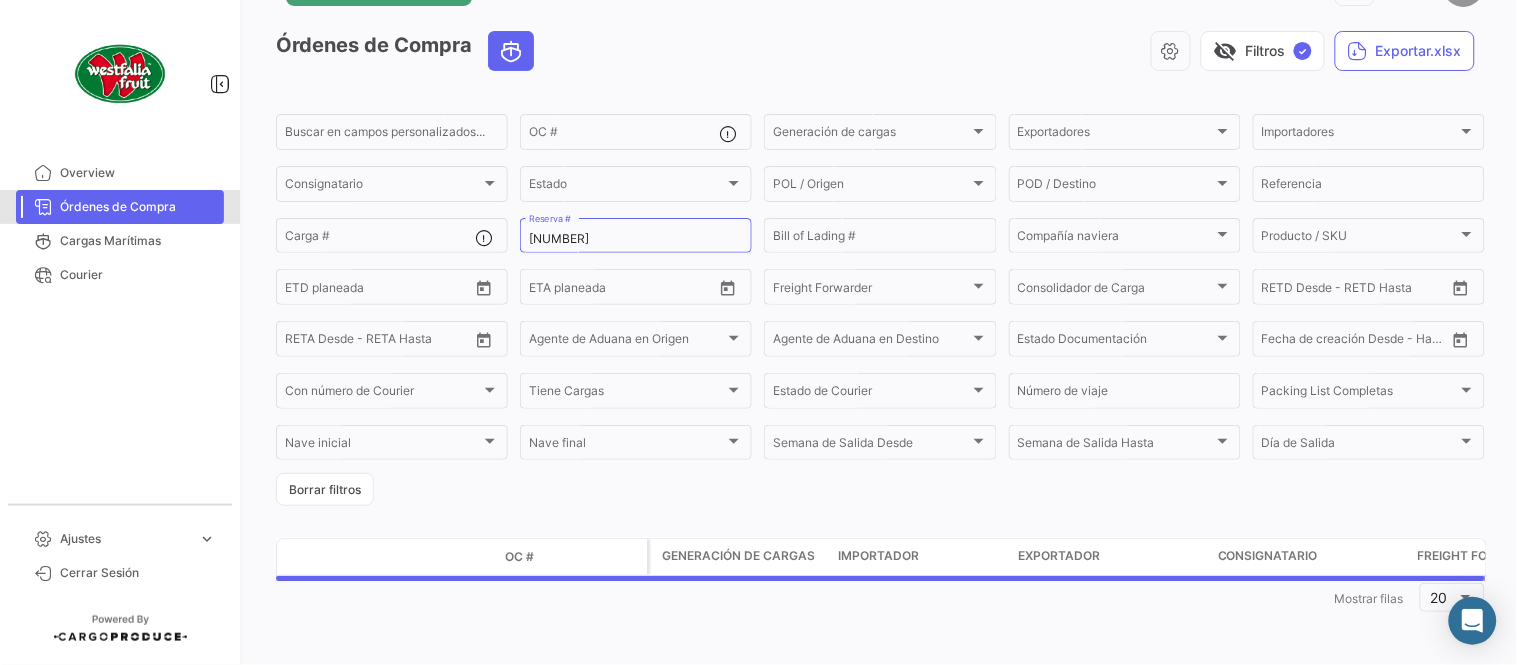 scroll, scrollTop: 0, scrollLeft: 0, axis: both 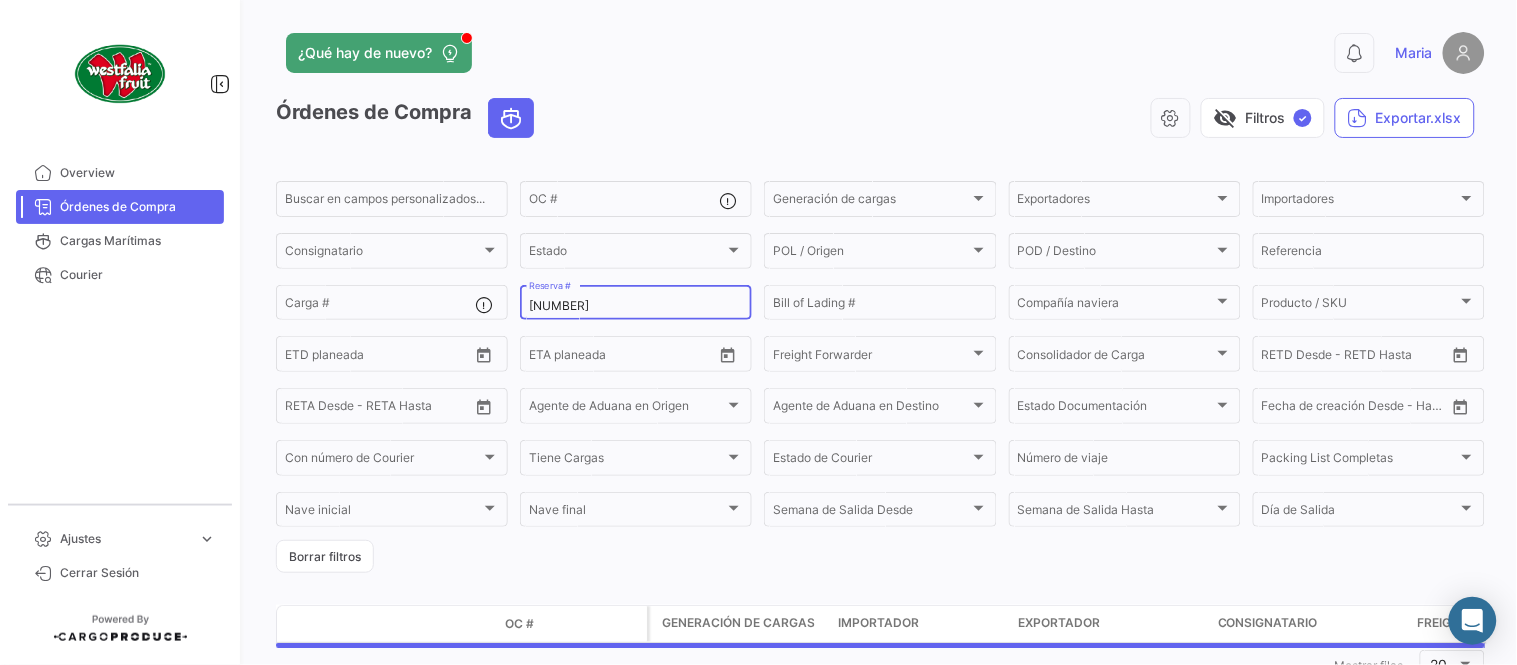 click on "[NUMBER] Reserva #" 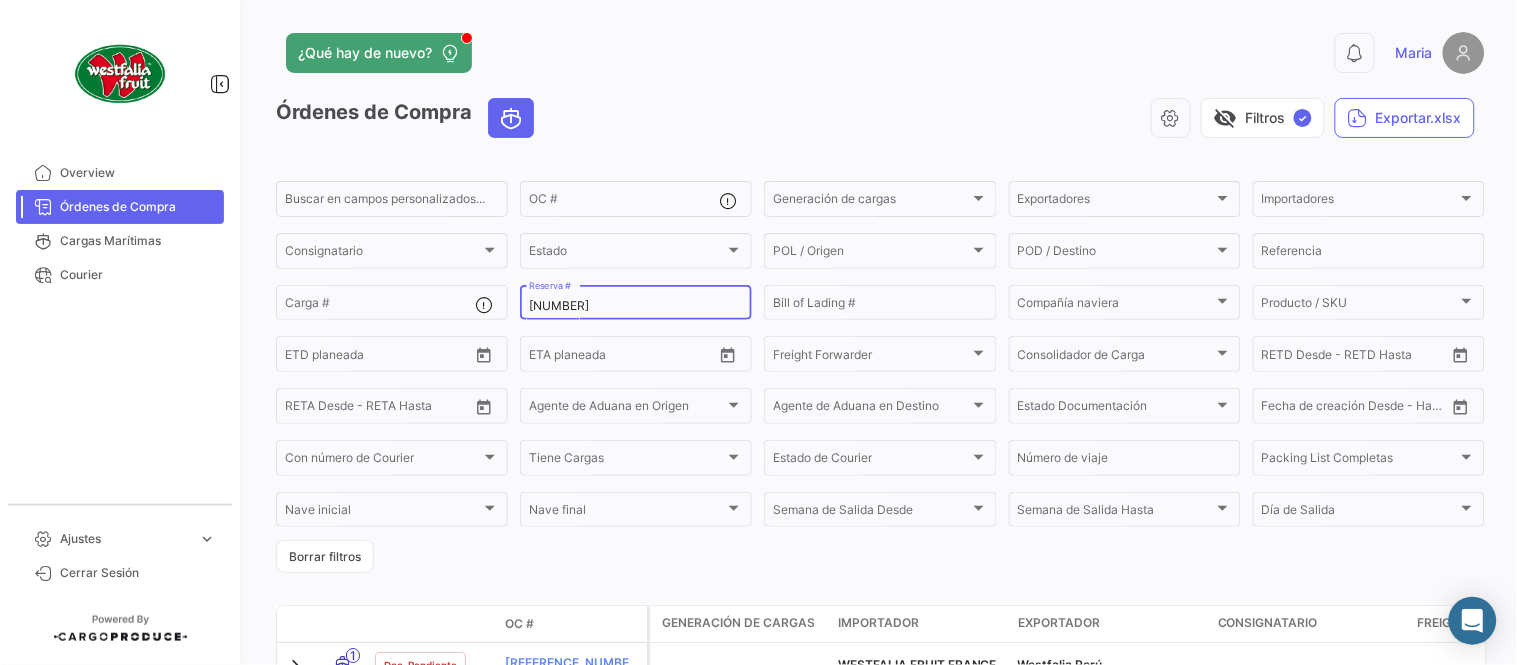 click on "[NUMBER]" at bounding box center (636, 306) 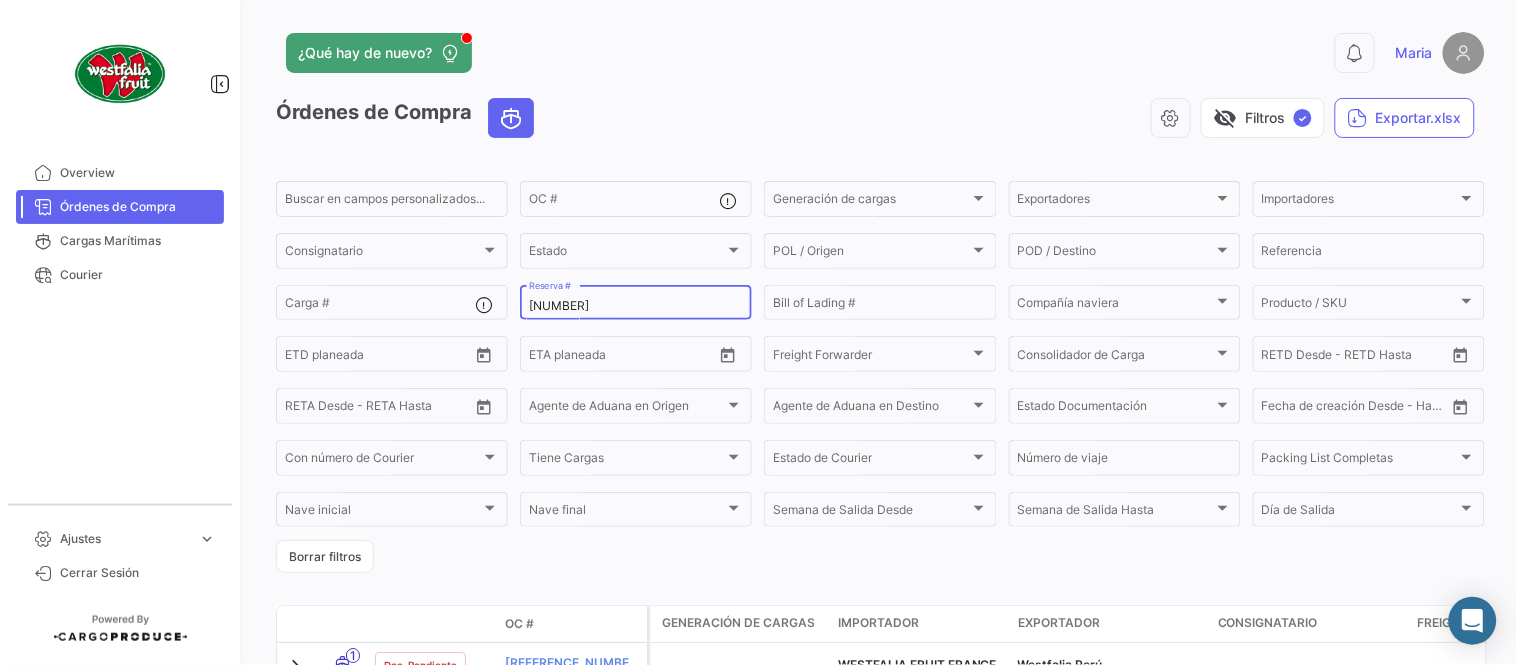 click on "[NUMBER]" at bounding box center (636, 306) 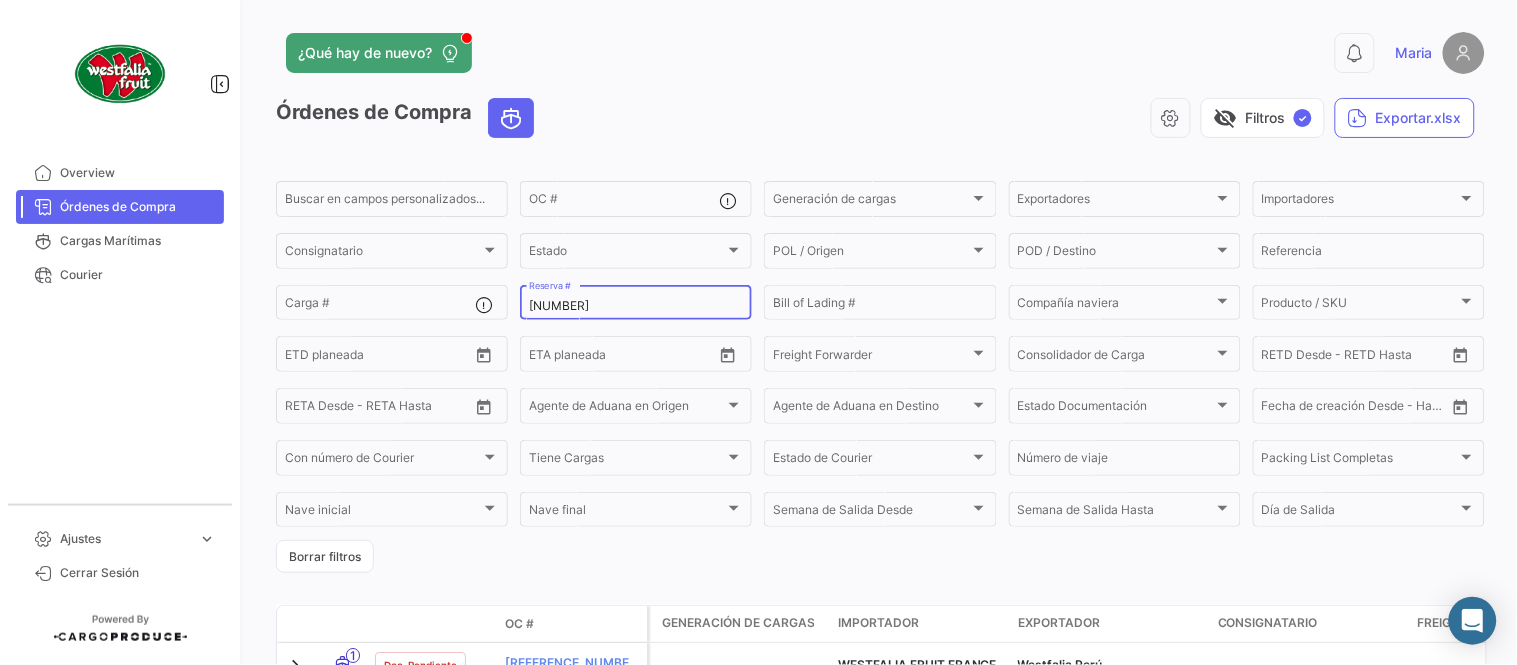 paste on "LMM053808" 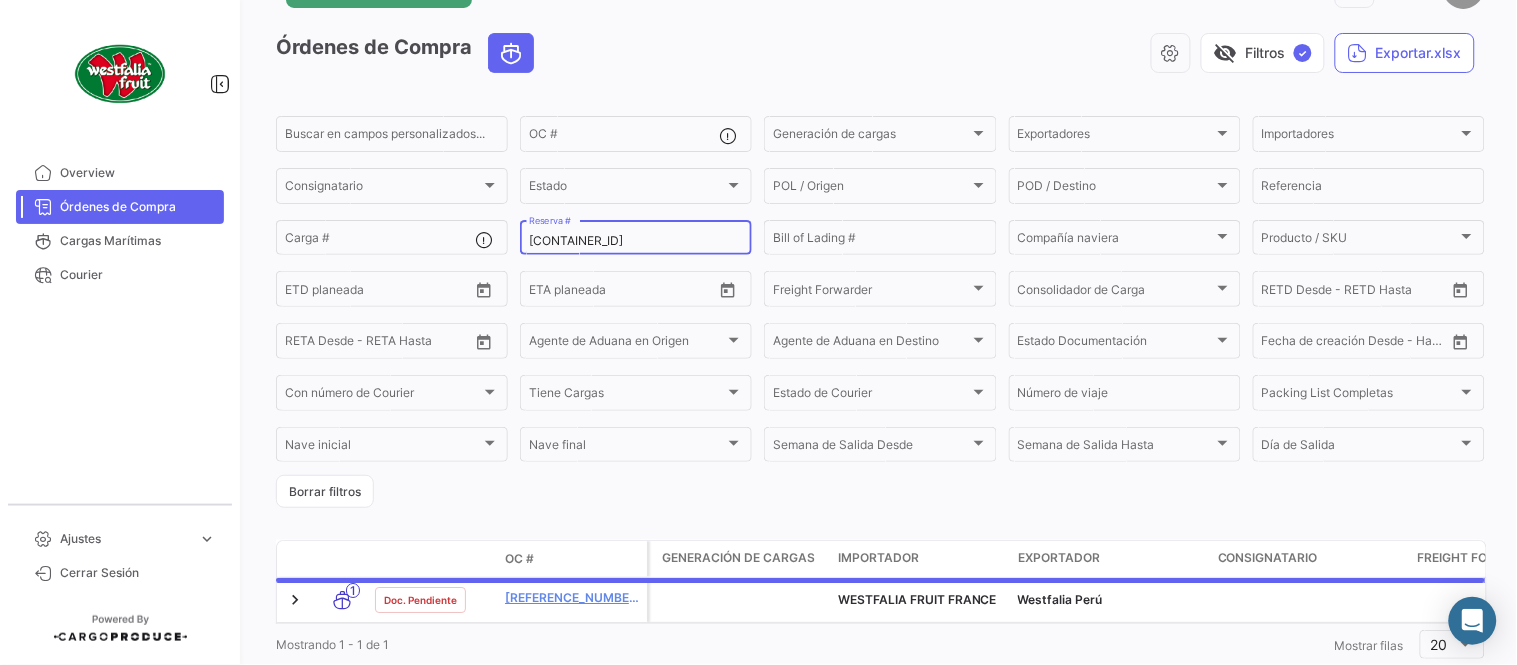scroll, scrollTop: 128, scrollLeft: 0, axis: vertical 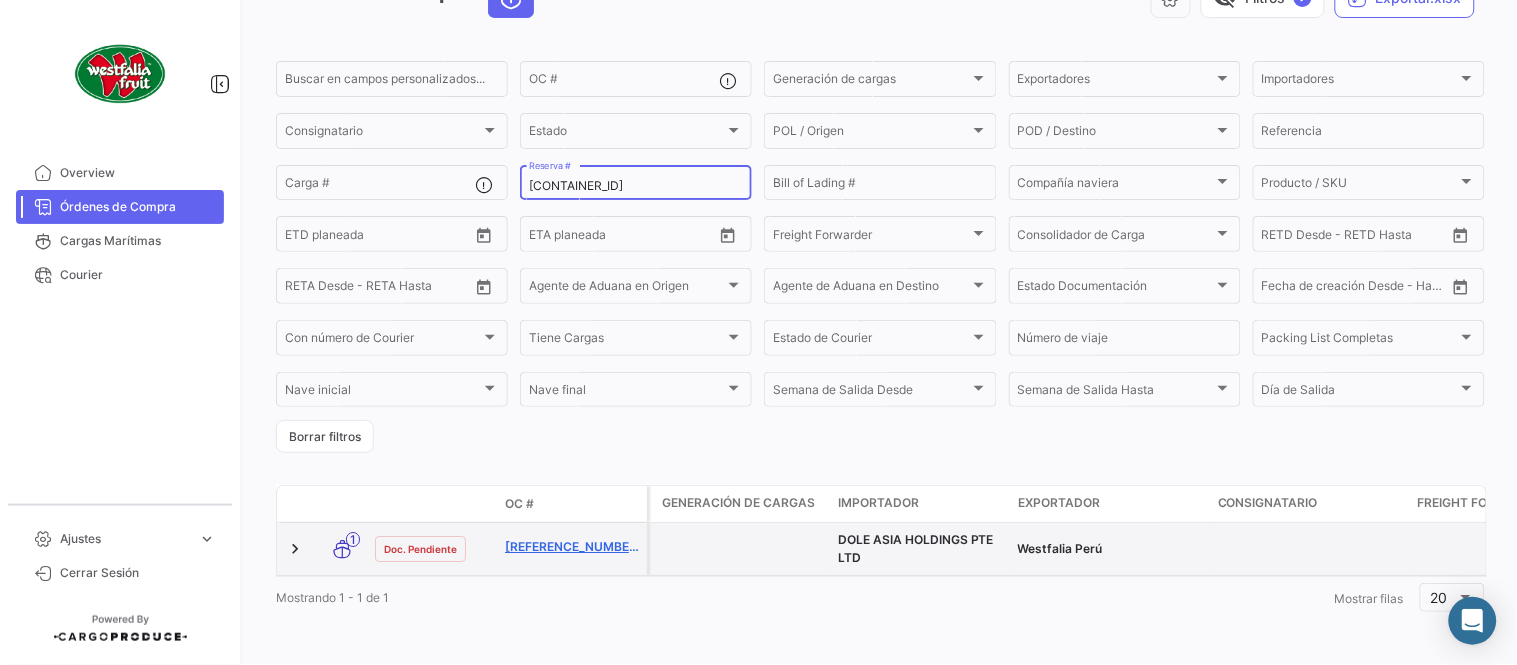 type on "[CONTAINER_ID]" 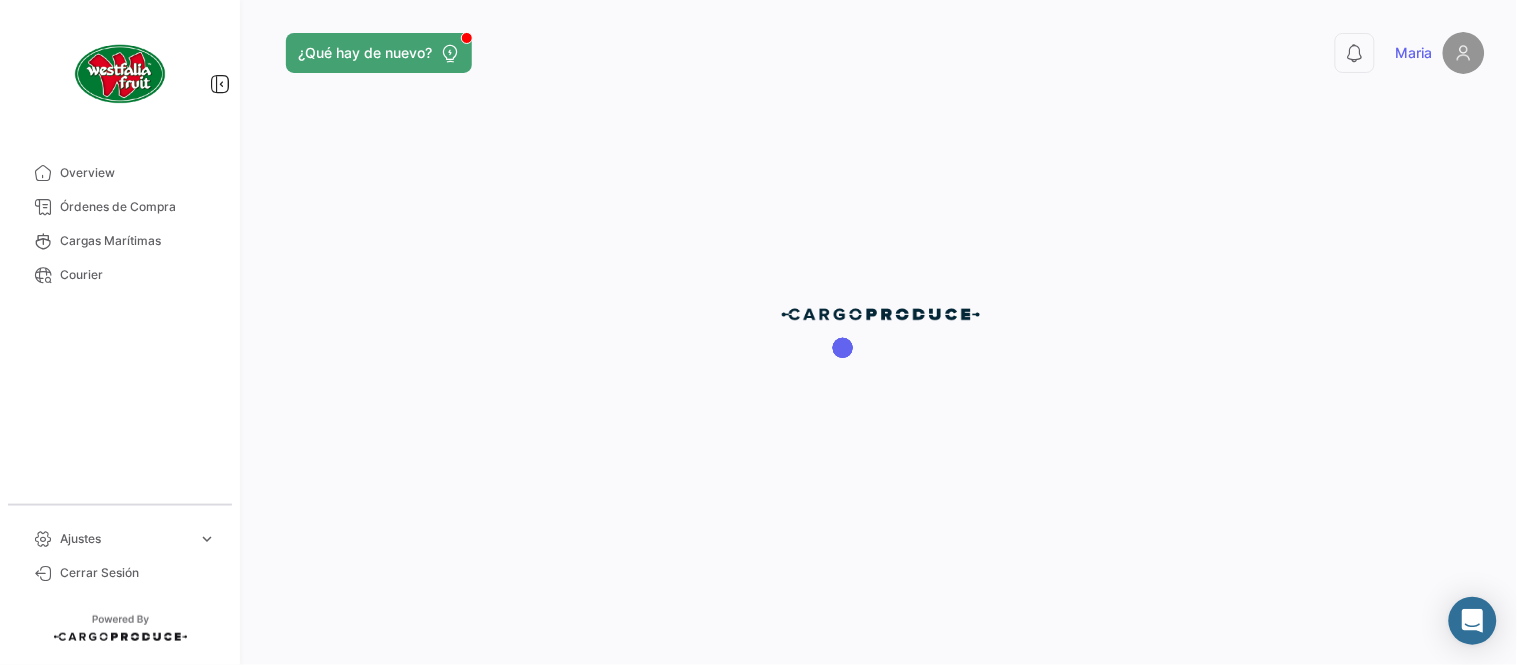 scroll, scrollTop: 0, scrollLeft: 0, axis: both 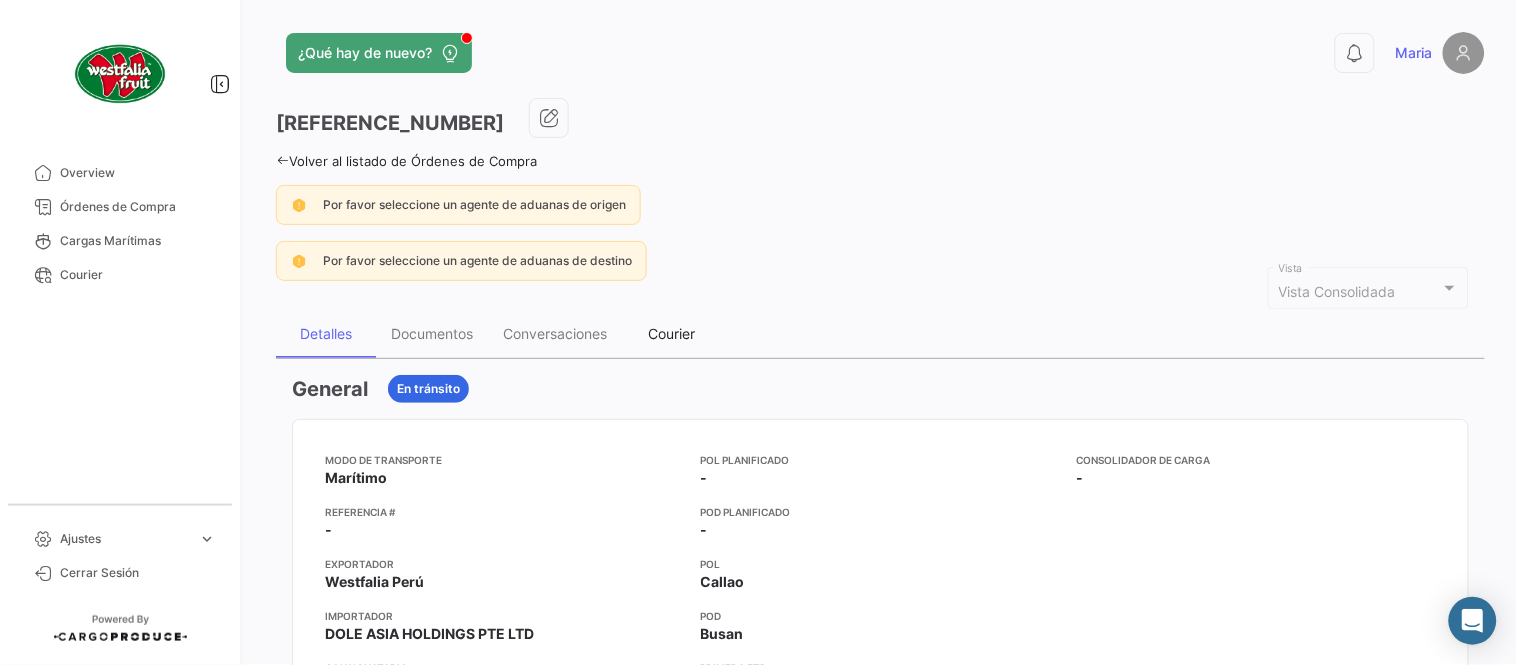 click on "Courier" at bounding box center [672, 333] 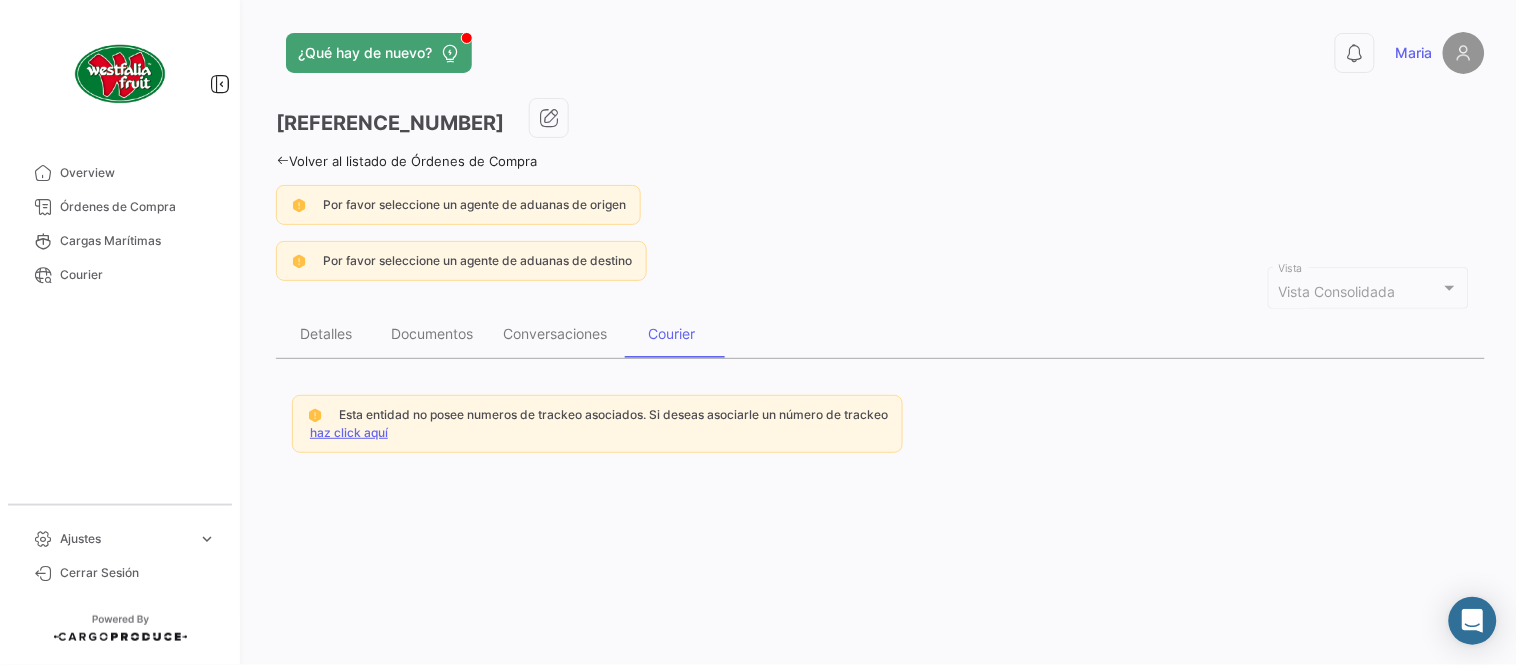 click on "Esta entidad no posee numeros de trackeo asociados. Si deseas asociarle un número de trackeo   haz click aquí" at bounding box center [597, 424] 